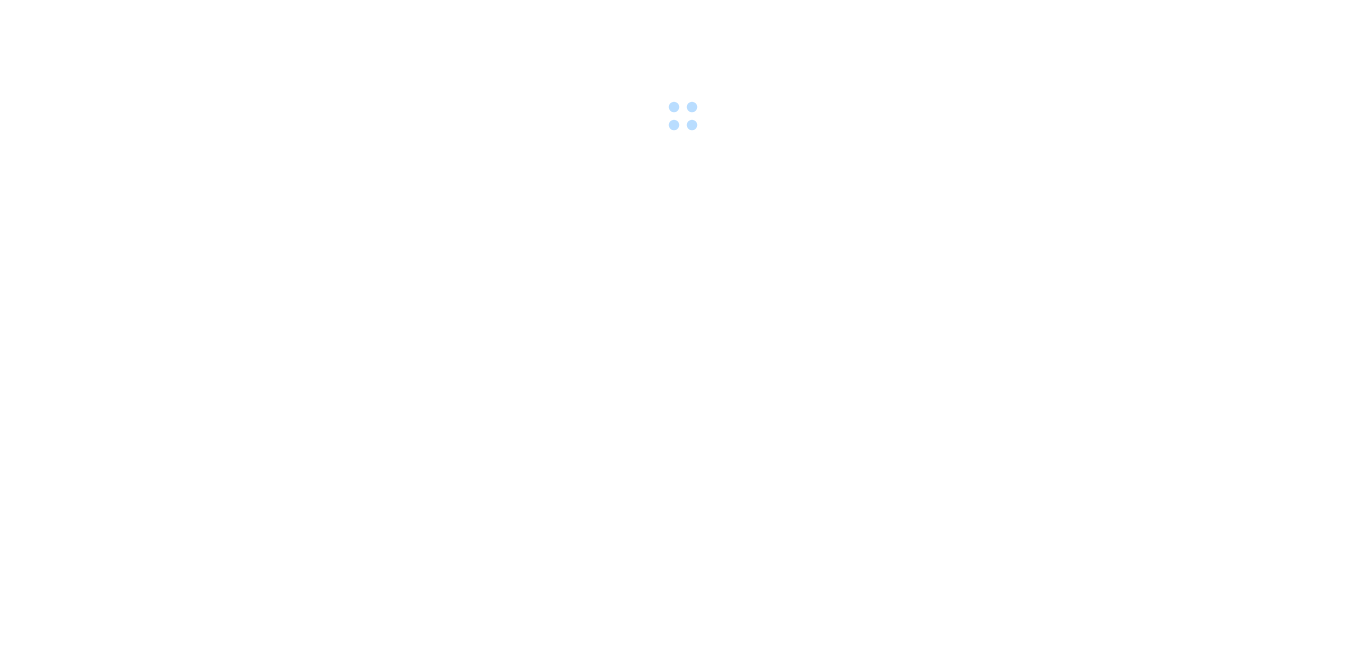 scroll, scrollTop: 0, scrollLeft: 0, axis: both 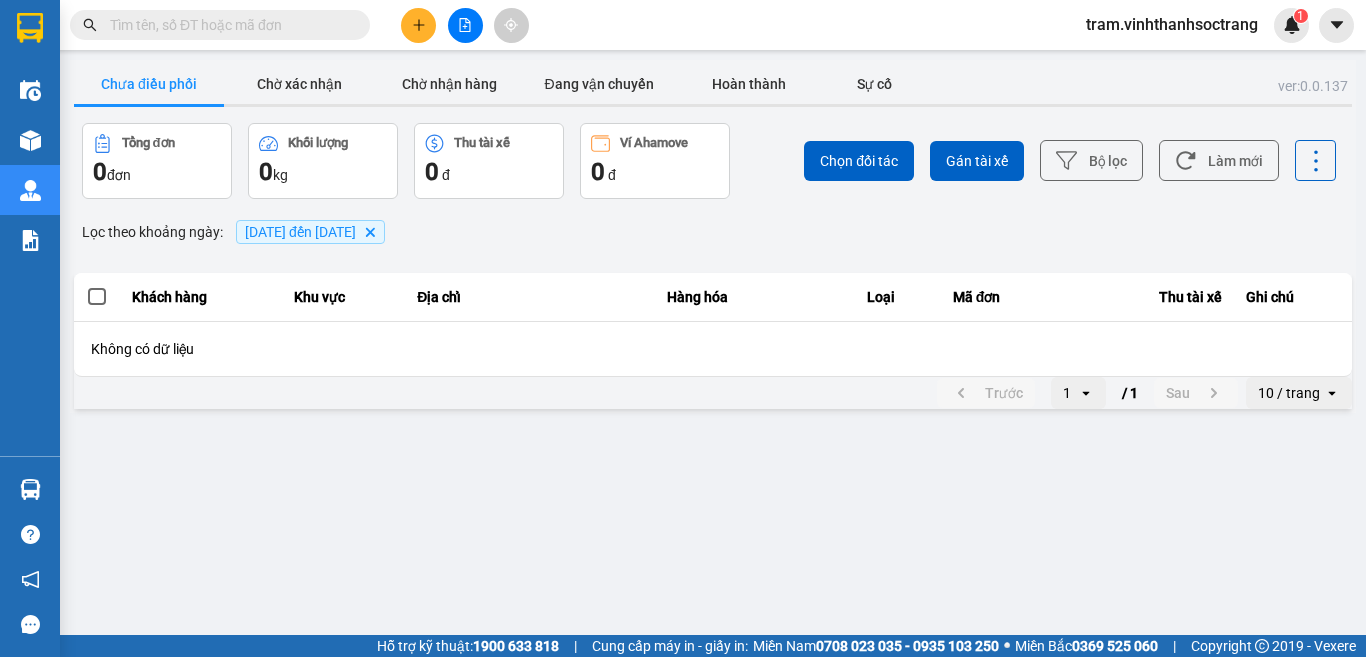 click on "Delete" 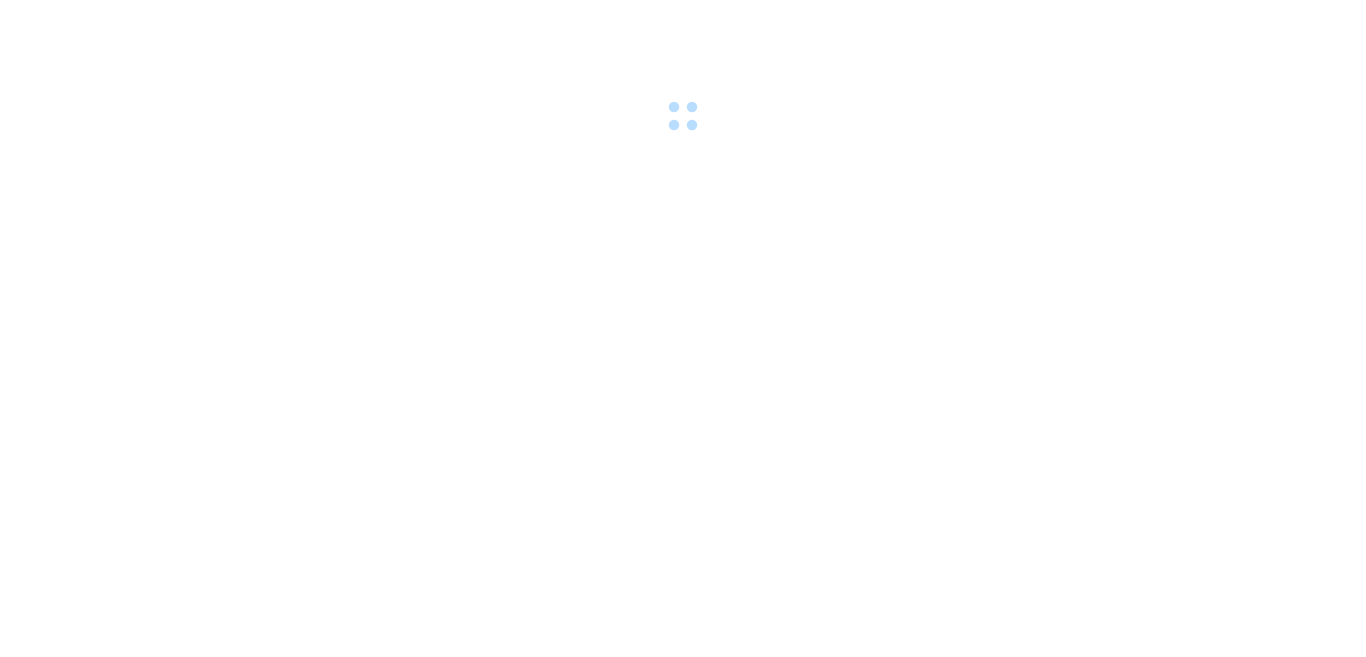 scroll, scrollTop: 0, scrollLeft: 0, axis: both 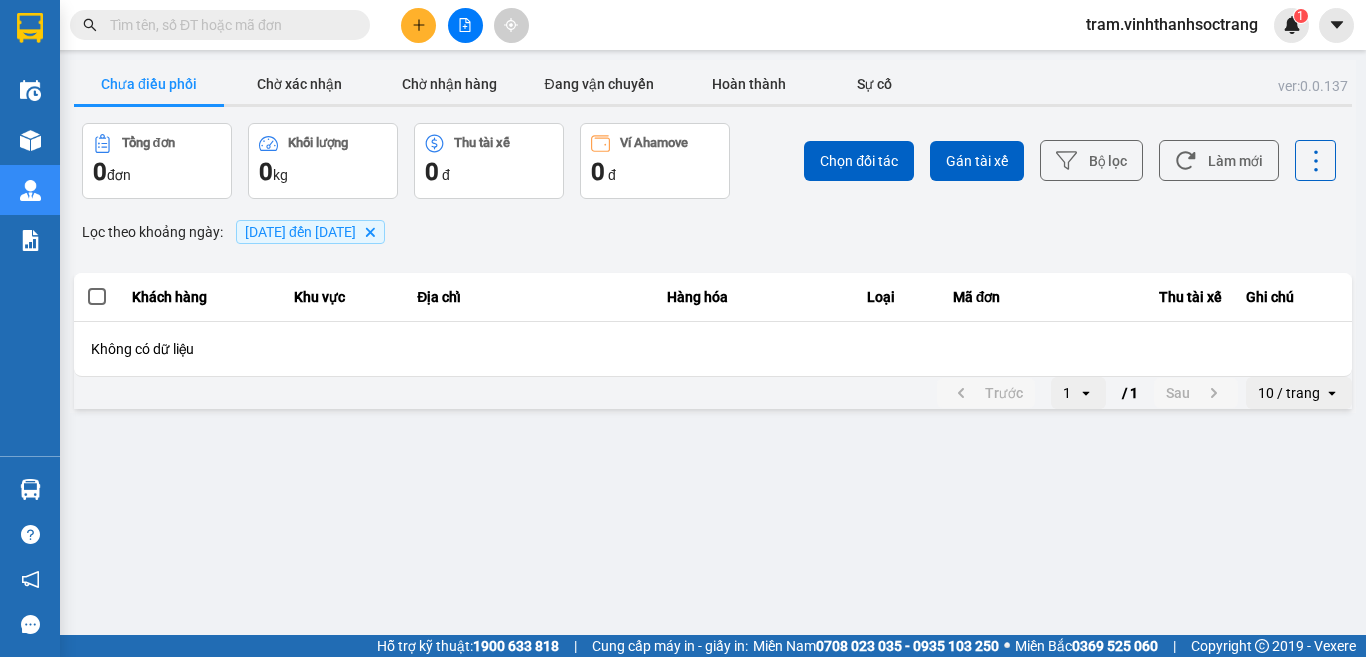 click on "Delete" 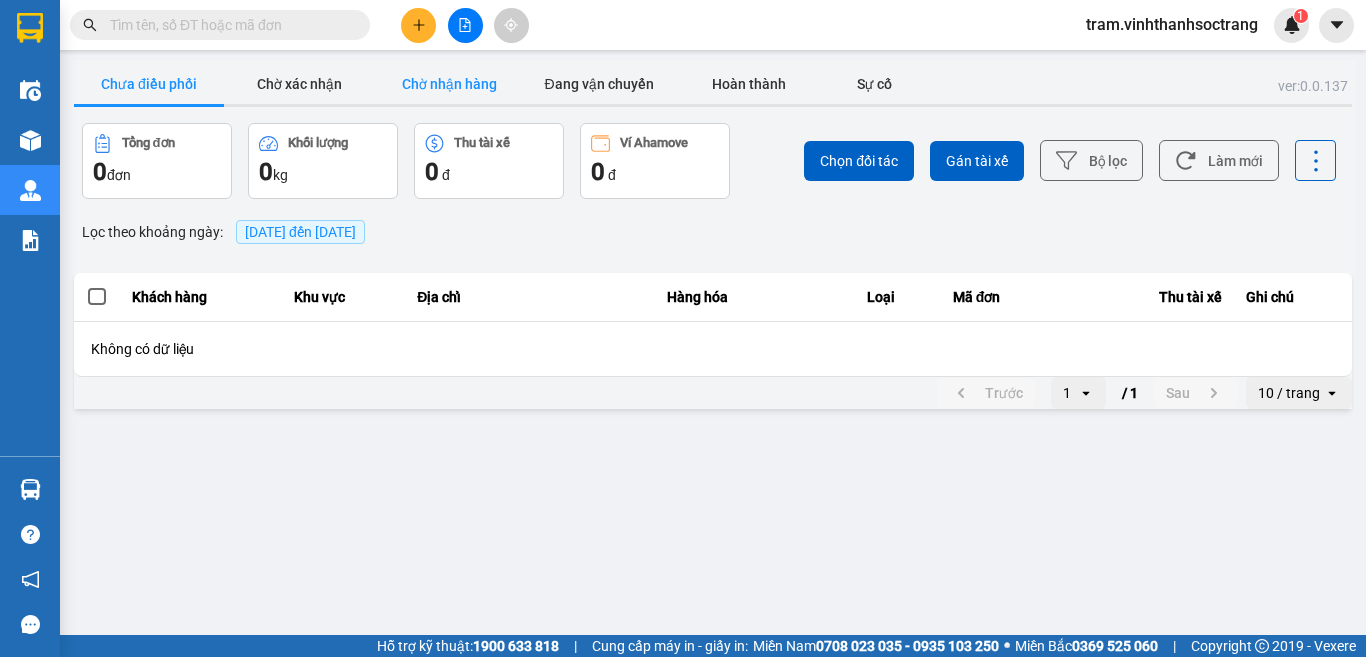click on "Chờ nhận hàng" at bounding box center (449, 84) 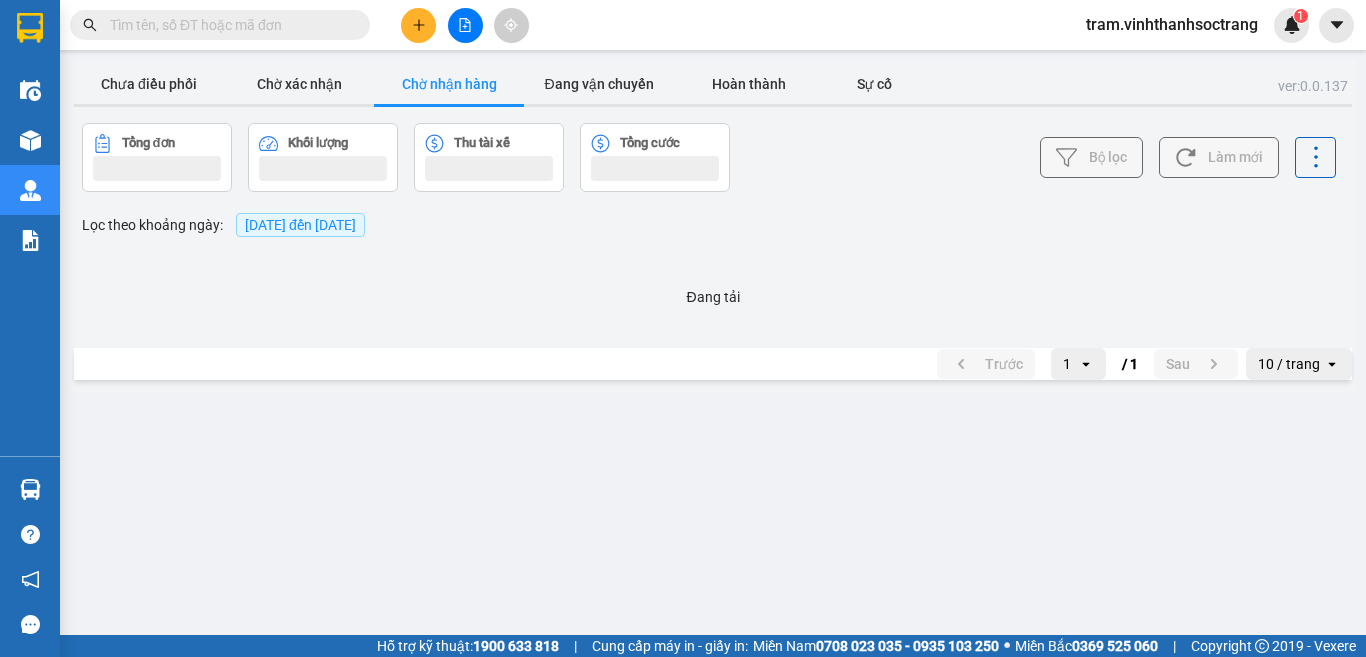click on "[DATE] đến [DATE]" at bounding box center [300, 225] 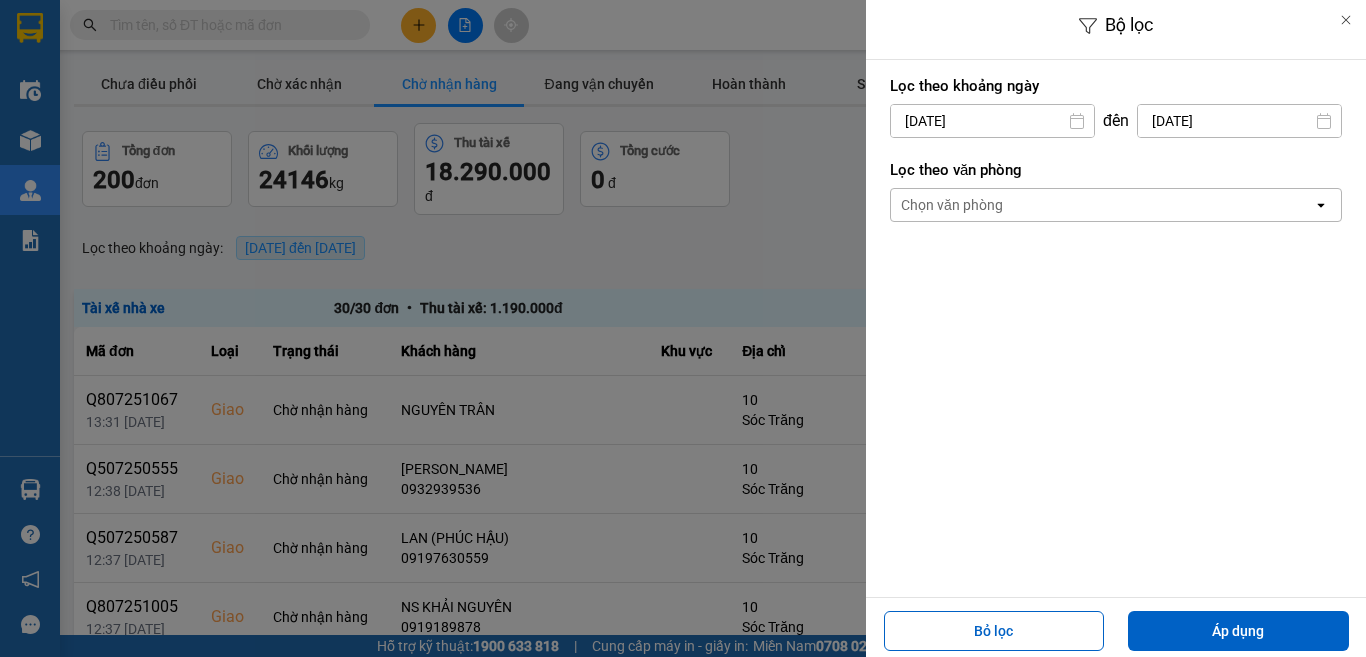 click at bounding box center [683, 328] 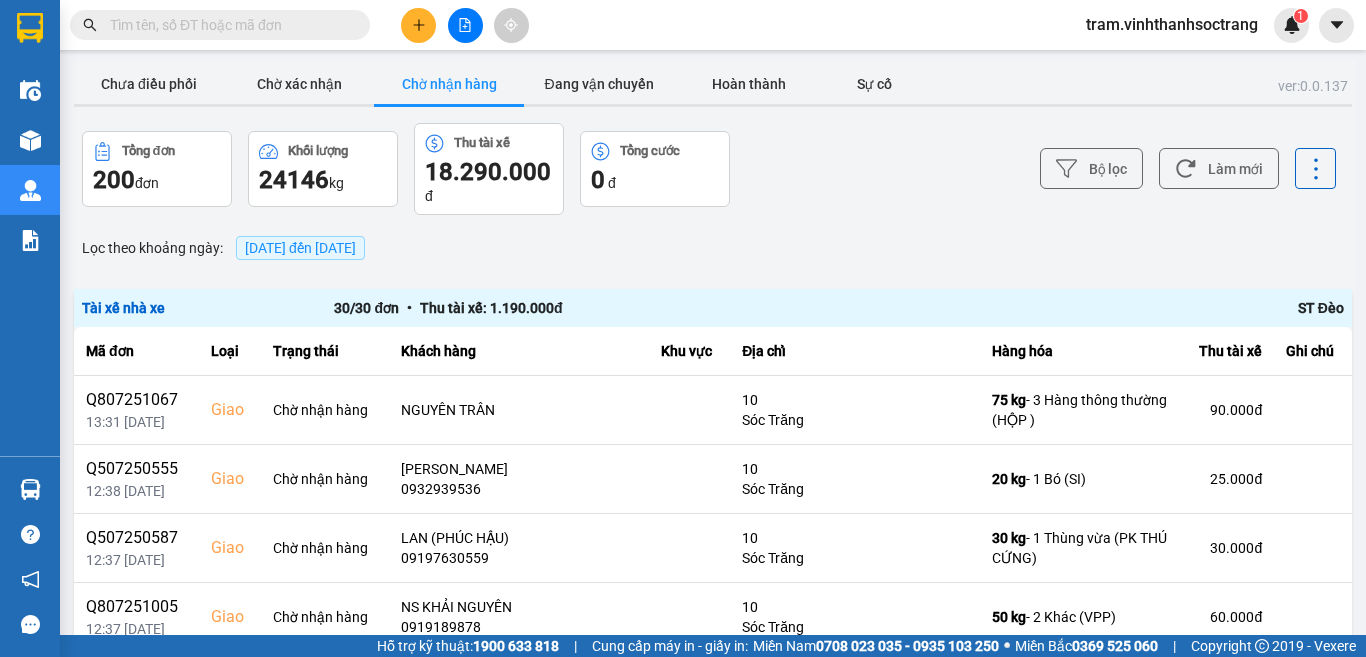 click on "11/07/2025 đến 11/07/2025" at bounding box center [300, 248] 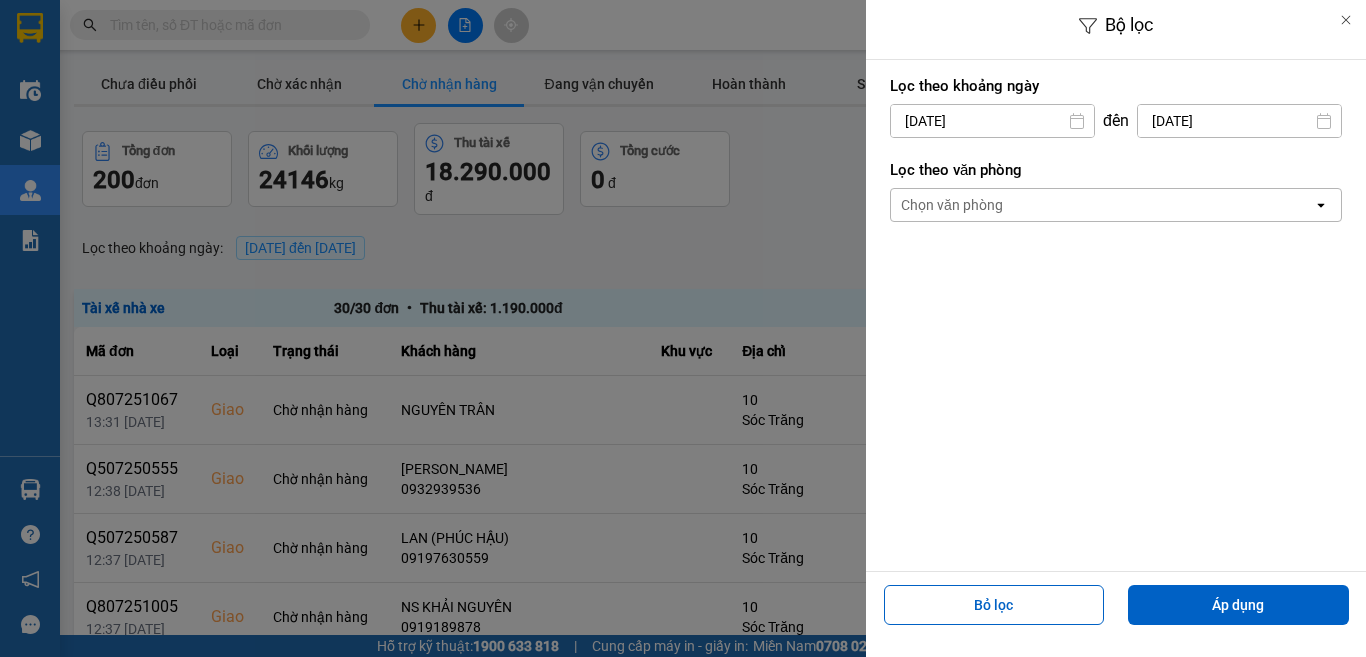 click on "11/07/2025" at bounding box center [992, 121] 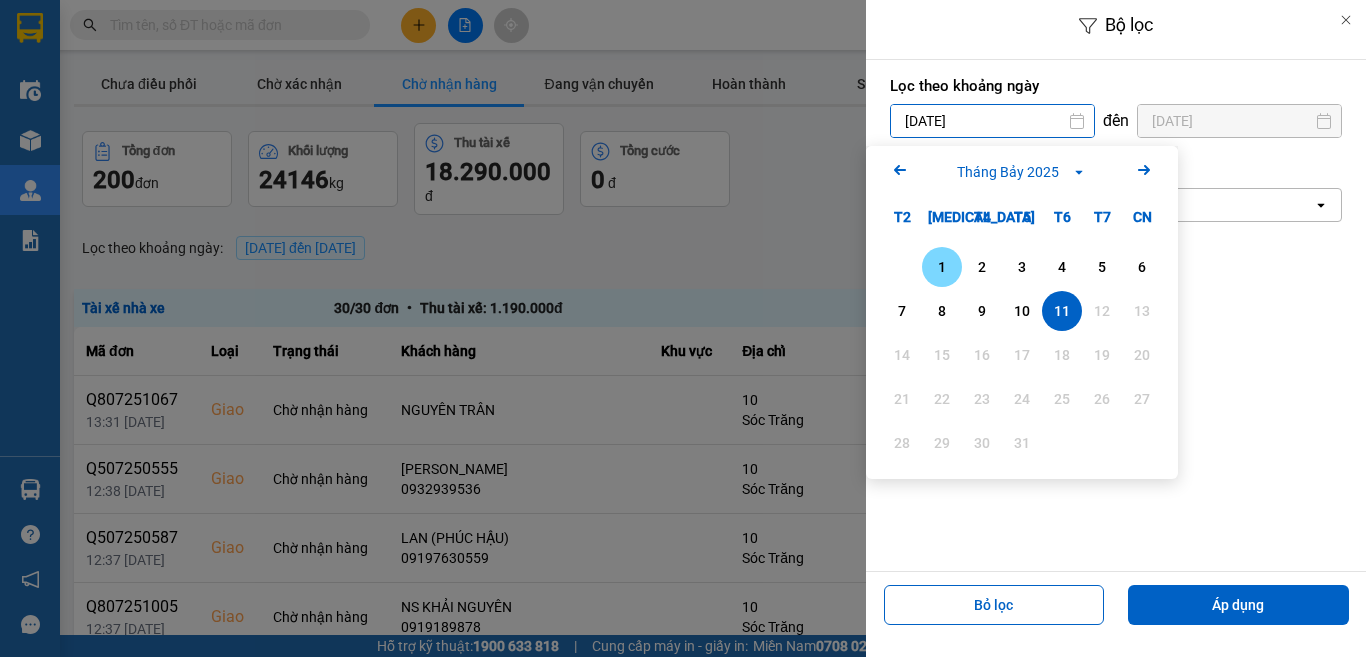click on "1" at bounding box center [942, 267] 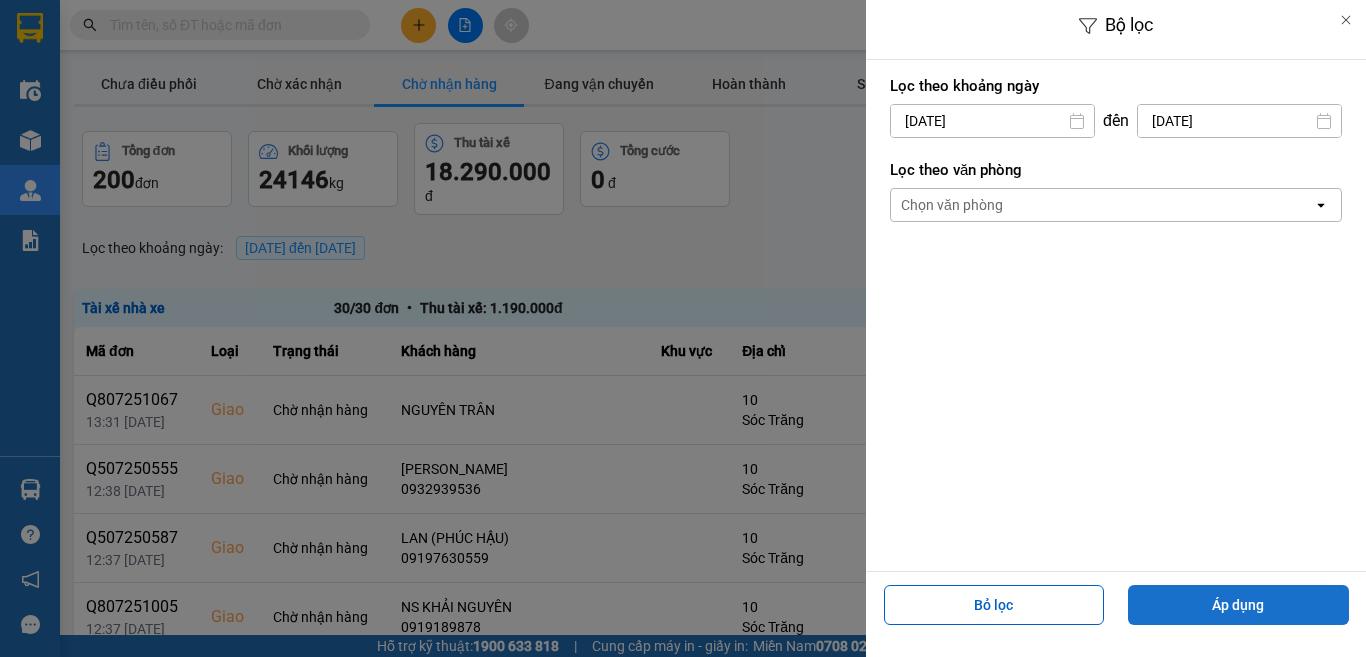 click on "Áp dụng" at bounding box center [1238, 605] 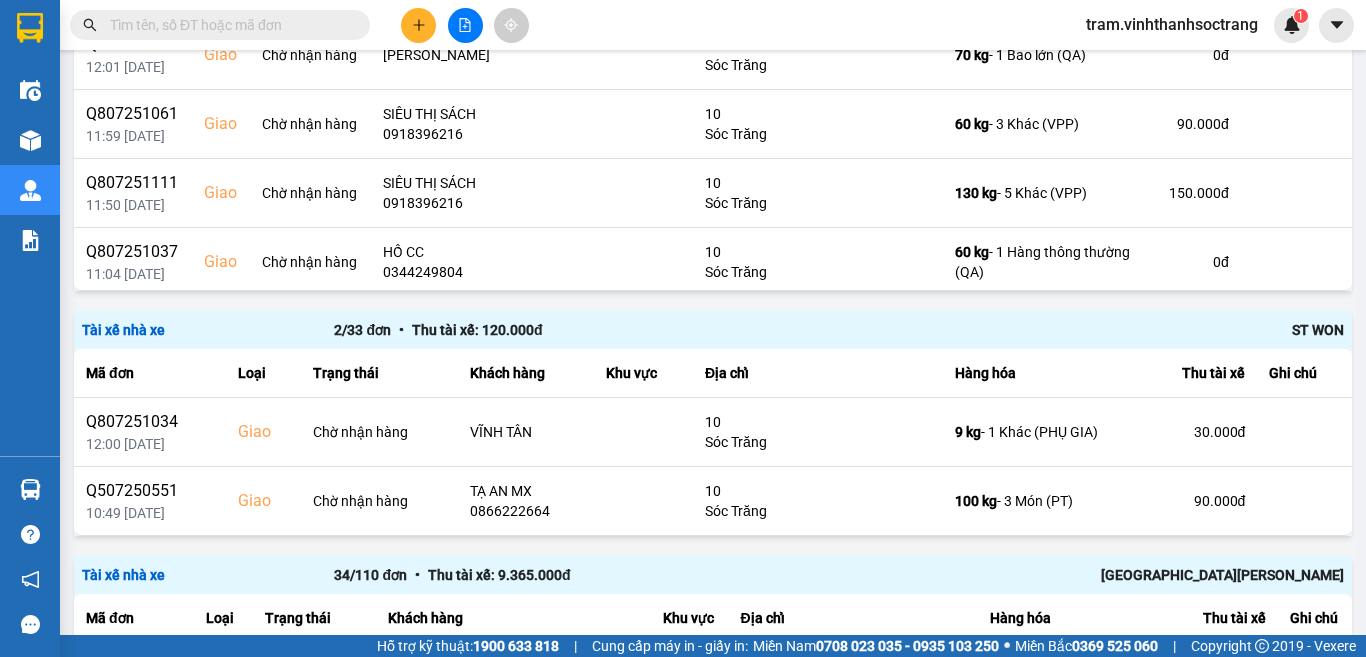 scroll, scrollTop: 2621, scrollLeft: 0, axis: vertical 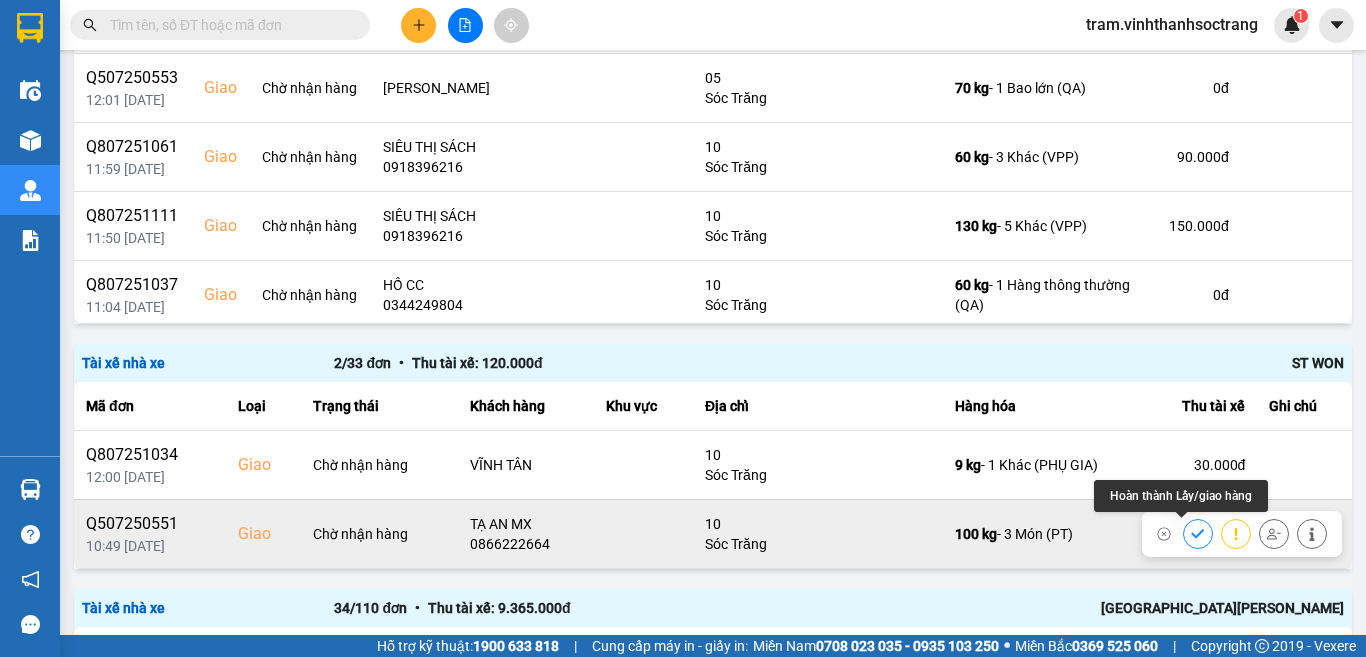 click 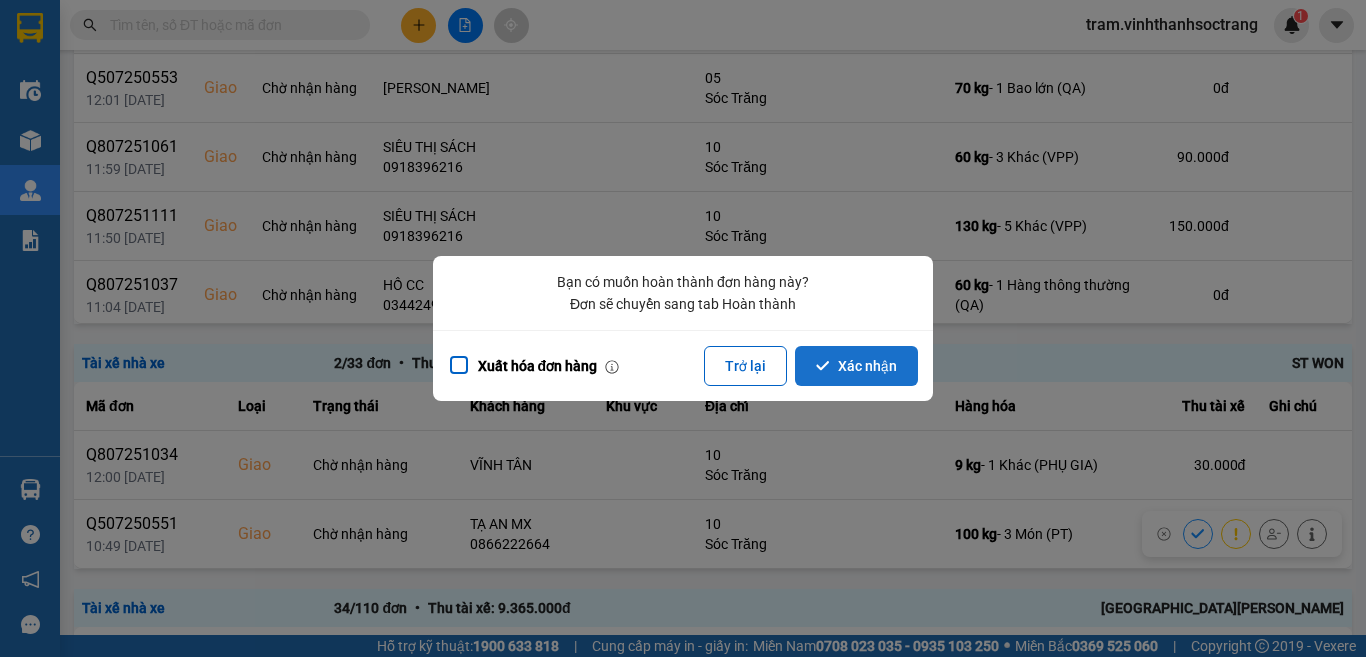 click on "Xác nhận" at bounding box center (856, 366) 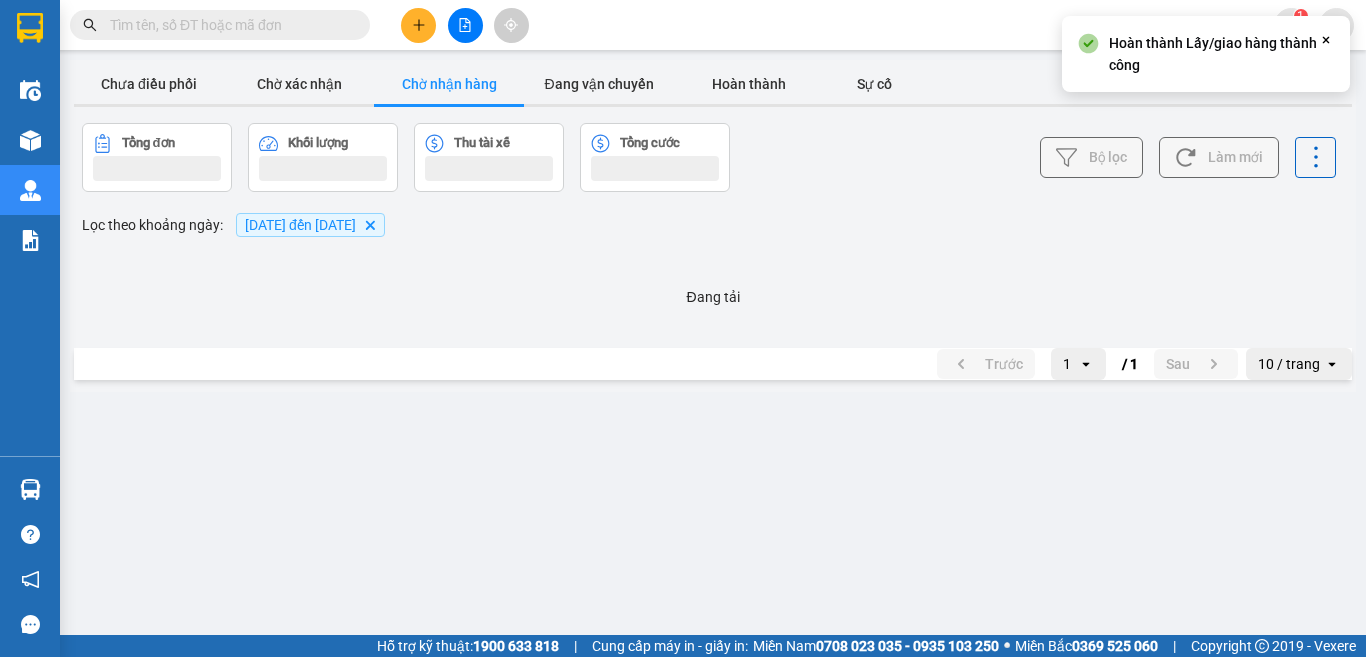 scroll, scrollTop: 0, scrollLeft: 0, axis: both 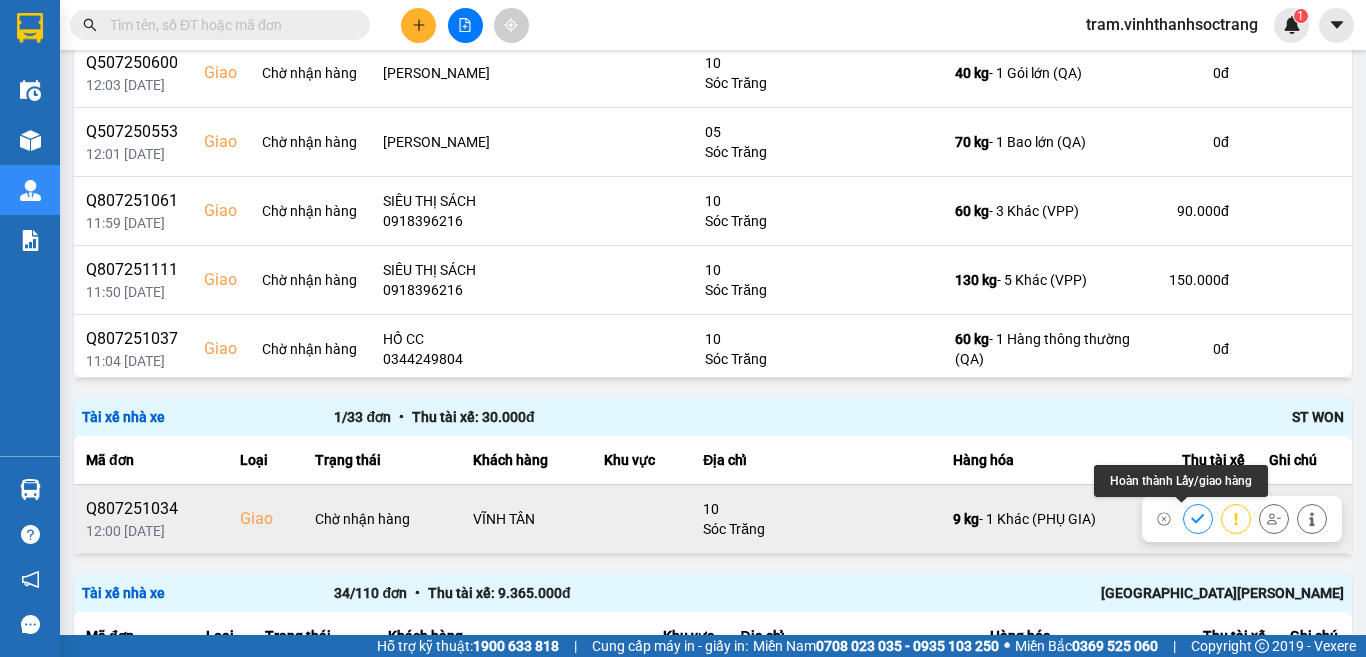 click 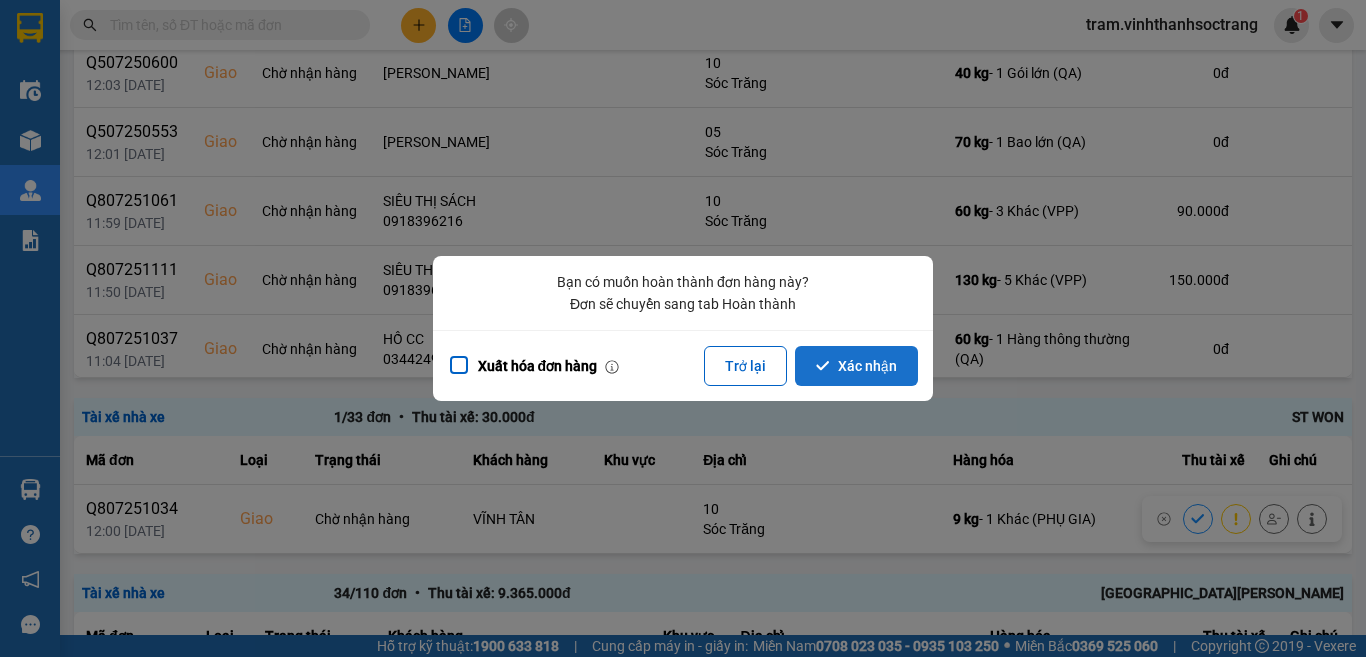 click on "Xác nhận" at bounding box center (856, 366) 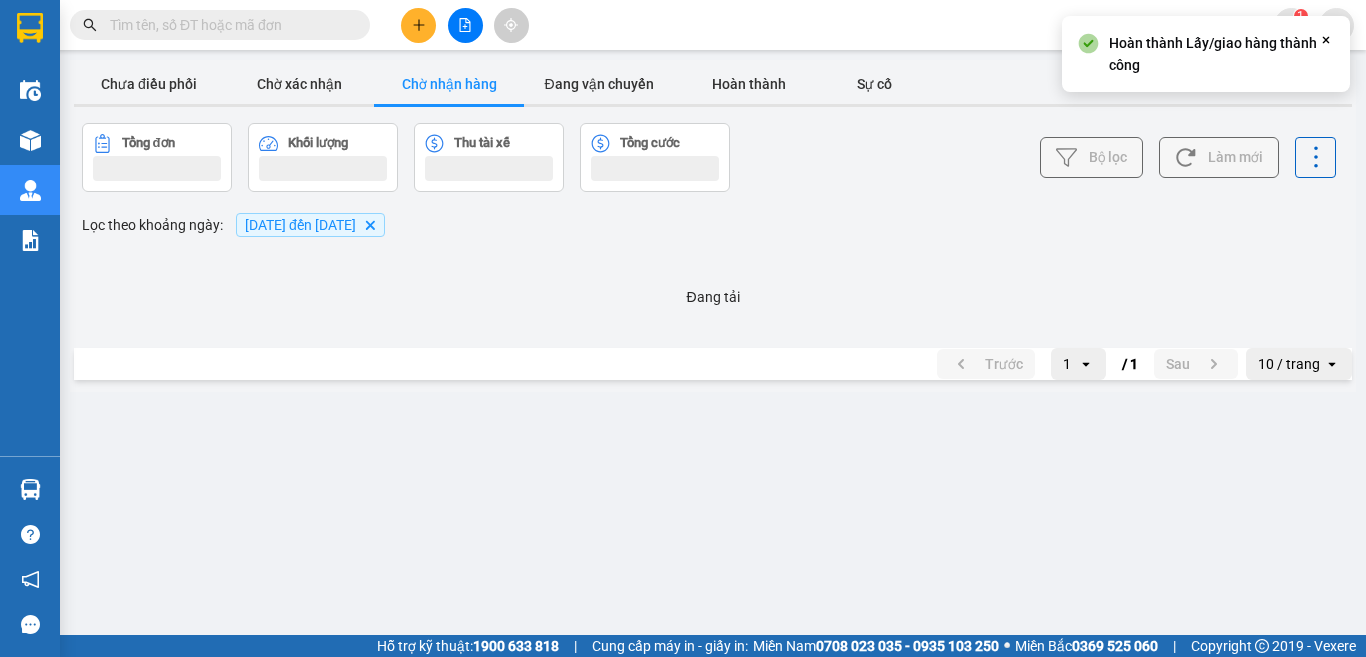 scroll, scrollTop: 0, scrollLeft: 0, axis: both 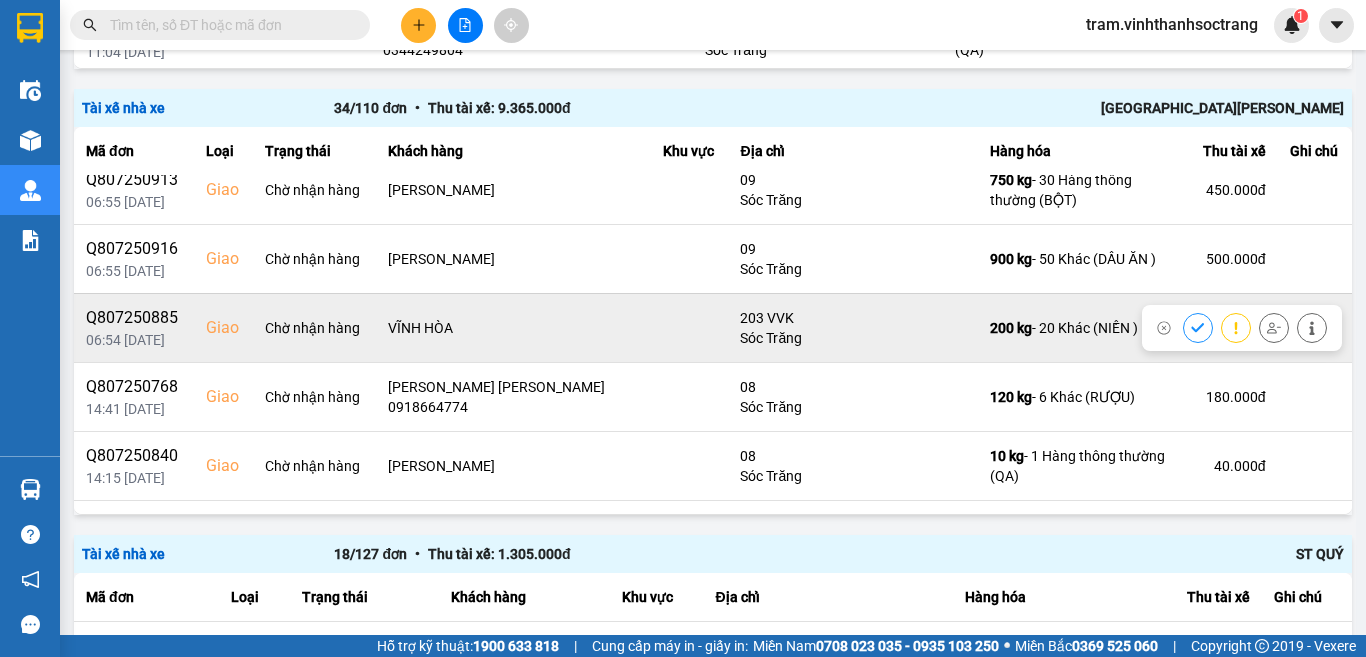 click 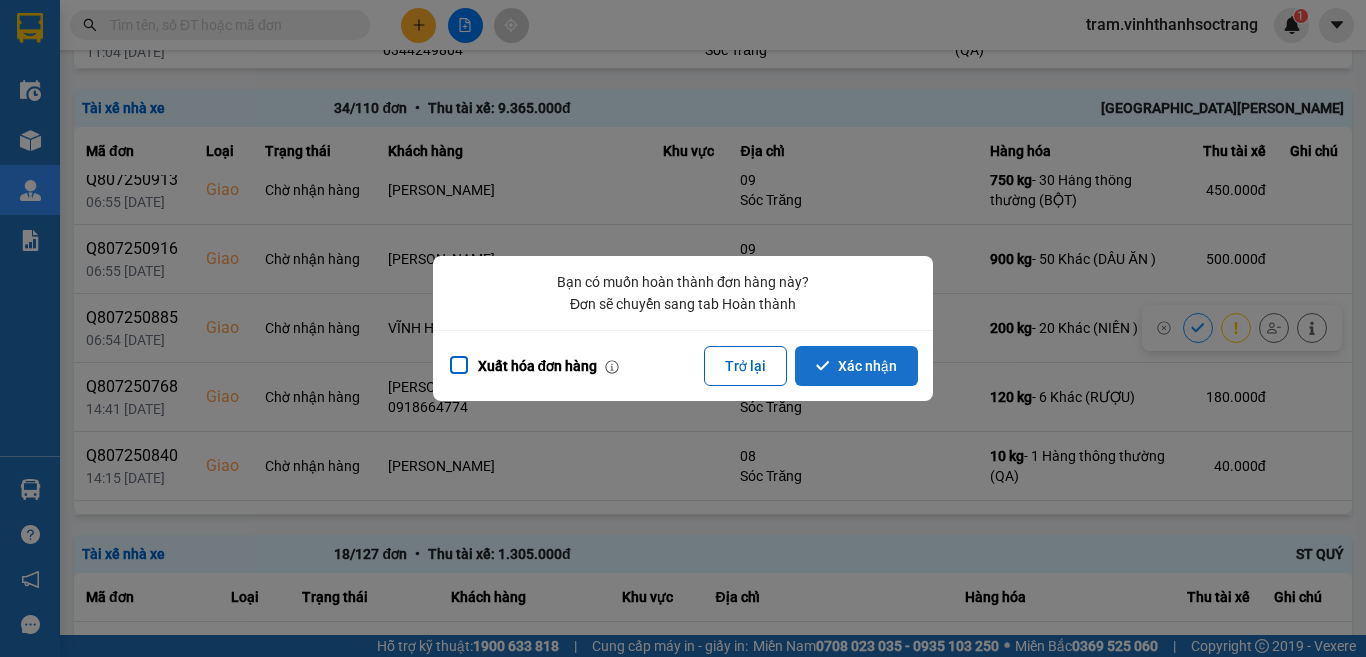 click on "Xác nhận" at bounding box center [856, 366] 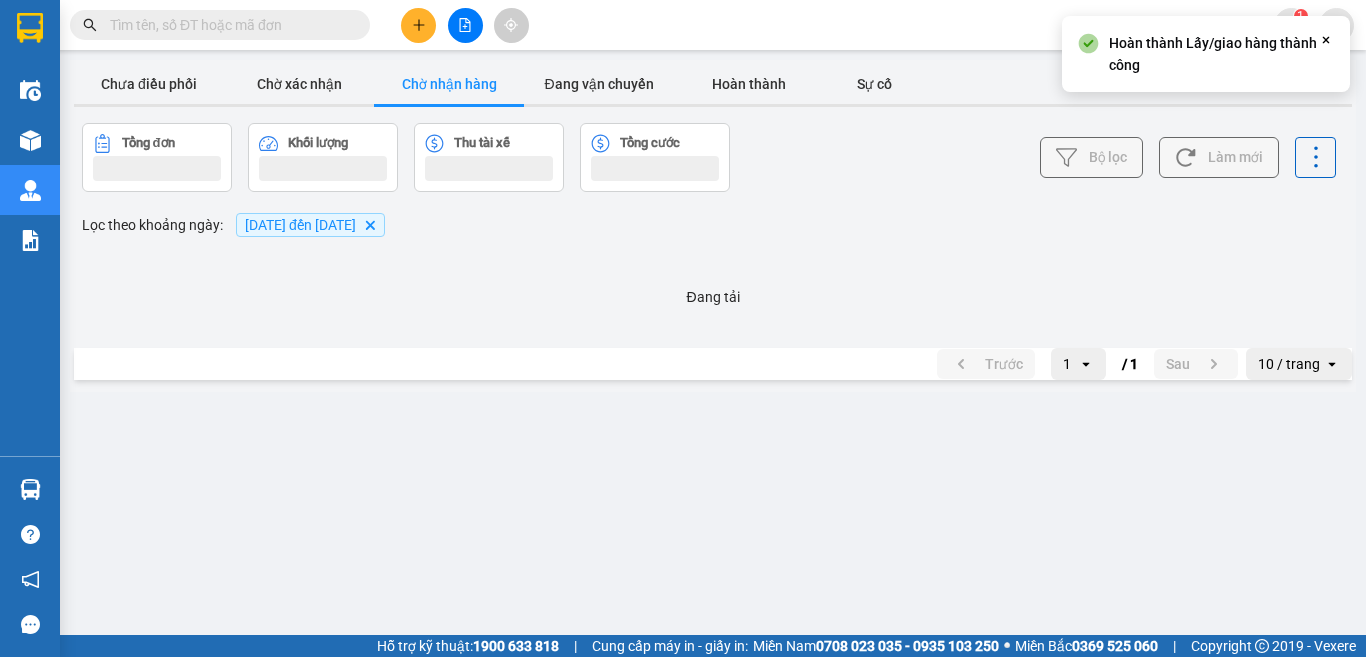 scroll, scrollTop: 0, scrollLeft: 0, axis: both 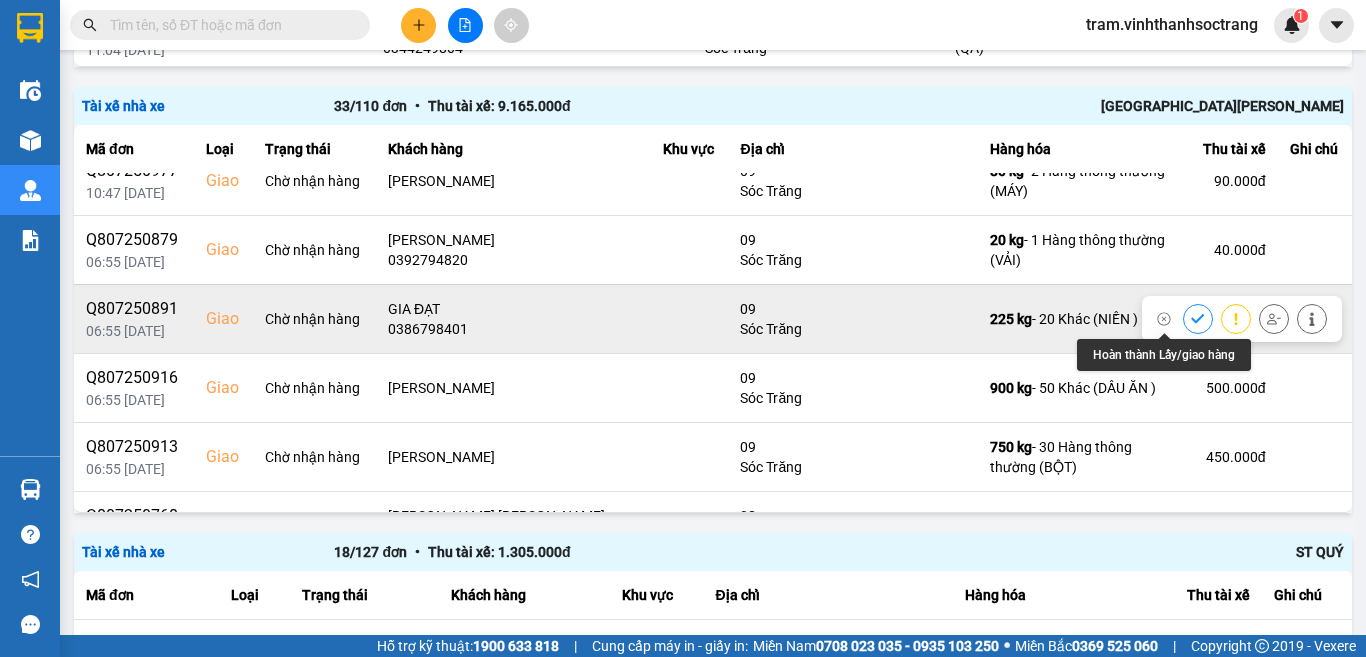 click 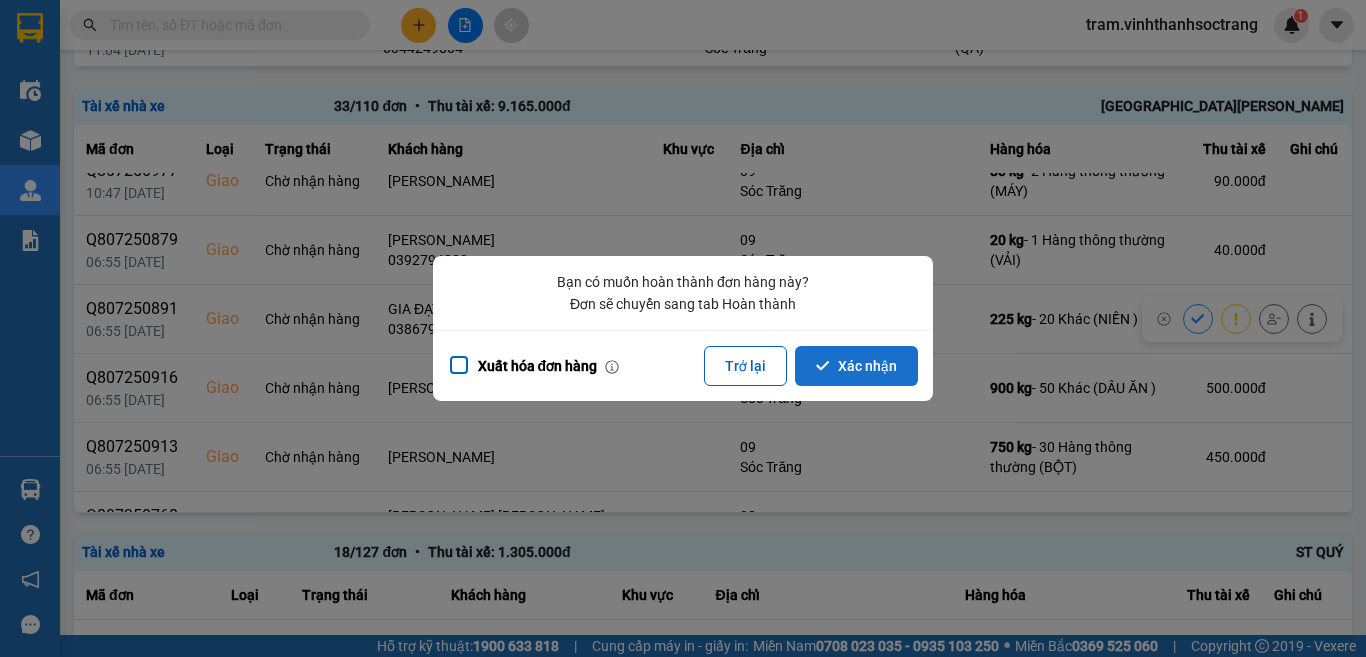 click on "Xác nhận" at bounding box center [856, 366] 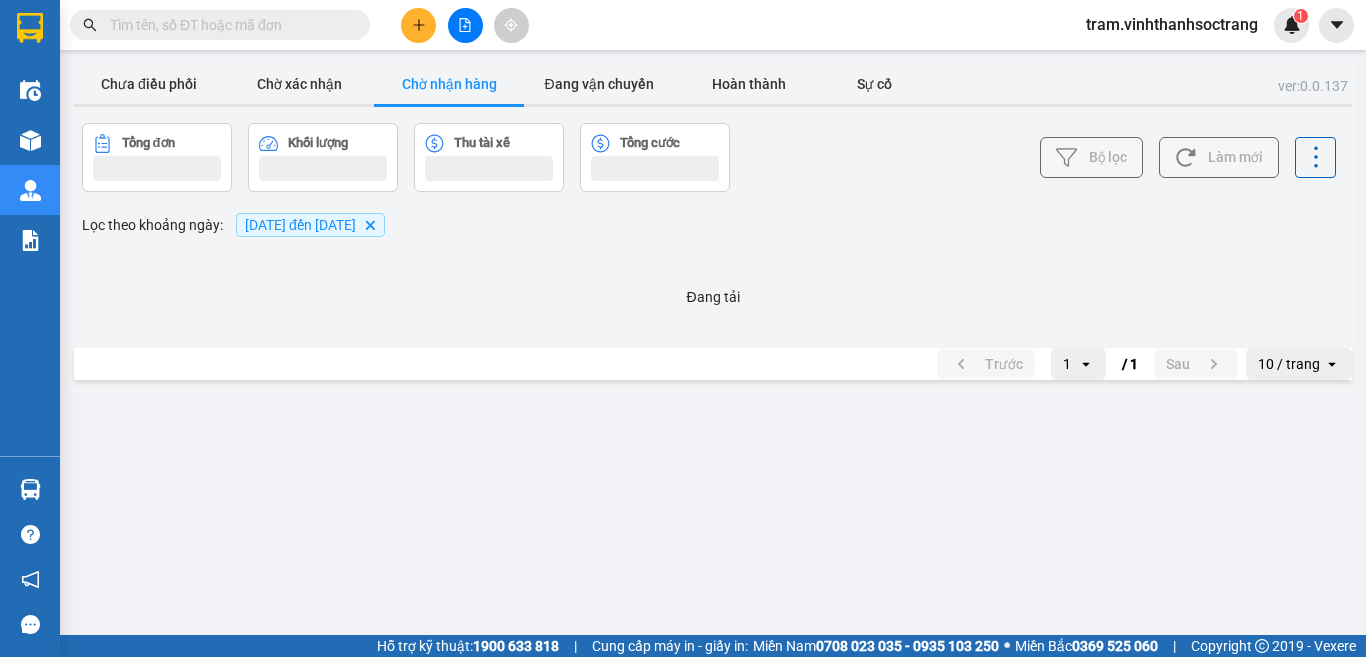 scroll, scrollTop: 0, scrollLeft: 0, axis: both 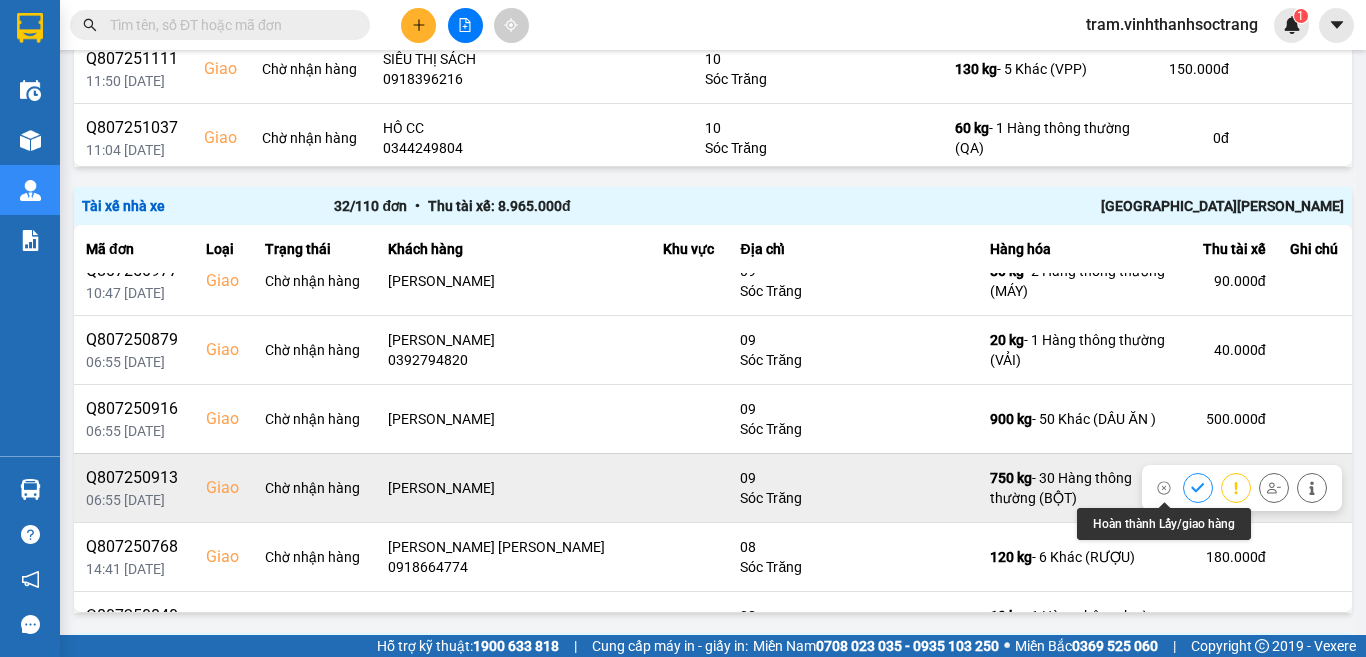 click 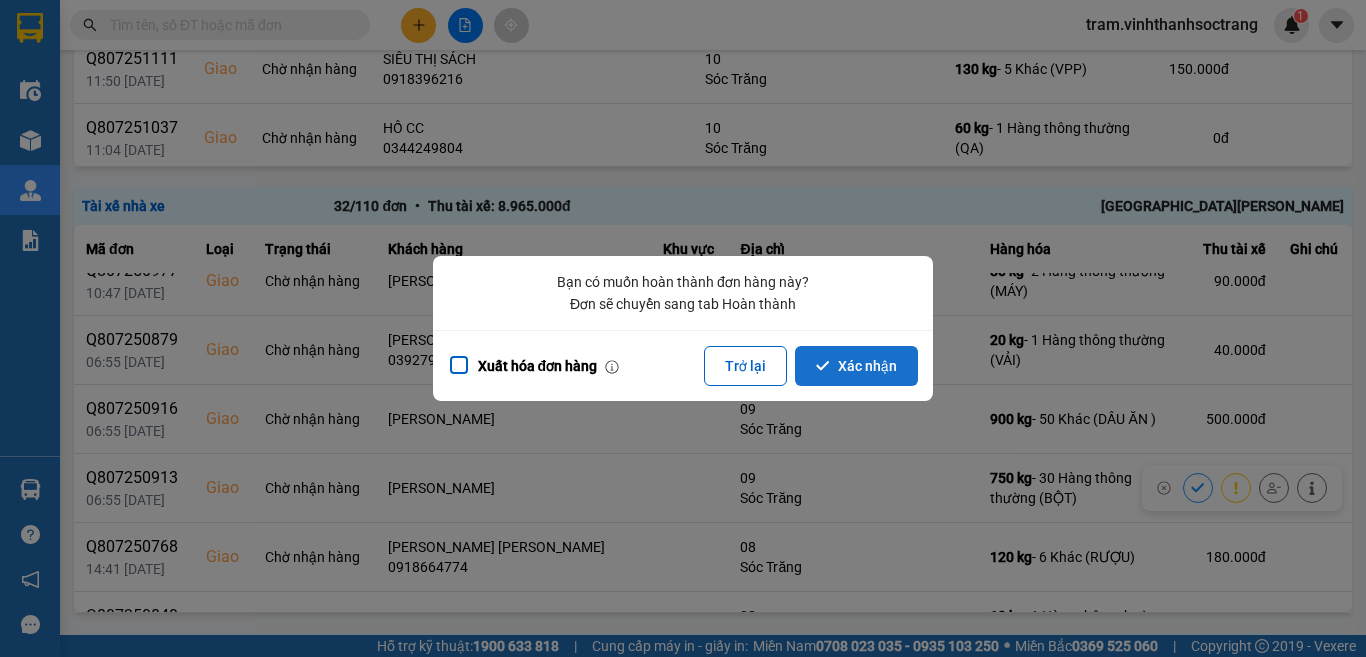 click on "Xác nhận" at bounding box center [856, 366] 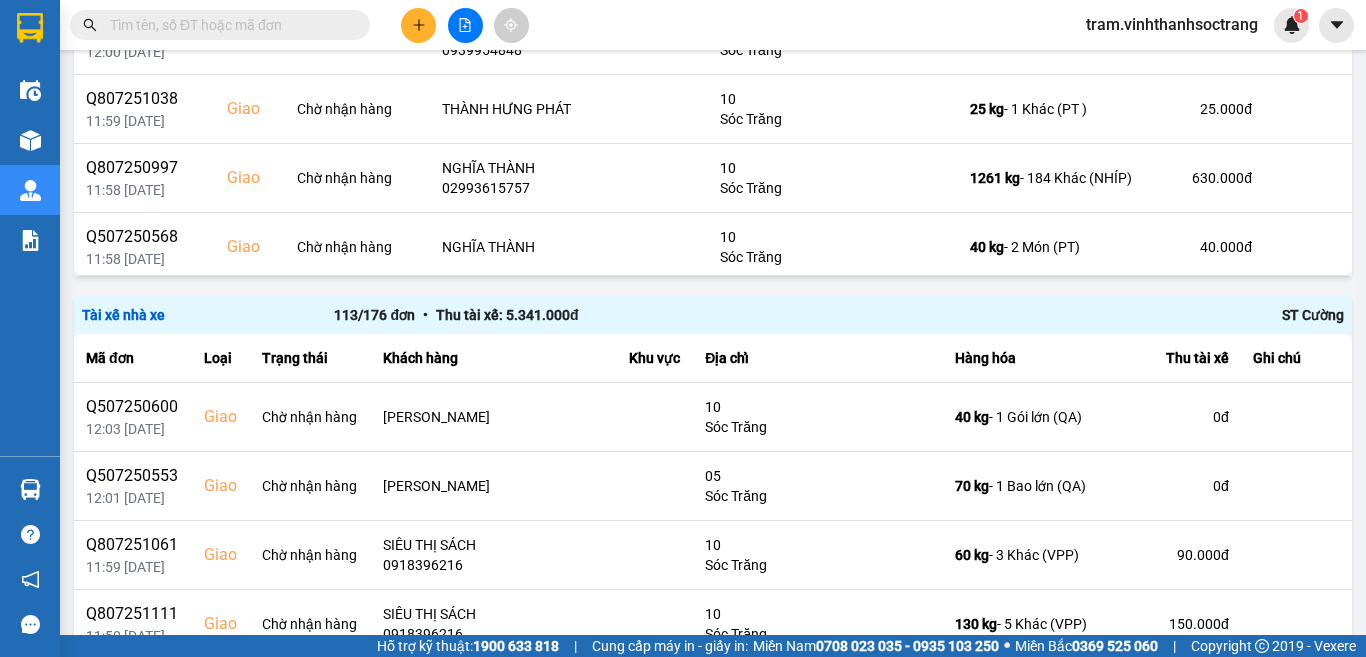 scroll, scrollTop: 2778, scrollLeft: 0, axis: vertical 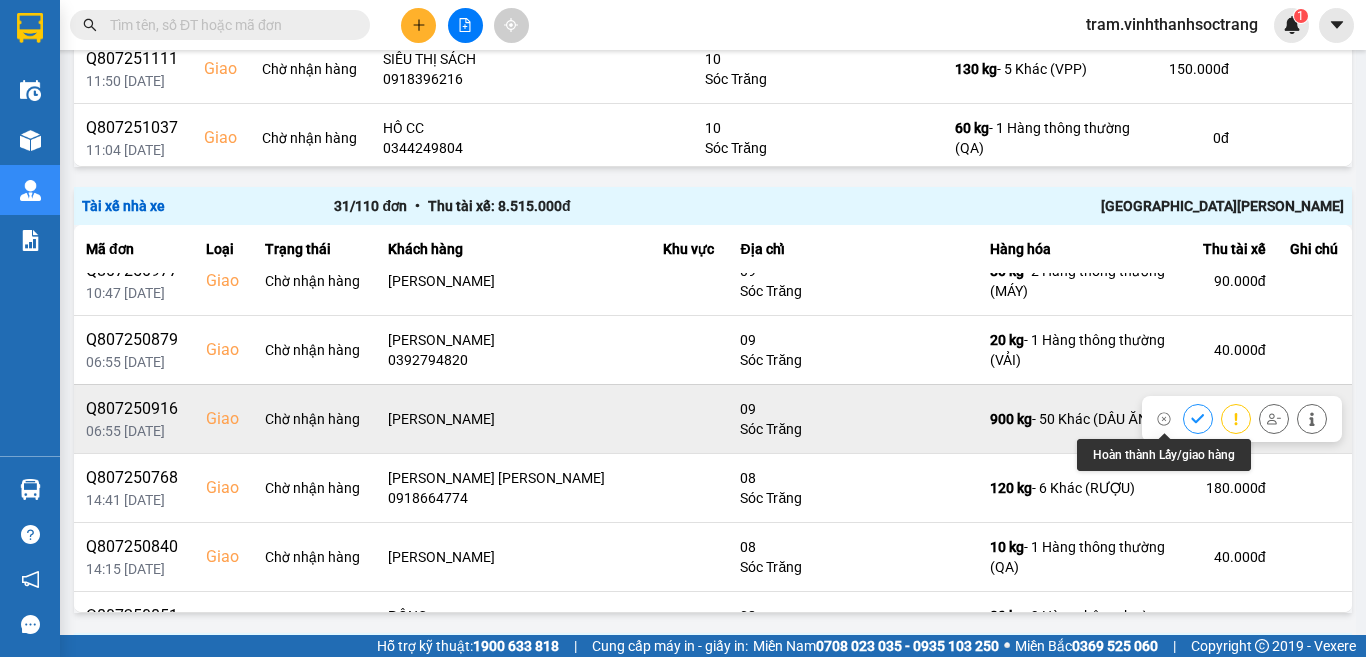 click 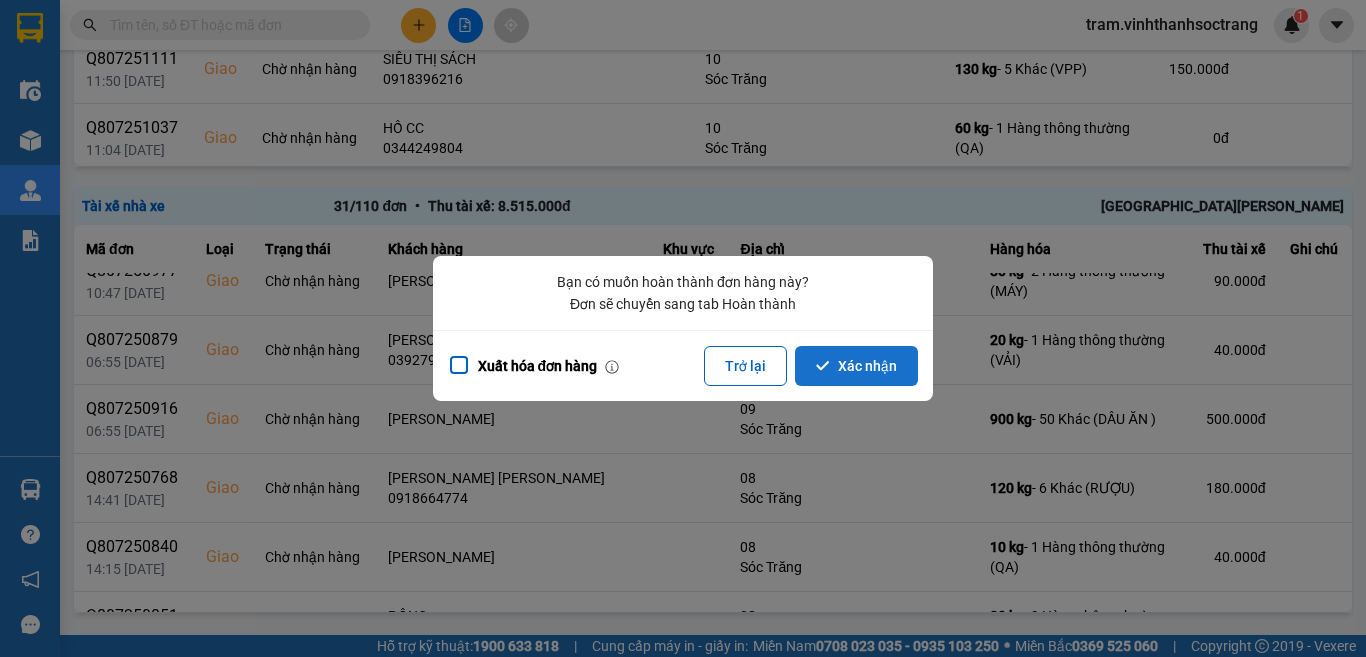 click on "Xác nhận" at bounding box center (856, 366) 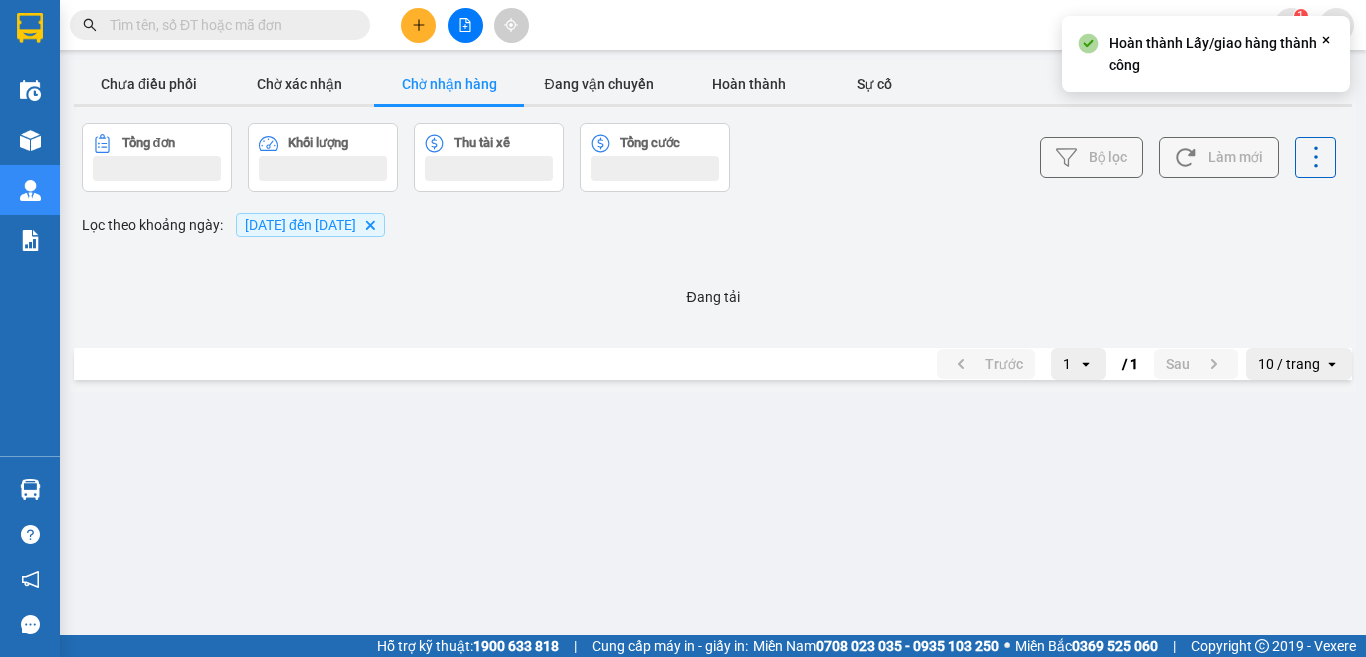 scroll, scrollTop: 0, scrollLeft: 0, axis: both 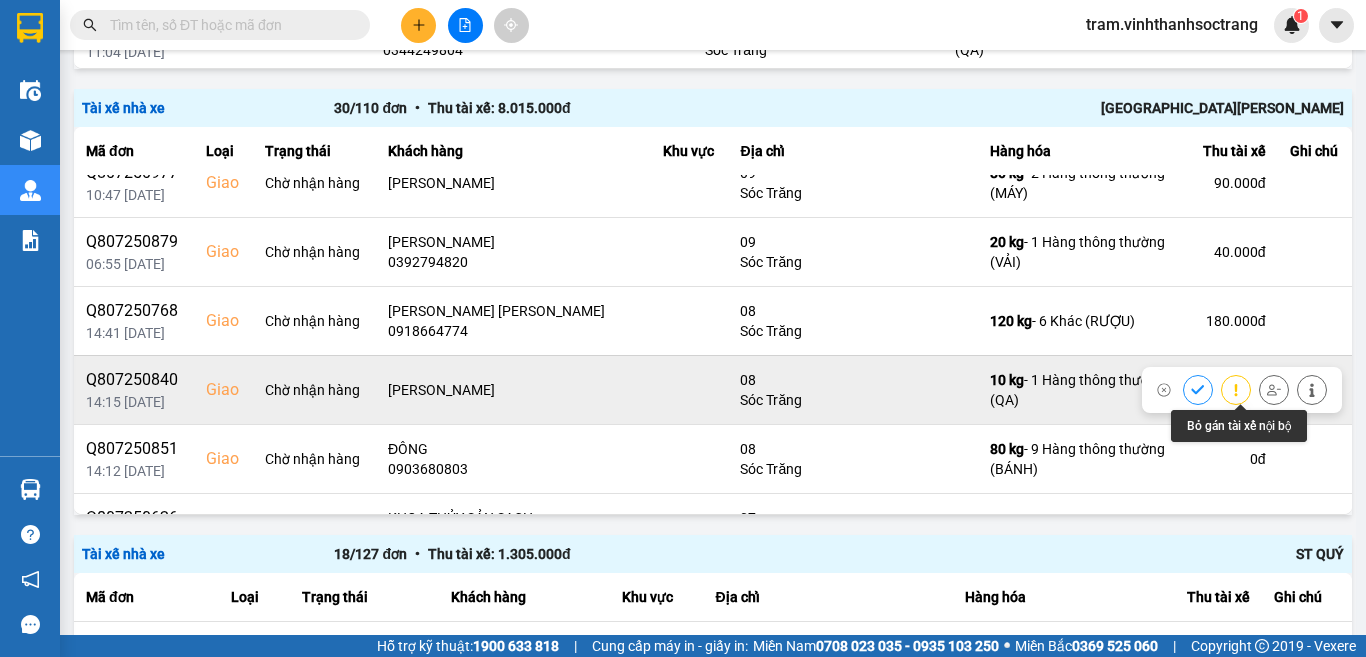 click 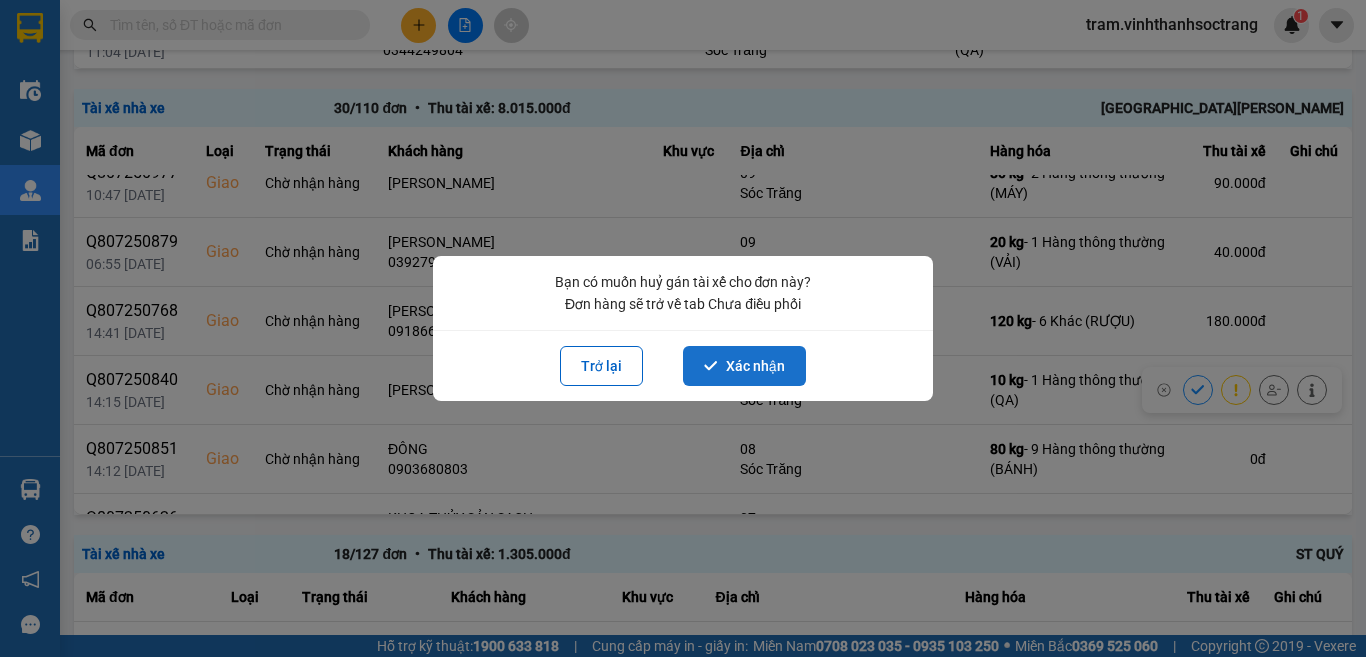 click on "Xác nhận" at bounding box center [744, 366] 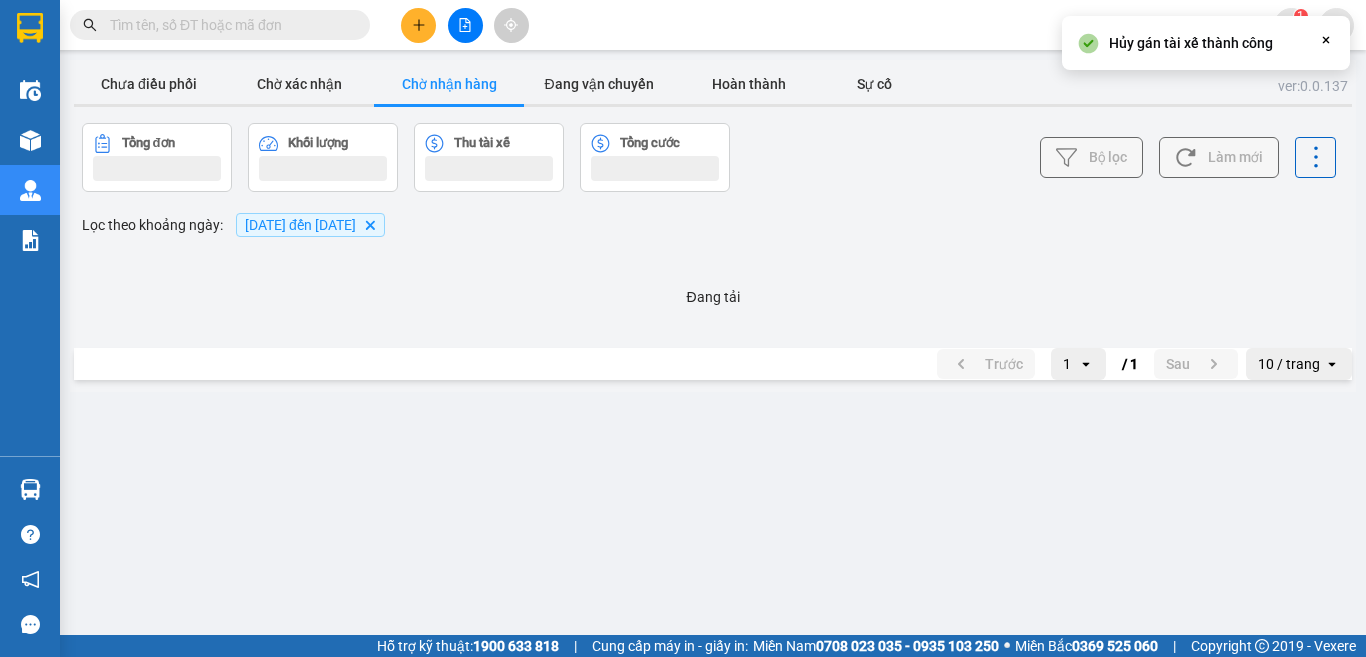 scroll, scrollTop: 0, scrollLeft: 0, axis: both 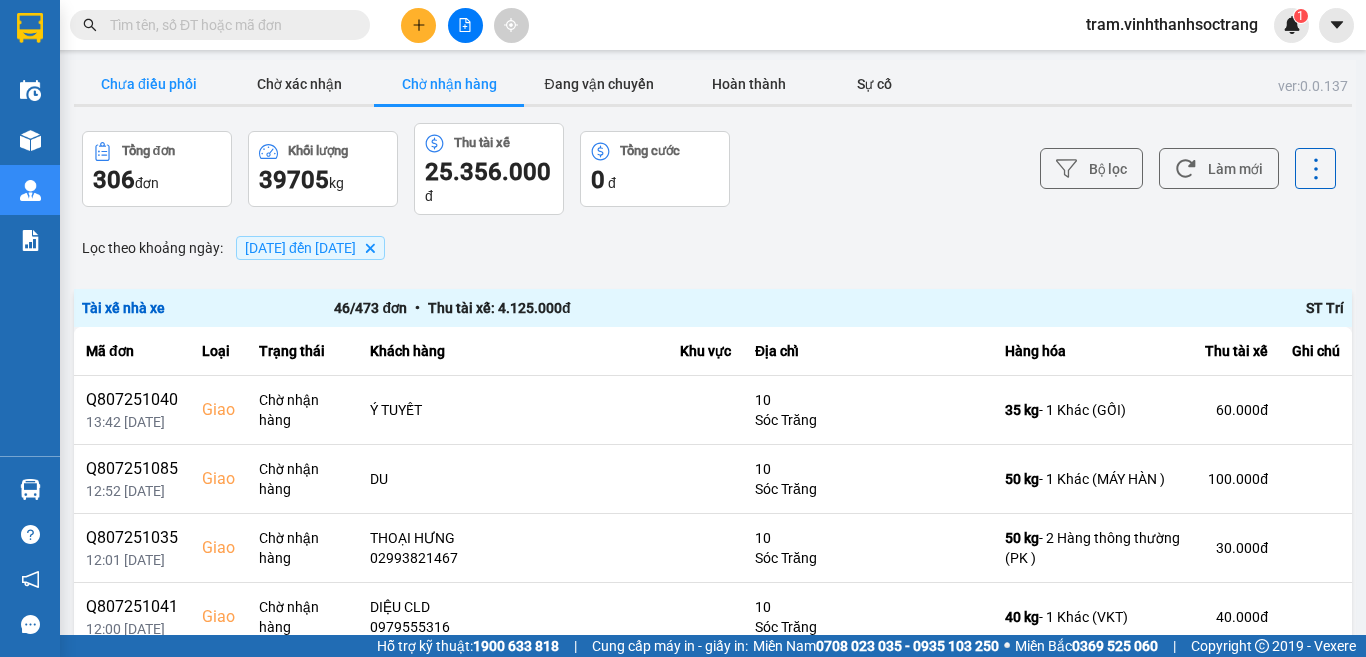 click on "Chưa điều phối" at bounding box center [149, 84] 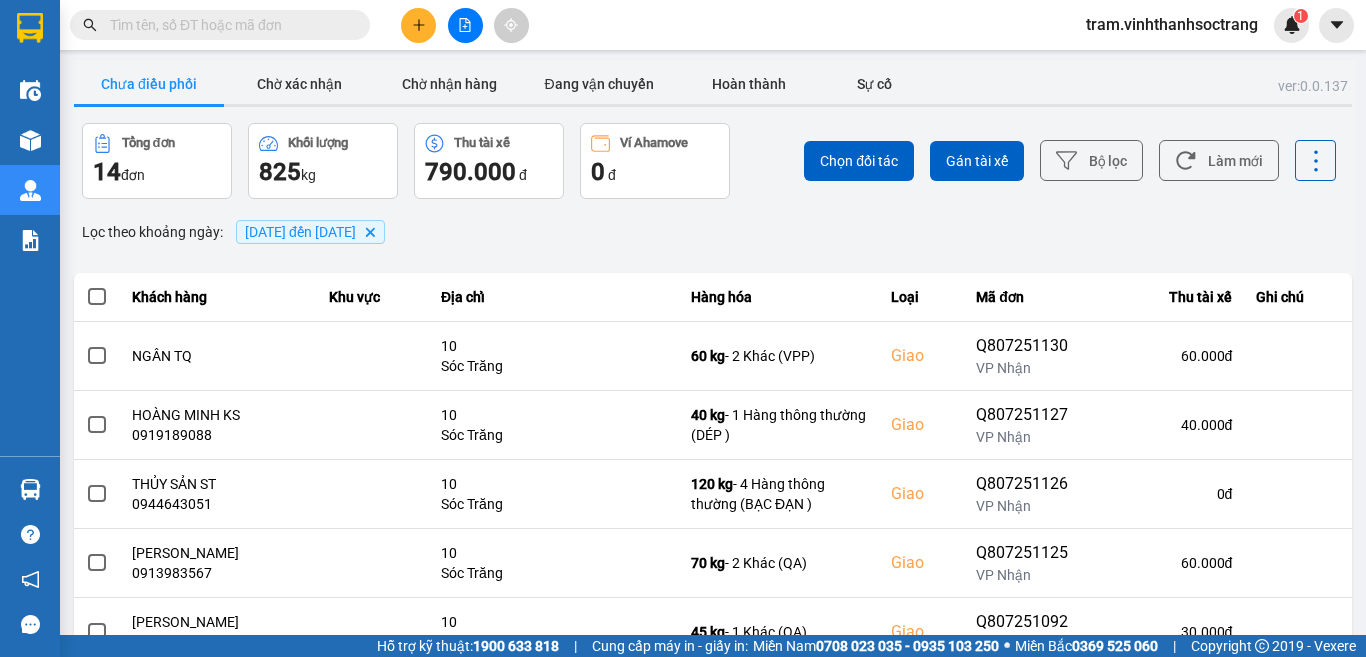 scroll, scrollTop: 423, scrollLeft: 0, axis: vertical 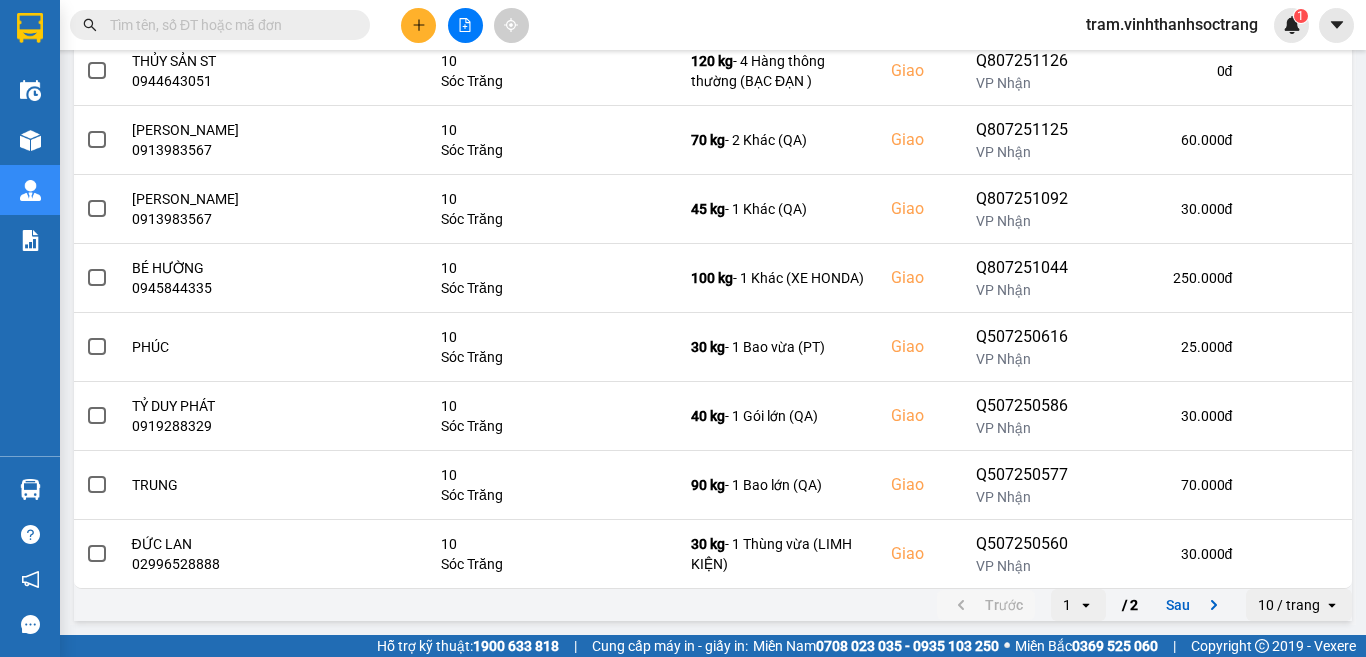 click on "10 / trang" at bounding box center [1285, 605] 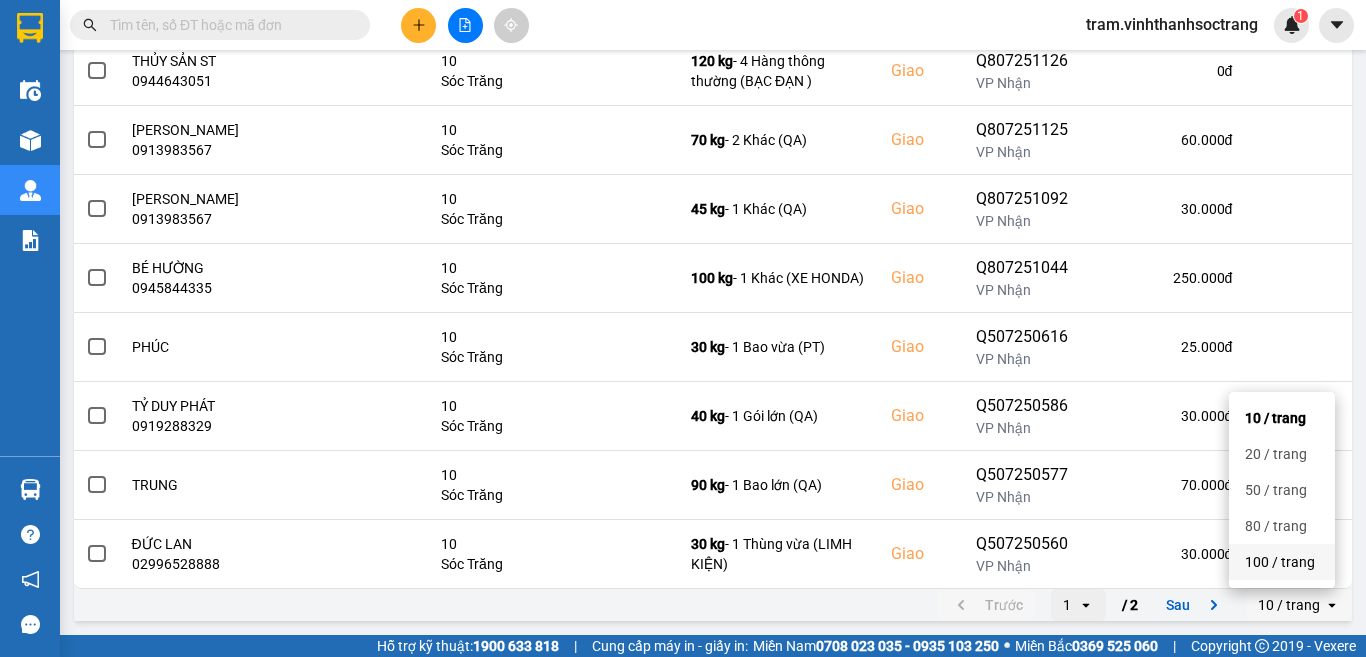 click on "100 / trang" at bounding box center (1282, 562) 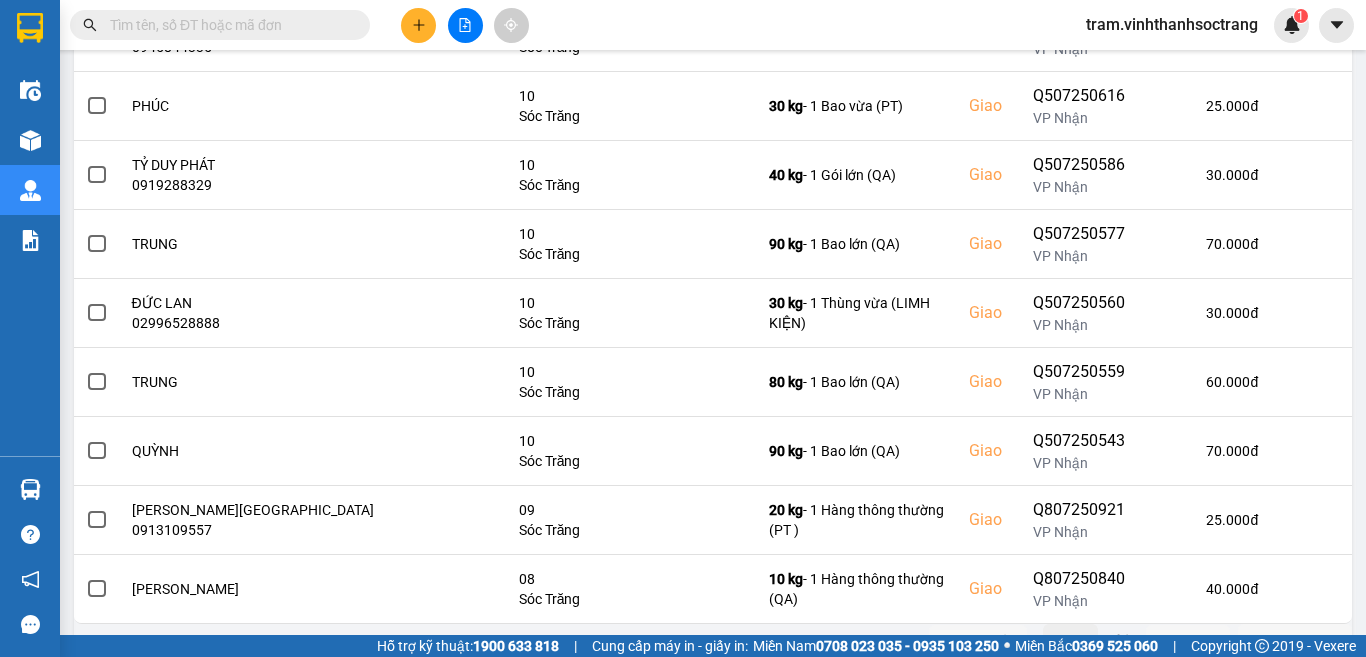 scroll, scrollTop: 699, scrollLeft: 0, axis: vertical 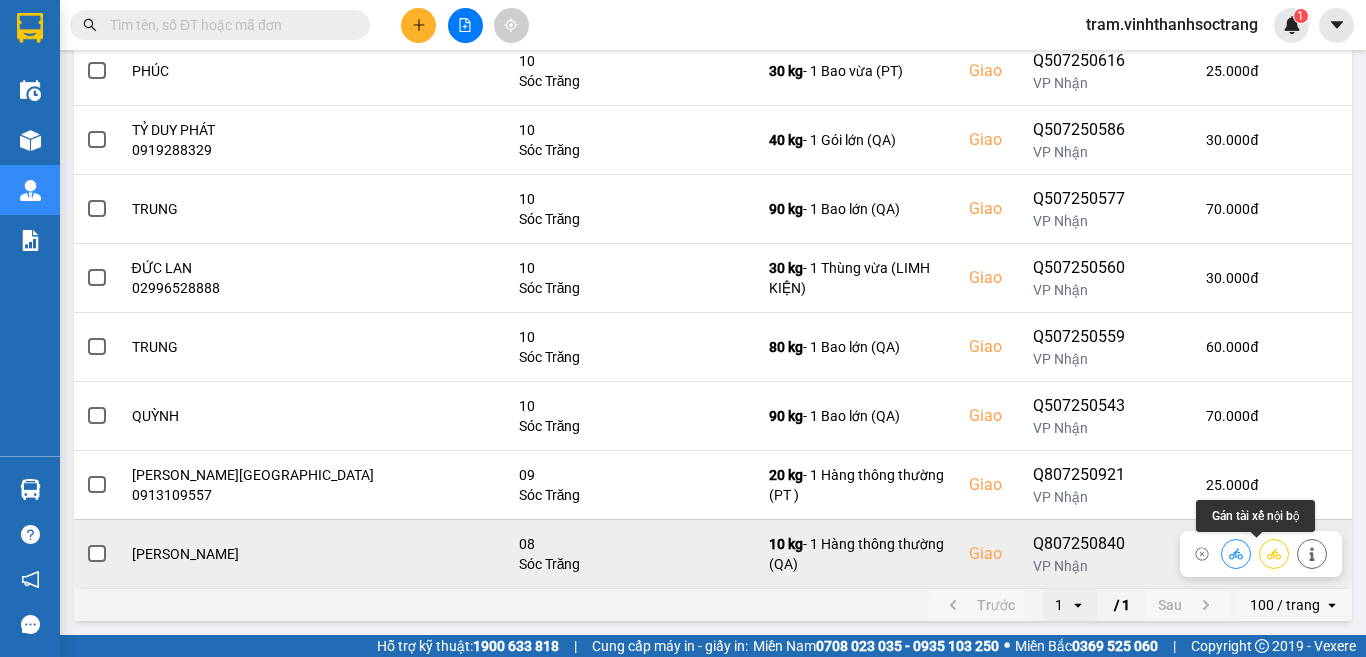 click 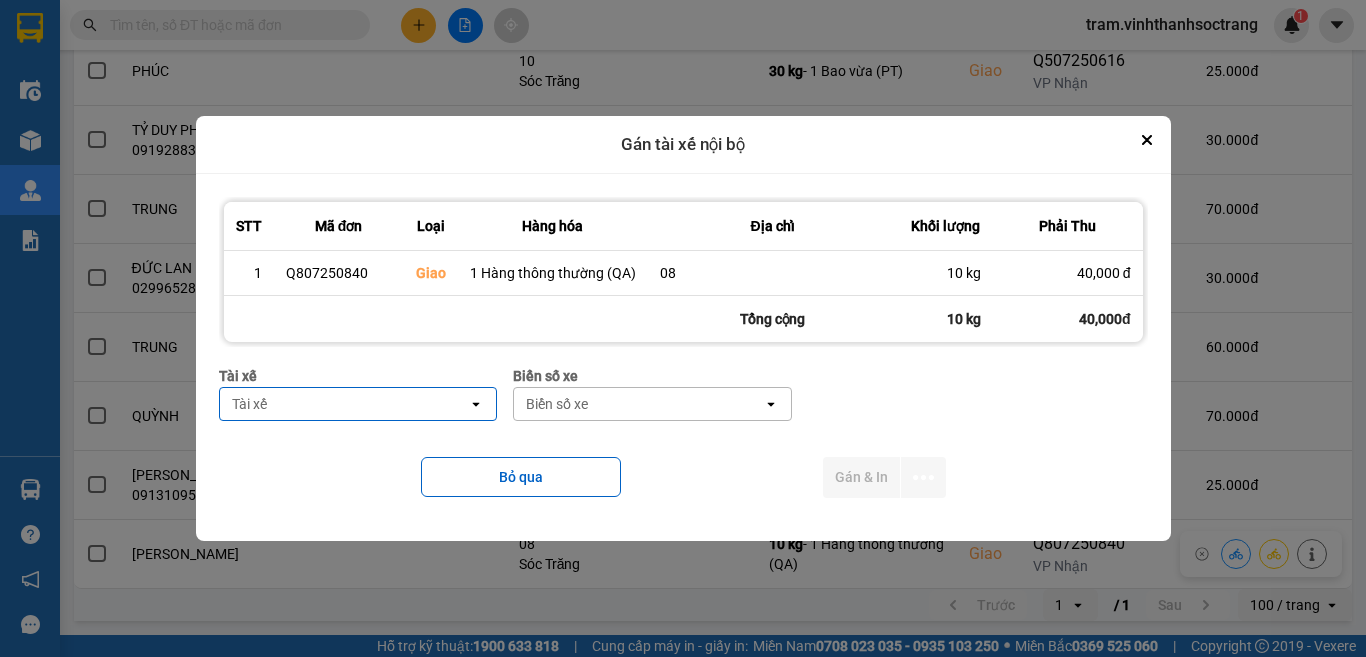 click on "Tài xế Tài xế open" at bounding box center [358, 401] 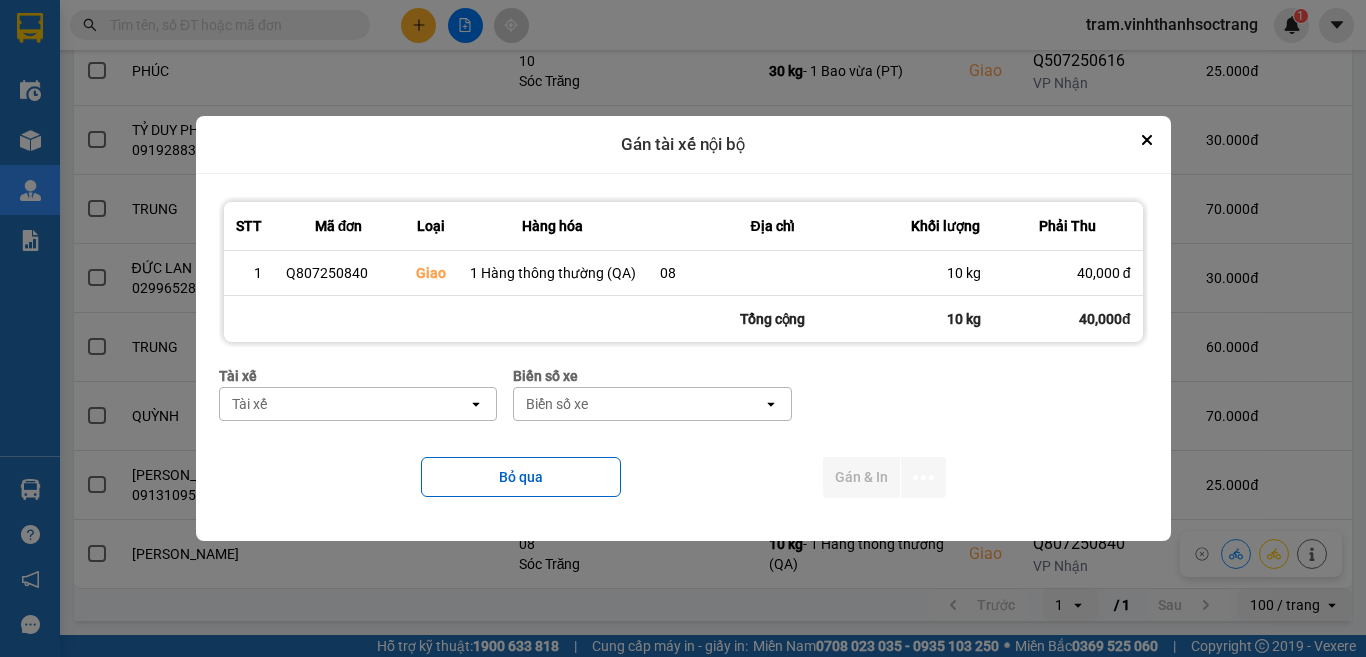 click on "Tài xế" at bounding box center (344, 404) 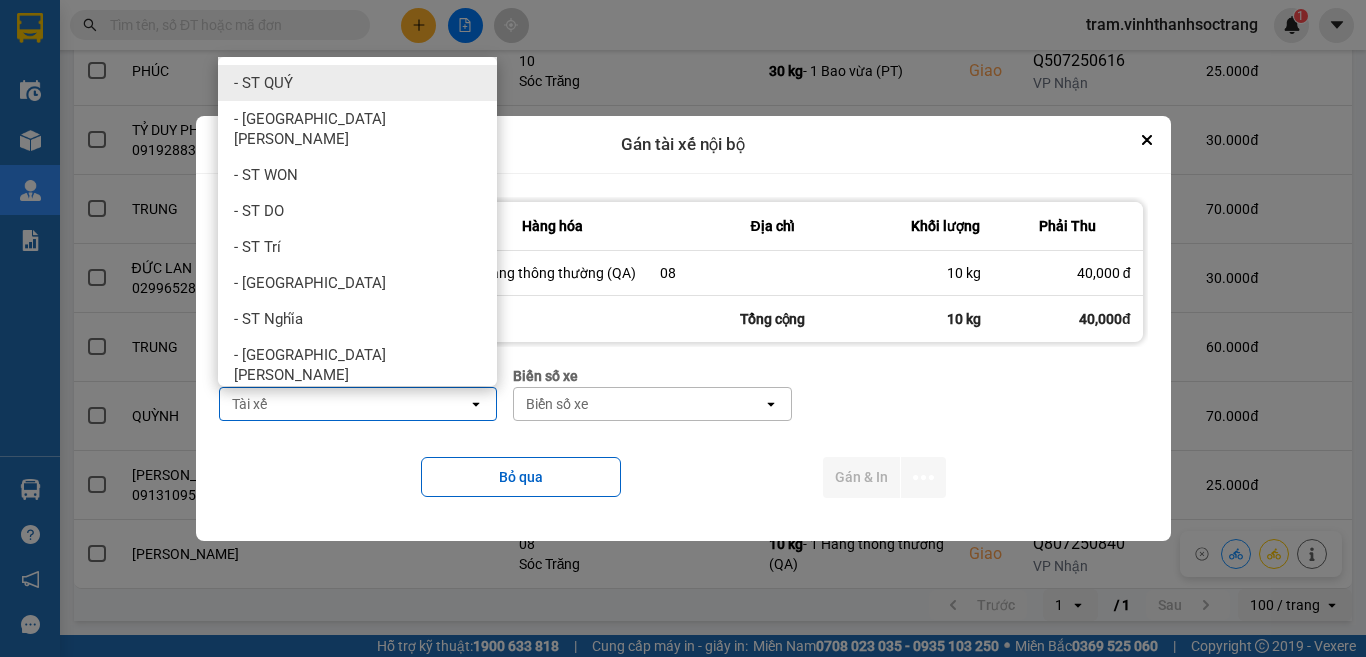 click on "- ST QUÝ" at bounding box center (357, 83) 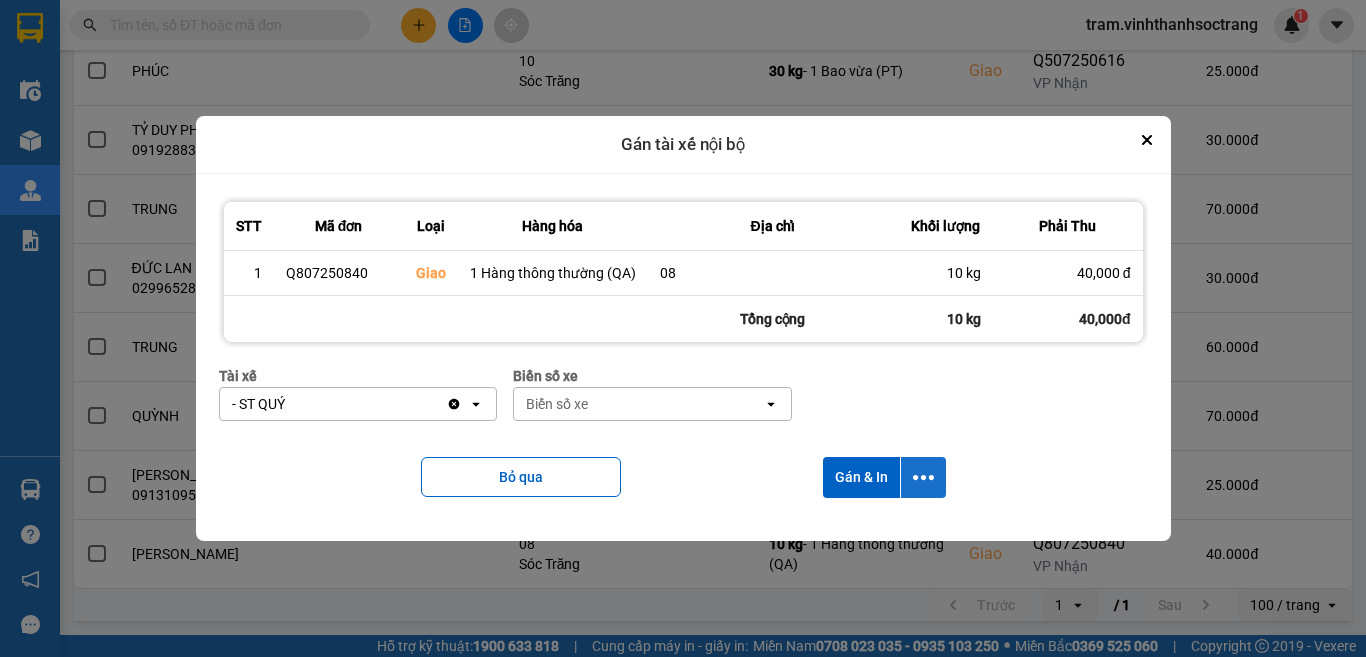 click 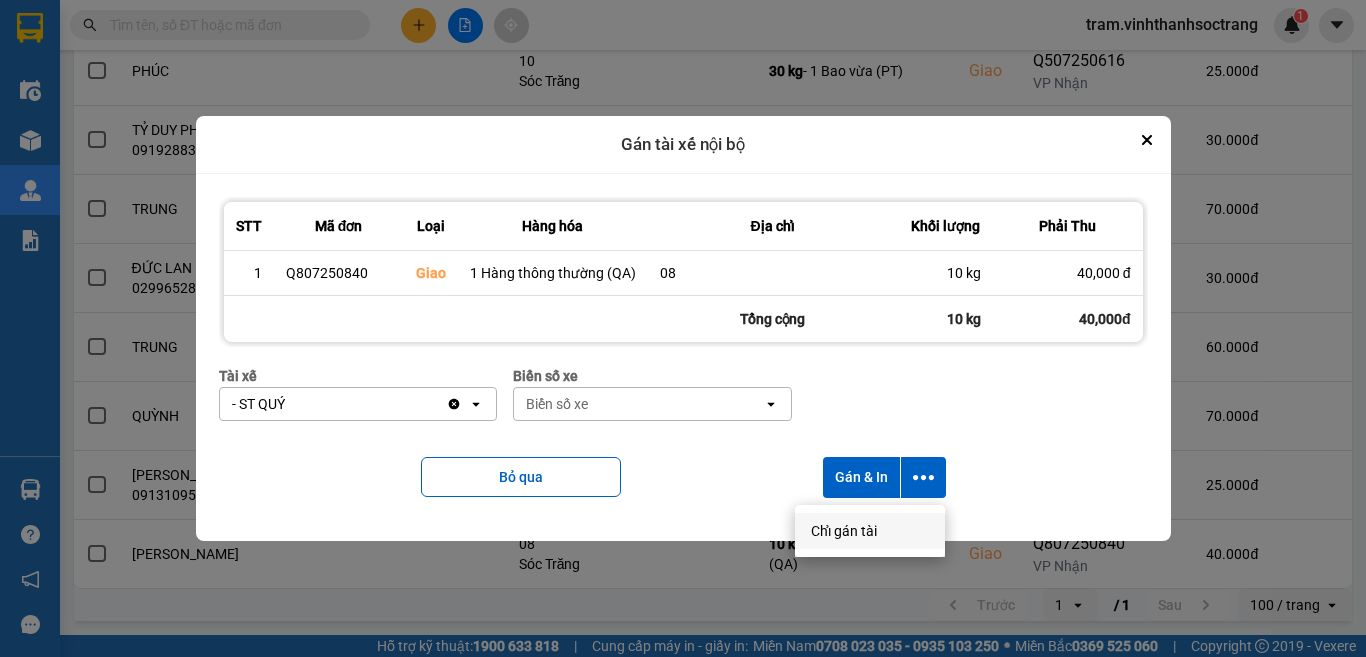 click on "Chỉ gán tài" at bounding box center (844, 531) 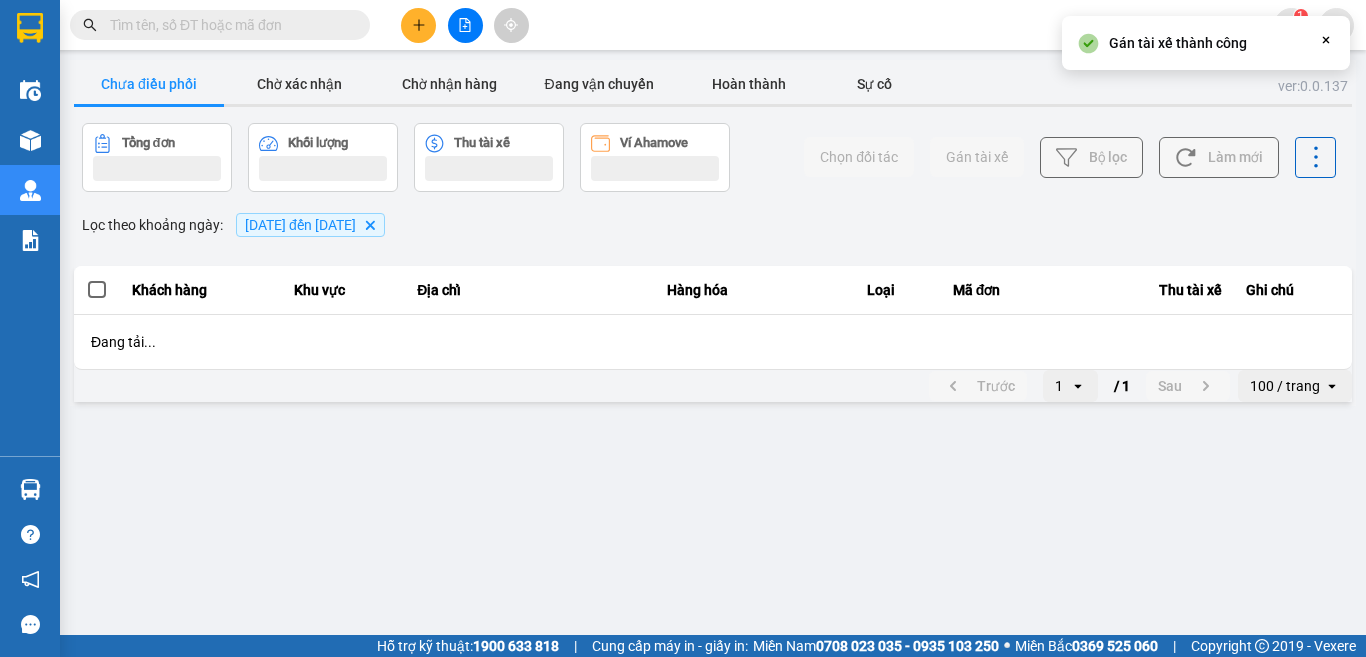scroll, scrollTop: 0, scrollLeft: 0, axis: both 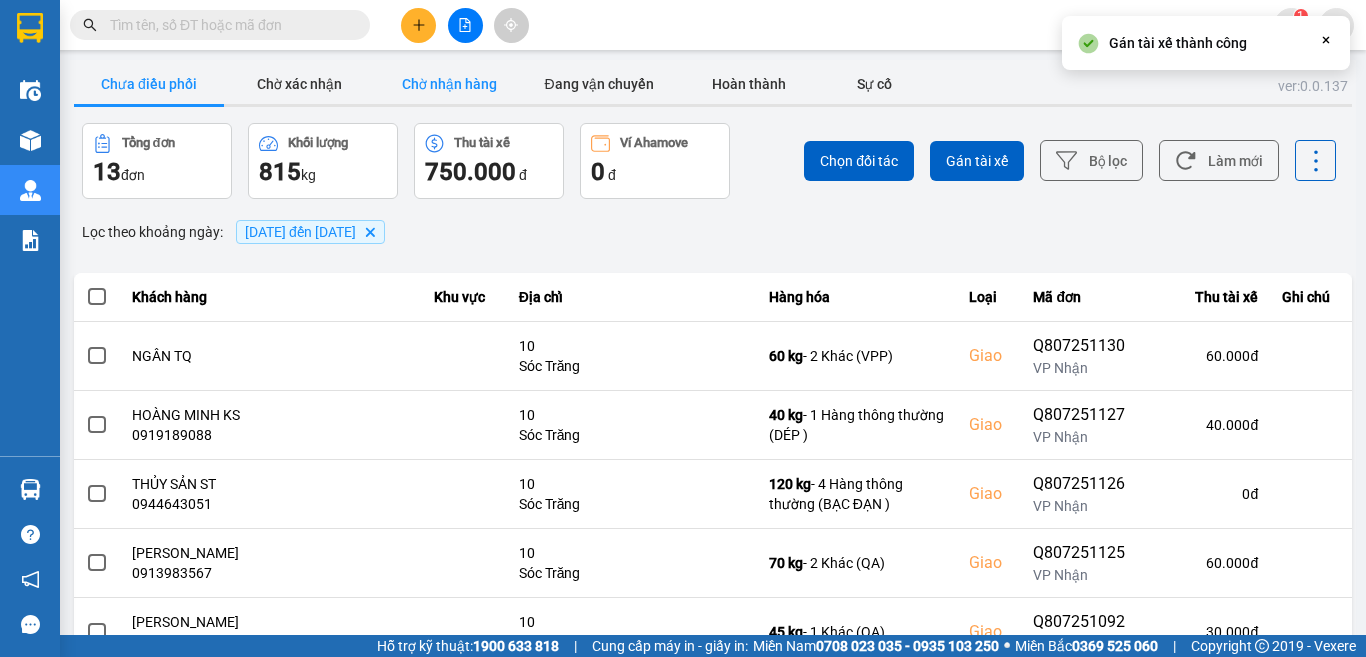 click on "Chờ nhận hàng" at bounding box center (449, 84) 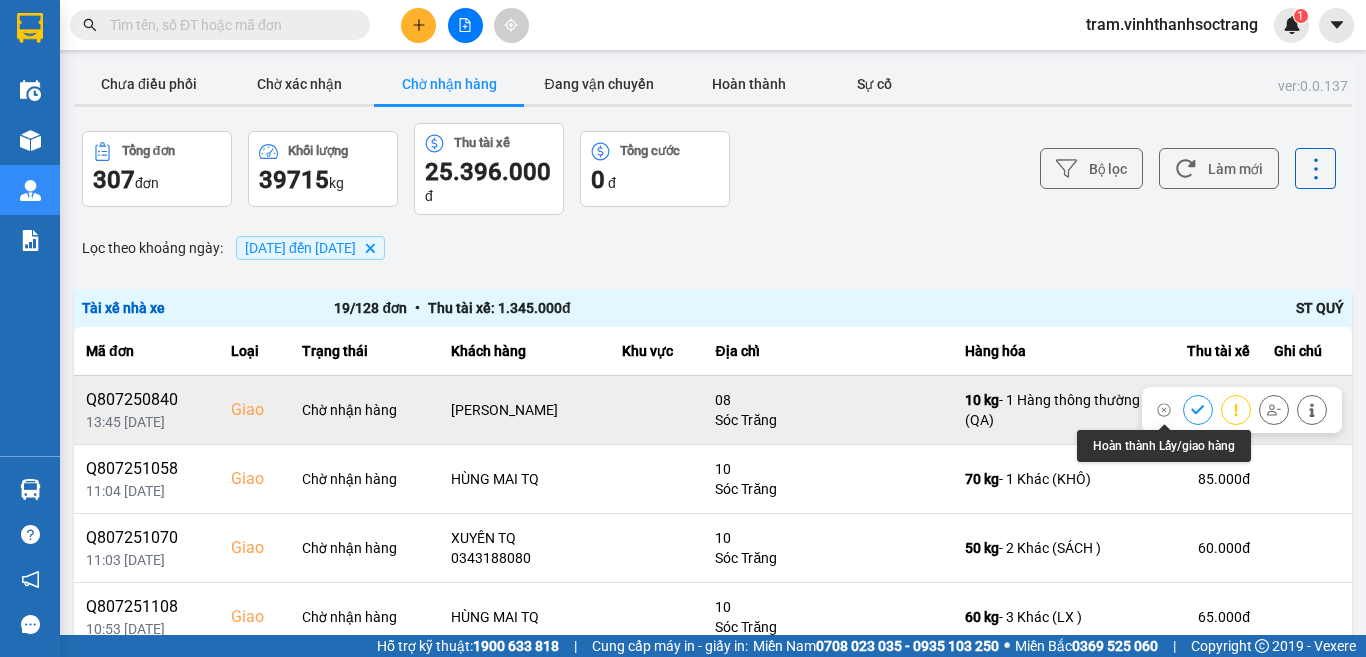 click 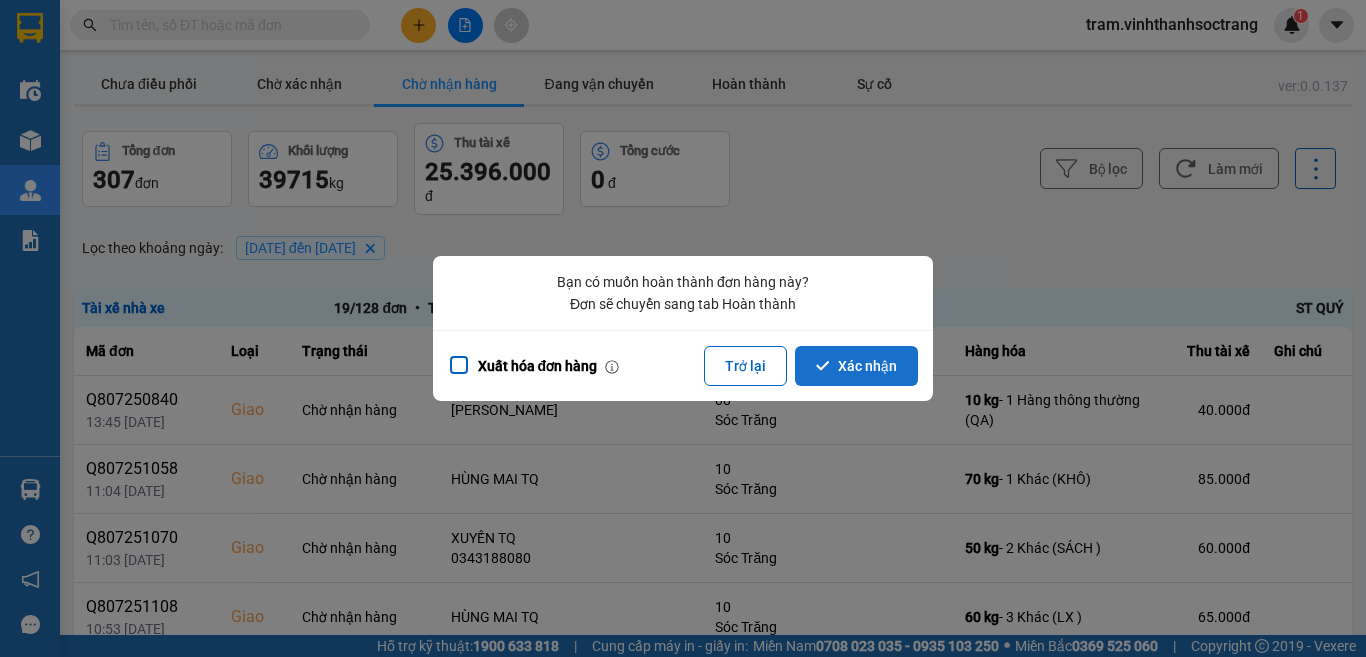 click on "Xác nhận" at bounding box center (856, 366) 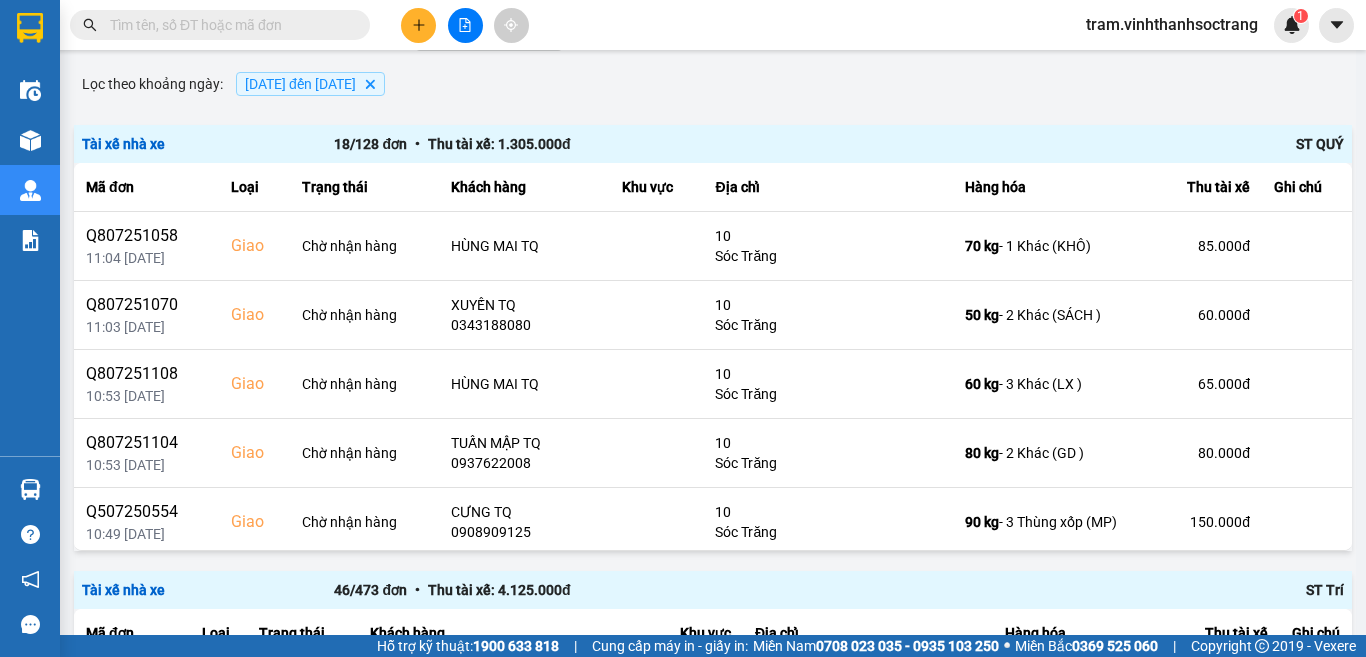 scroll, scrollTop: 200, scrollLeft: 0, axis: vertical 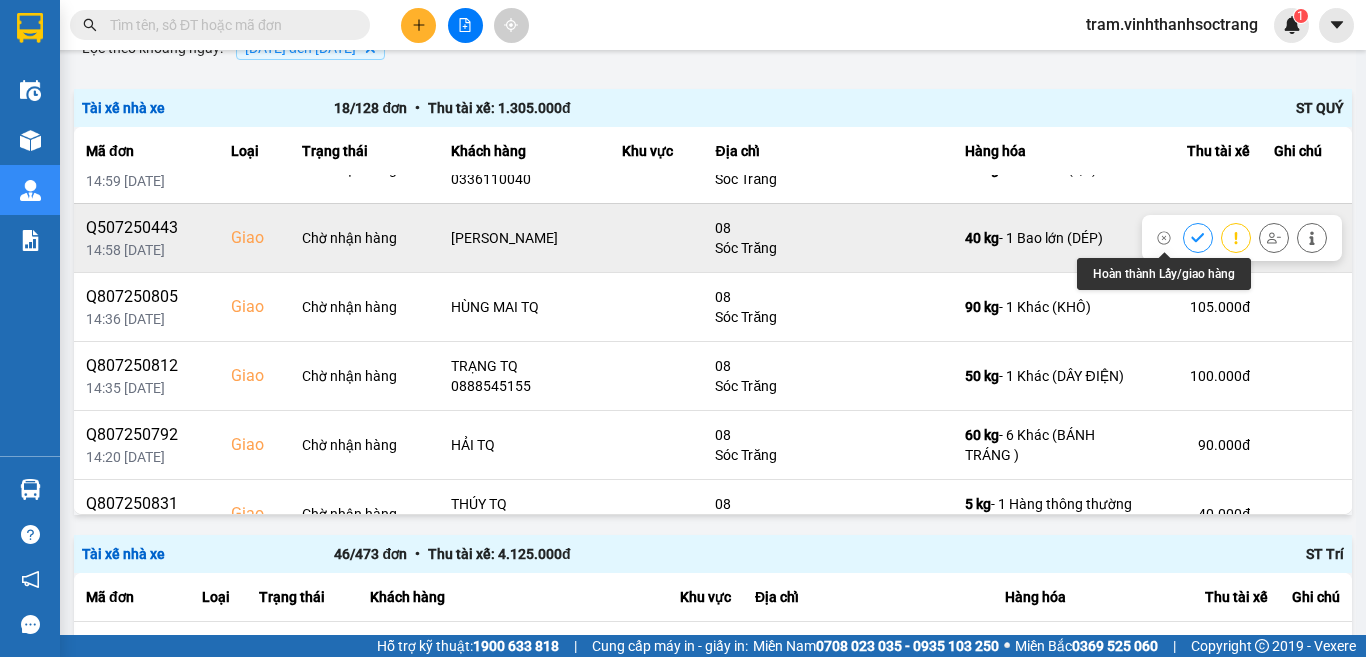click 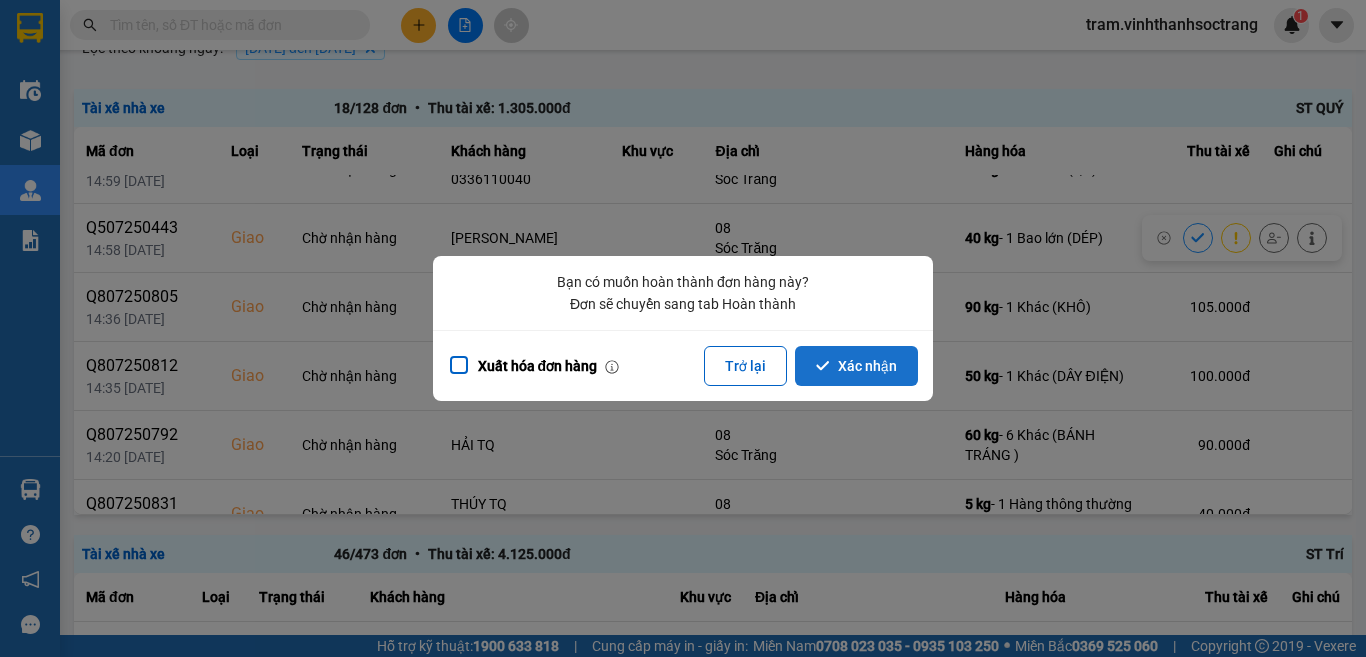 click on "Xác nhận" at bounding box center (856, 366) 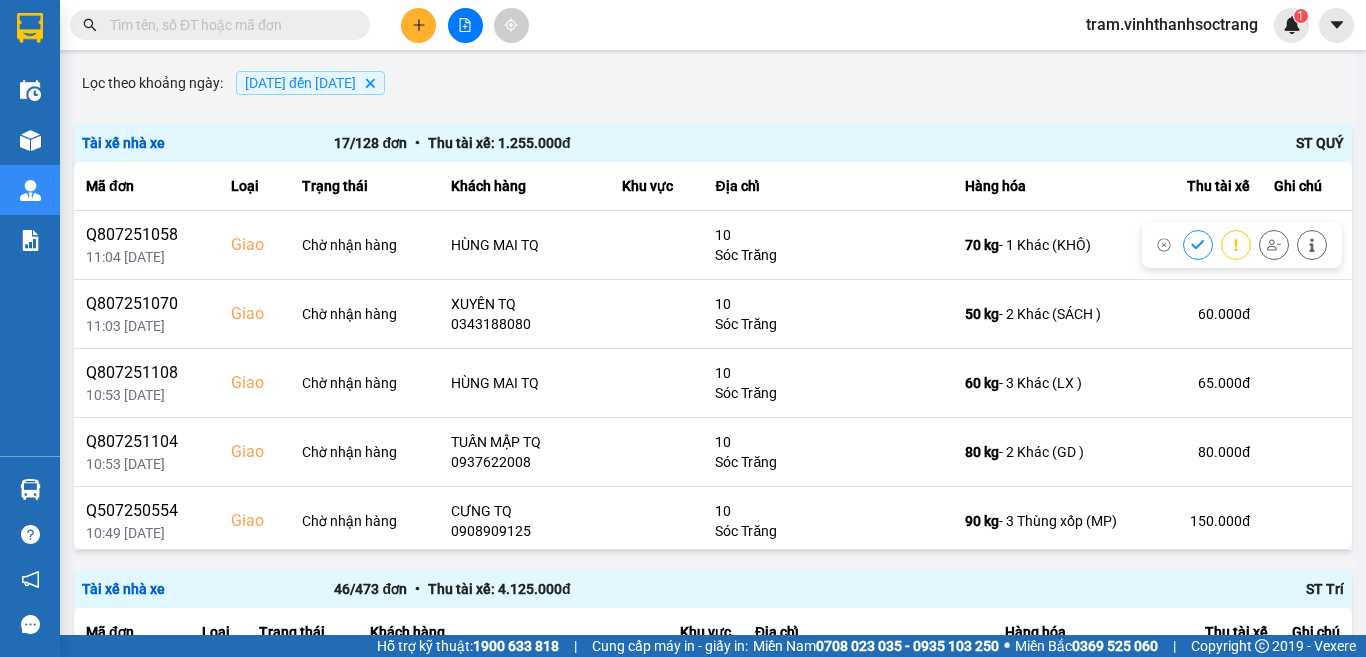 scroll, scrollTop: 200, scrollLeft: 0, axis: vertical 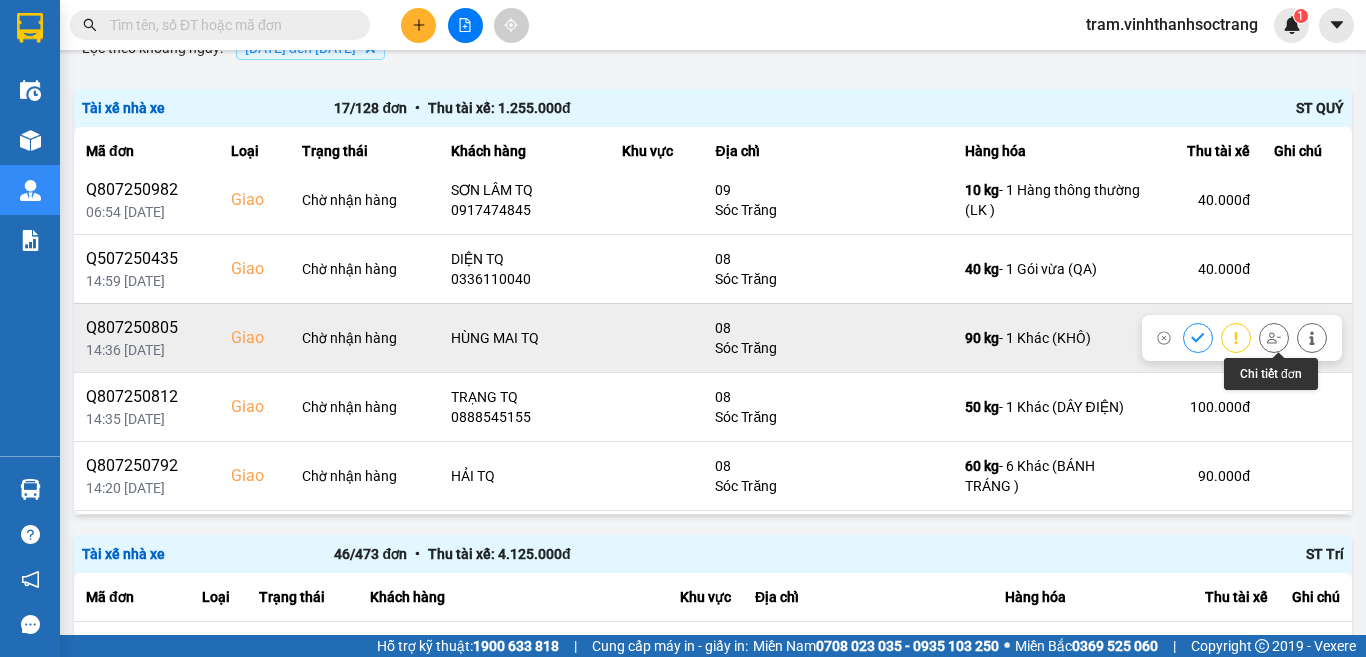 click 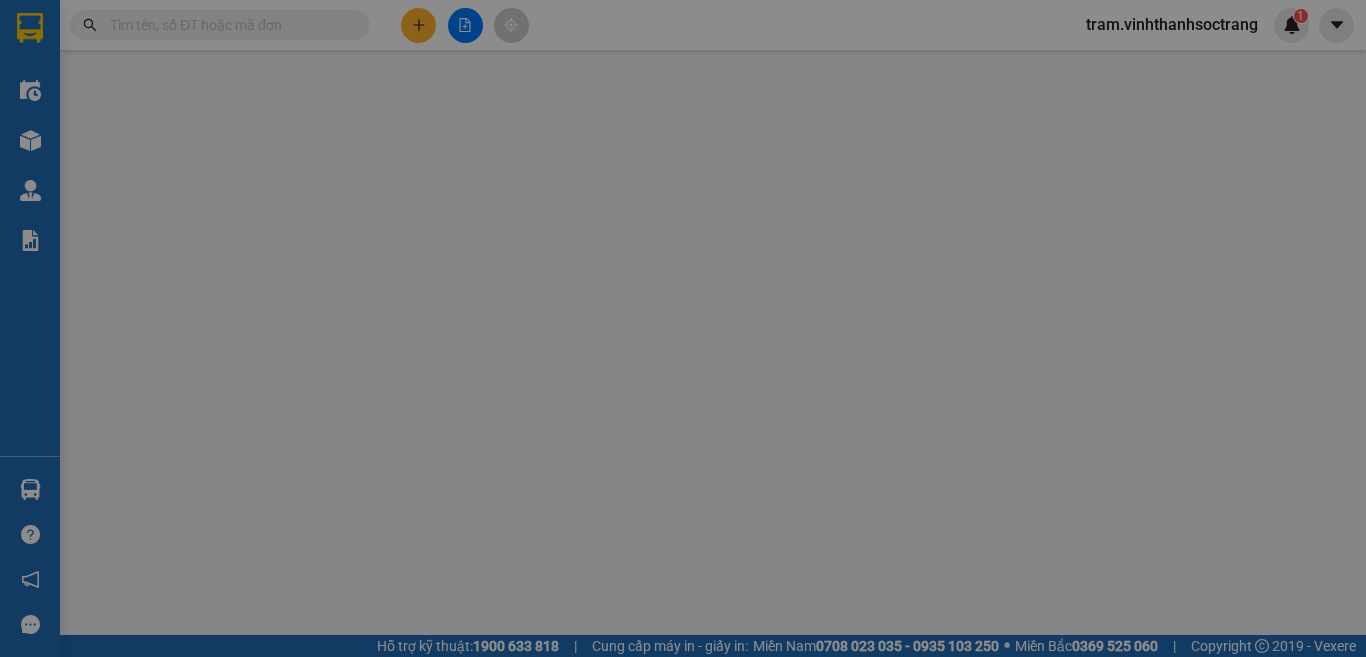 scroll, scrollTop: 0, scrollLeft: 0, axis: both 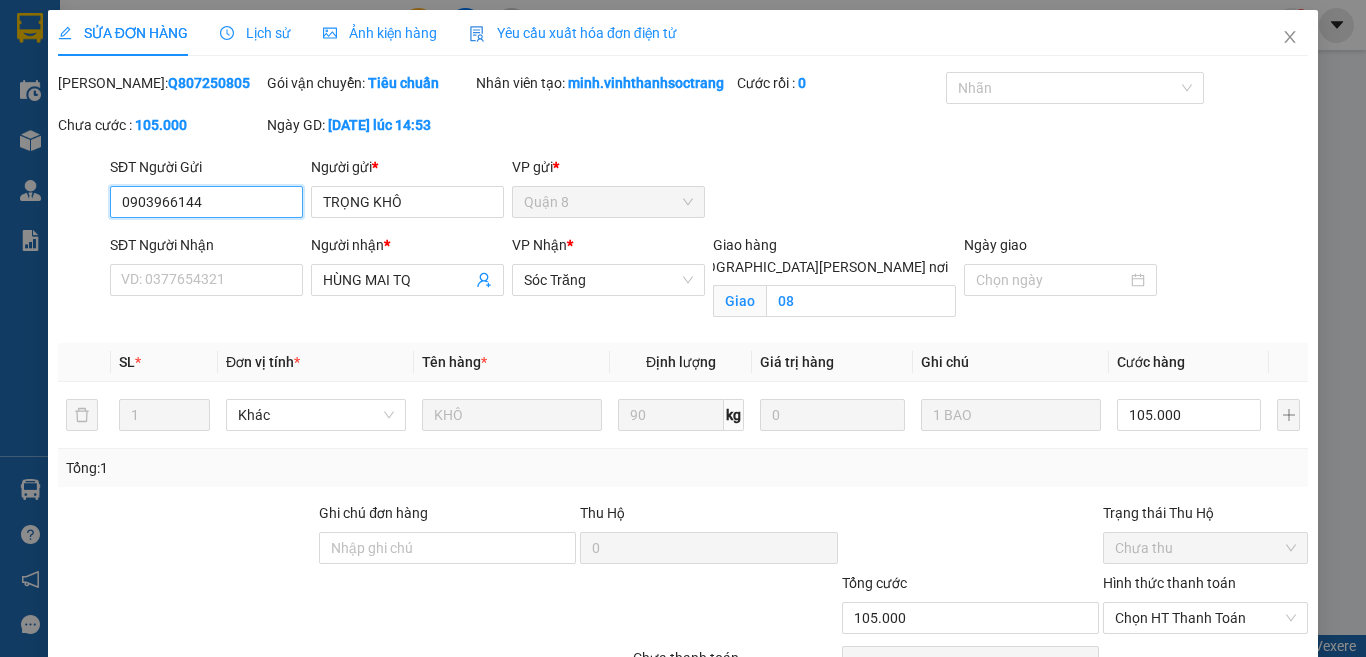 type on "0903966144" 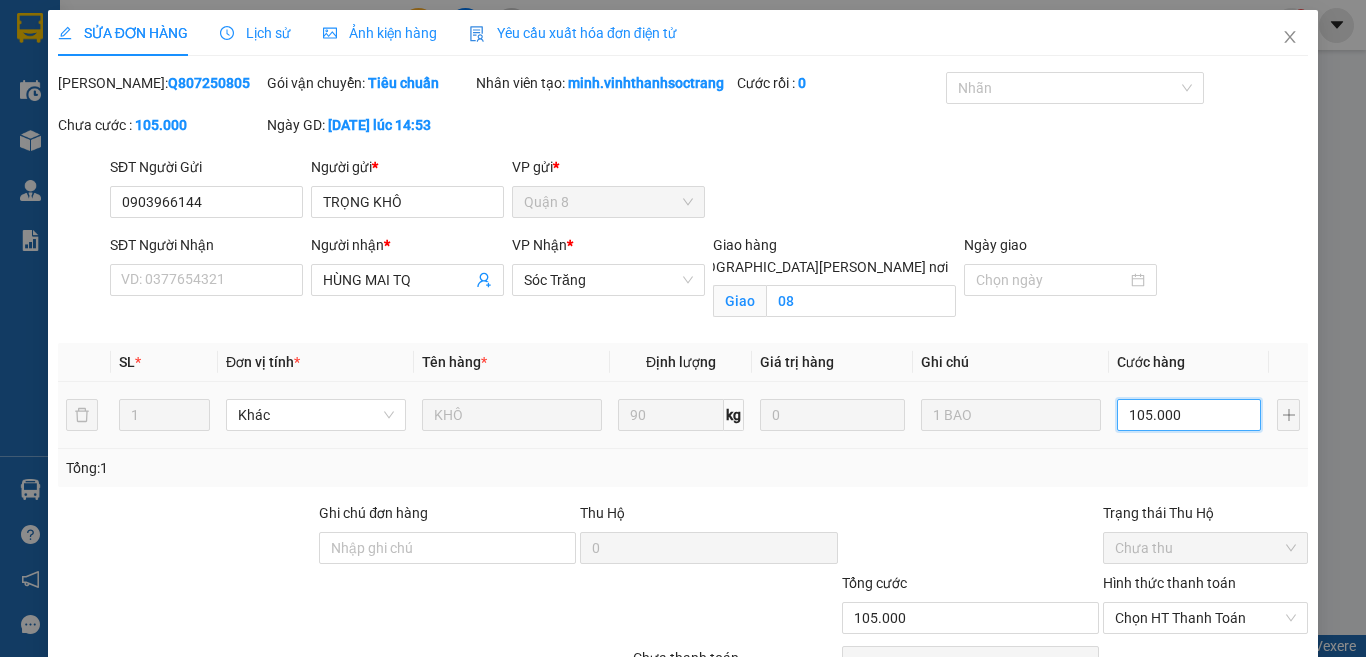 click on "105.000" at bounding box center (1189, 415) 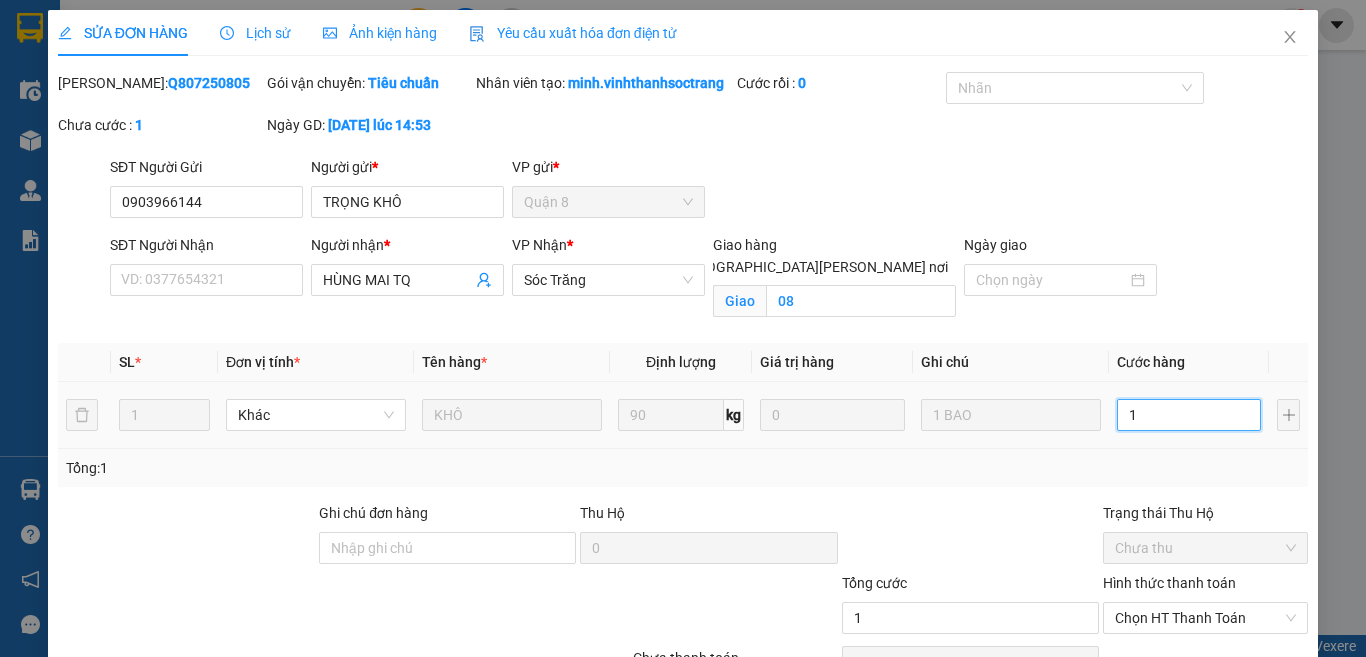 type on "10" 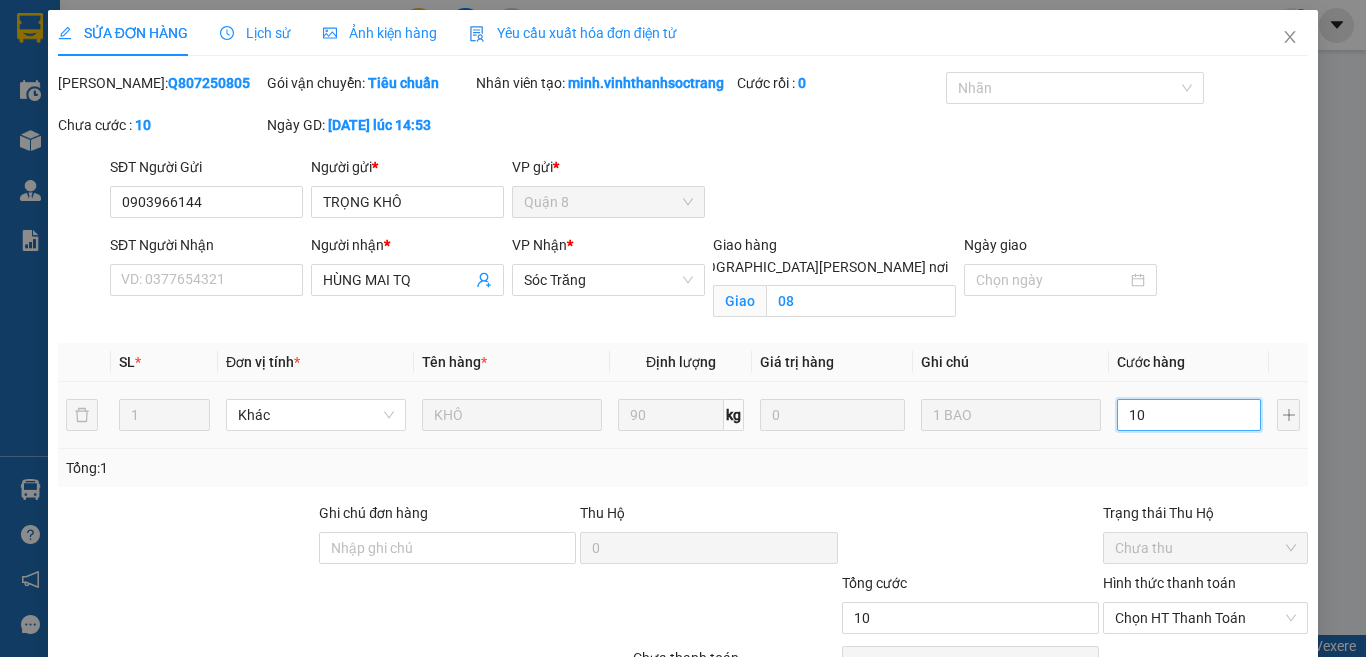 type on "100" 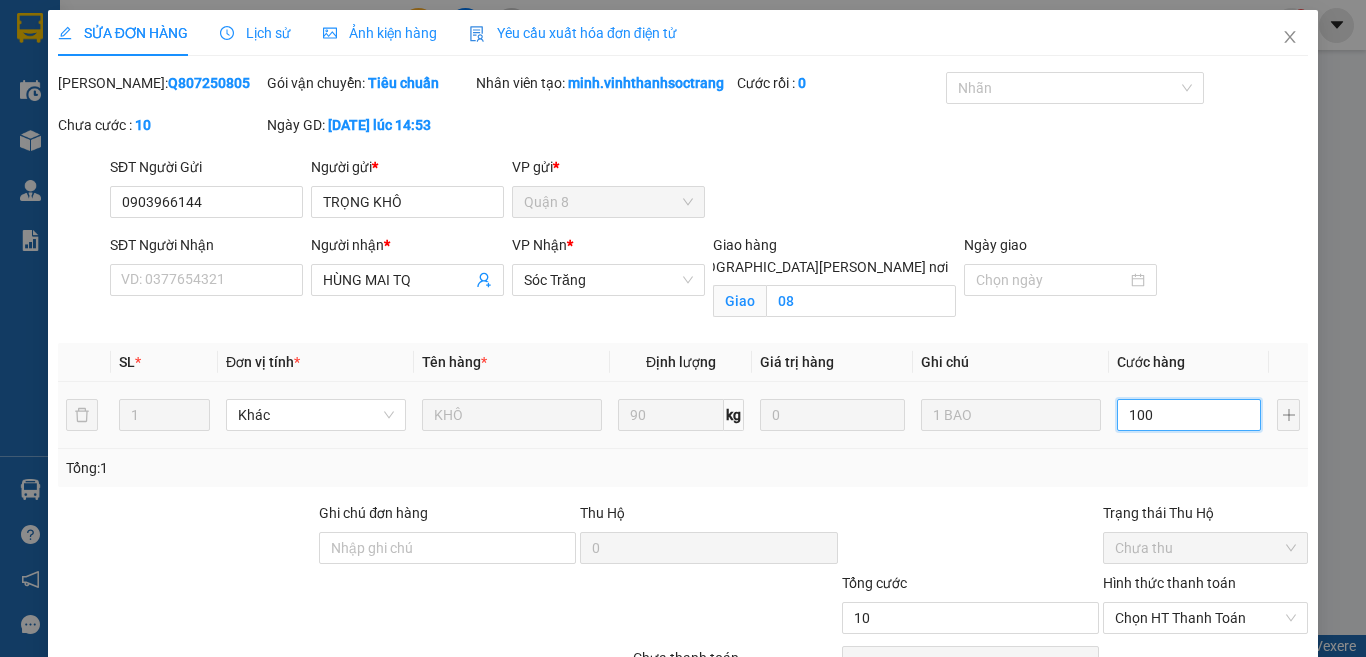 type on "100" 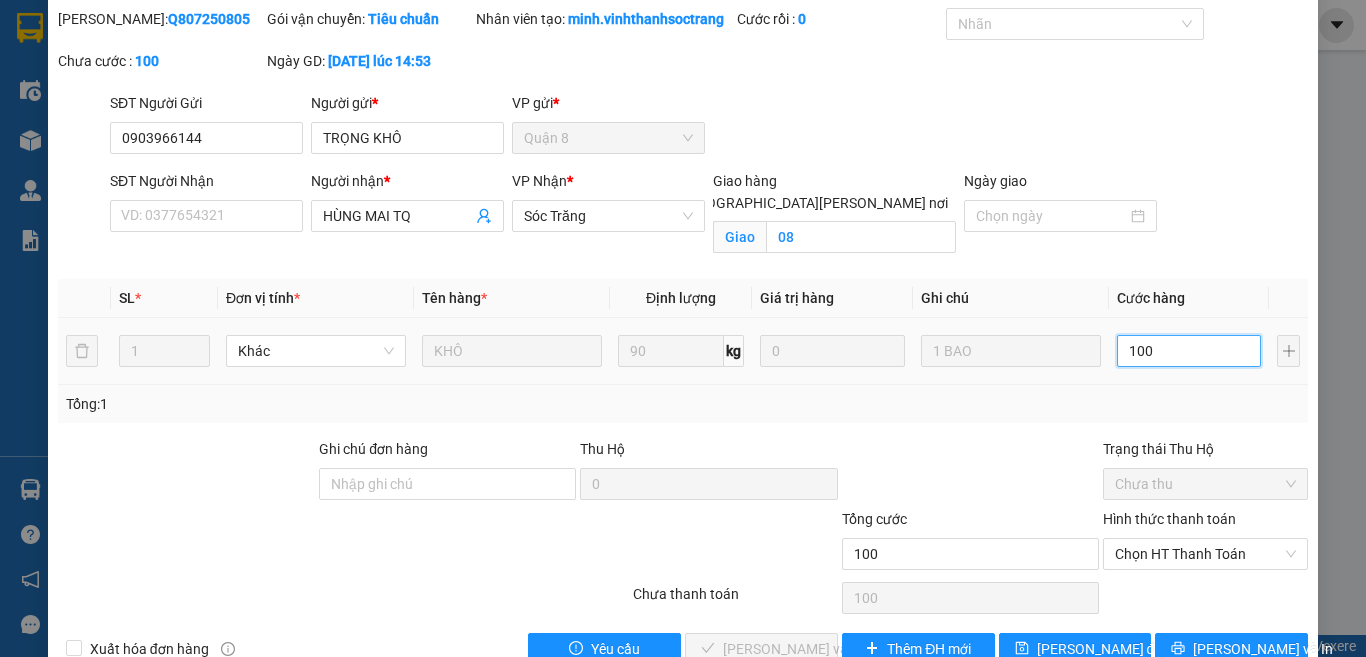 scroll, scrollTop: 133, scrollLeft: 0, axis: vertical 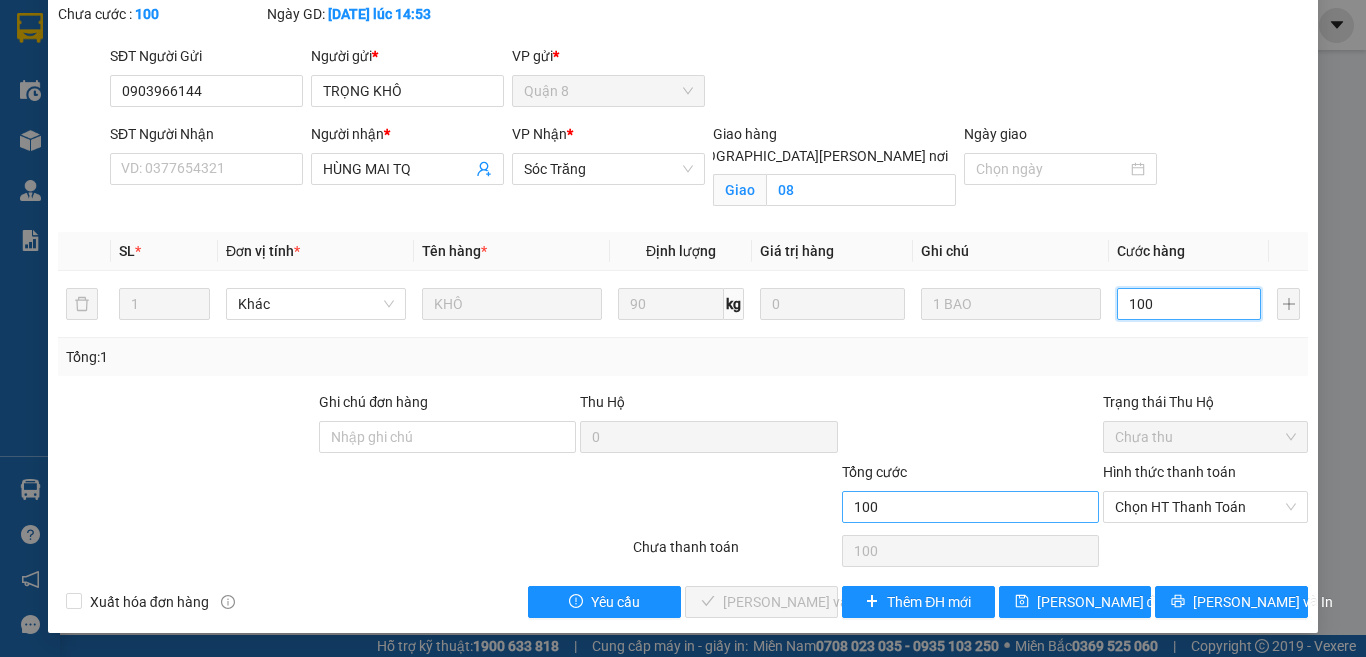 type on "100" 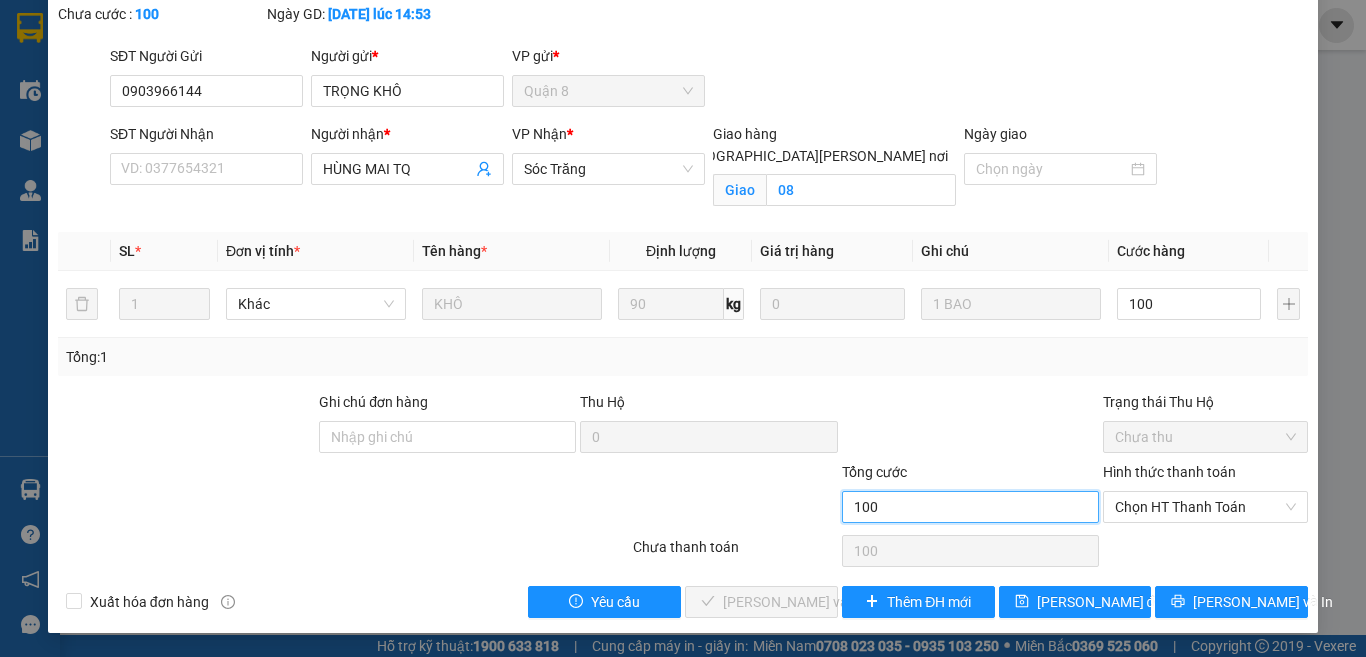 type on "100.000" 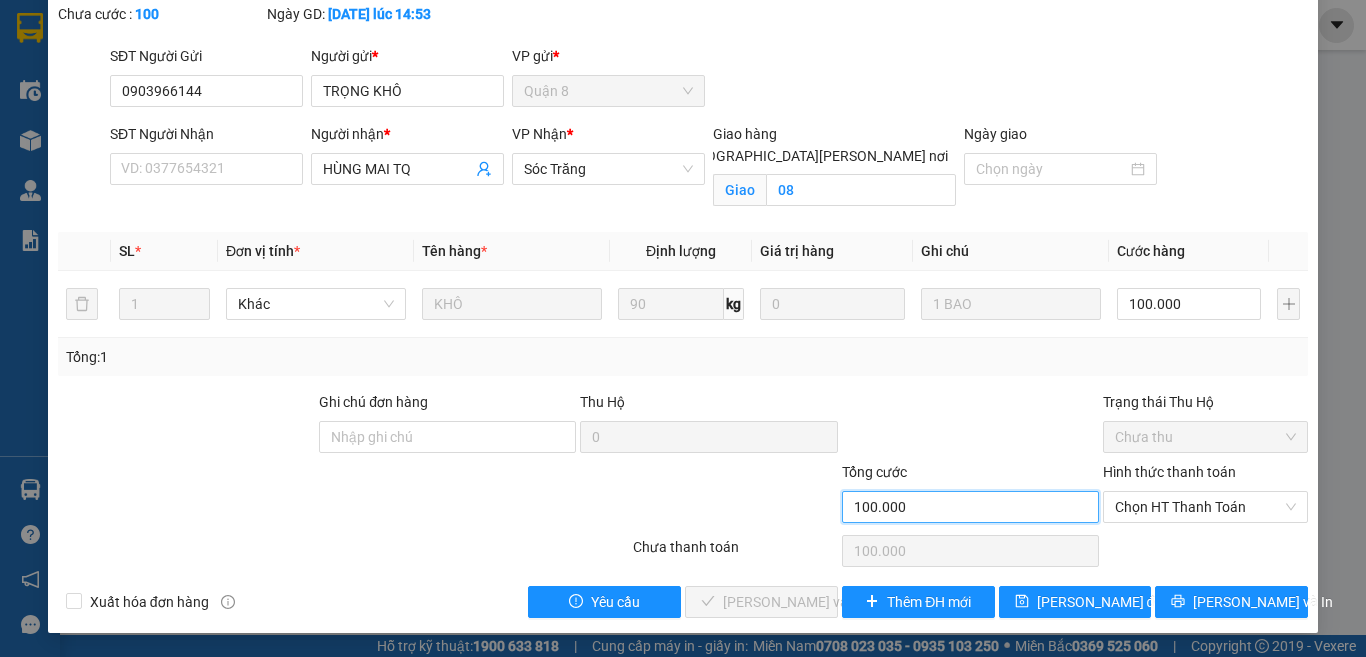click on "100.000" at bounding box center (970, 507) 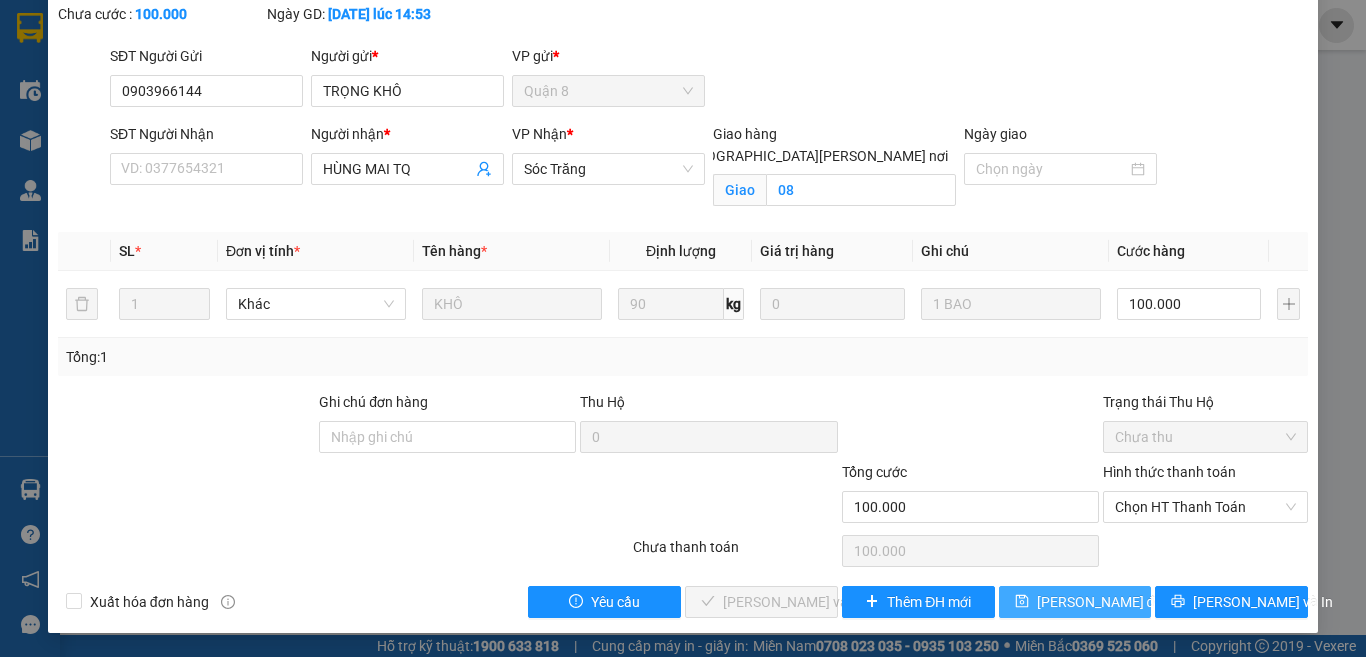 click on "Lưu thay đổi" at bounding box center (1101, 602) 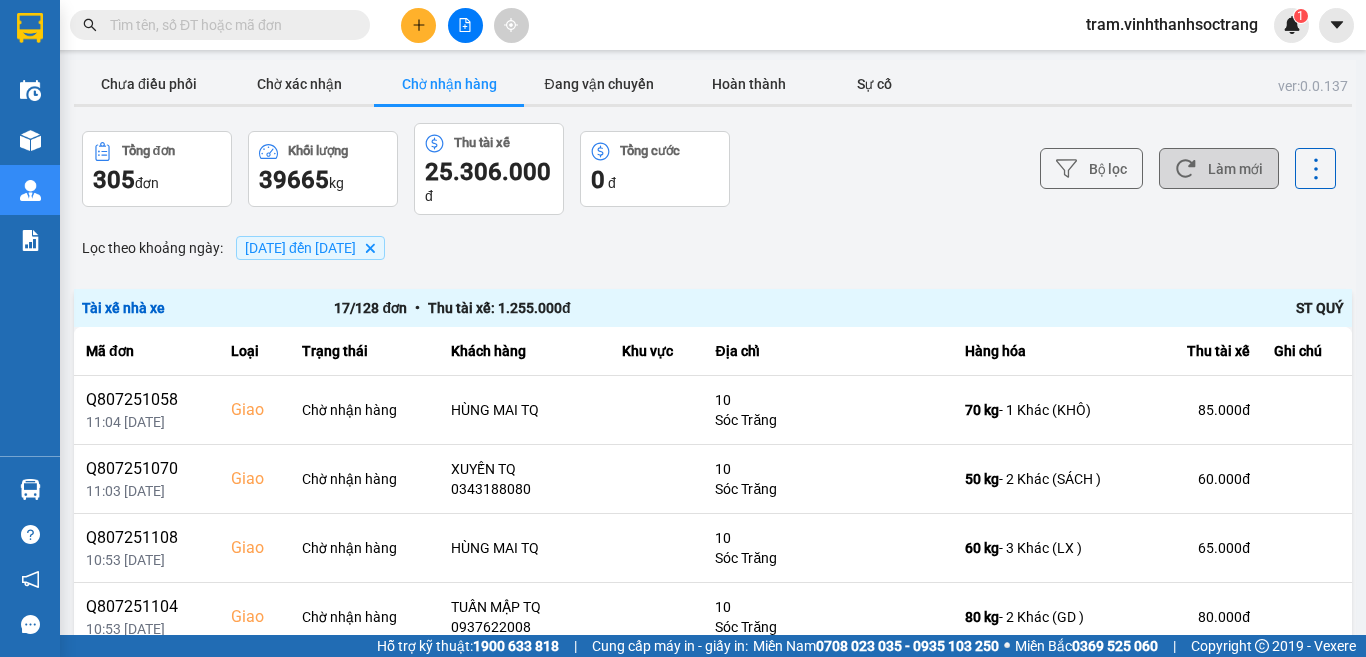 click on "Làm mới" at bounding box center (1219, 168) 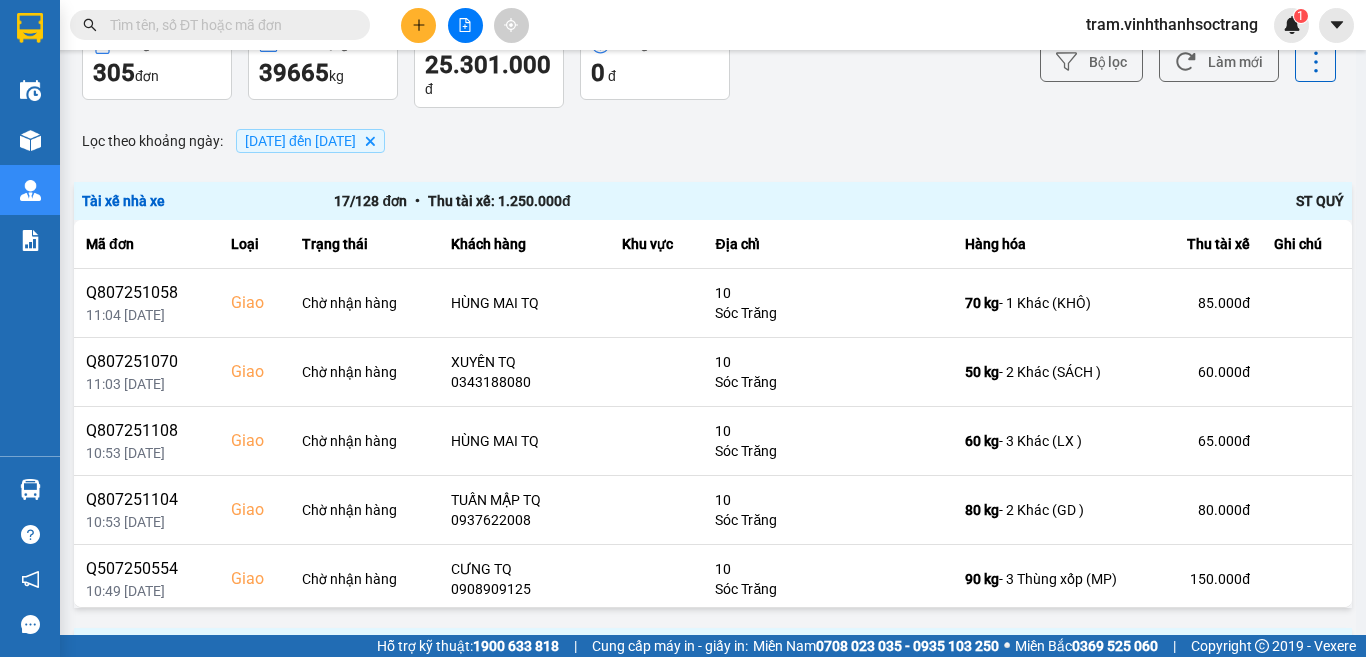 scroll, scrollTop: 200, scrollLeft: 0, axis: vertical 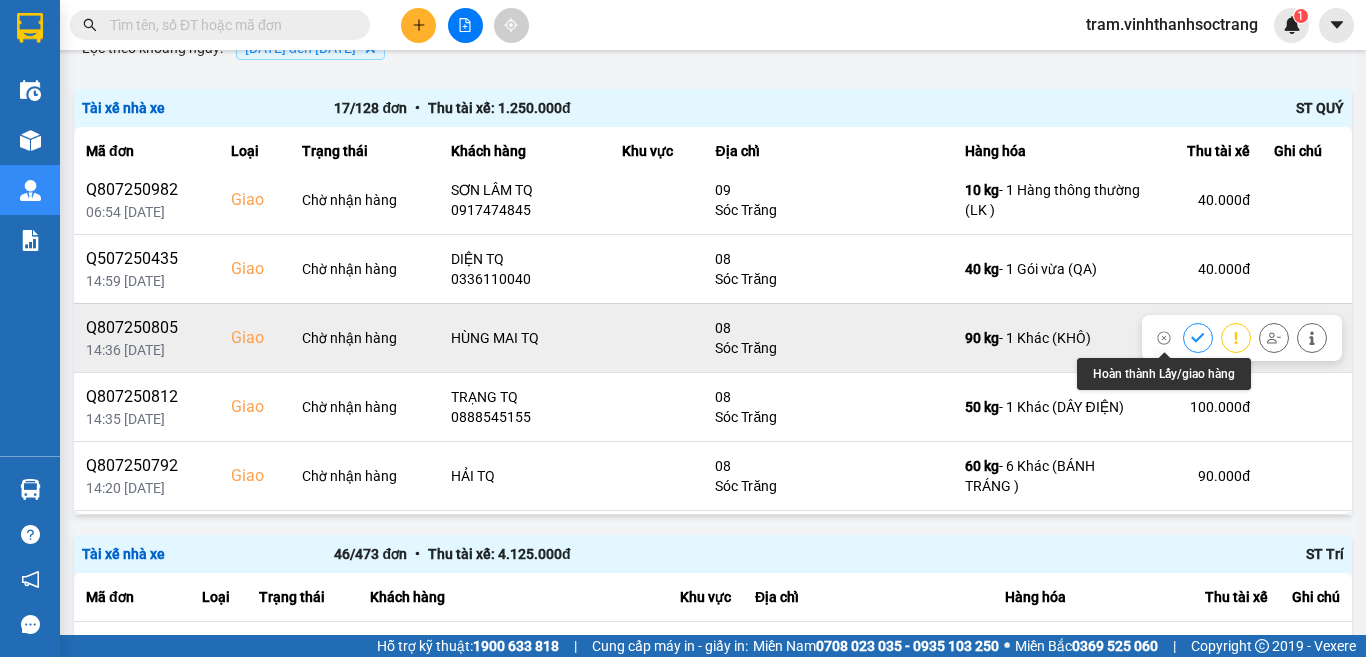 click 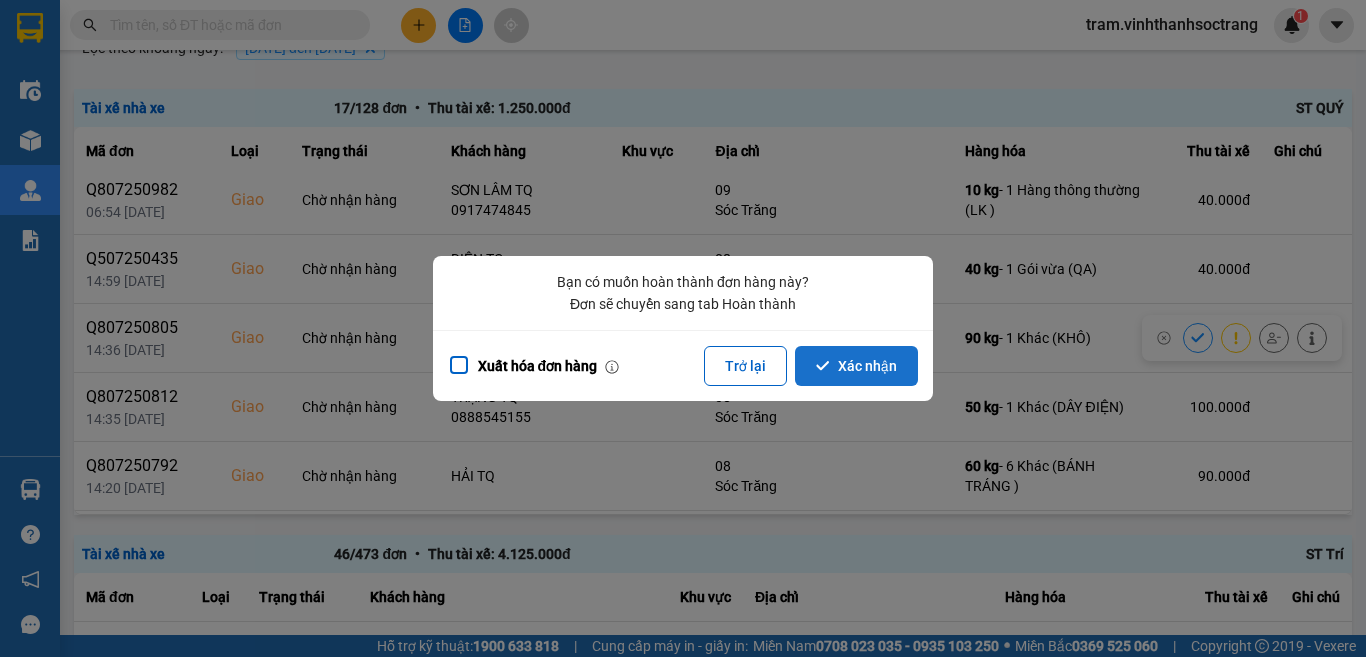 click on "Xác nhận" at bounding box center [856, 366] 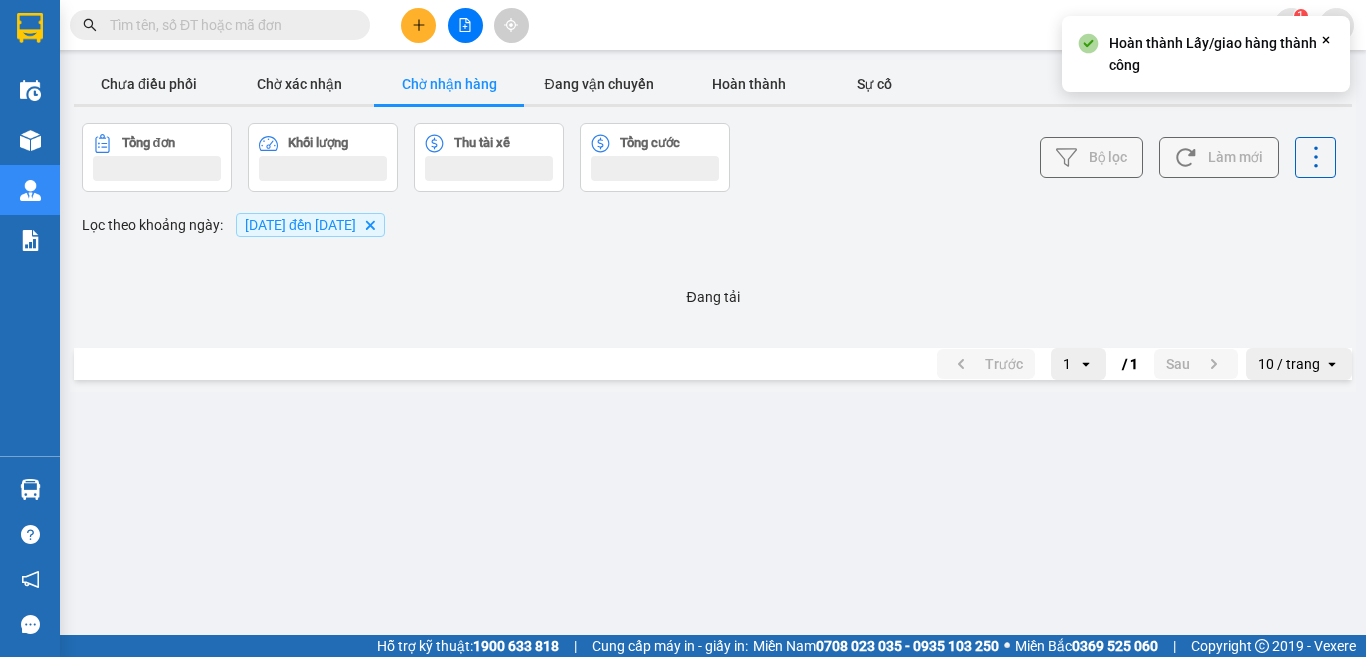 scroll, scrollTop: 0, scrollLeft: 0, axis: both 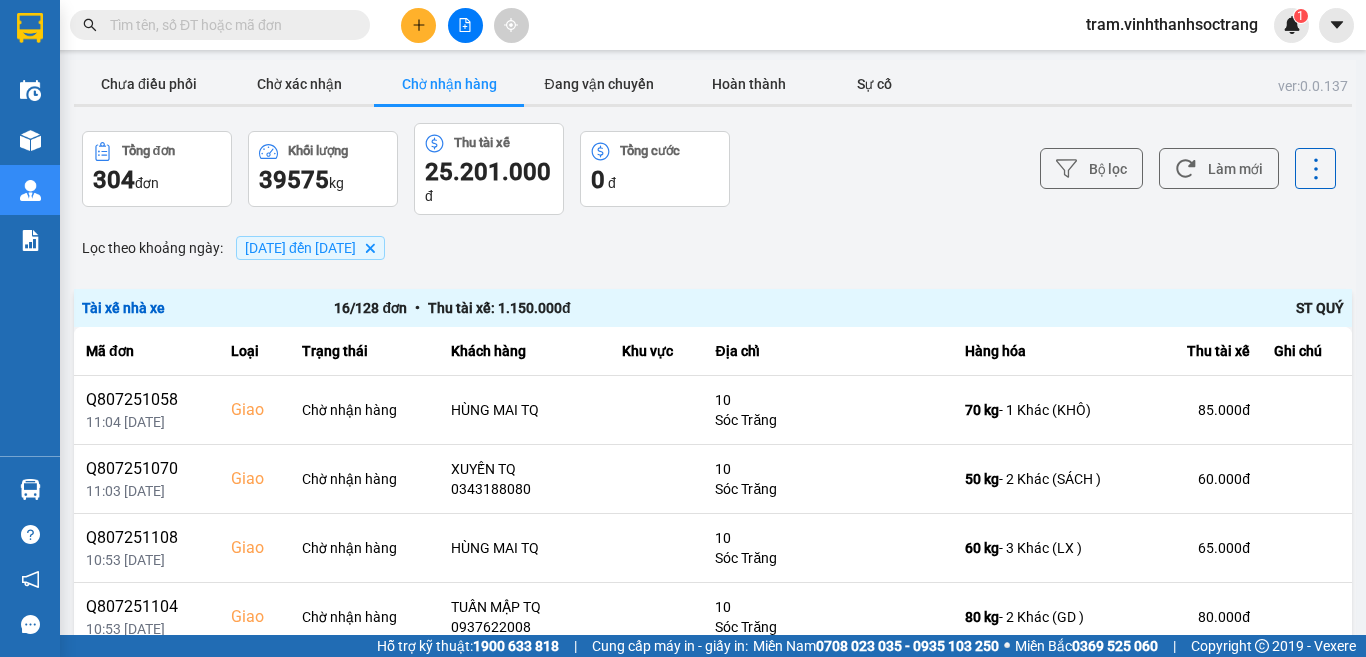 click at bounding box center (228, 25) 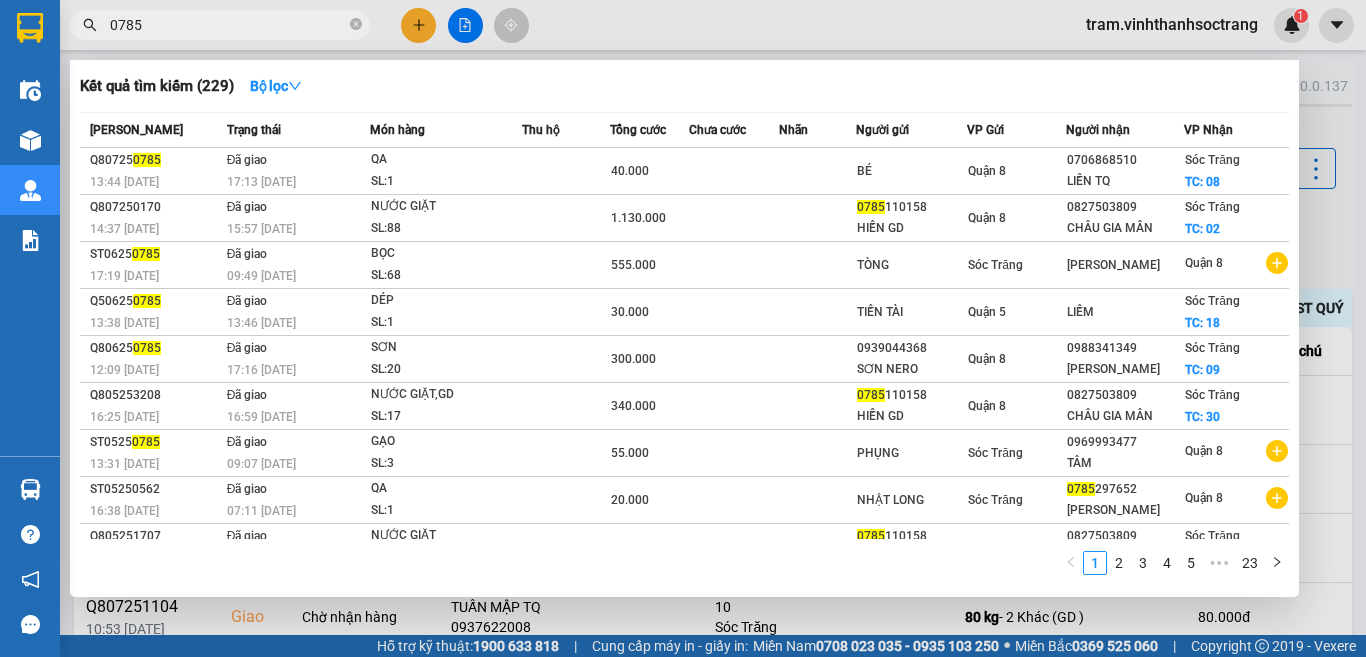 type on "0785" 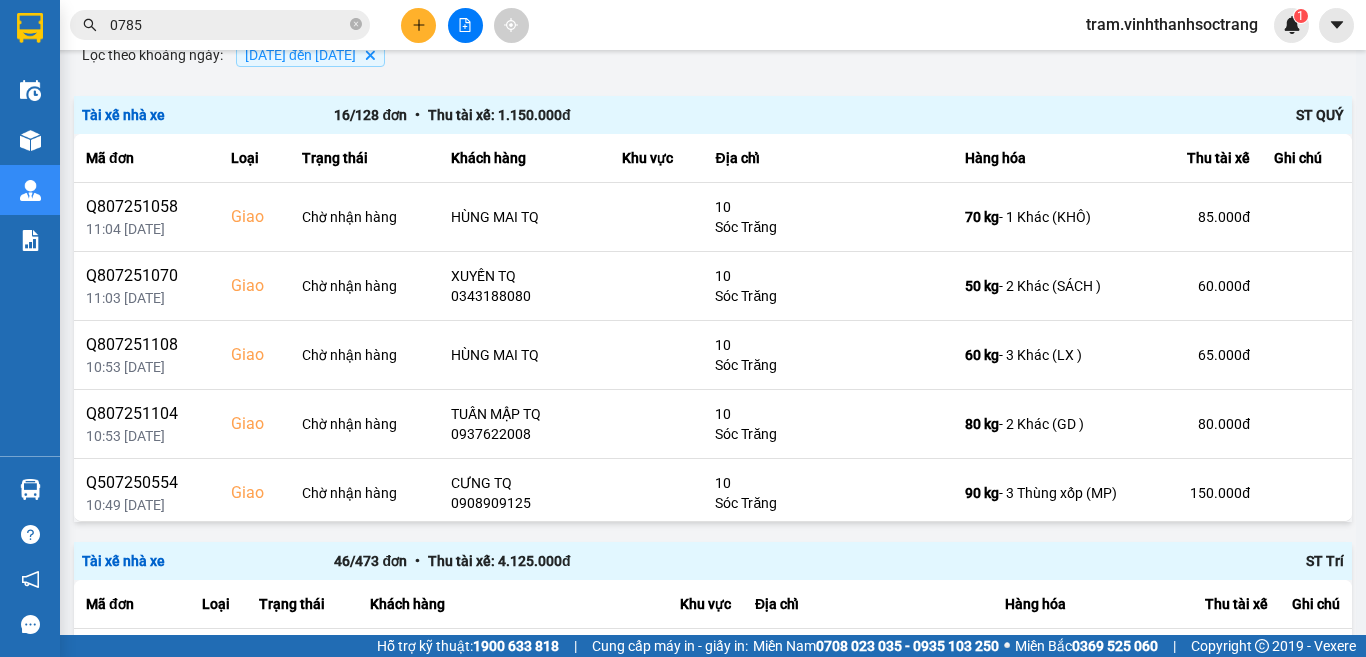 scroll, scrollTop: 200, scrollLeft: 0, axis: vertical 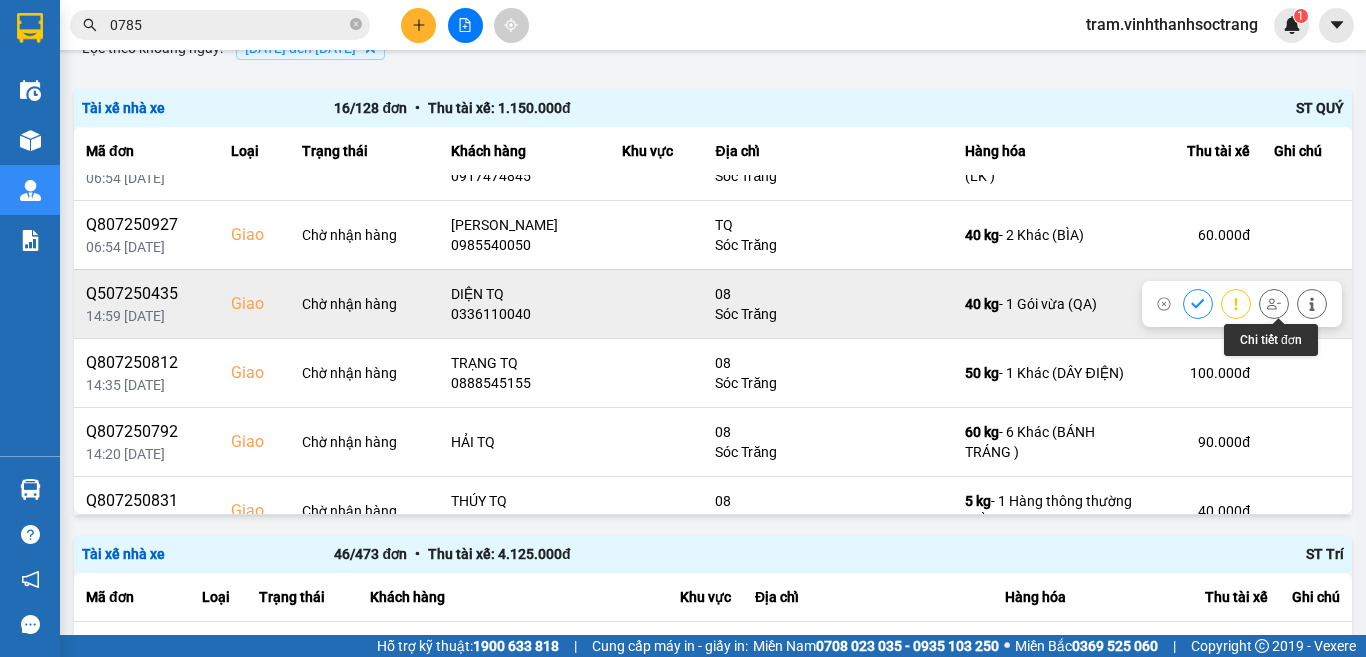 click 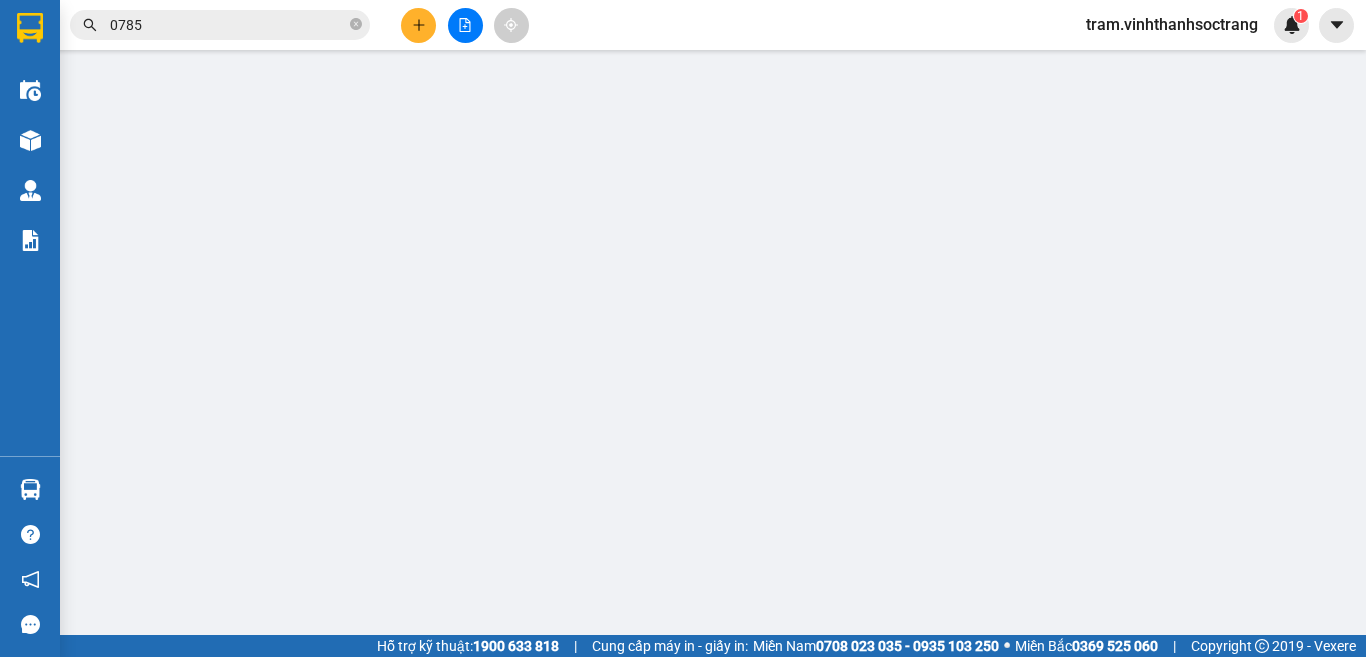 scroll, scrollTop: 0, scrollLeft: 0, axis: both 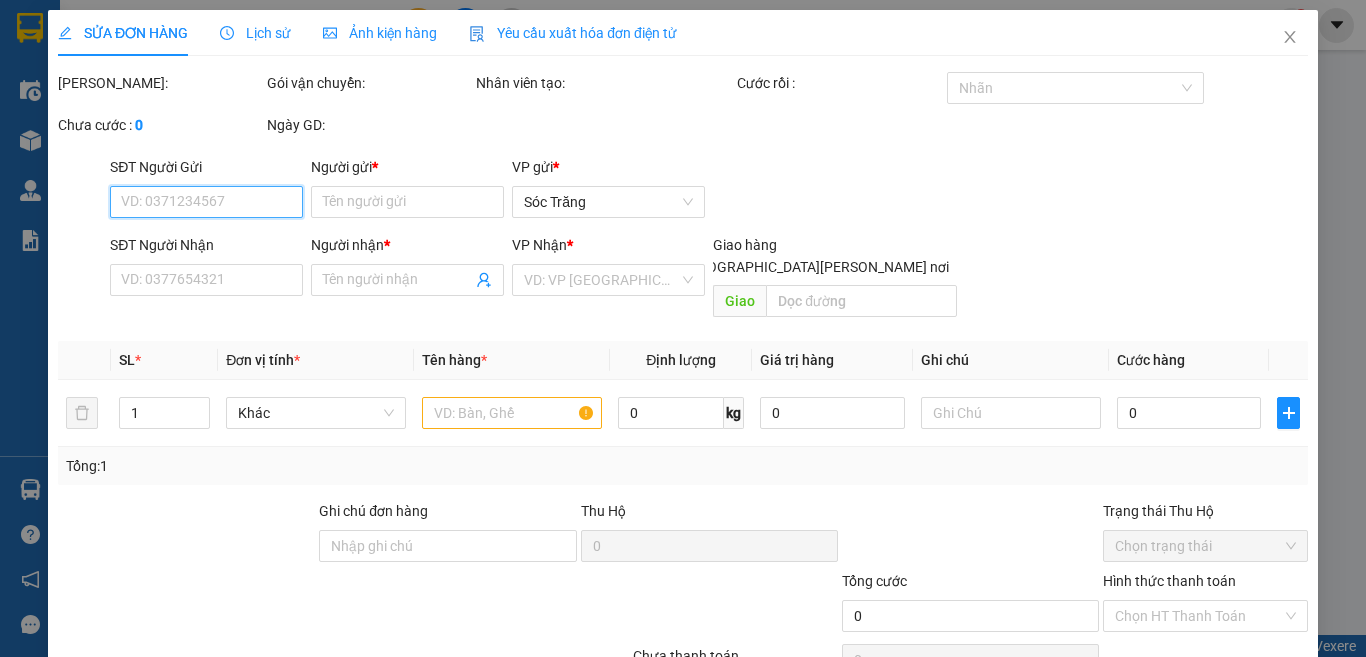 type on "ĐIỆP LY" 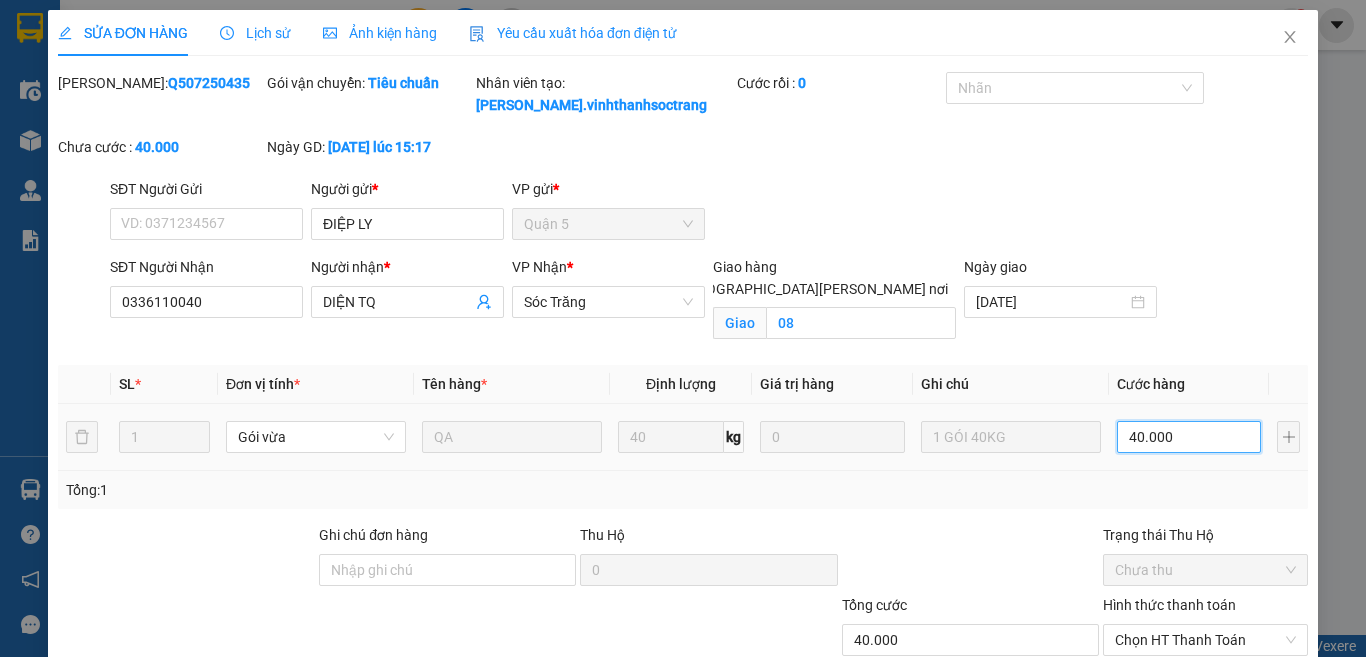 click on "40.000" at bounding box center [1189, 437] 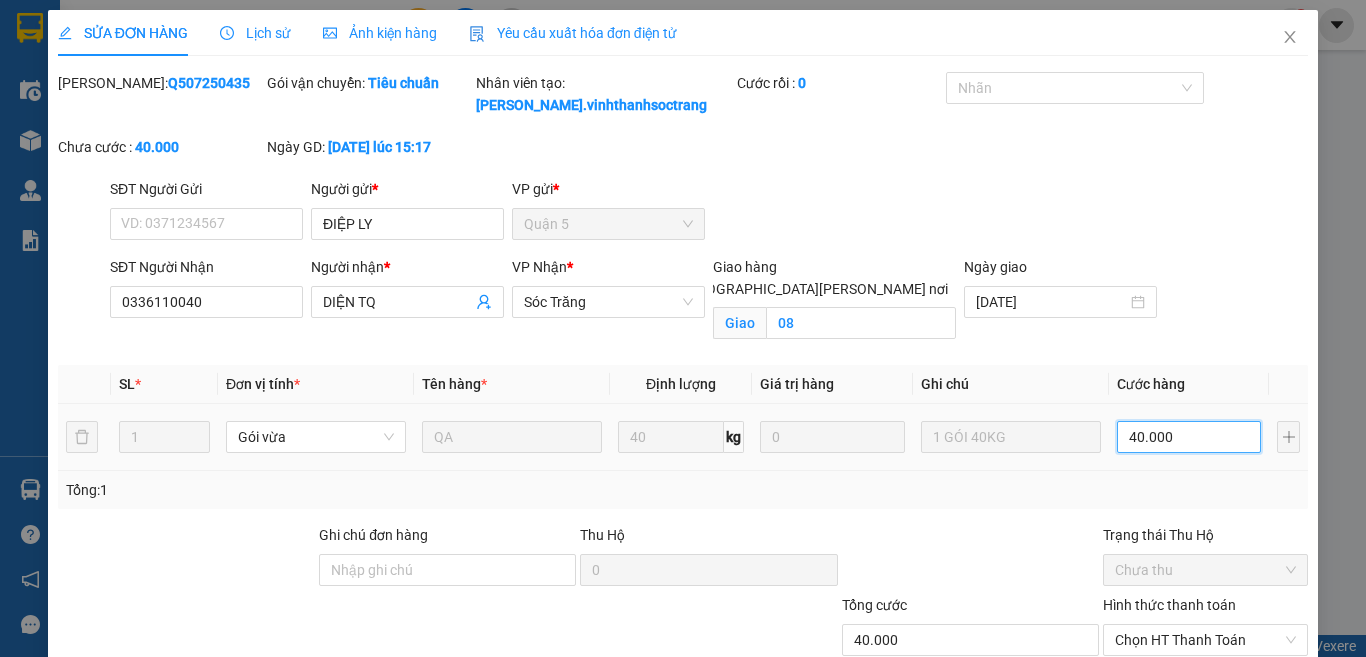 type on "8" 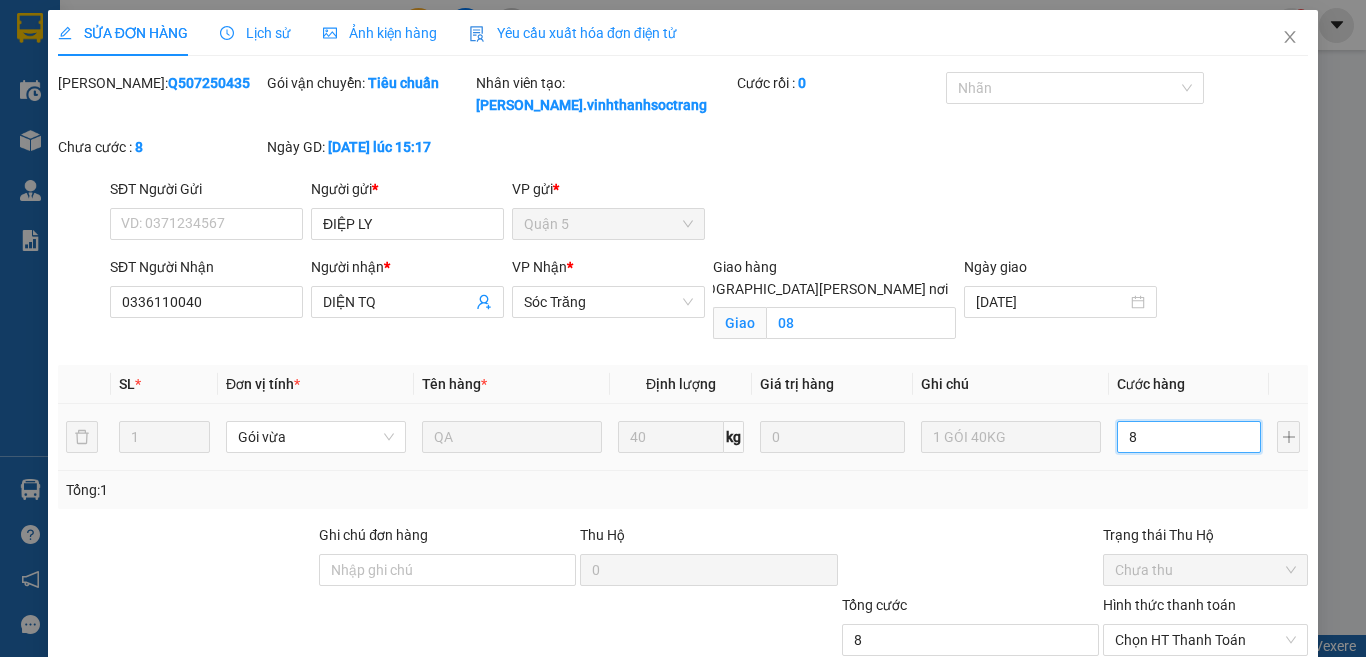 type on "80" 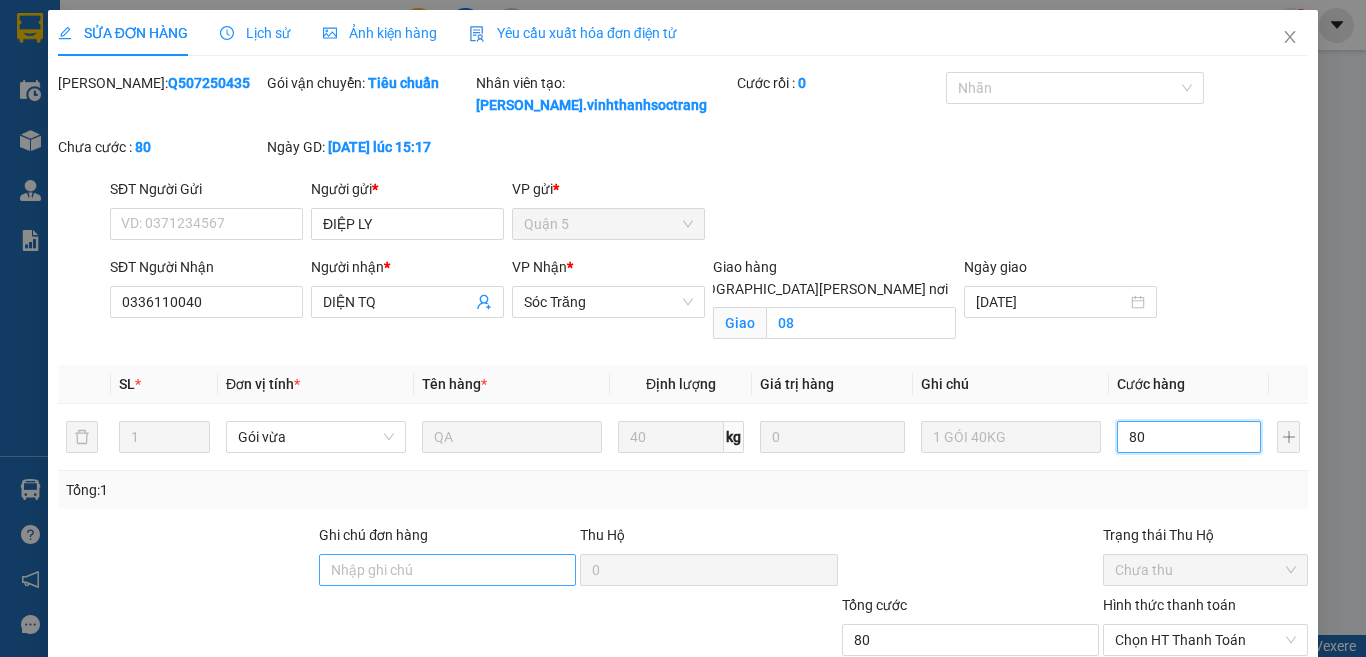 type on "80" 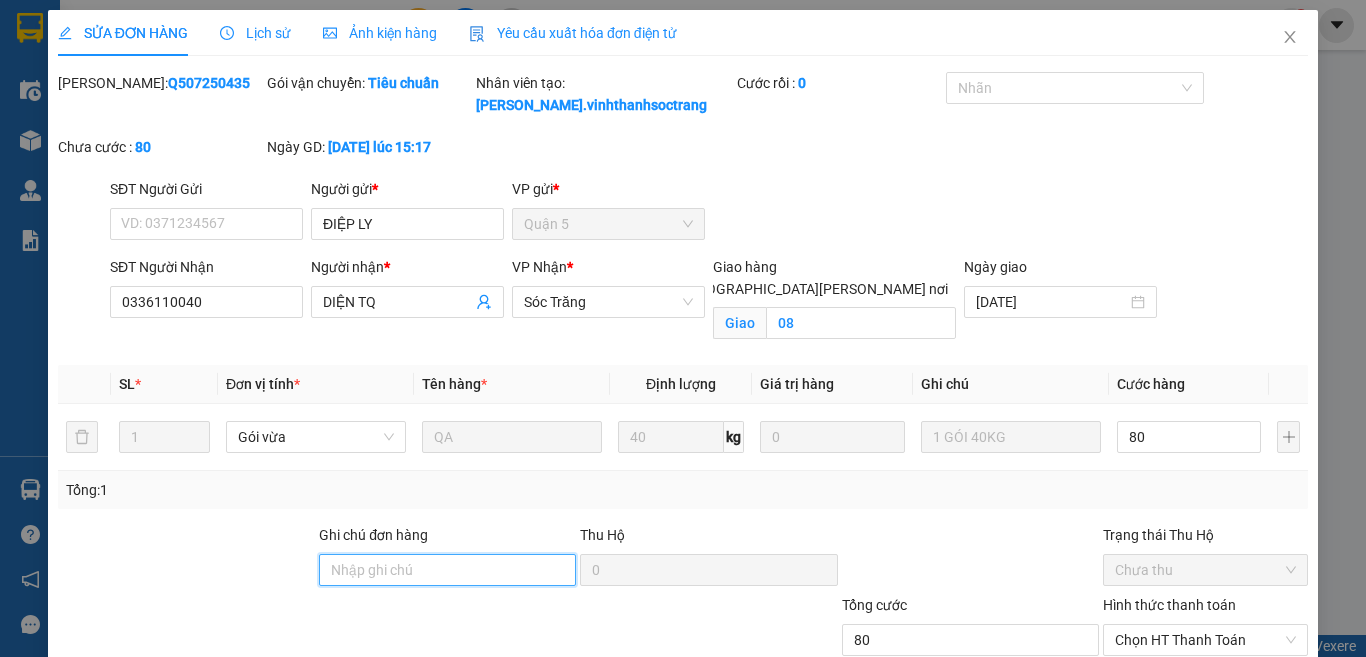 type on "80.000" 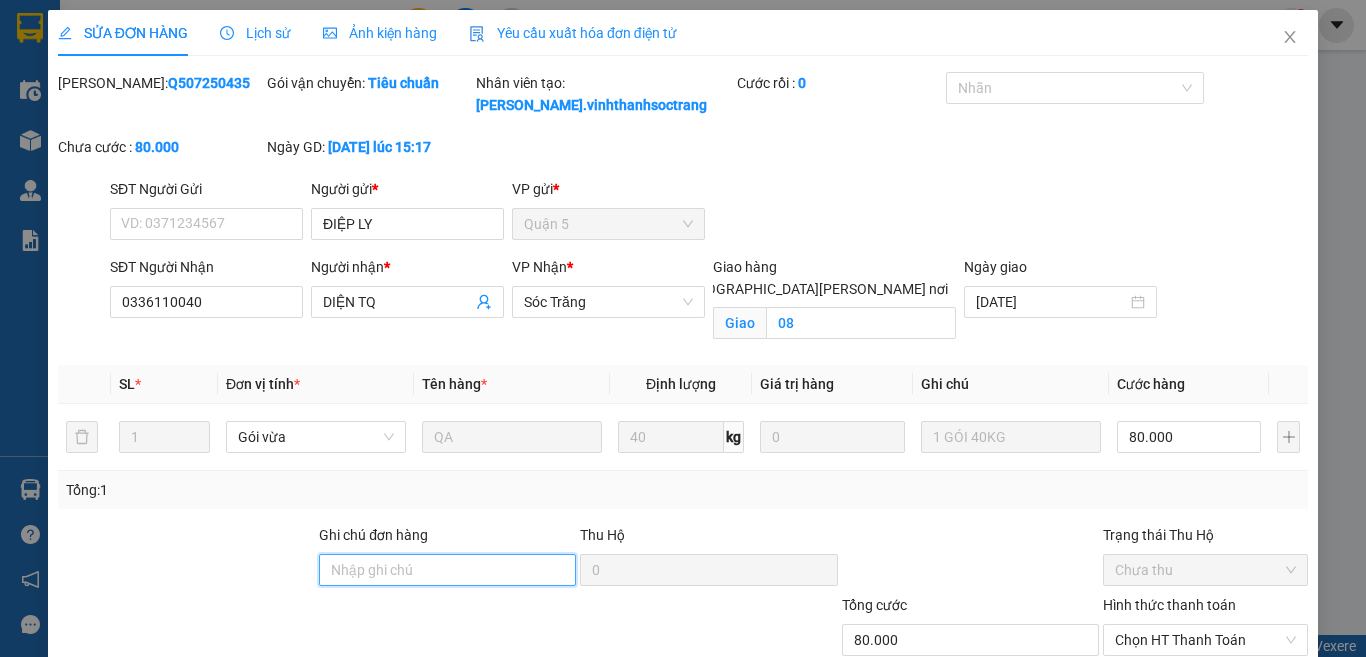 click on "Ghi chú đơn hàng" at bounding box center [447, 570] 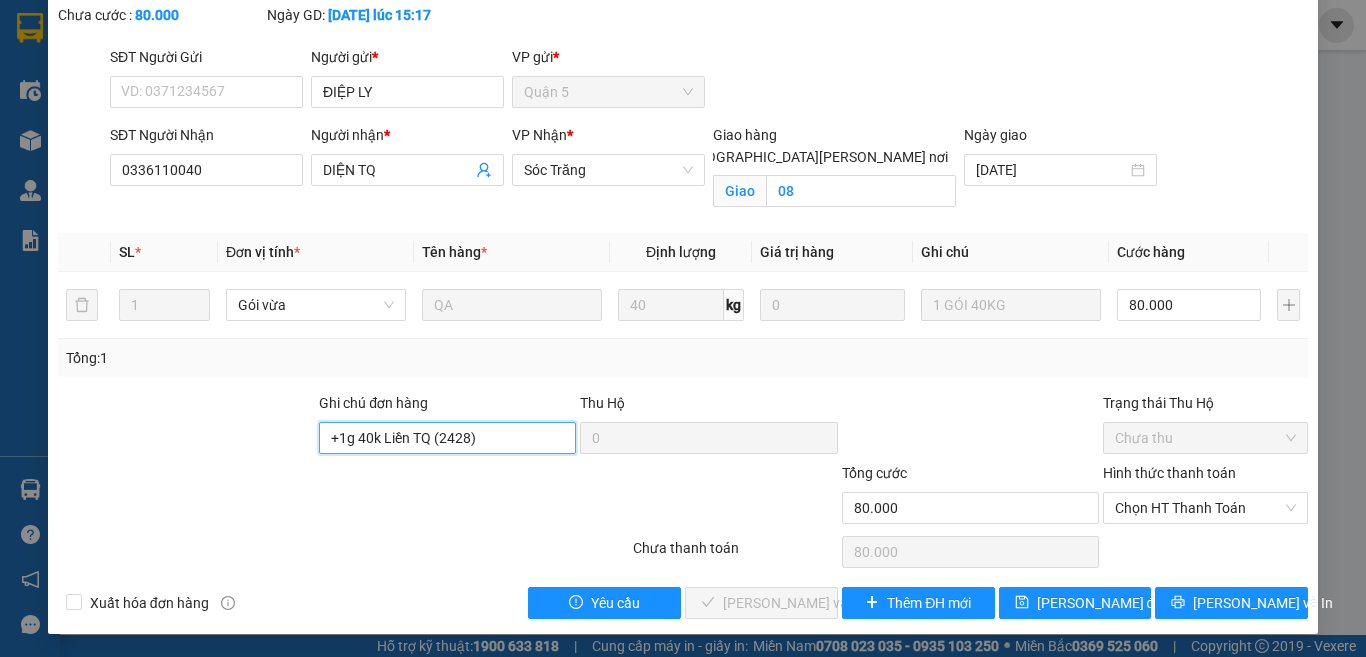 scroll, scrollTop: 133, scrollLeft: 0, axis: vertical 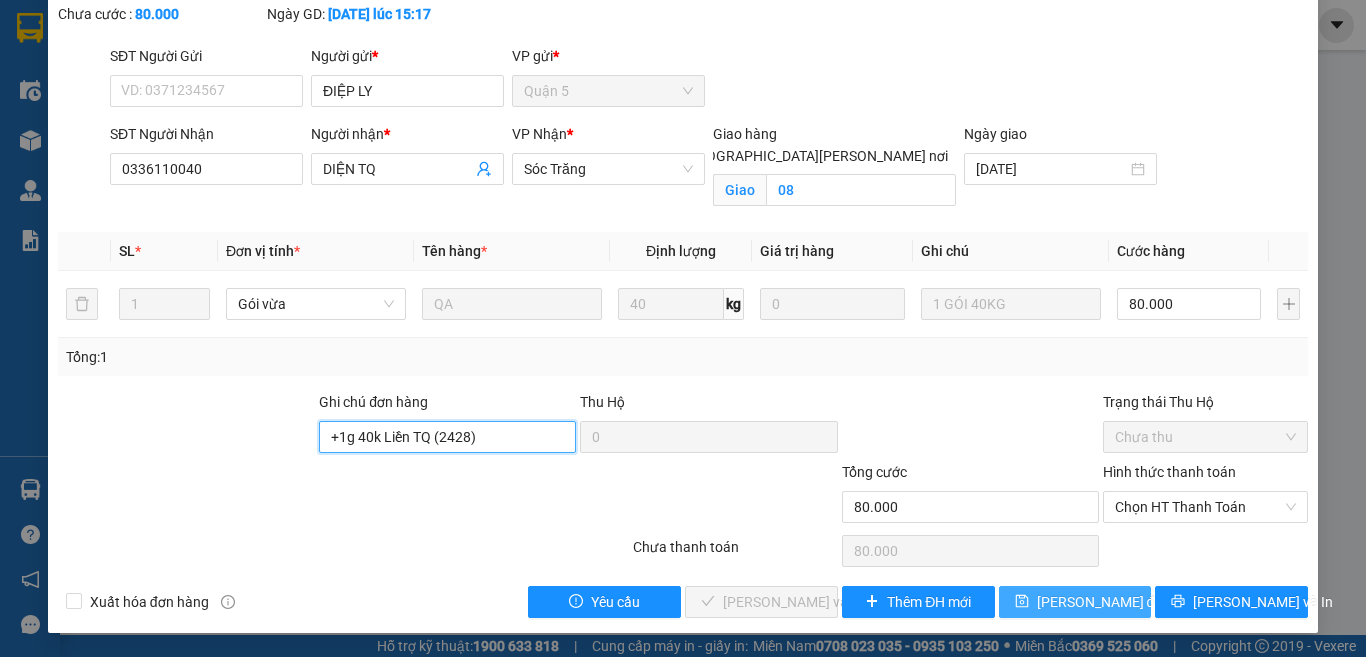type on "+1g 40k Liền TQ (2428)" 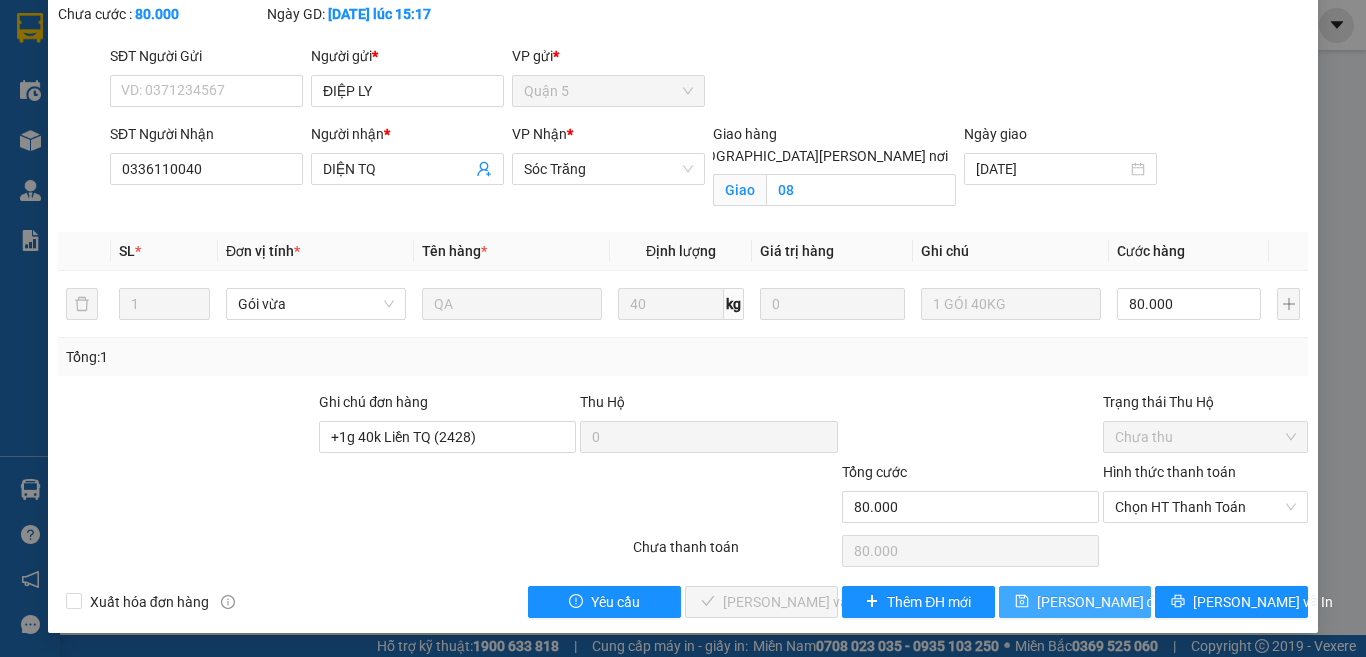click on "Lưu thay đổi" at bounding box center [1101, 602] 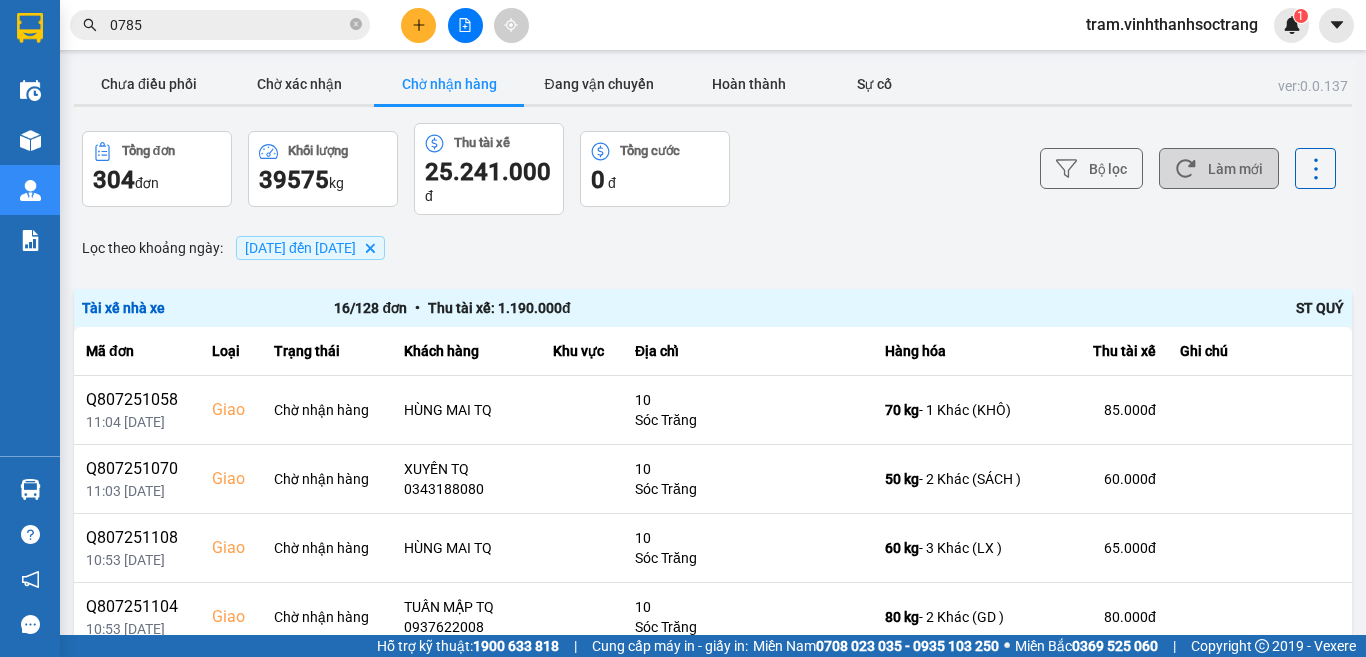 click 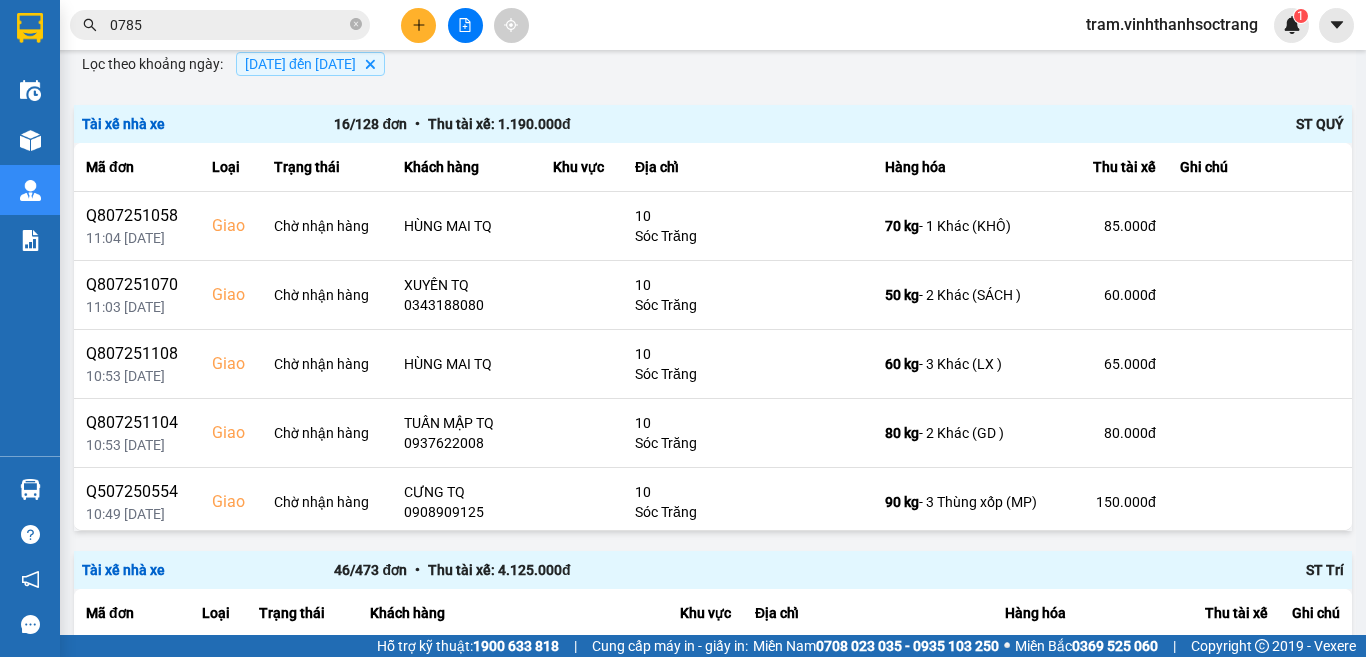 scroll, scrollTop: 200, scrollLeft: 0, axis: vertical 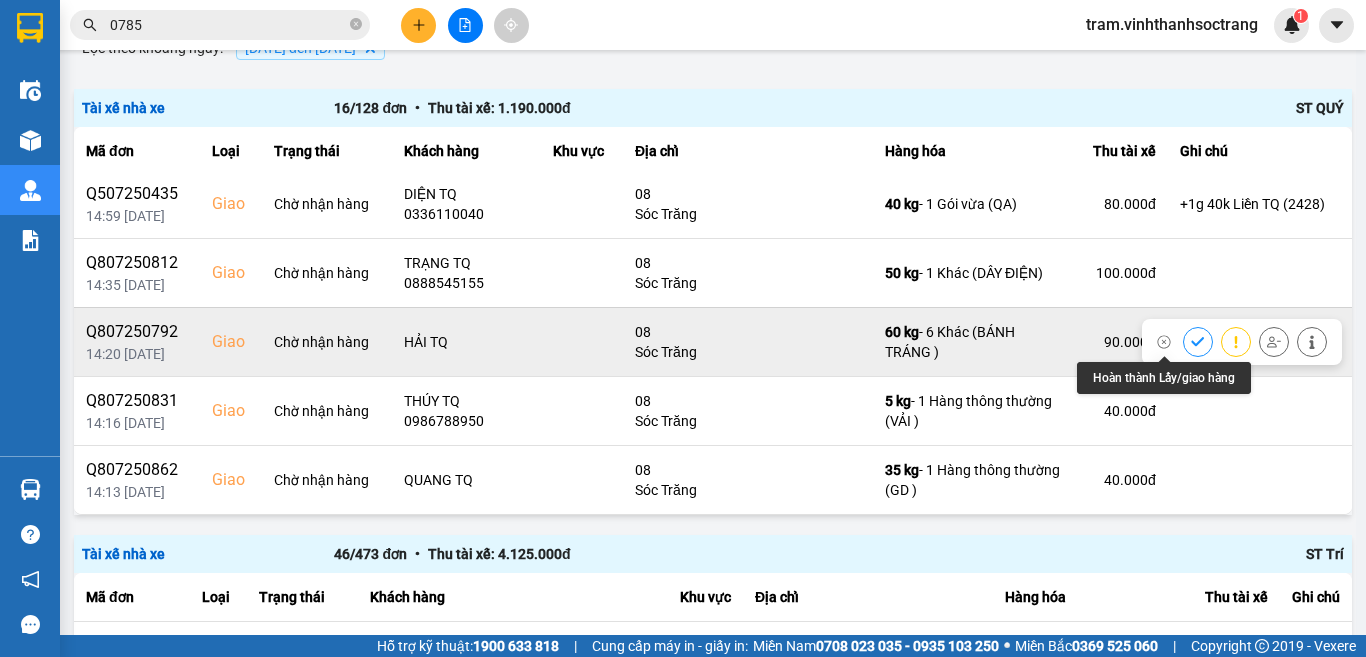 click 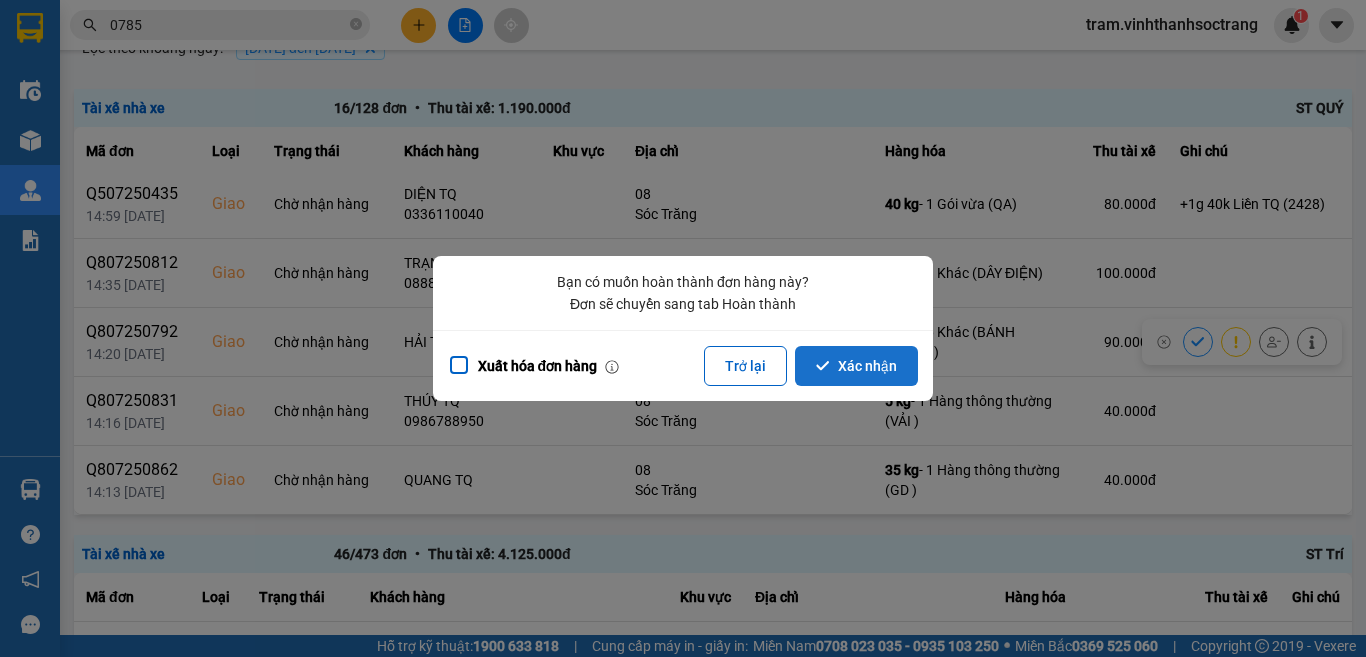click on "Xác nhận" at bounding box center [856, 366] 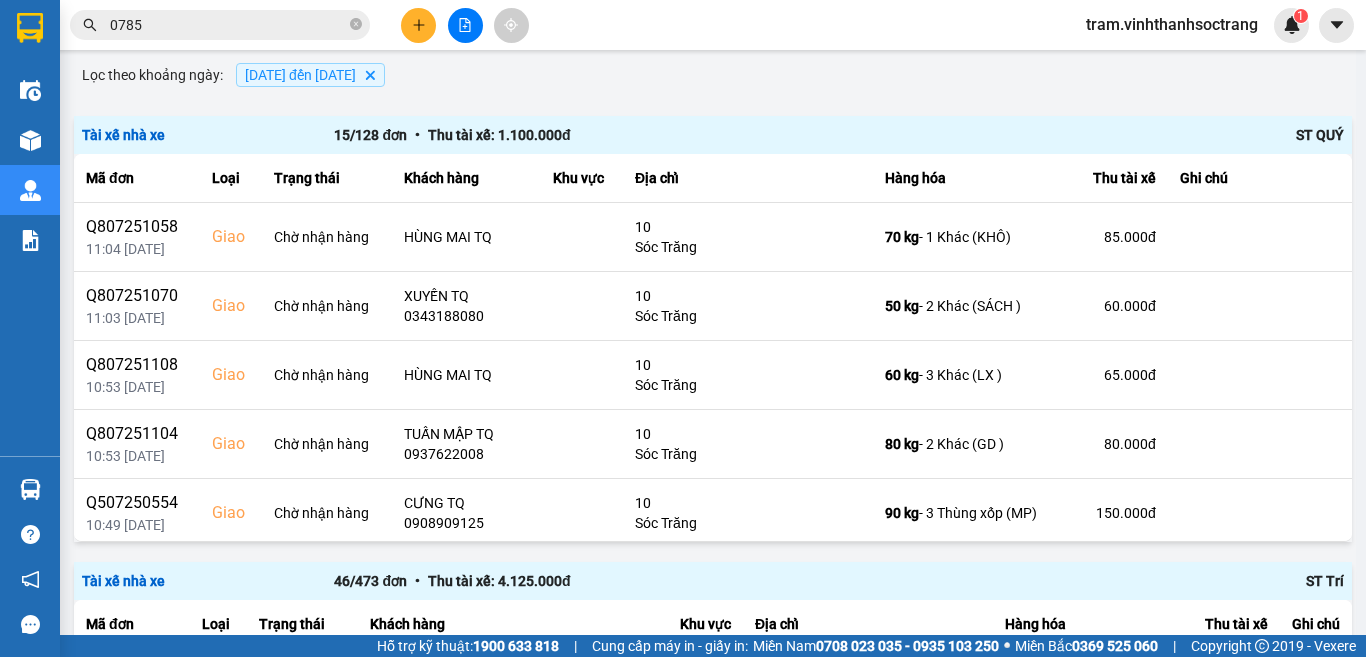 scroll, scrollTop: 200, scrollLeft: 0, axis: vertical 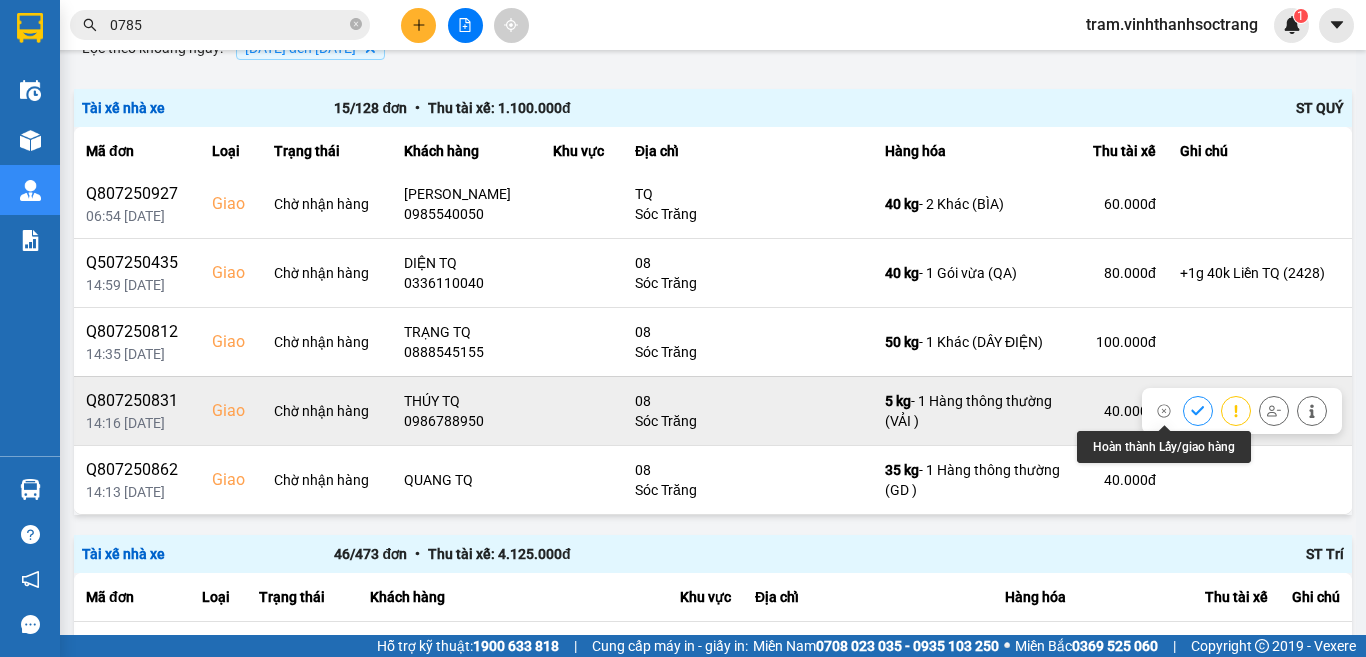 click 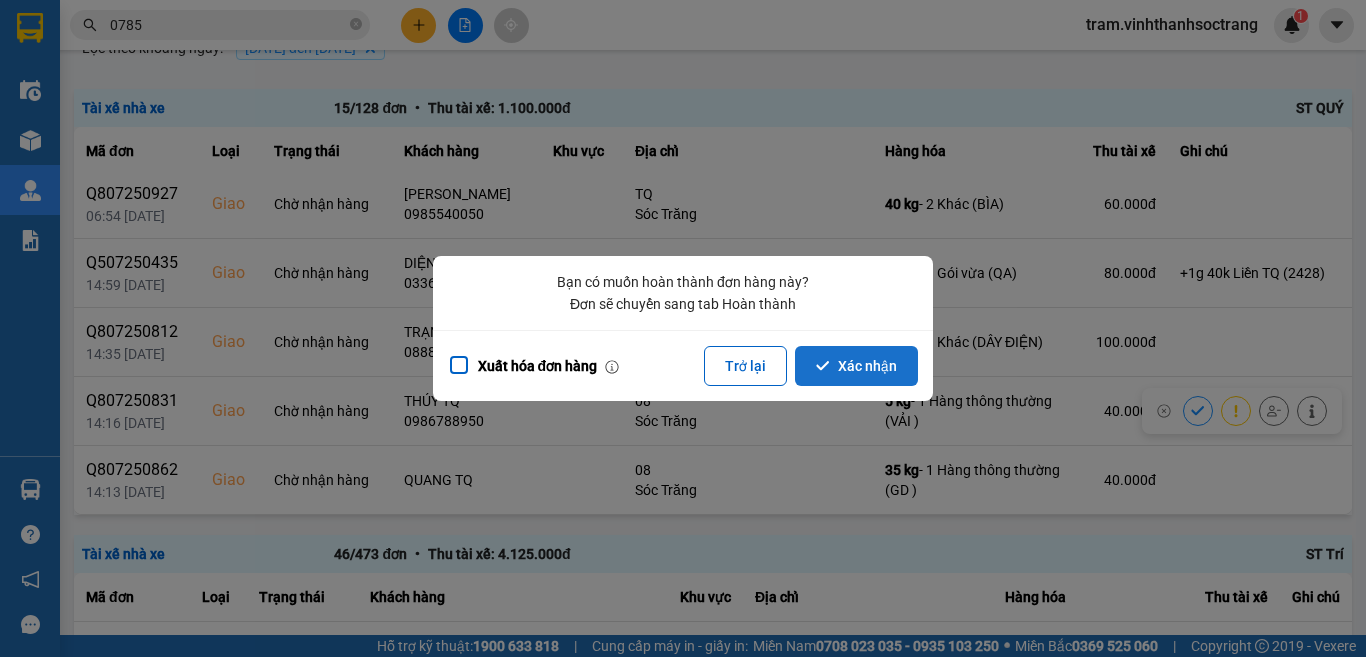 click on "Xác nhận" at bounding box center (856, 366) 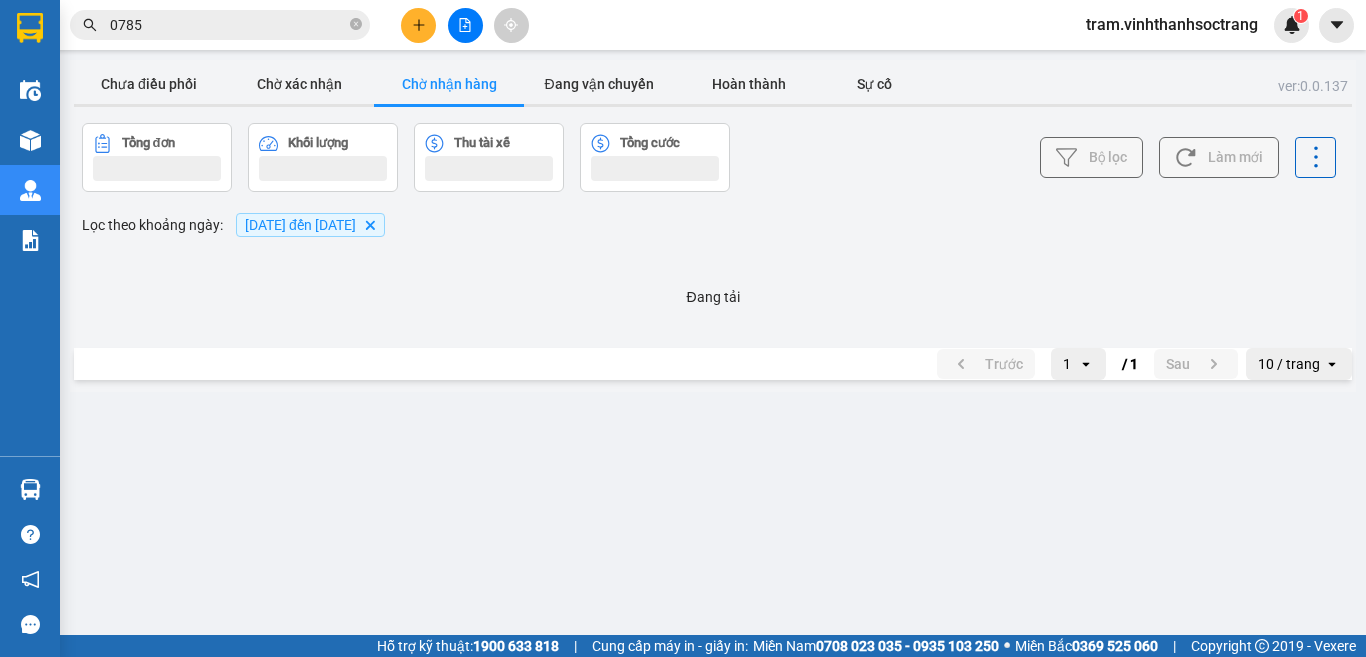 scroll, scrollTop: 0, scrollLeft: 0, axis: both 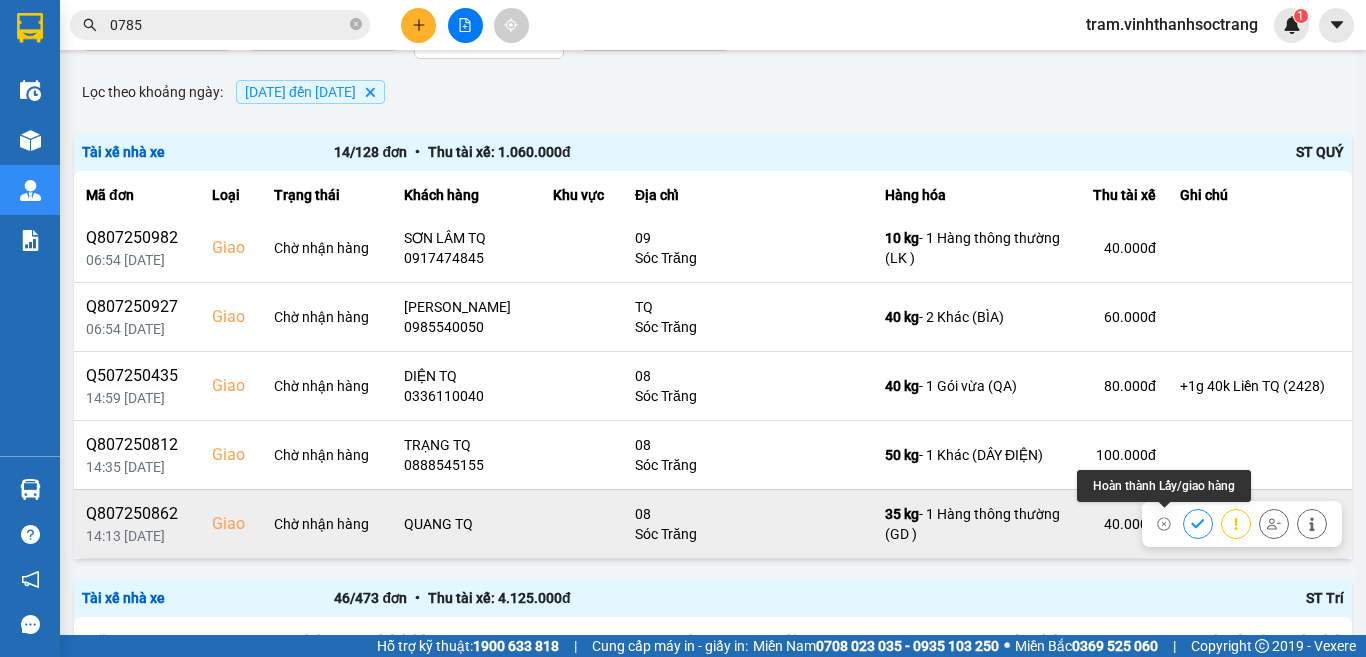 click at bounding box center (1198, 523) 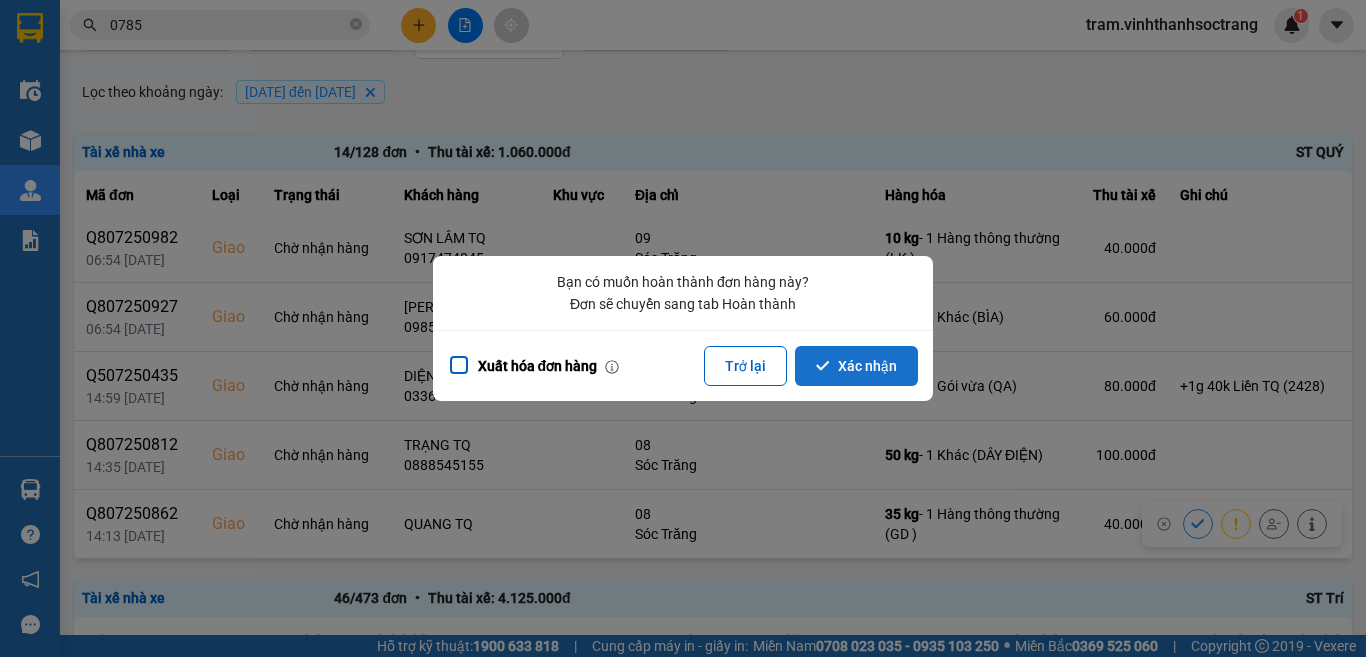 click on "Xác nhận" at bounding box center [856, 366] 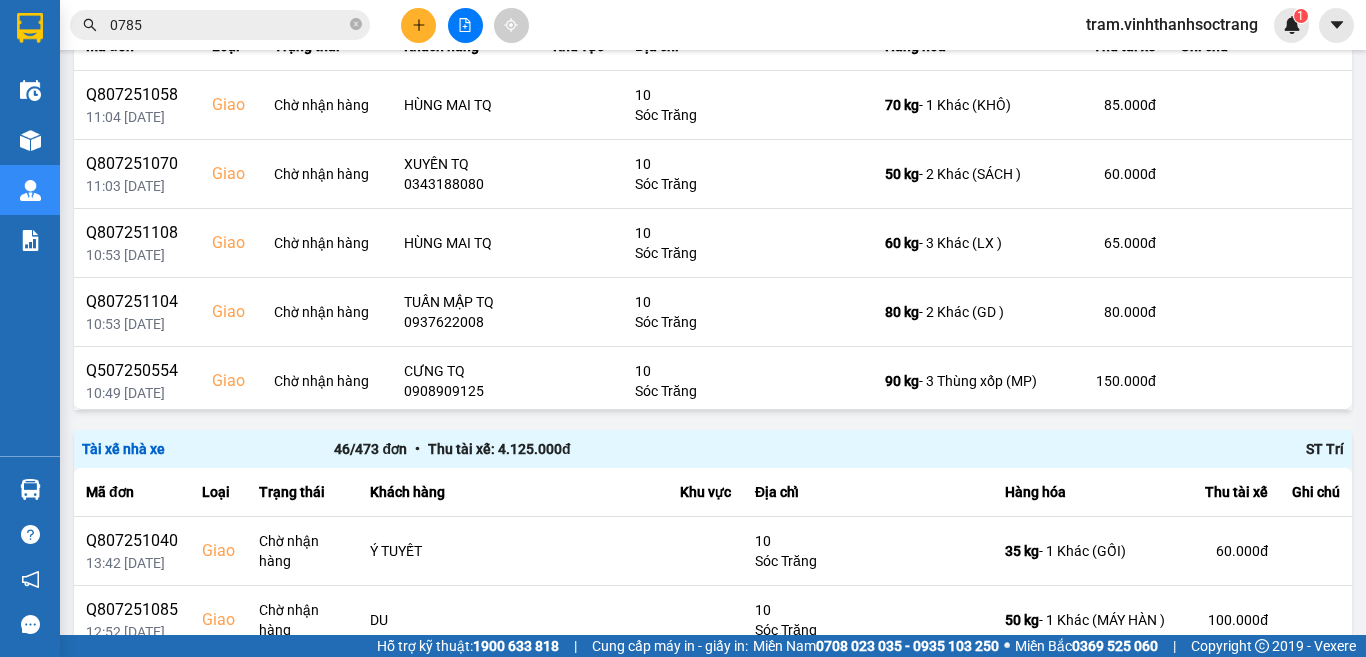 scroll, scrollTop: 300, scrollLeft: 0, axis: vertical 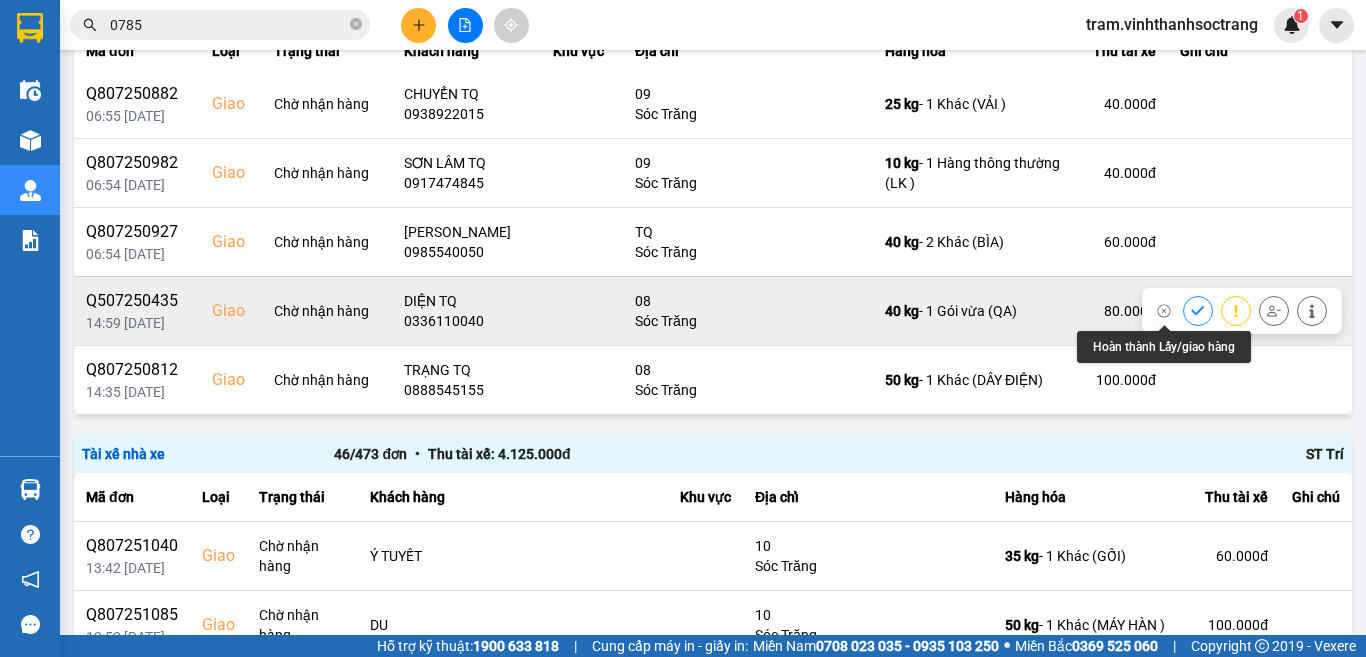 click 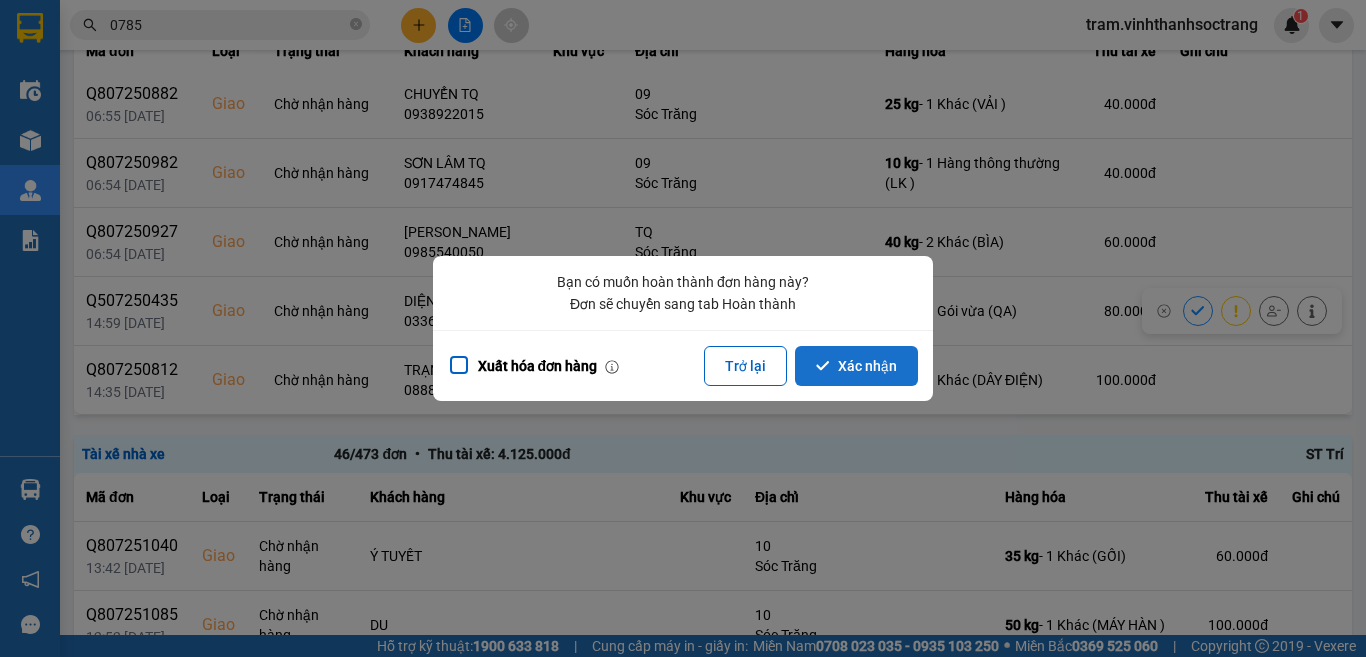 click on "Xác nhận" at bounding box center [856, 366] 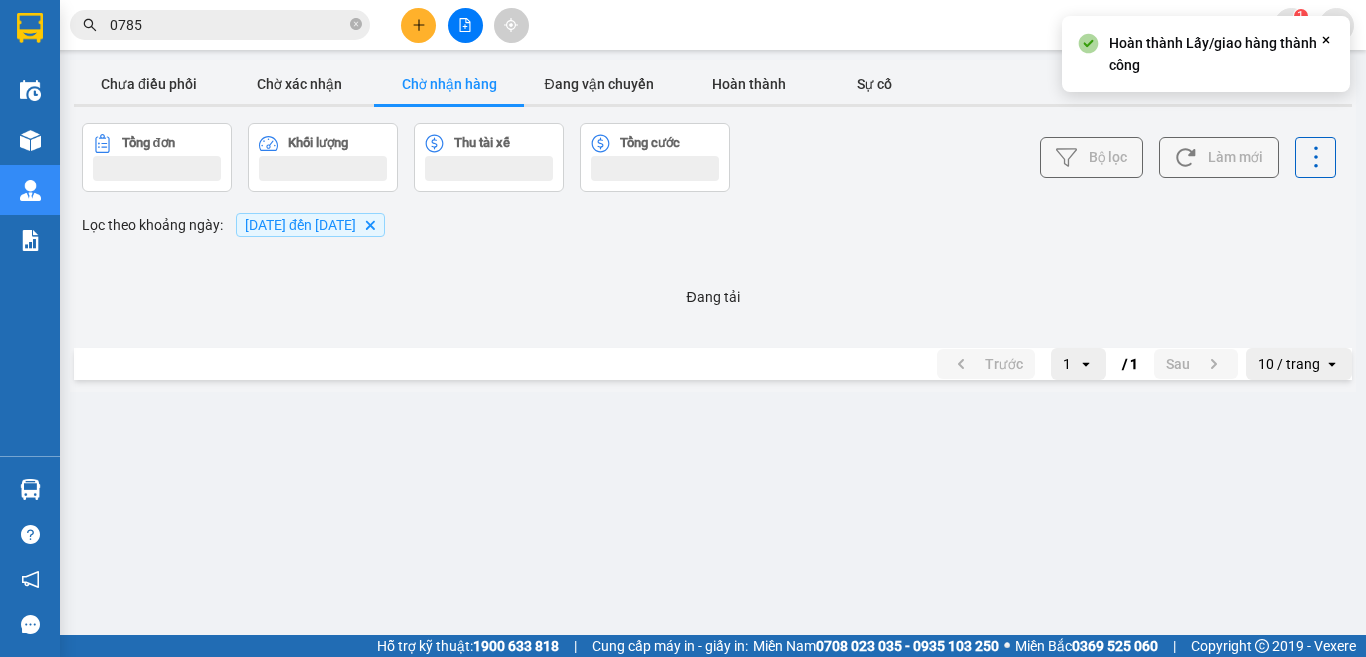 scroll, scrollTop: 0, scrollLeft: 0, axis: both 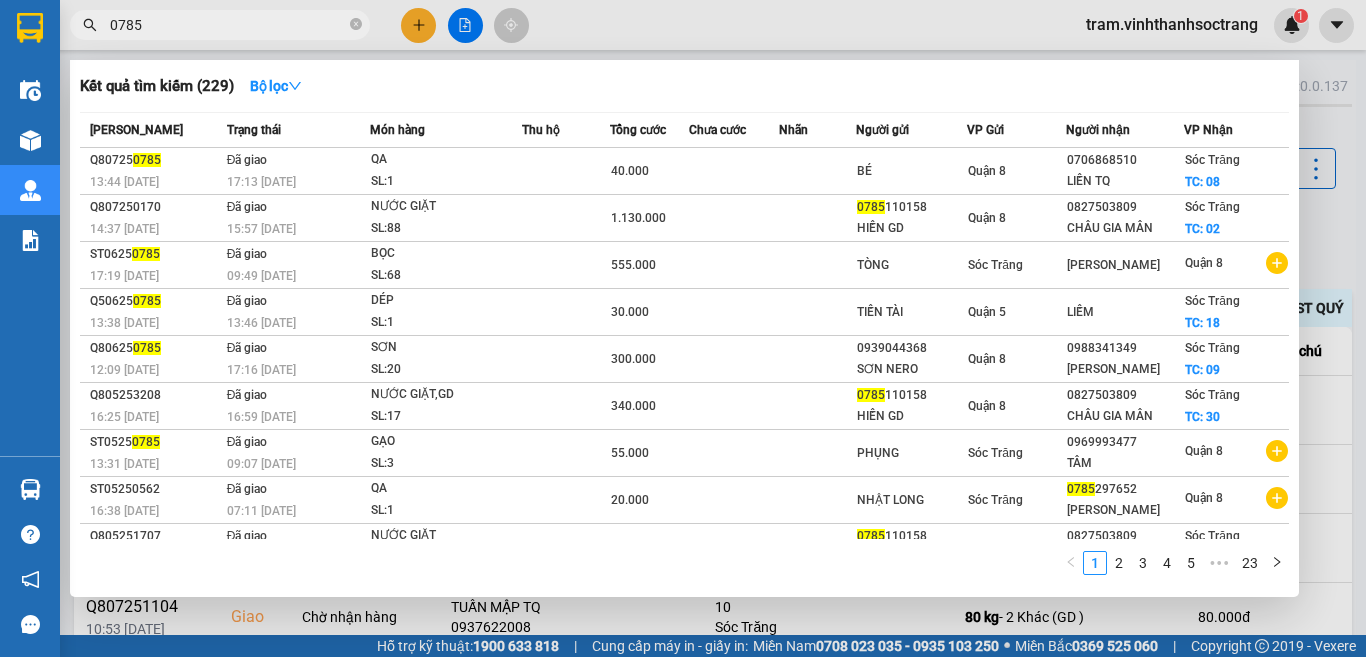 drag, startPoint x: 265, startPoint y: 34, endPoint x: 85, endPoint y: 15, distance: 181 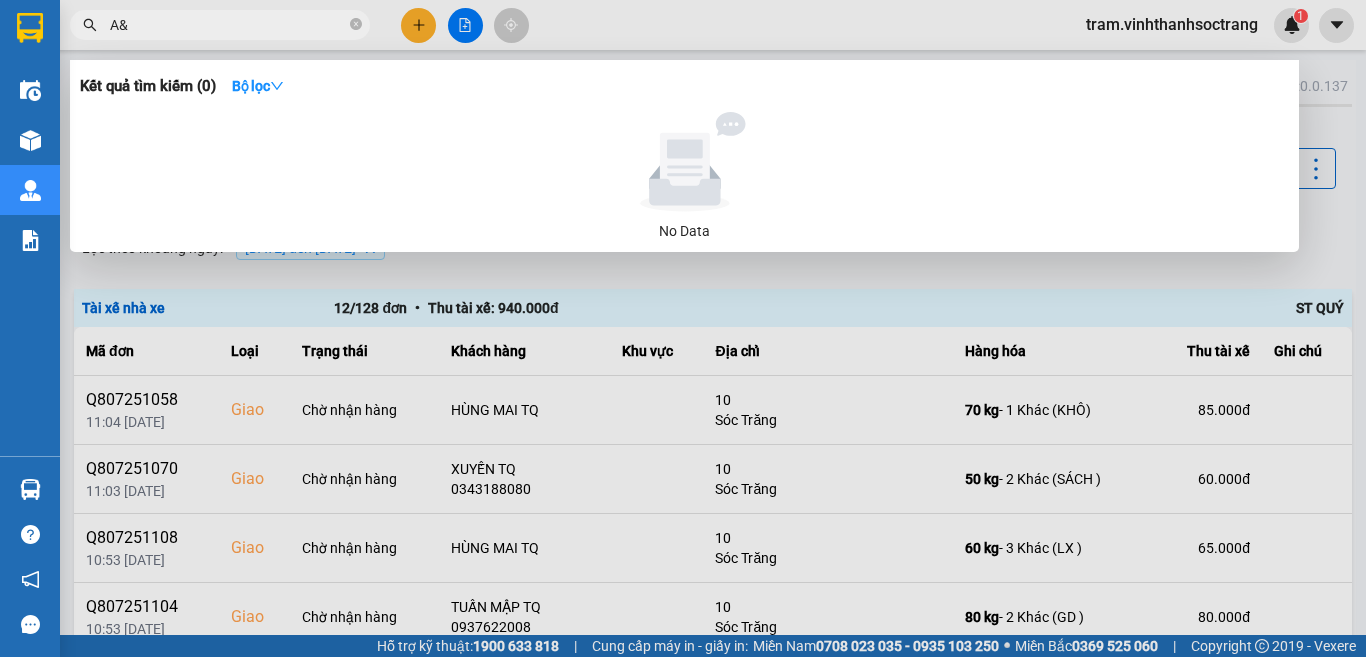 type on "A" 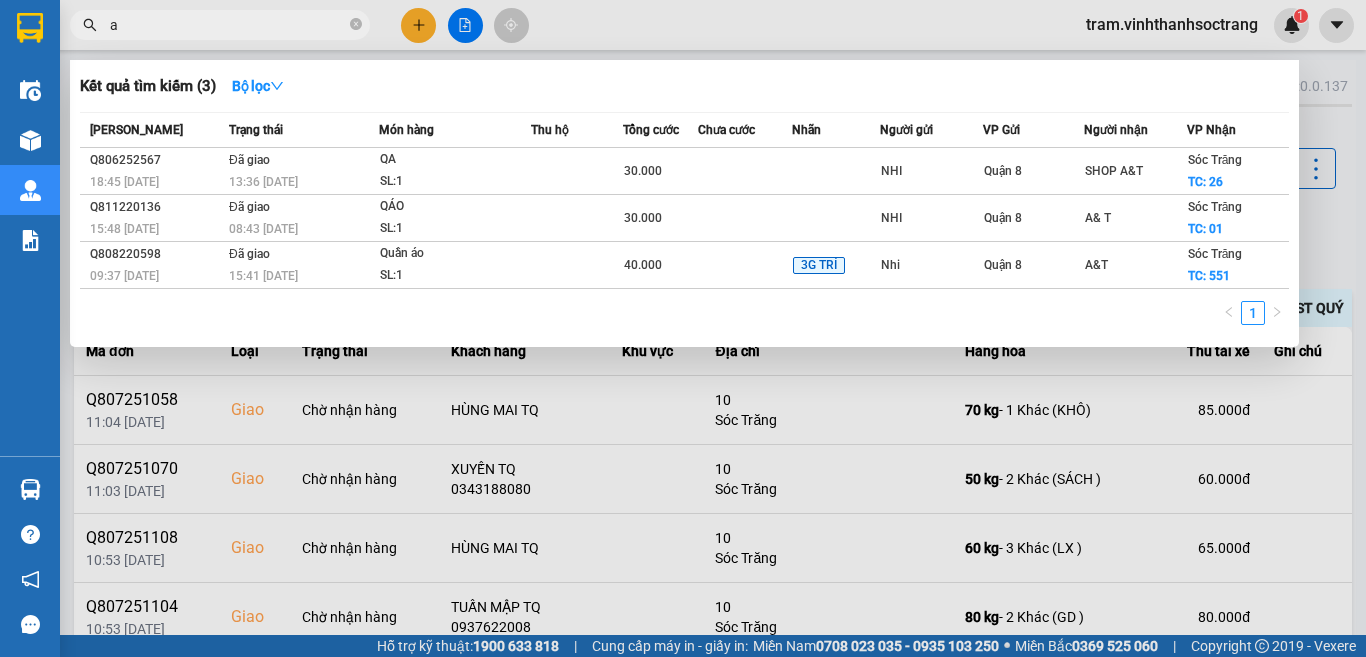 type on "a" 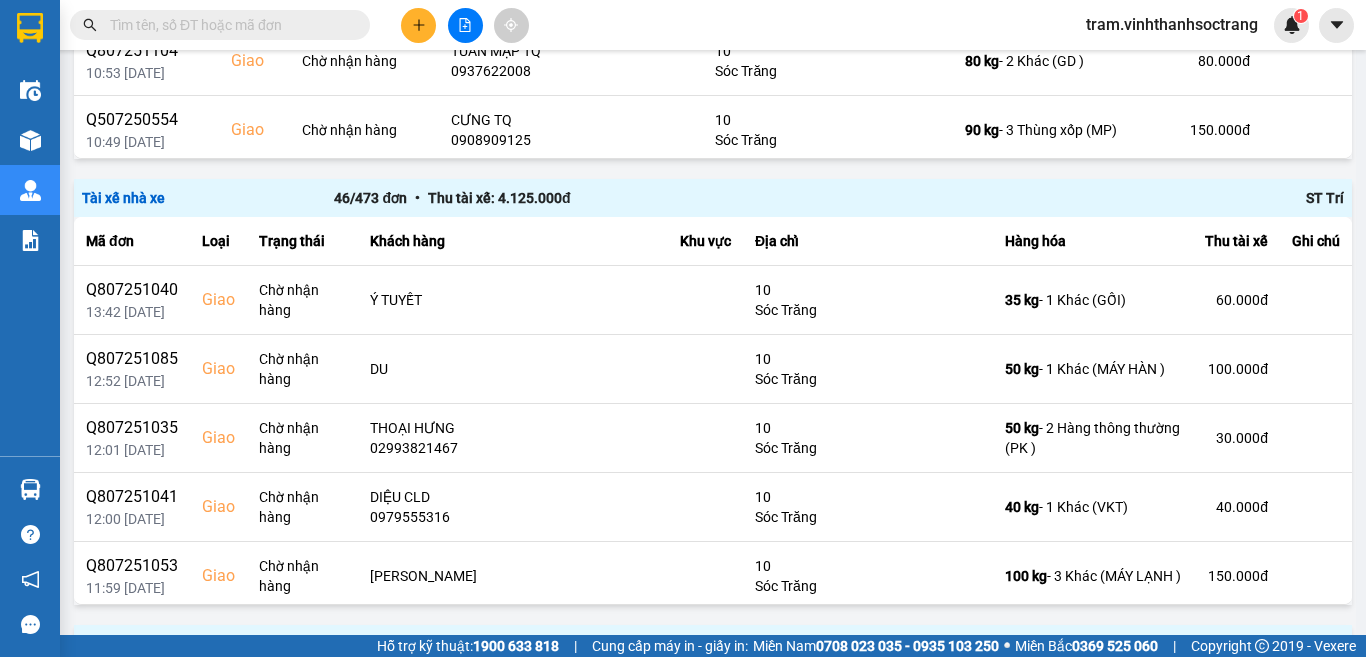 scroll, scrollTop: 1111, scrollLeft: 0, axis: vertical 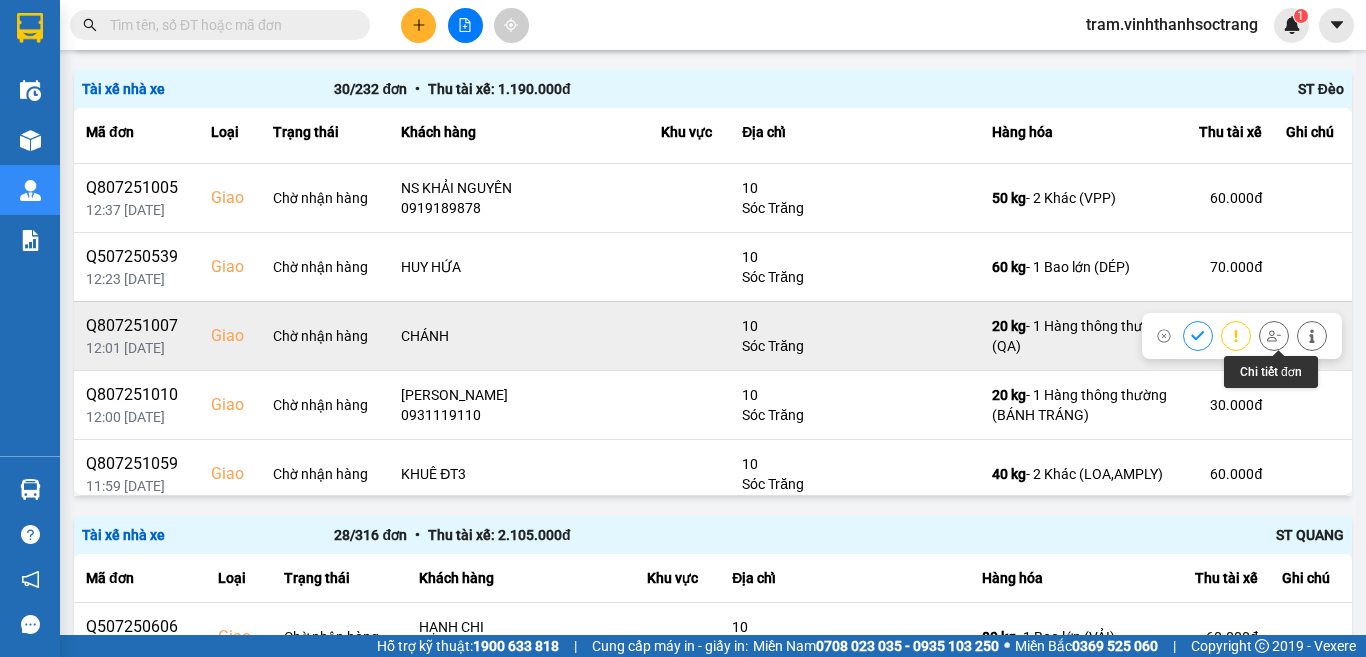 type 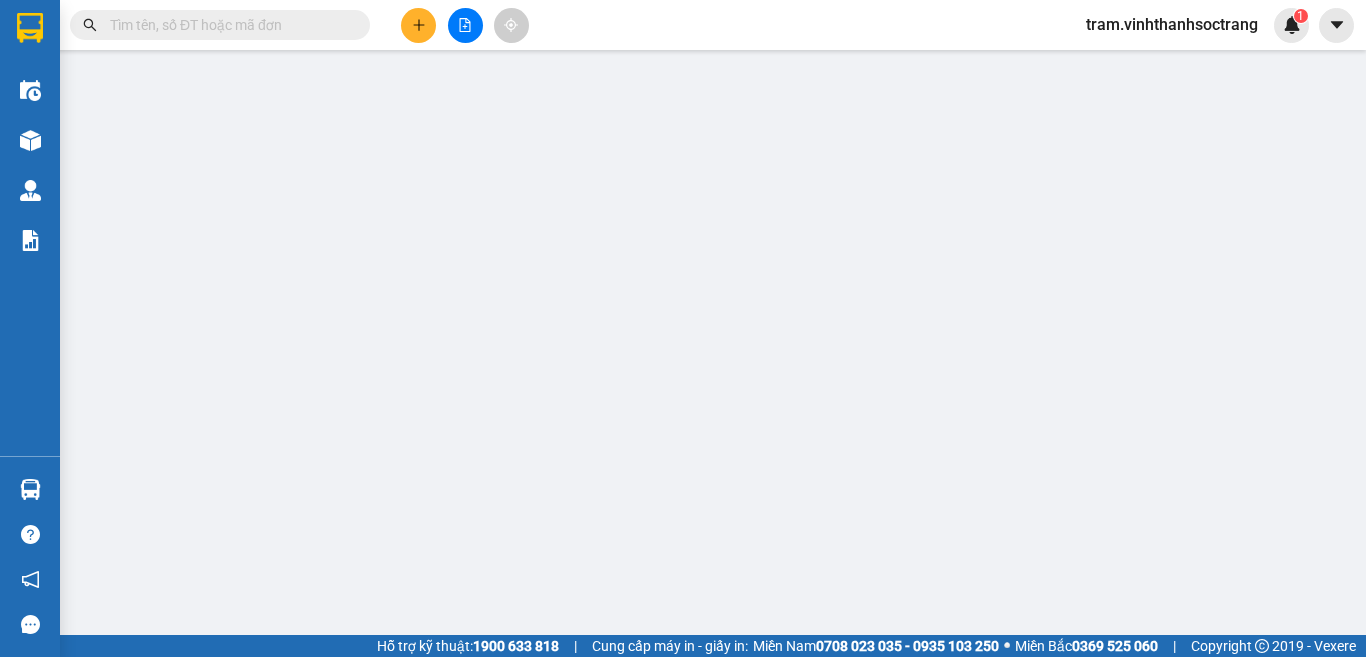 scroll, scrollTop: 0, scrollLeft: 0, axis: both 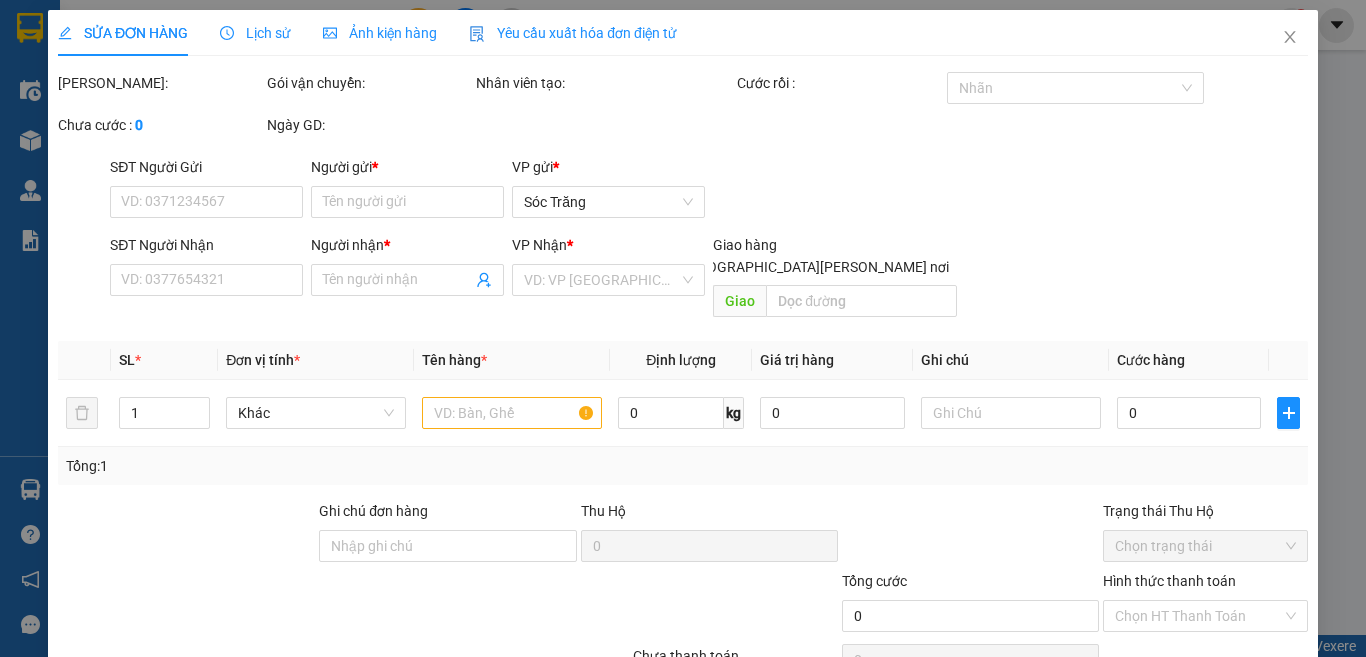 type on "KIM LONG" 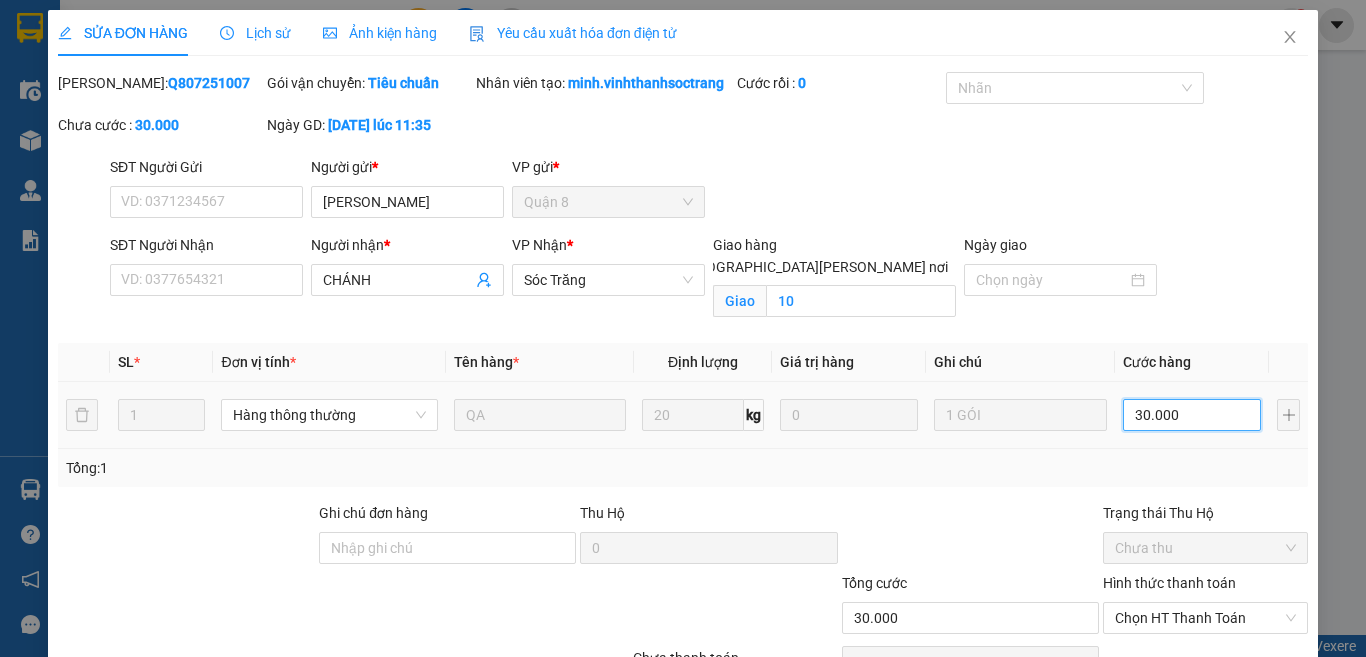 click on "30.000" at bounding box center (1192, 415) 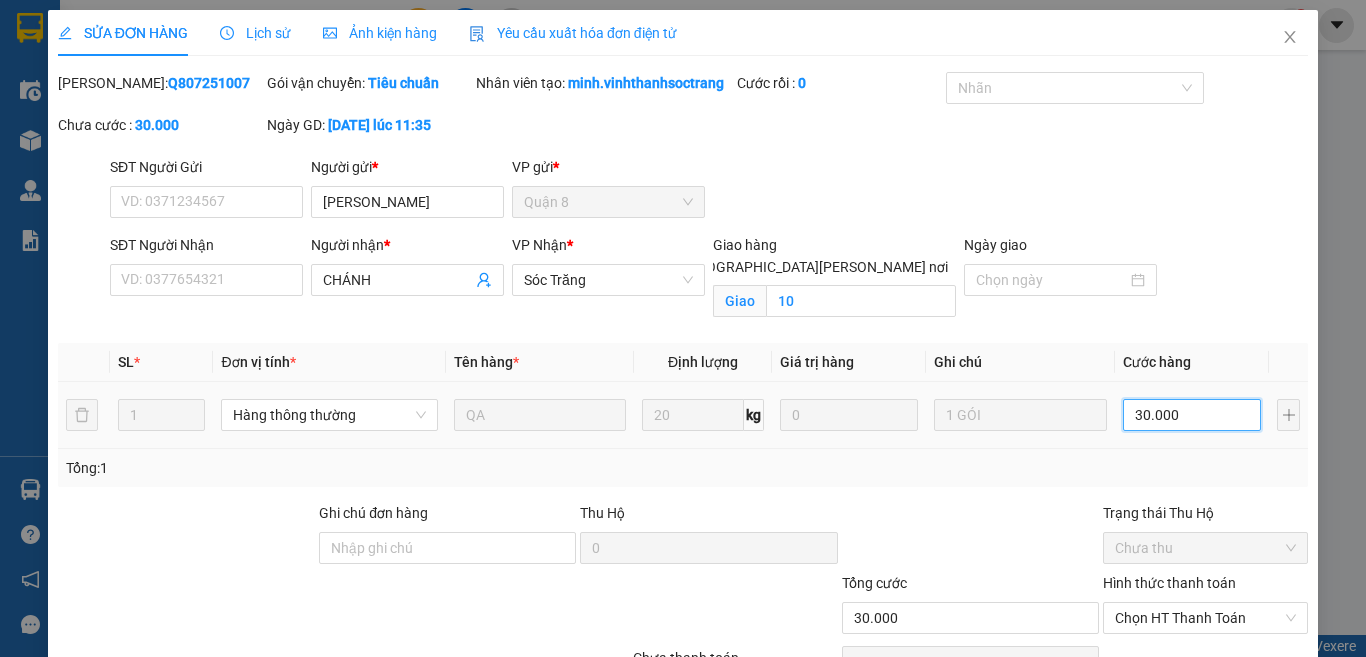 type on "6" 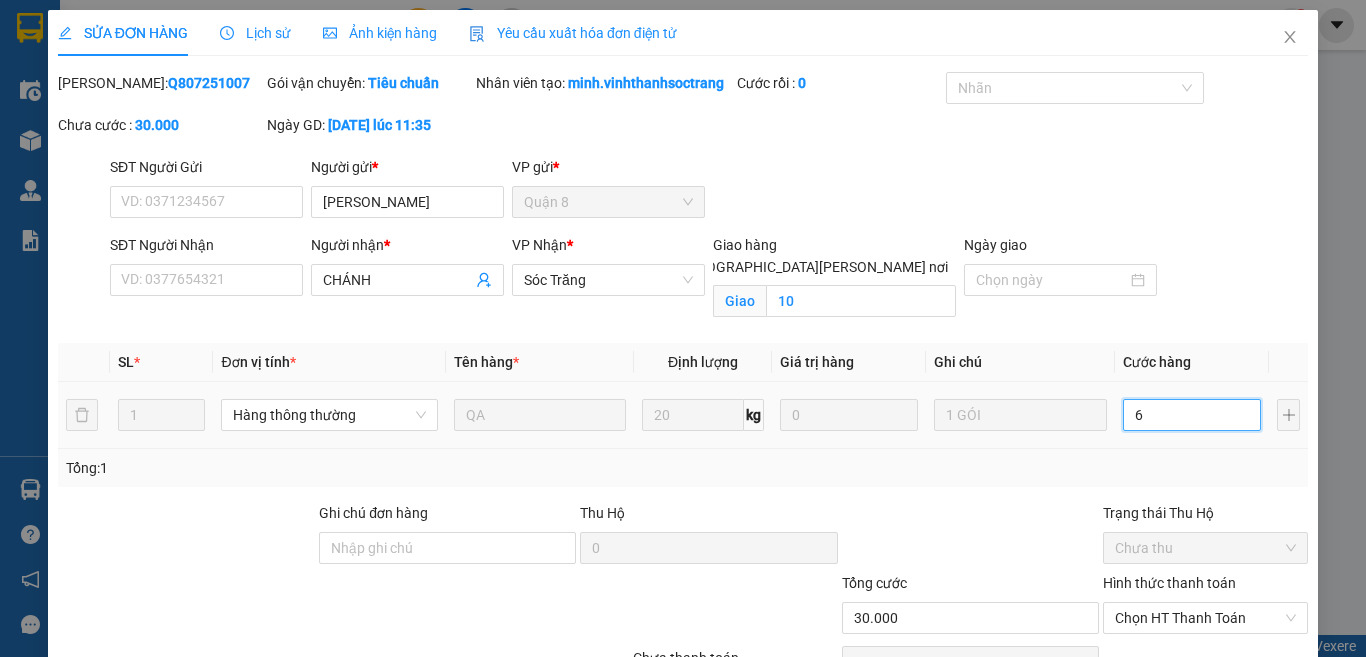 type on "6" 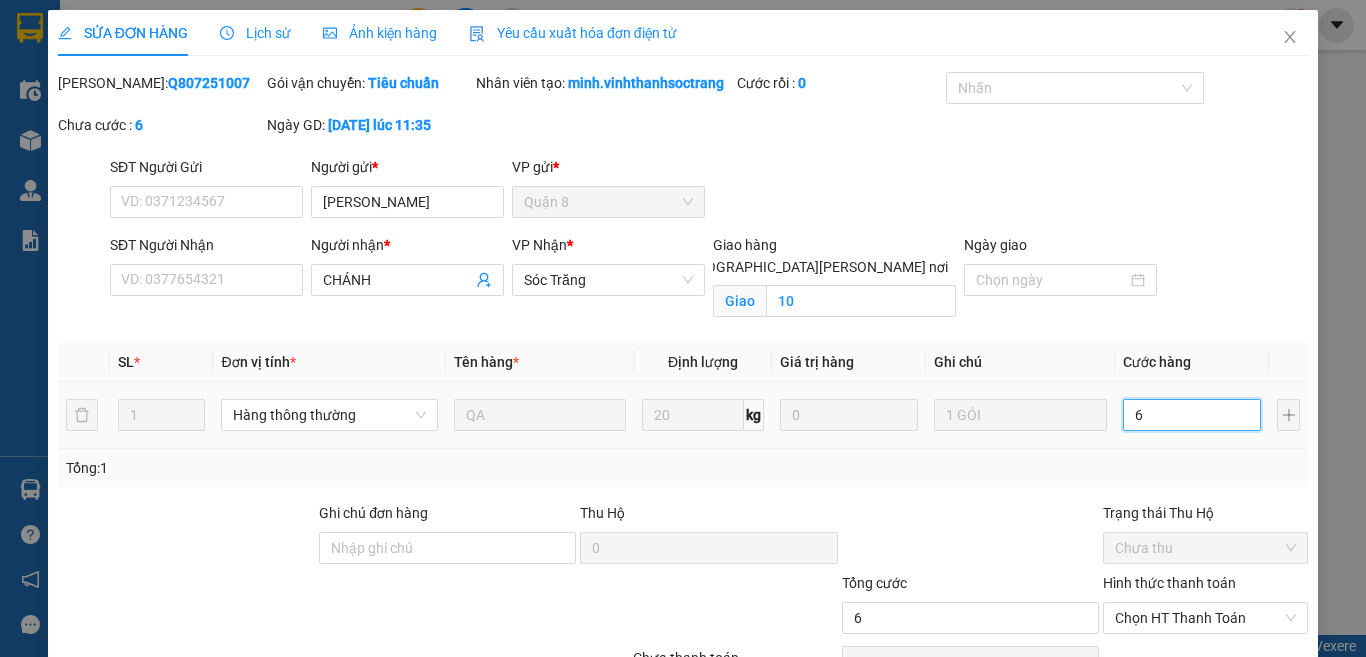type on "60" 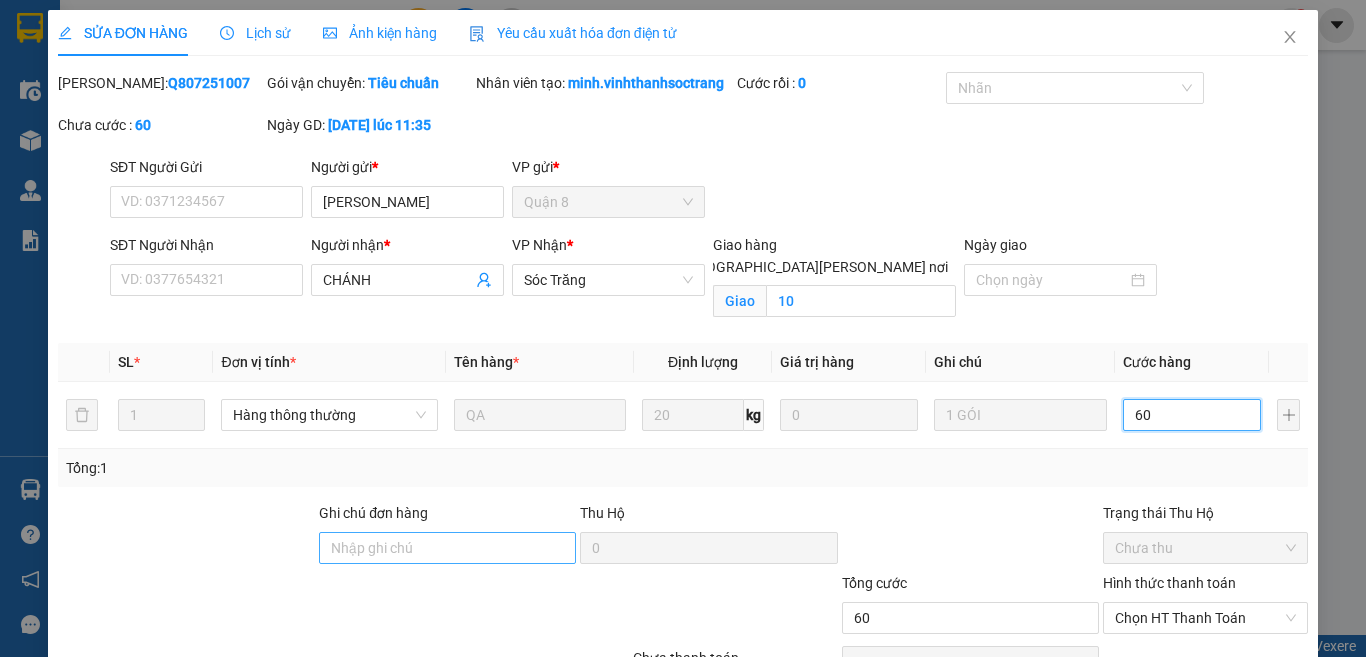 type on "60" 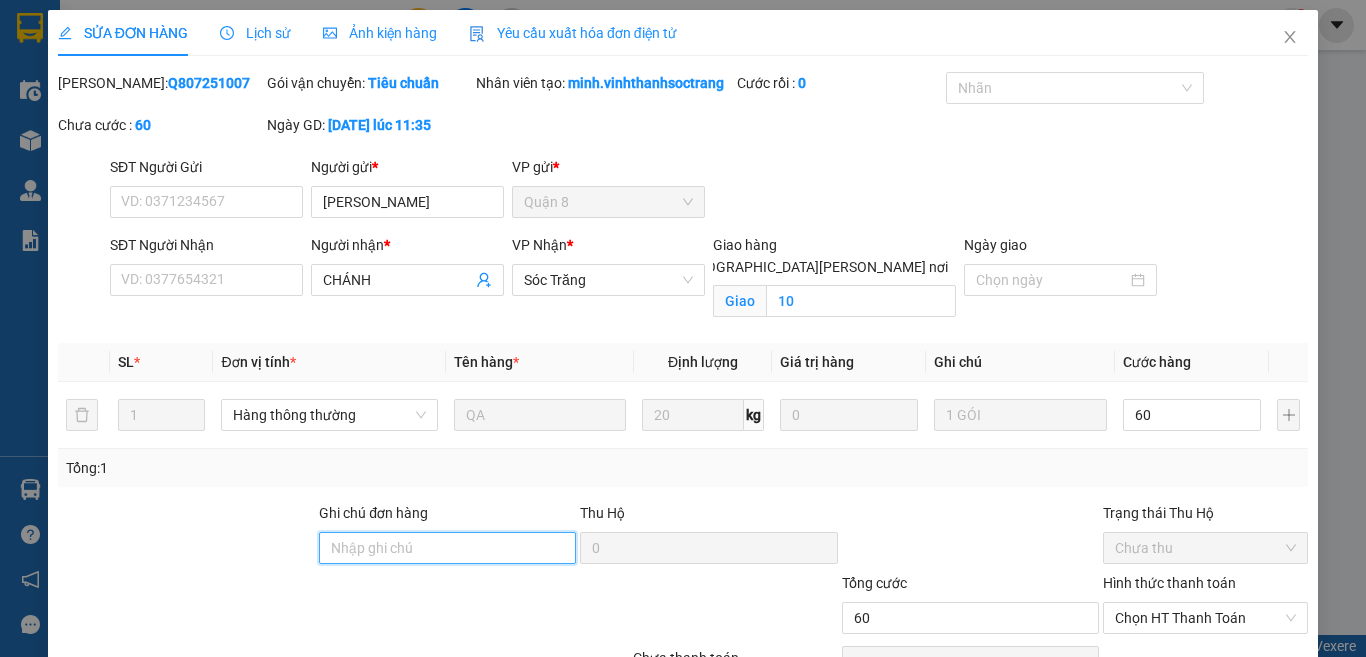 type on "60.000" 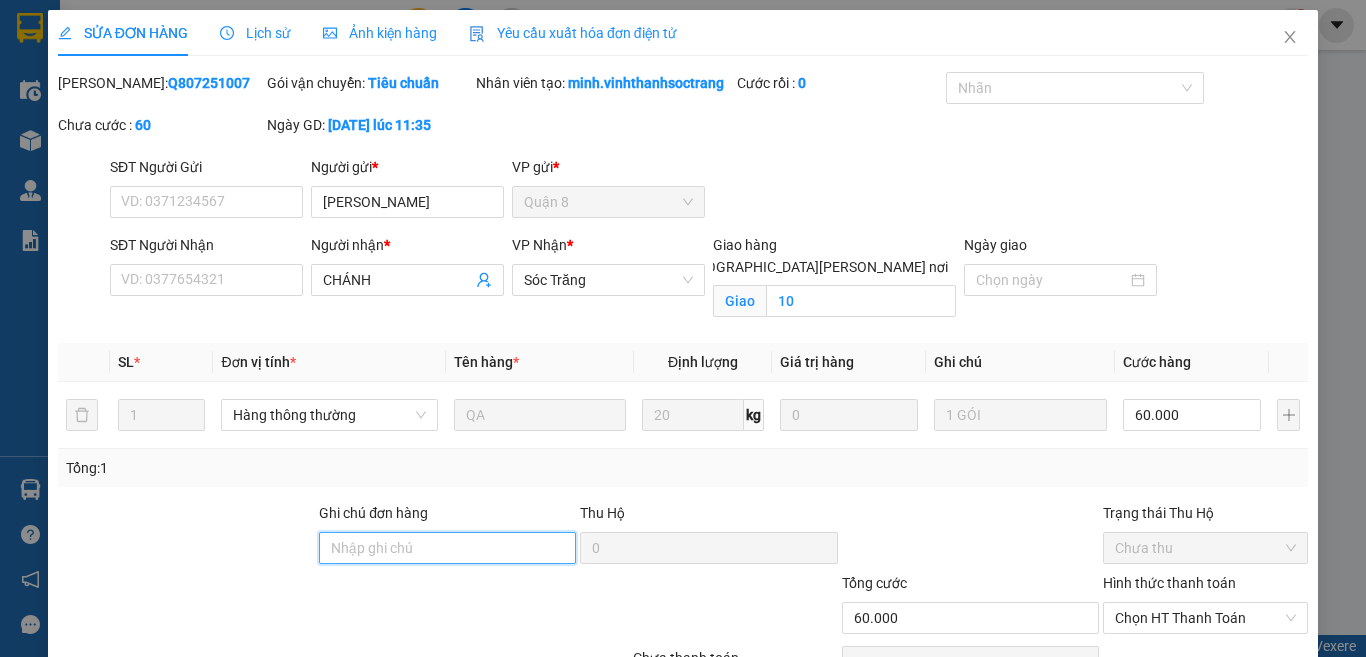 click on "Ghi chú đơn hàng" at bounding box center (447, 548) 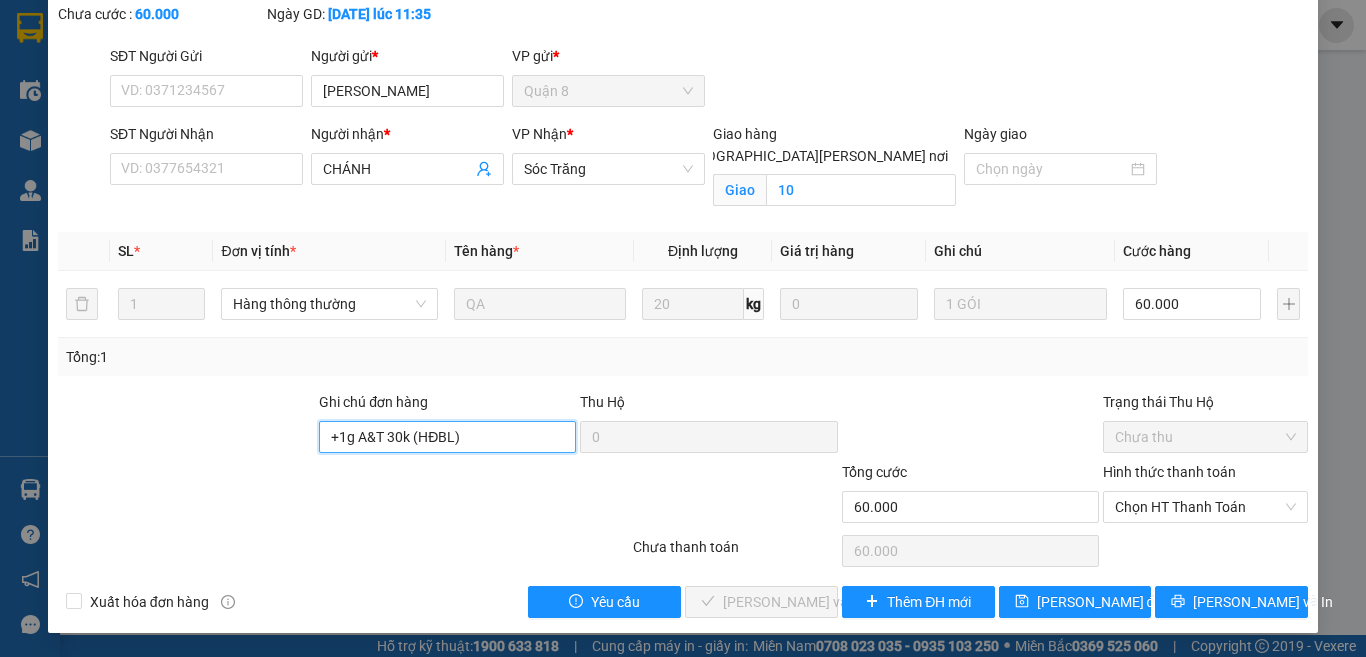 scroll, scrollTop: 133, scrollLeft: 0, axis: vertical 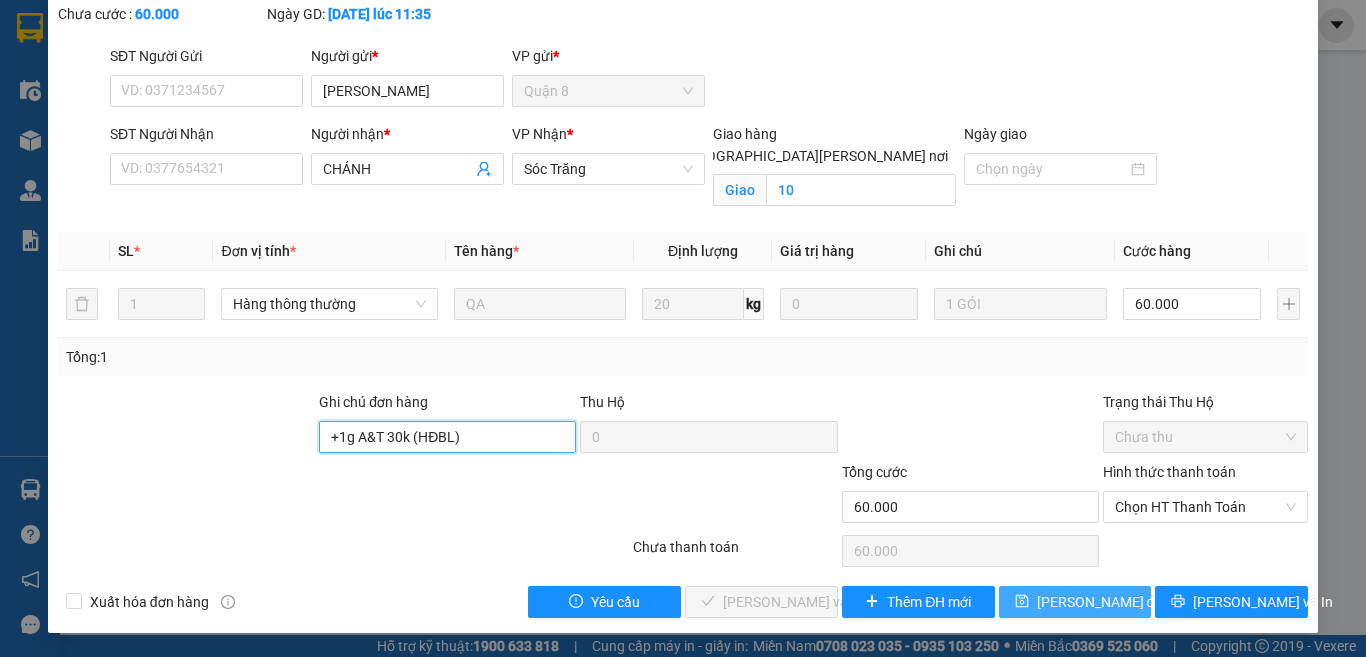 type on "+1g A&T 30k (HĐBL)" 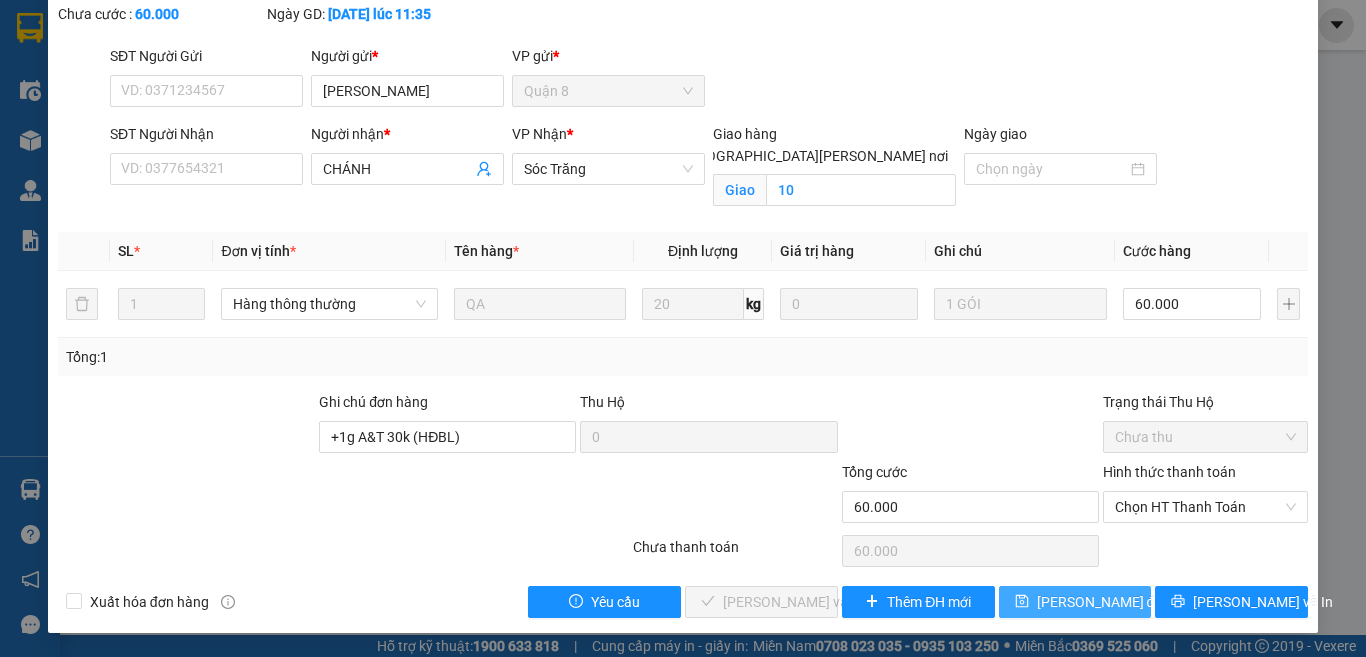 click on "Lưu thay đổi" at bounding box center [1101, 602] 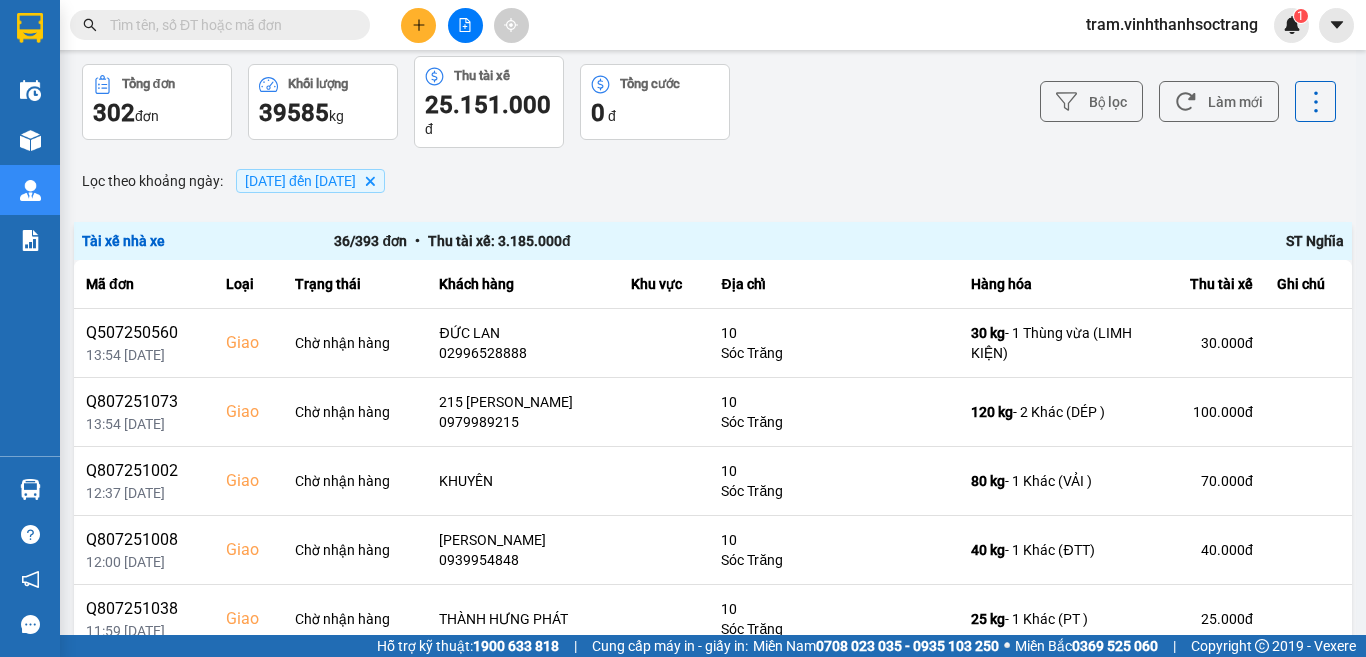 scroll, scrollTop: 0, scrollLeft: 0, axis: both 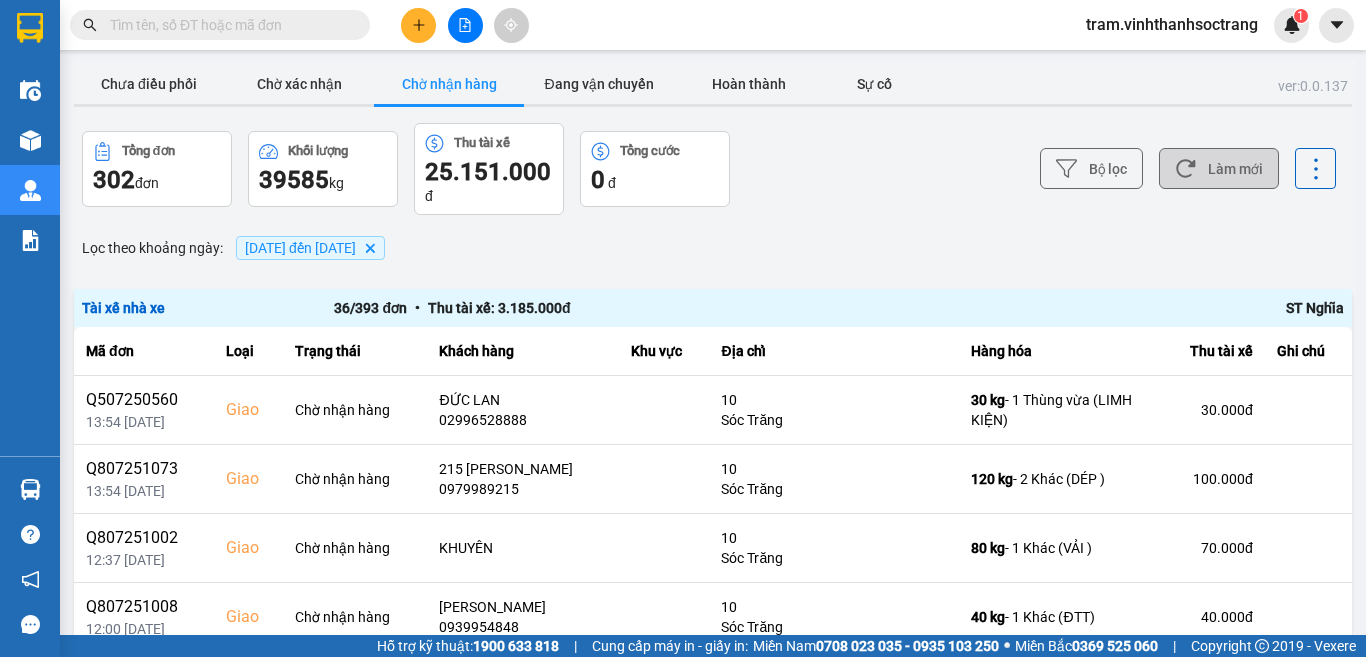 click on "Làm mới" at bounding box center (1219, 168) 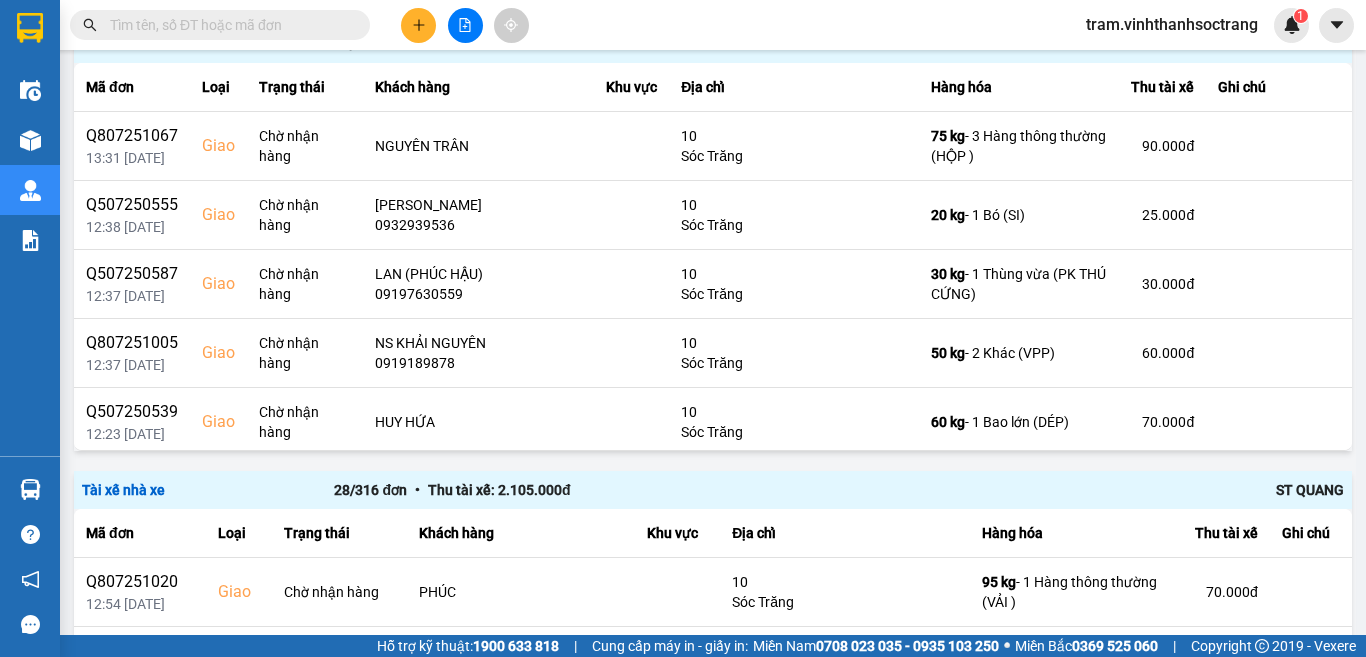scroll, scrollTop: 1567, scrollLeft: 0, axis: vertical 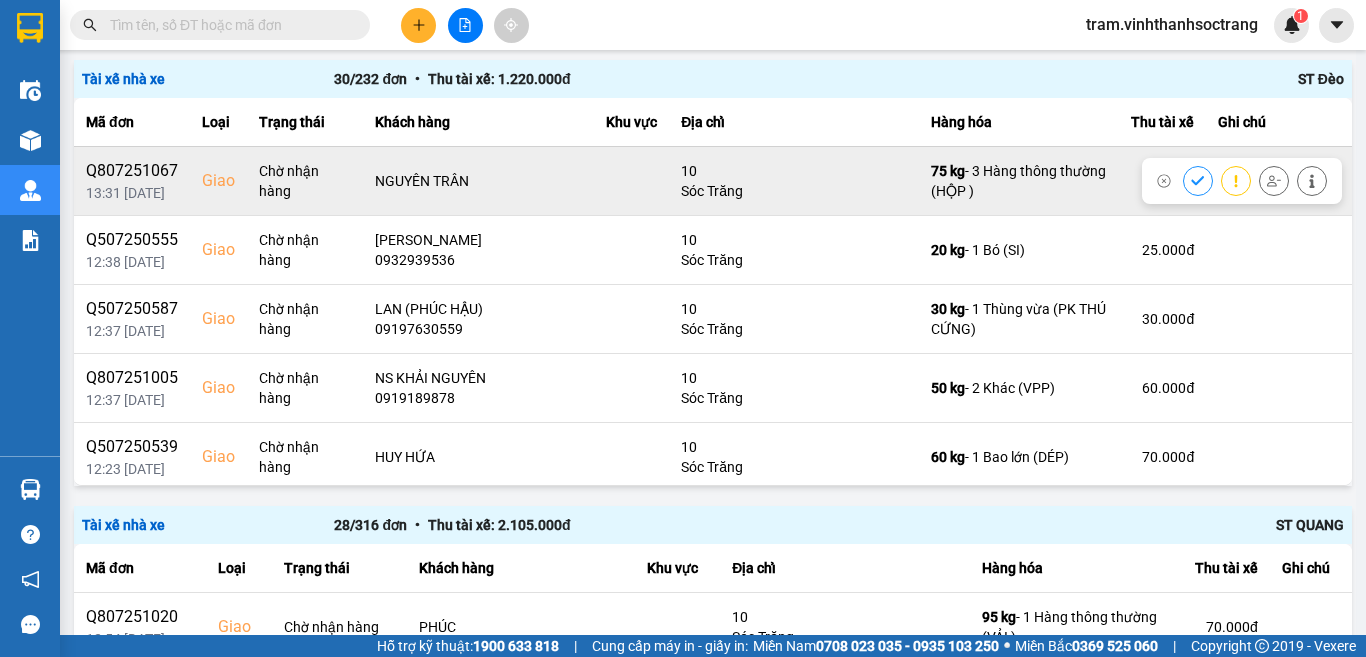 click at bounding box center [1198, 180] 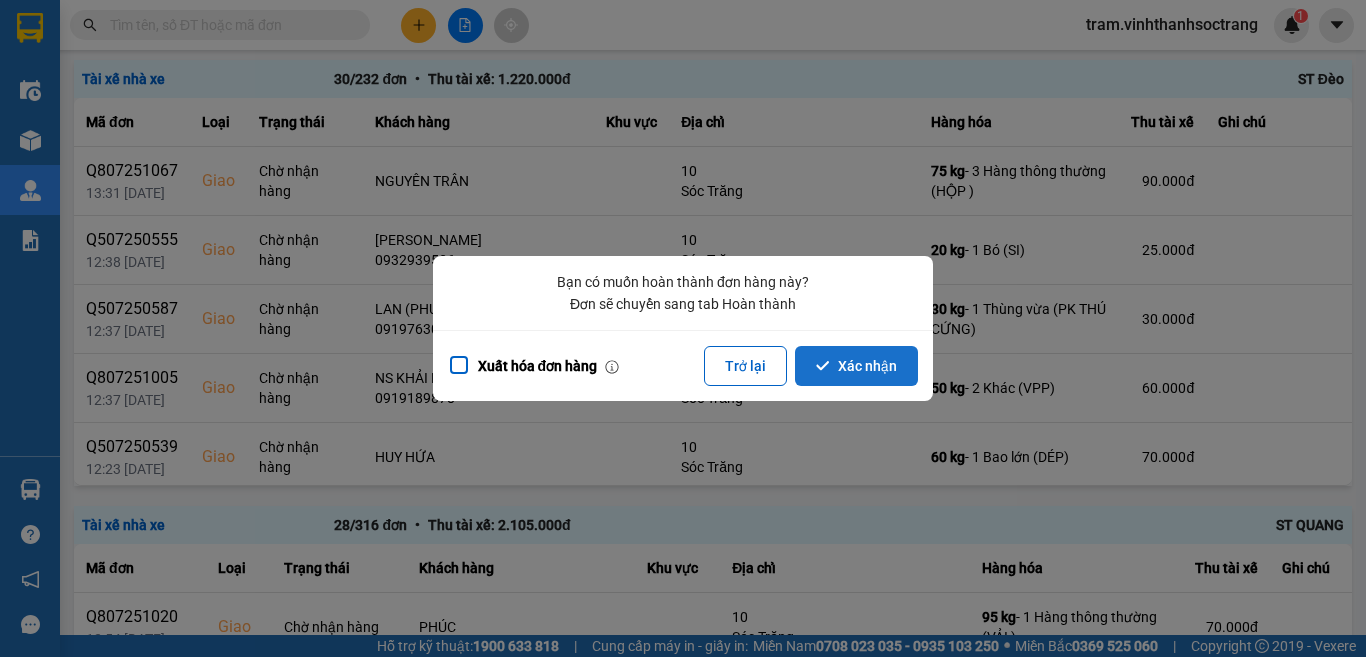 click on "Xác nhận" at bounding box center [856, 366] 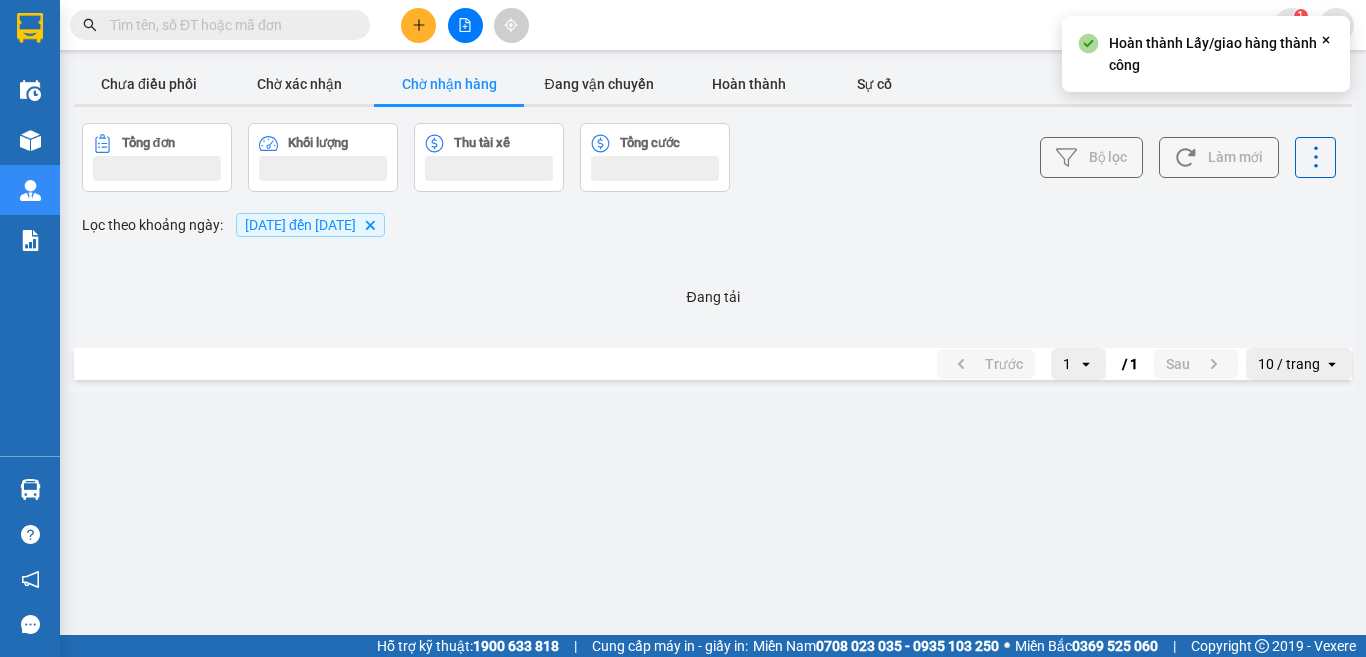 scroll, scrollTop: 0, scrollLeft: 0, axis: both 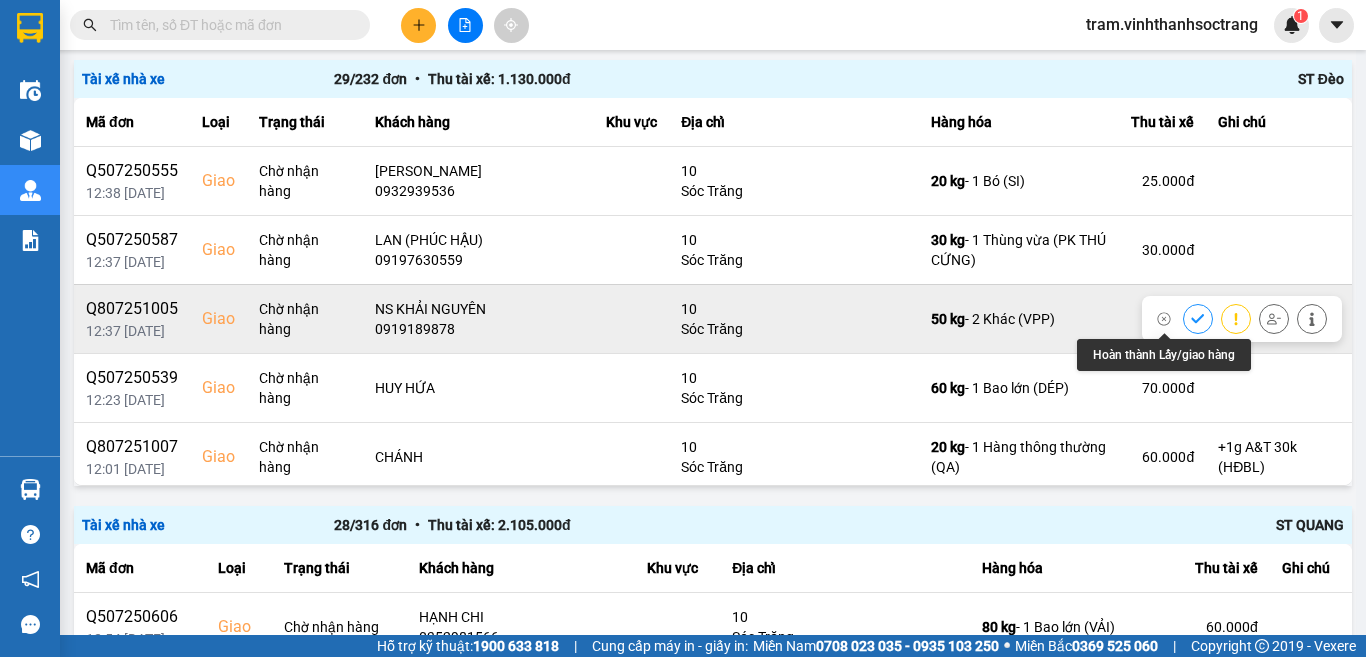 click 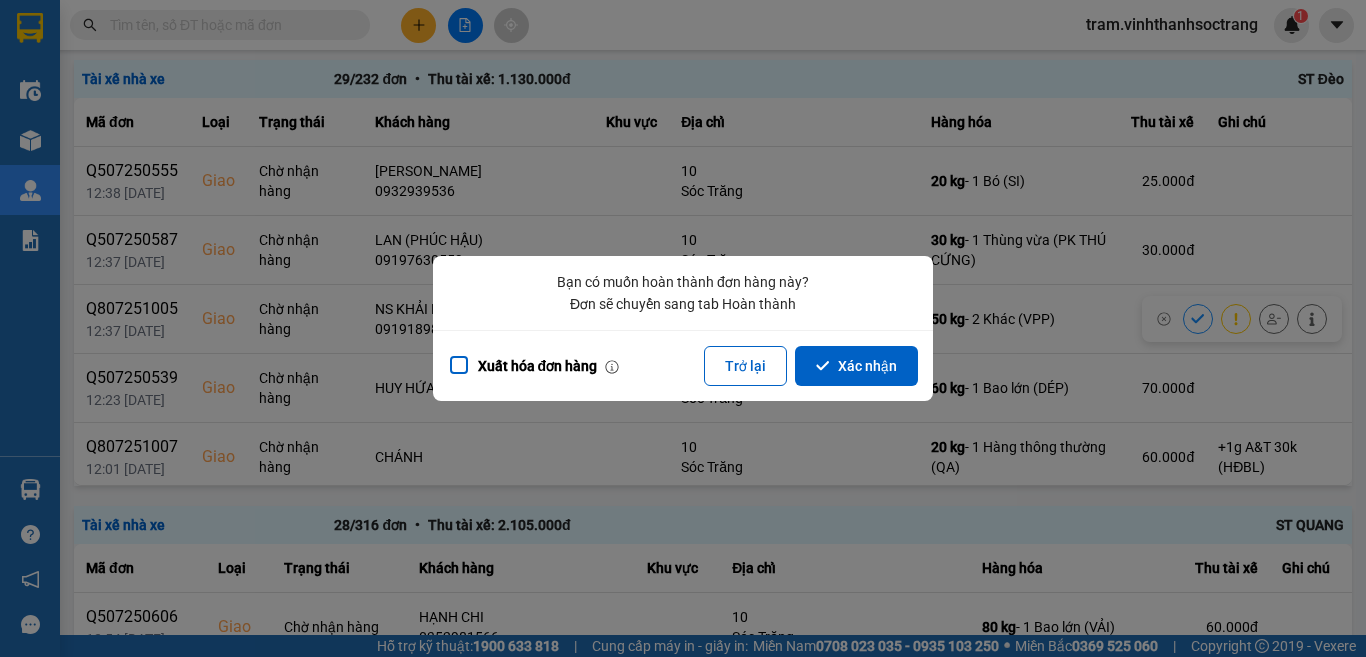 click on "Xác nhận" at bounding box center [856, 366] 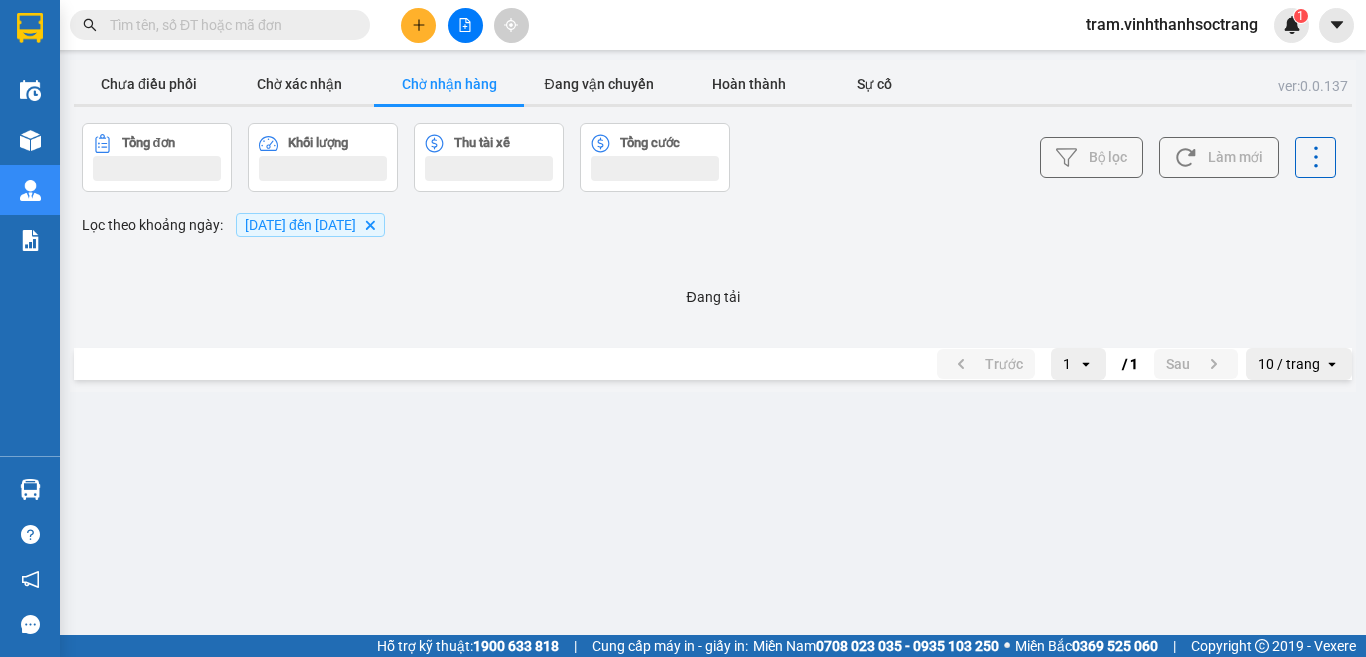 scroll, scrollTop: 0, scrollLeft: 0, axis: both 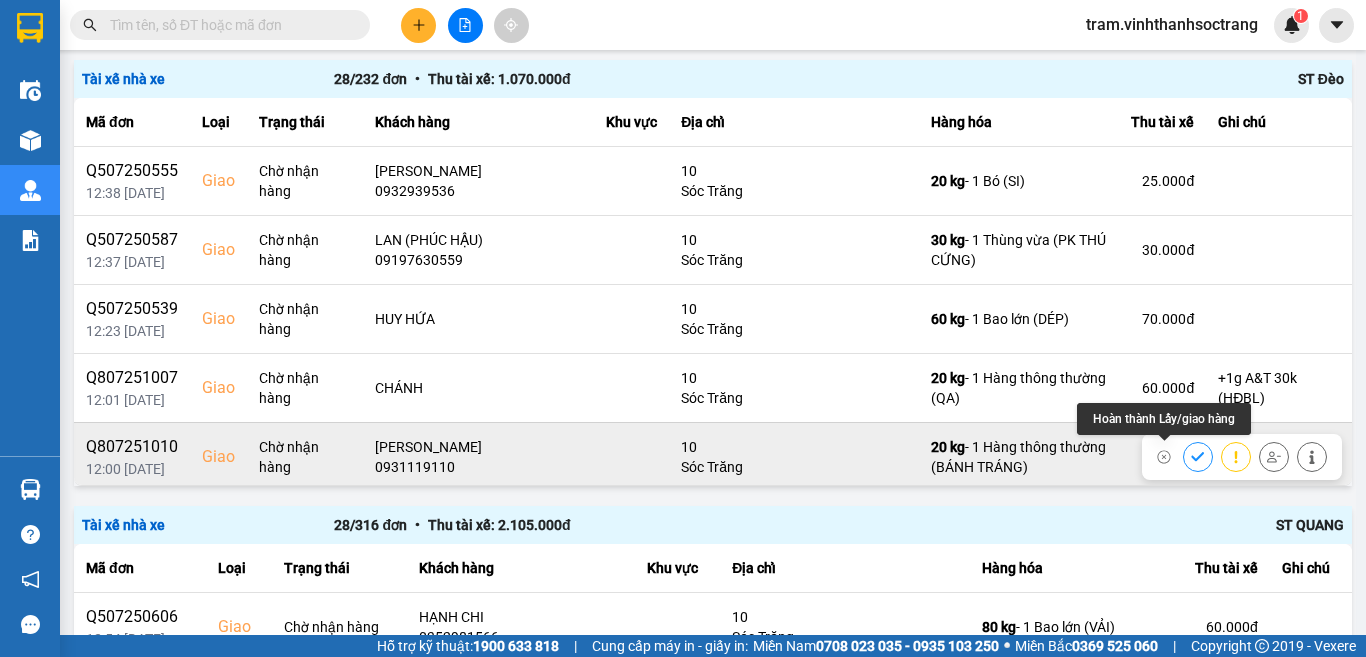 click 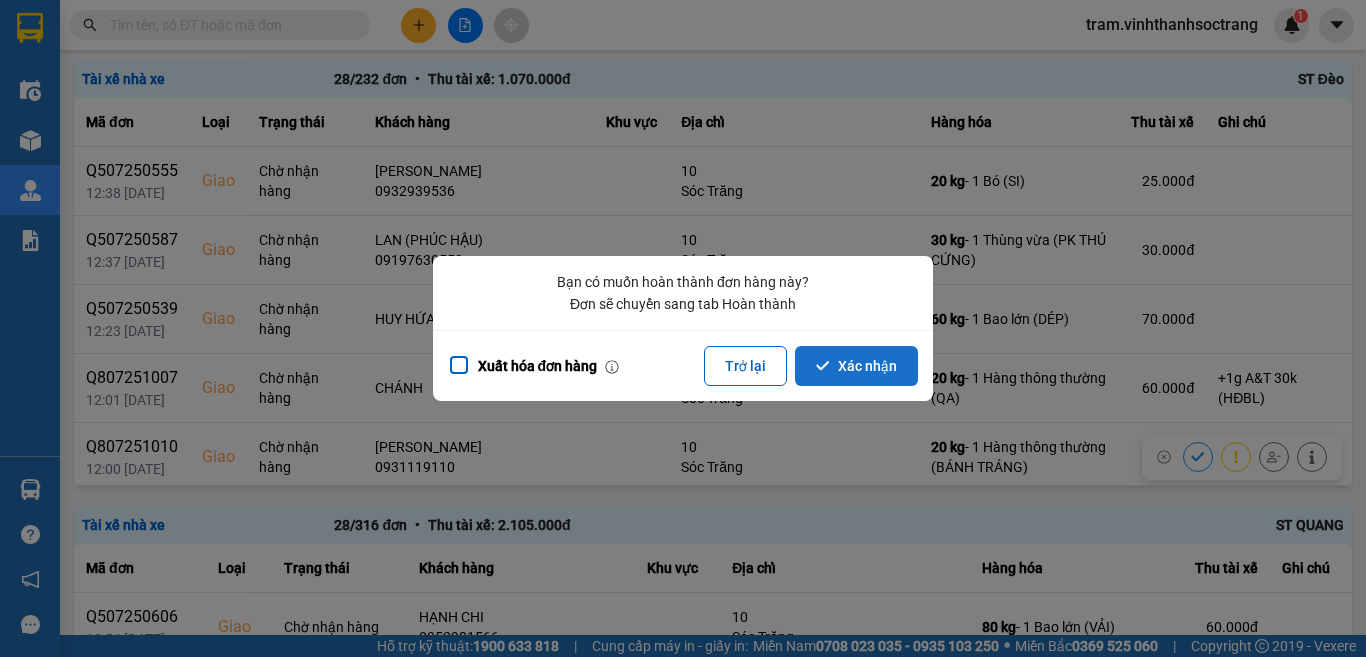 click on "Xác nhận" at bounding box center [856, 366] 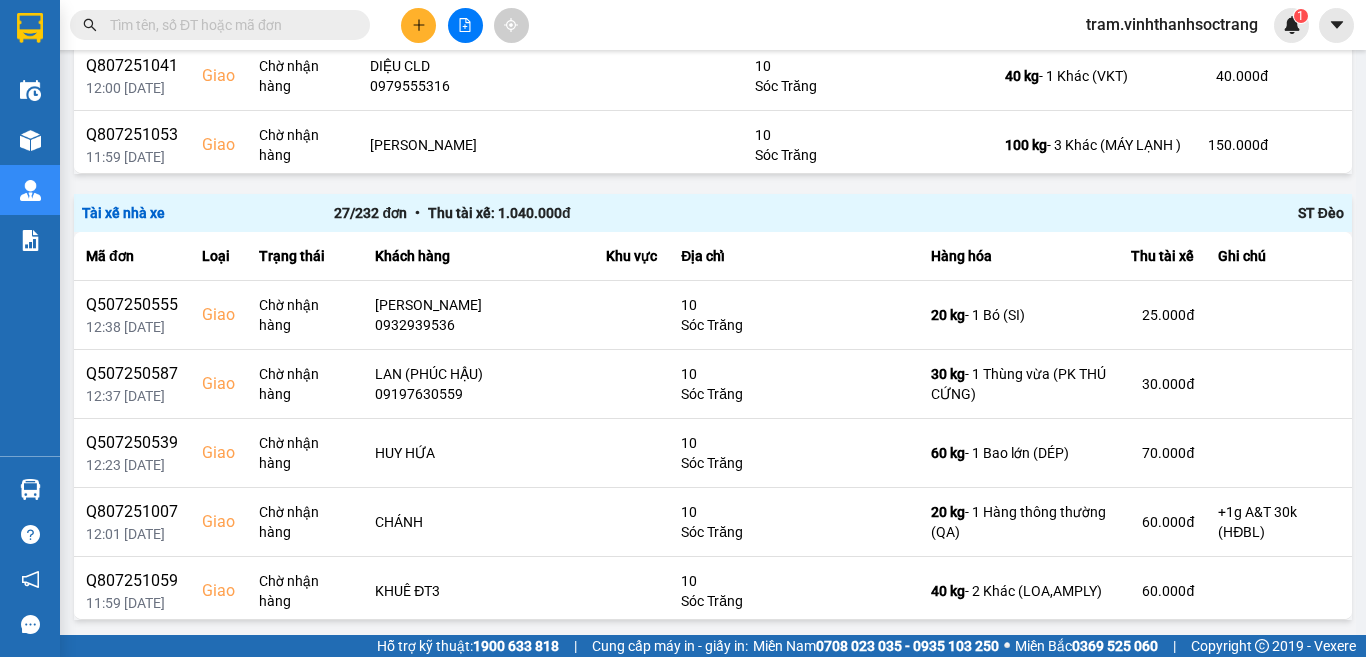scroll, scrollTop: 1467, scrollLeft: 0, axis: vertical 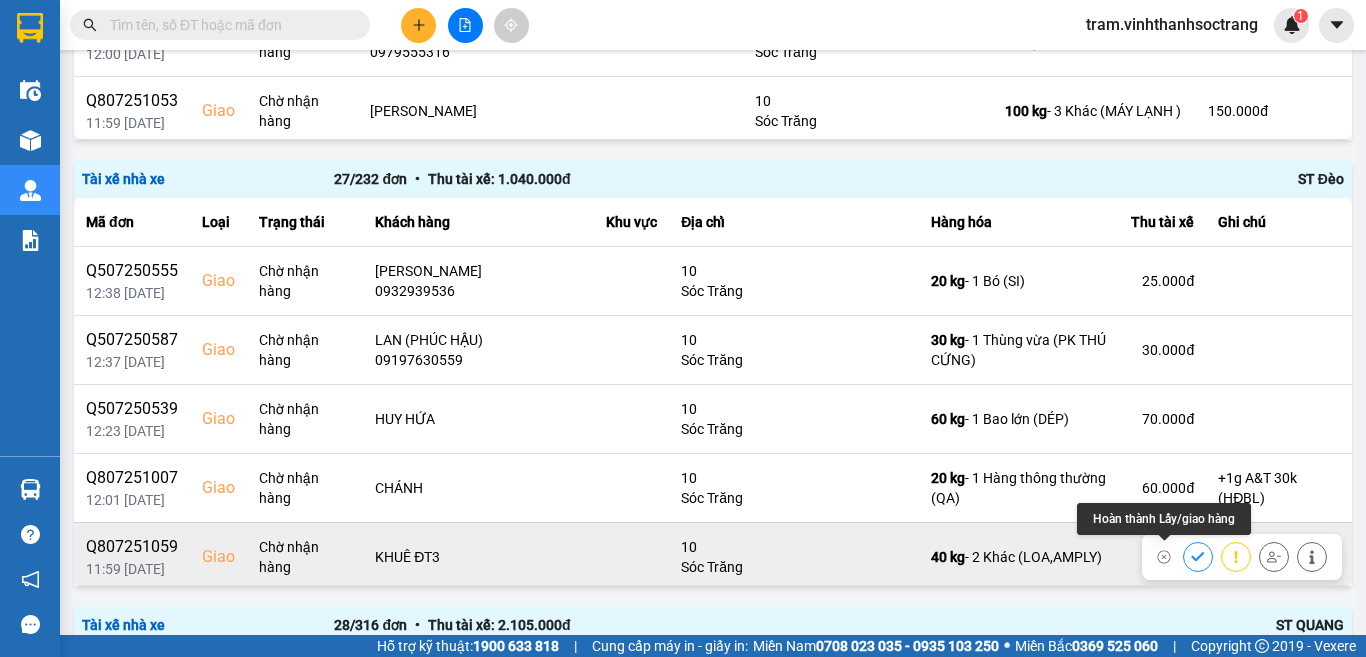 click 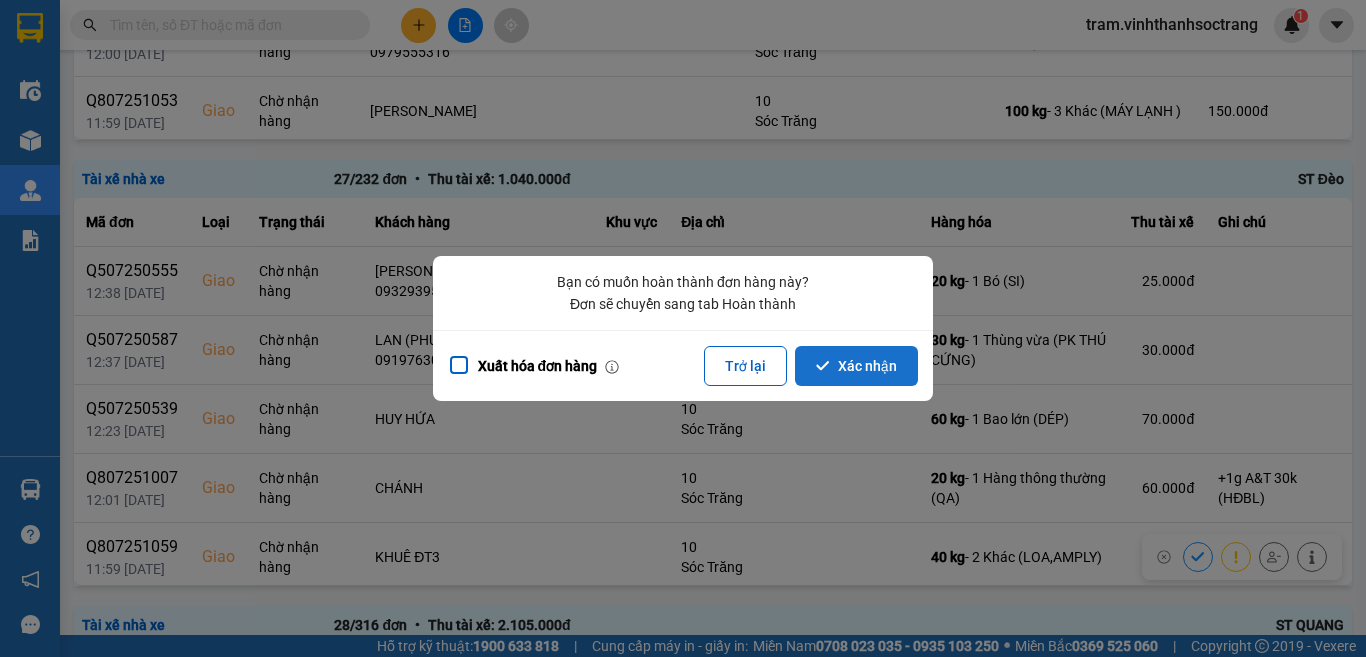 click on "Xác nhận" at bounding box center (856, 366) 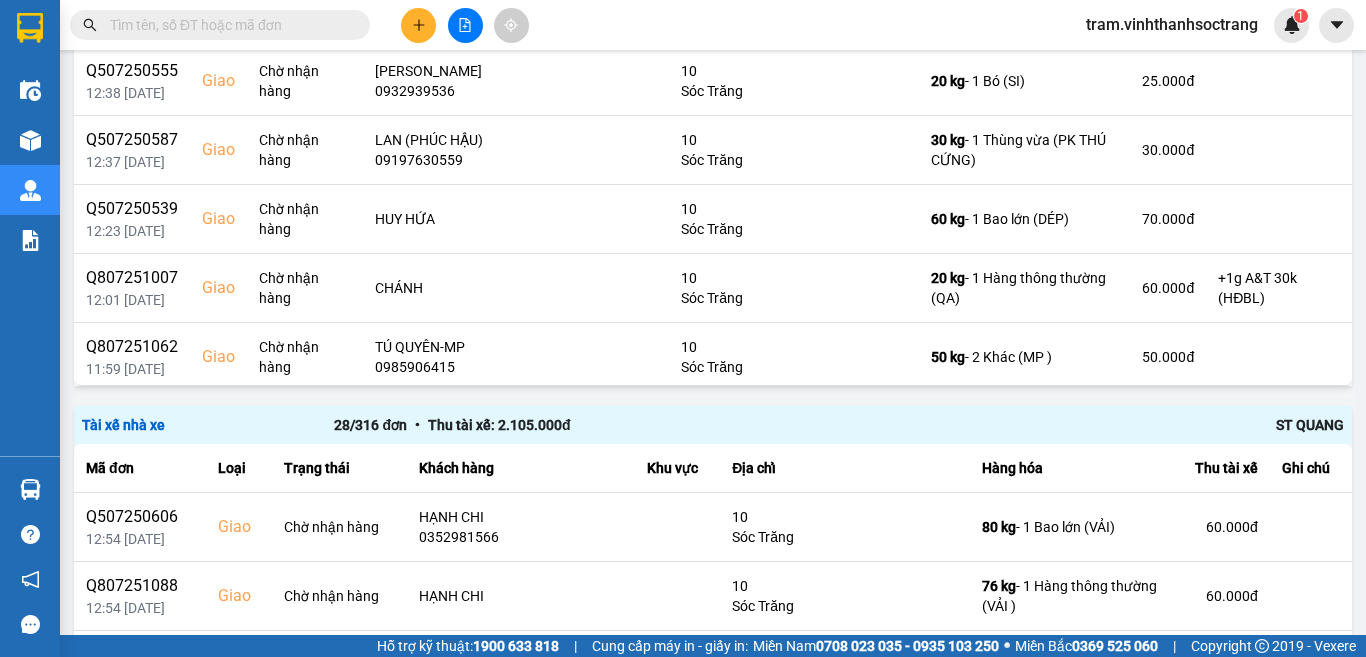 scroll, scrollTop: 1567, scrollLeft: 0, axis: vertical 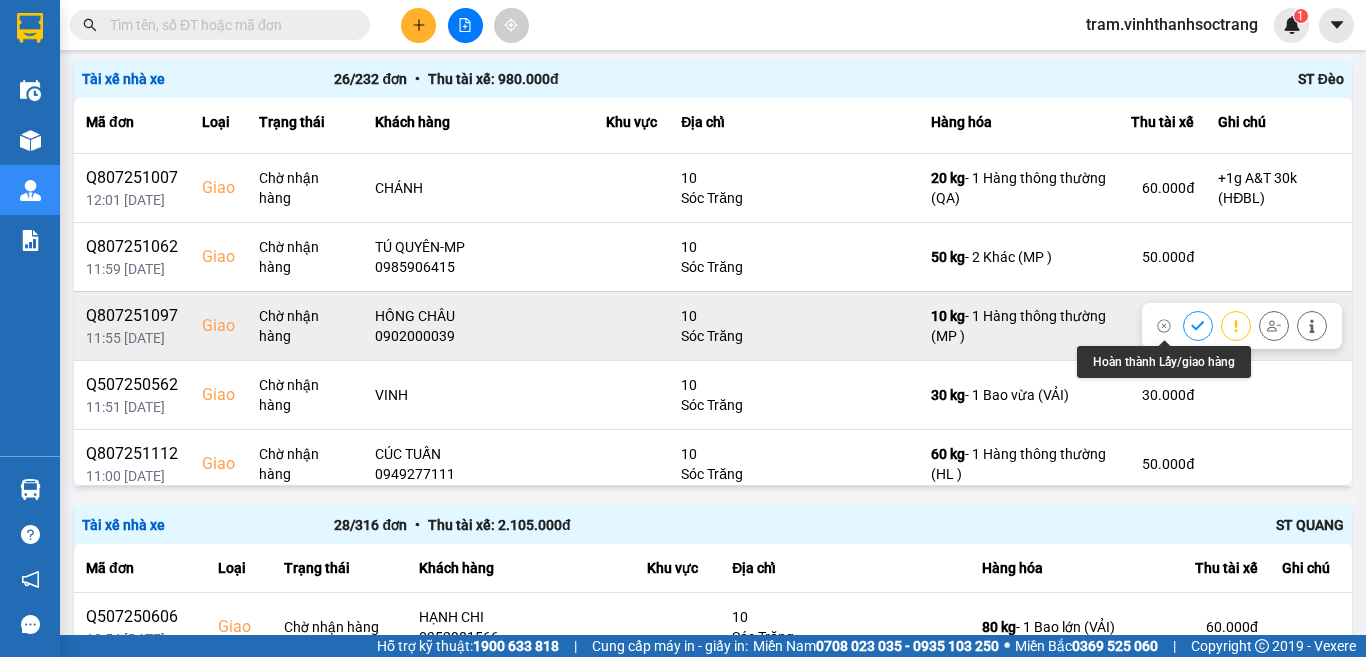 click 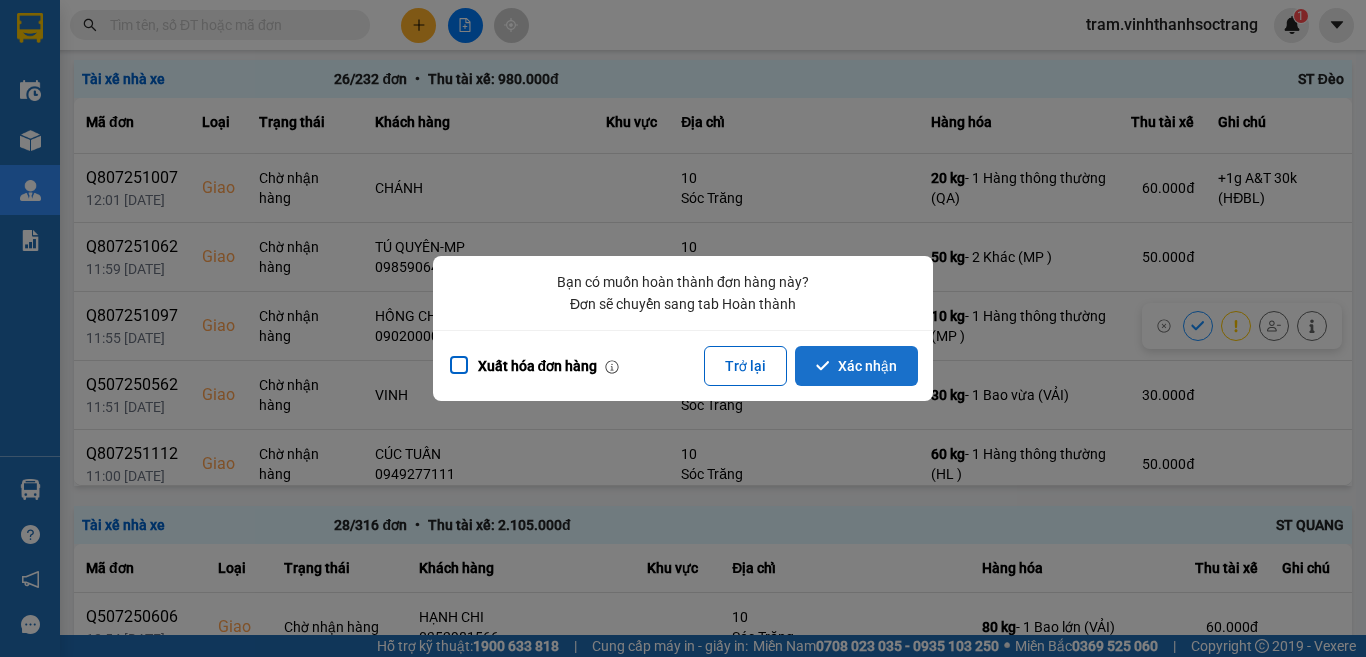 click on "Xác nhận" at bounding box center (856, 366) 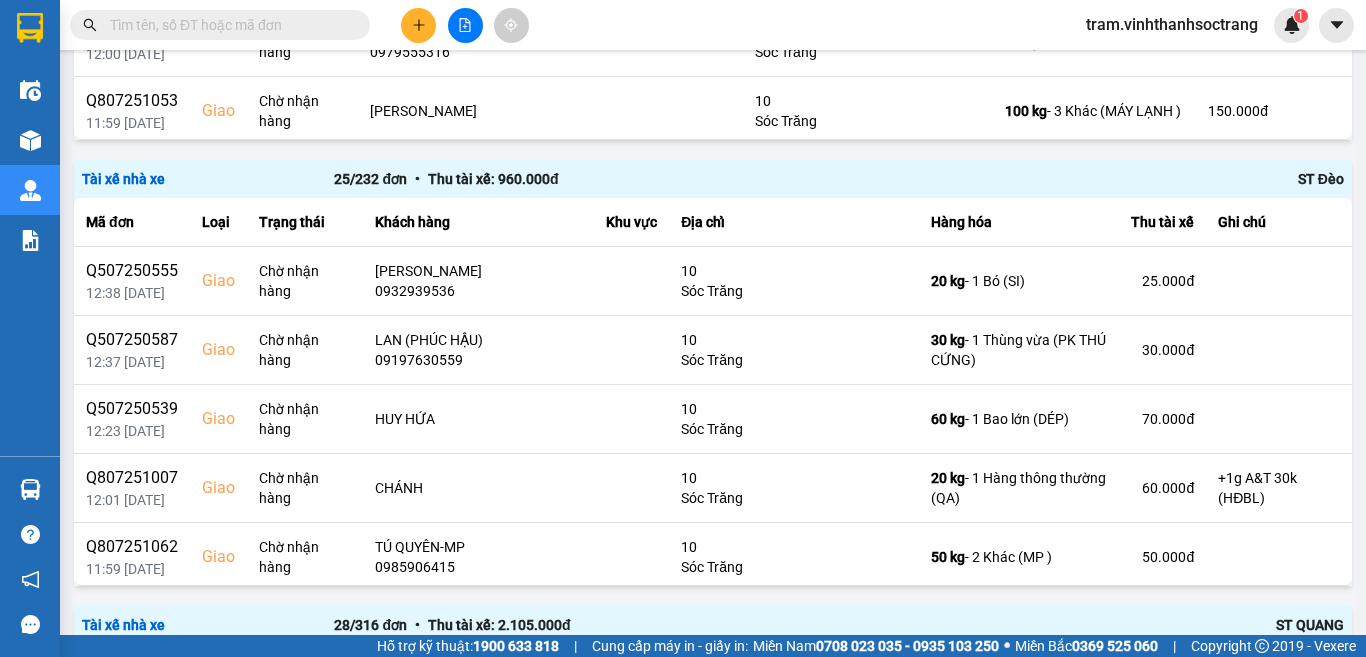 scroll, scrollTop: 1567, scrollLeft: 0, axis: vertical 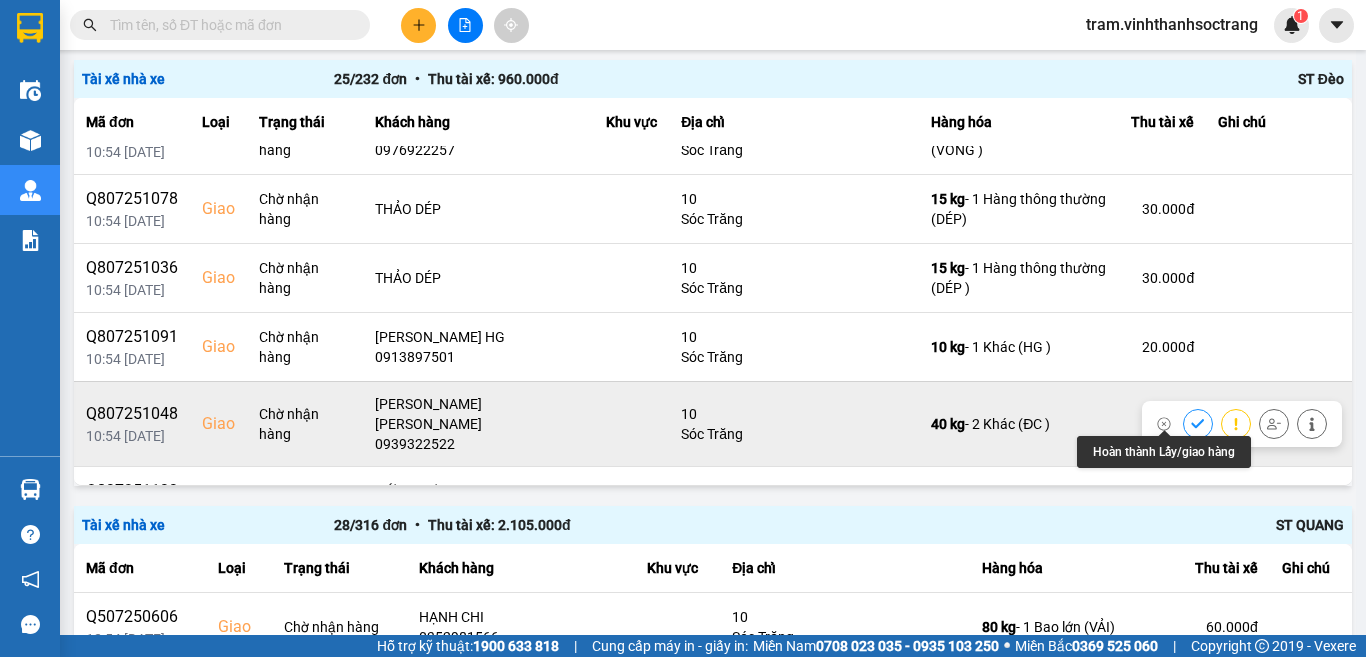 click 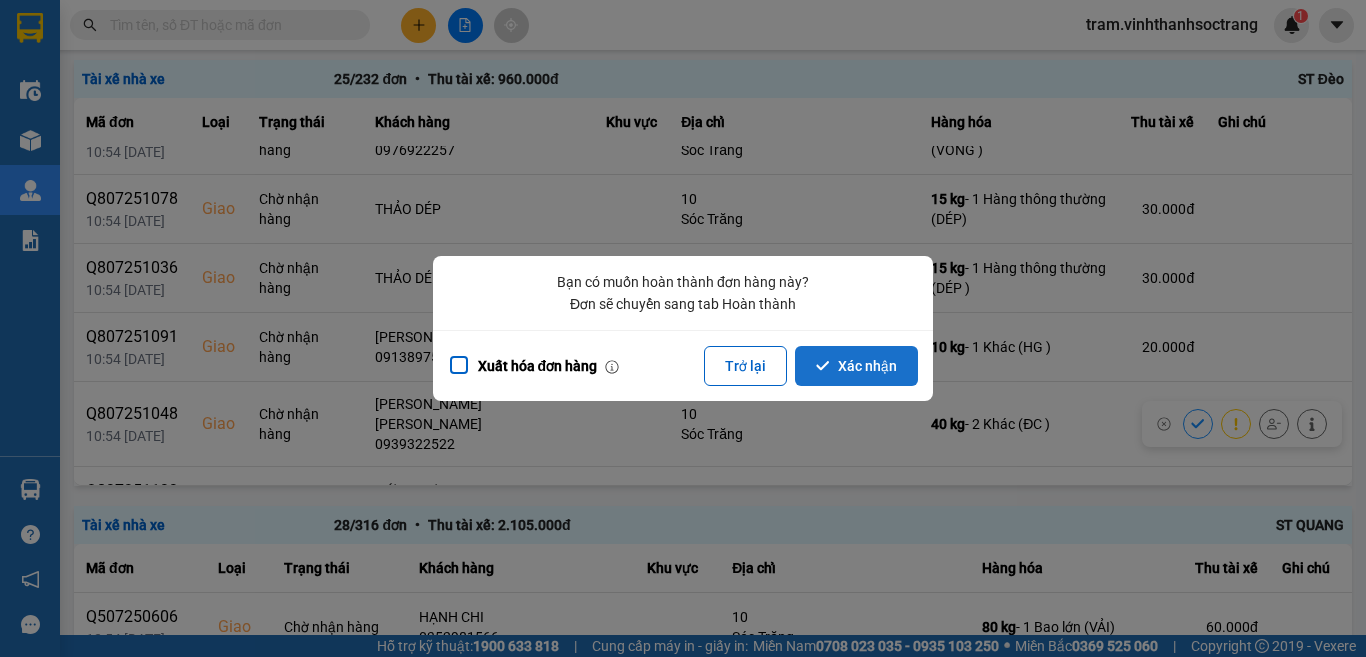click on "Xác nhận" at bounding box center [856, 366] 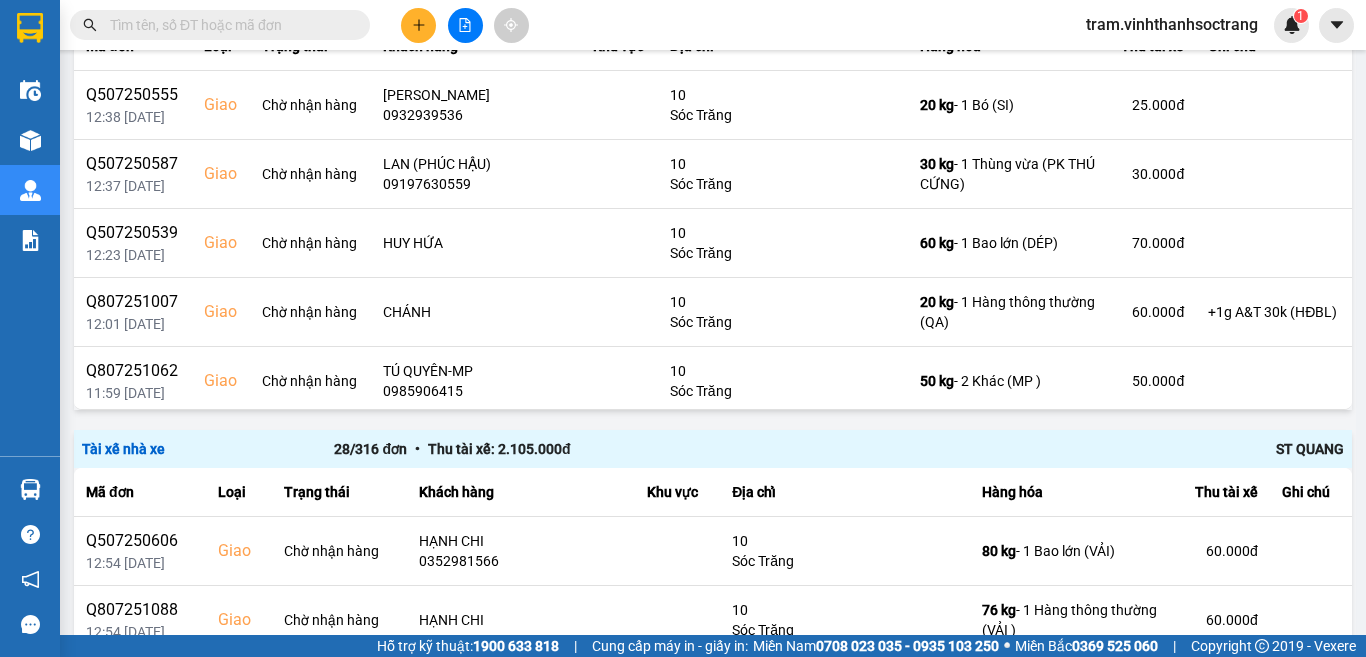 scroll, scrollTop: 1567, scrollLeft: 0, axis: vertical 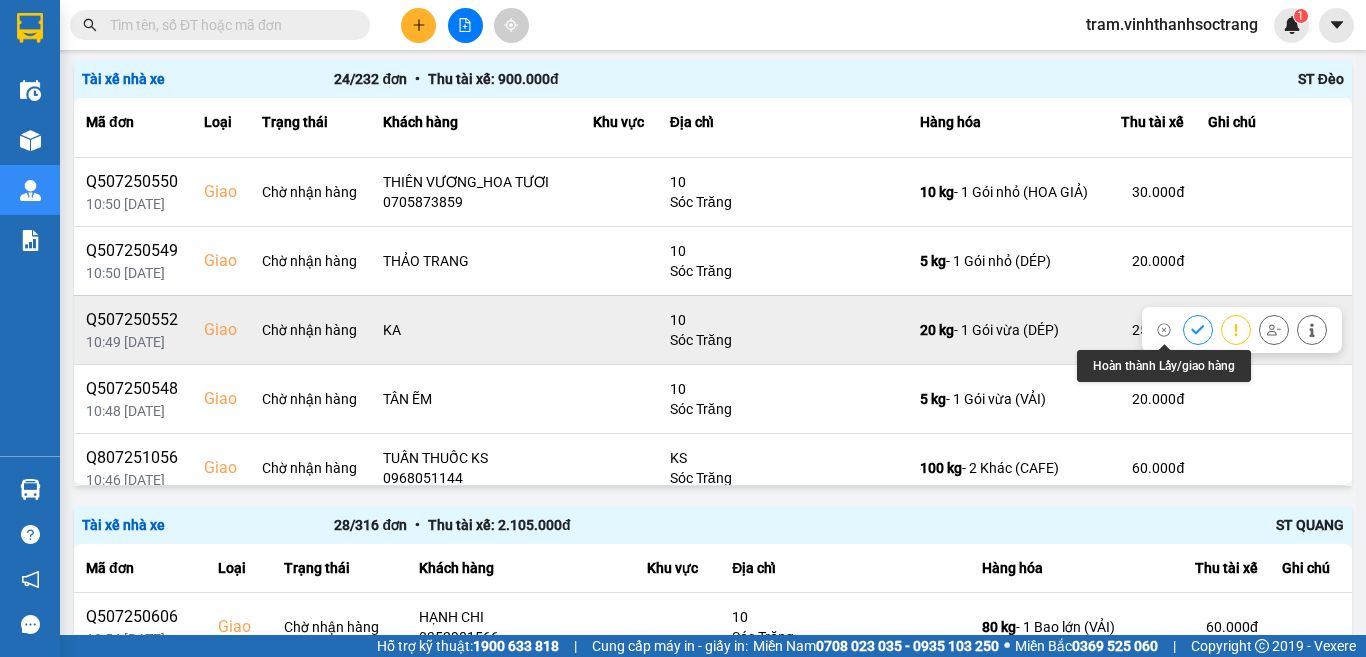 click 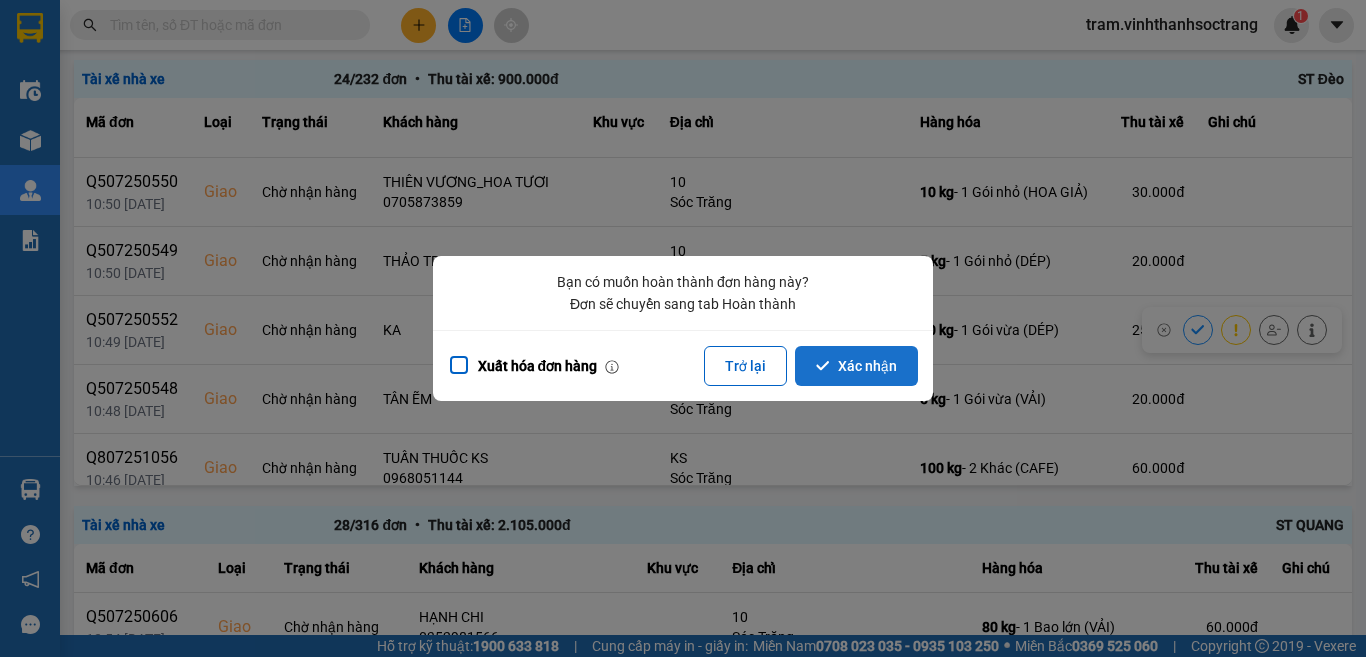 click on "Xác nhận" at bounding box center [856, 366] 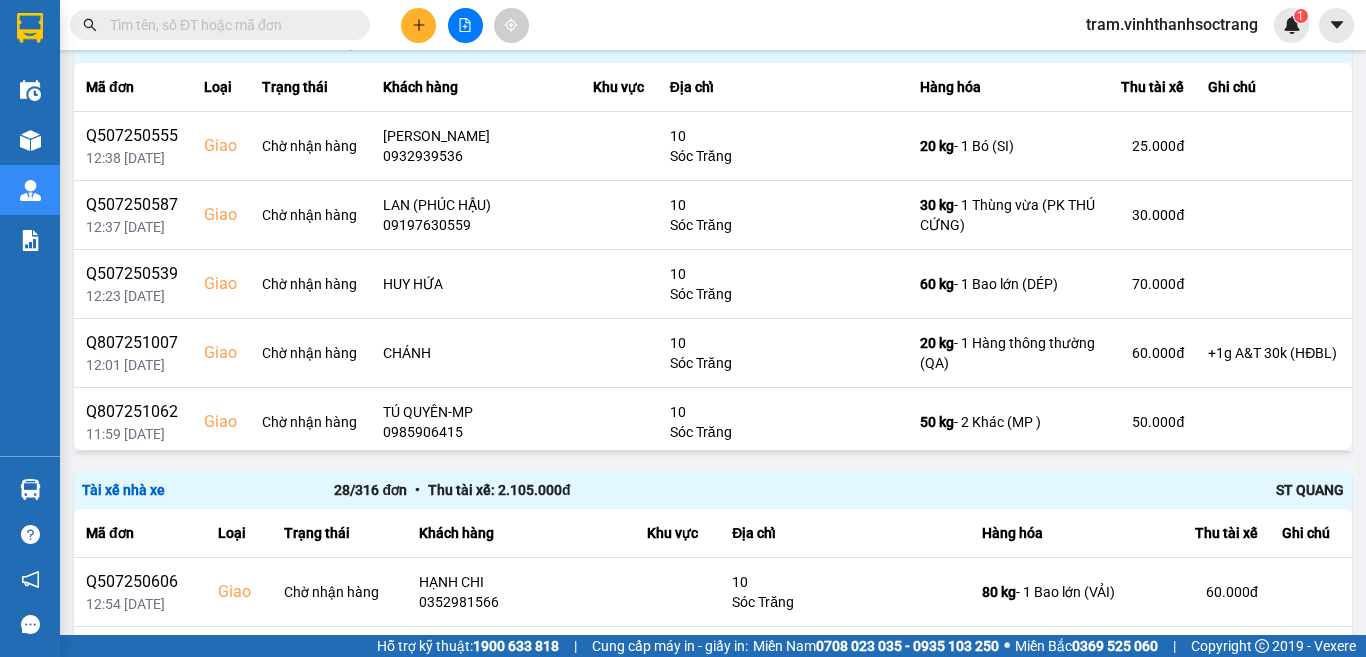 scroll, scrollTop: 1567, scrollLeft: 0, axis: vertical 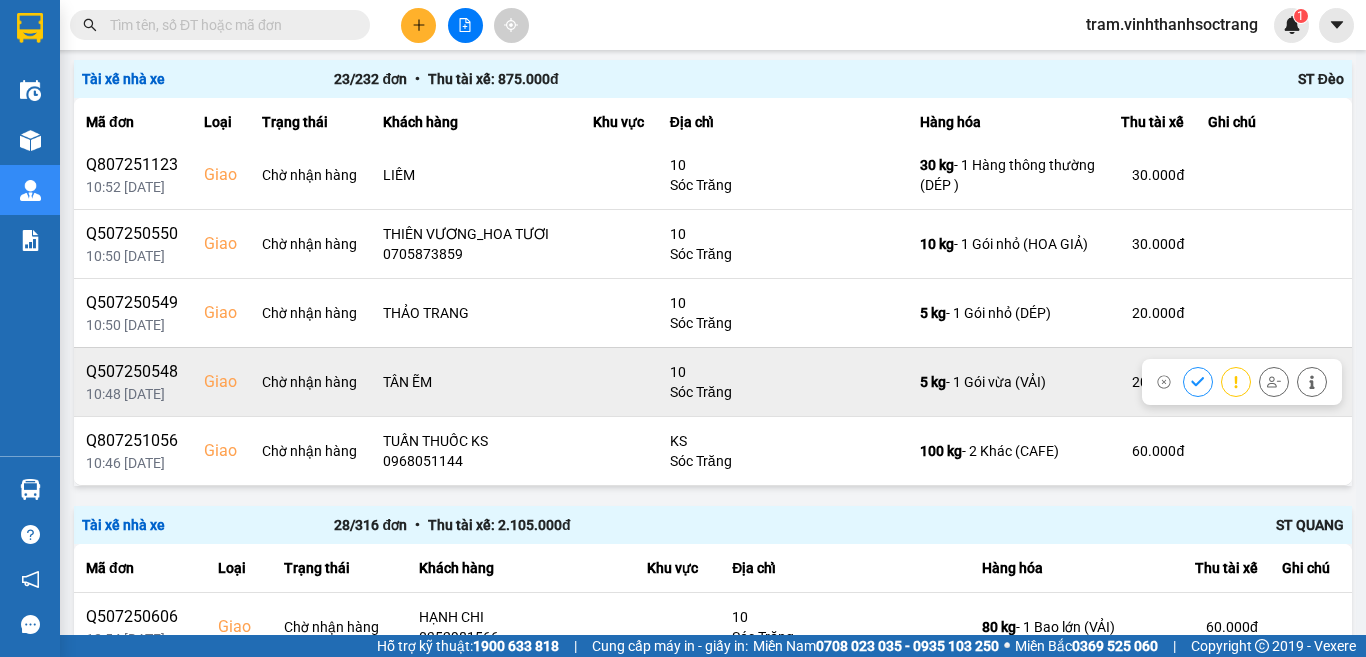 click at bounding box center [1198, 381] 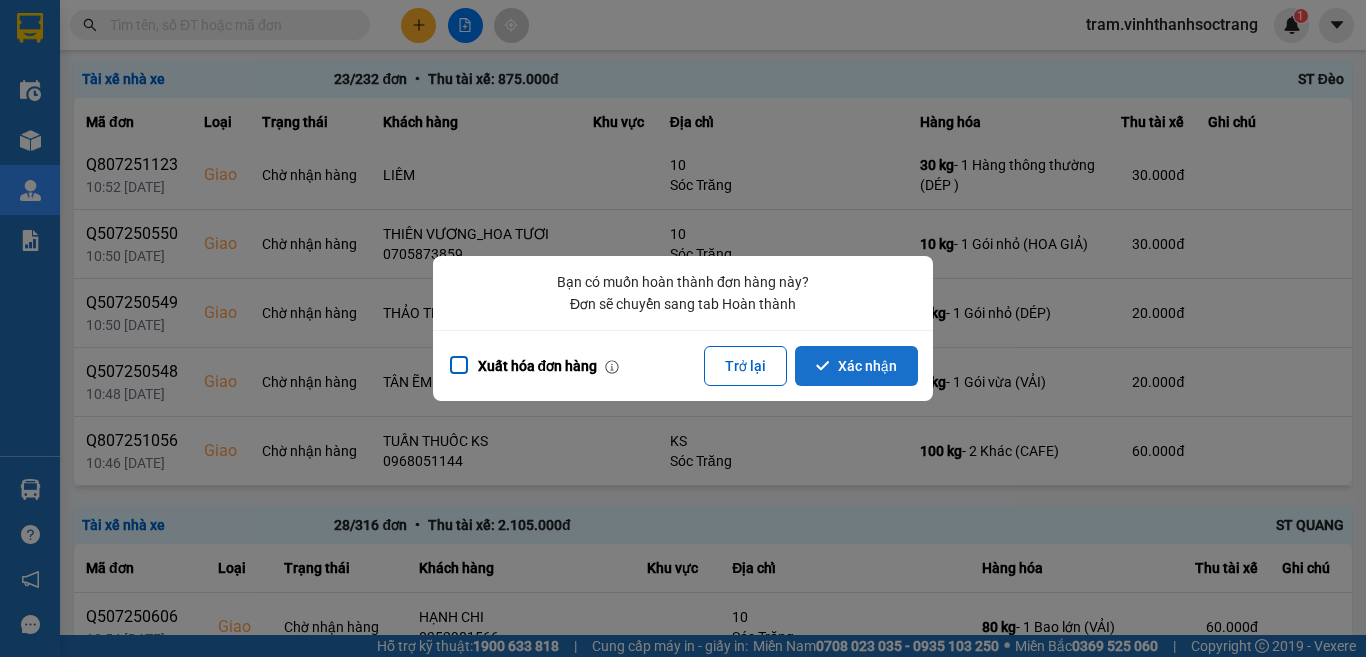 click on "Xác nhận" at bounding box center [856, 366] 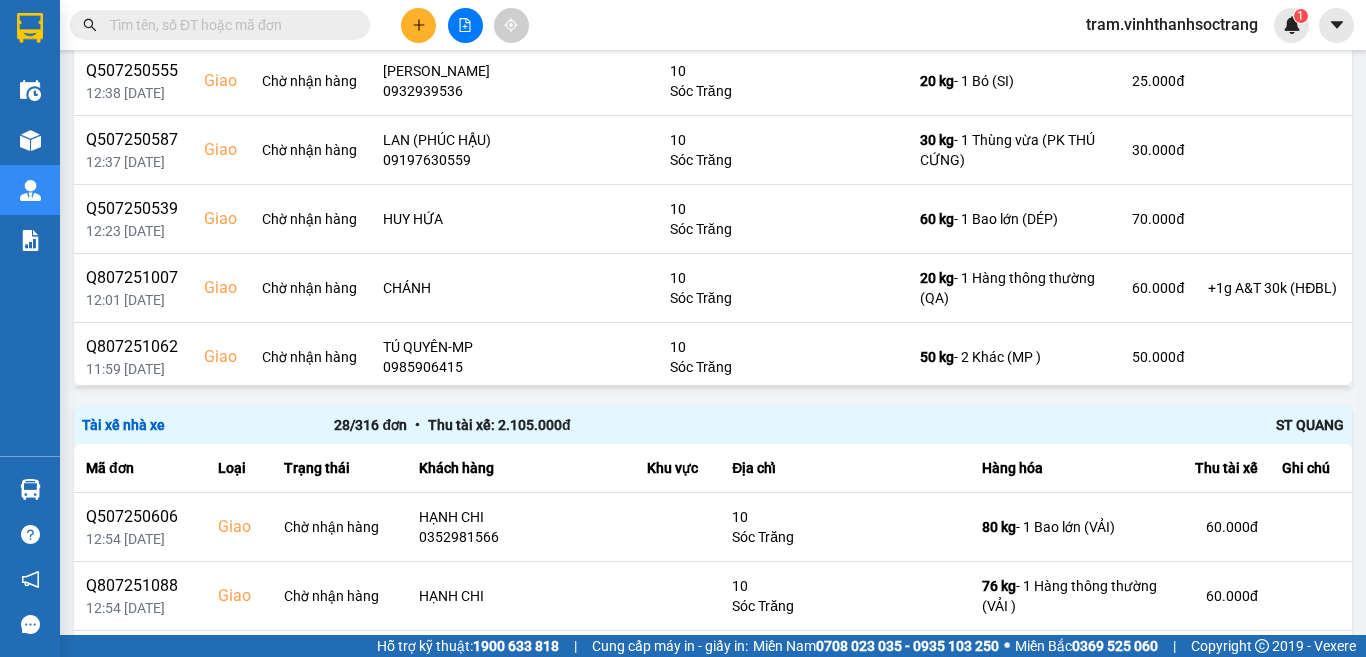 scroll, scrollTop: 1567, scrollLeft: 0, axis: vertical 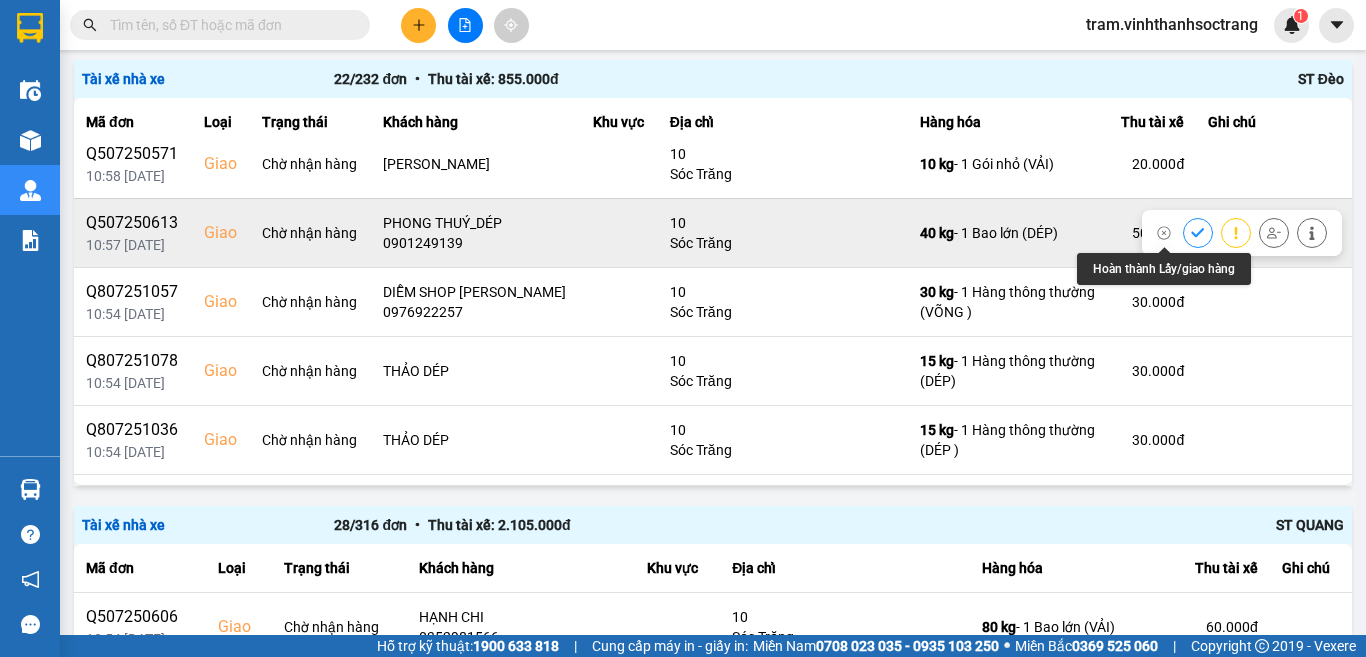 click 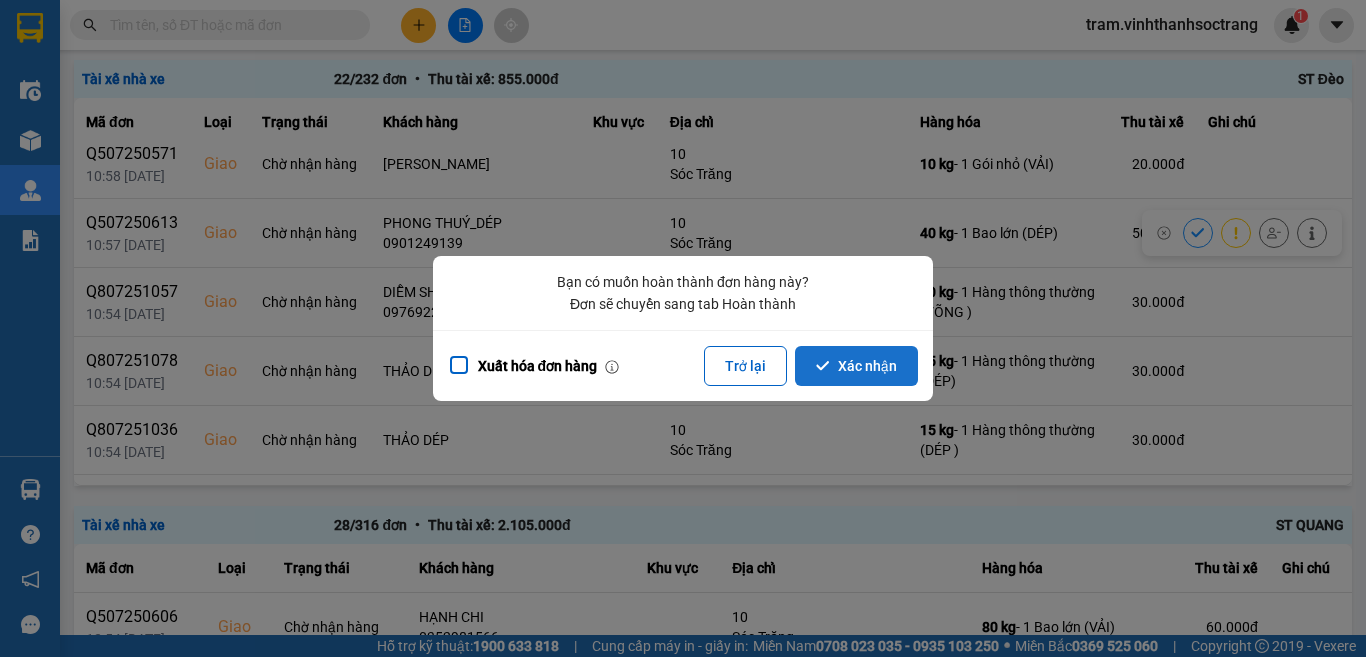 click on "Xác nhận" at bounding box center (856, 366) 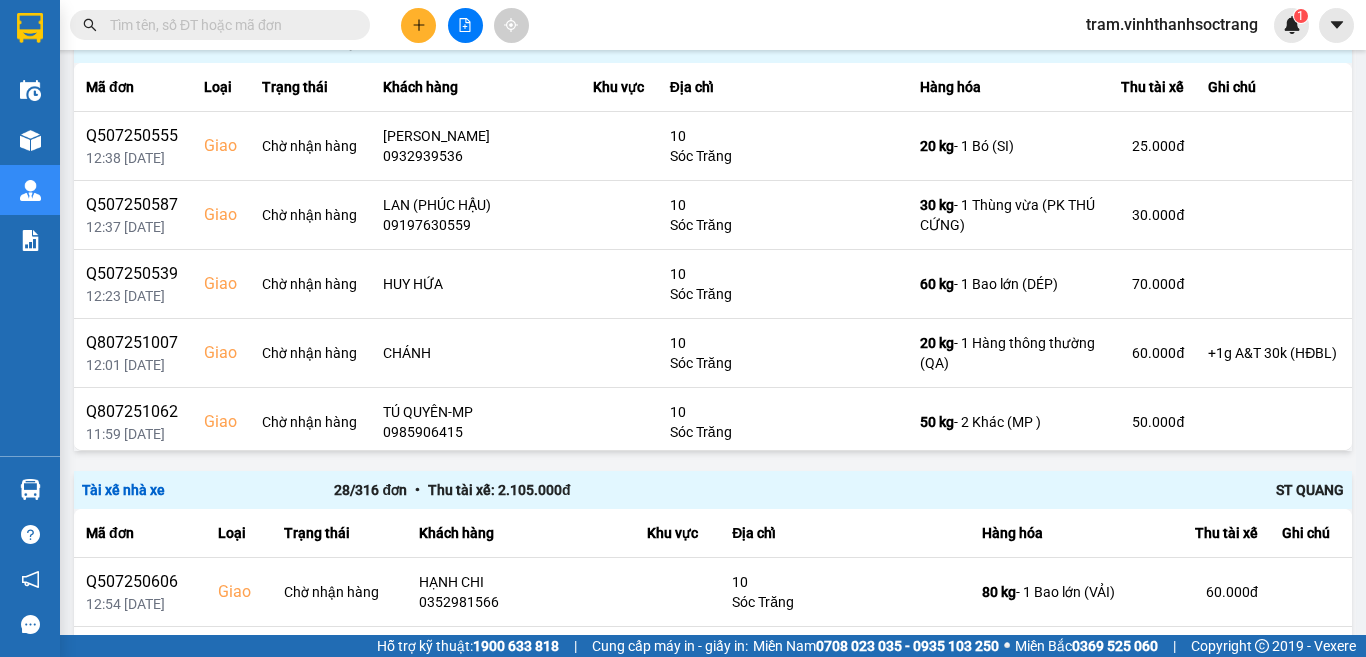 scroll, scrollTop: 1567, scrollLeft: 0, axis: vertical 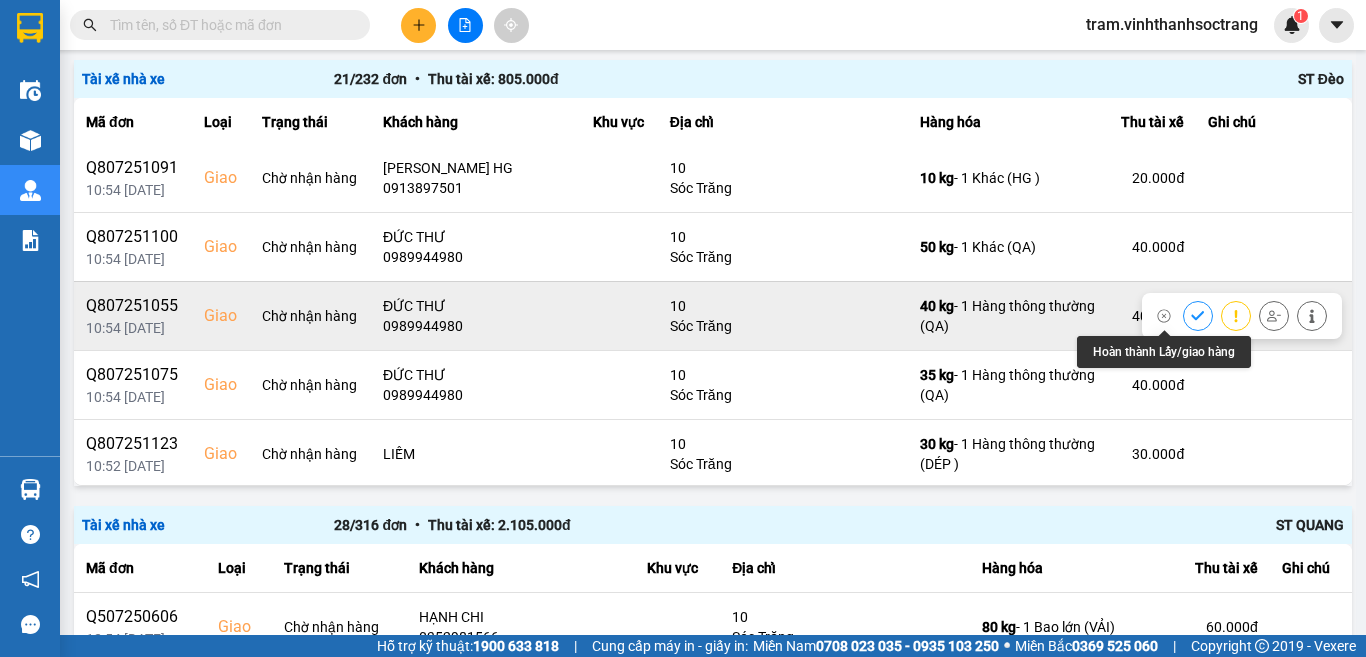 click 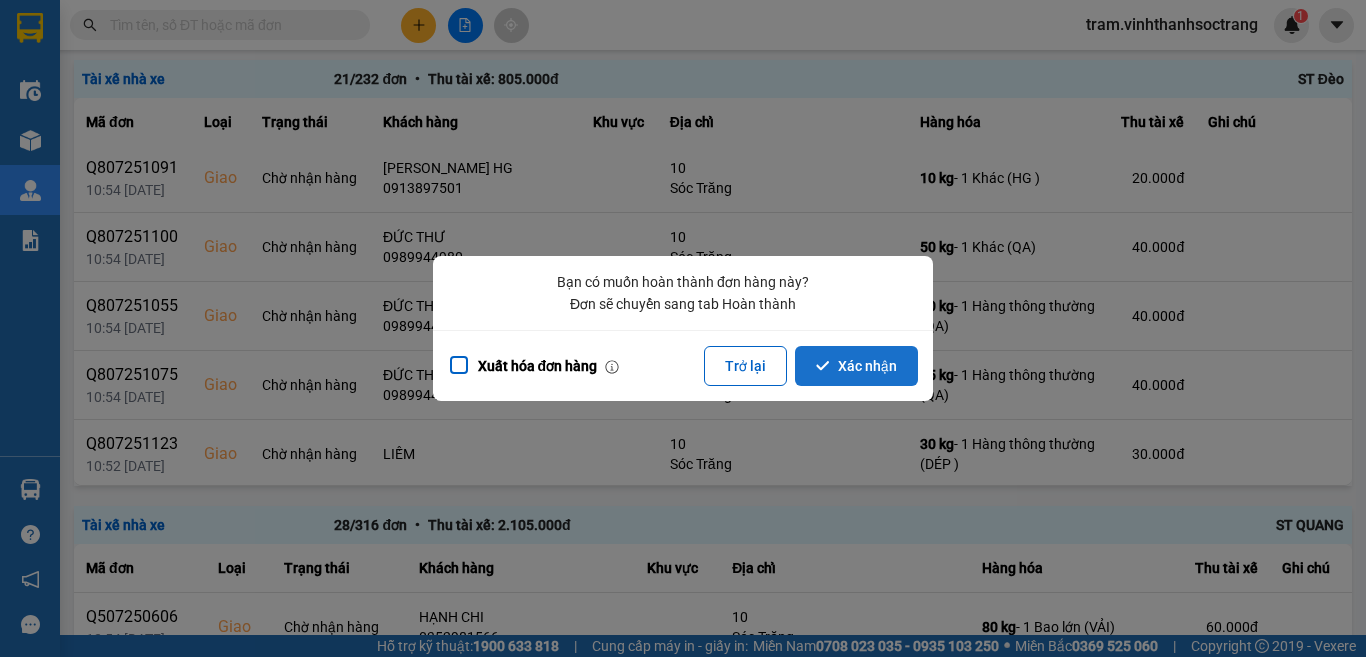 click on "Xác nhận" at bounding box center [856, 366] 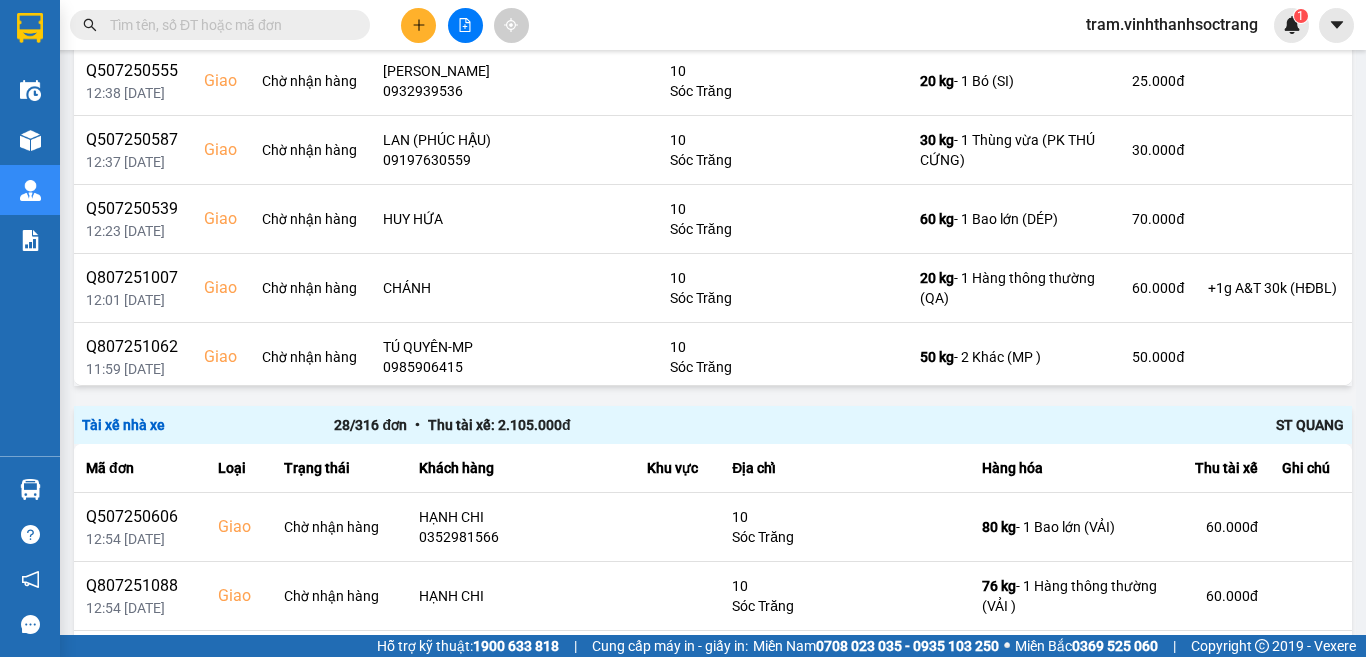 scroll, scrollTop: 1567, scrollLeft: 0, axis: vertical 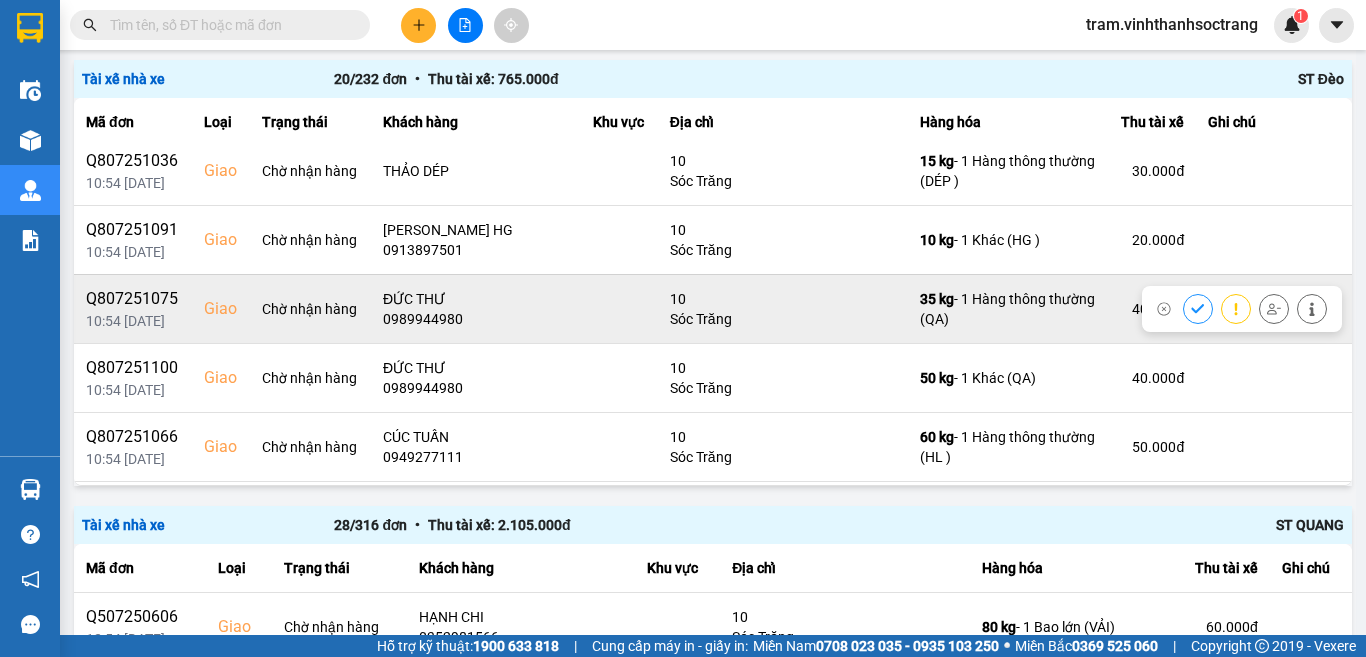 click at bounding box center [1198, 308] 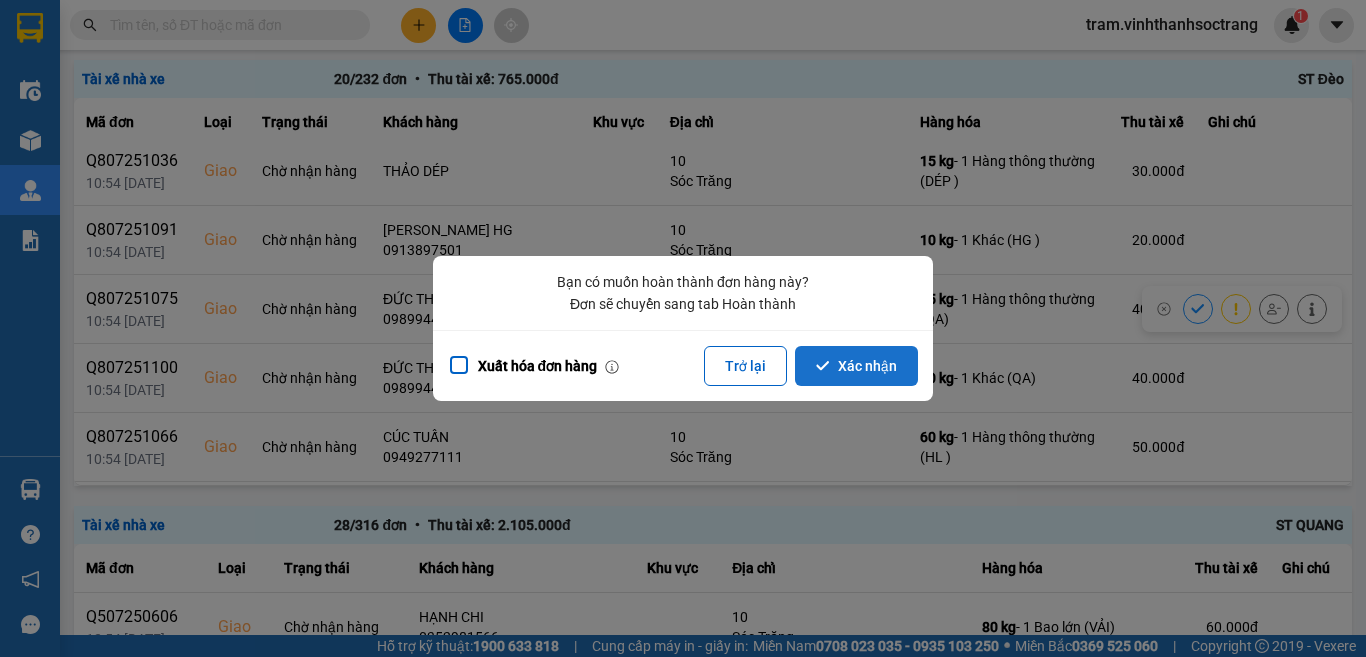 click on "Xác nhận" at bounding box center (856, 366) 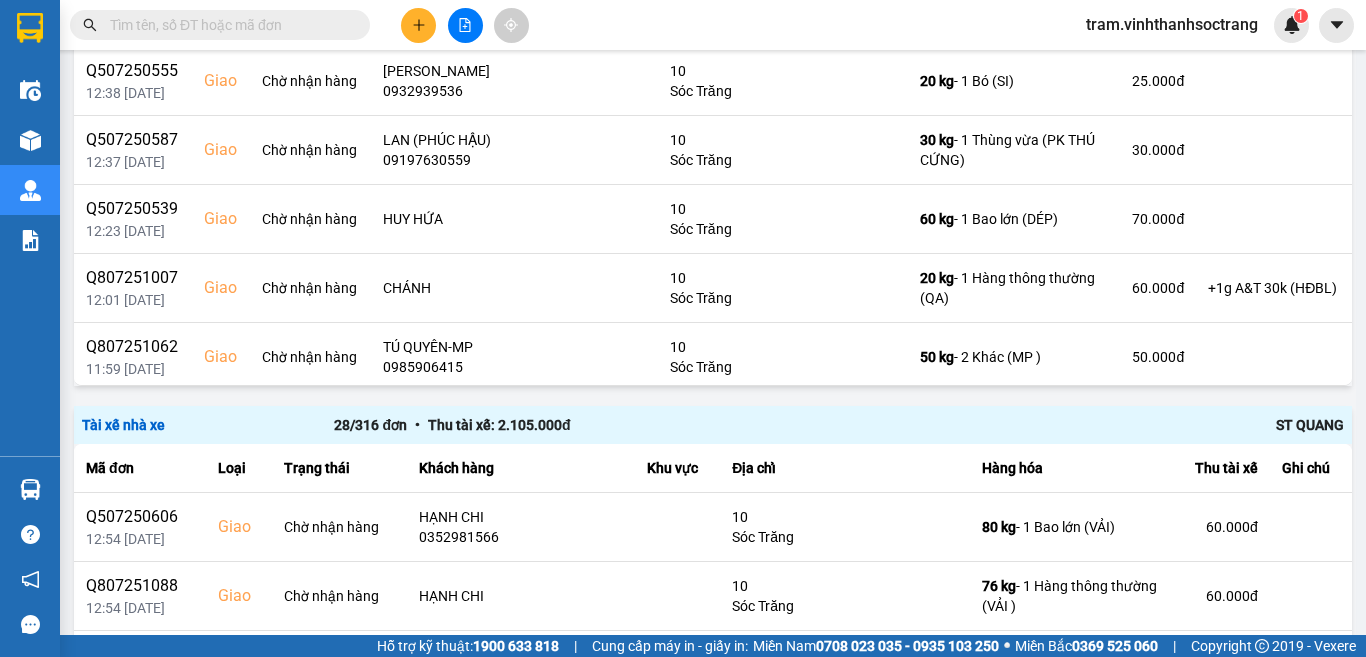 scroll, scrollTop: 1567, scrollLeft: 0, axis: vertical 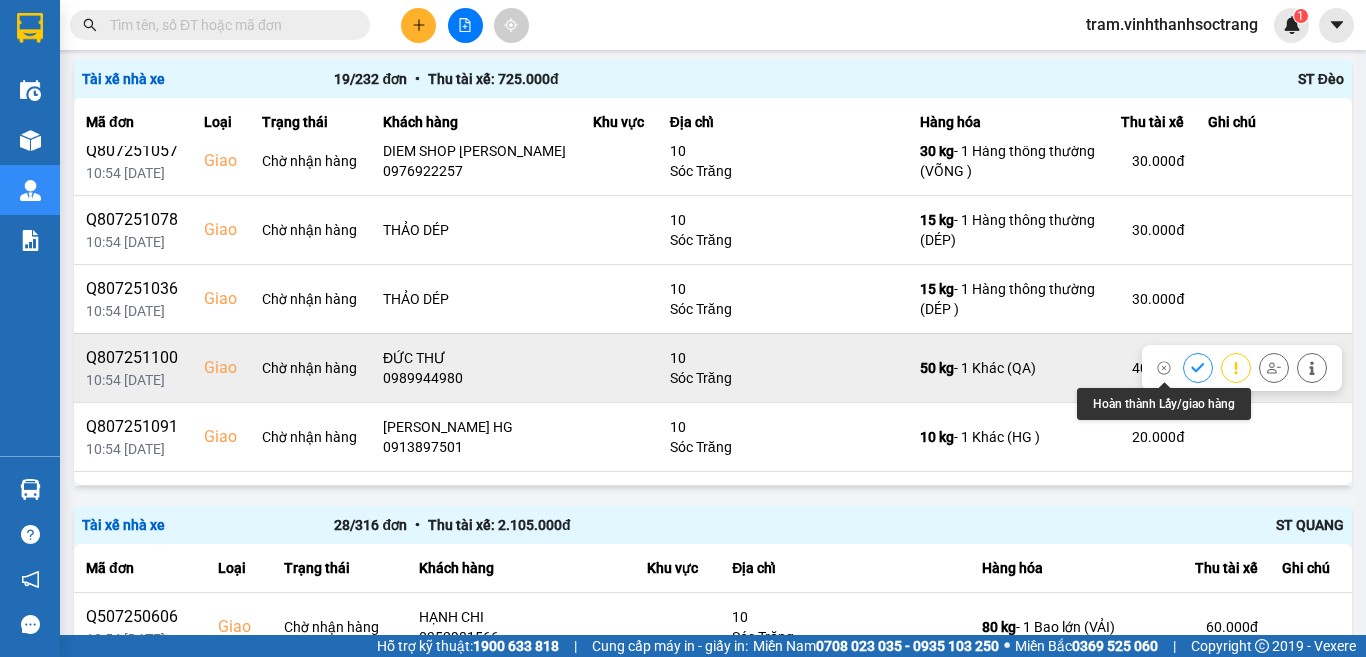 click 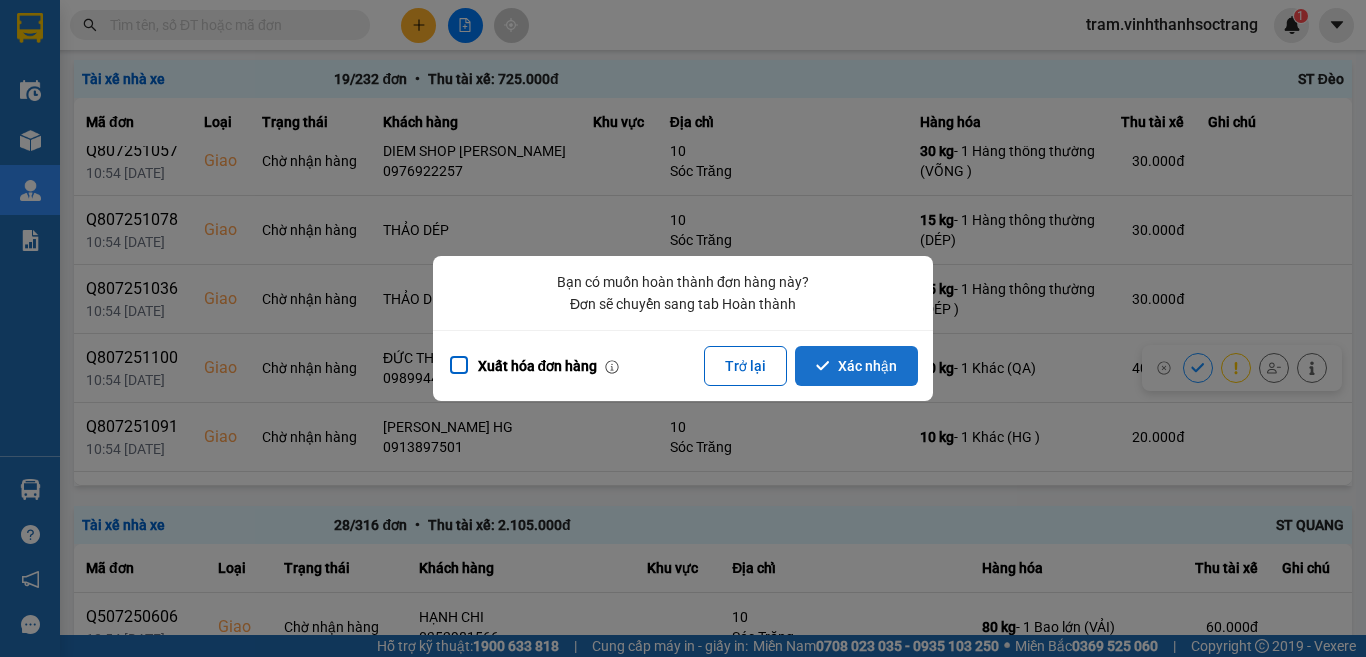 click 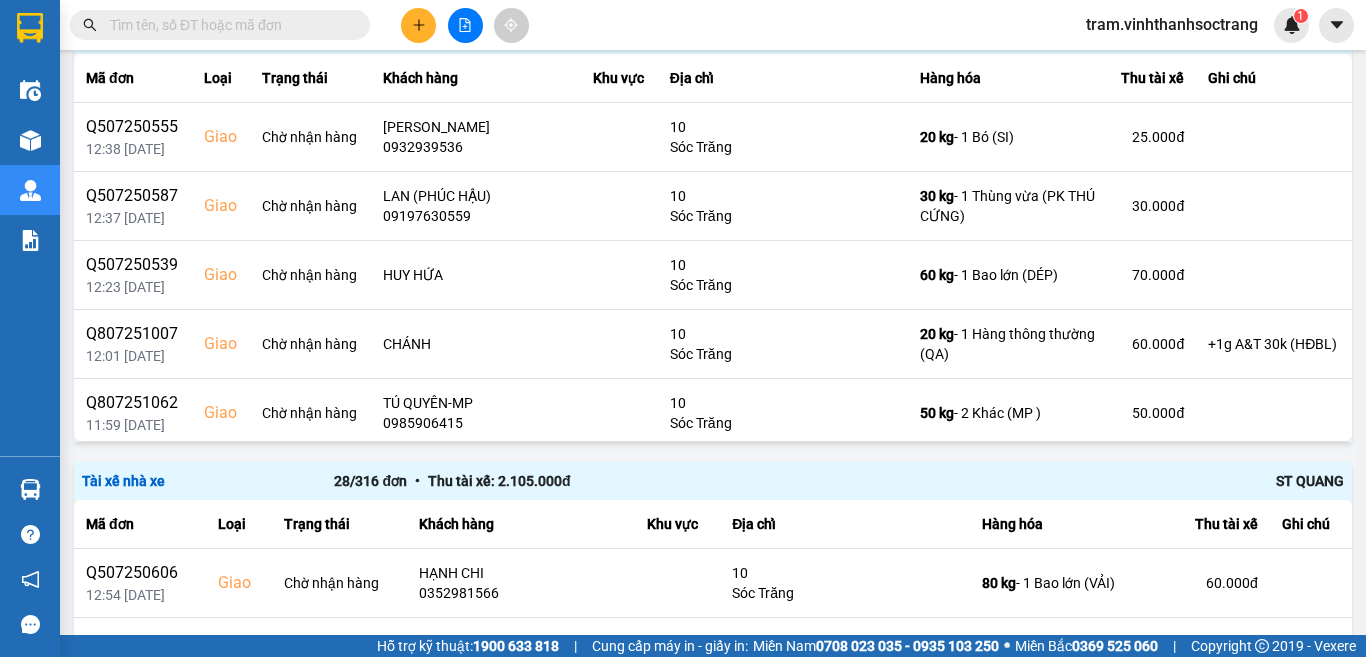 scroll, scrollTop: 1511, scrollLeft: 0, axis: vertical 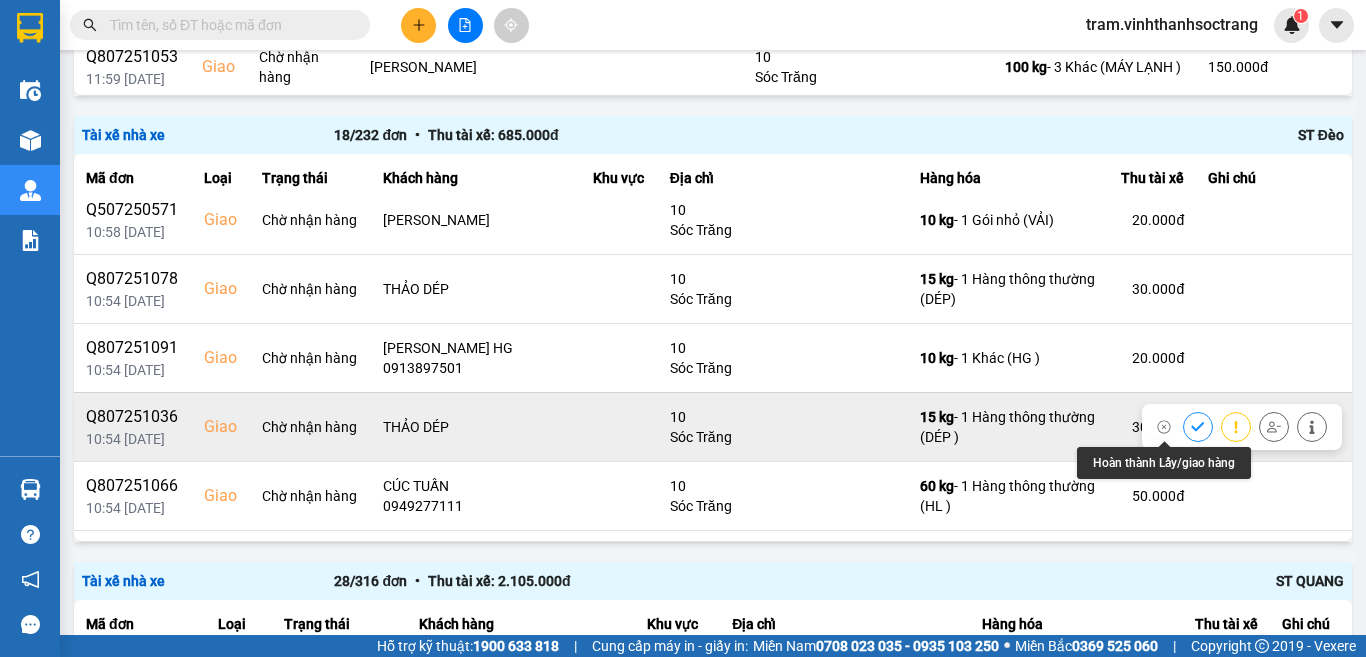 click 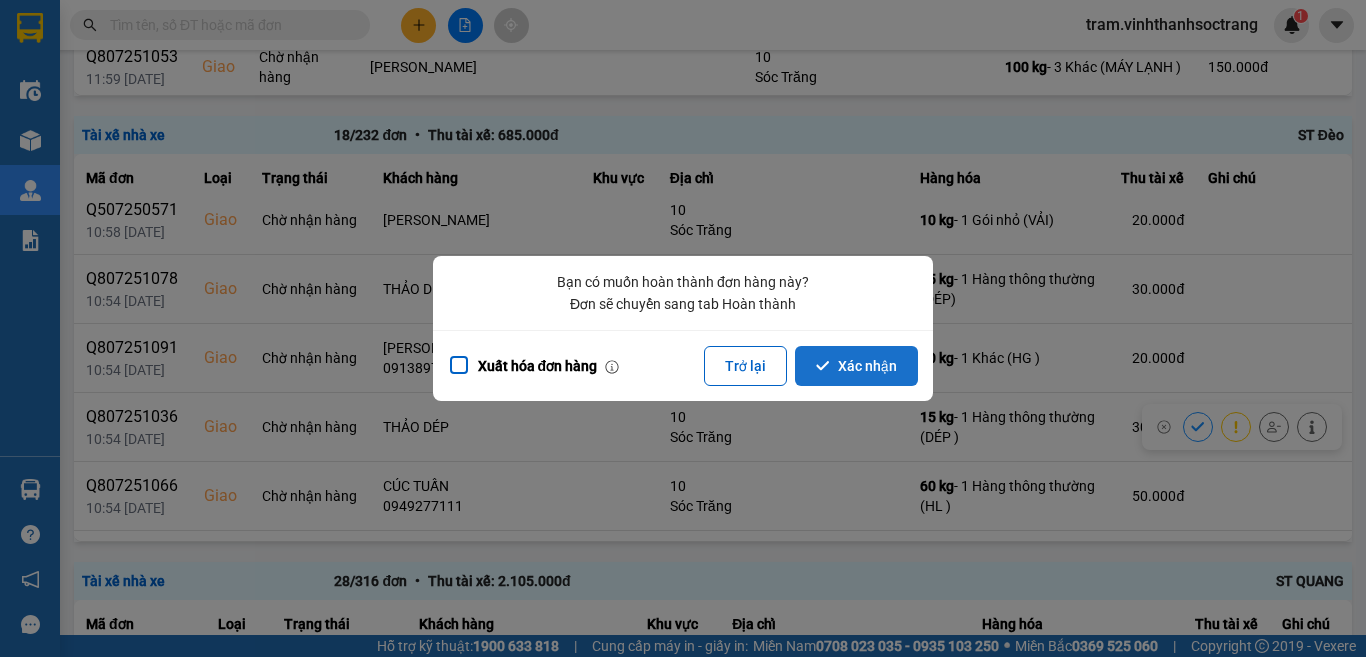 click on "Xác nhận" at bounding box center (856, 366) 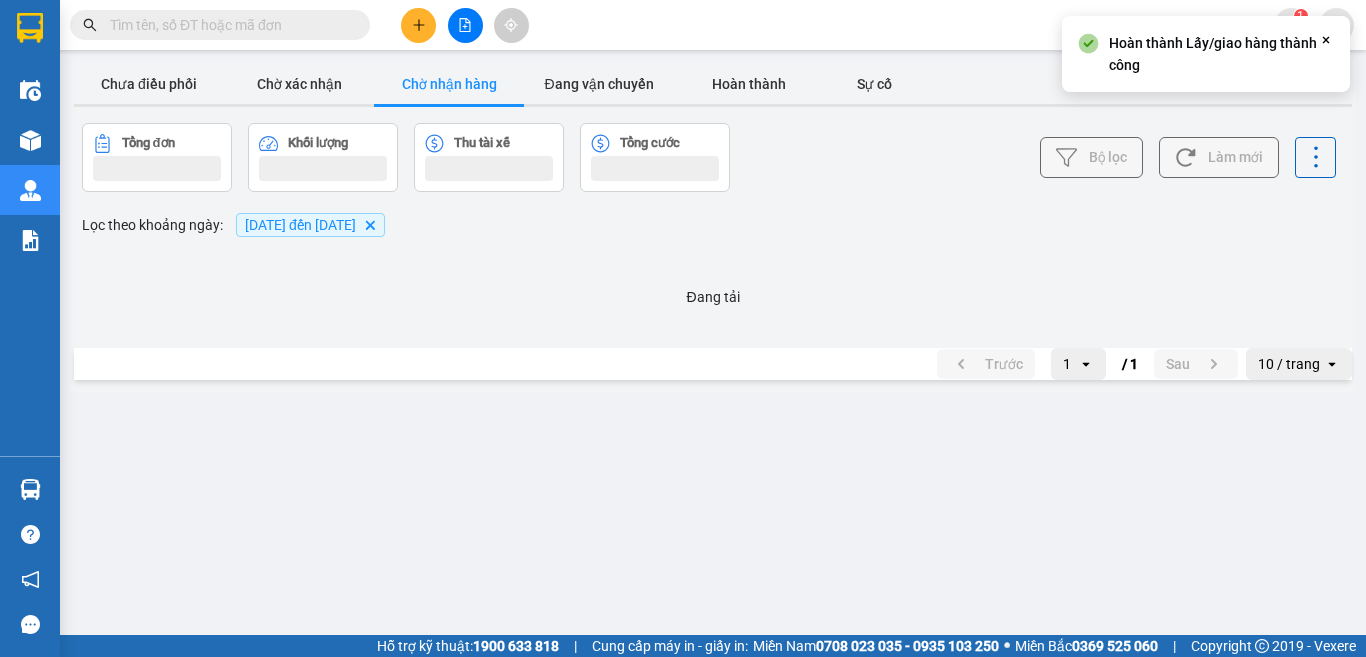 scroll, scrollTop: 0, scrollLeft: 0, axis: both 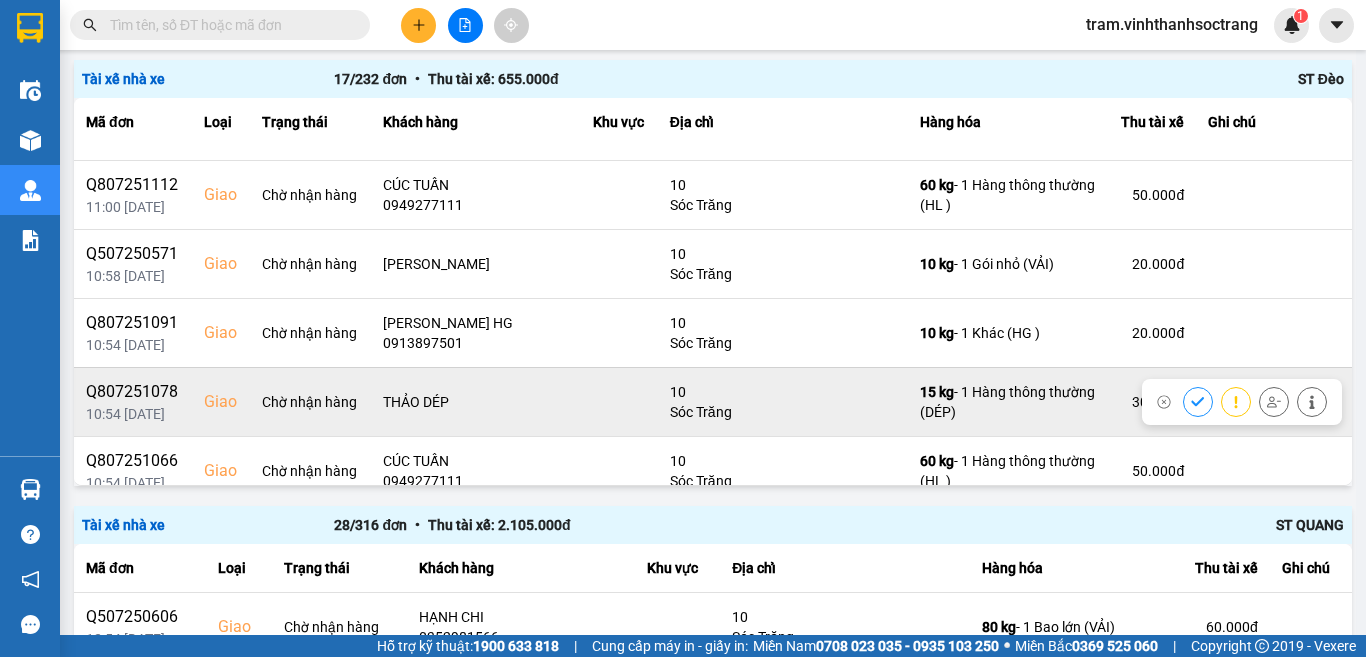 click at bounding box center [1198, 401] 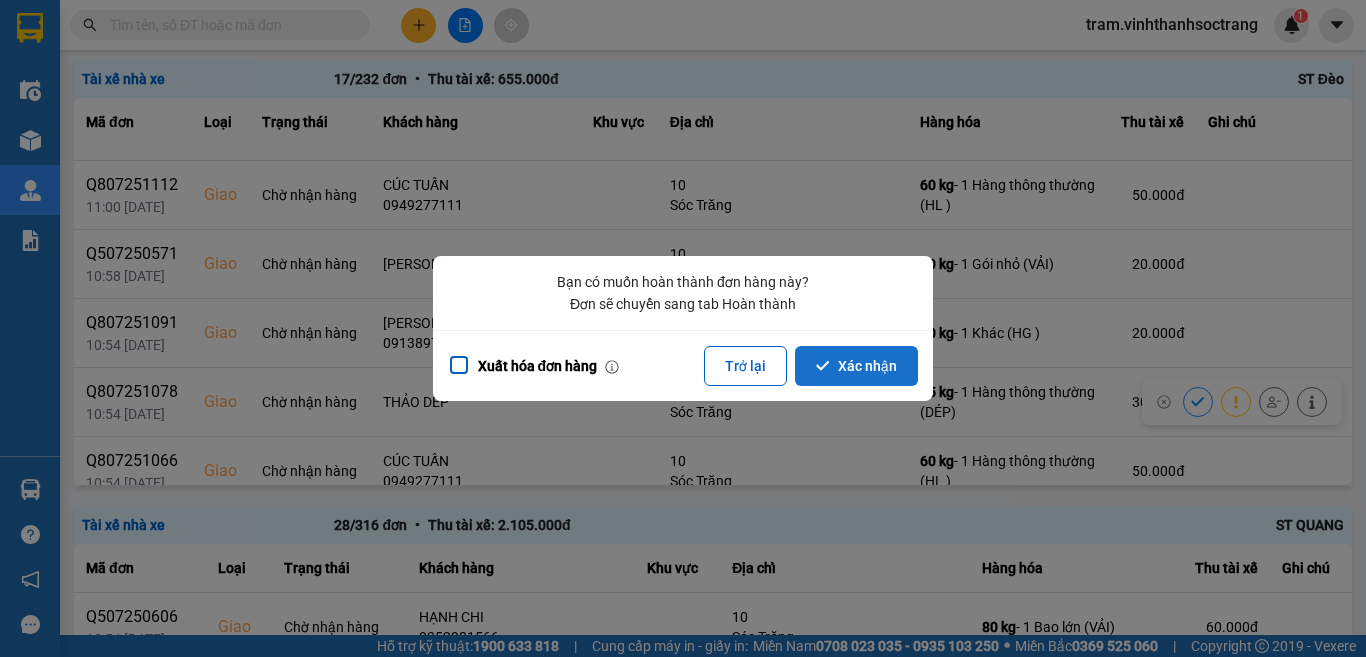 click on "Xác nhận" at bounding box center [856, 366] 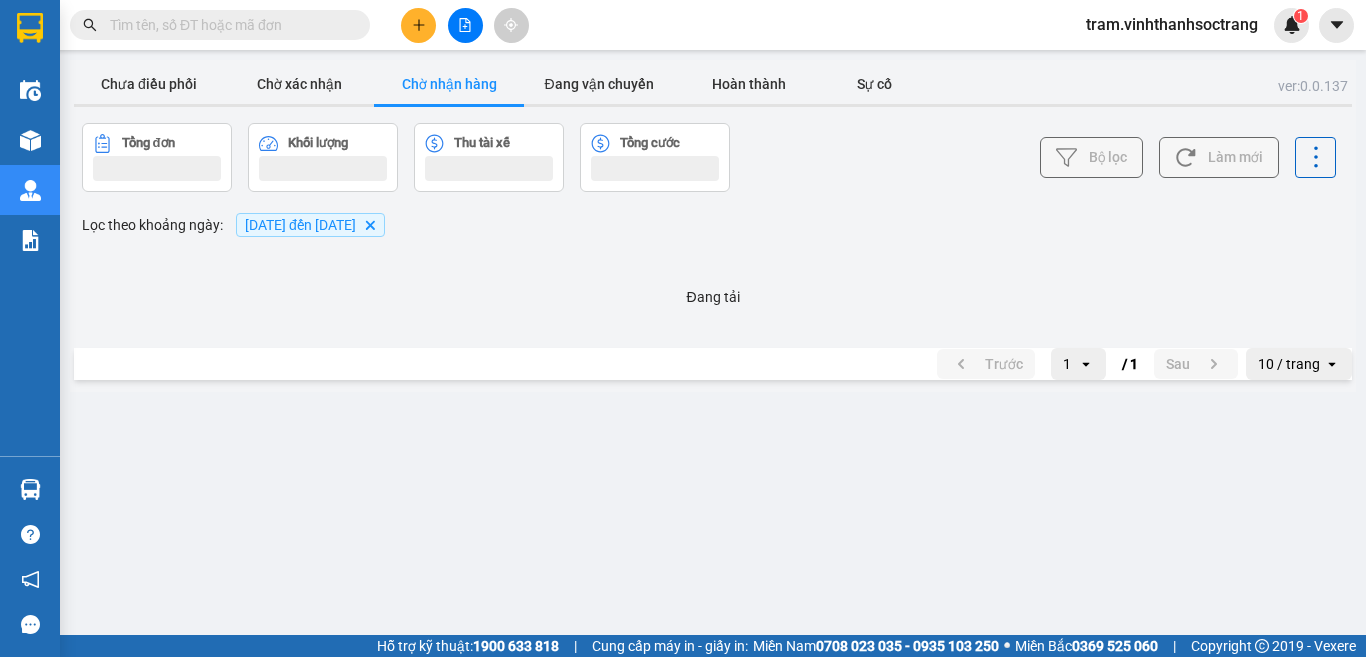scroll, scrollTop: 0, scrollLeft: 0, axis: both 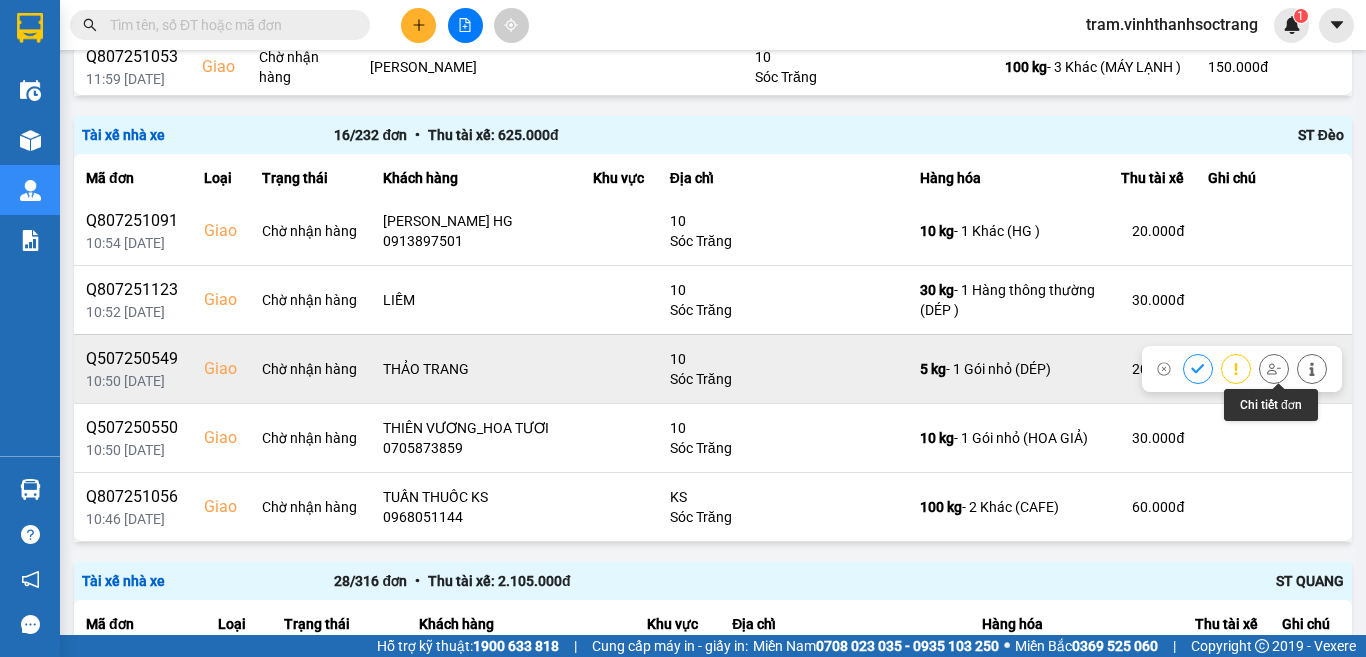 click 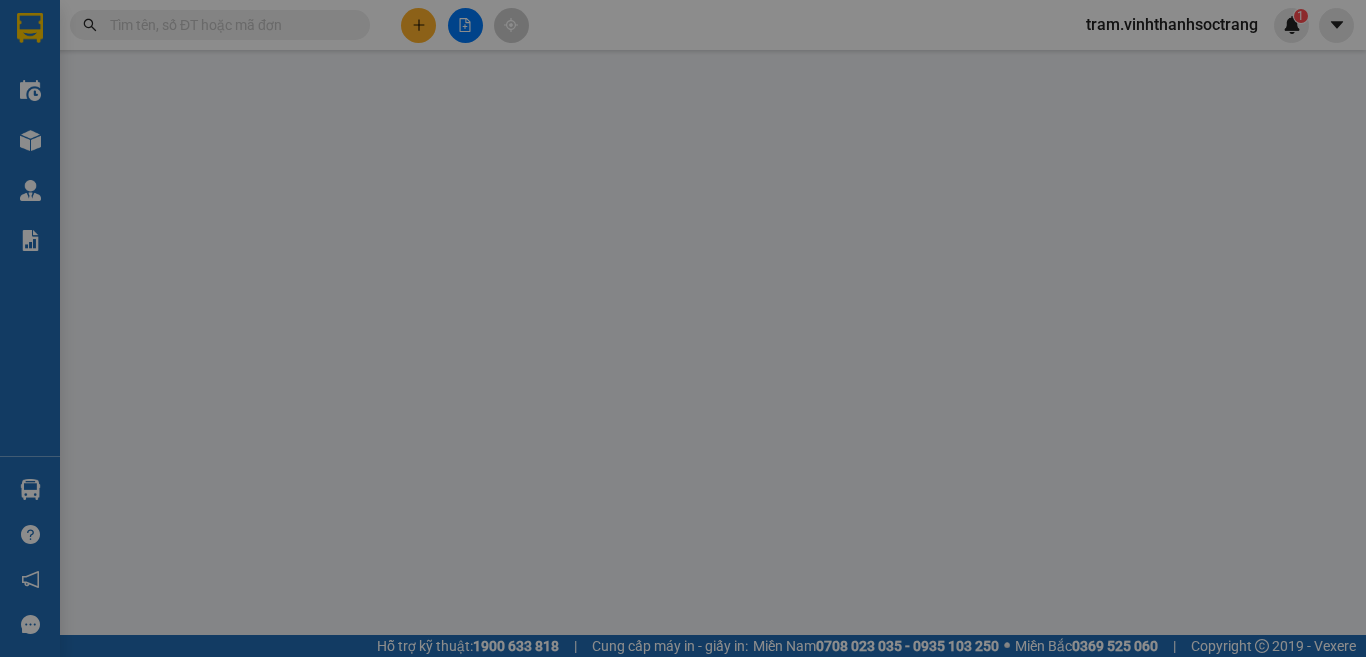 scroll, scrollTop: 0, scrollLeft: 0, axis: both 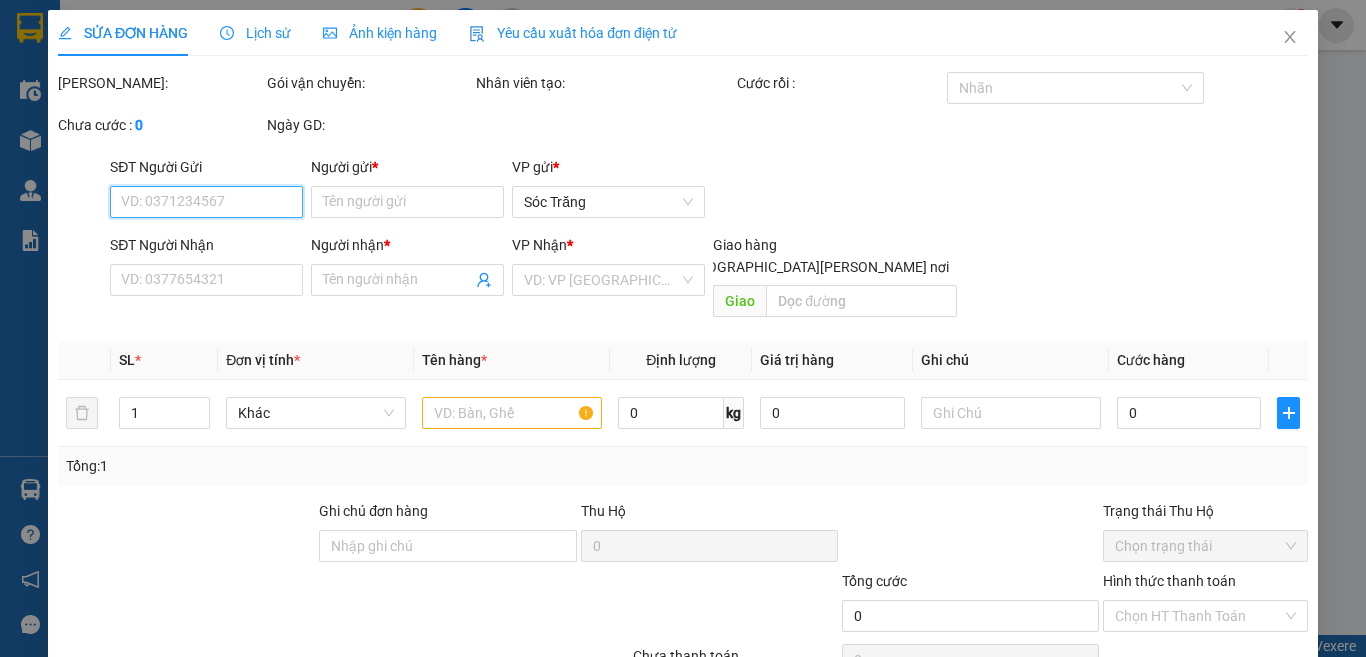 type on "KIM HÀ" 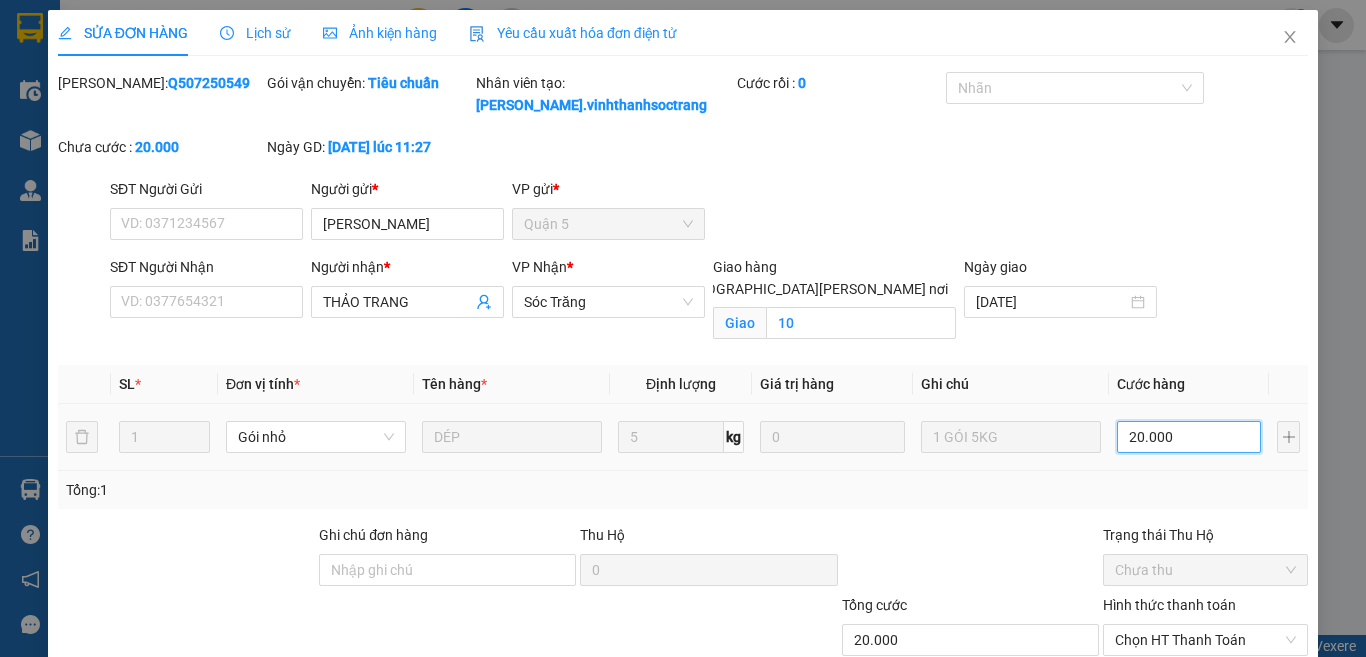 click on "20.000" at bounding box center [1189, 437] 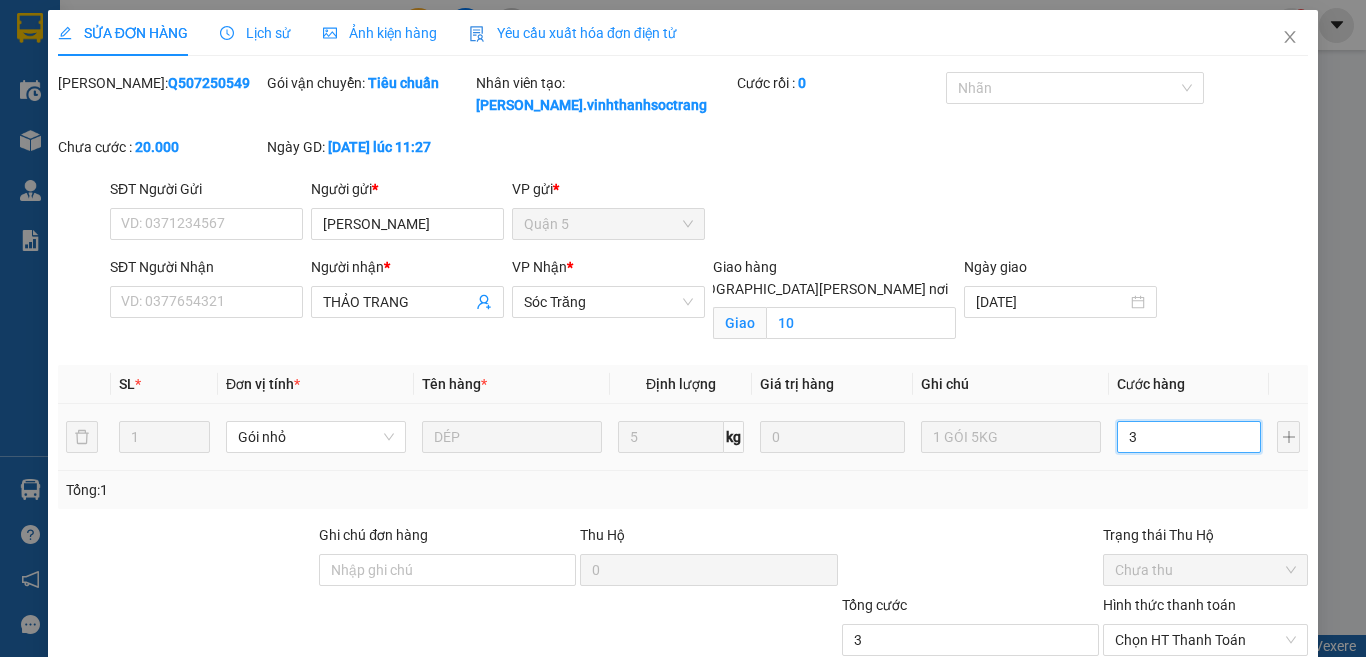 type on "30" 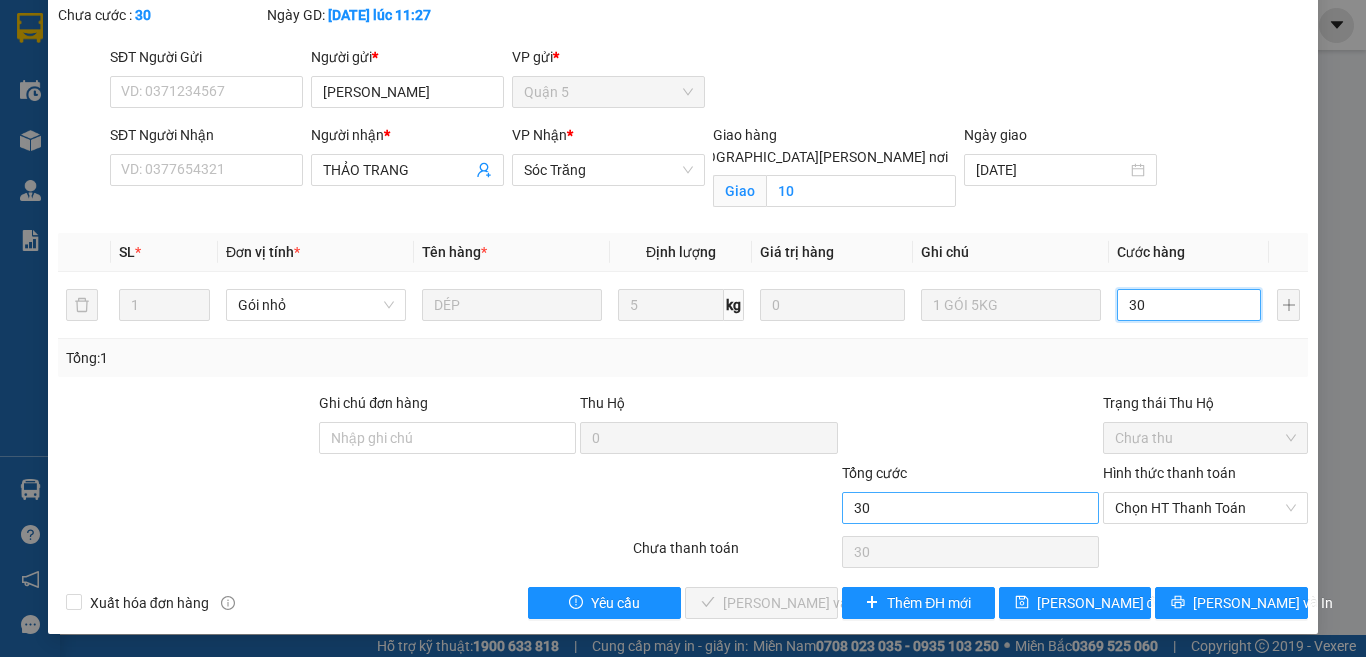 scroll, scrollTop: 133, scrollLeft: 0, axis: vertical 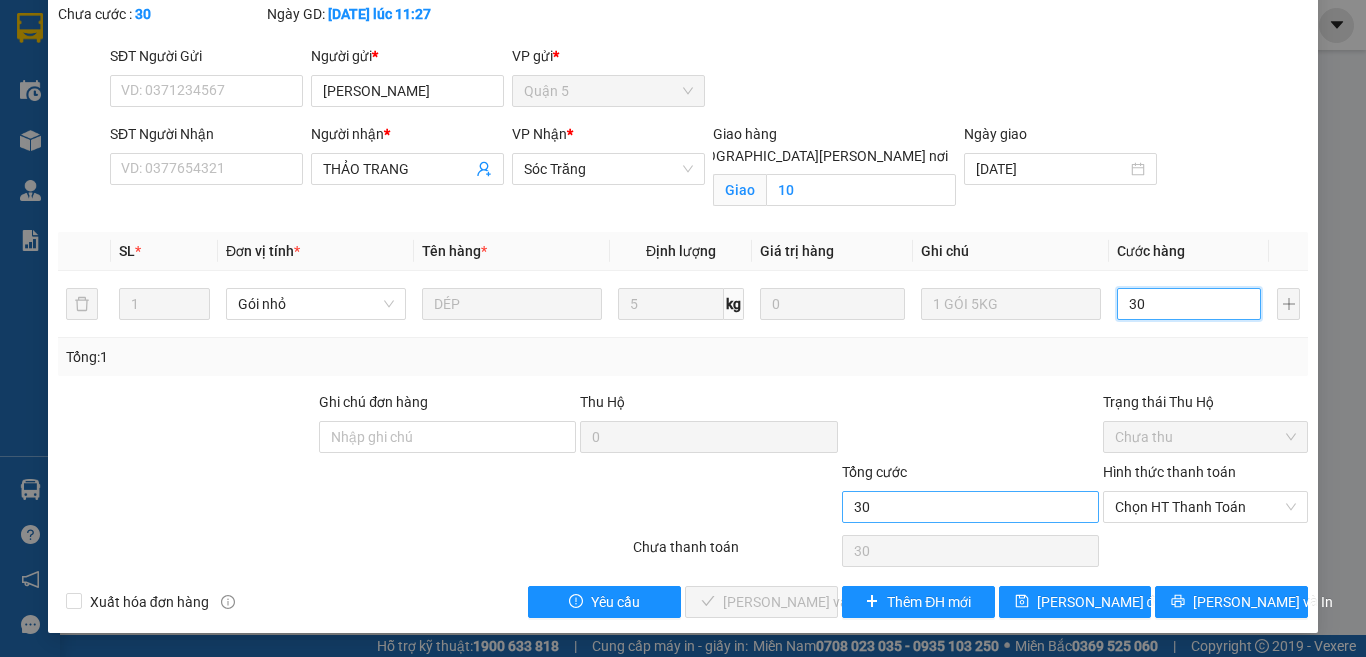type on "30" 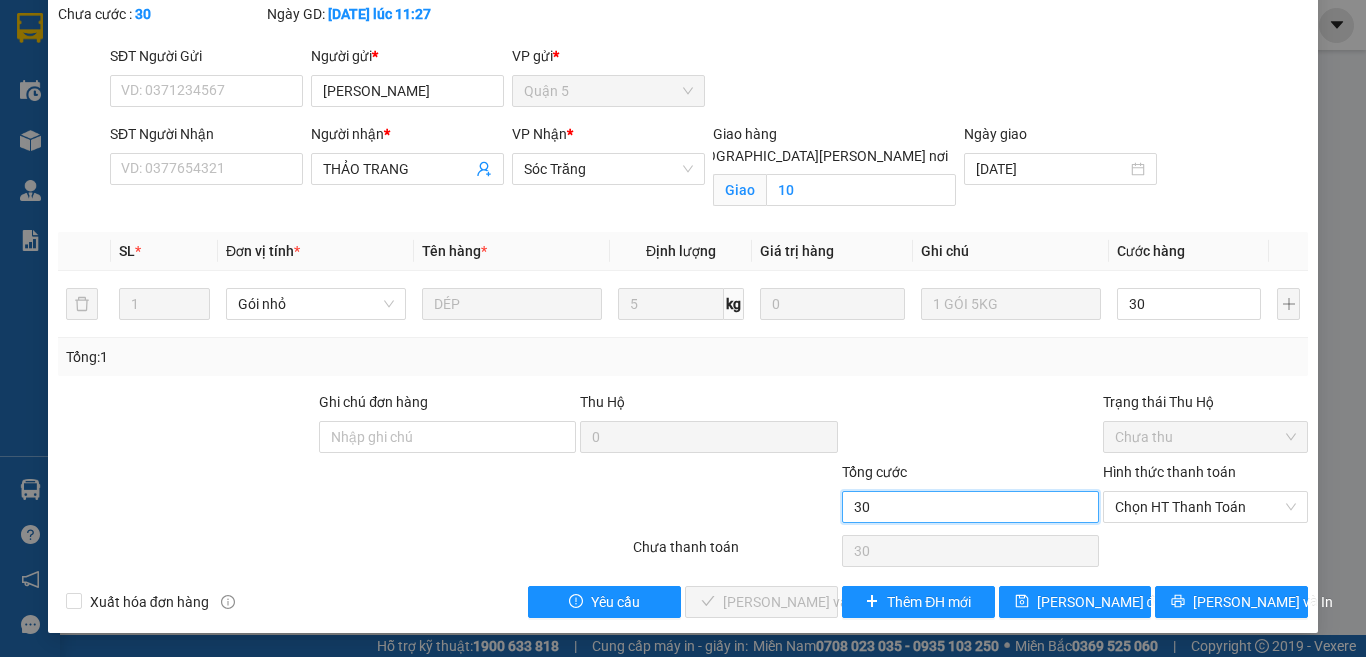 type on "30.000" 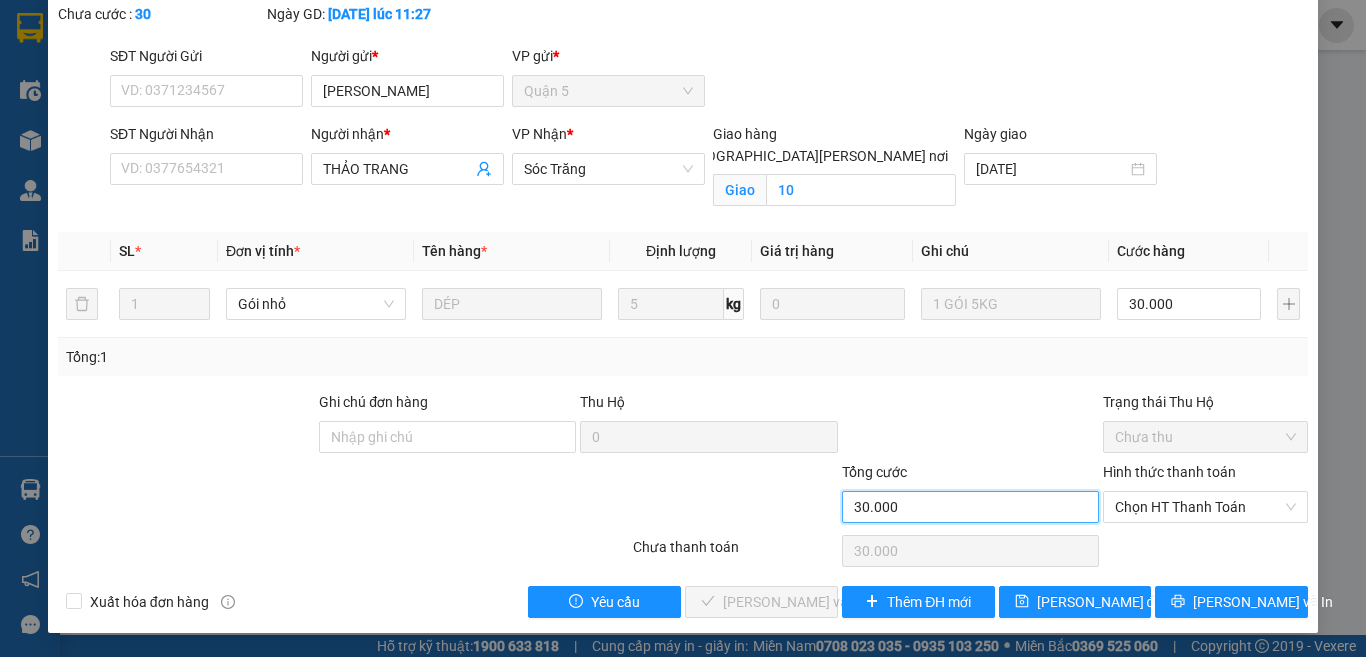 click on "30.000" at bounding box center (970, 507) 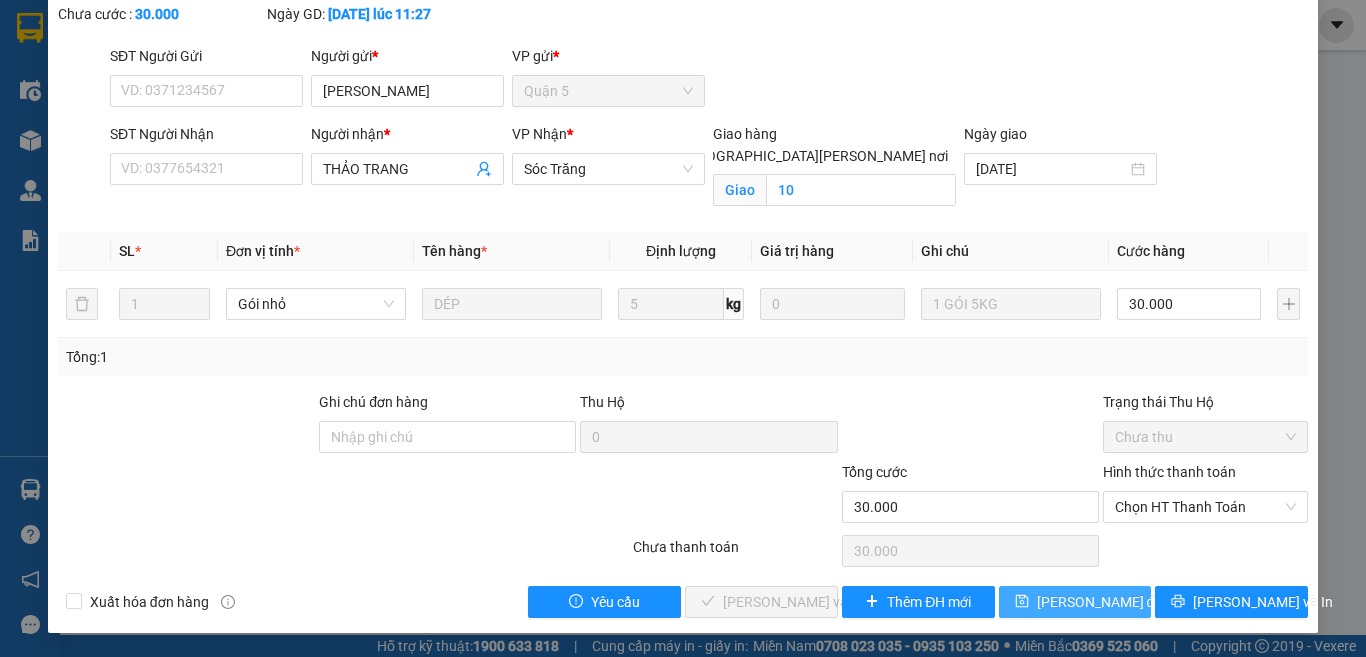 click on "Lưu thay đổi" at bounding box center [1101, 602] 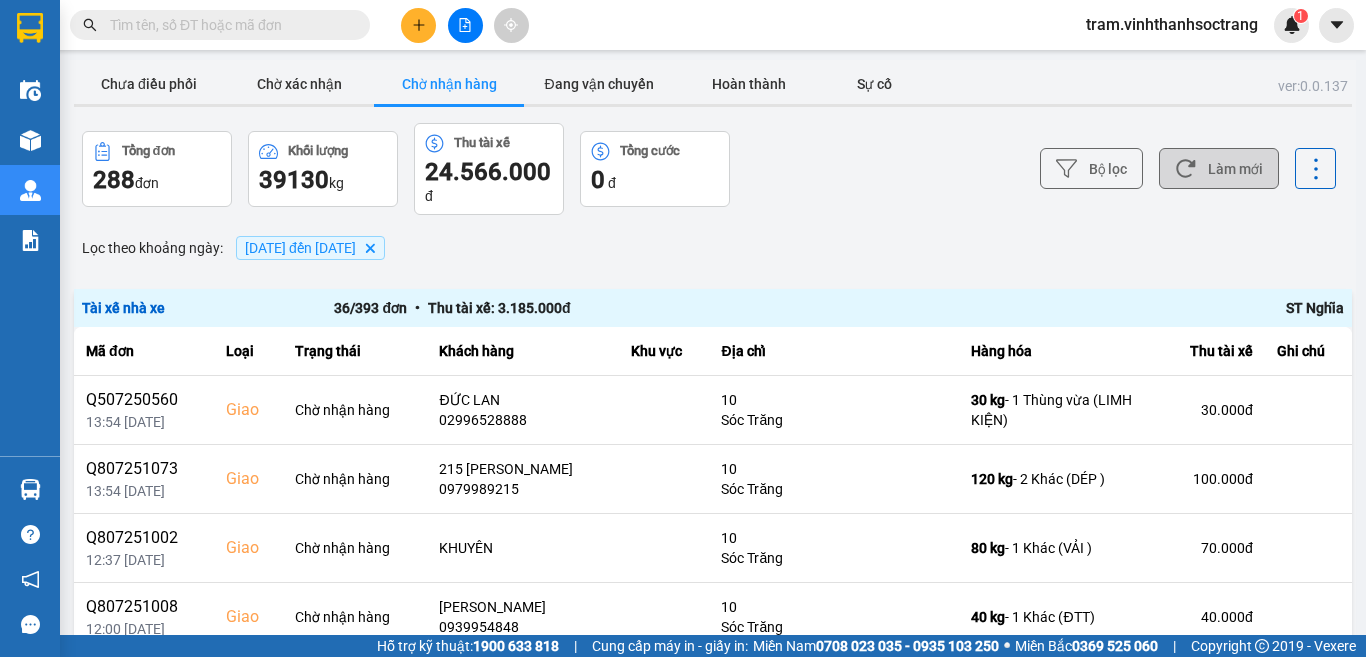 click on "Làm mới" at bounding box center [1219, 168] 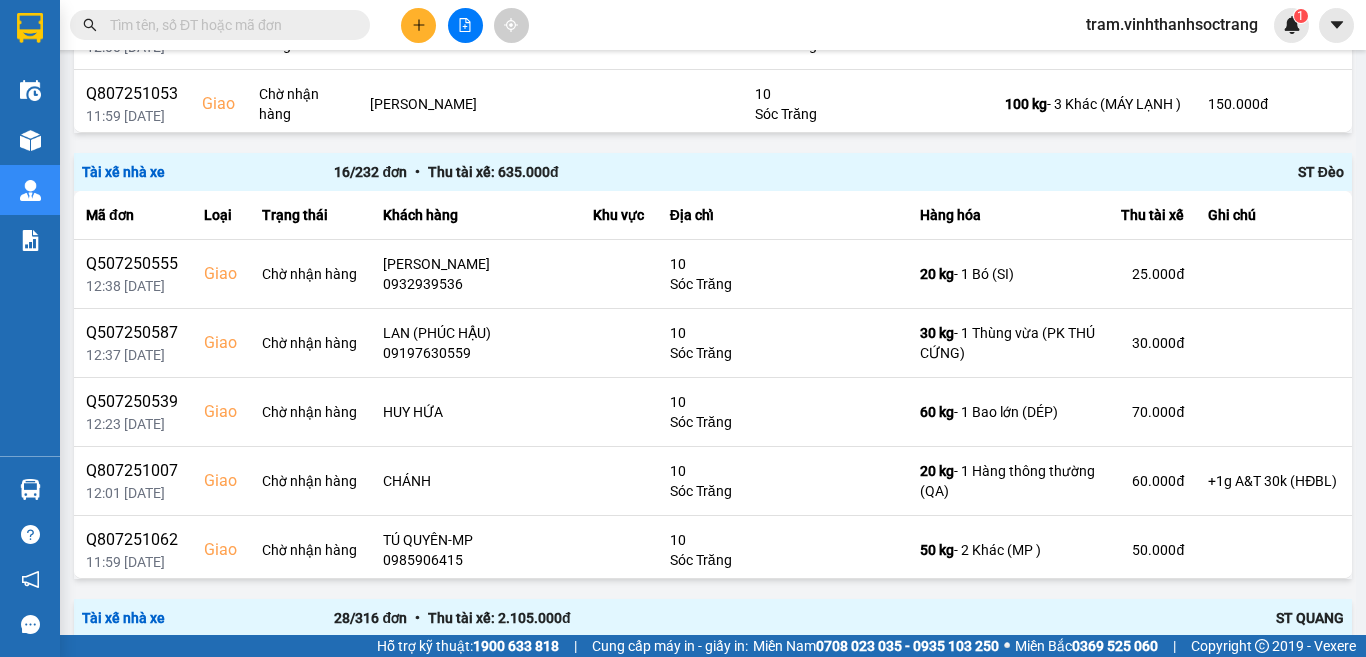 scroll, scrollTop: 1467, scrollLeft: 0, axis: vertical 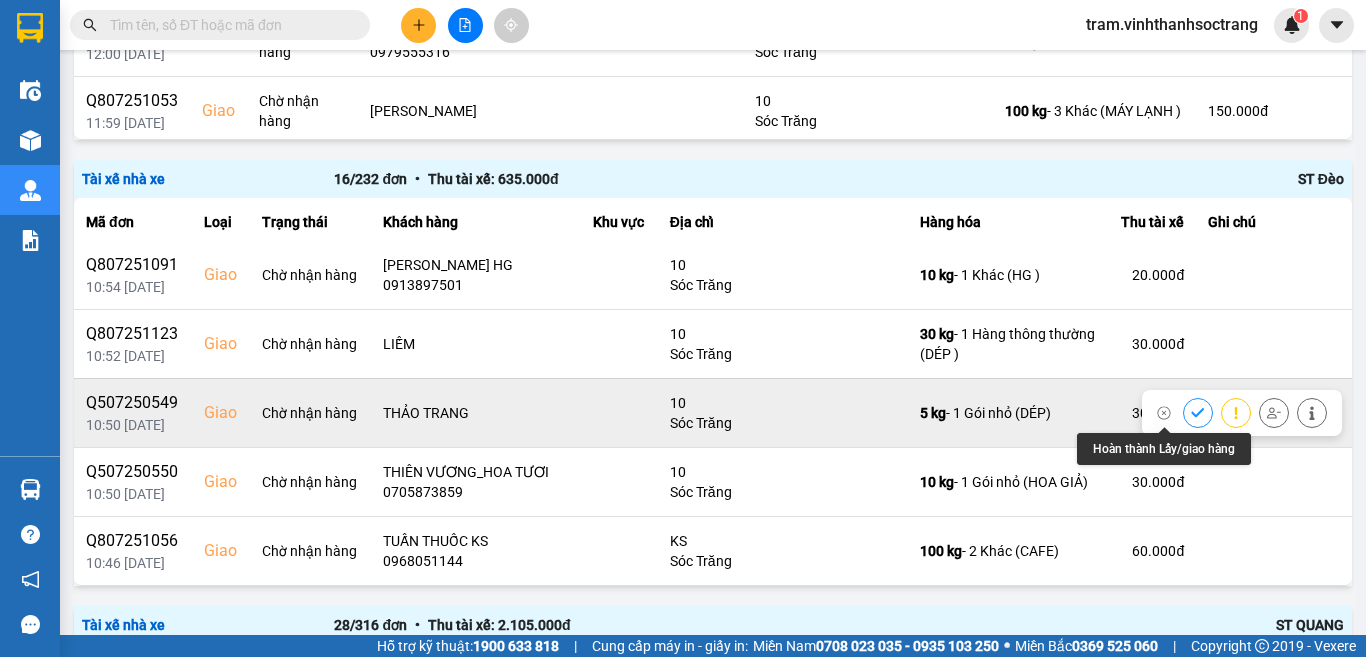 click 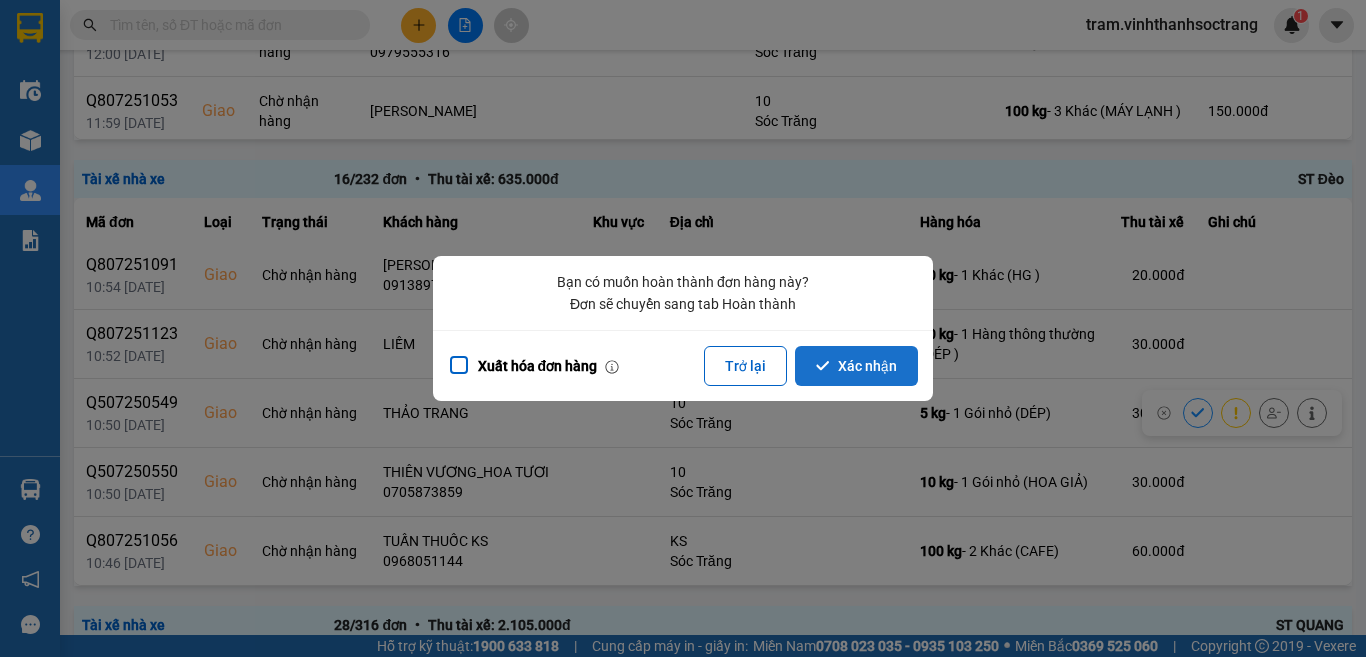click on "Xác nhận" at bounding box center [856, 366] 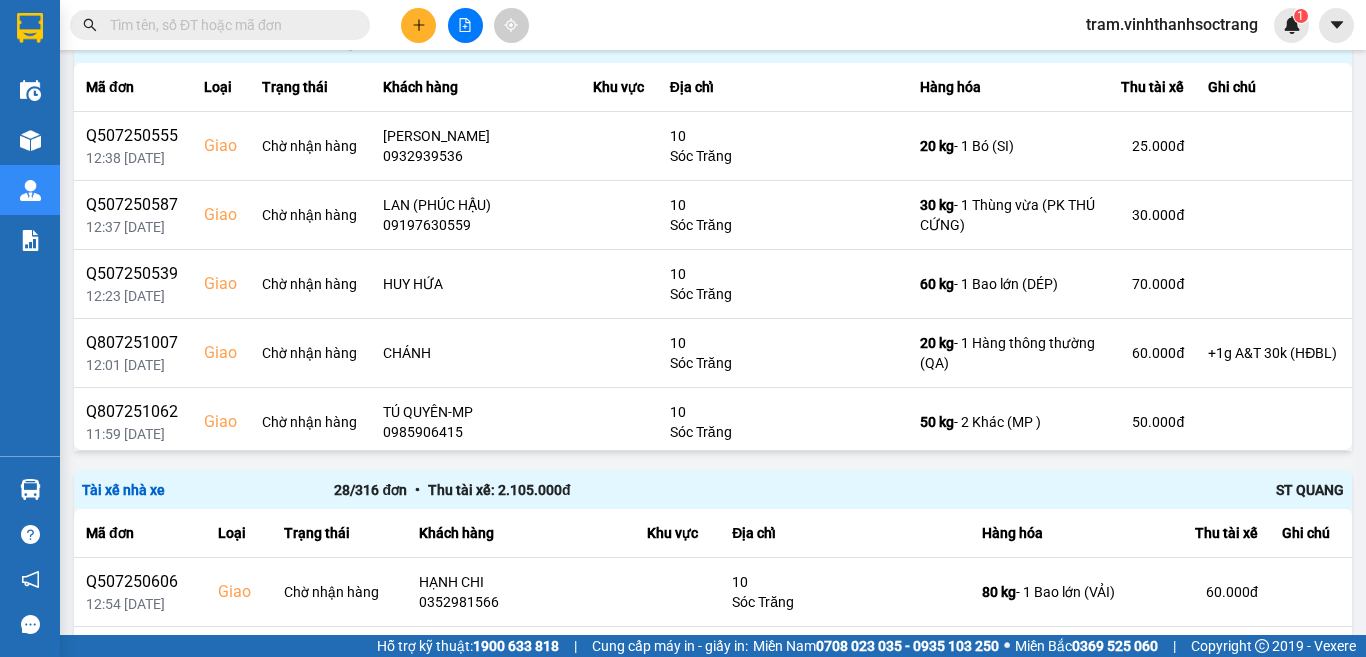 scroll, scrollTop: 1567, scrollLeft: 0, axis: vertical 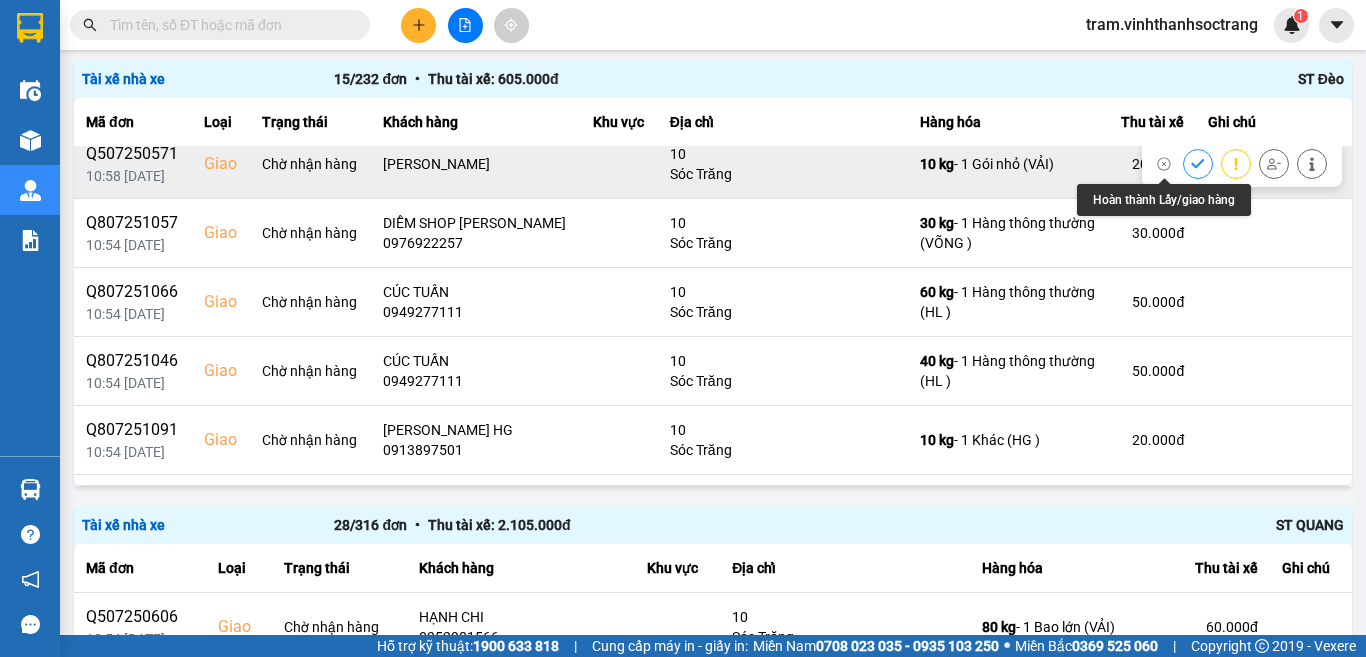 click 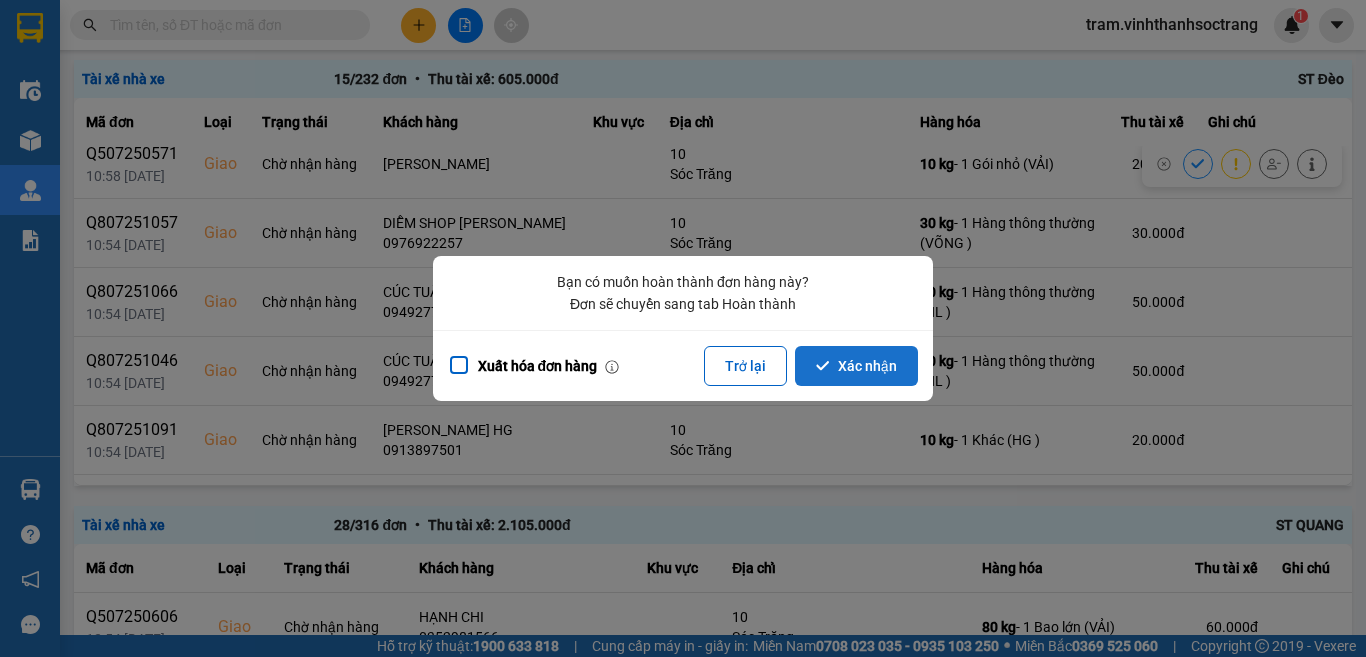 click on "Xác nhận" at bounding box center (856, 366) 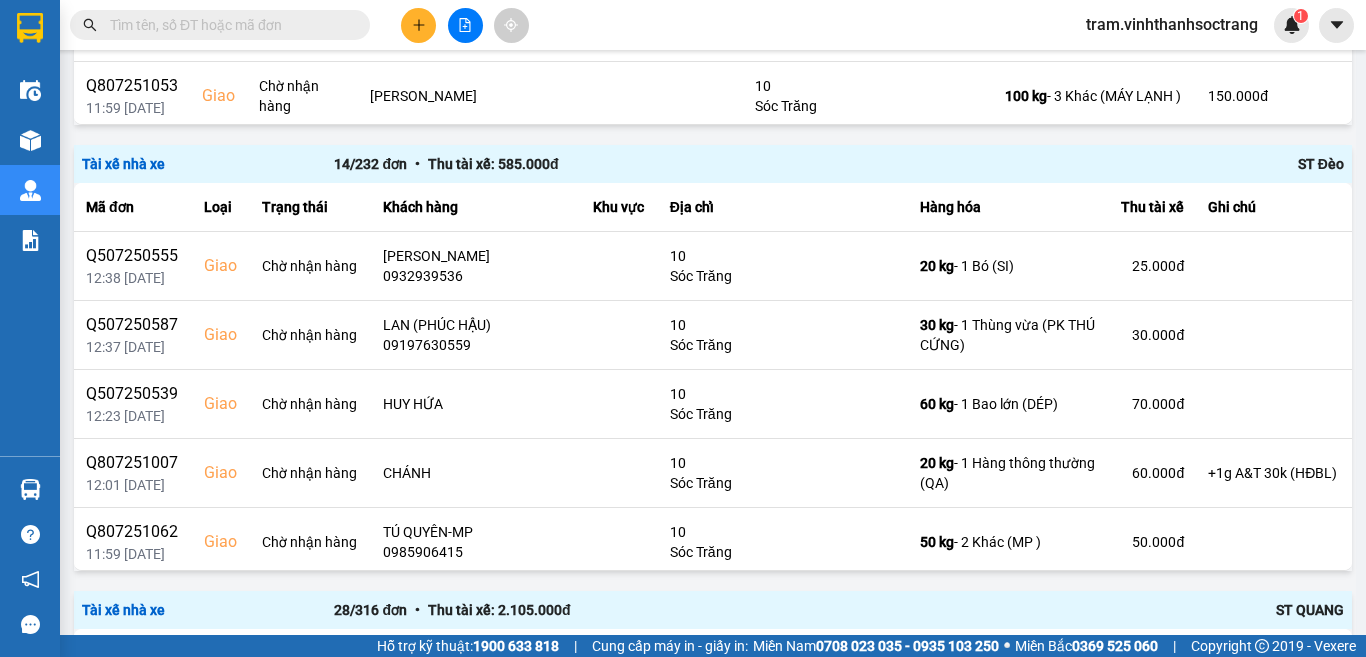 scroll, scrollTop: 1467, scrollLeft: 0, axis: vertical 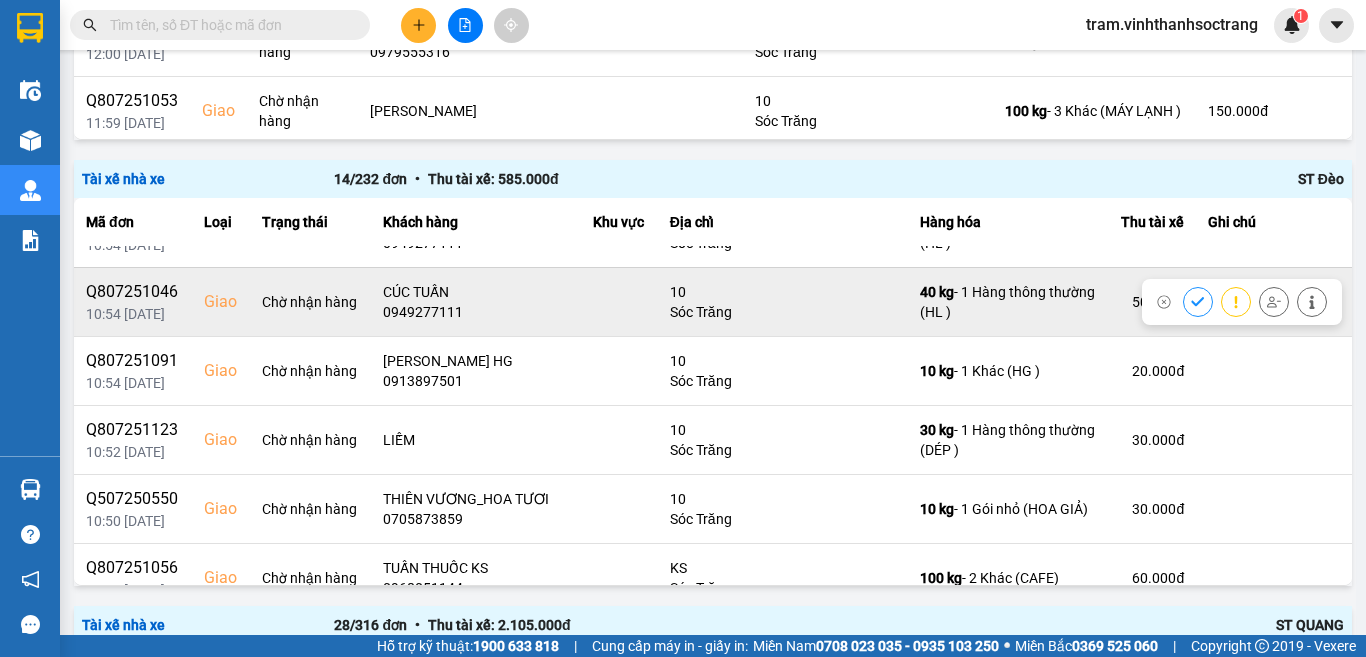 click 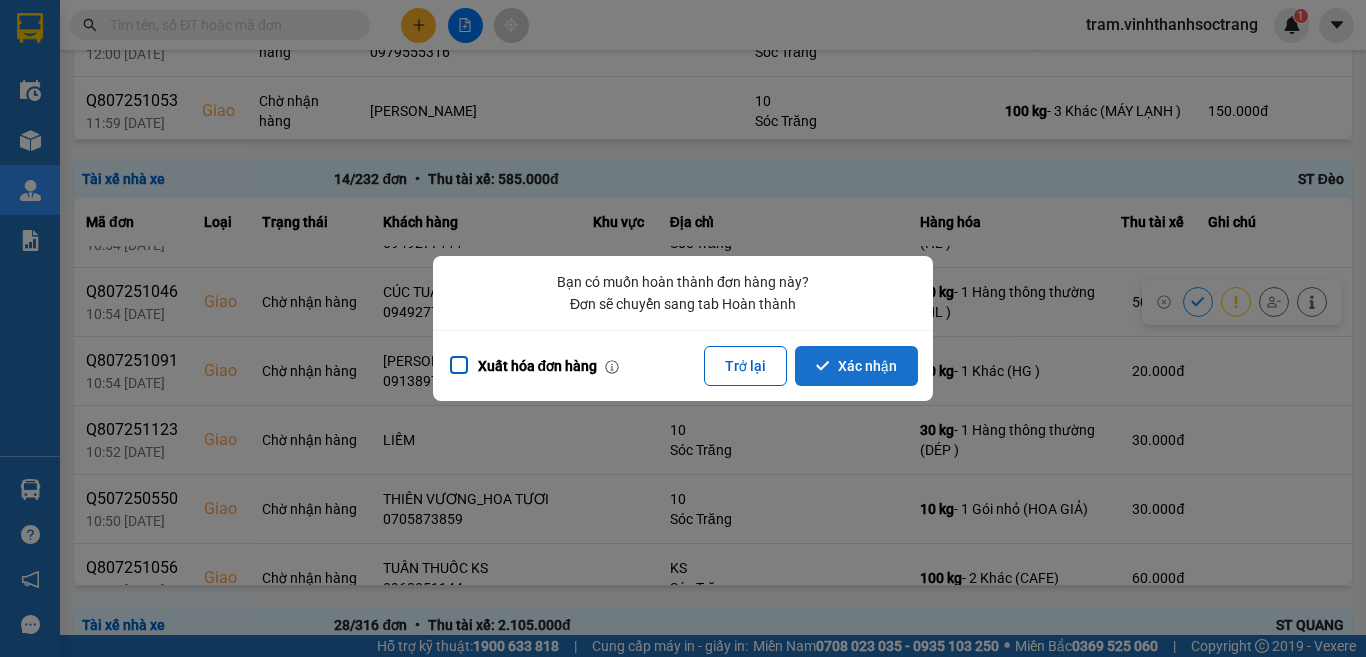 click on "Xác nhận" at bounding box center (856, 366) 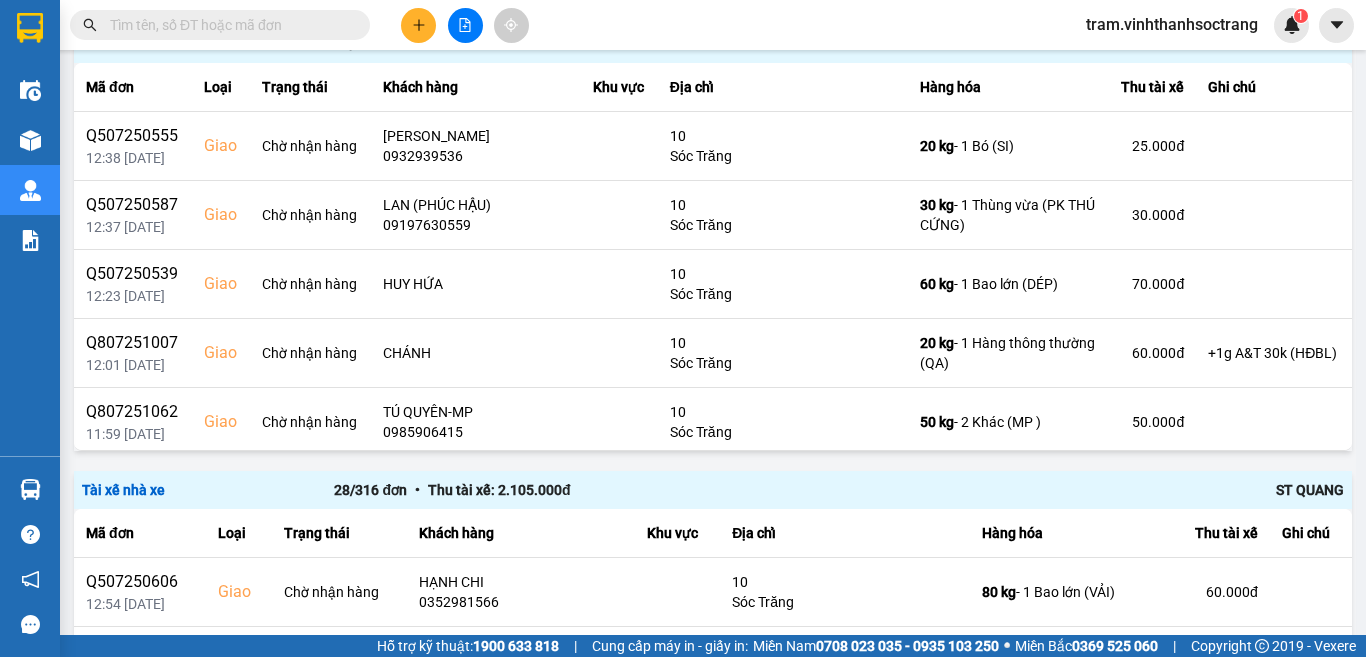 scroll, scrollTop: 1567, scrollLeft: 0, axis: vertical 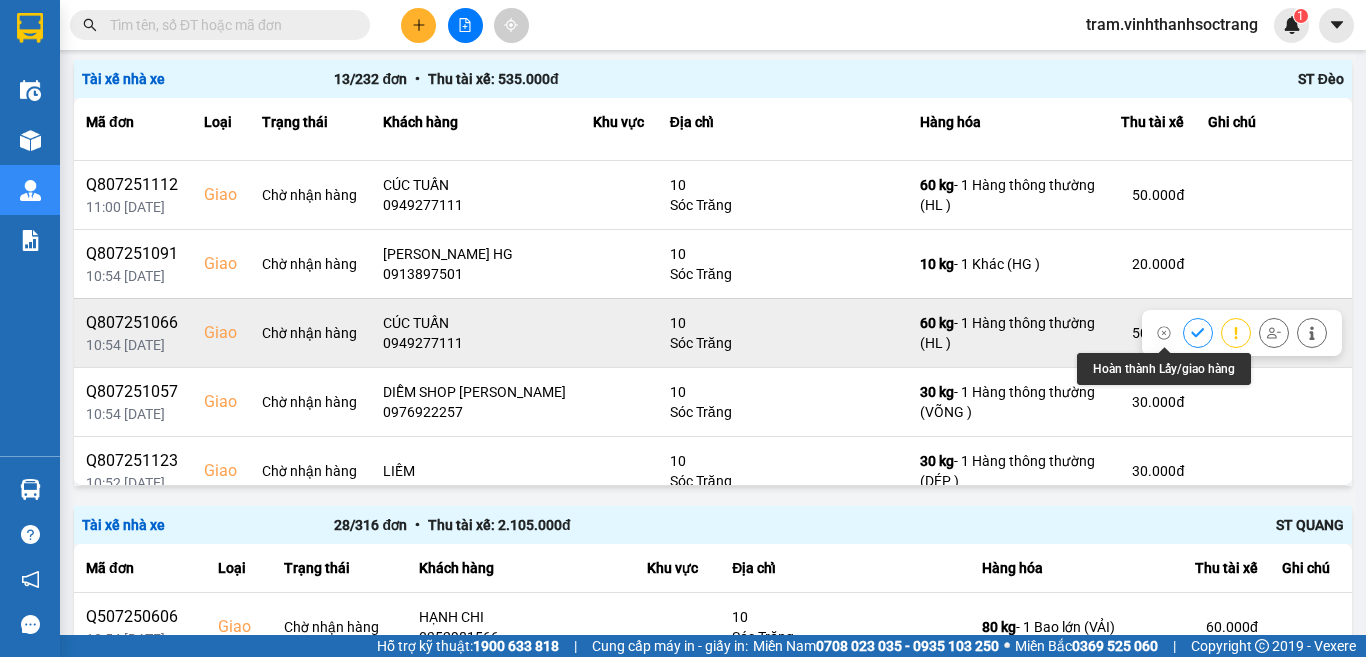 click 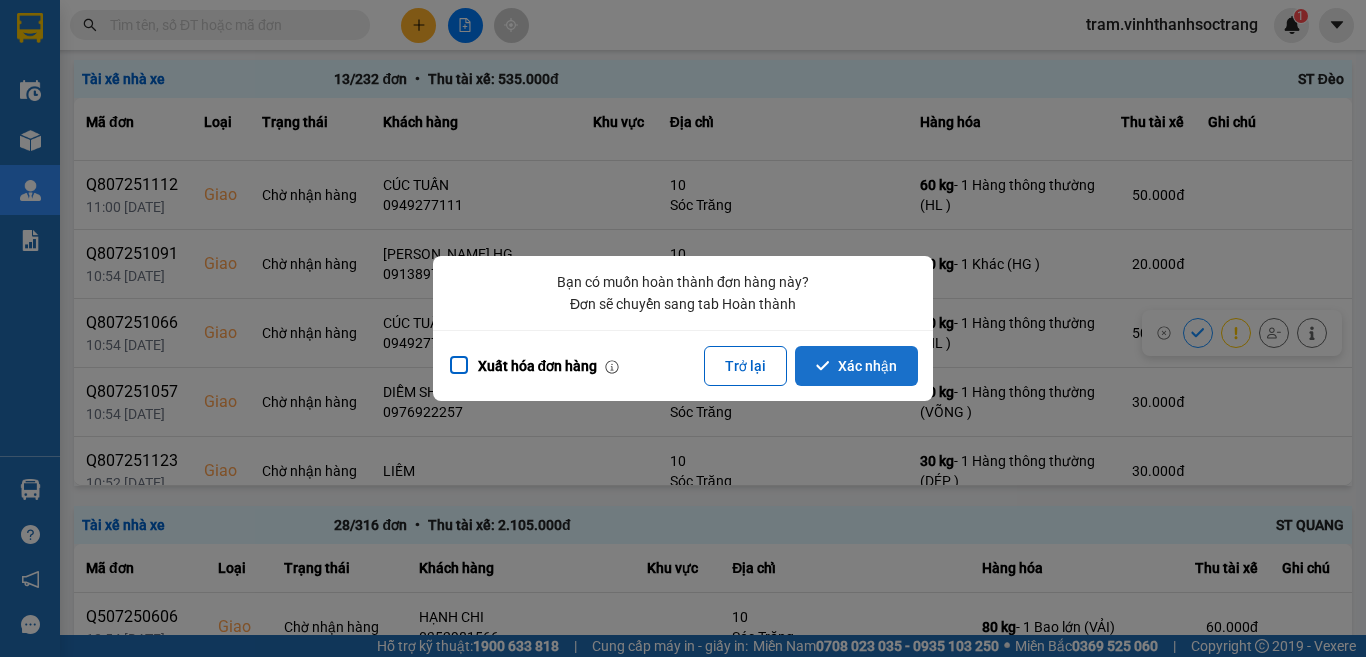 click on "Xác nhận" at bounding box center (856, 366) 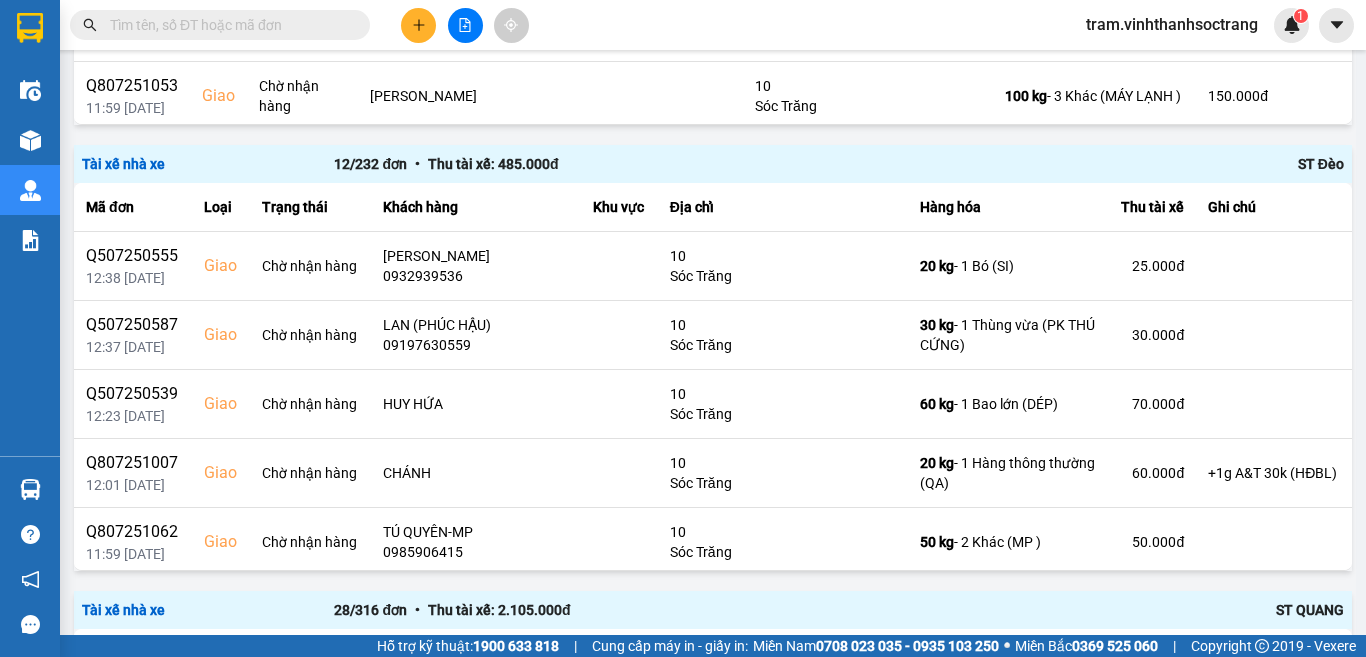 scroll, scrollTop: 1467, scrollLeft: 0, axis: vertical 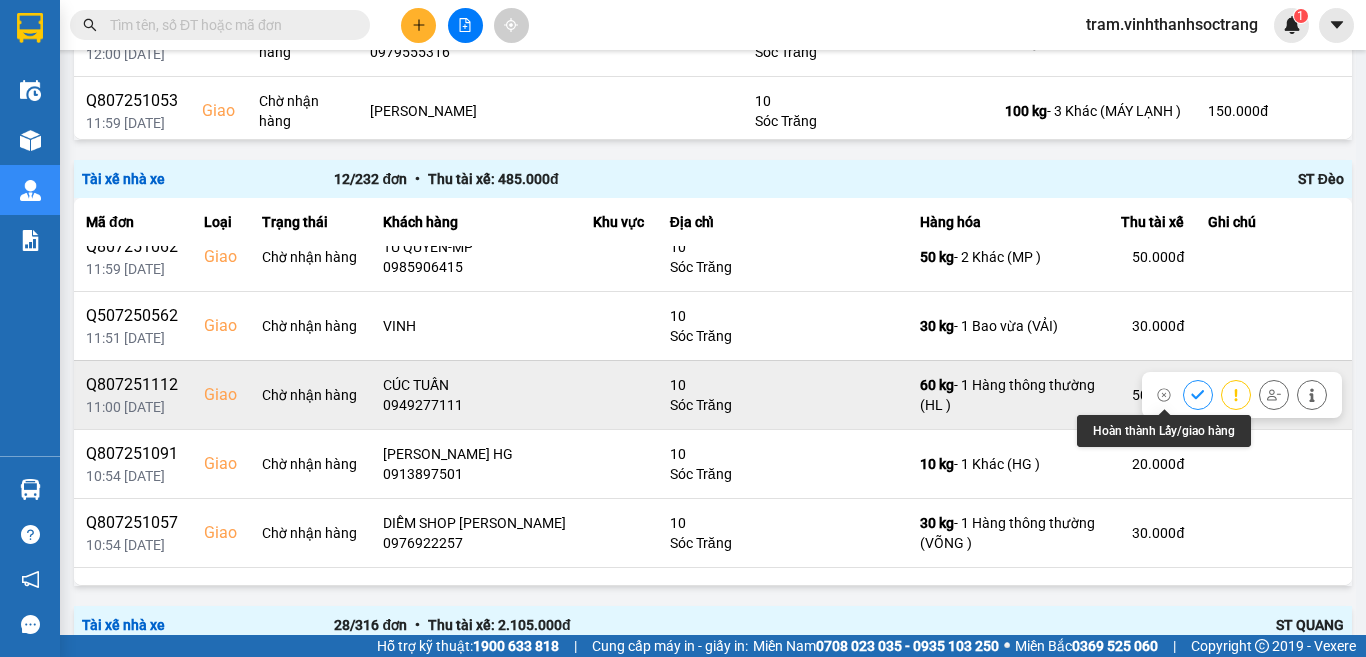 click at bounding box center (1198, 394) 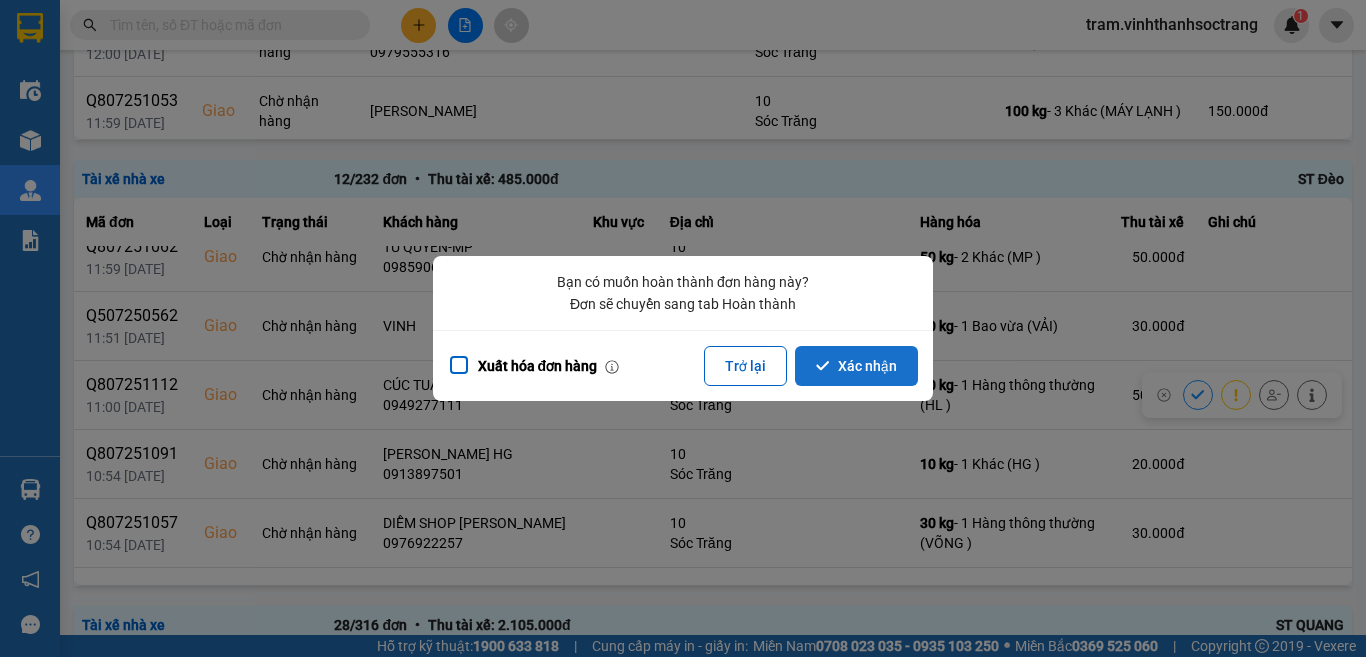 click on "Xác nhận" at bounding box center [856, 366] 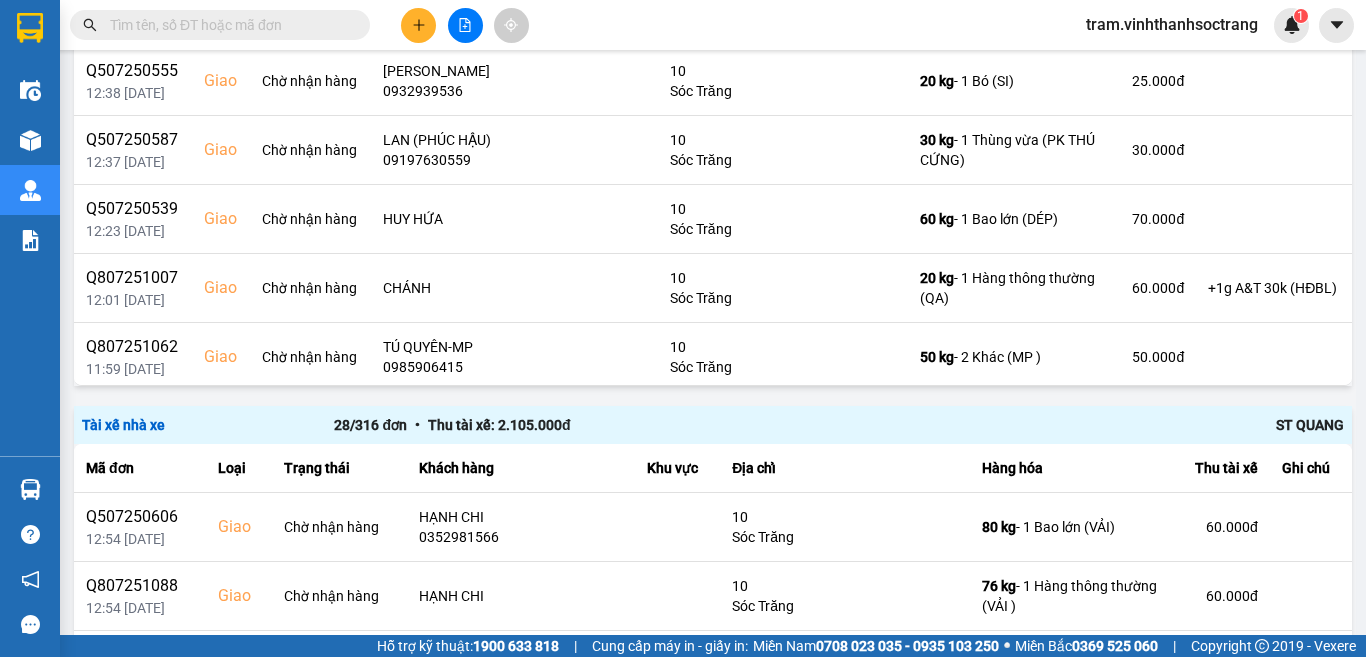 scroll, scrollTop: 1567, scrollLeft: 0, axis: vertical 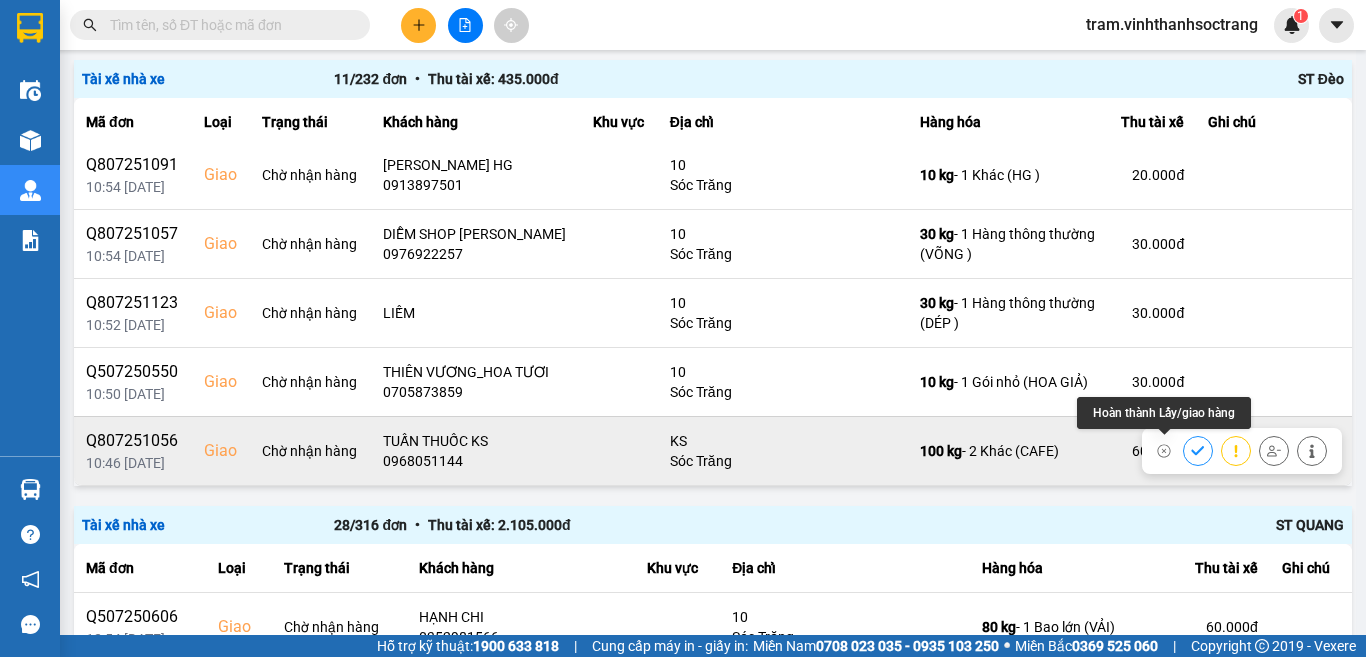 click 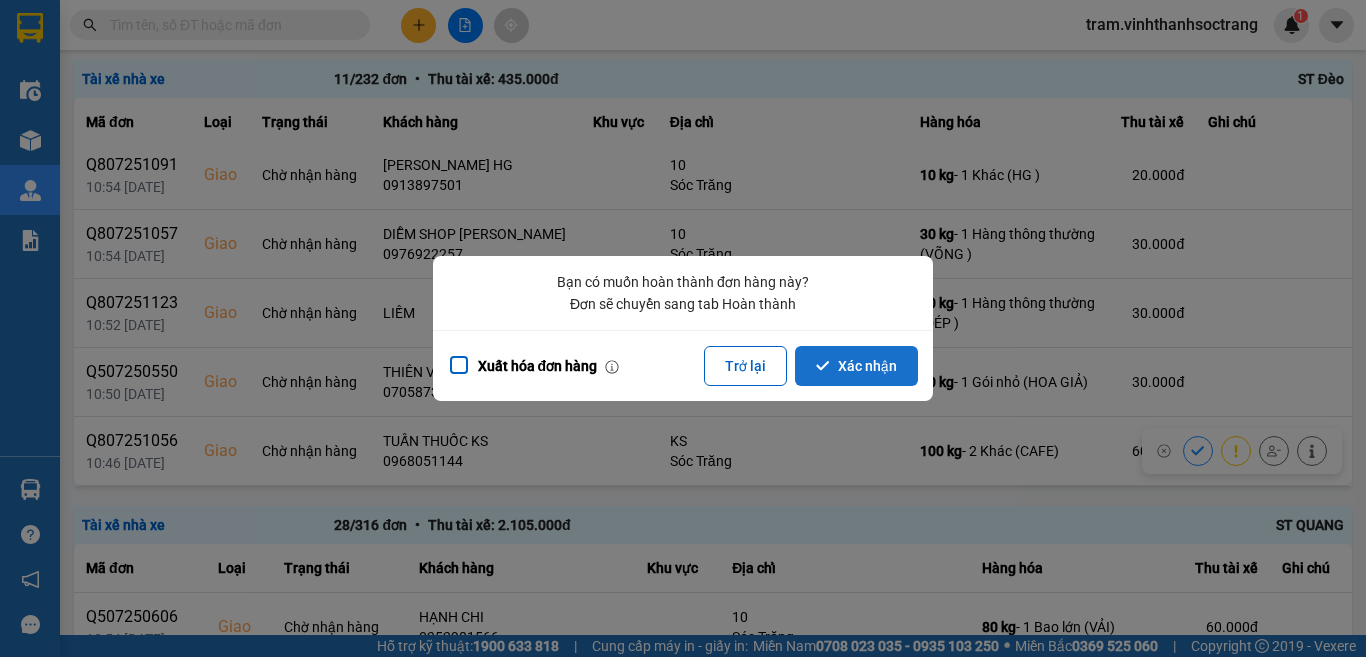 click on "Xác nhận" at bounding box center (856, 366) 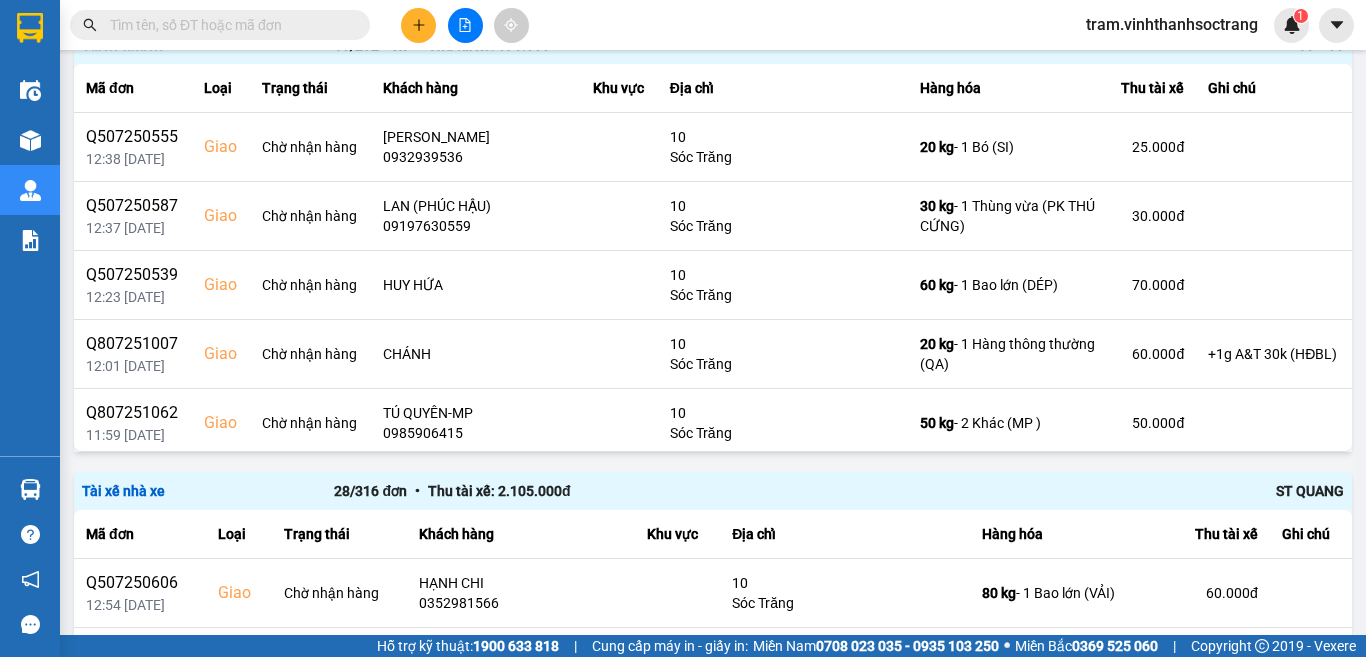 scroll, scrollTop: 1567, scrollLeft: 0, axis: vertical 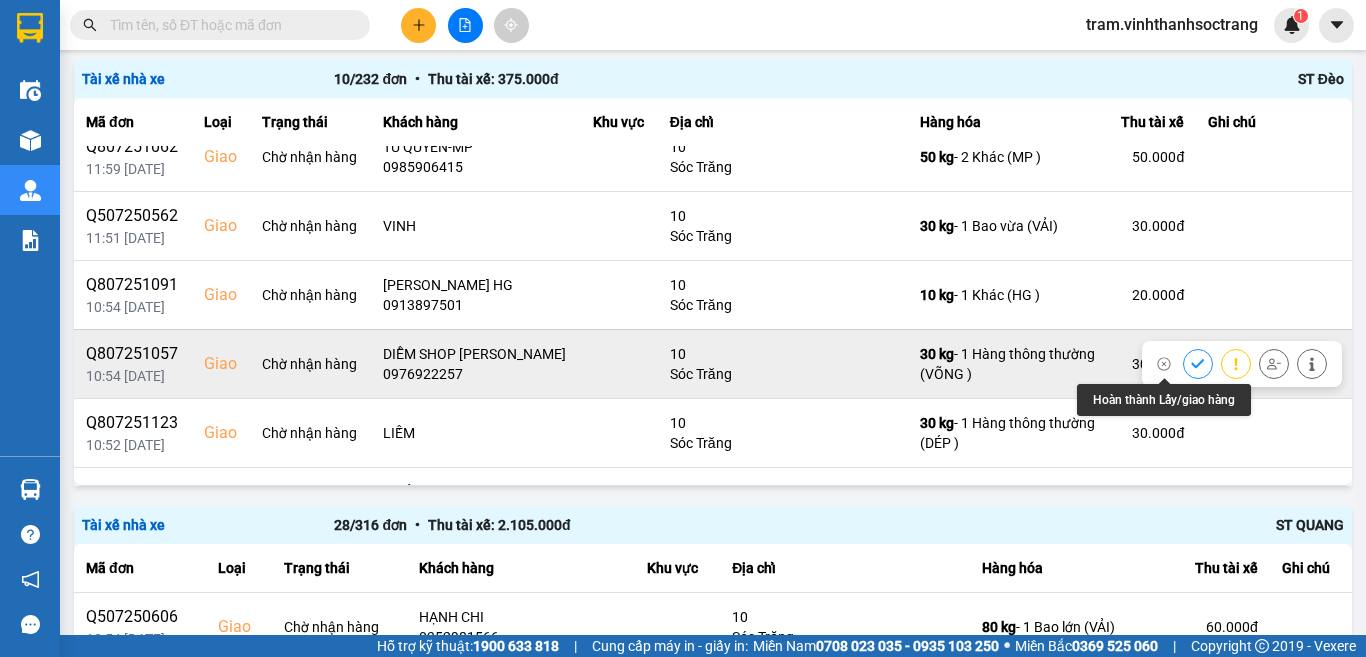 click 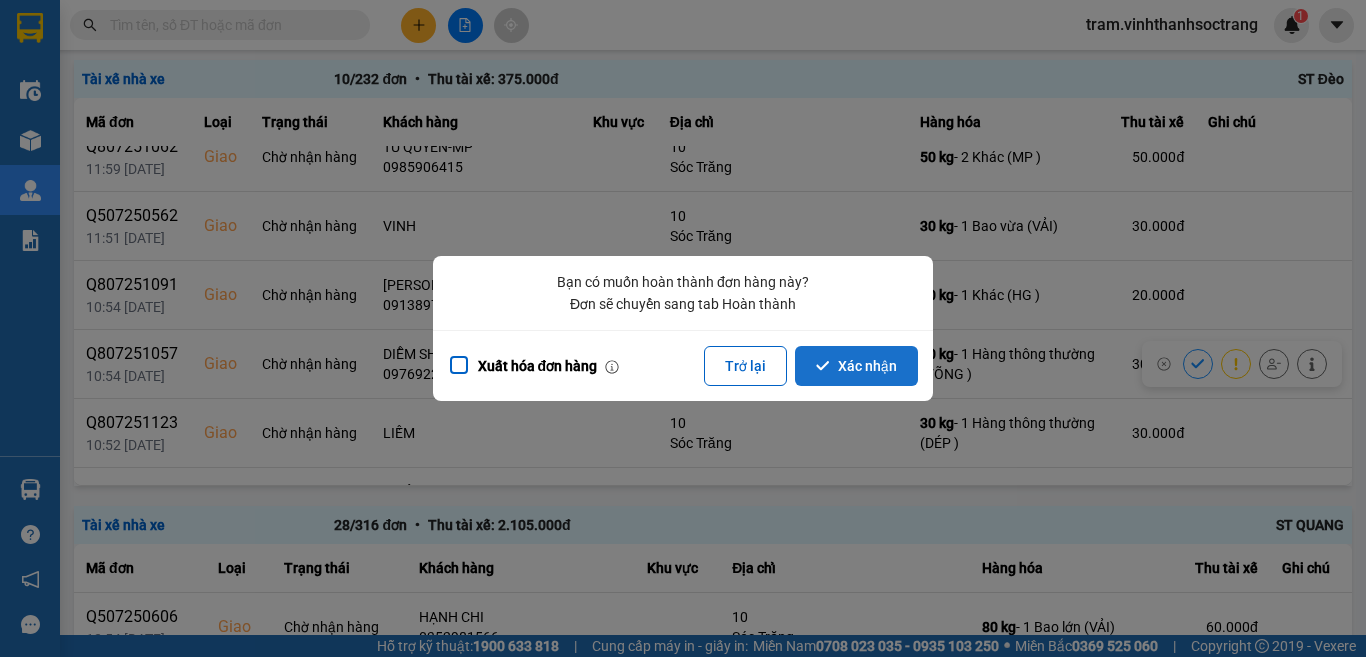 click on "Xác nhận" at bounding box center [856, 366] 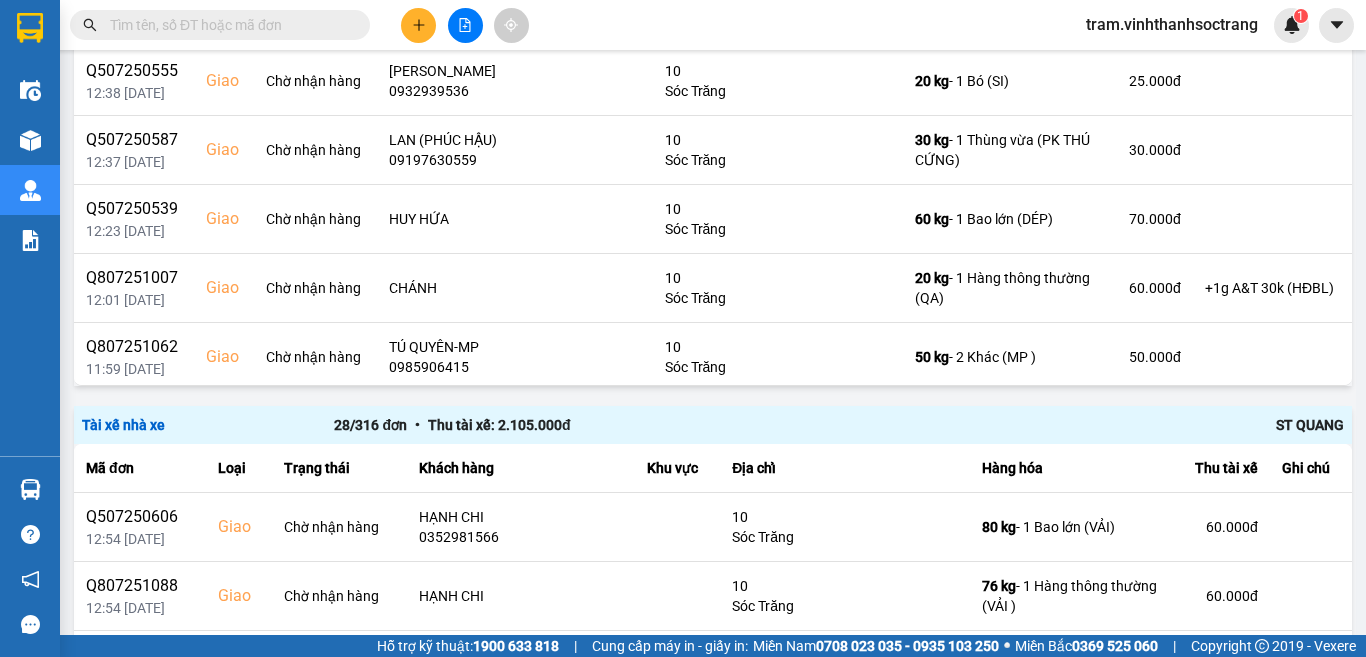 scroll, scrollTop: 1567, scrollLeft: 0, axis: vertical 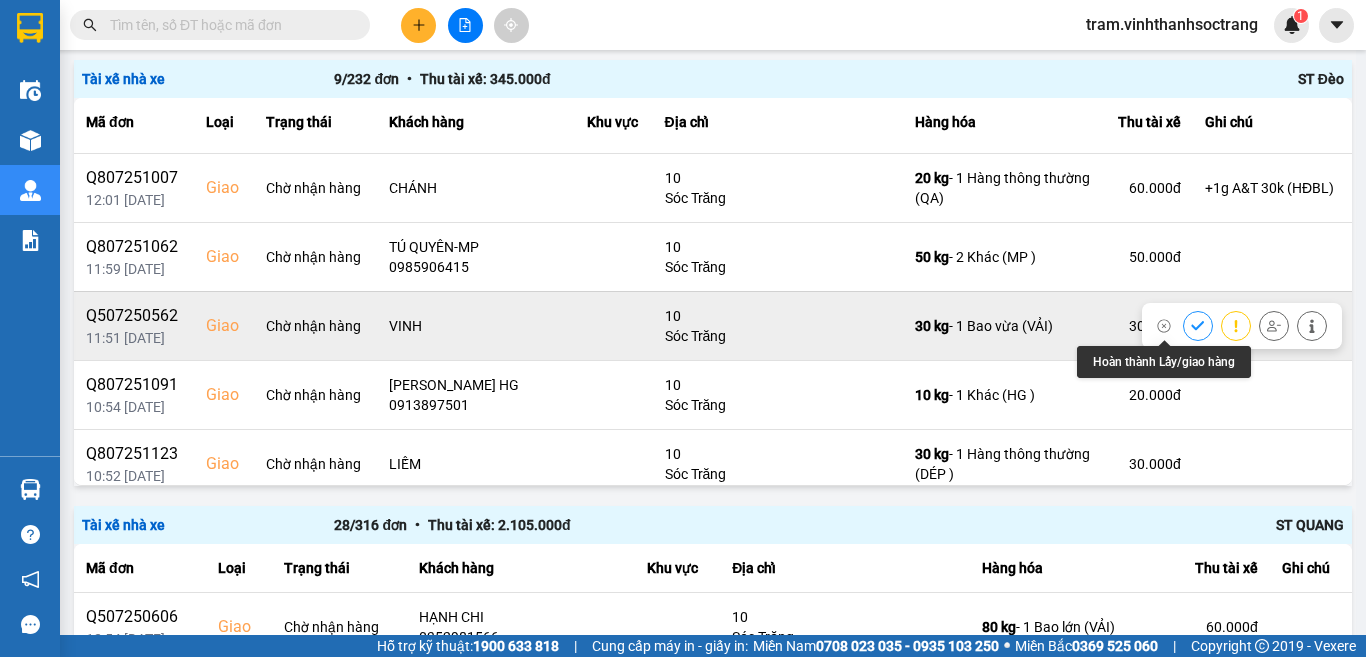 click 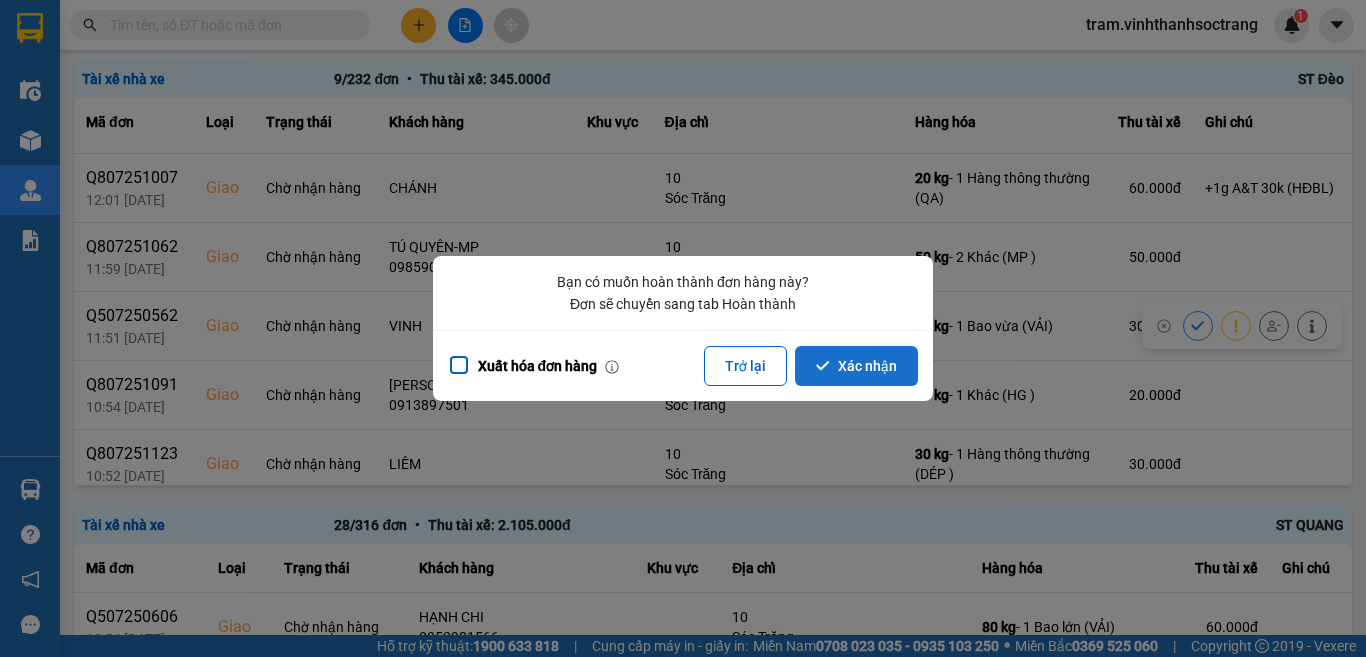 click 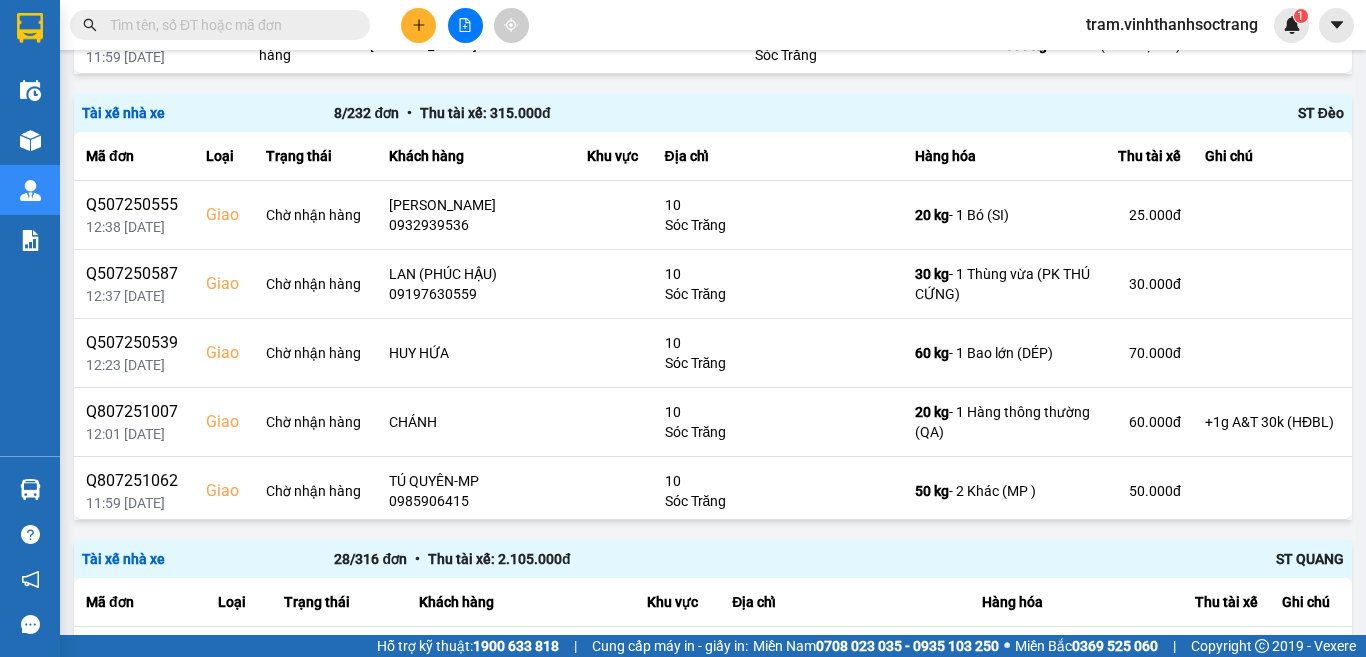 scroll, scrollTop: 1567, scrollLeft: 0, axis: vertical 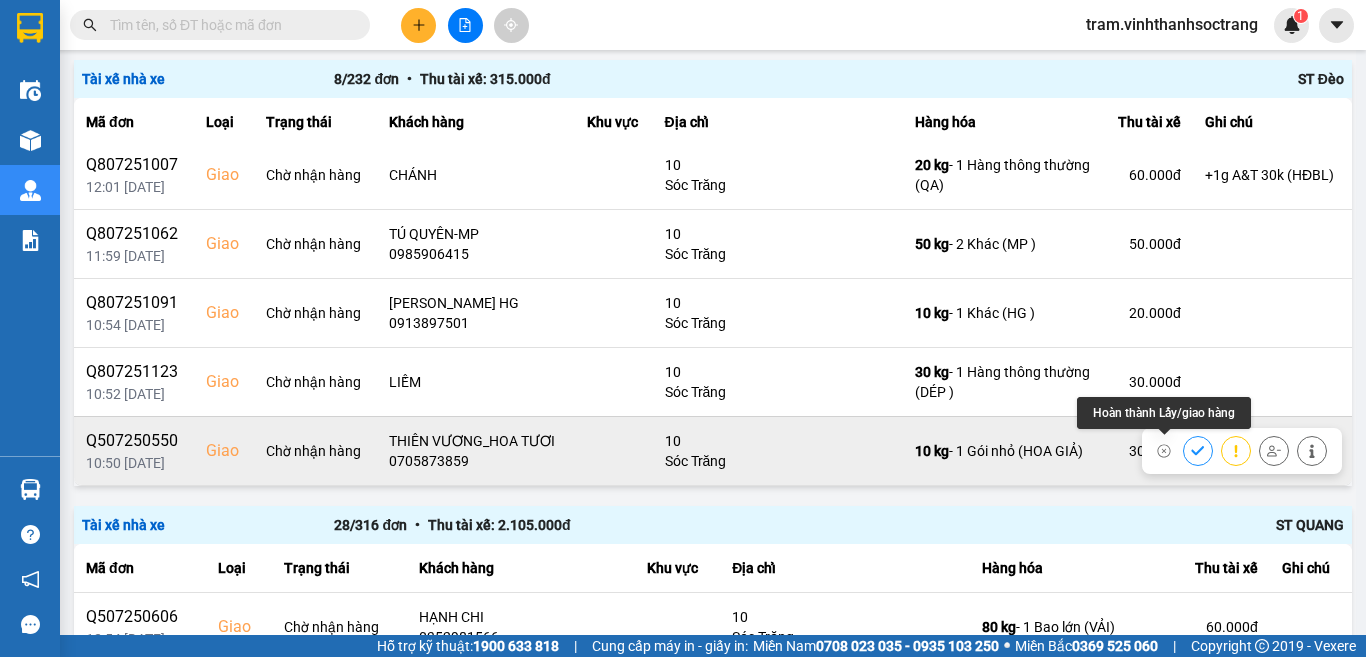 click 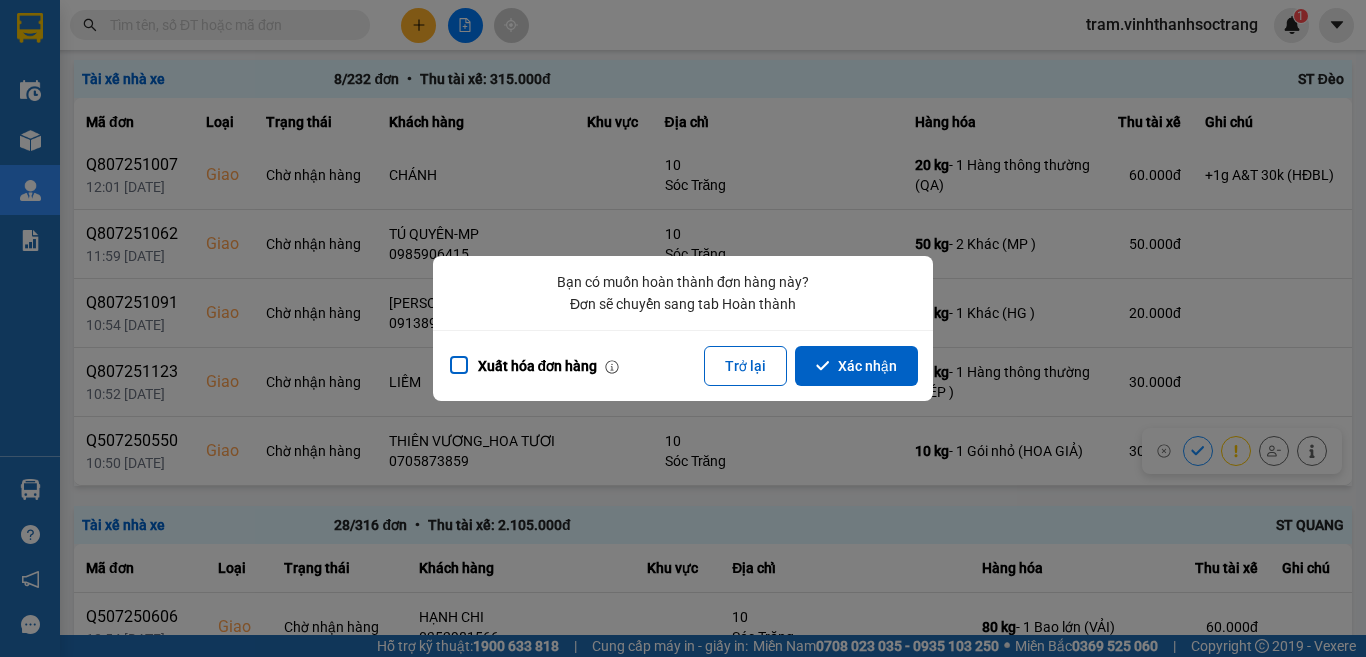 click on "Xác nhận" at bounding box center (856, 366) 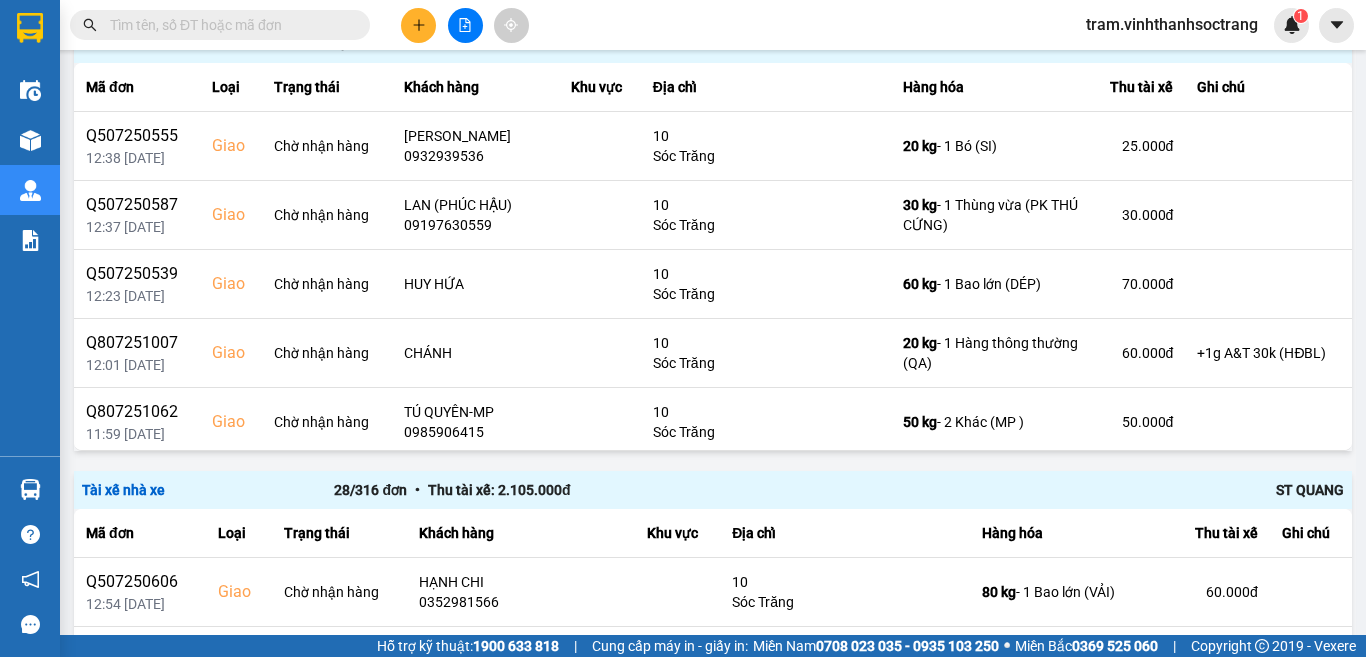 scroll, scrollTop: 1567, scrollLeft: 0, axis: vertical 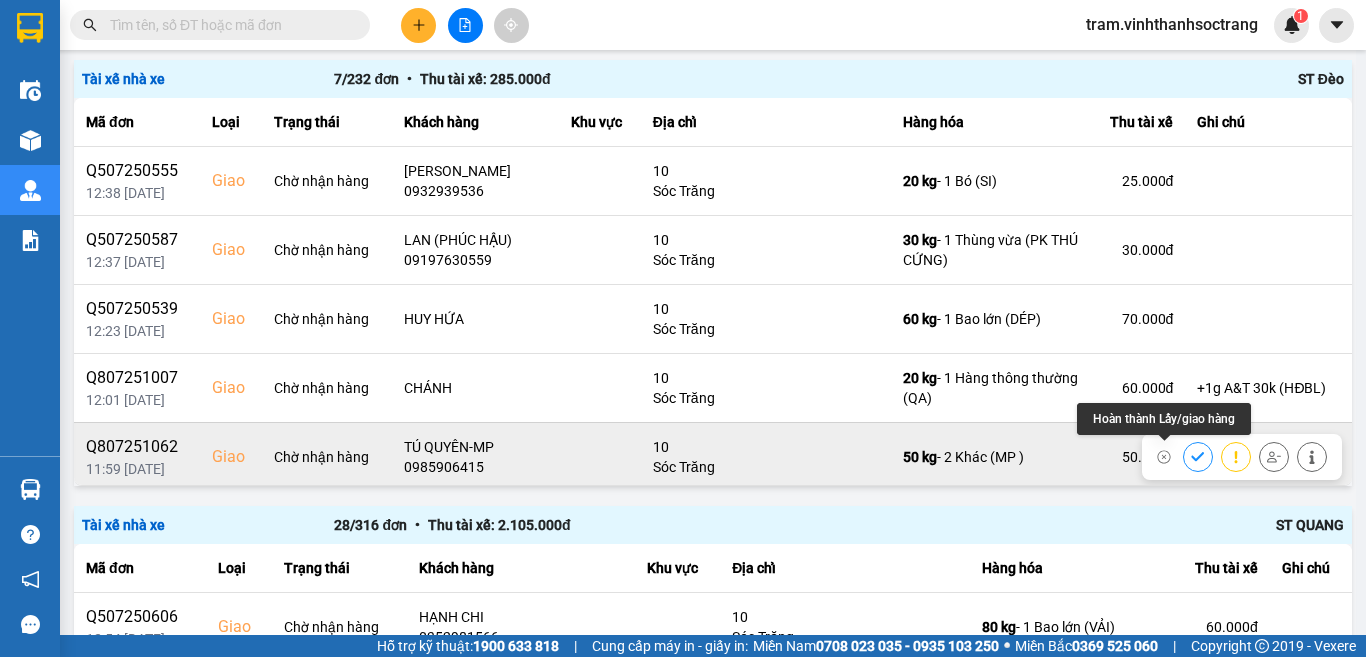 click 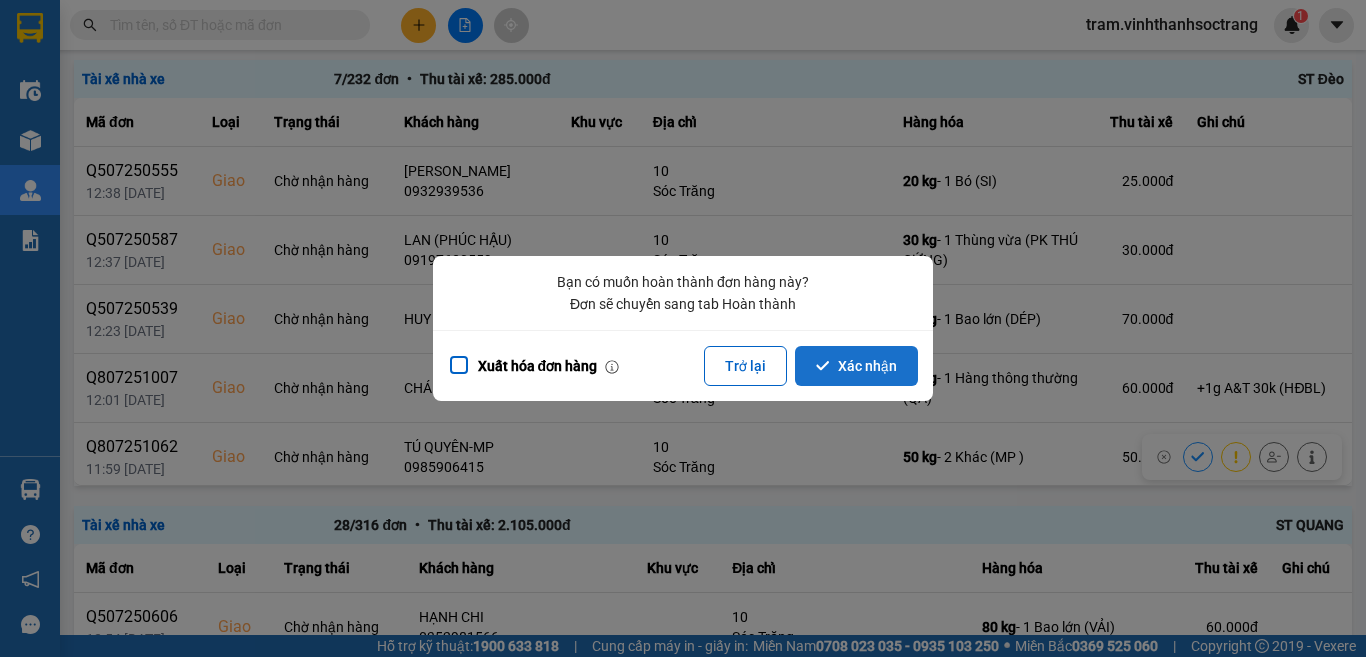 click on "Xác nhận" at bounding box center (856, 366) 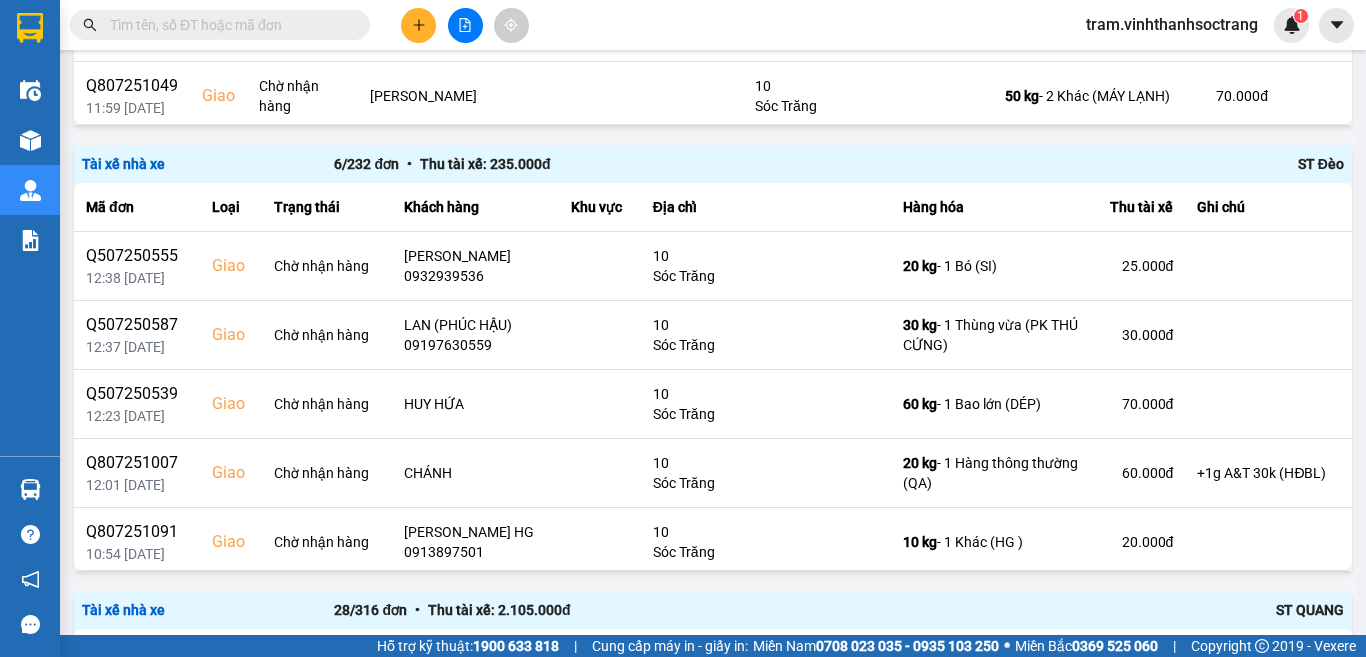 scroll, scrollTop: 1467, scrollLeft: 0, axis: vertical 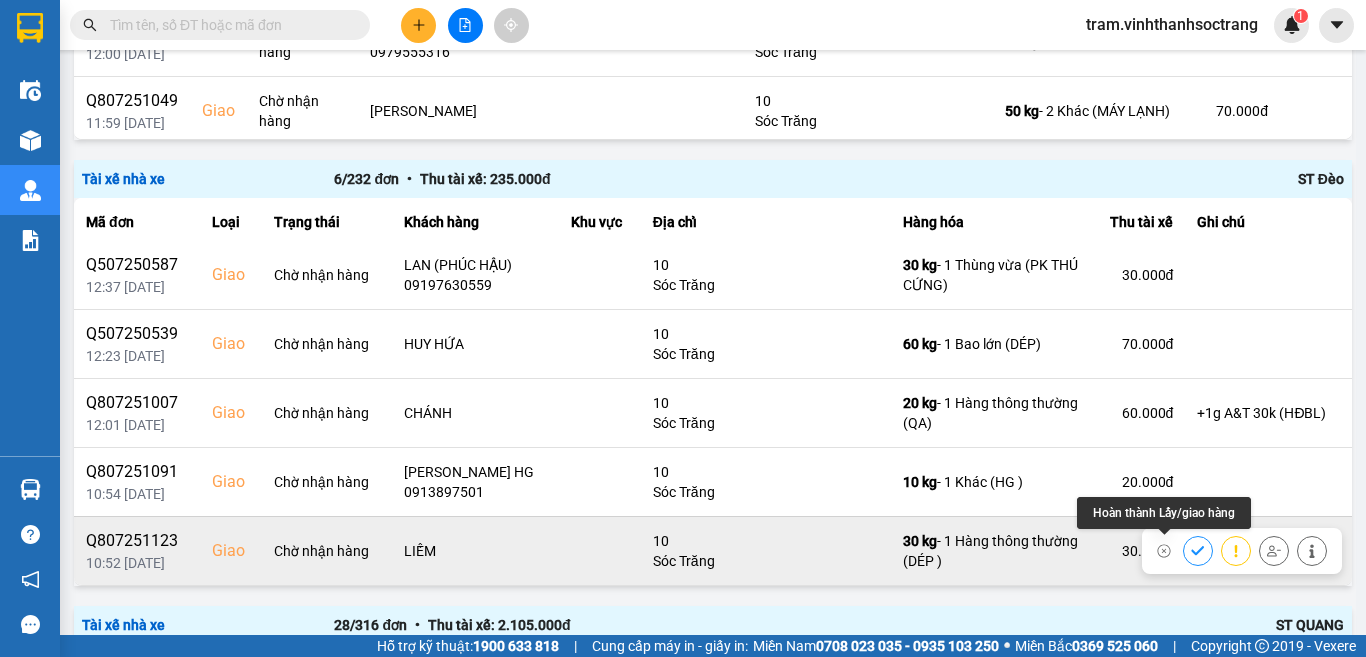 click 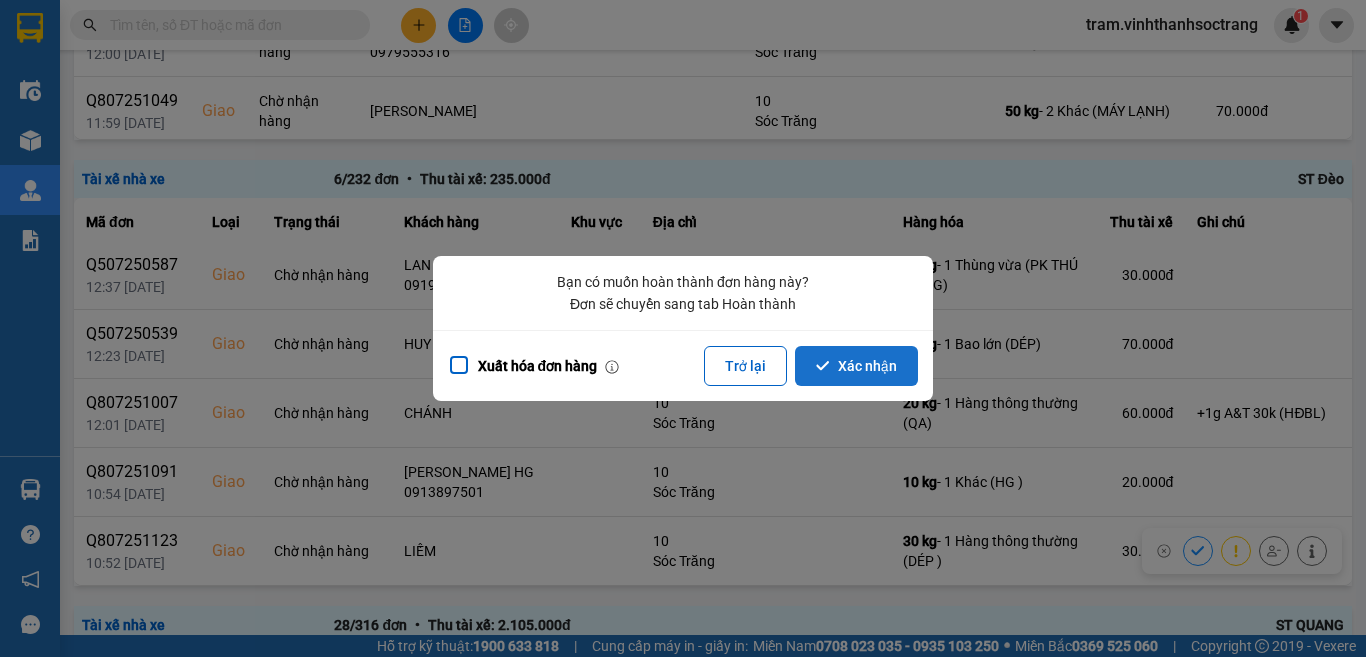 click on "Xác nhận" at bounding box center (856, 366) 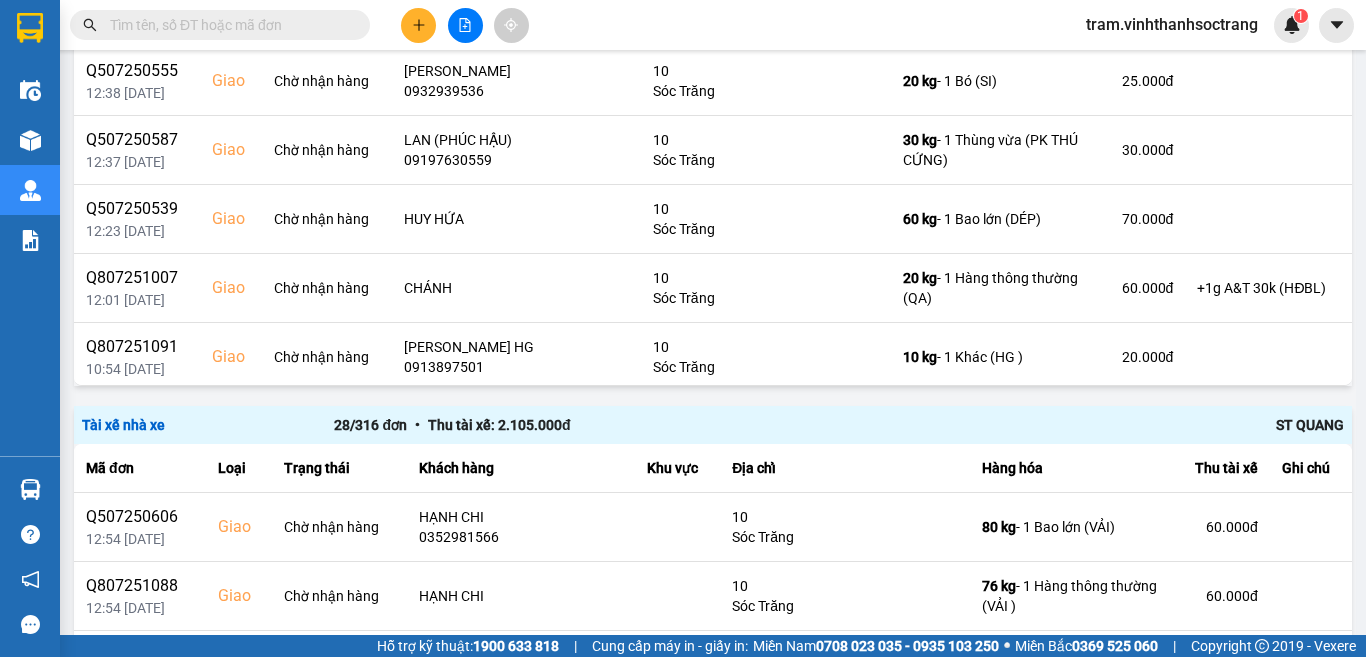 scroll, scrollTop: 1567, scrollLeft: 0, axis: vertical 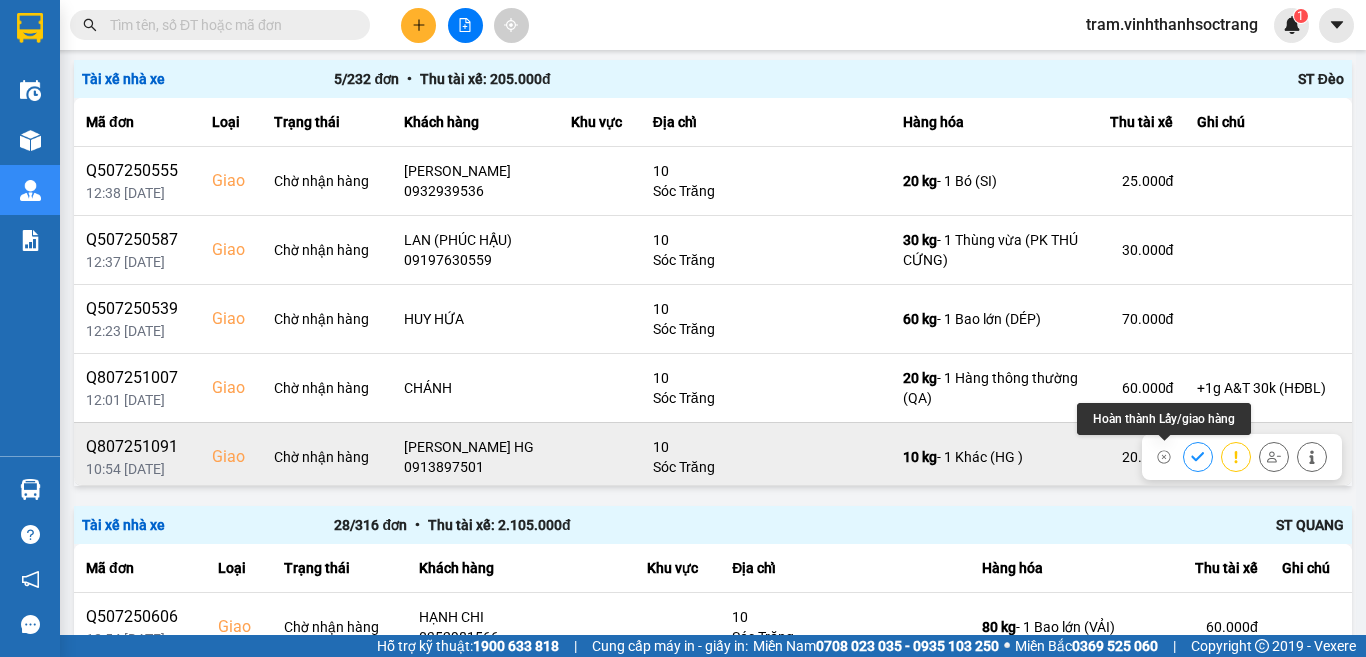 click at bounding box center [1198, 456] 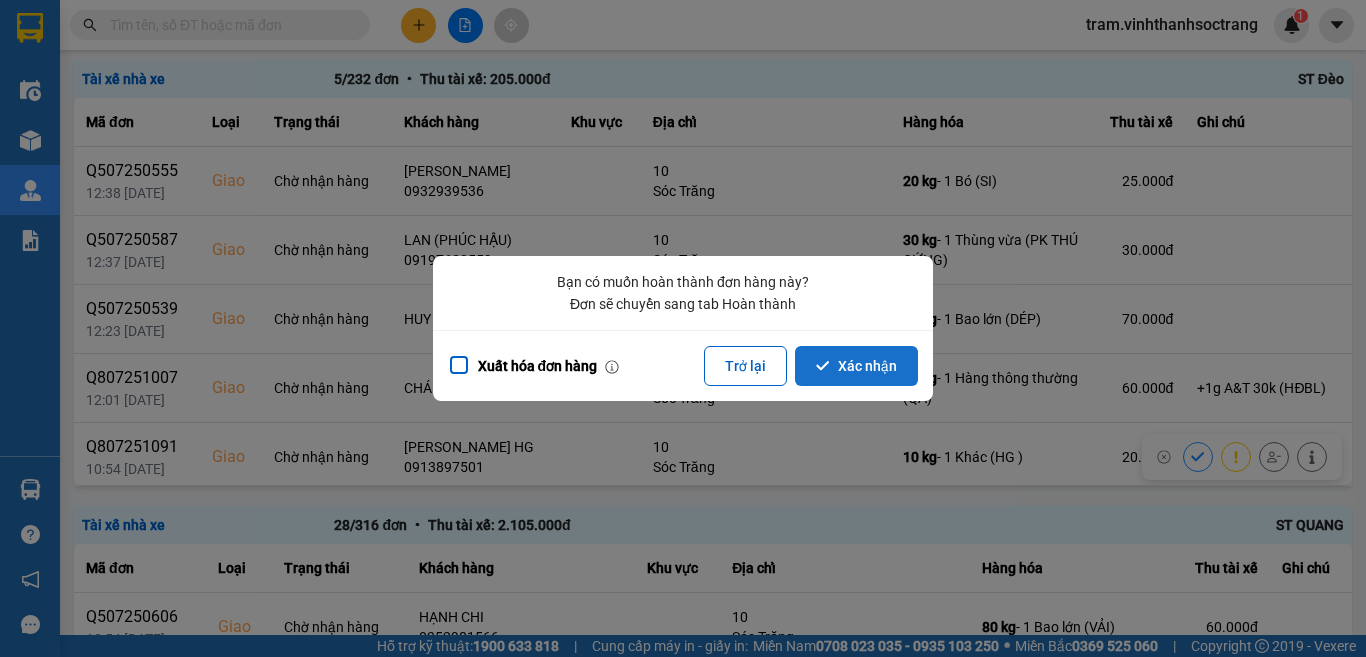 click on "Xác nhận" at bounding box center (856, 366) 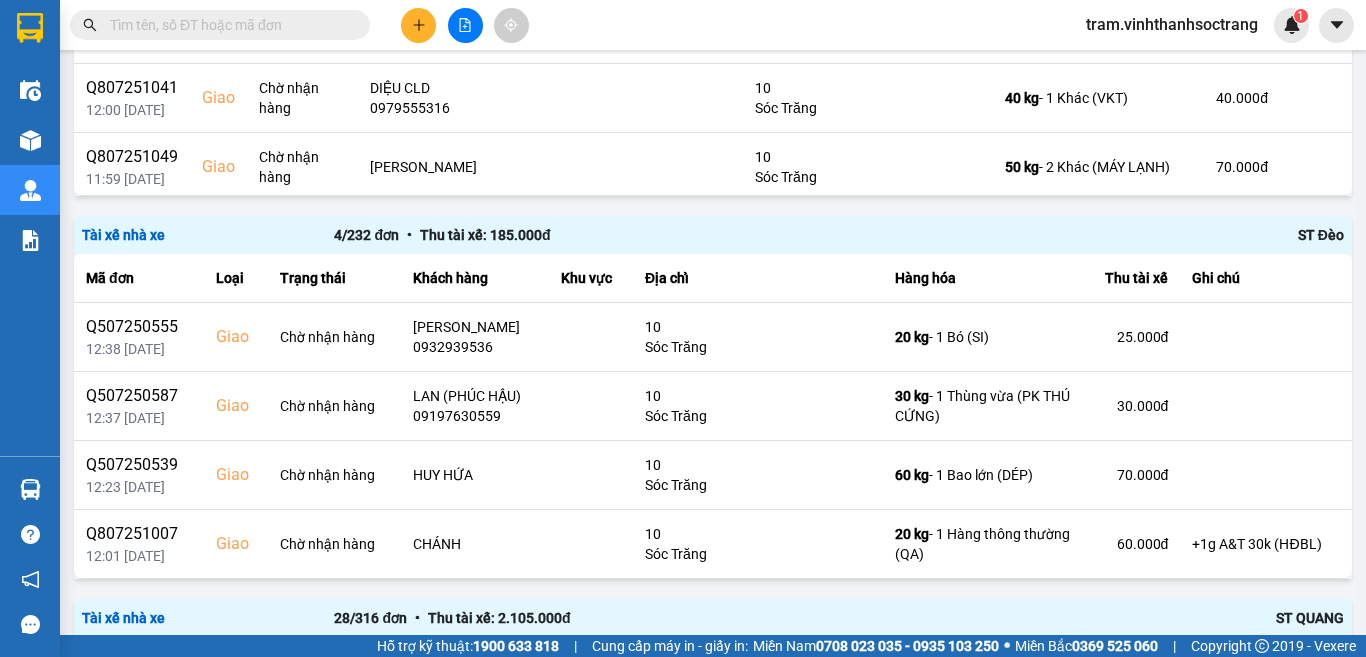 scroll, scrollTop: 1511, scrollLeft: 0, axis: vertical 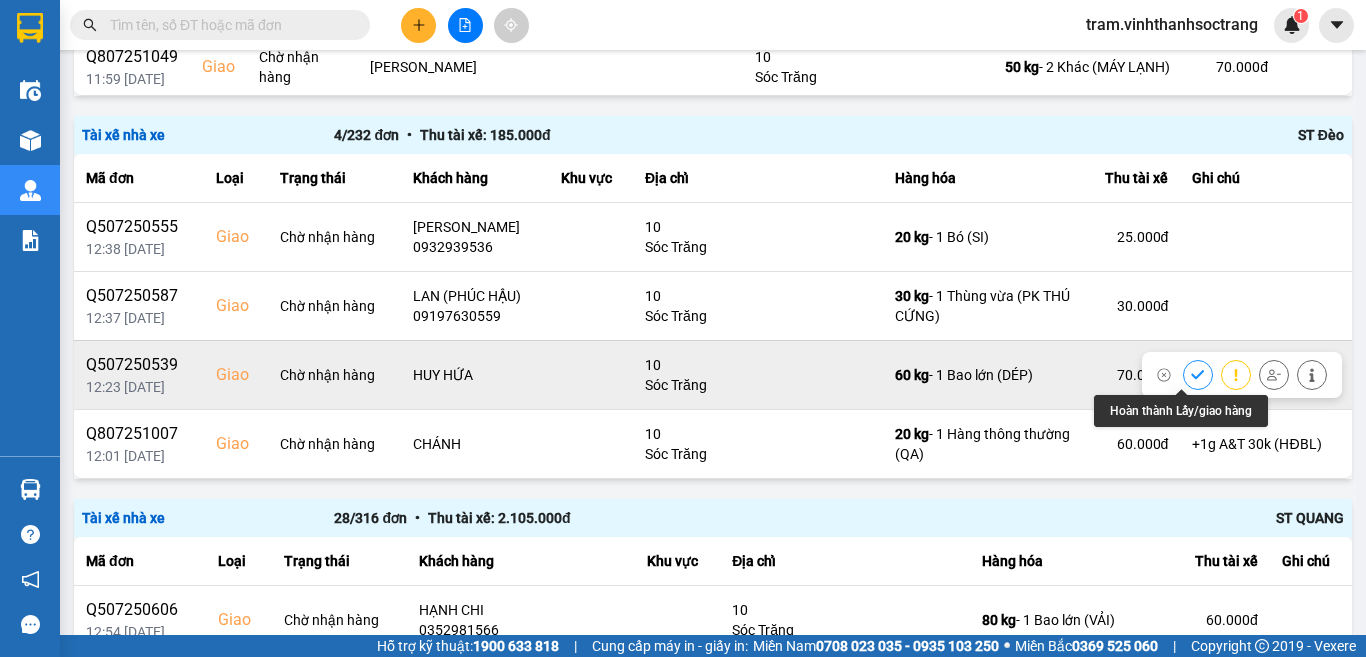 click 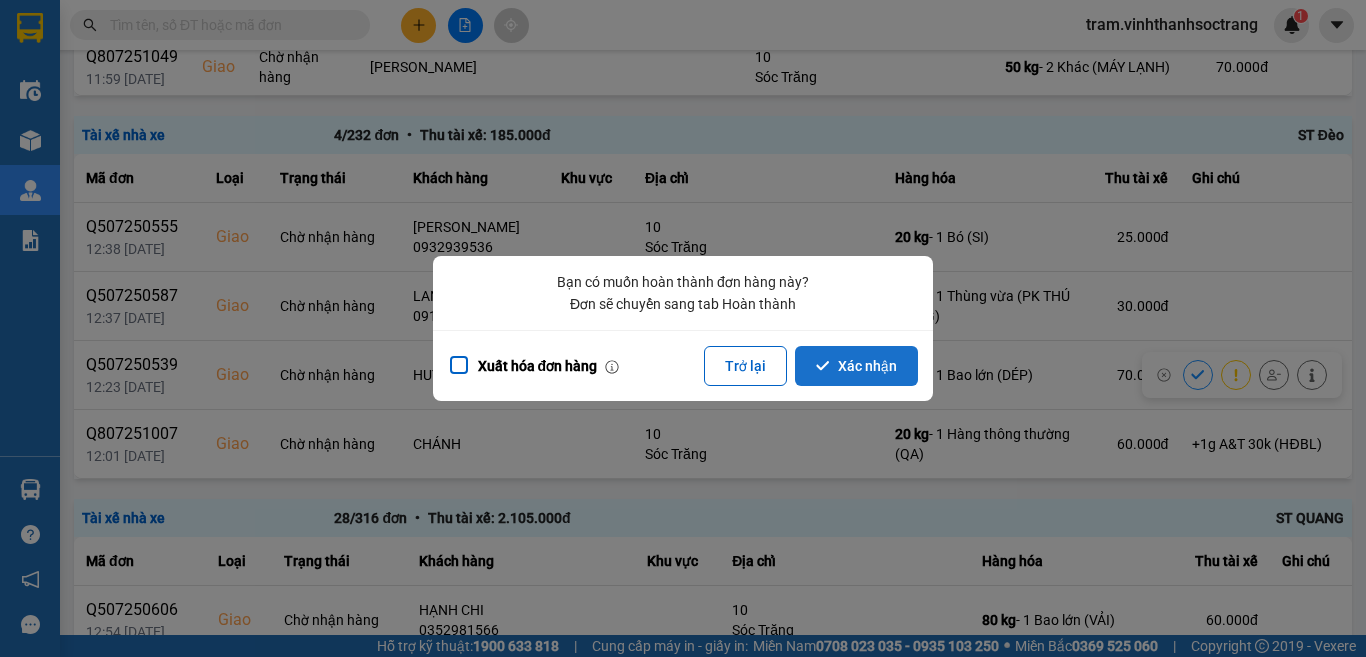 click on "Xác nhận" at bounding box center [856, 366] 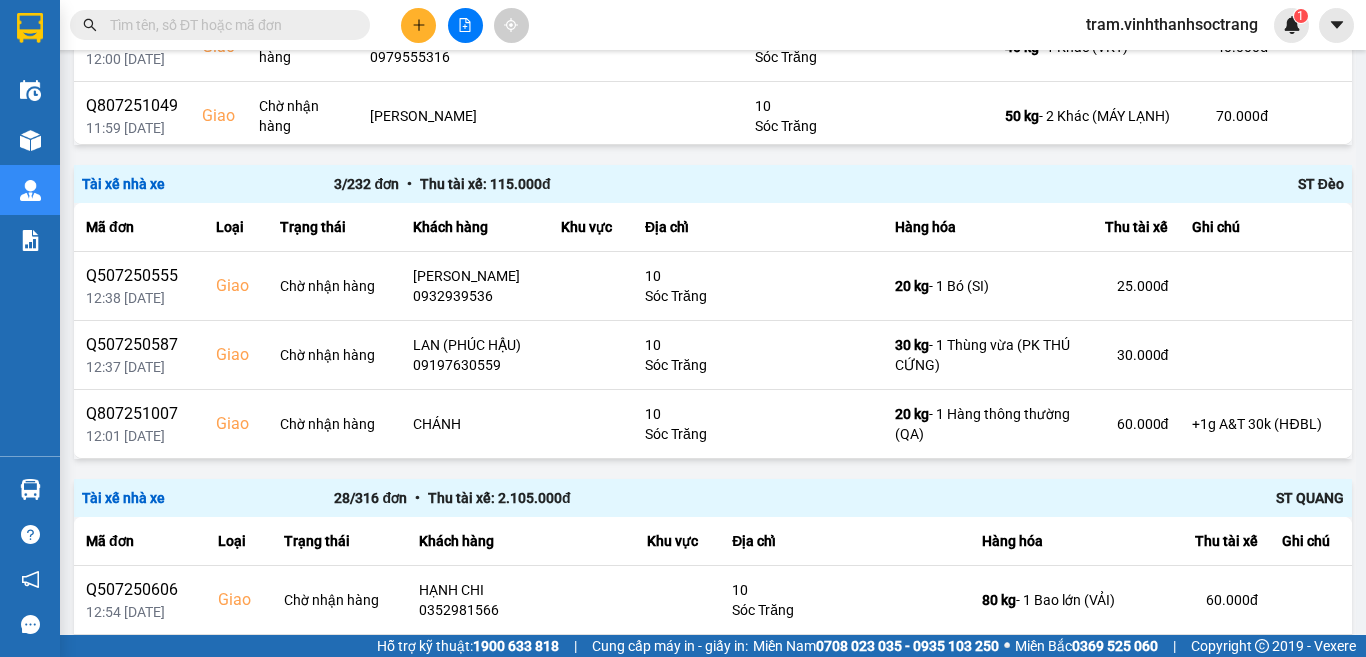 scroll, scrollTop: 1511, scrollLeft: 0, axis: vertical 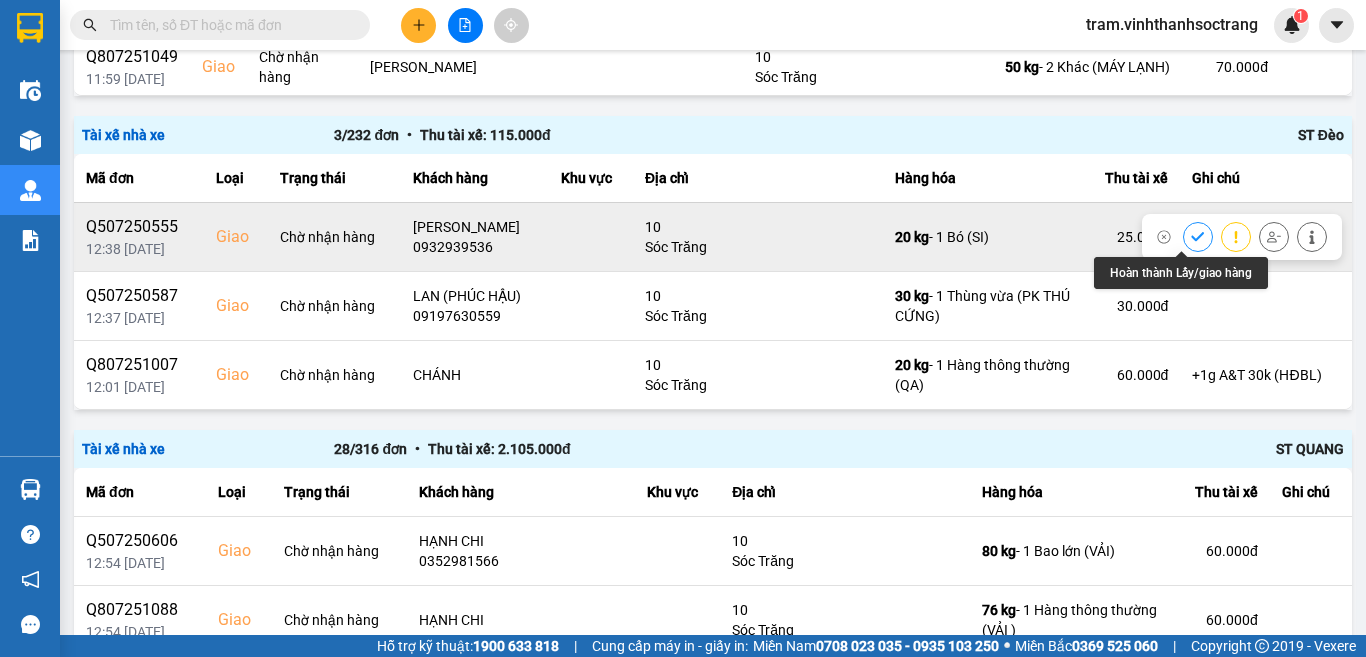 click at bounding box center (1198, 236) 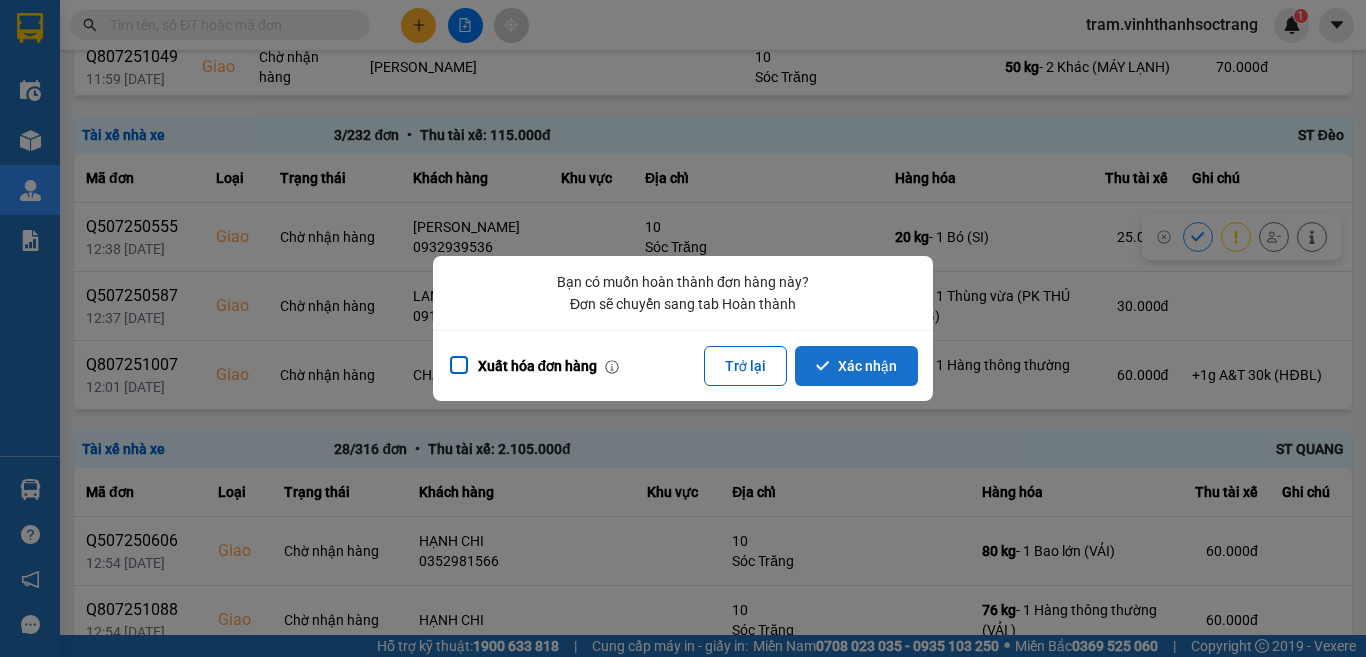 click on "Xác nhận" at bounding box center (856, 366) 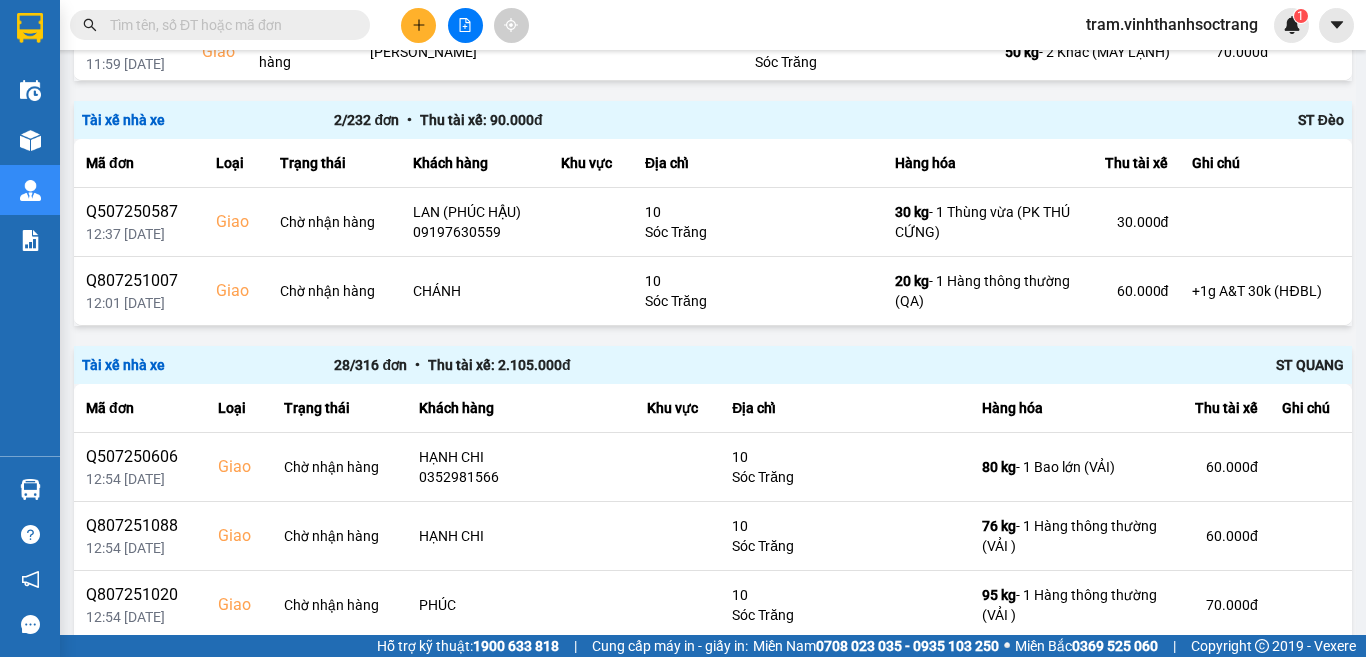 scroll, scrollTop: 1467, scrollLeft: 0, axis: vertical 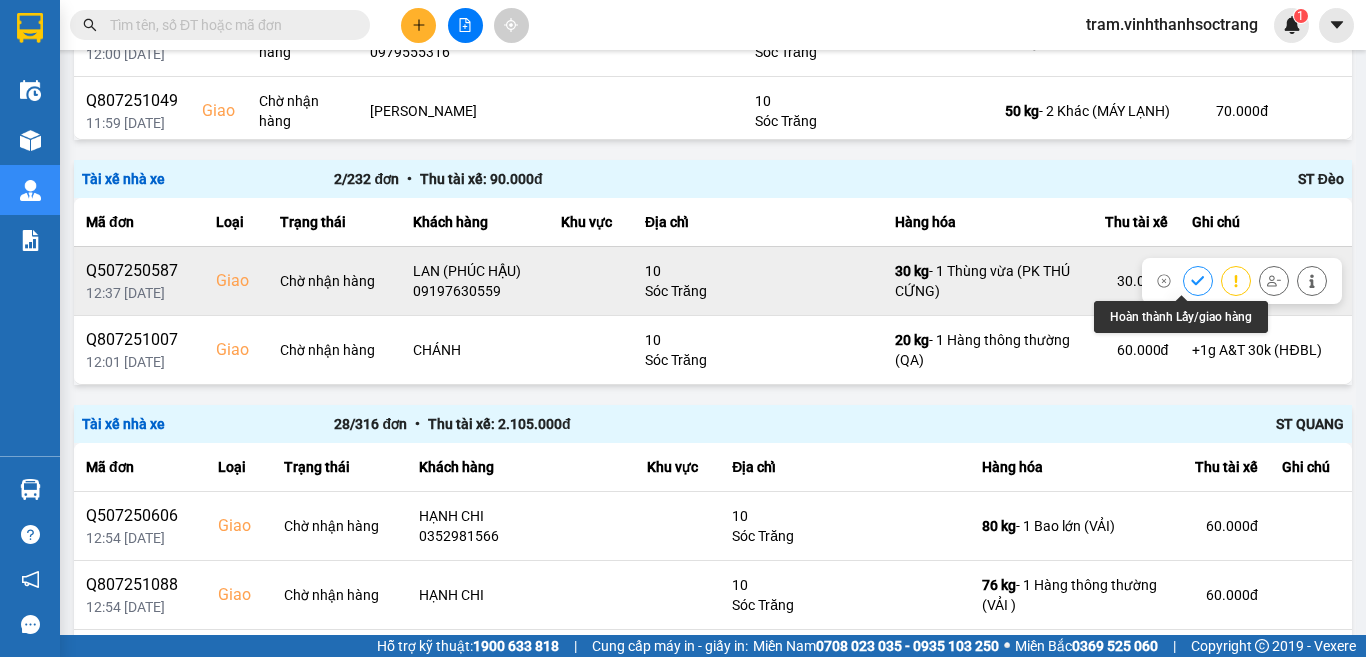 click 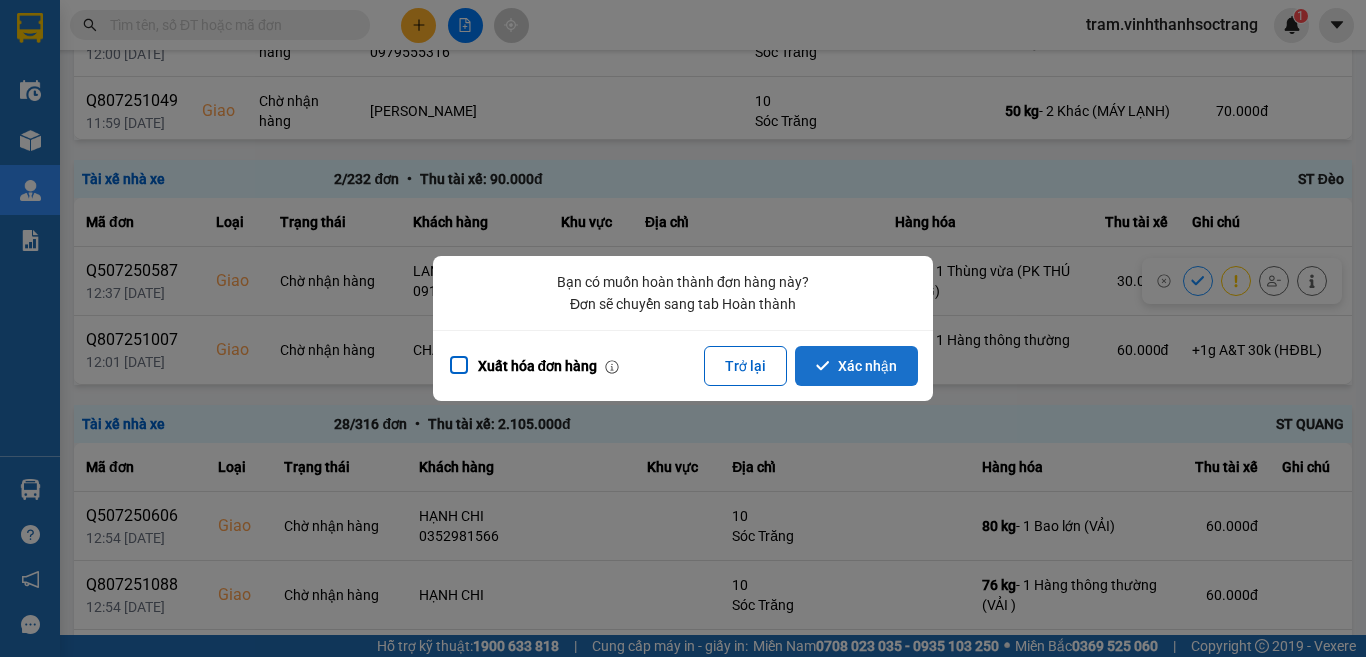 click on "Xác nhận" at bounding box center [856, 366] 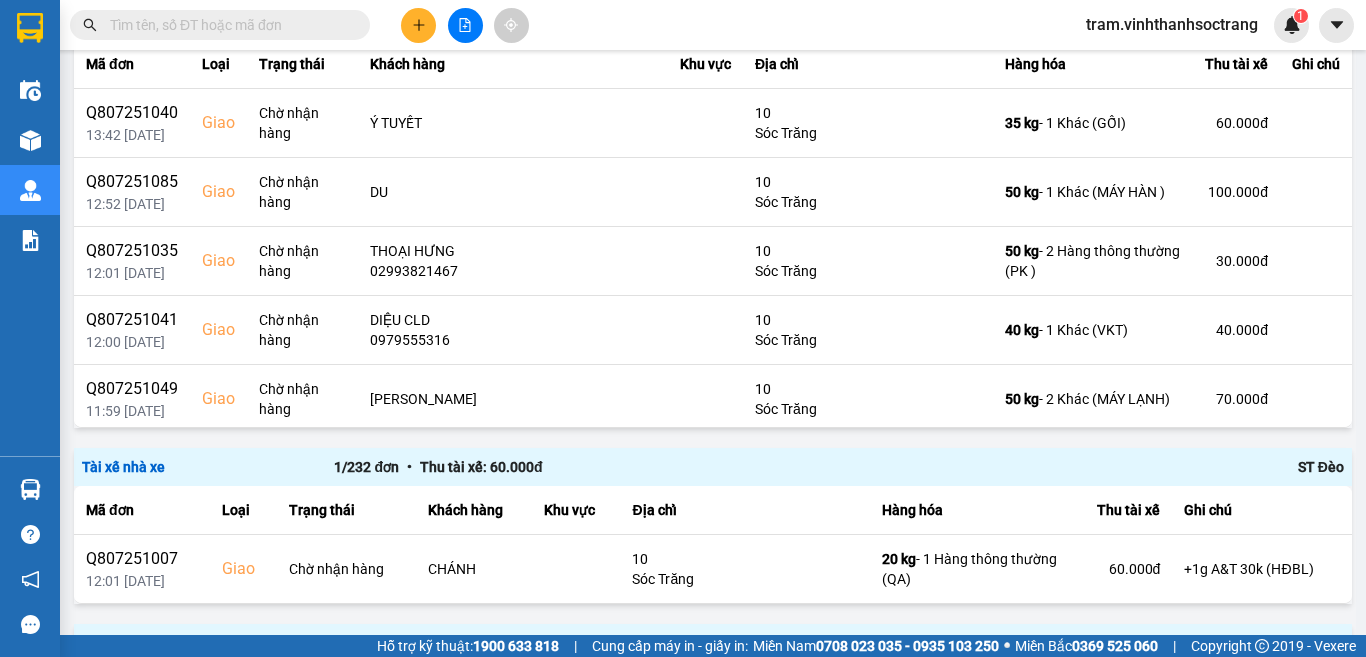 scroll, scrollTop: 1511, scrollLeft: 0, axis: vertical 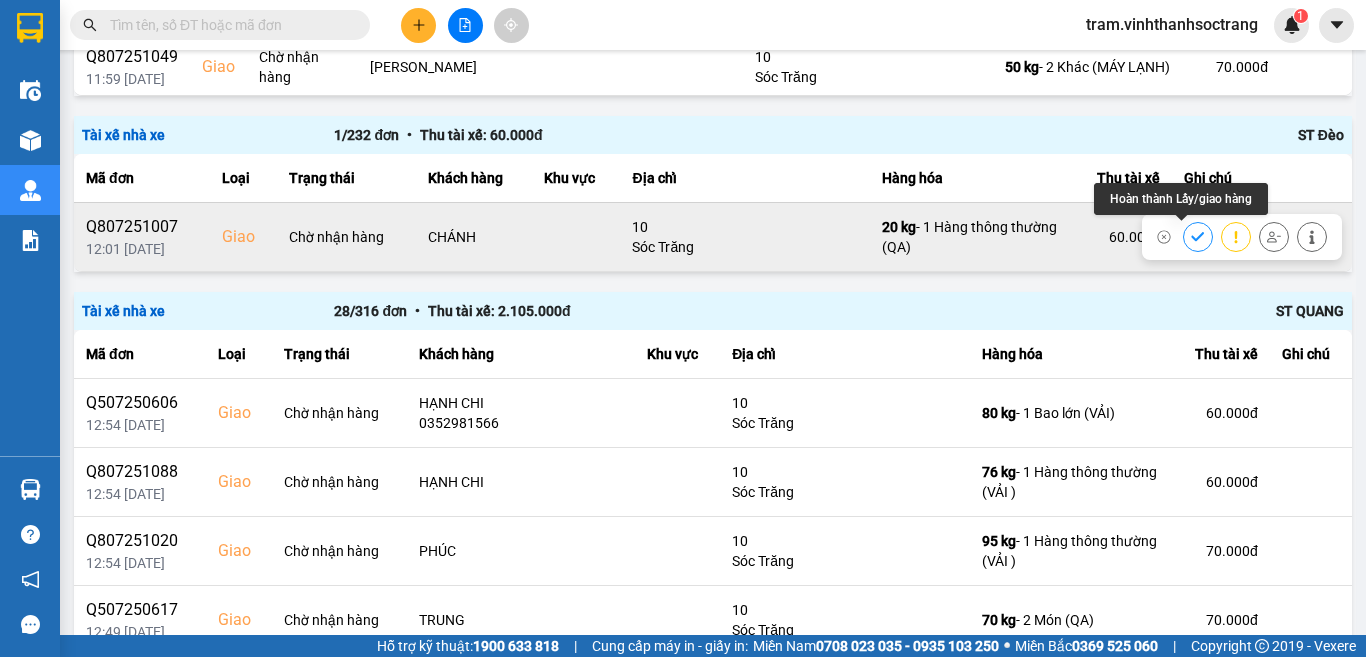 click at bounding box center (1198, 236) 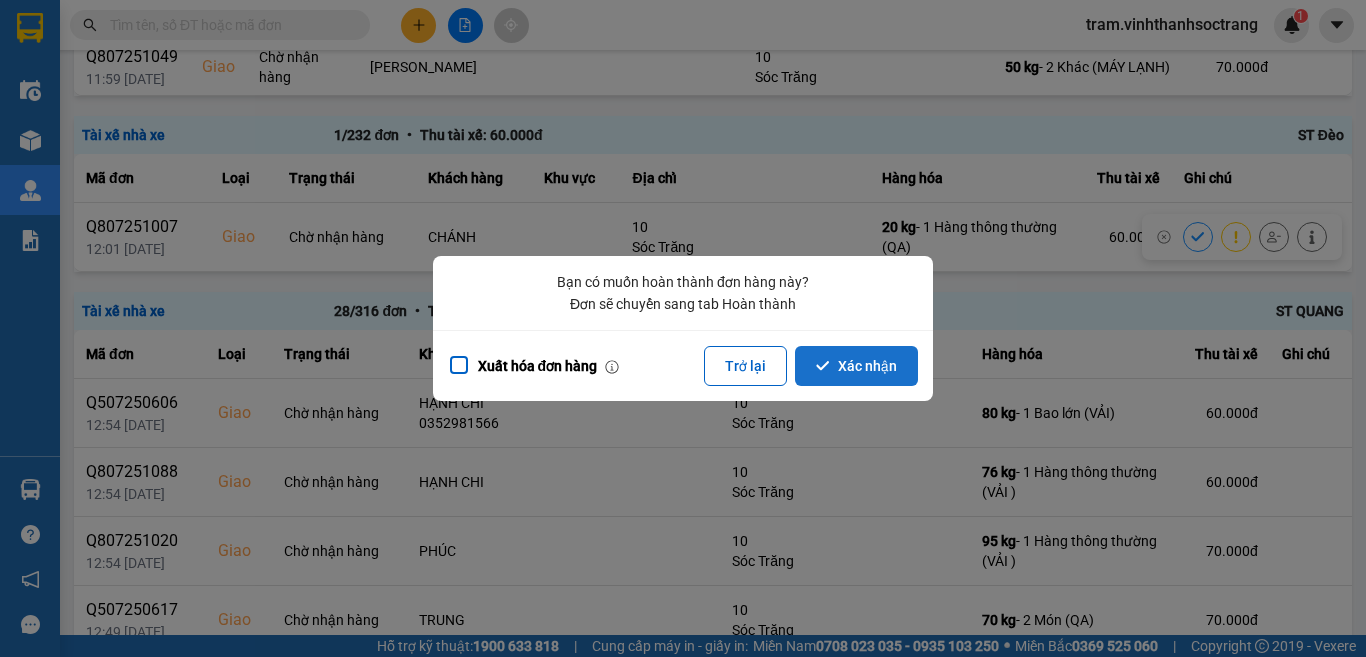 click on "Xác nhận" at bounding box center (856, 366) 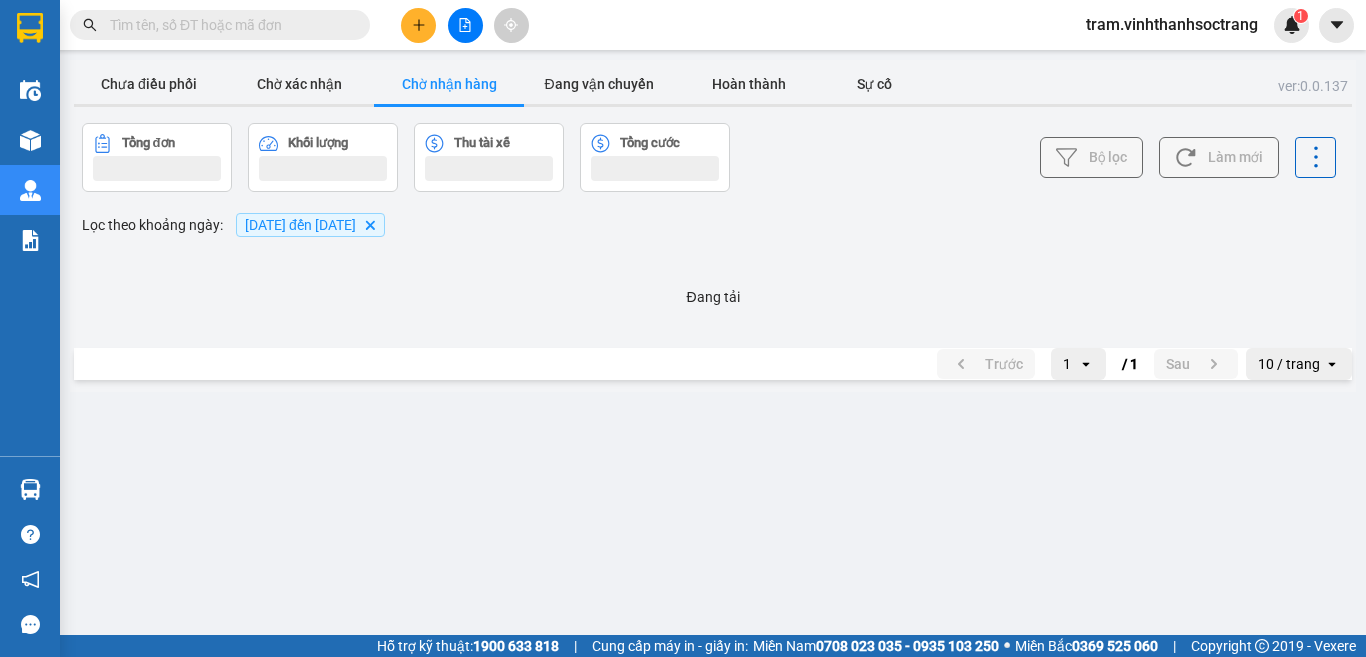 scroll, scrollTop: 0, scrollLeft: 0, axis: both 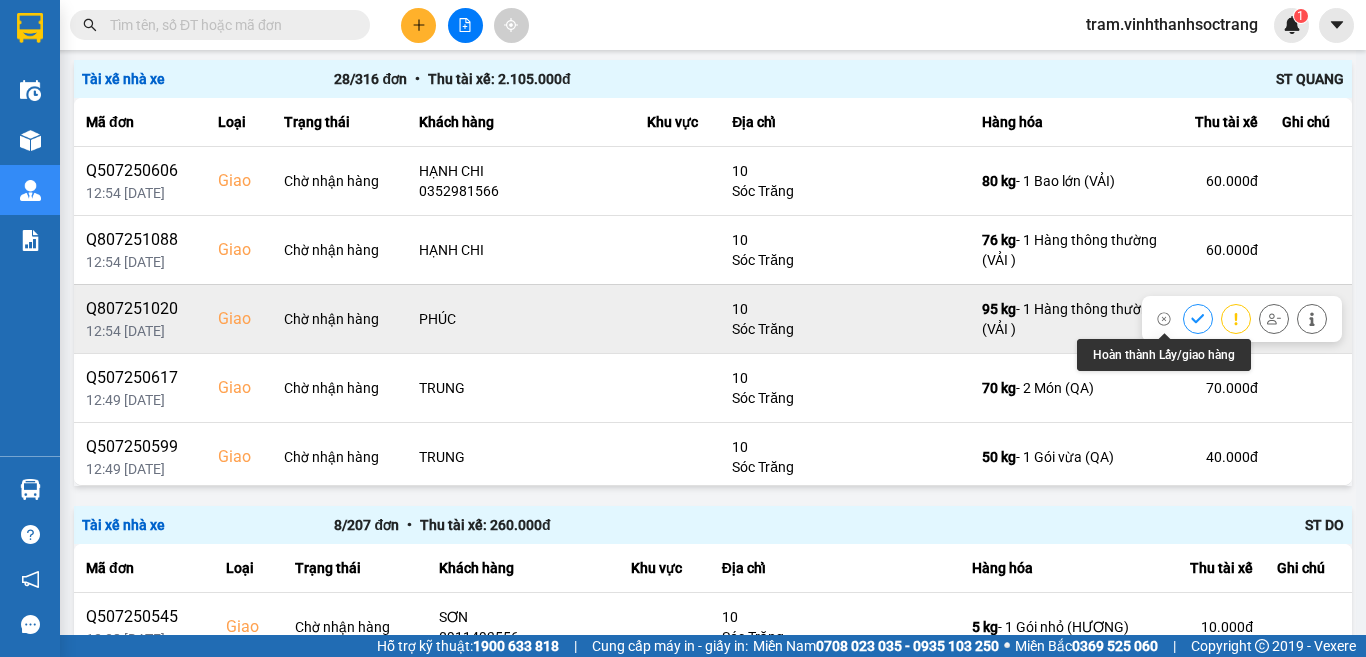 click 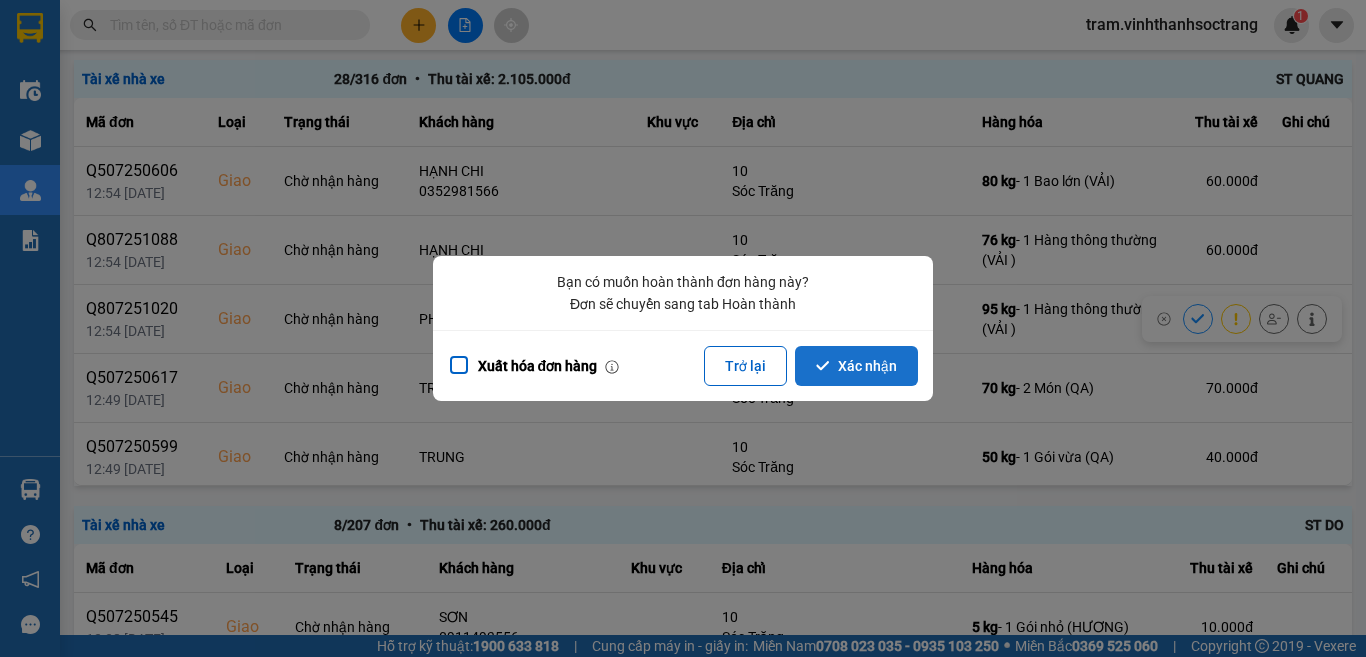 click on "Xác nhận" at bounding box center (856, 366) 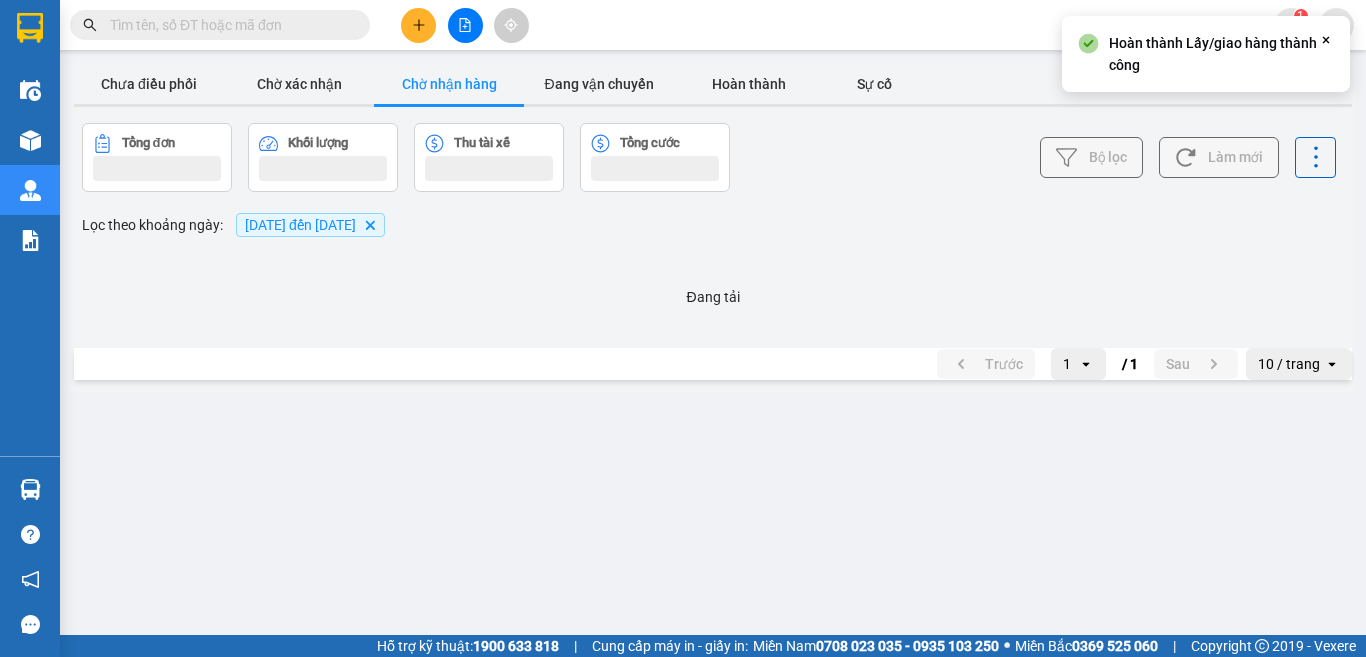 scroll, scrollTop: 0, scrollLeft: 0, axis: both 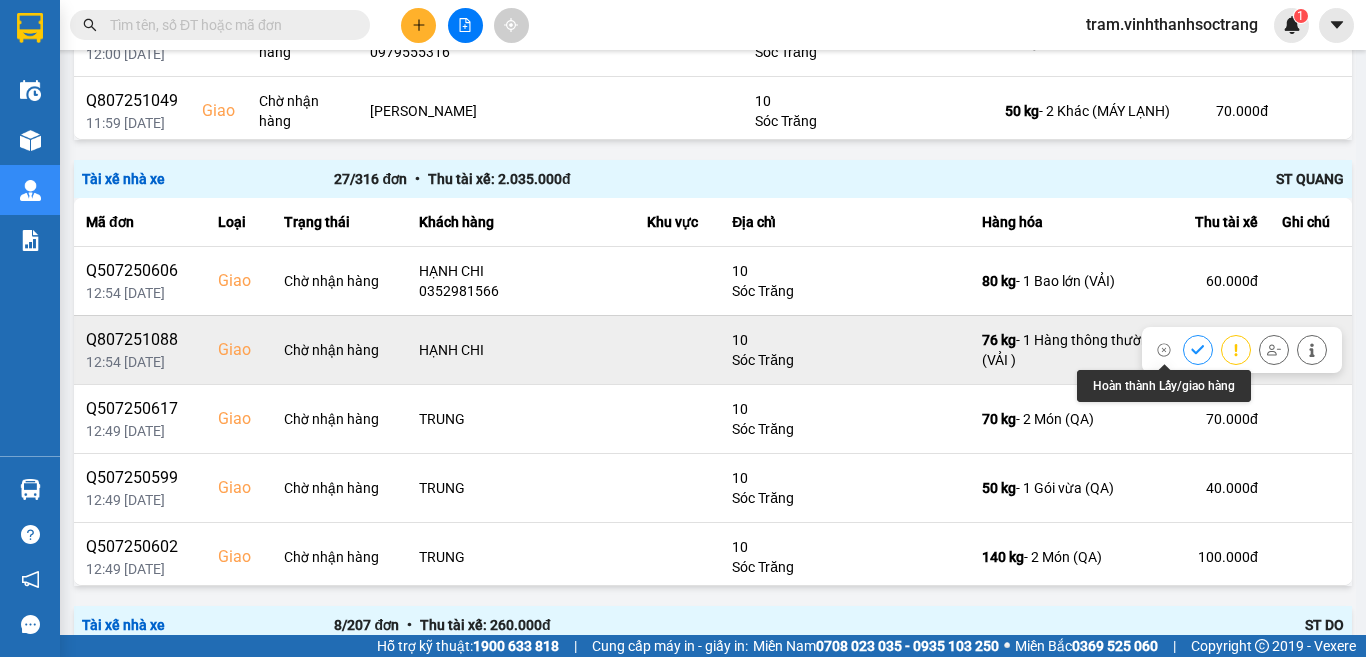 click 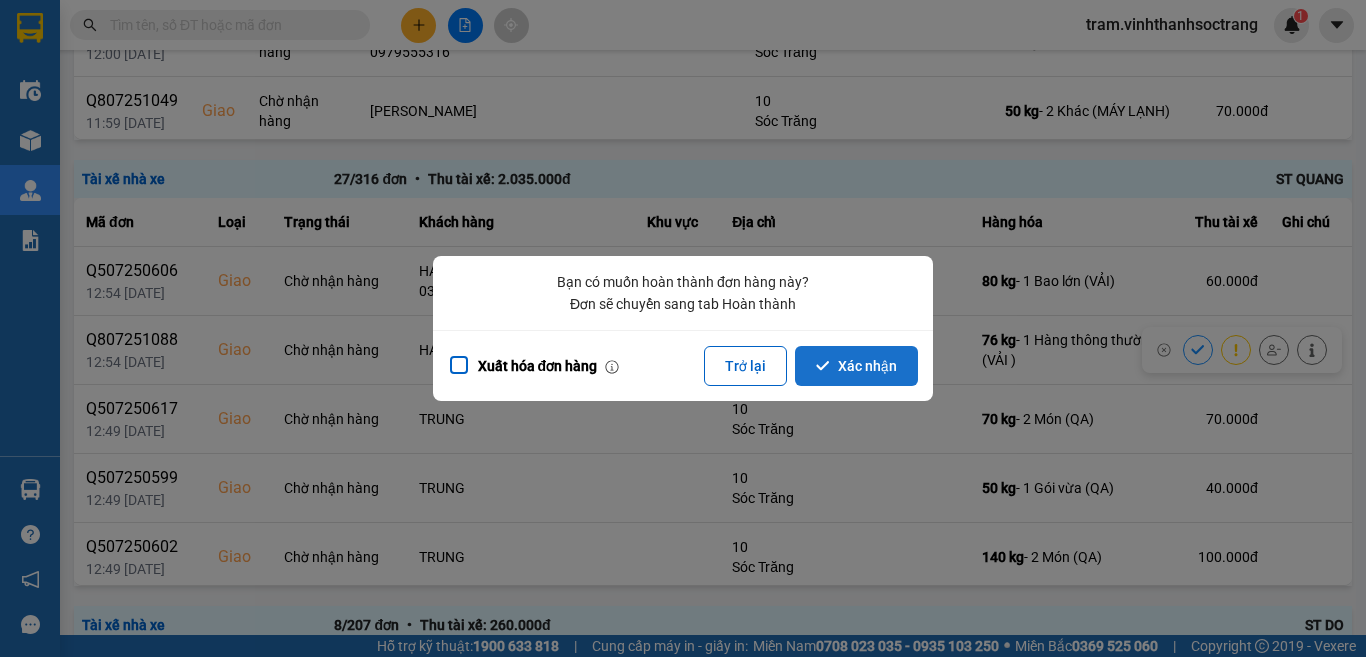 click on "Xác nhận" at bounding box center (856, 366) 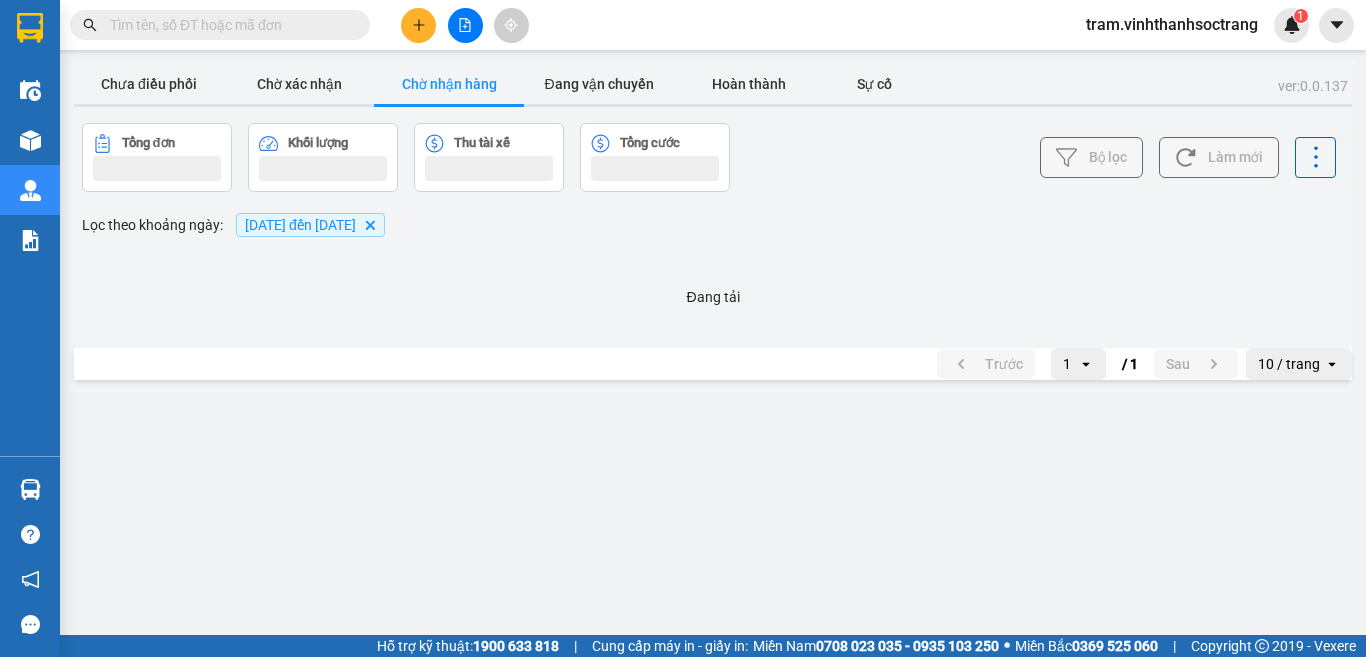 scroll, scrollTop: 0, scrollLeft: 0, axis: both 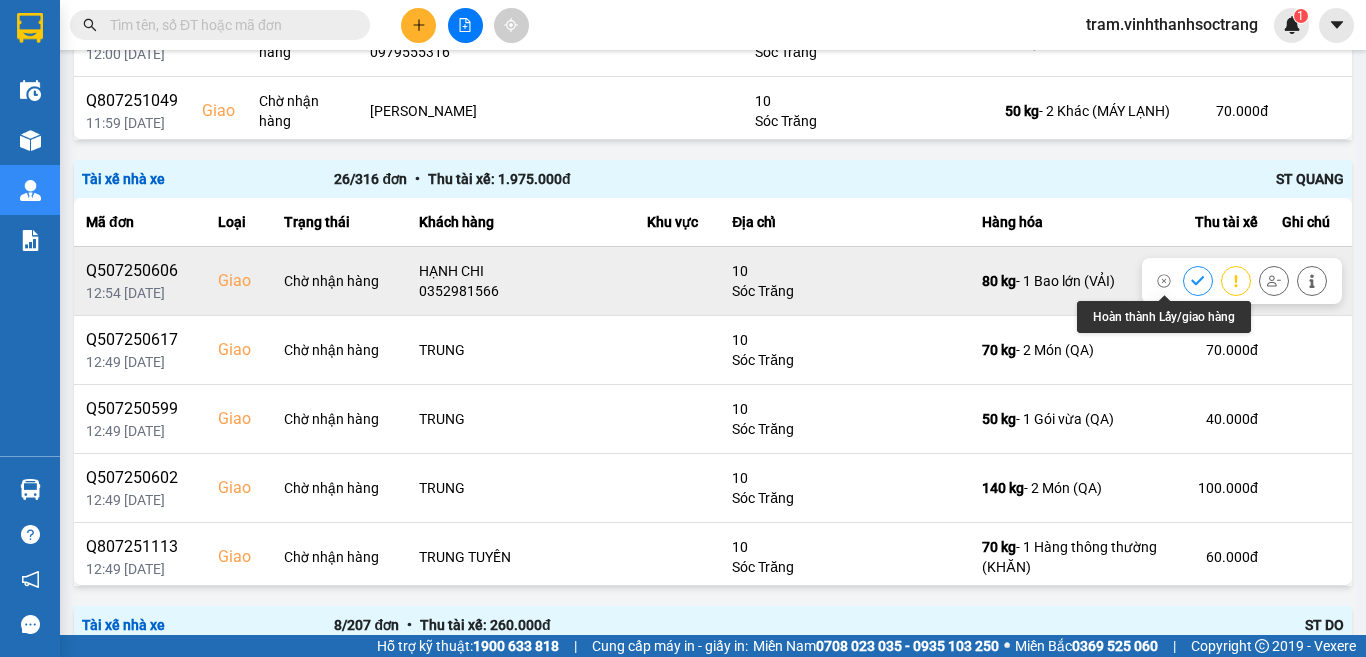 click 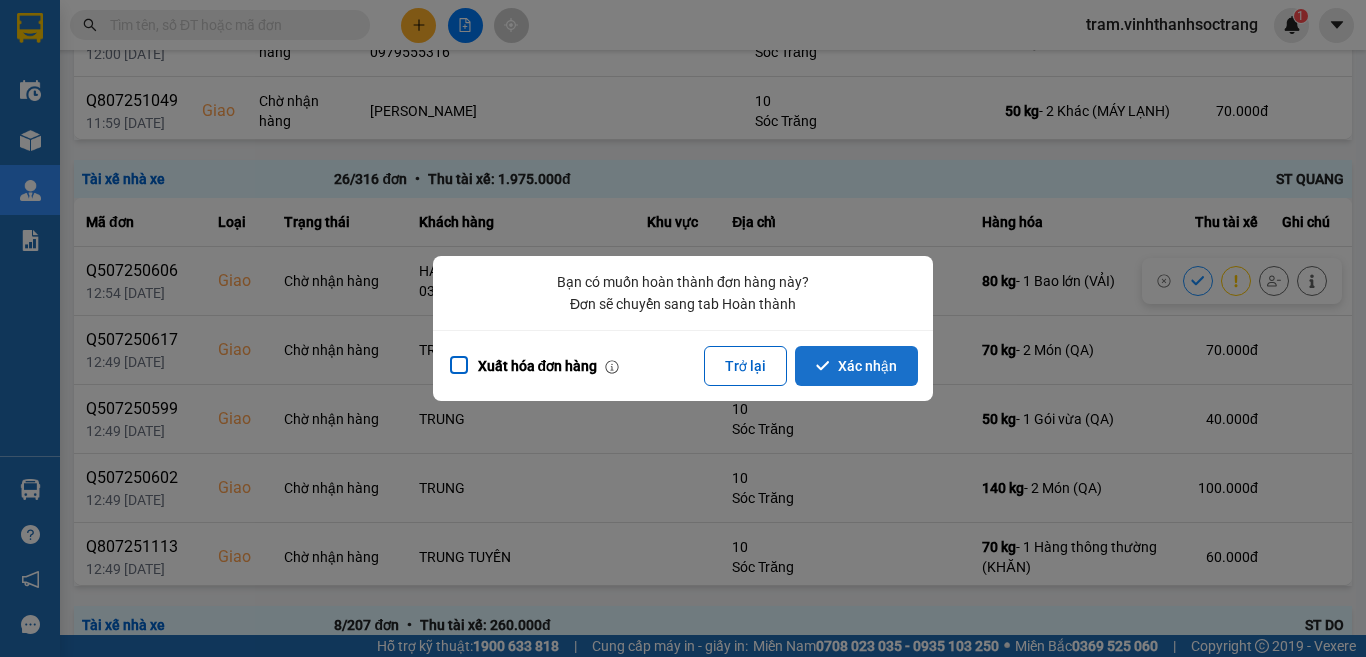 click on "Xác nhận" at bounding box center [856, 366] 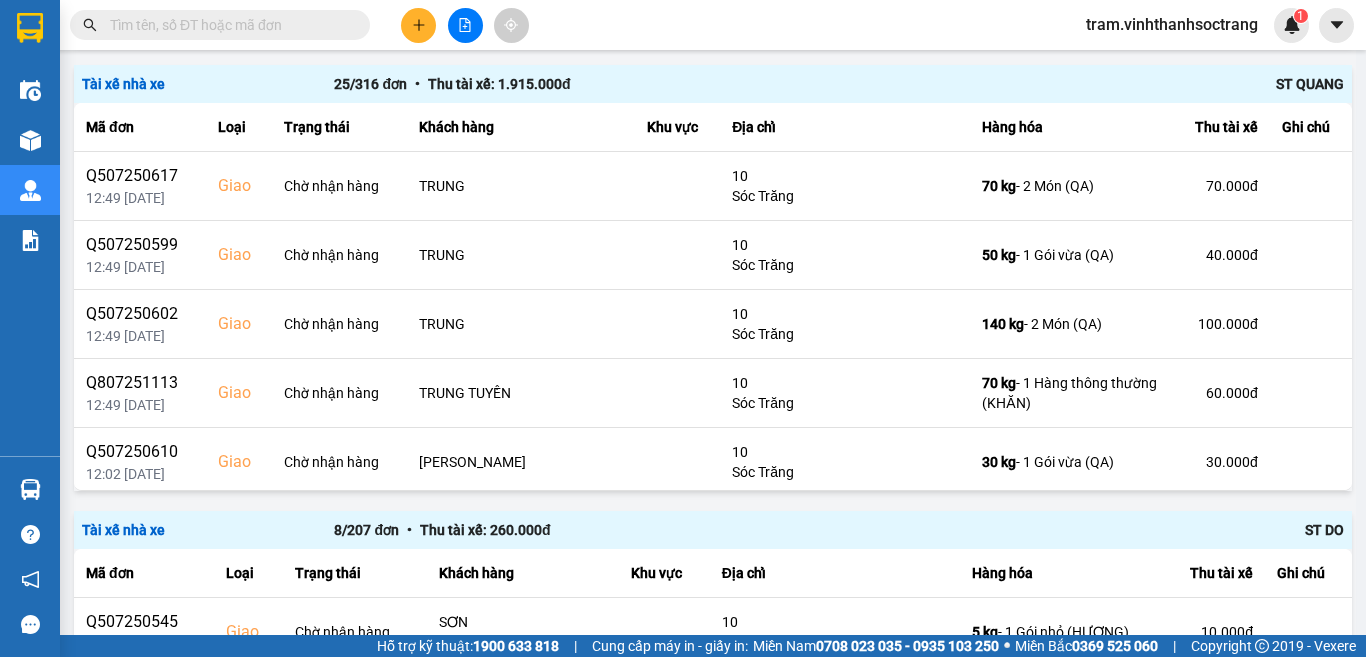 scroll, scrollTop: 1567, scrollLeft: 0, axis: vertical 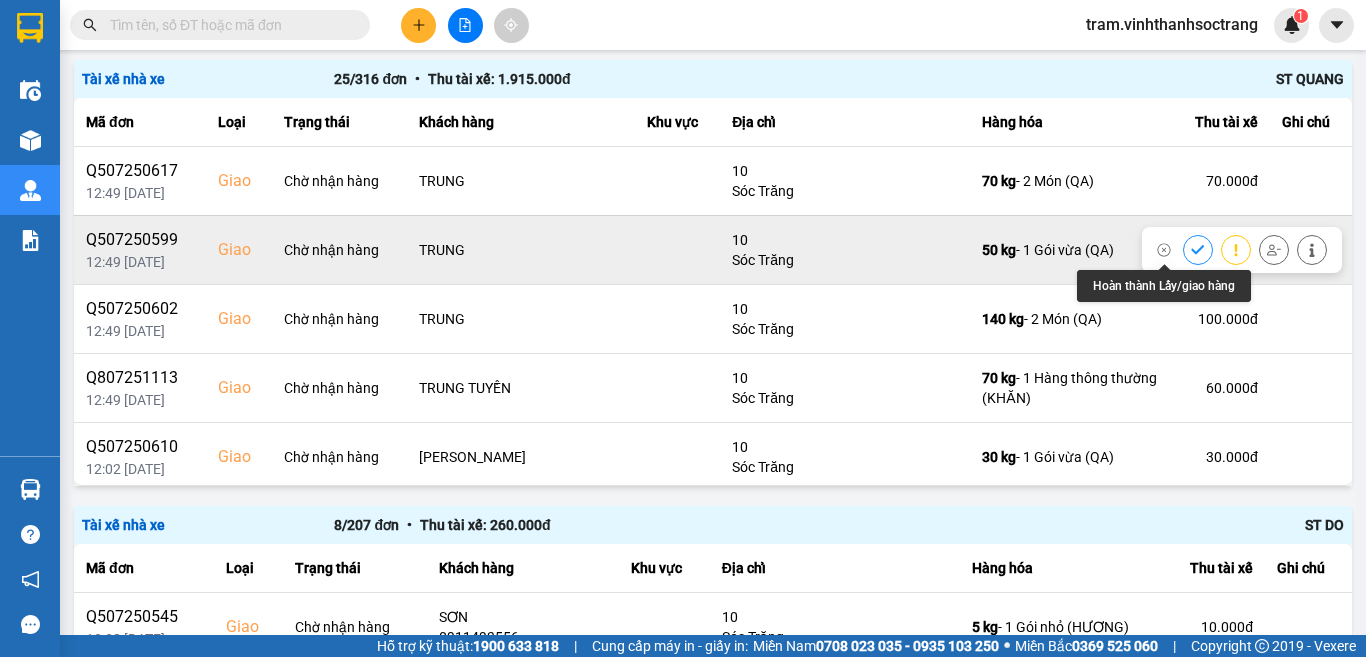click 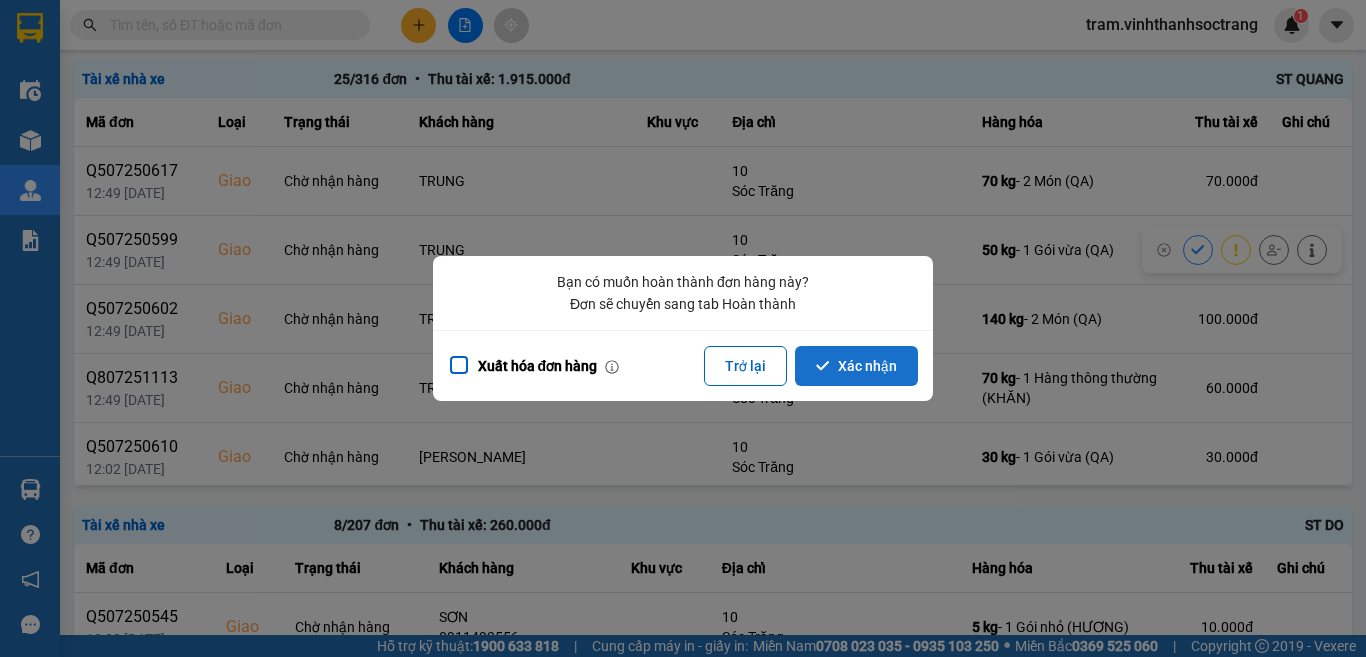 click on "Xác nhận" at bounding box center (856, 366) 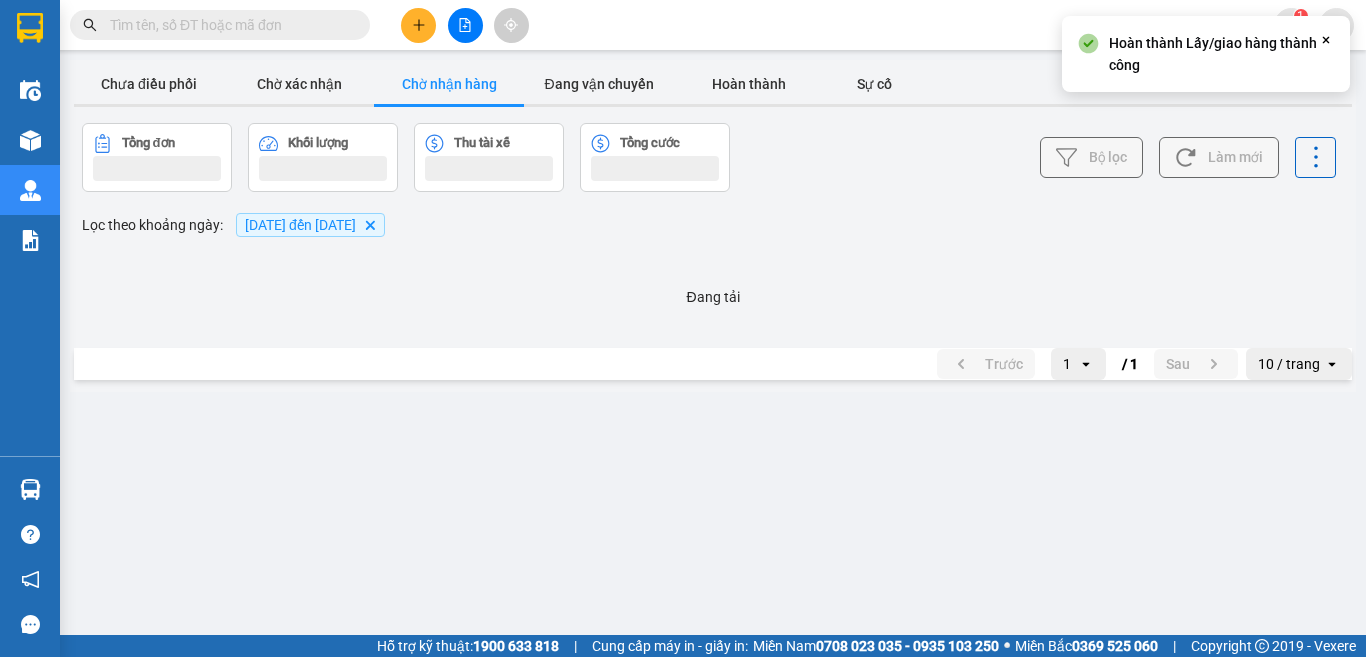 scroll, scrollTop: 0, scrollLeft: 0, axis: both 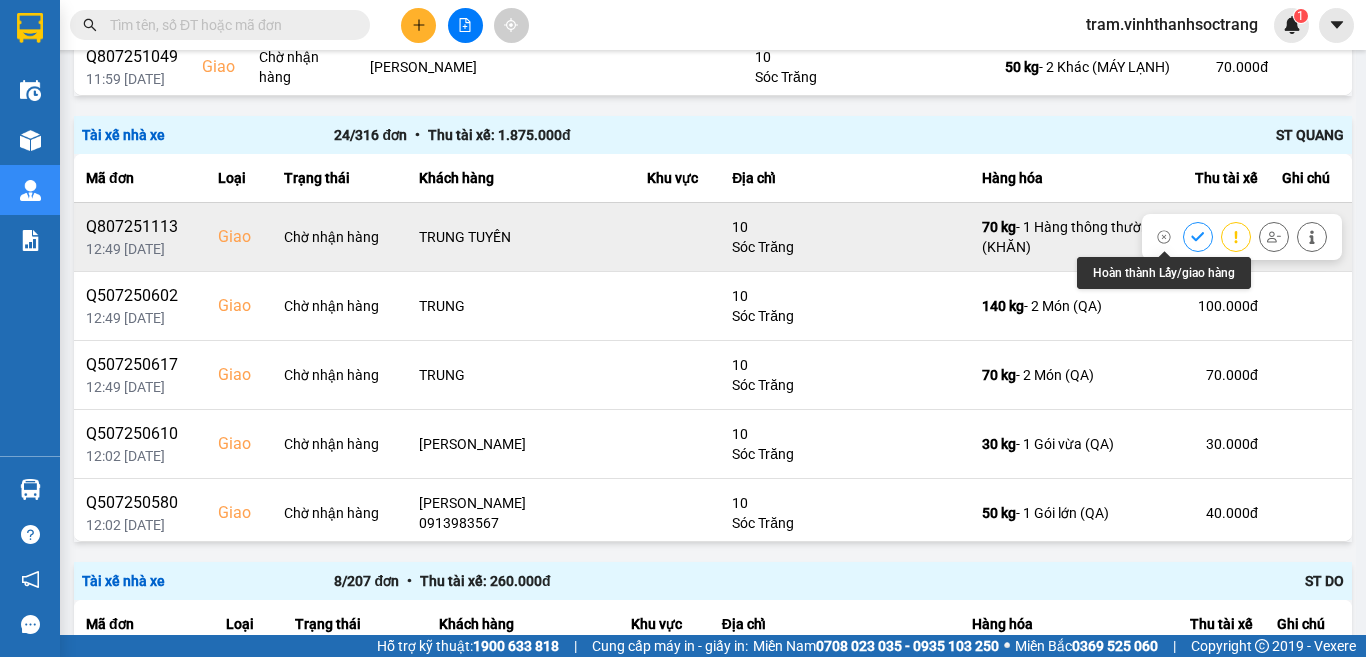 click 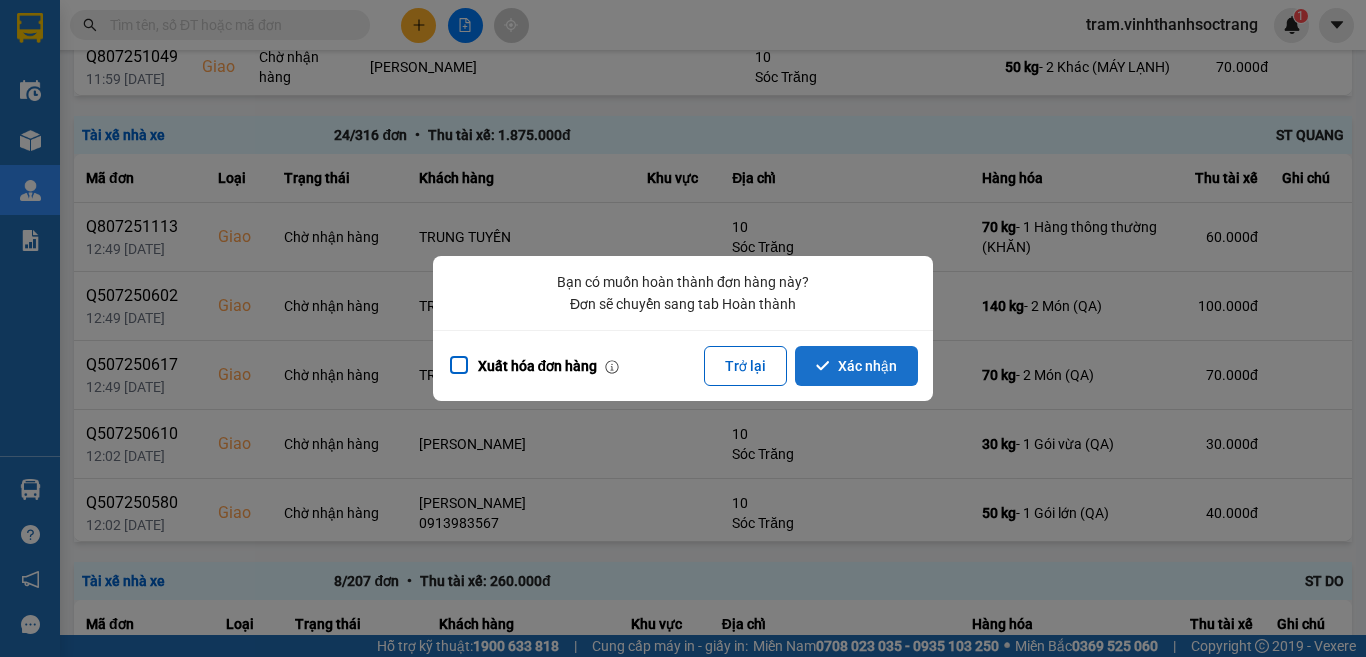 click on "Xác nhận" at bounding box center (856, 366) 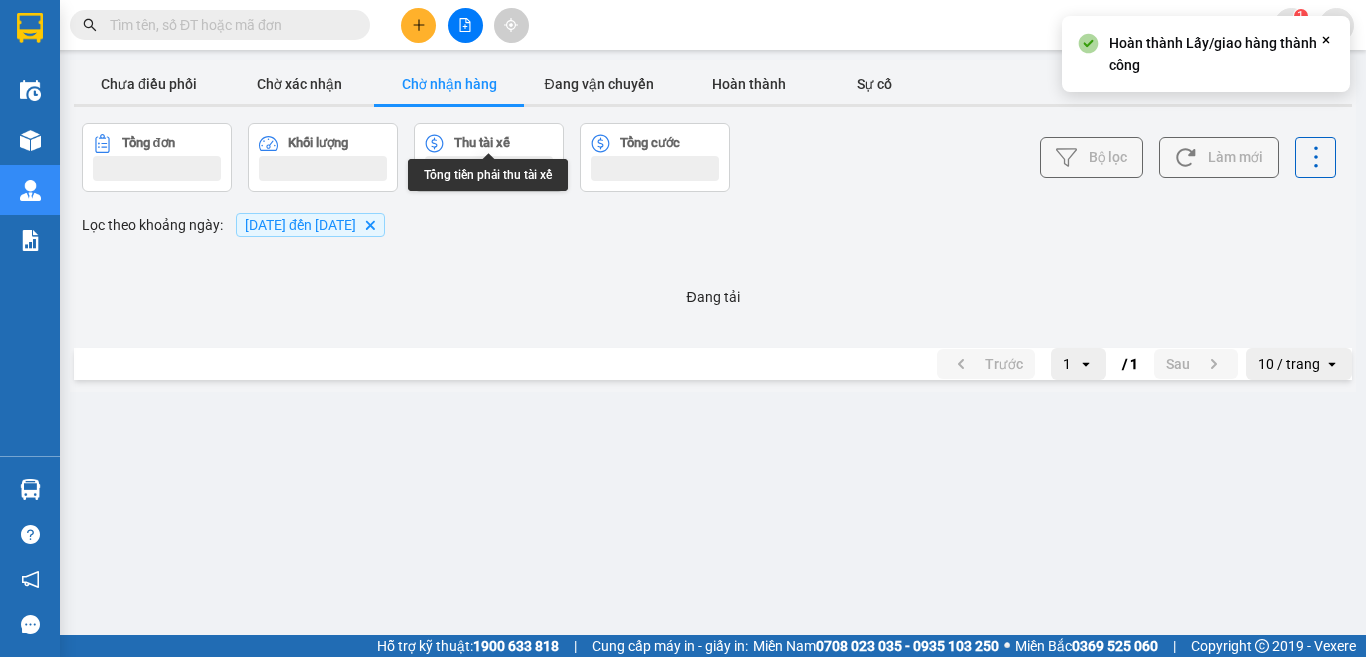 scroll, scrollTop: 0, scrollLeft: 0, axis: both 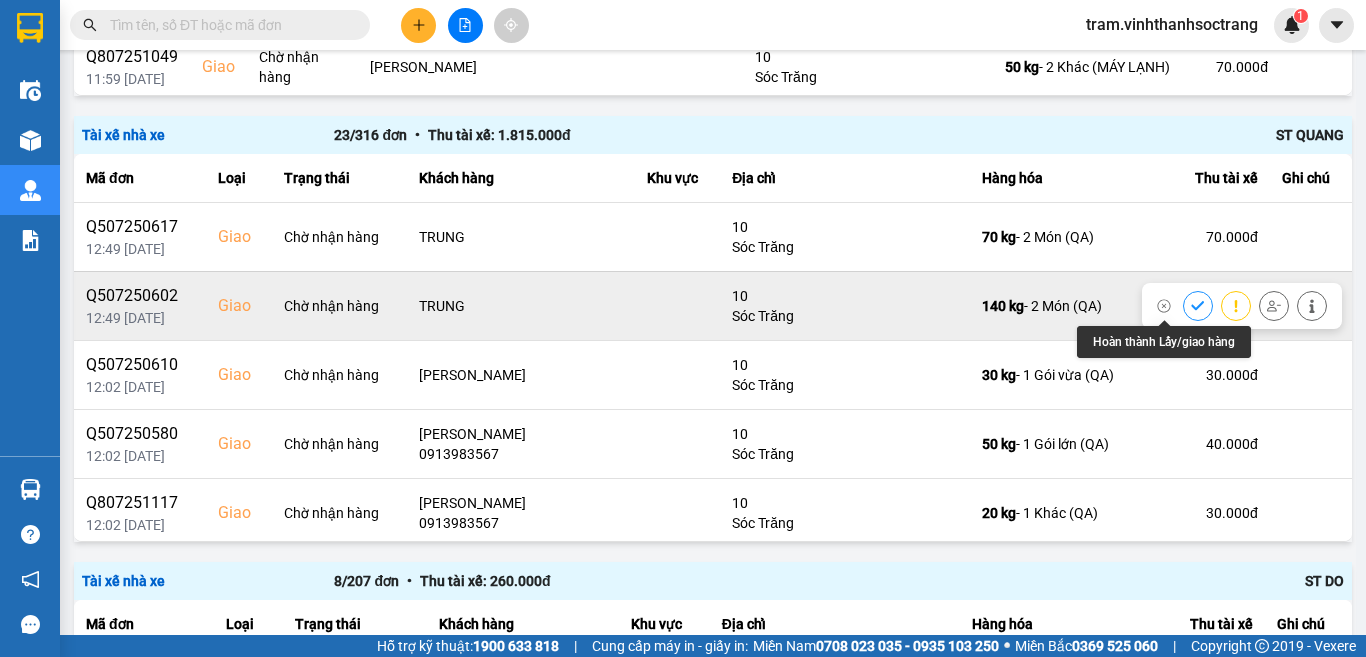 click 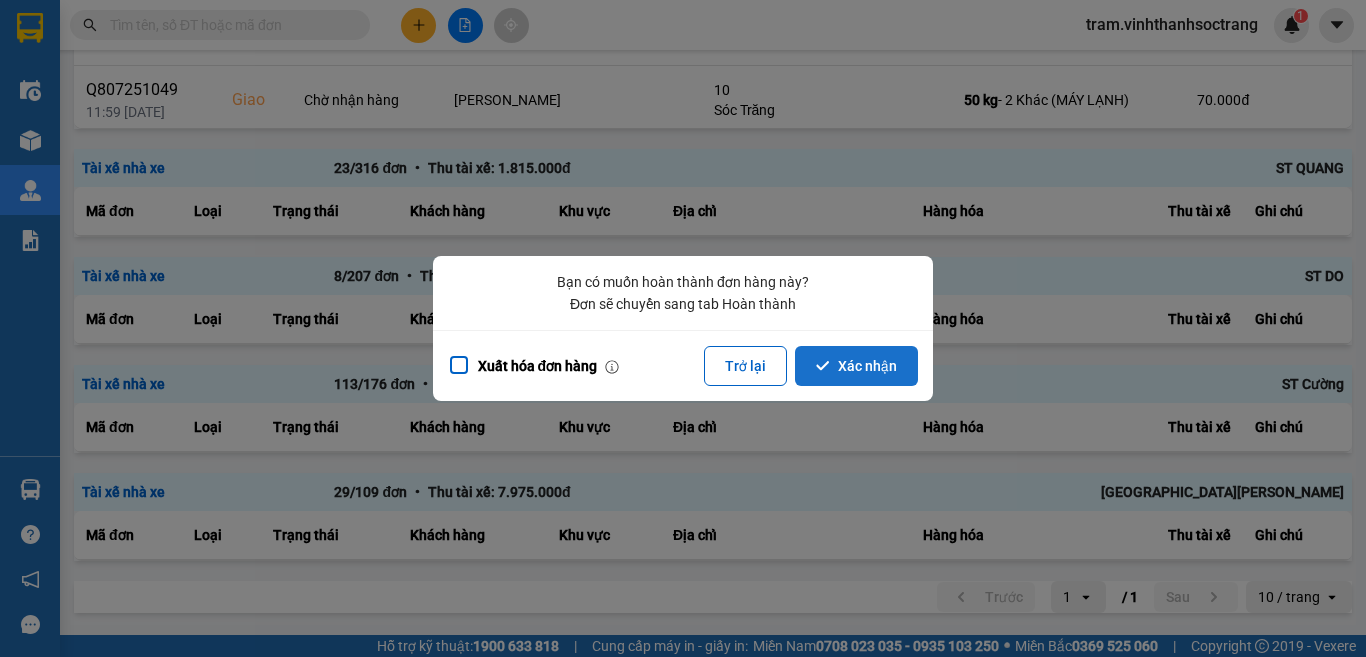 click on "Xác nhận" at bounding box center [856, 366] 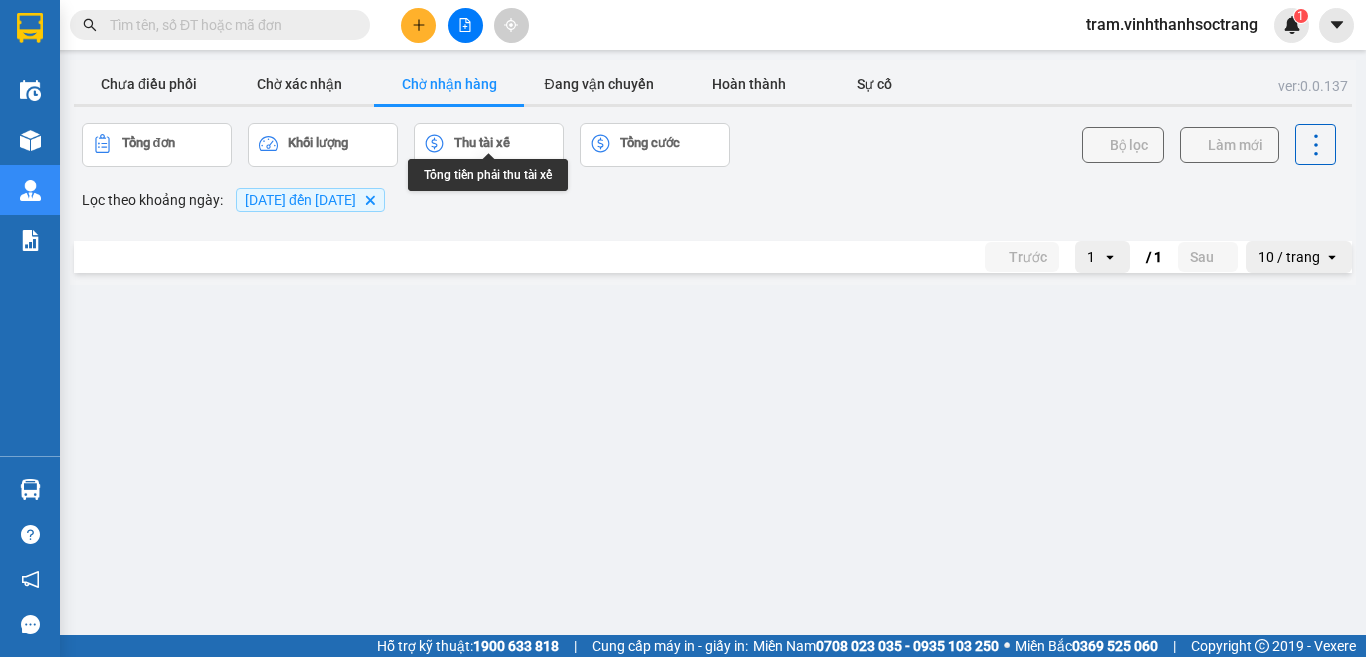 scroll, scrollTop: 0, scrollLeft: 0, axis: both 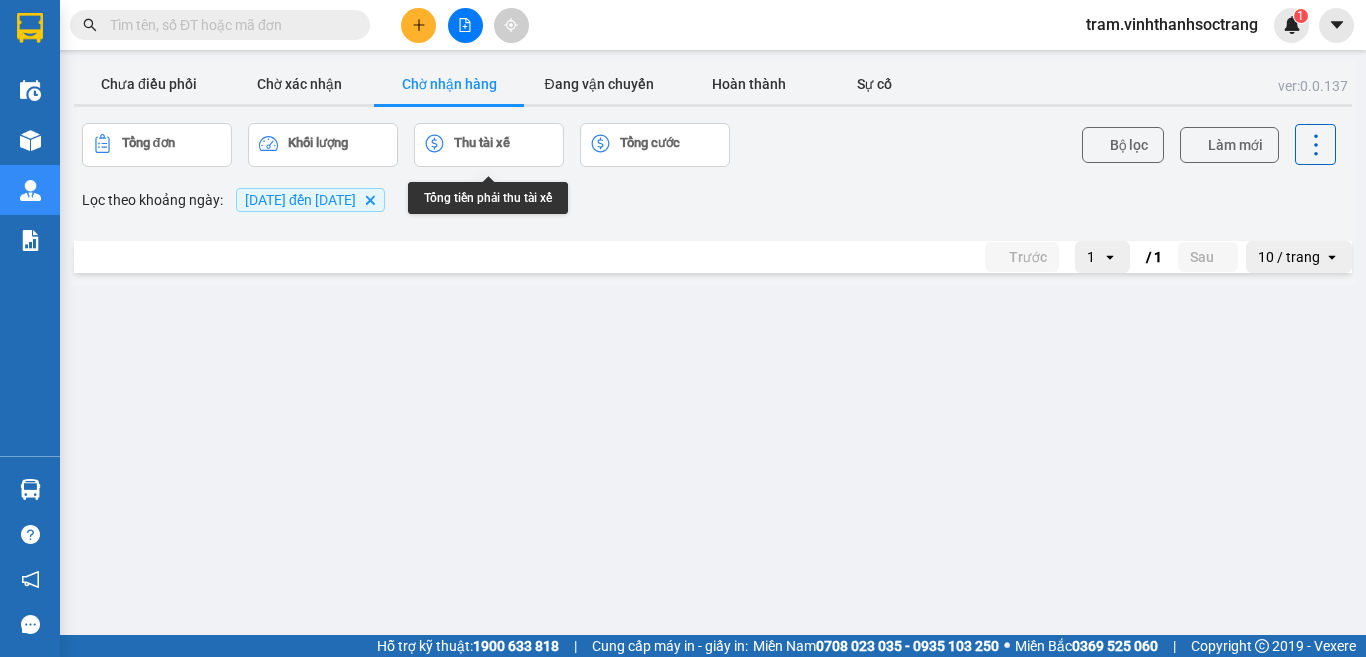 click 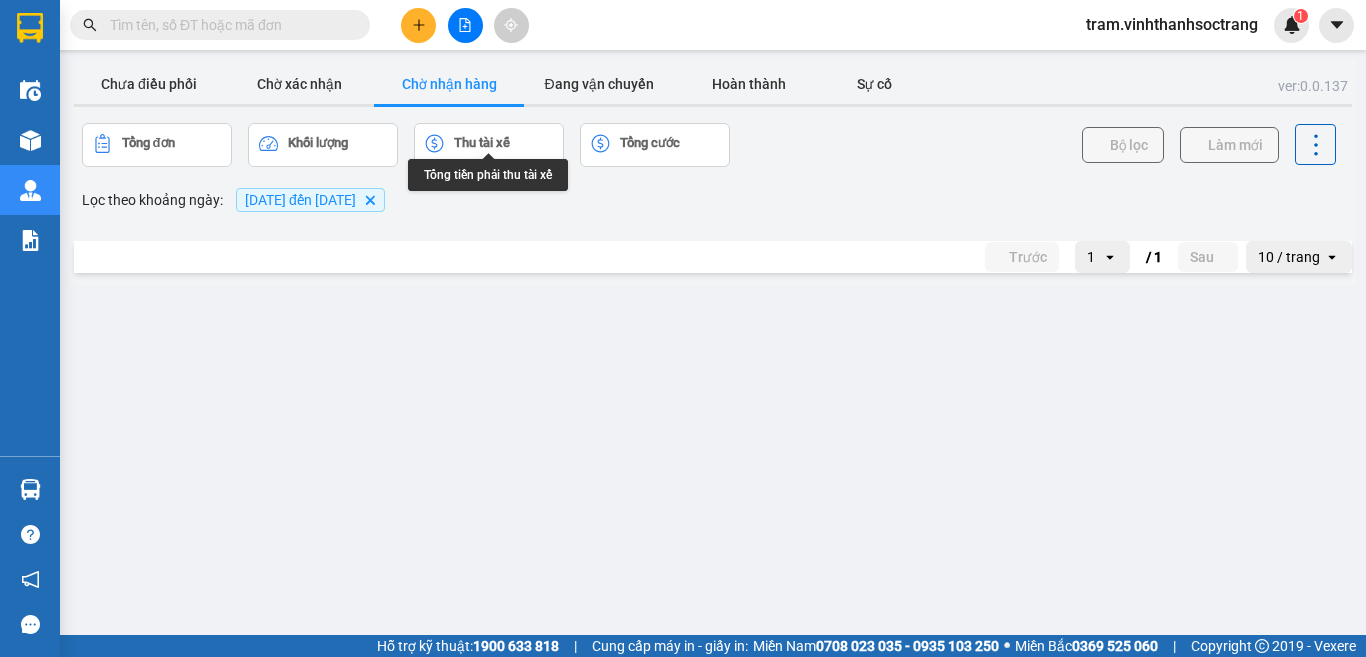 scroll, scrollTop: 0, scrollLeft: 0, axis: both 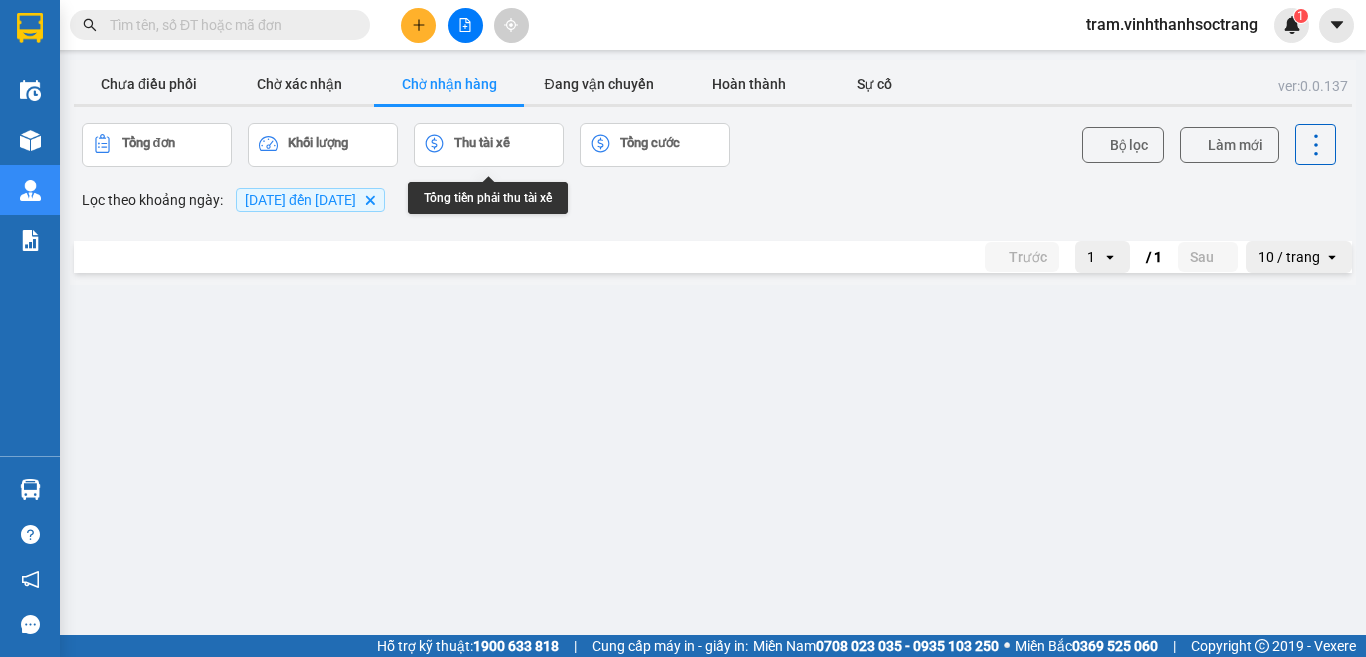 click 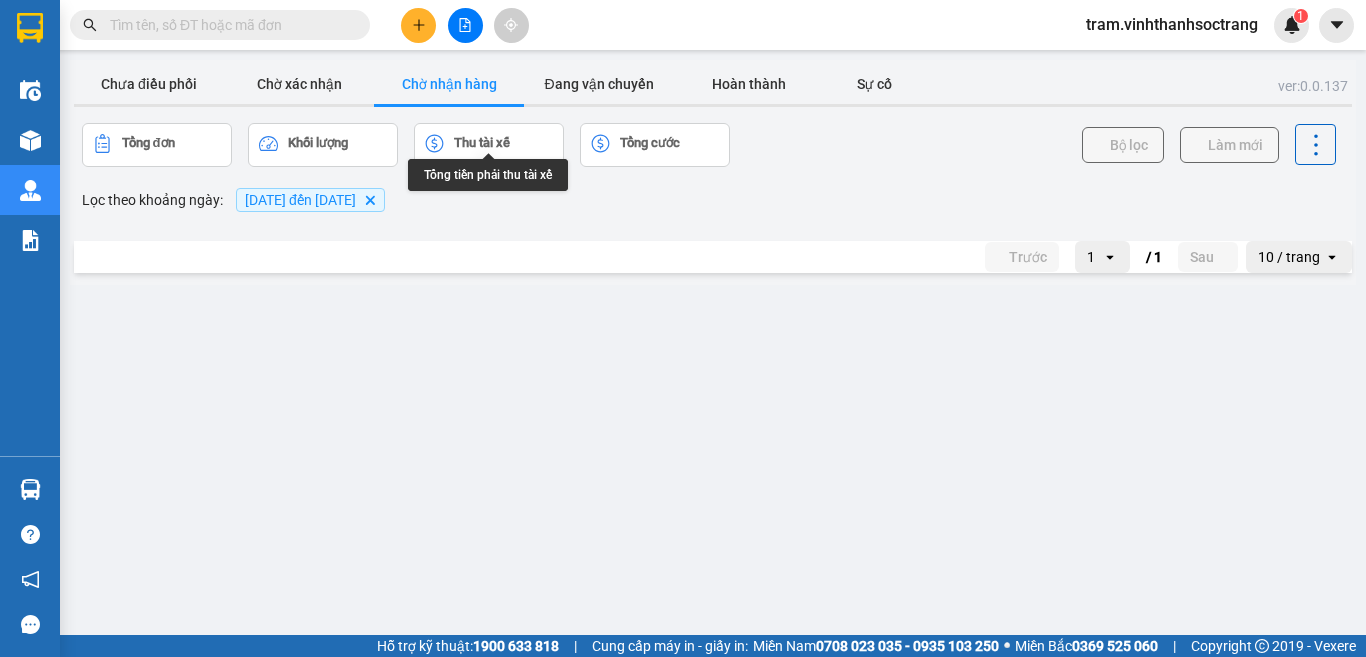 scroll, scrollTop: 0, scrollLeft: 0, axis: both 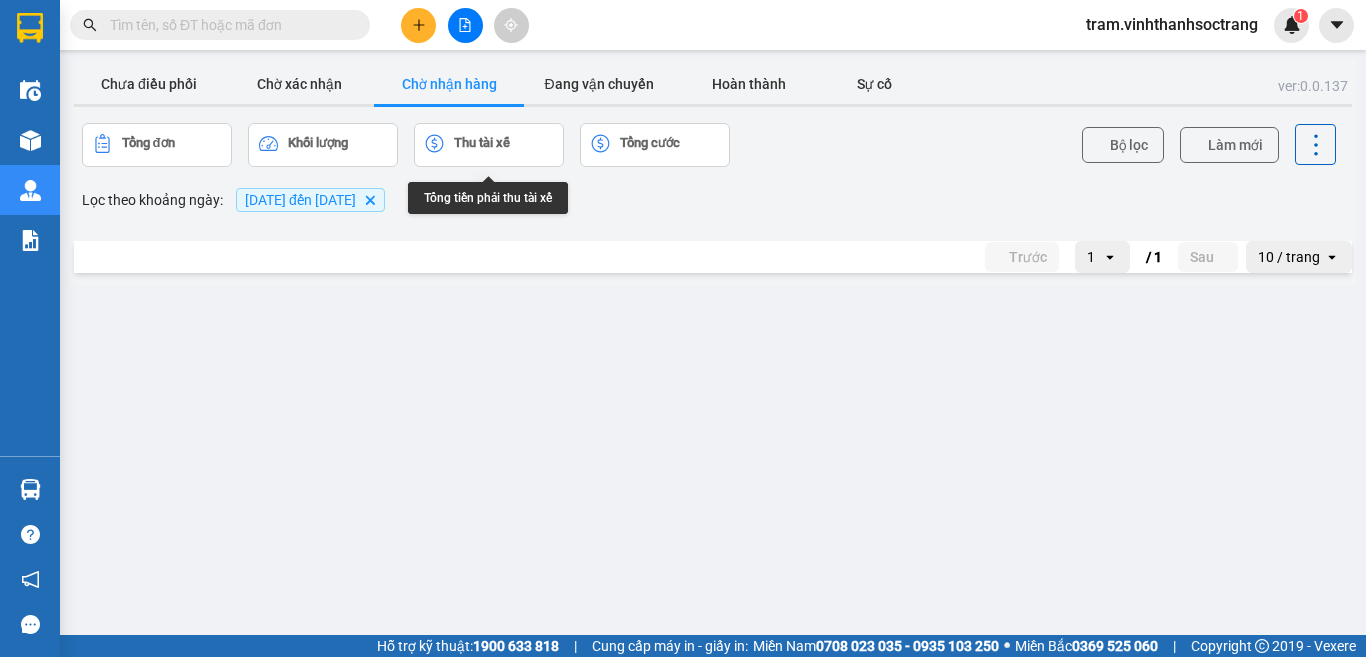 click 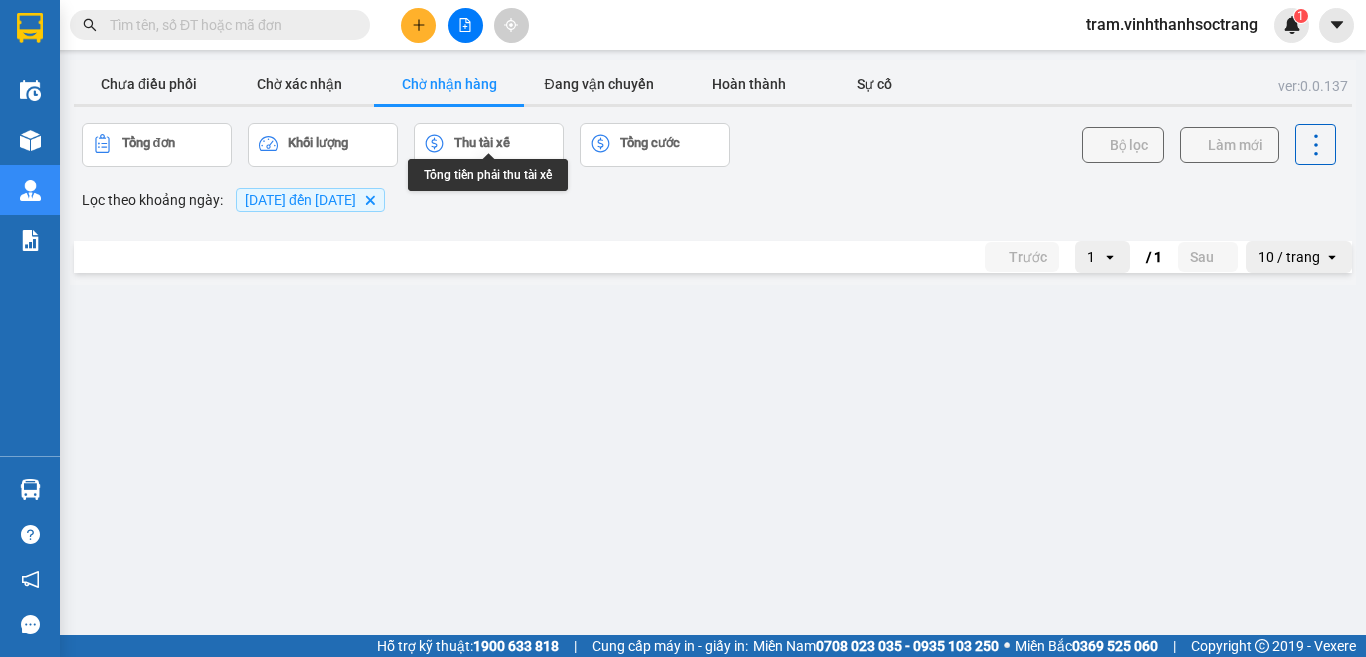 scroll, scrollTop: 0, scrollLeft: 0, axis: both 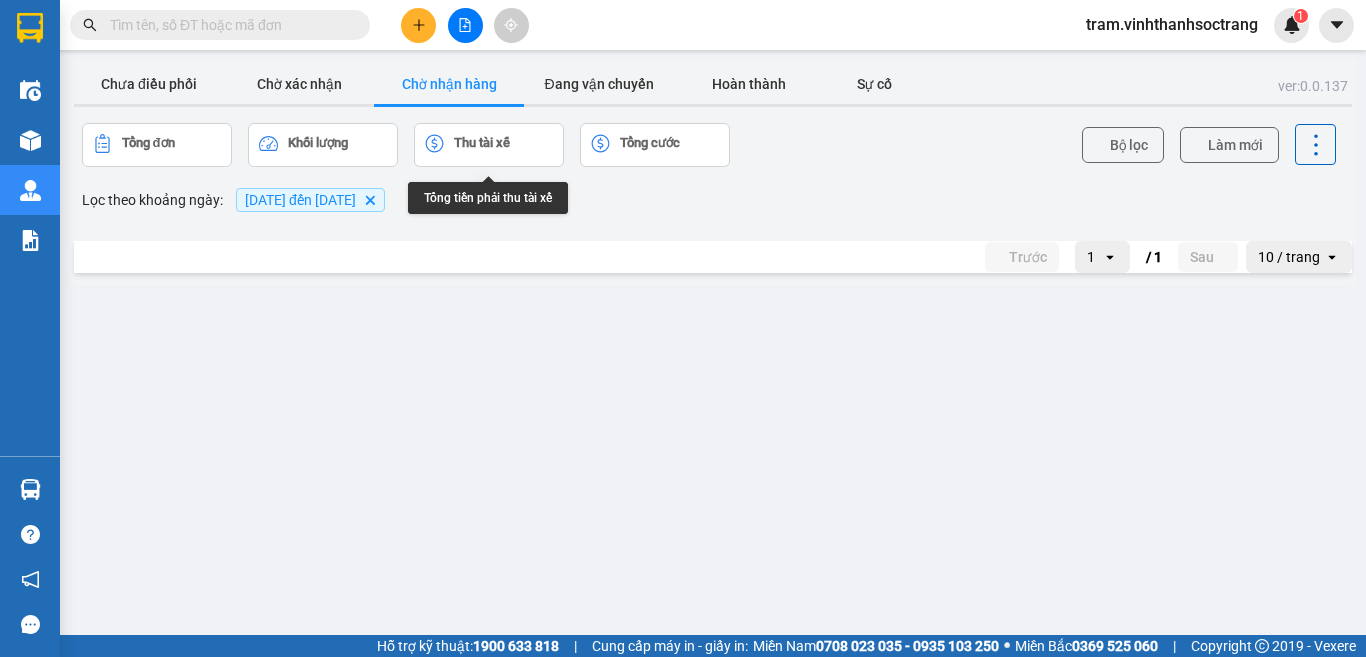 click 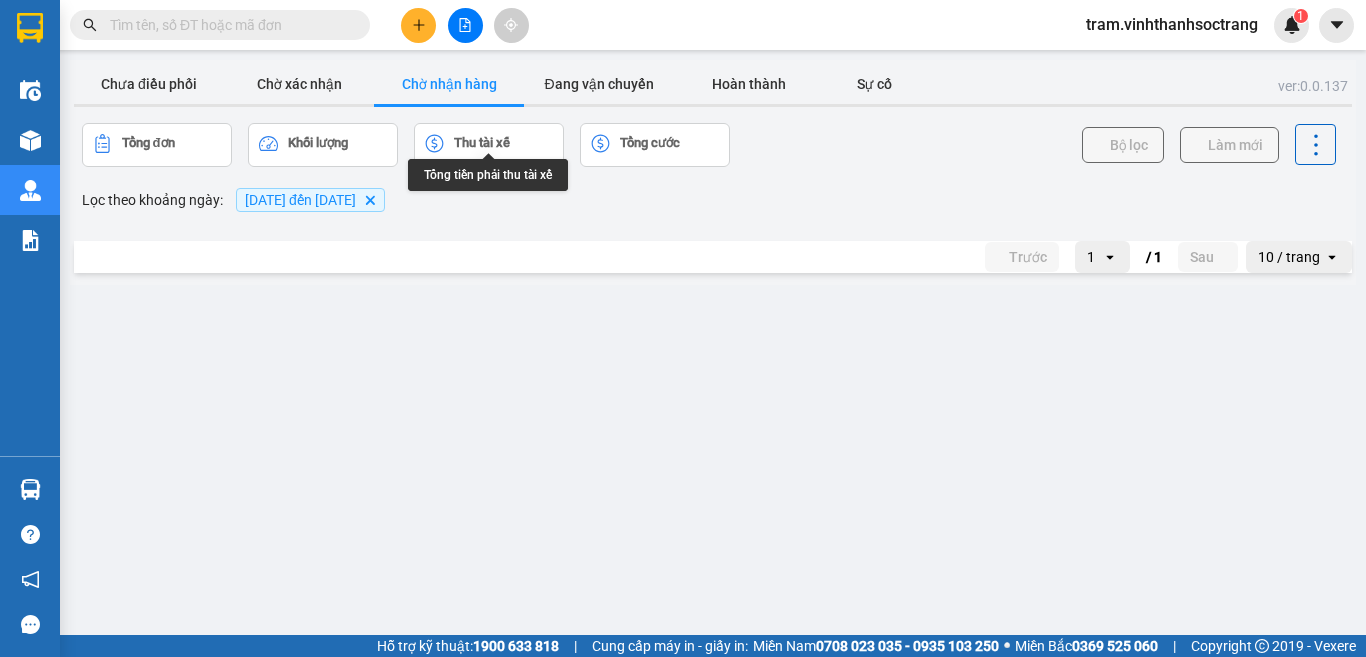 scroll, scrollTop: 0, scrollLeft: 0, axis: both 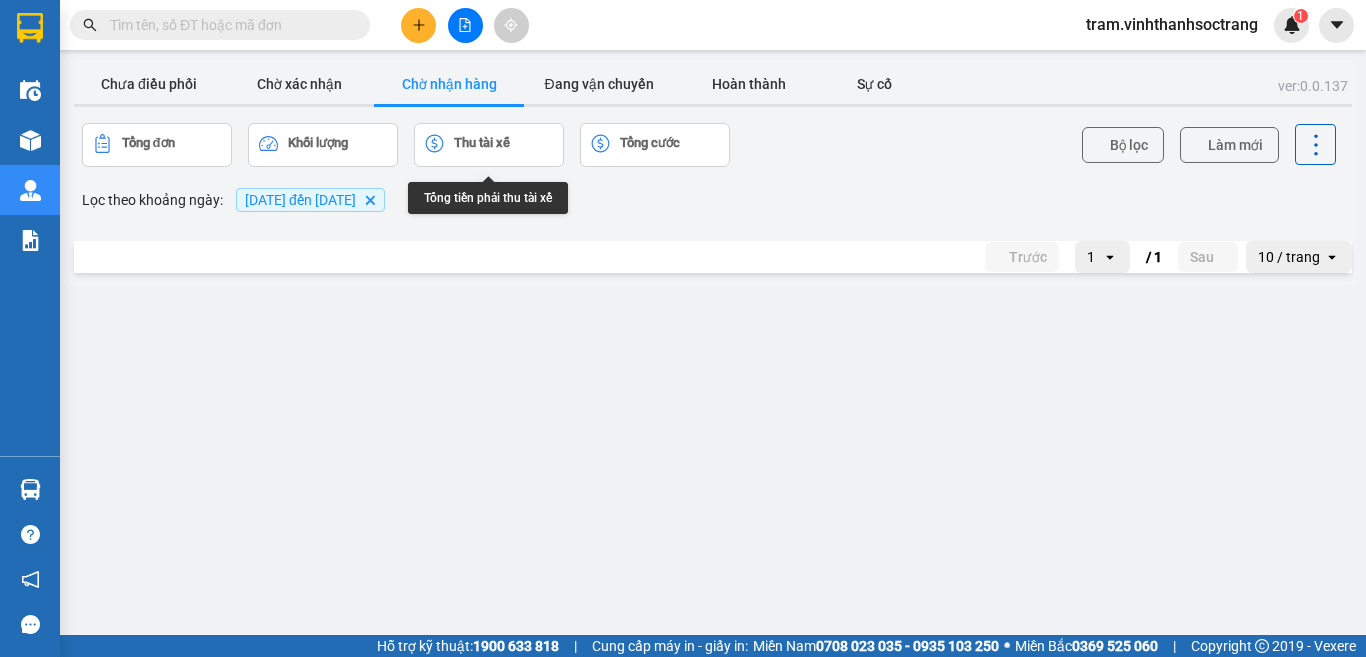 click 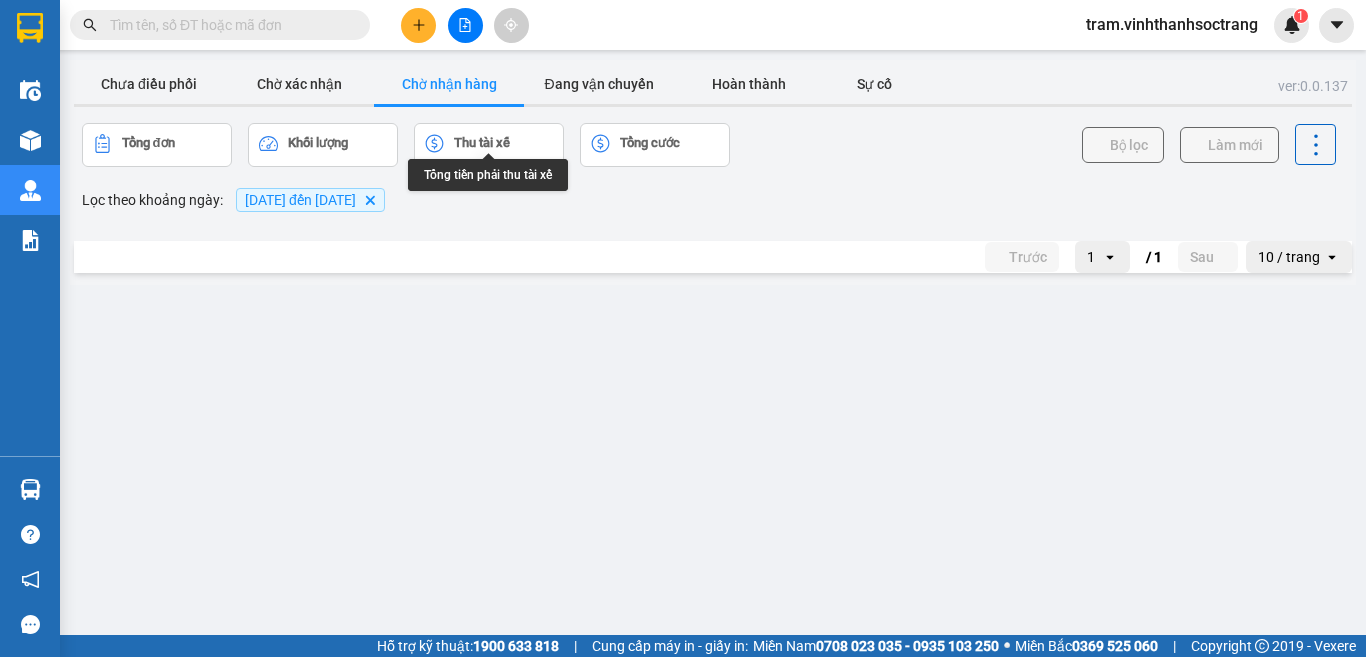 scroll, scrollTop: 0, scrollLeft: 0, axis: both 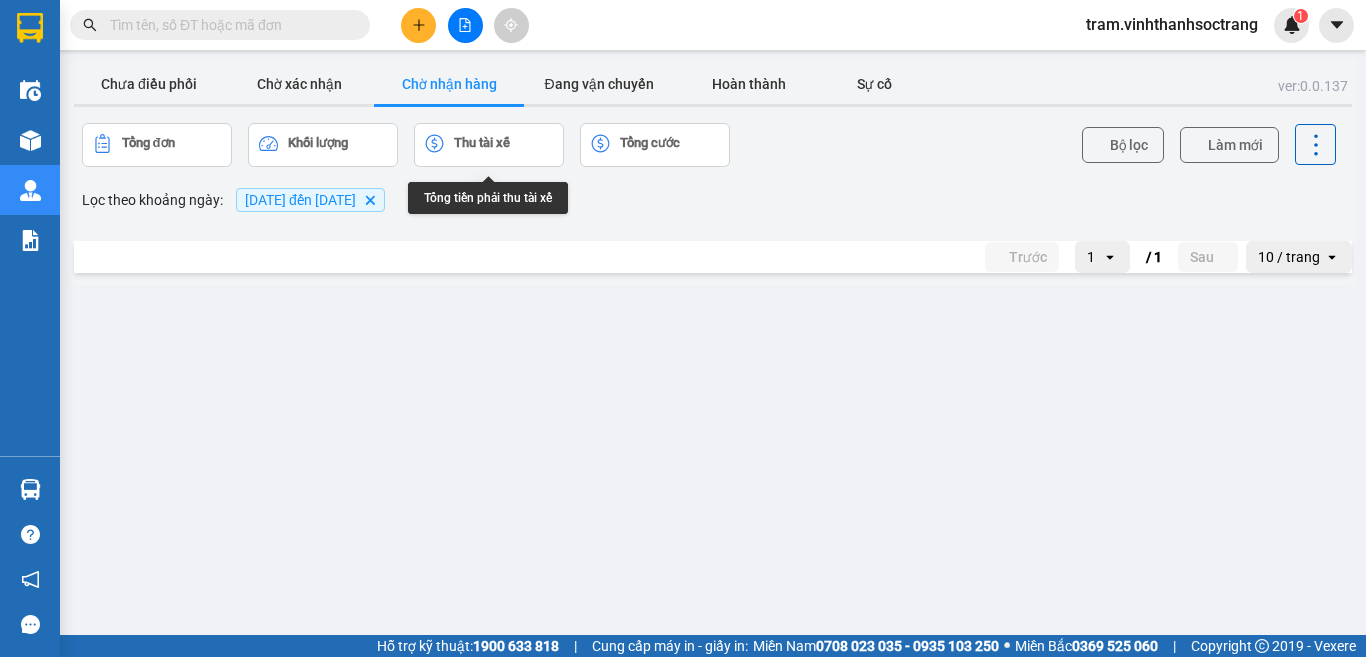 click 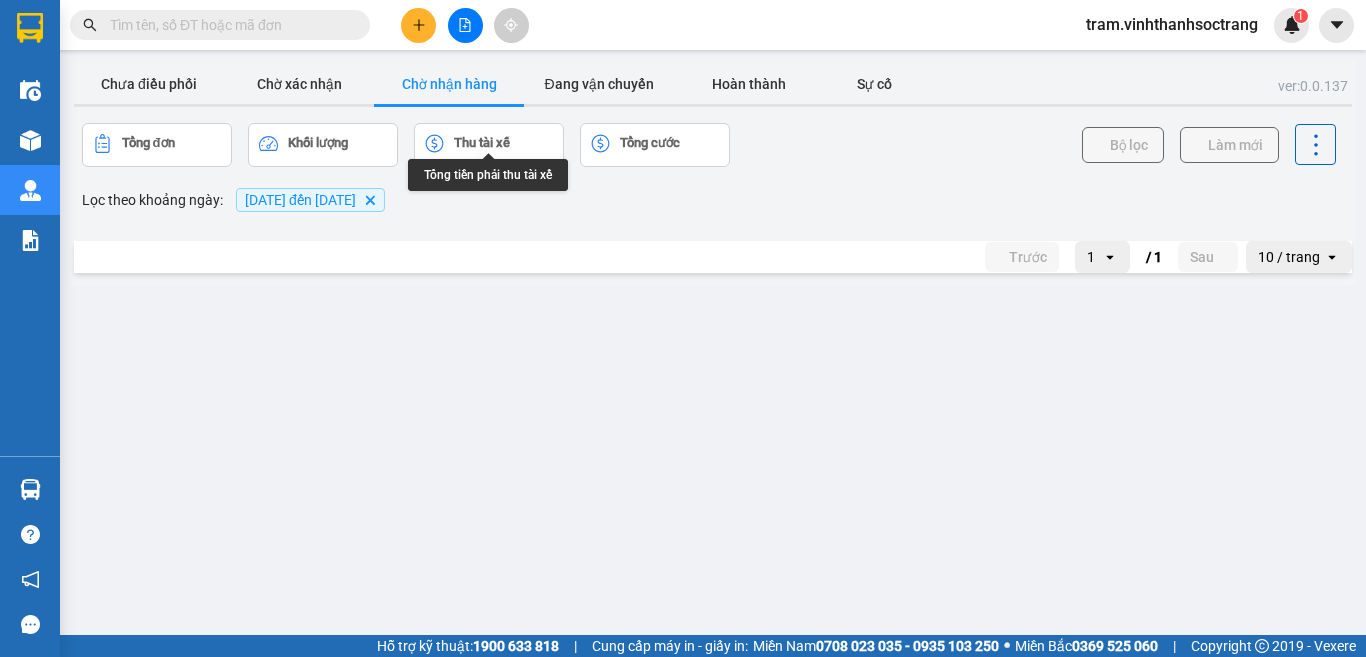 scroll, scrollTop: 0, scrollLeft: 0, axis: both 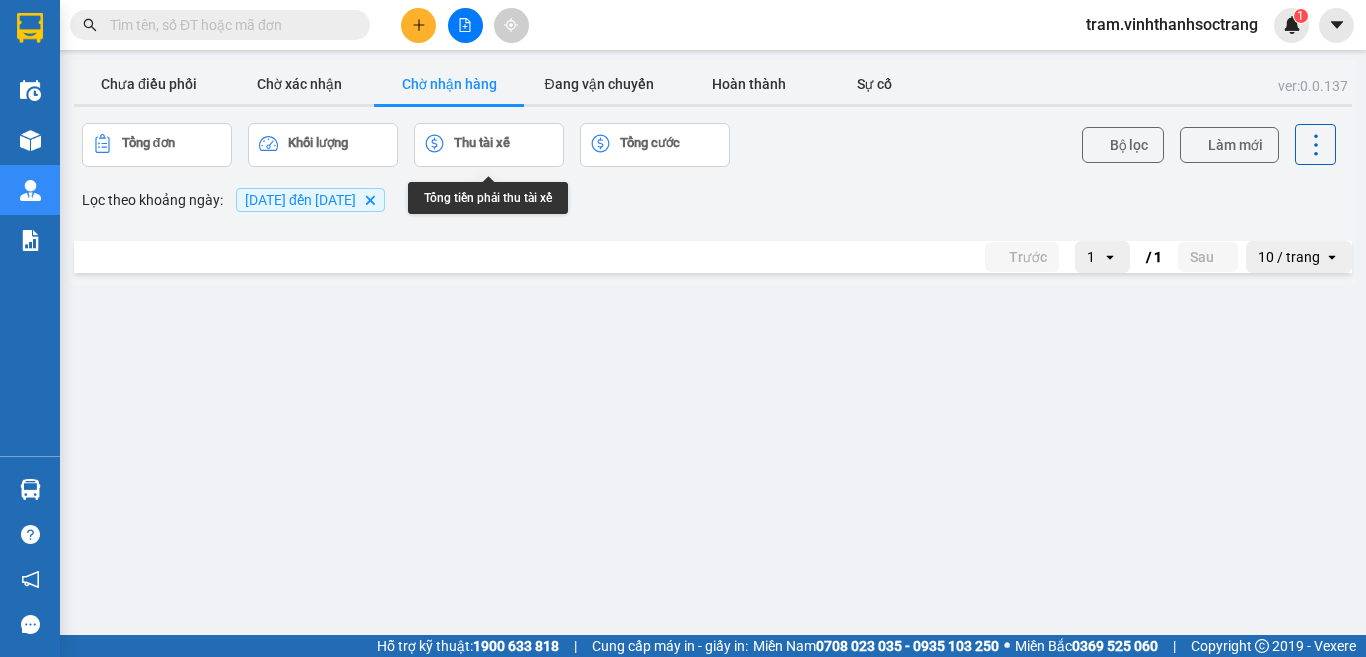 click 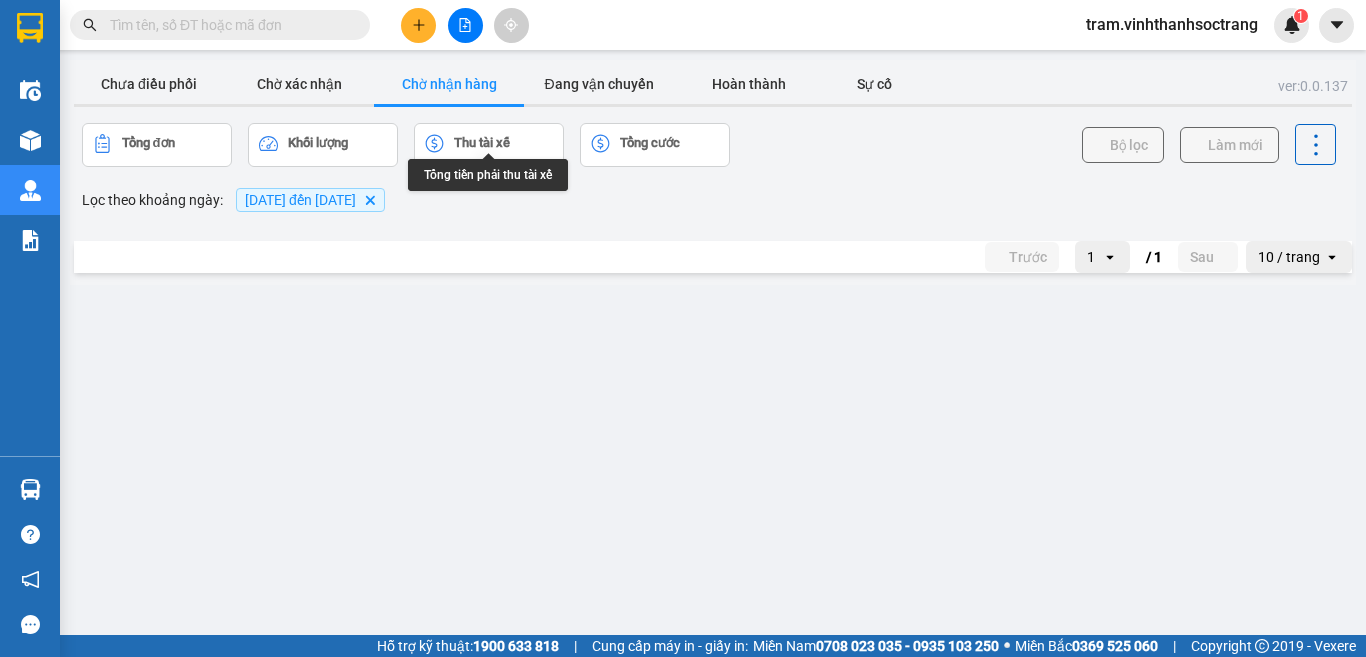 scroll, scrollTop: 0, scrollLeft: 0, axis: both 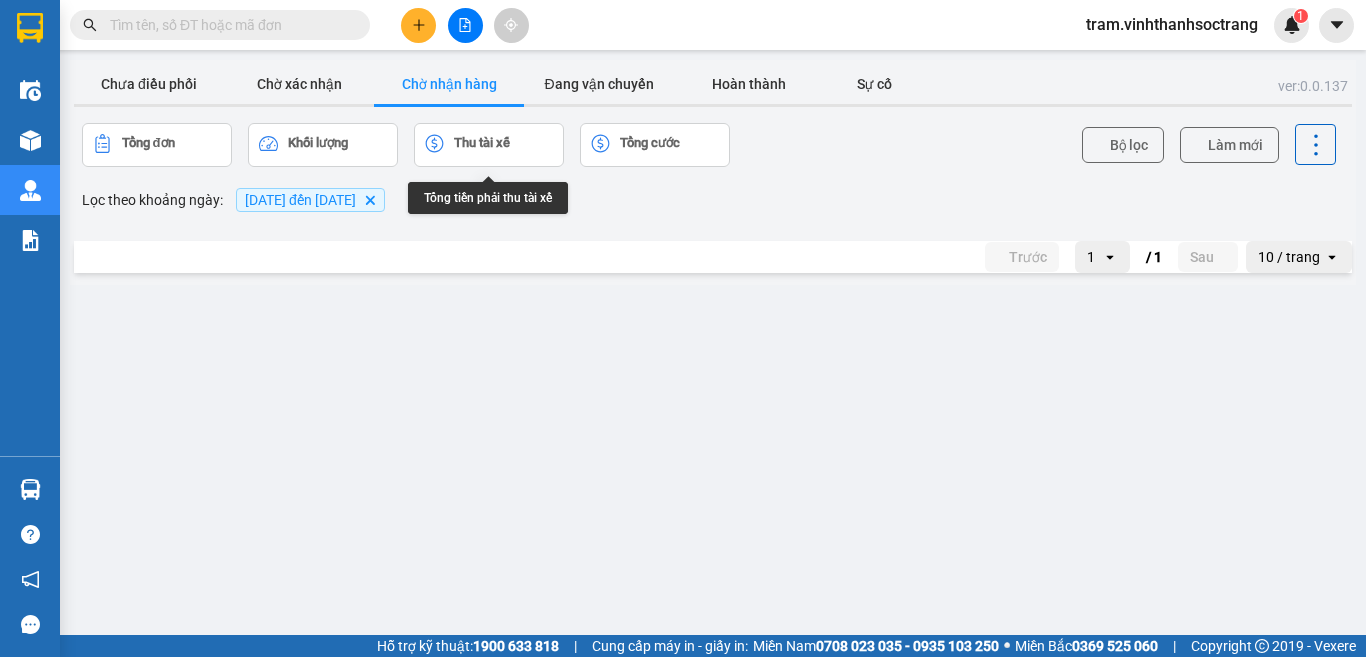 click 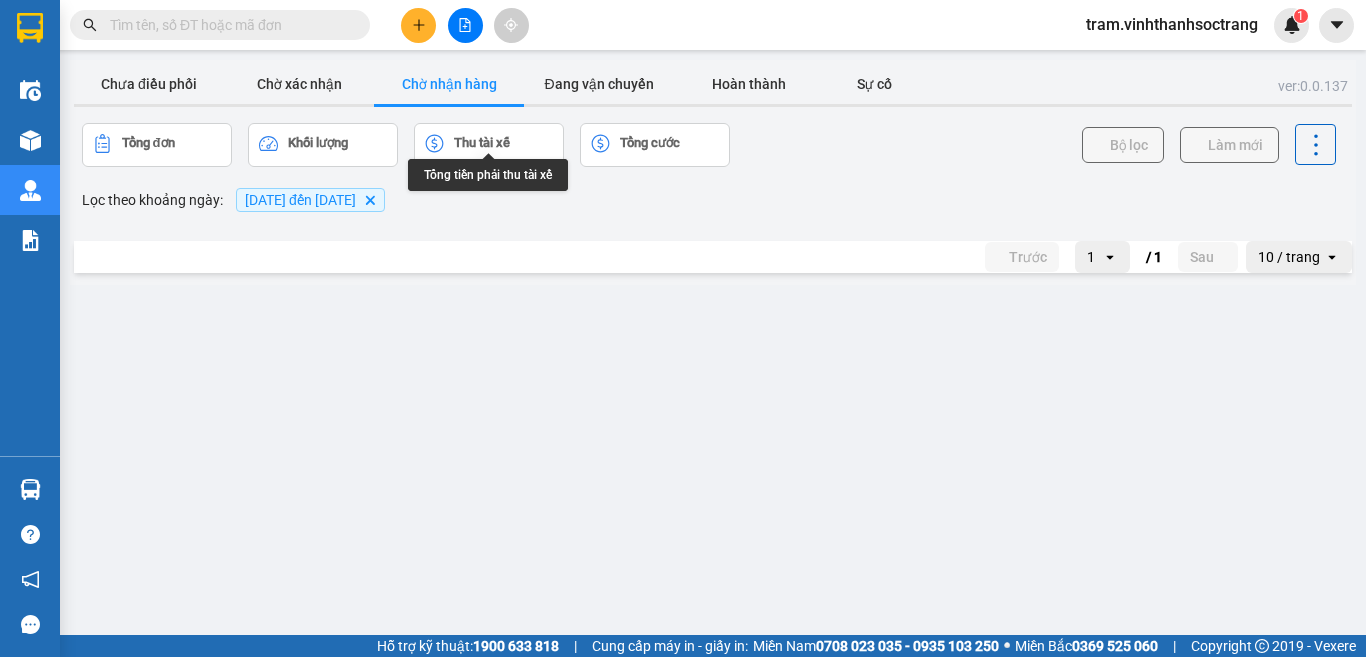 scroll, scrollTop: 0, scrollLeft: 0, axis: both 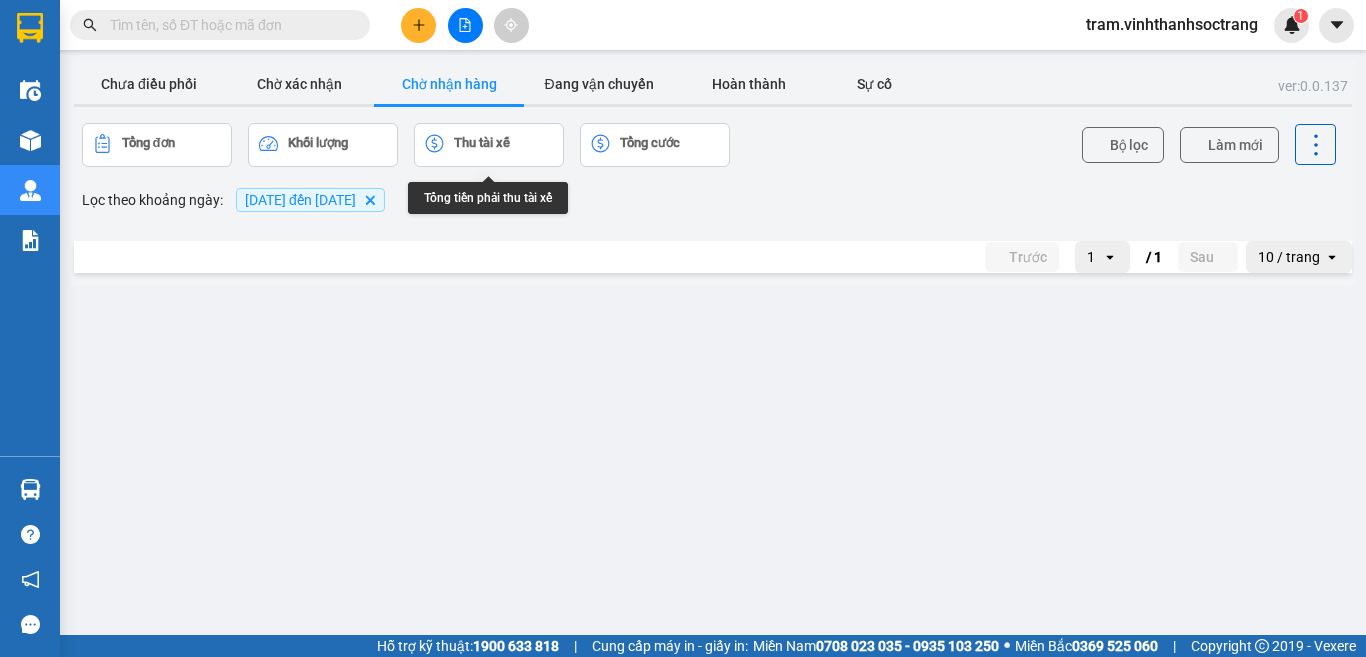 click 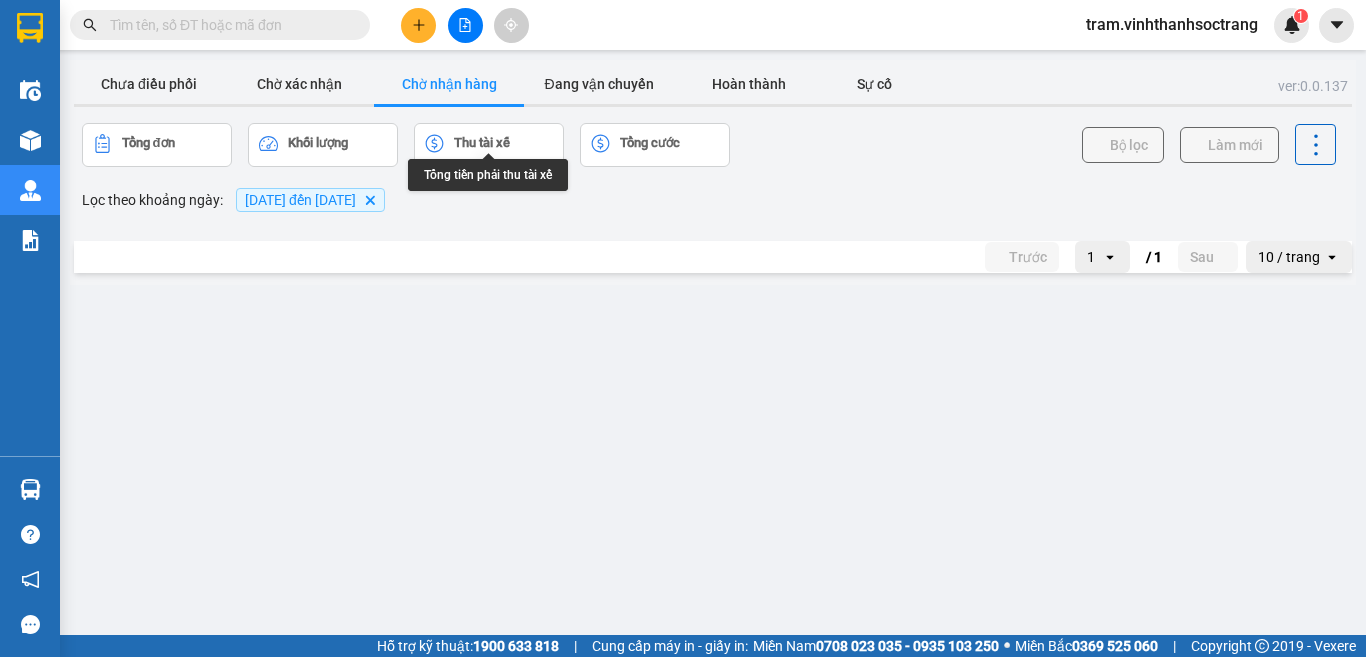 scroll, scrollTop: 0, scrollLeft: 0, axis: both 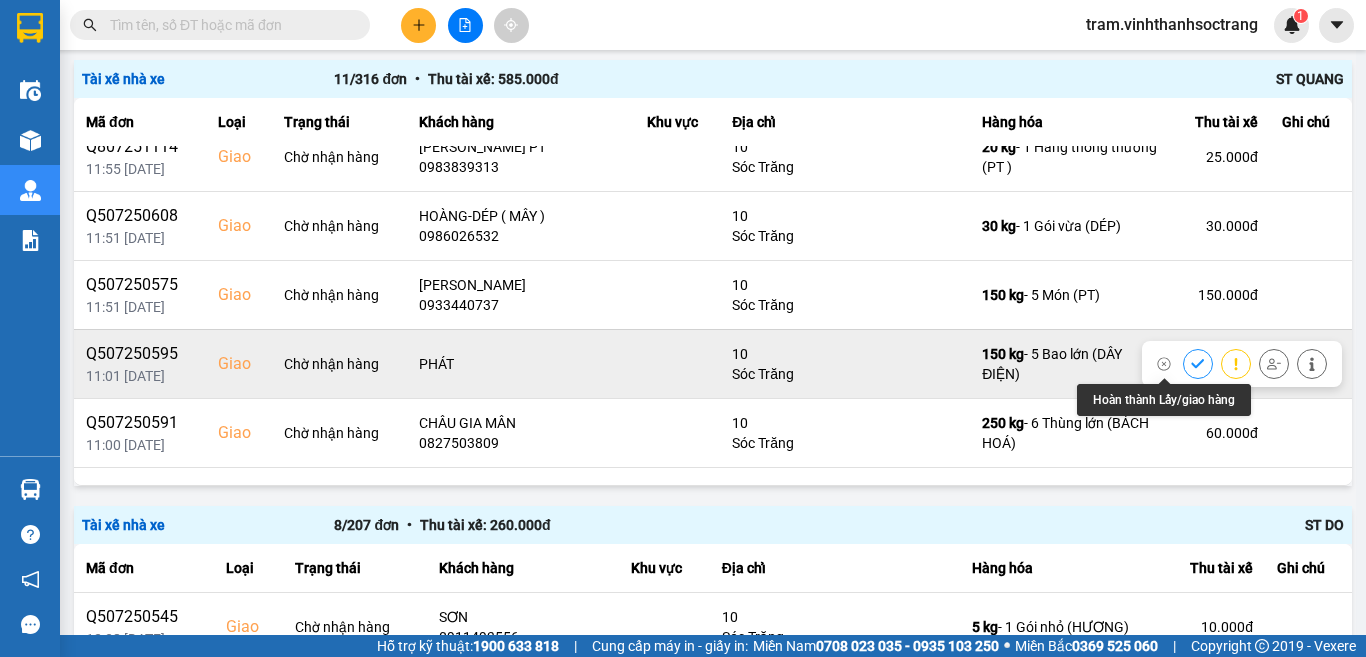 click 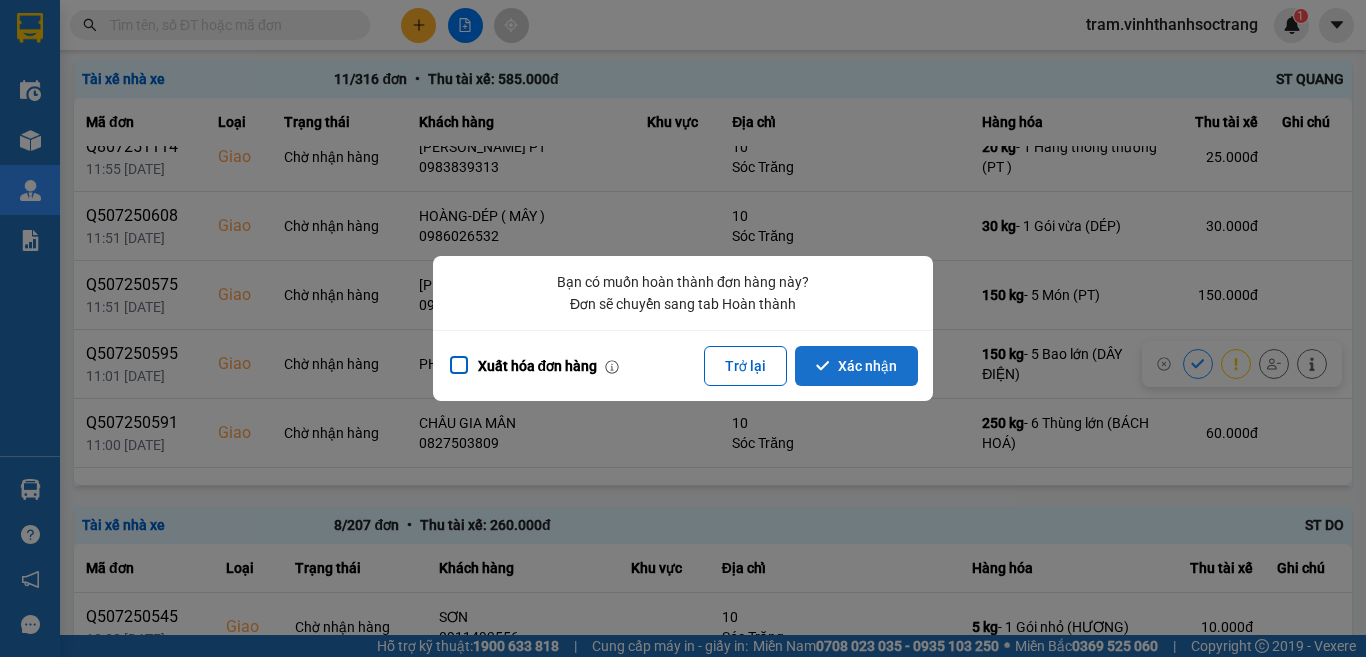 click on "Xác nhận" at bounding box center [856, 366] 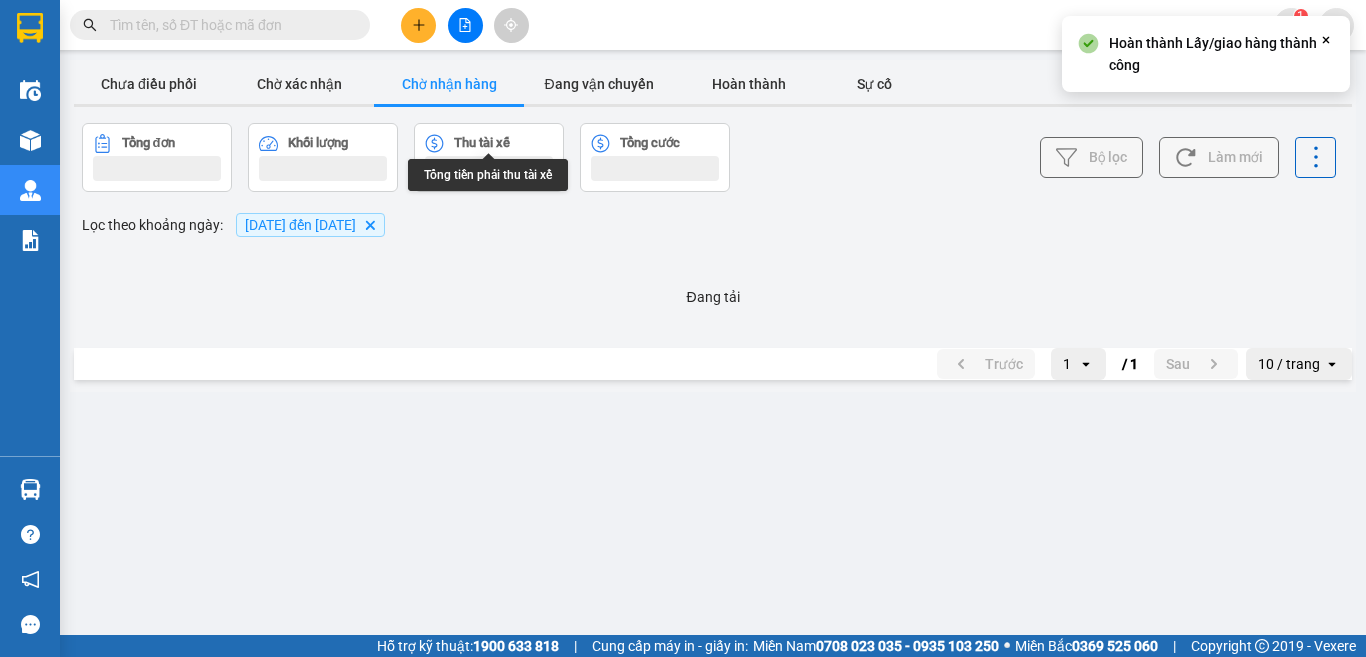 scroll, scrollTop: 0, scrollLeft: 0, axis: both 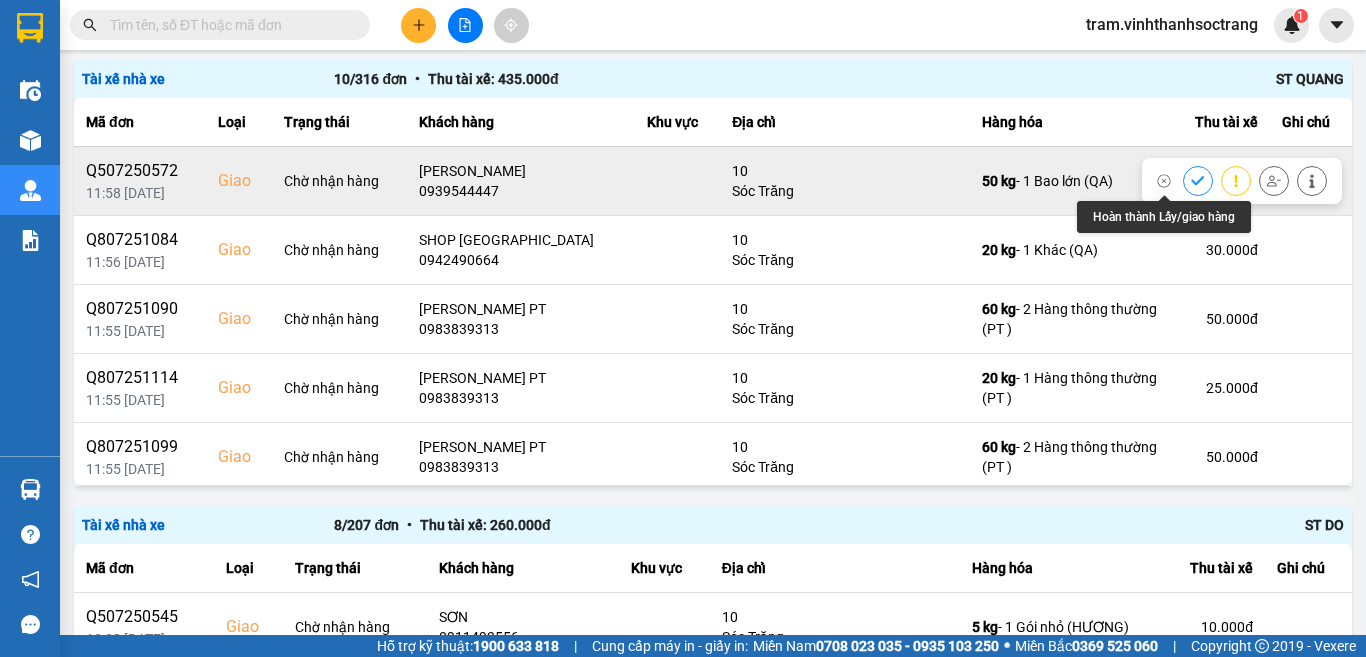 click 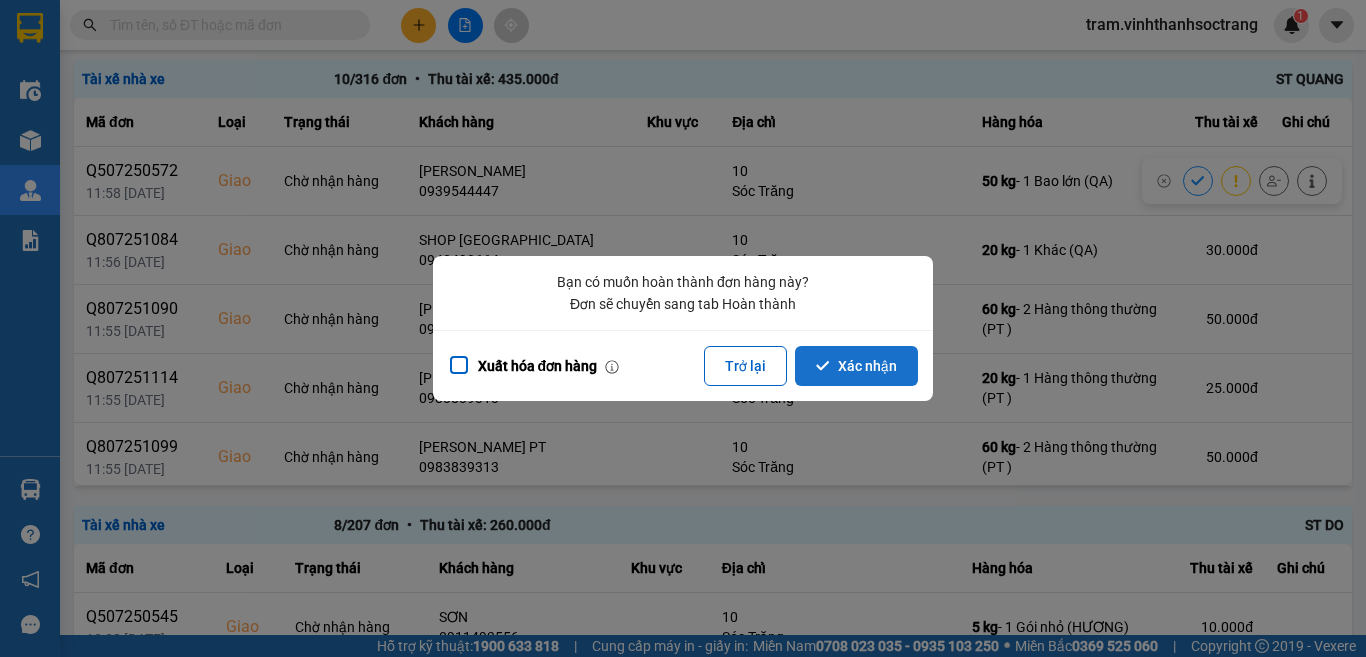 click on "Xác nhận" at bounding box center (856, 366) 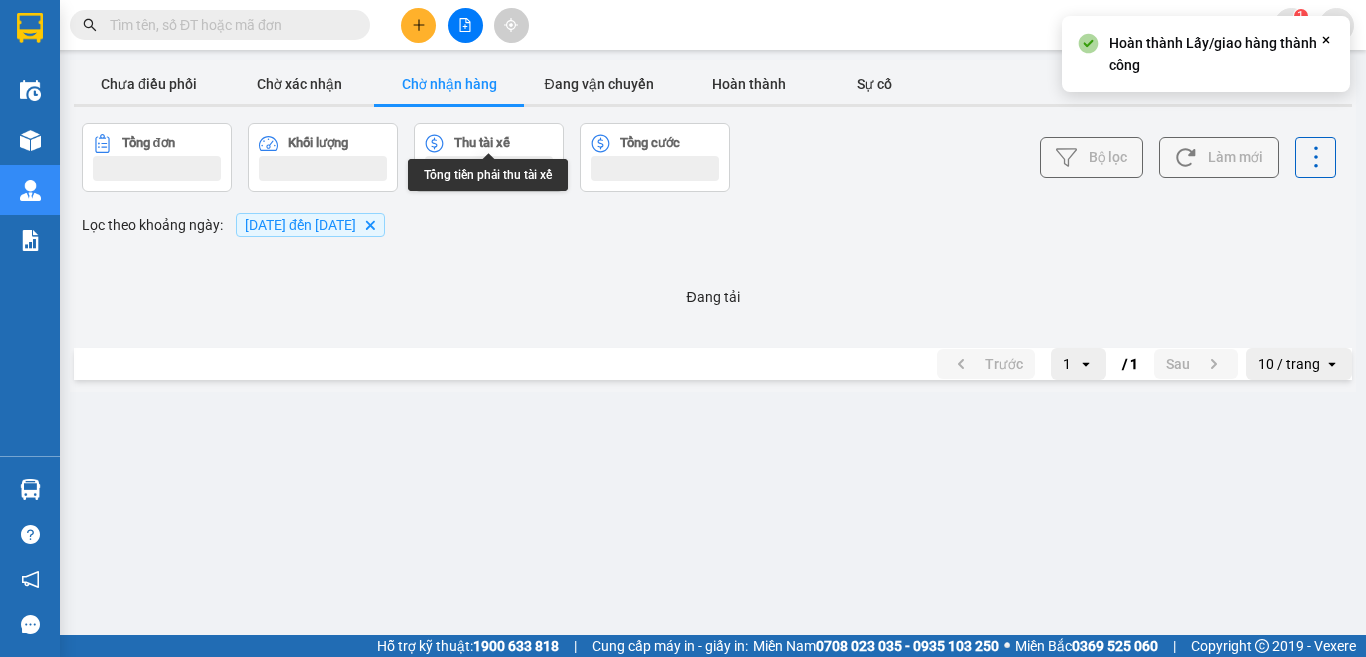 scroll, scrollTop: 0, scrollLeft: 0, axis: both 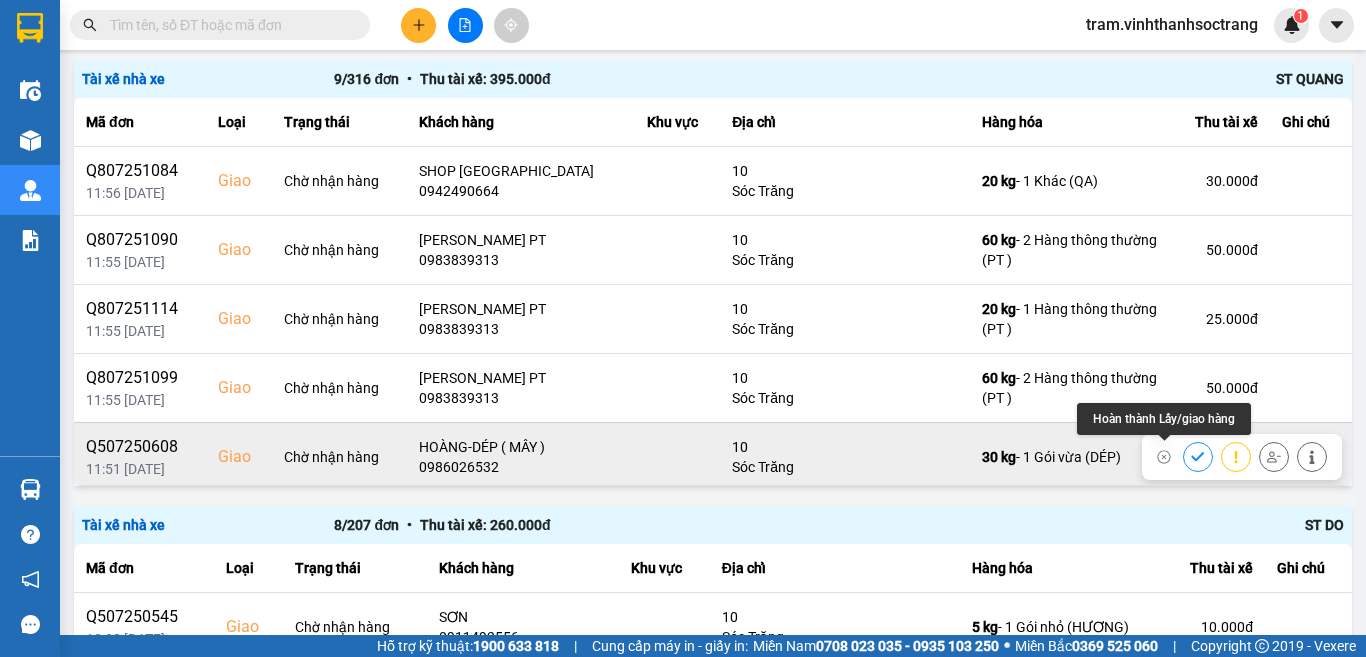 click at bounding box center (1198, 456) 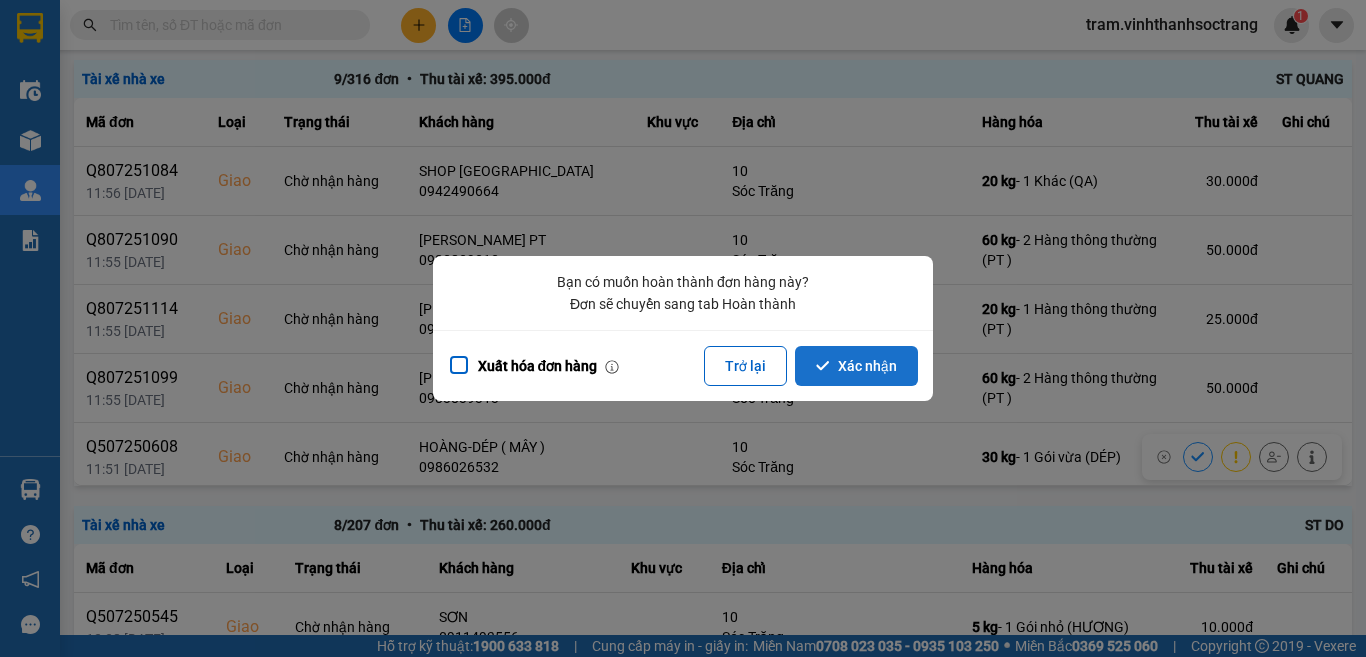 click on "Xác nhận" at bounding box center [856, 366] 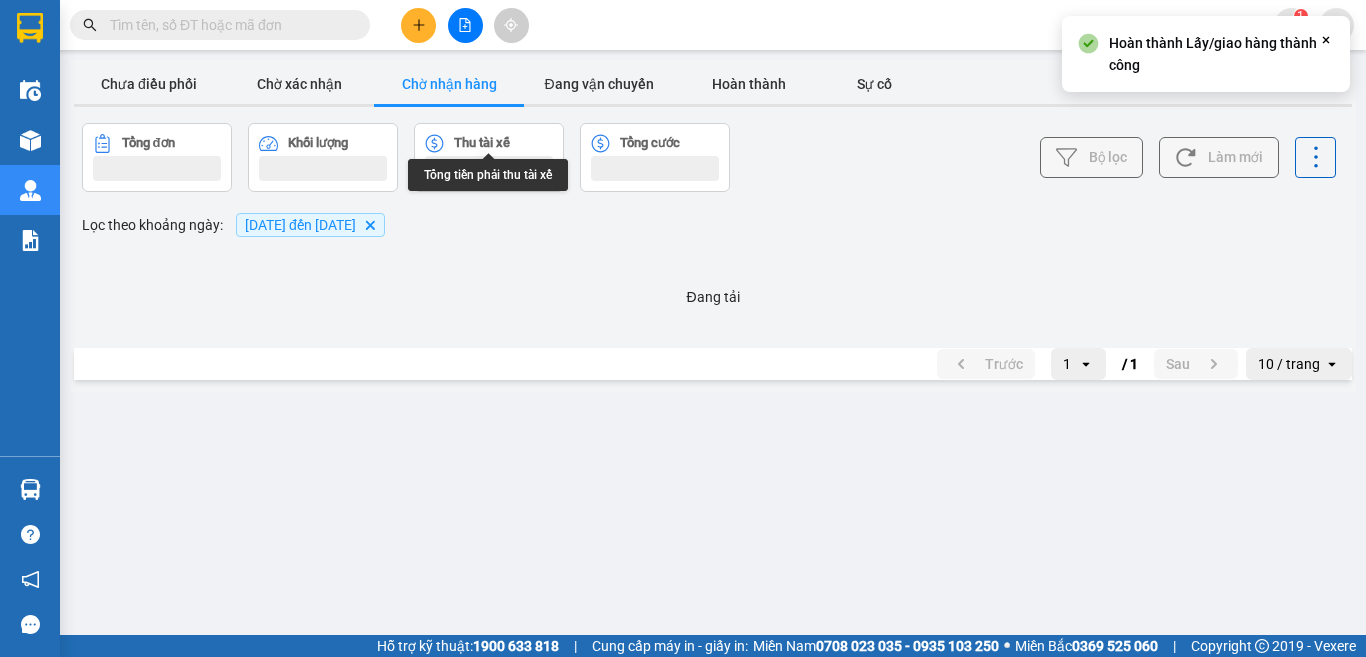 scroll, scrollTop: 0, scrollLeft: 0, axis: both 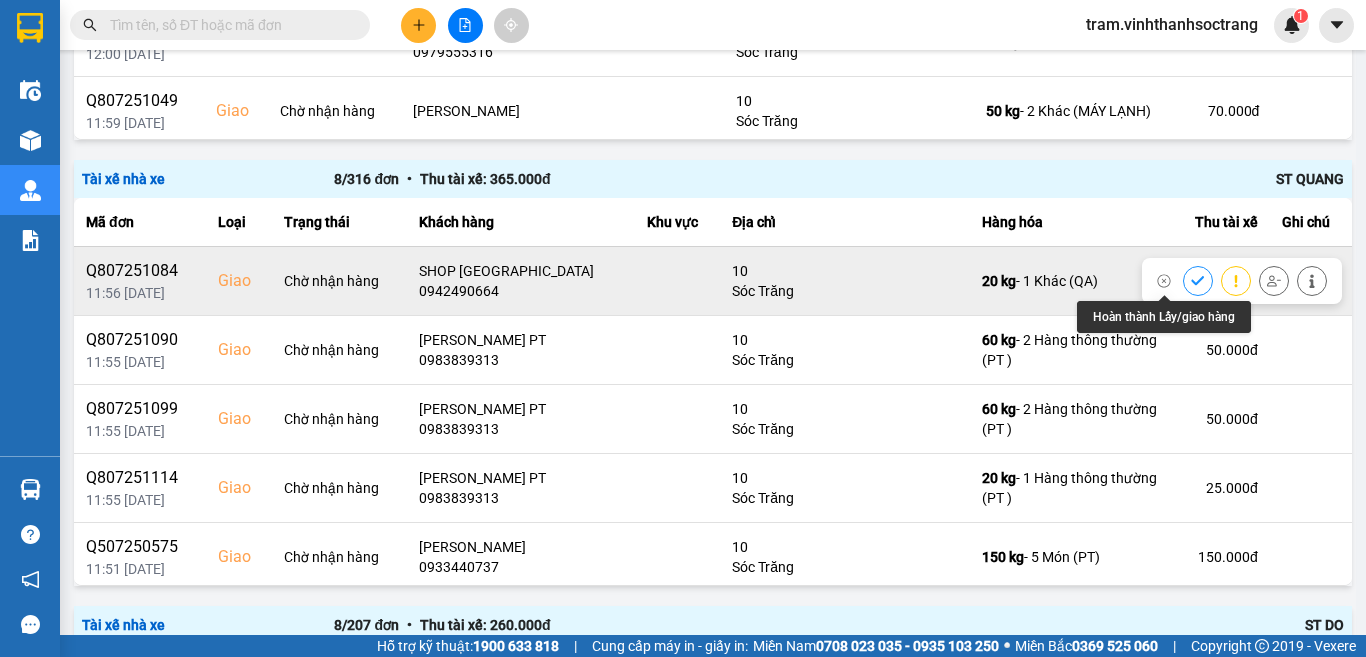 click 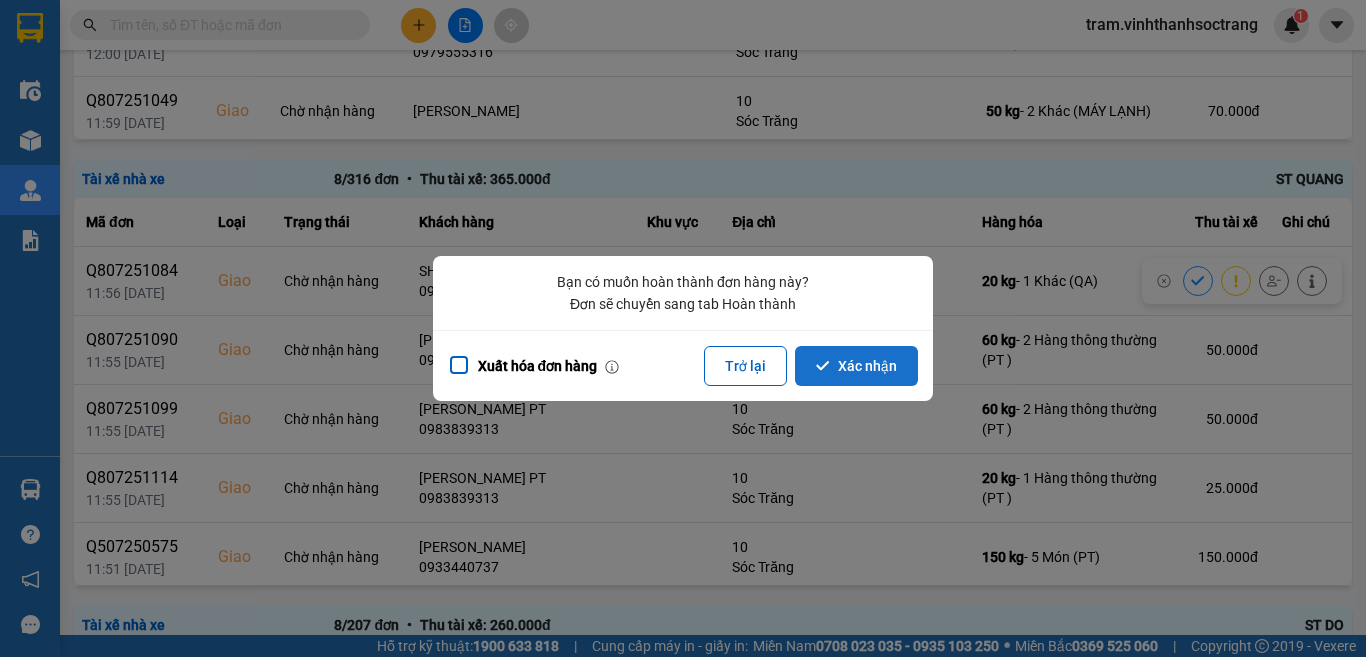 click on "Xác nhận" at bounding box center [856, 366] 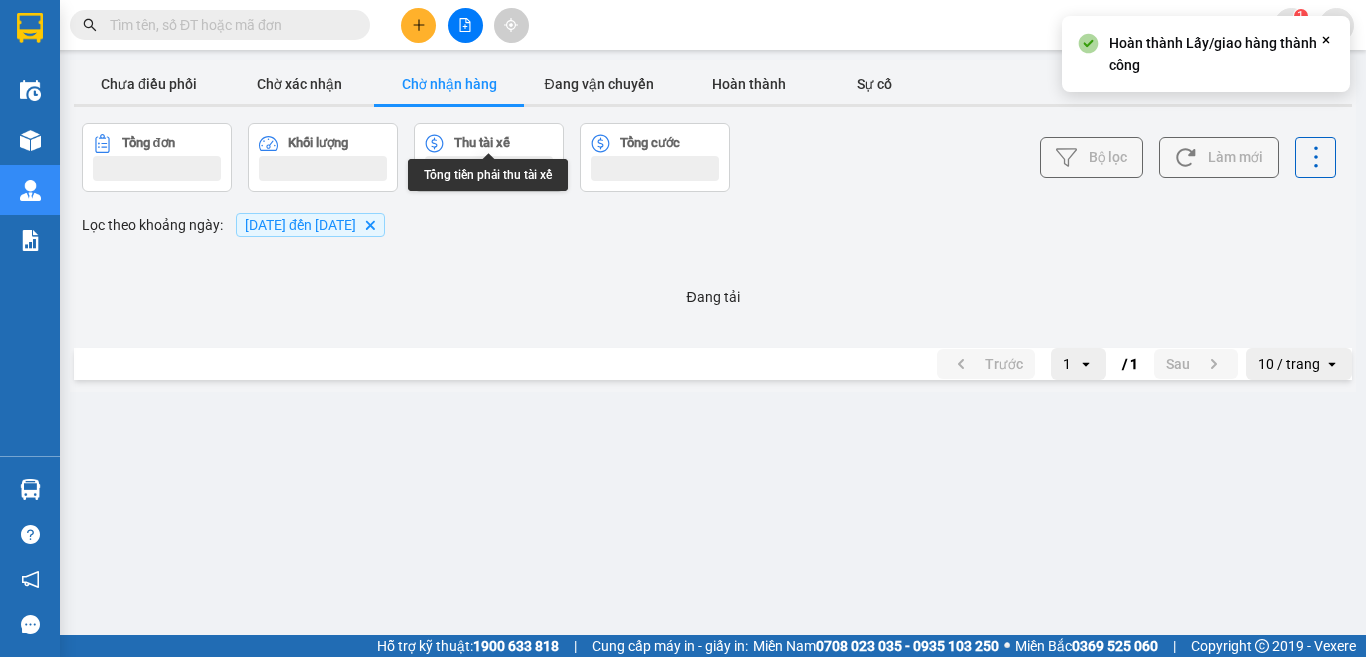 scroll, scrollTop: 0, scrollLeft: 0, axis: both 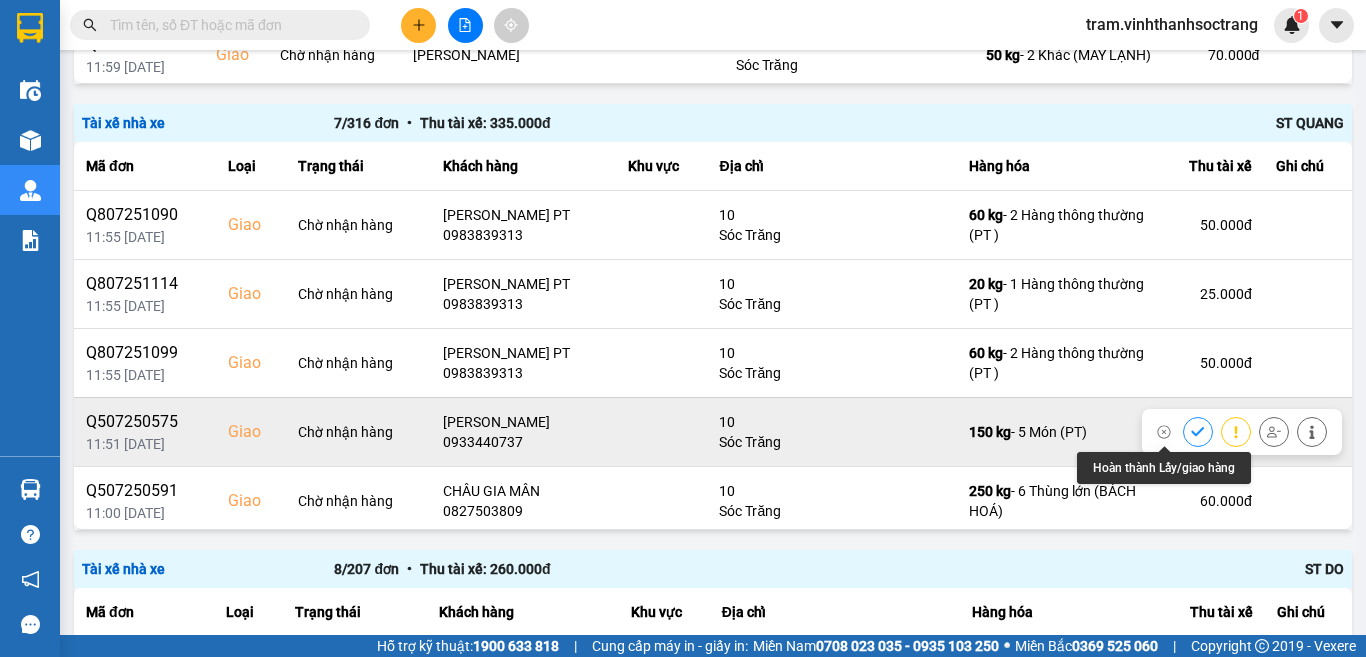 click 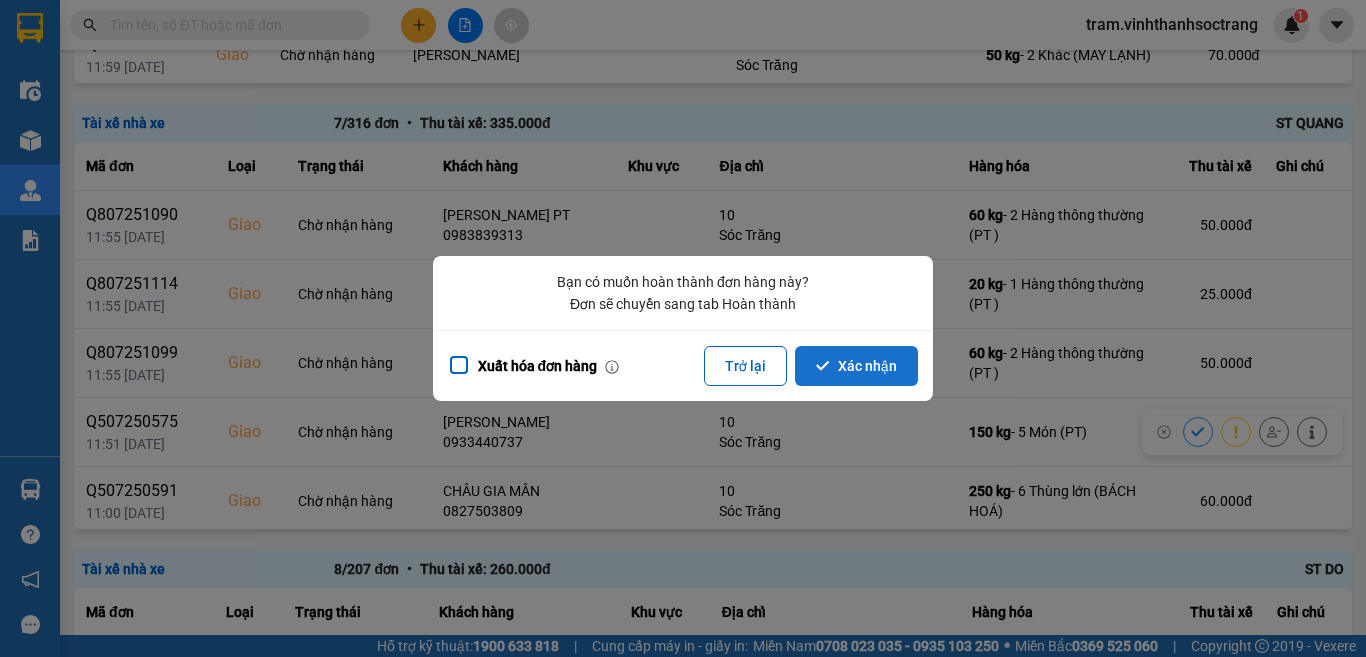 click on "Xác nhận" at bounding box center [856, 366] 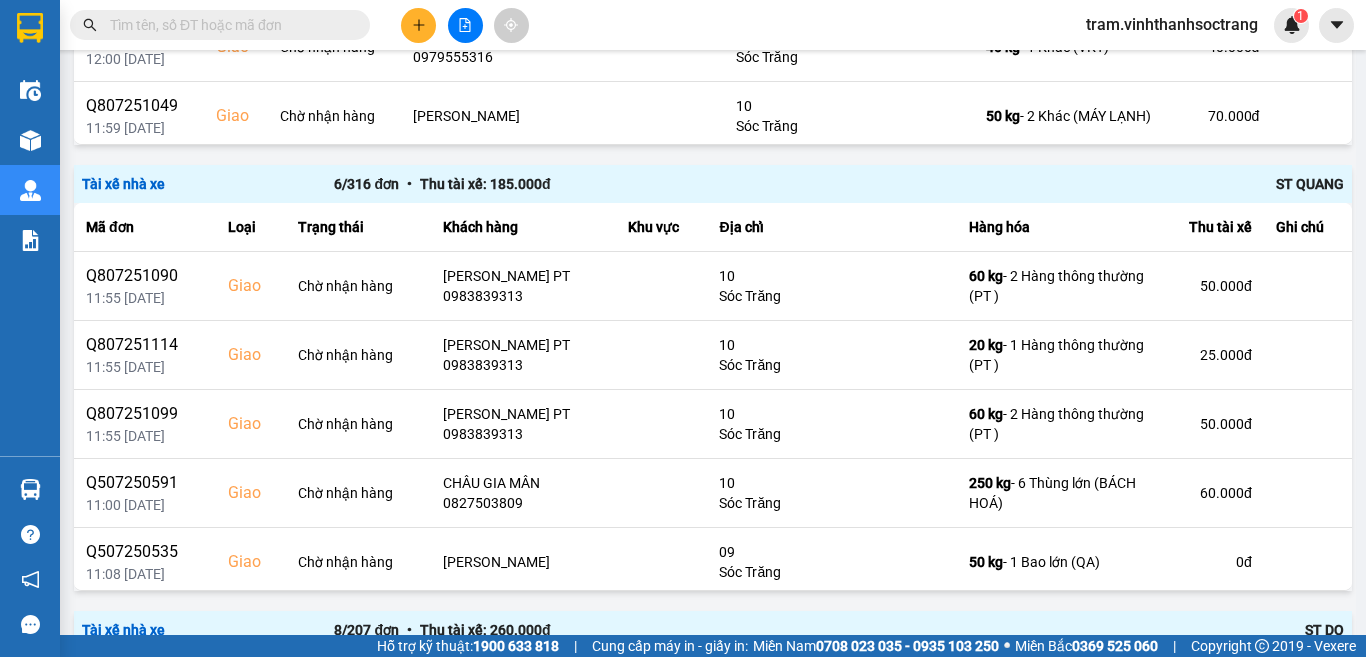 scroll, scrollTop: 1511, scrollLeft: 0, axis: vertical 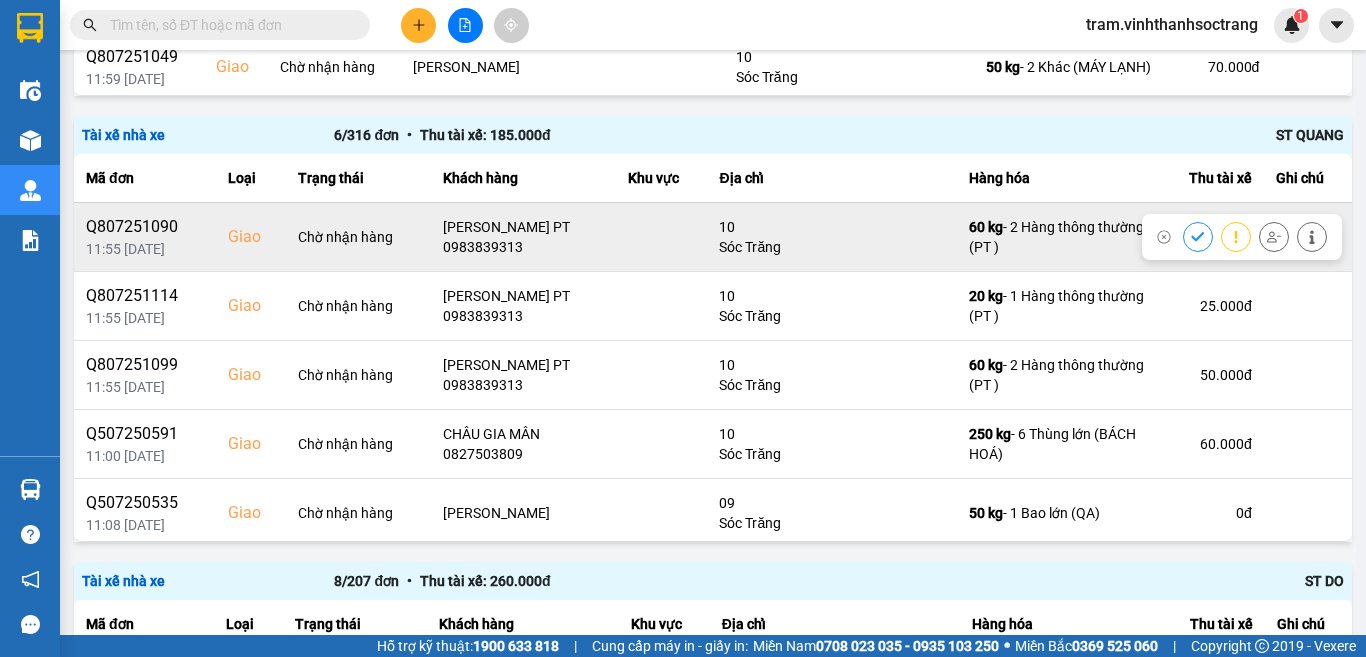 click 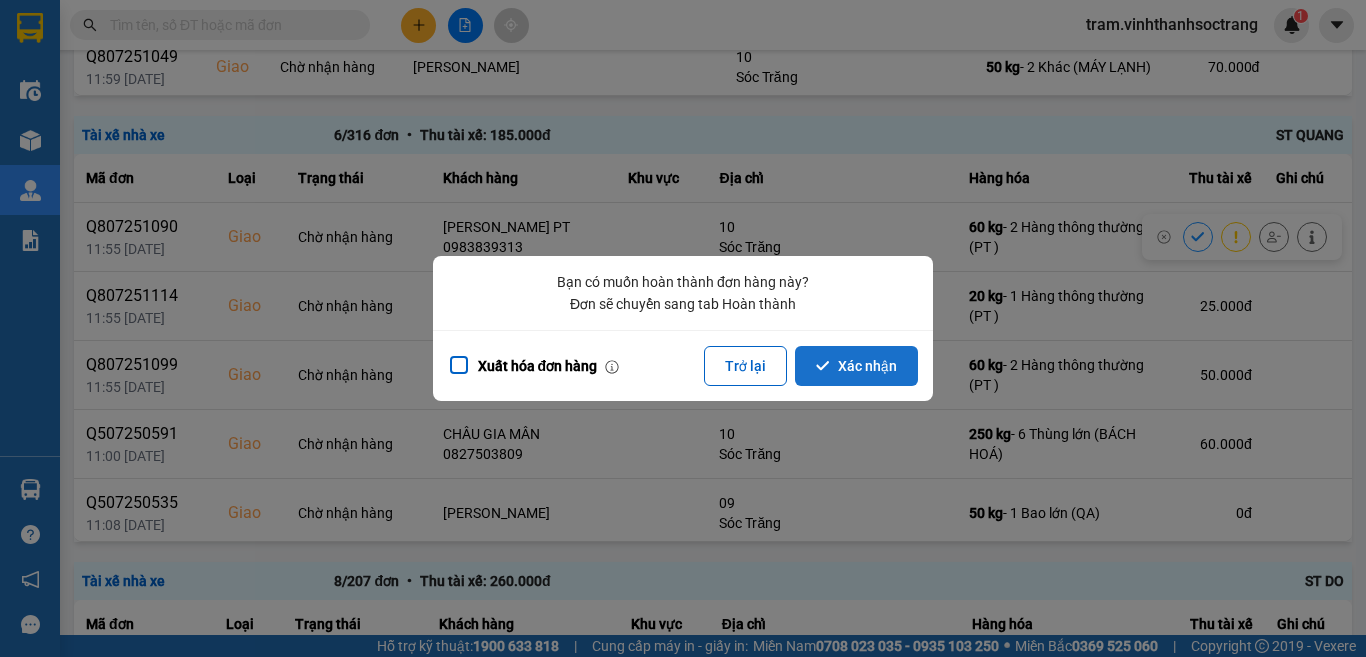 click on "Xác nhận" at bounding box center [856, 366] 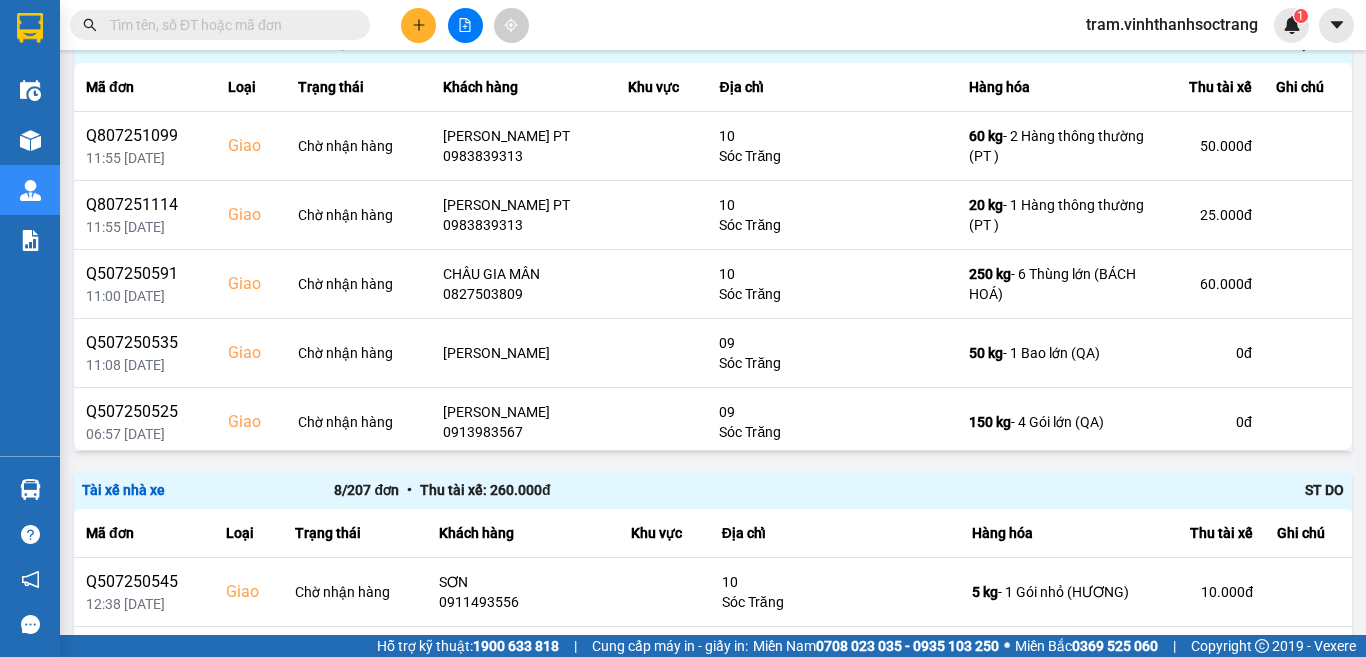 scroll, scrollTop: 1567, scrollLeft: 0, axis: vertical 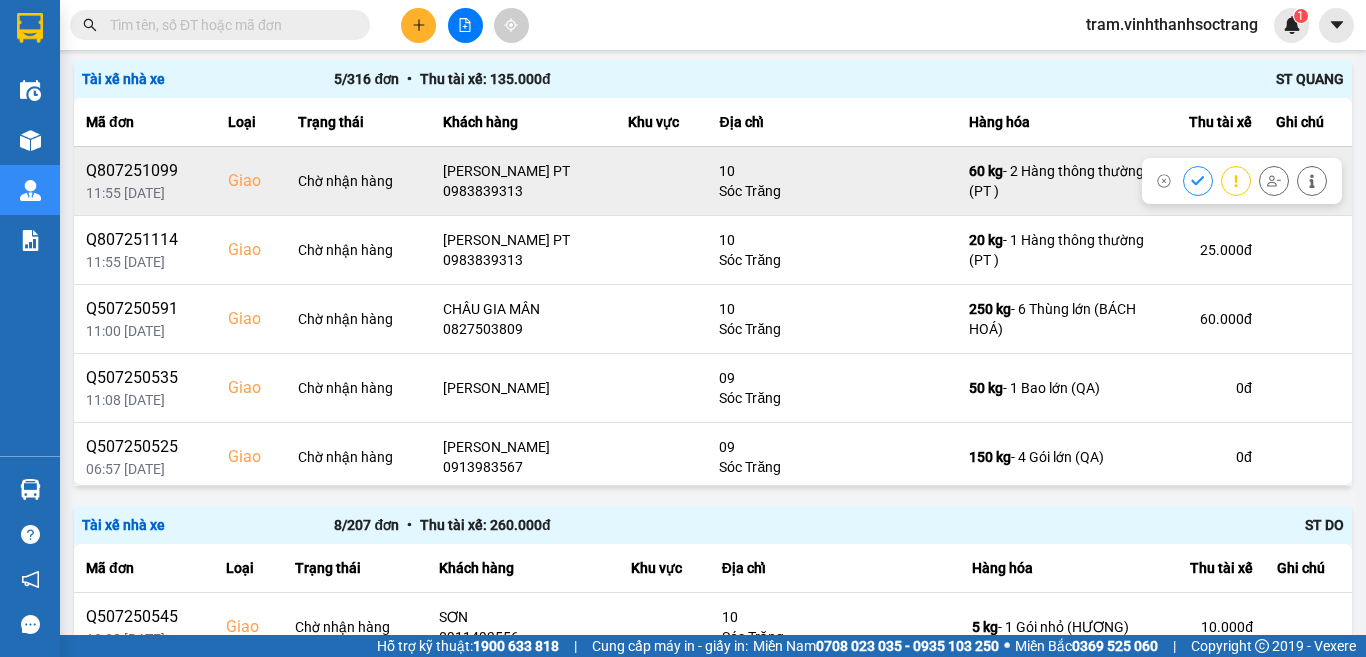 click 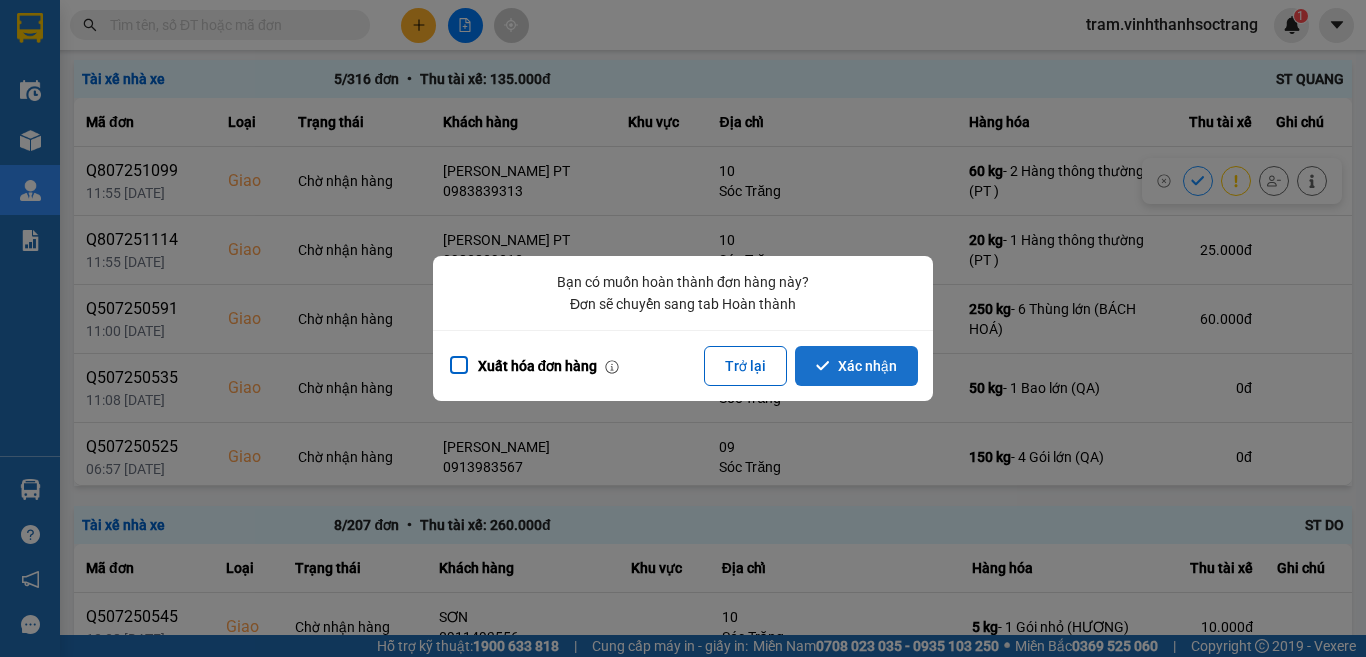 click on "Xác nhận" at bounding box center (856, 366) 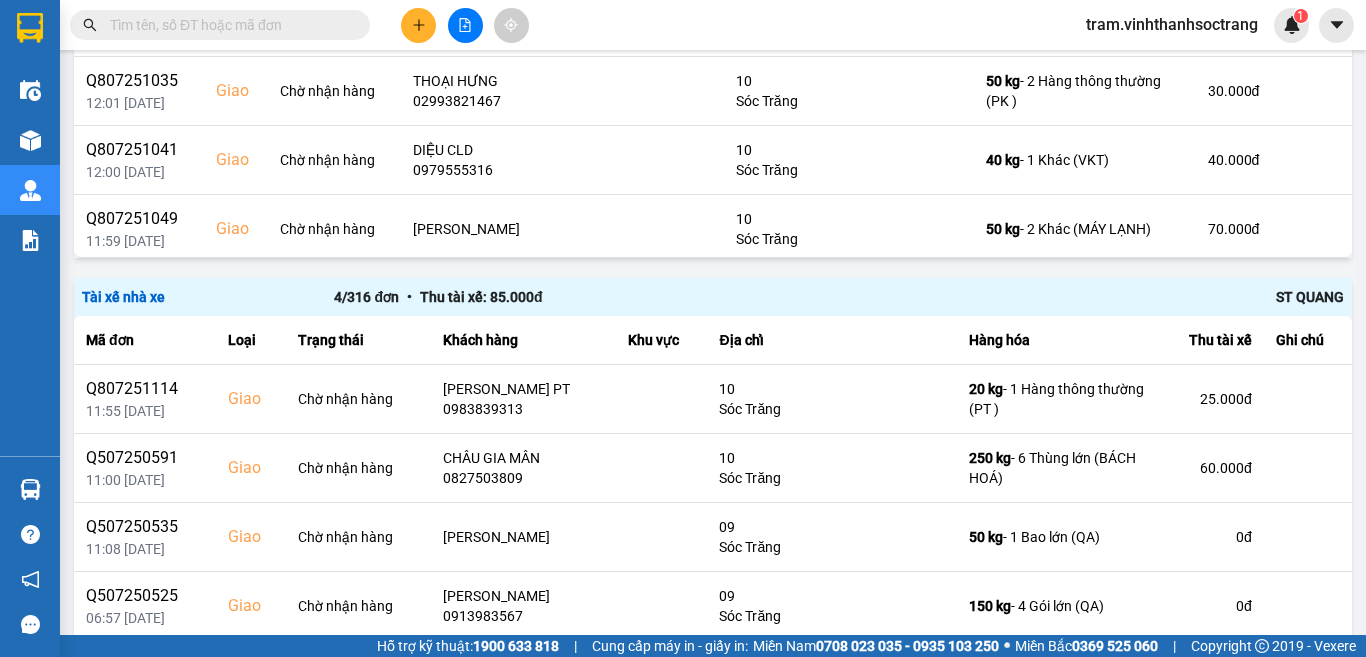 scroll, scrollTop: 1411, scrollLeft: 0, axis: vertical 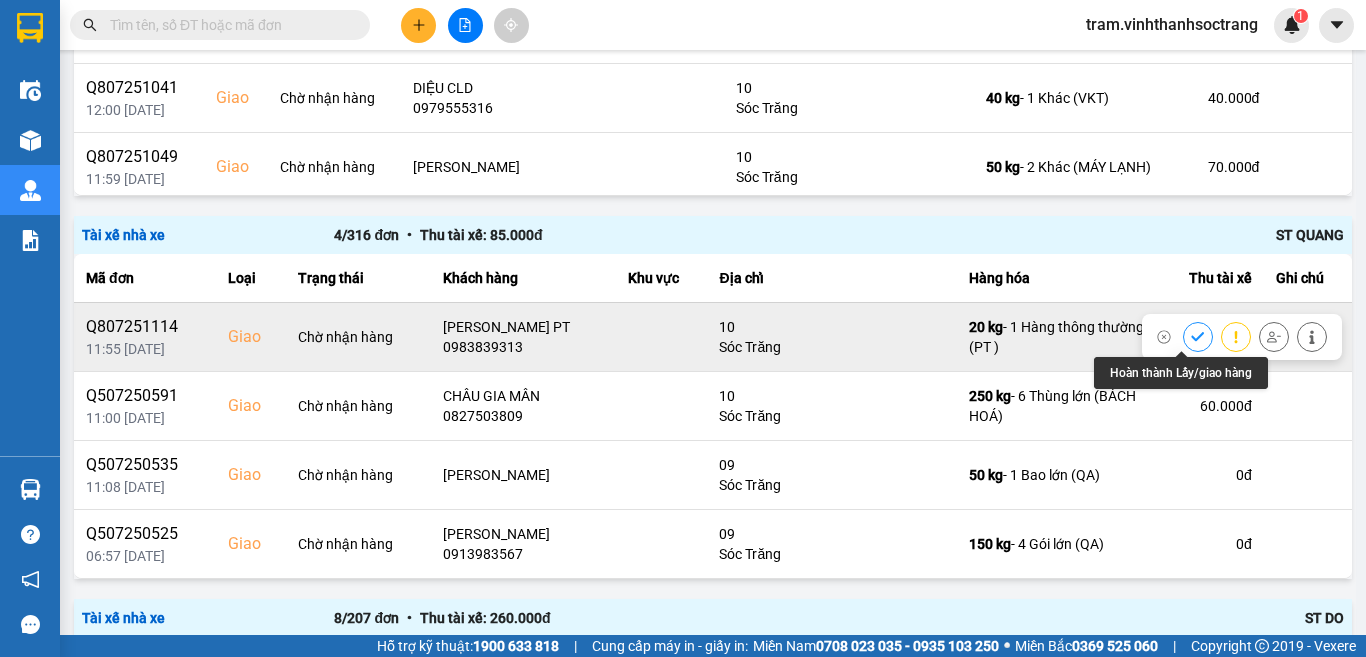 click 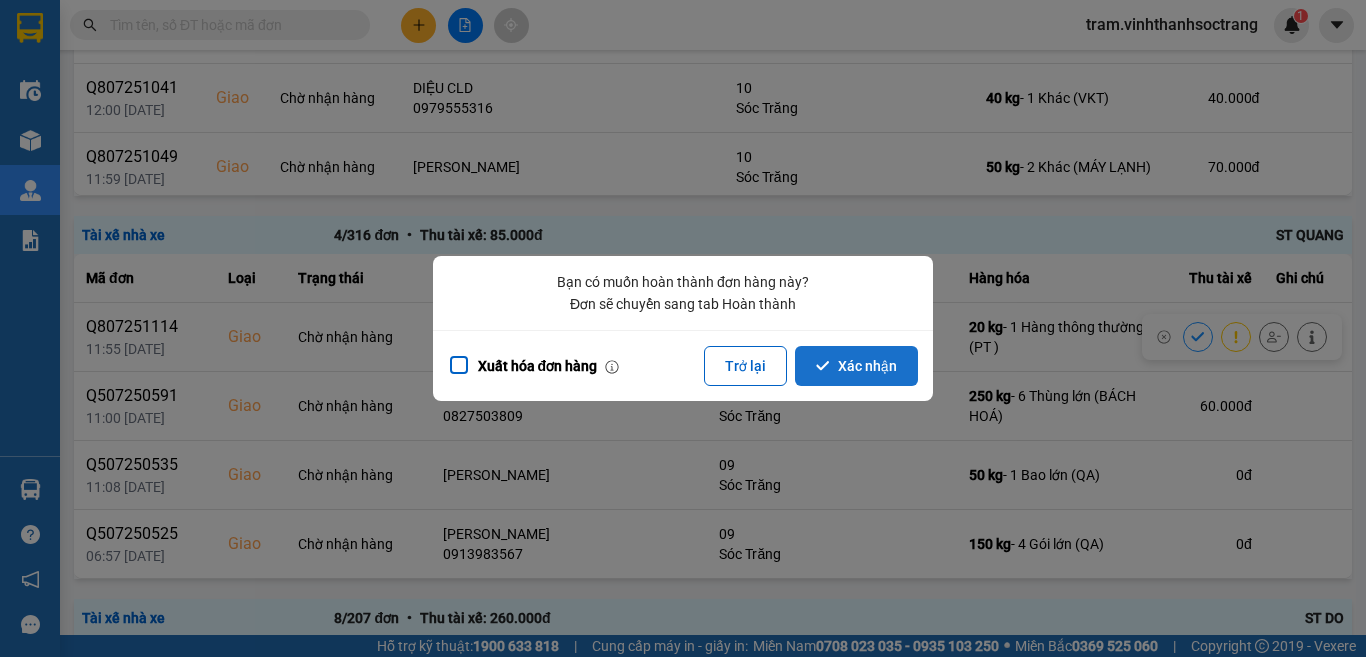 click on "Xác nhận" at bounding box center [856, 366] 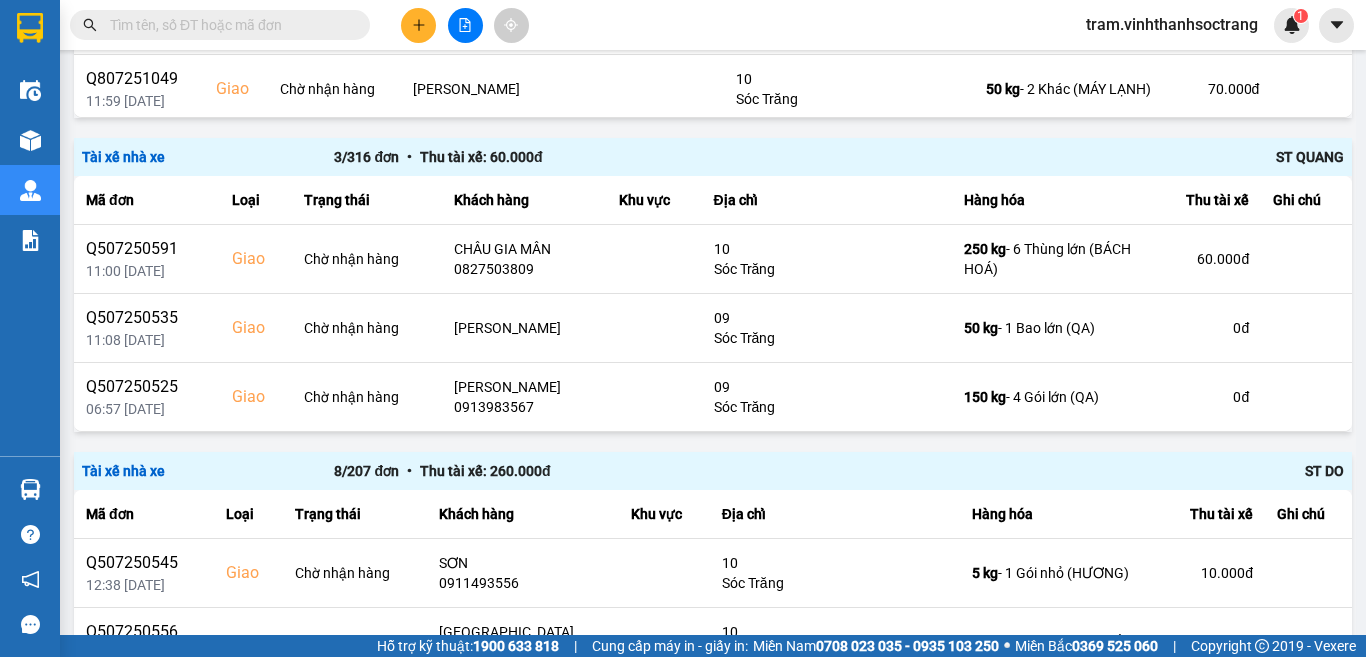 scroll, scrollTop: 1511, scrollLeft: 0, axis: vertical 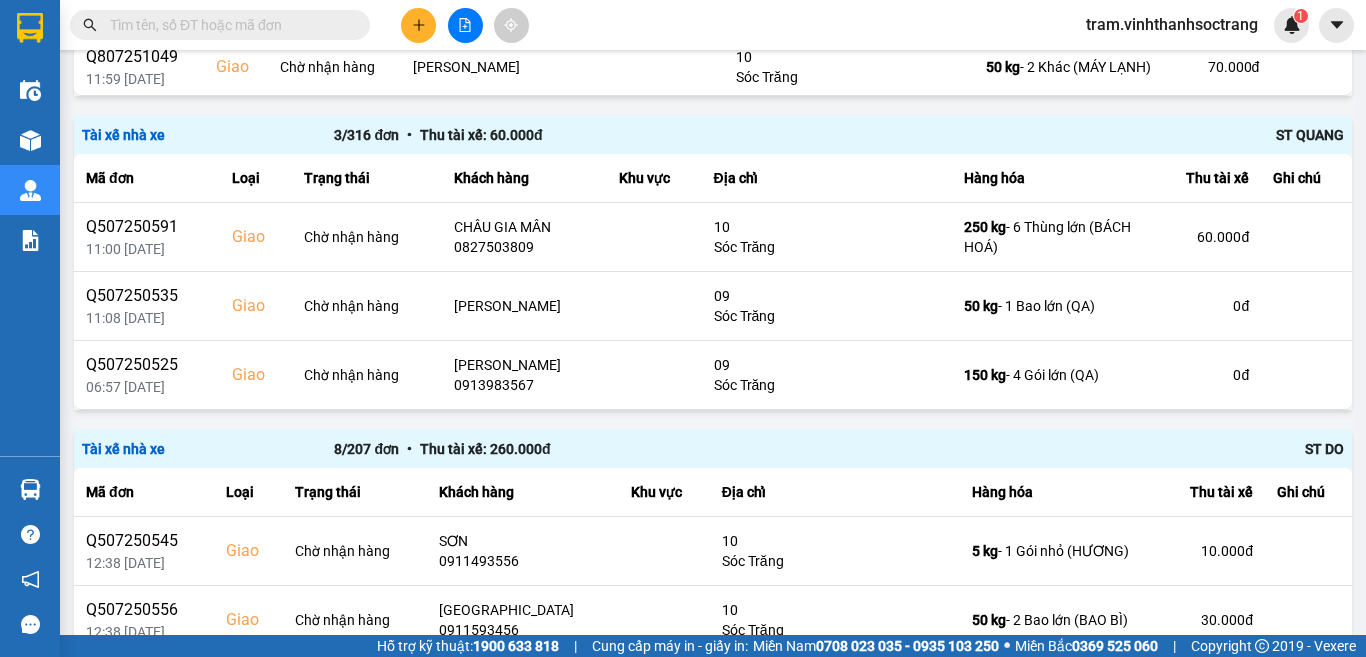 click at bounding box center (228, 25) 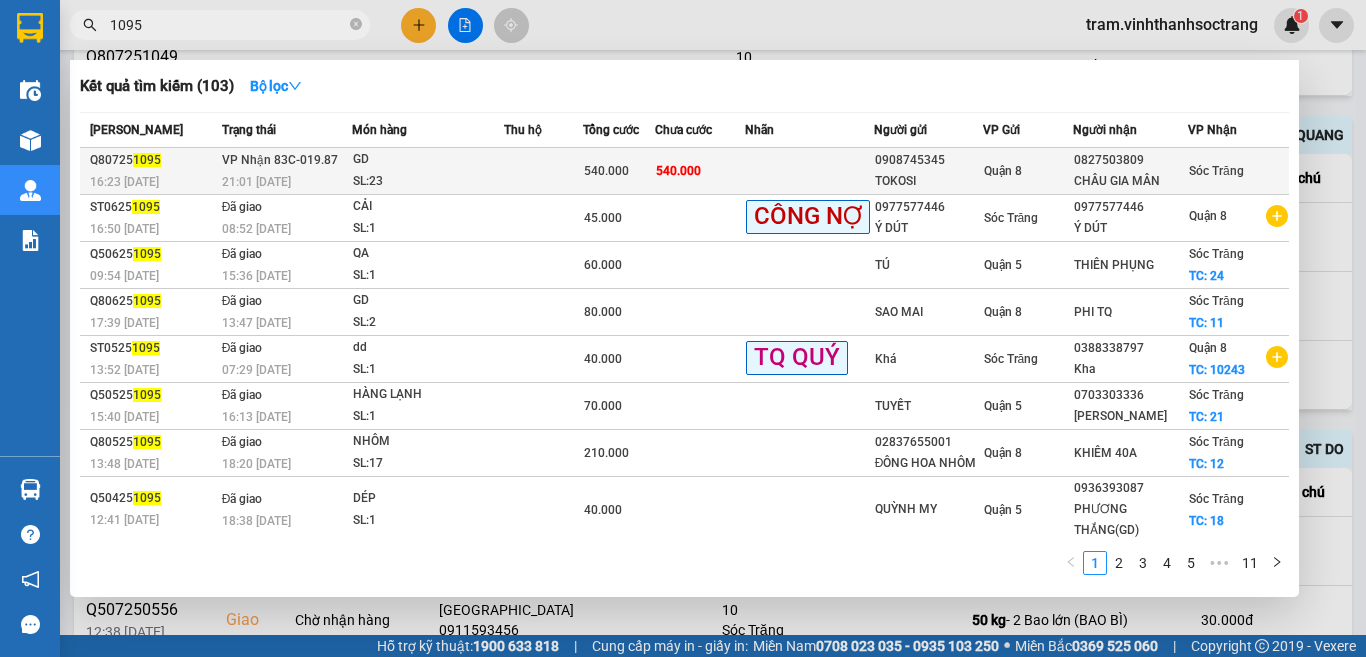 type on "1095" 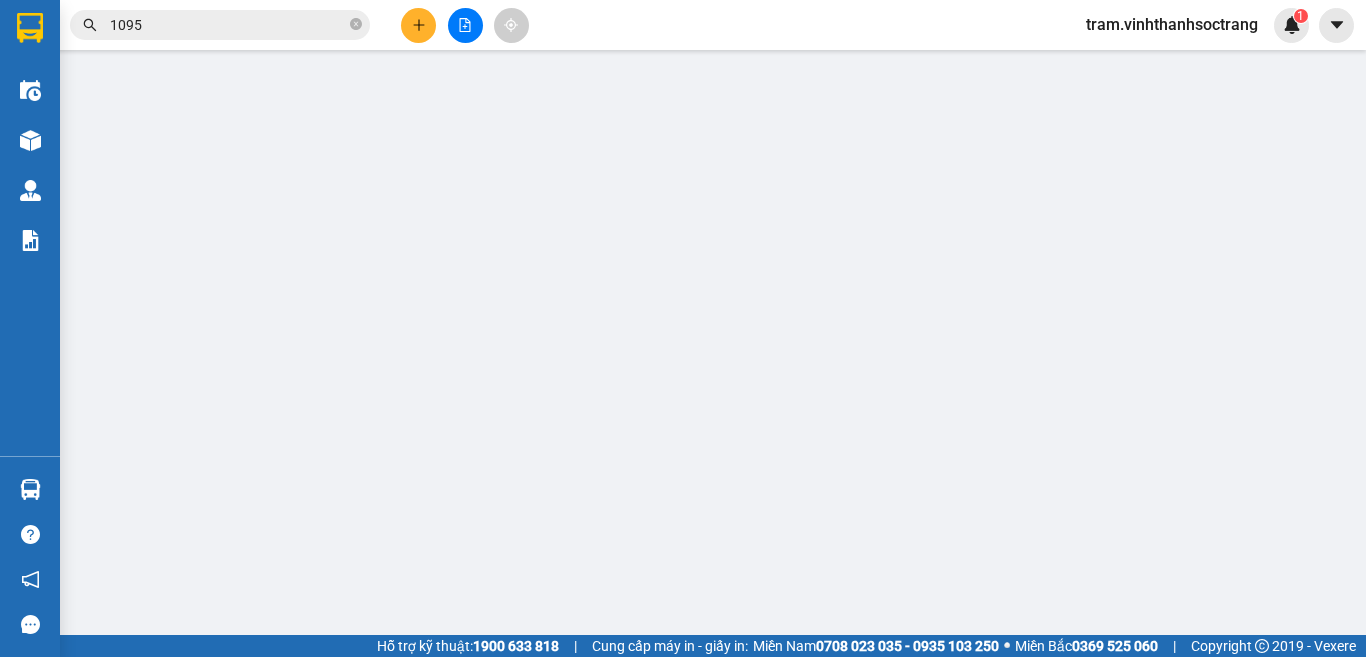 scroll, scrollTop: 0, scrollLeft: 0, axis: both 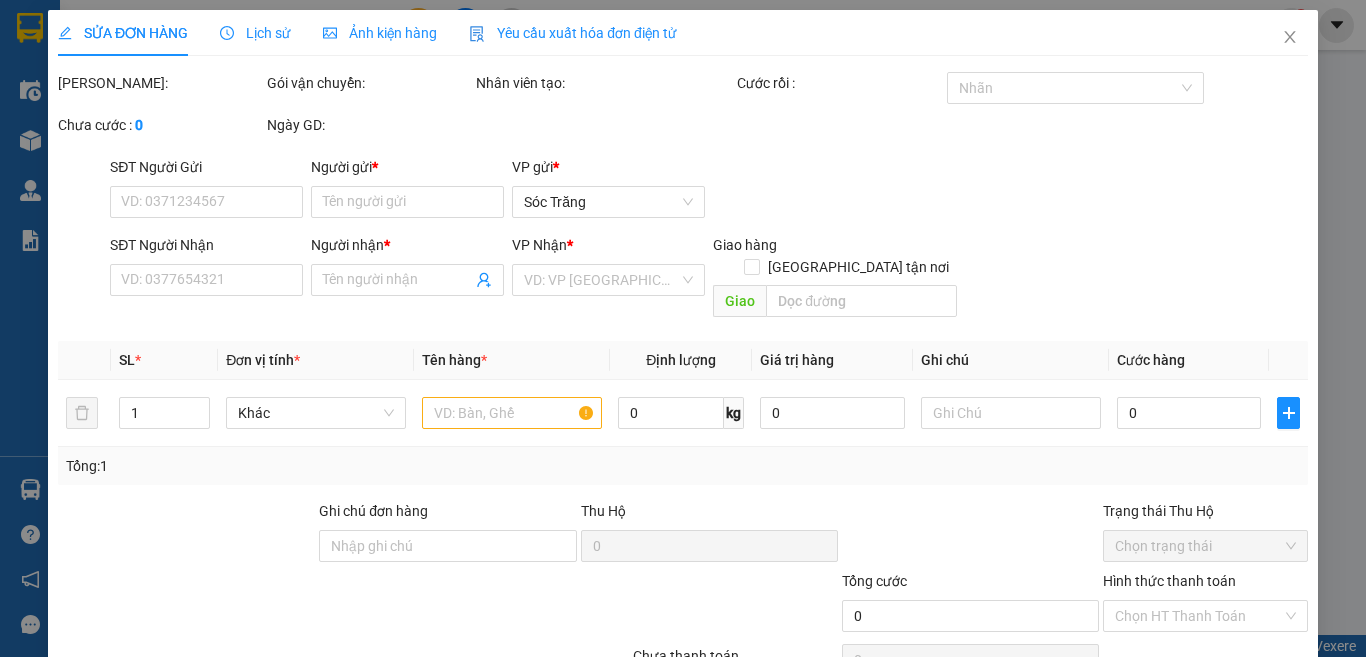 type on "0908745345" 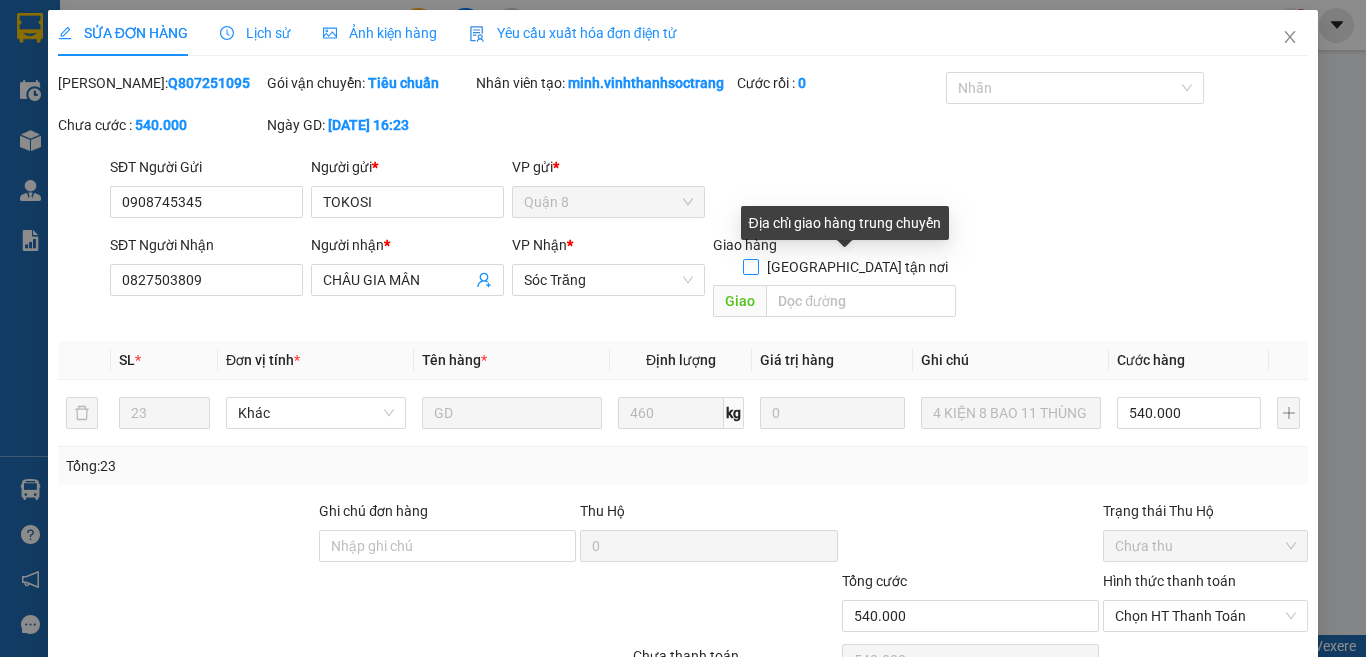 click on "Giao tận nơi" at bounding box center [750, 266] 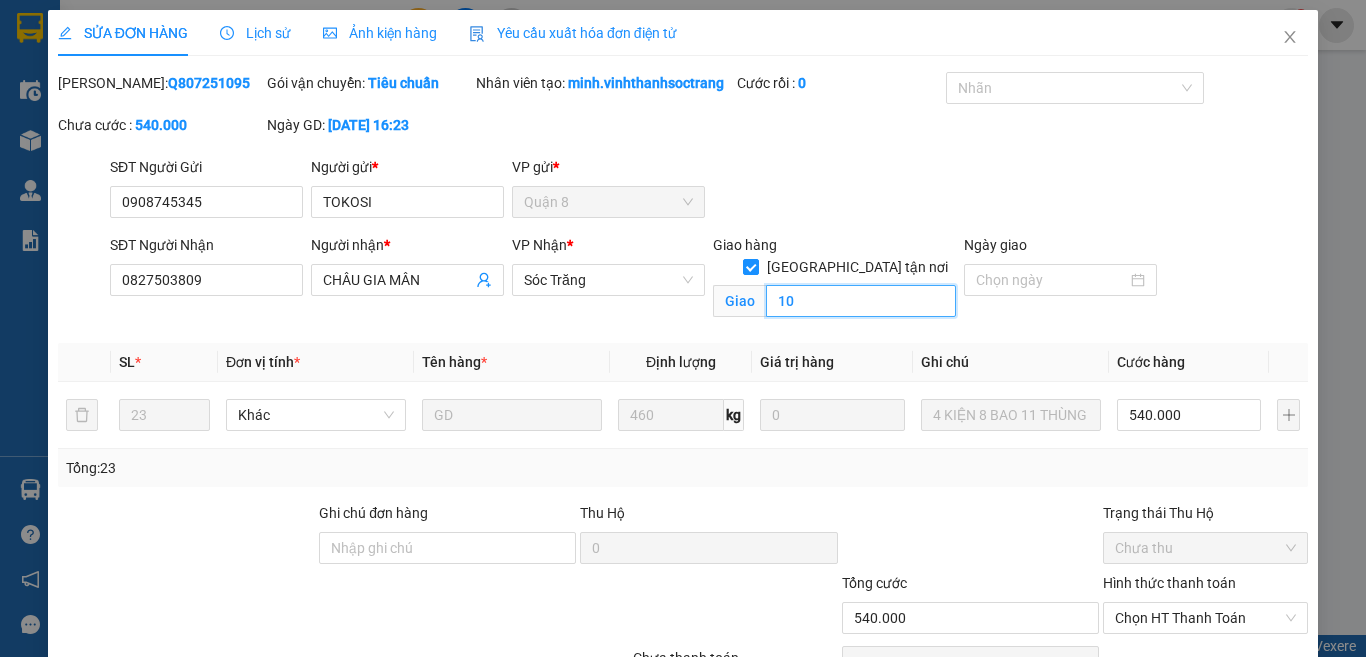 click on "10" at bounding box center (861, 301) 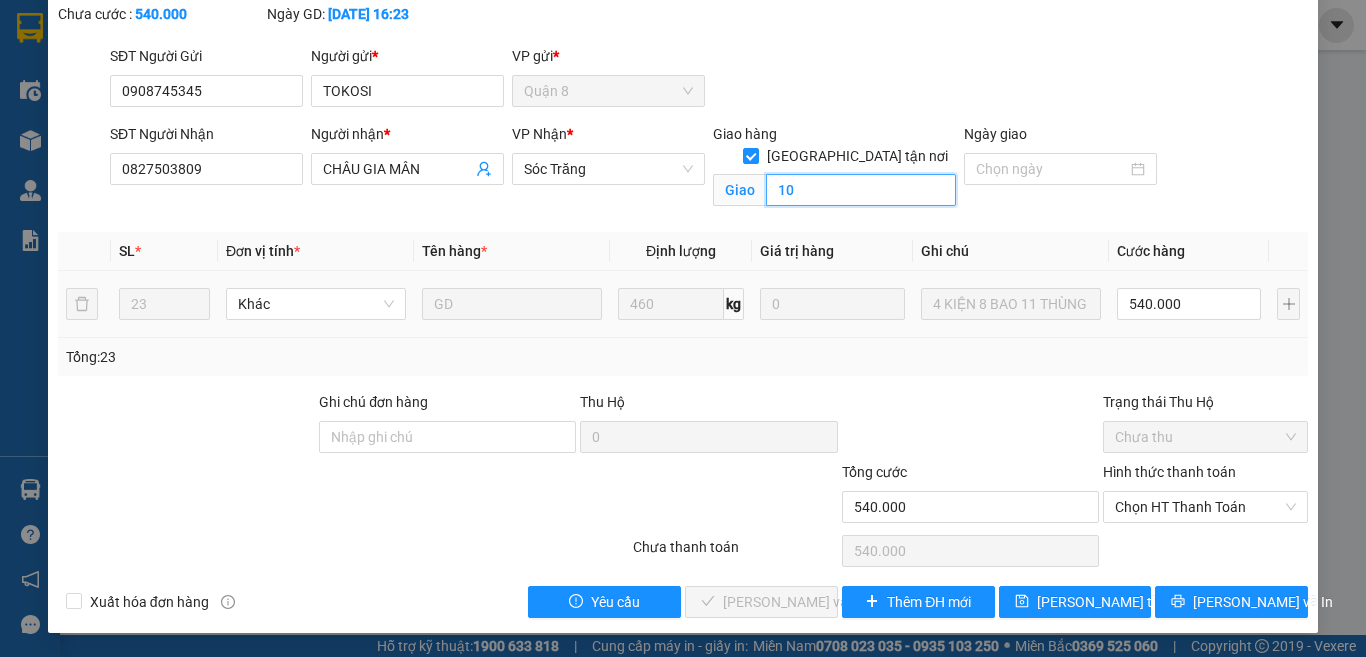 scroll, scrollTop: 133, scrollLeft: 0, axis: vertical 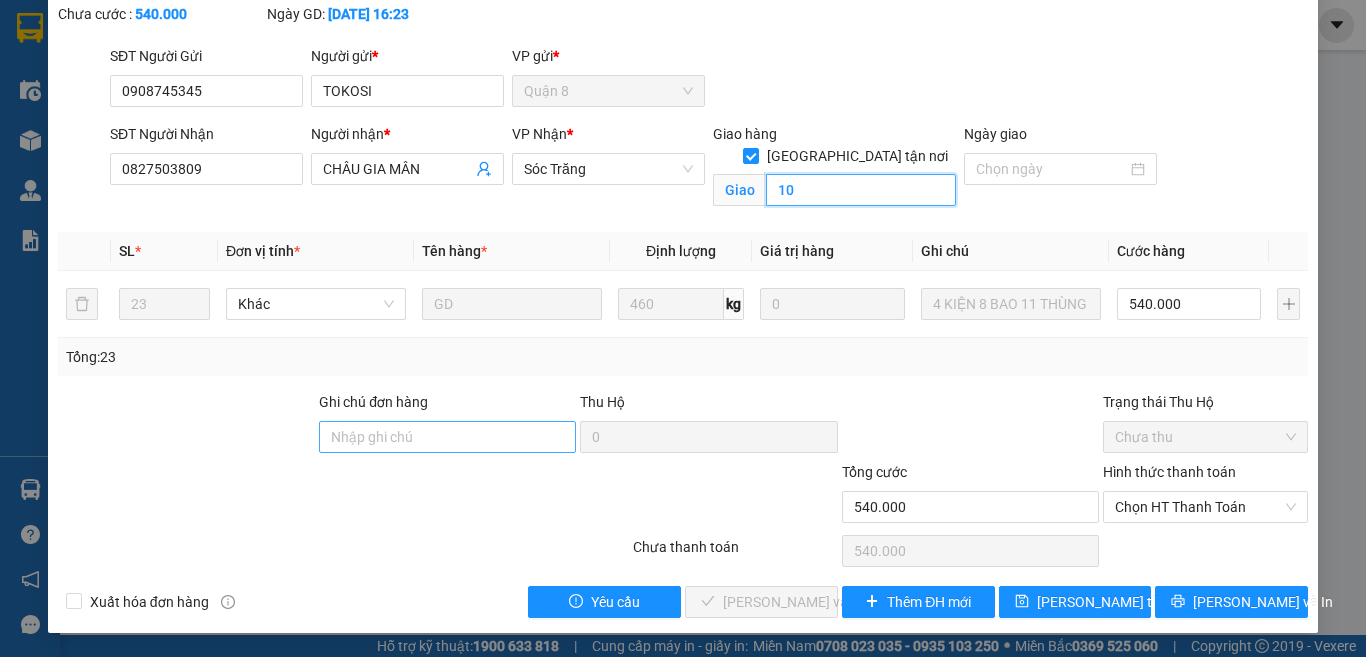 type on "10" 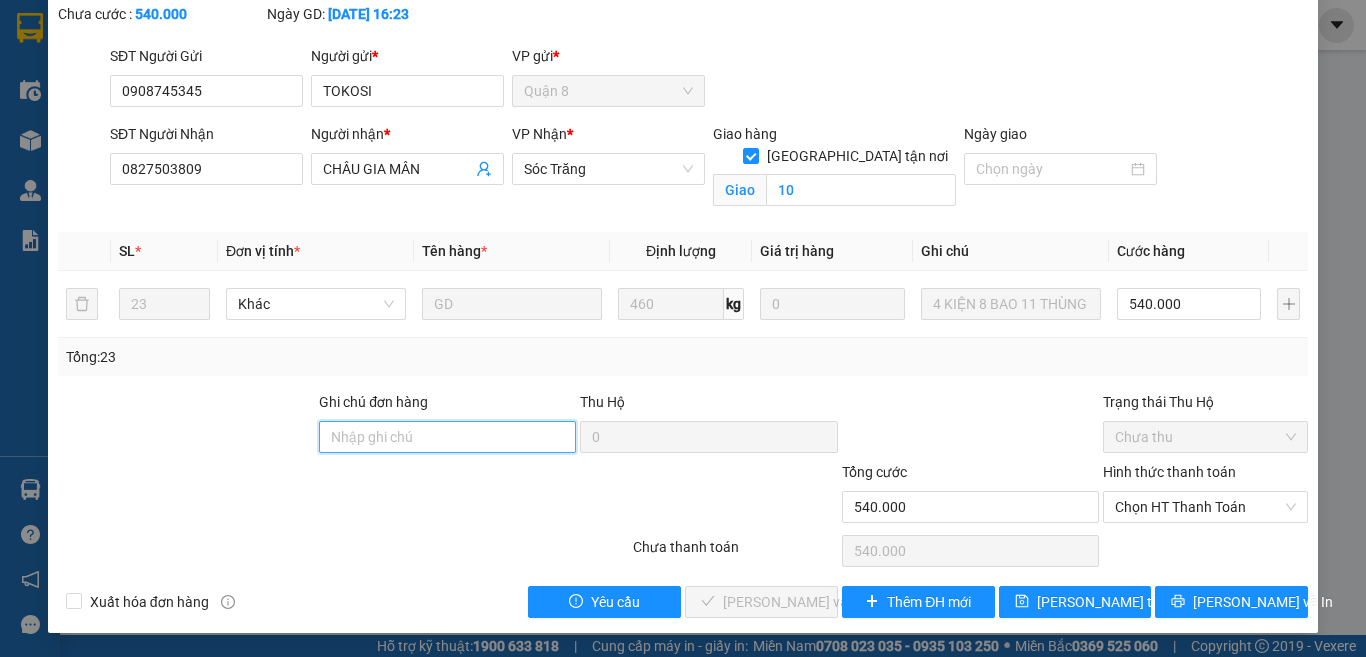 click on "Ghi chú đơn hàng" at bounding box center (447, 437) 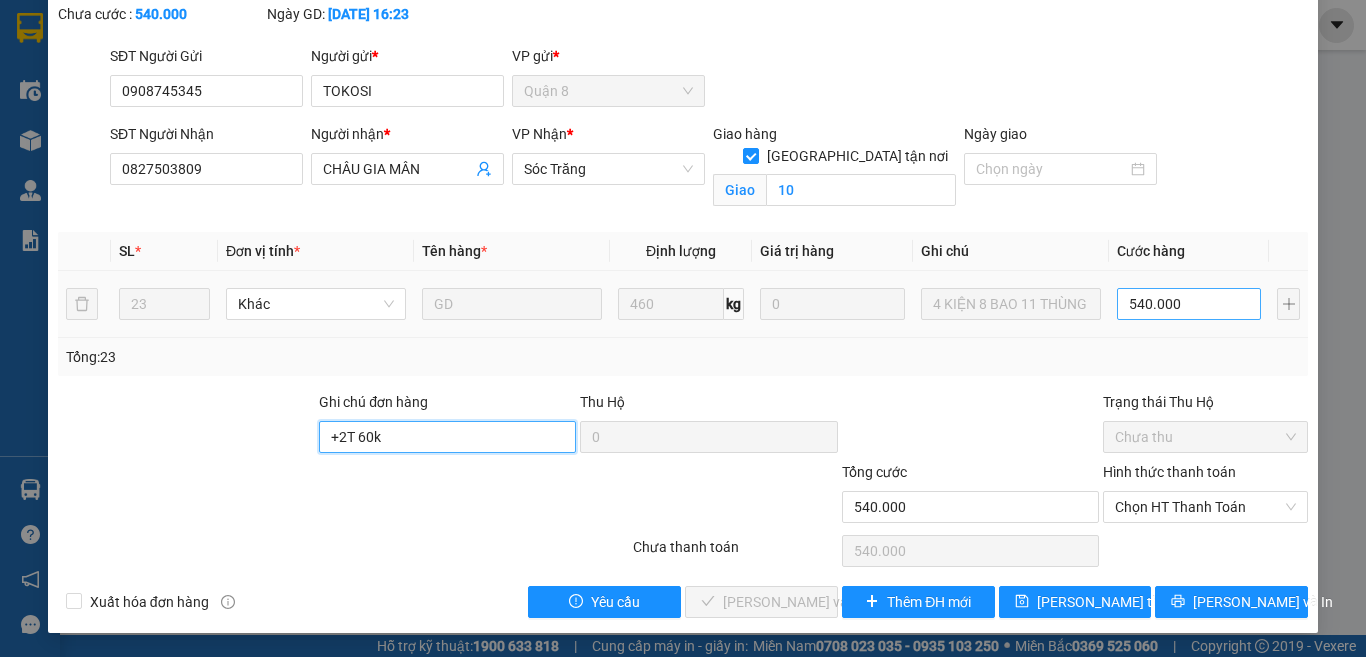 type on "+2T 60k" 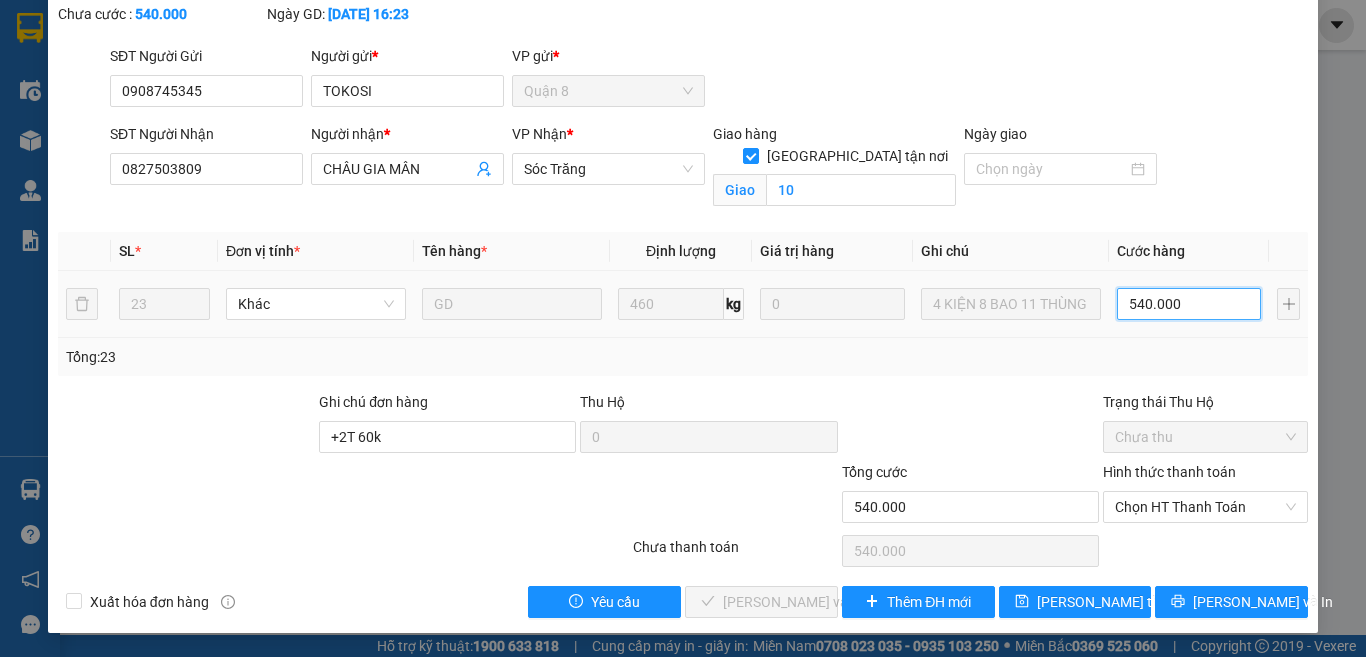click on "540.000" at bounding box center (1189, 304) 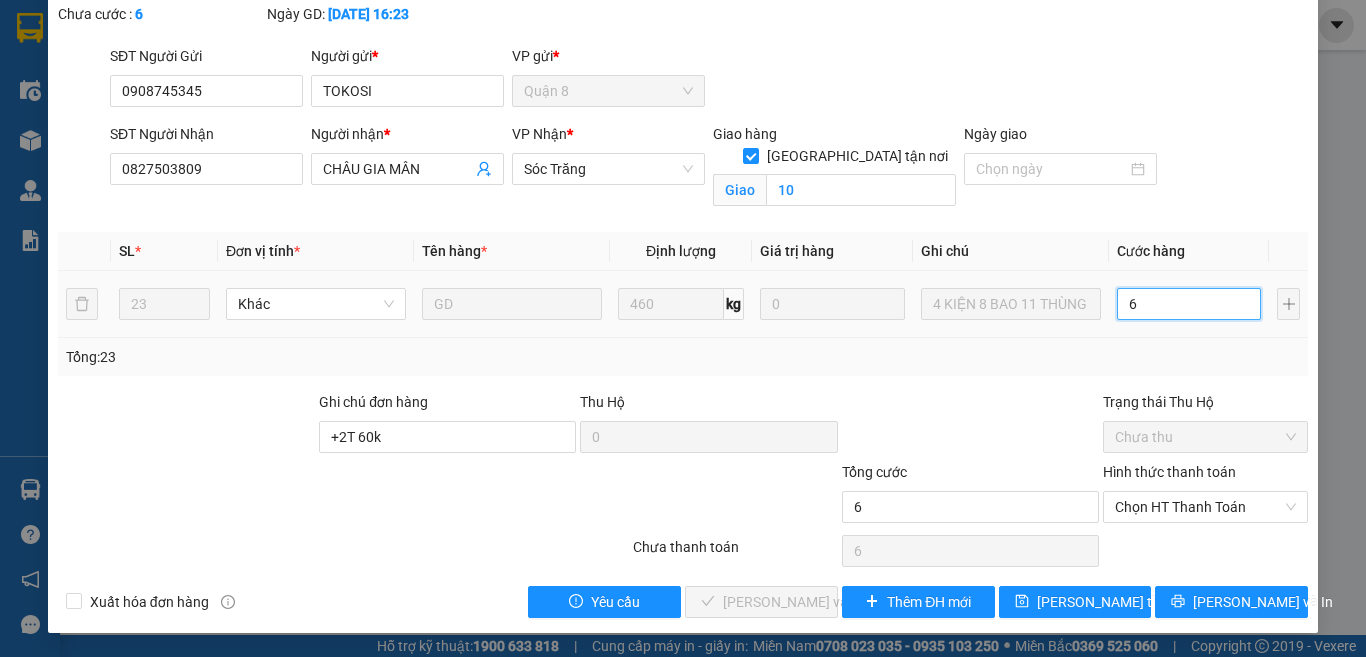 type on "60" 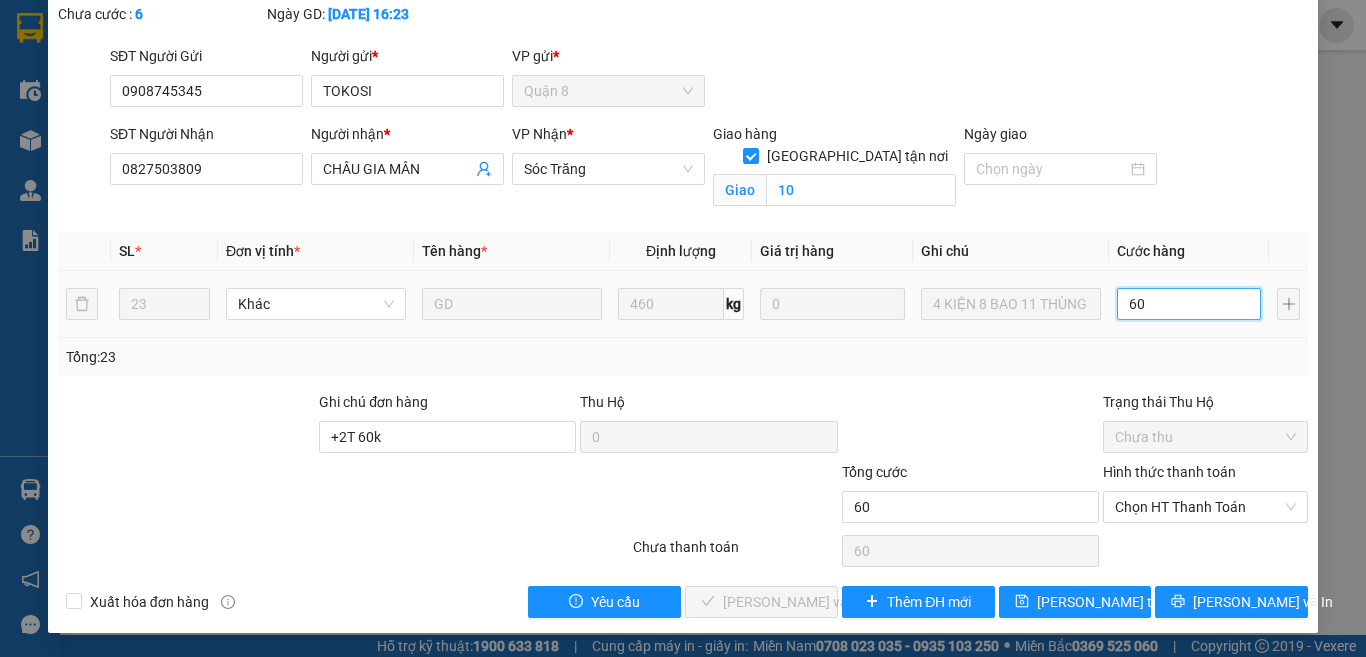 type on "600" 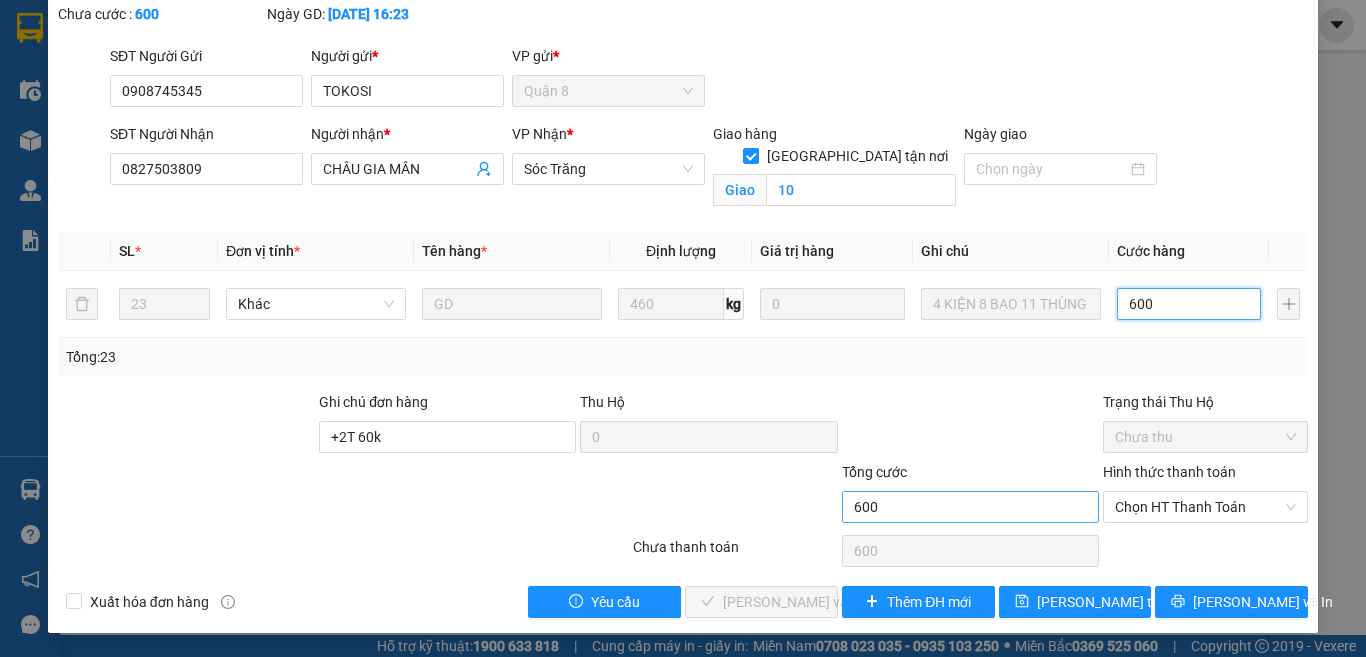 type on "600" 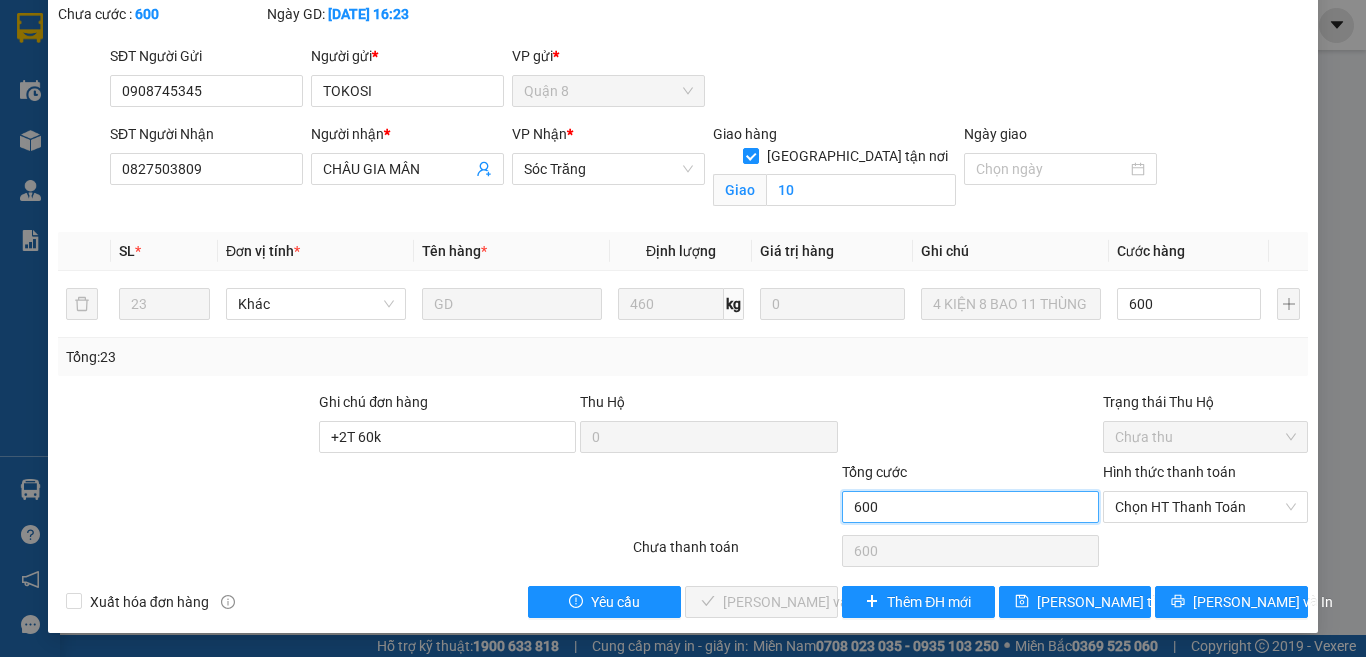 type on "600.000" 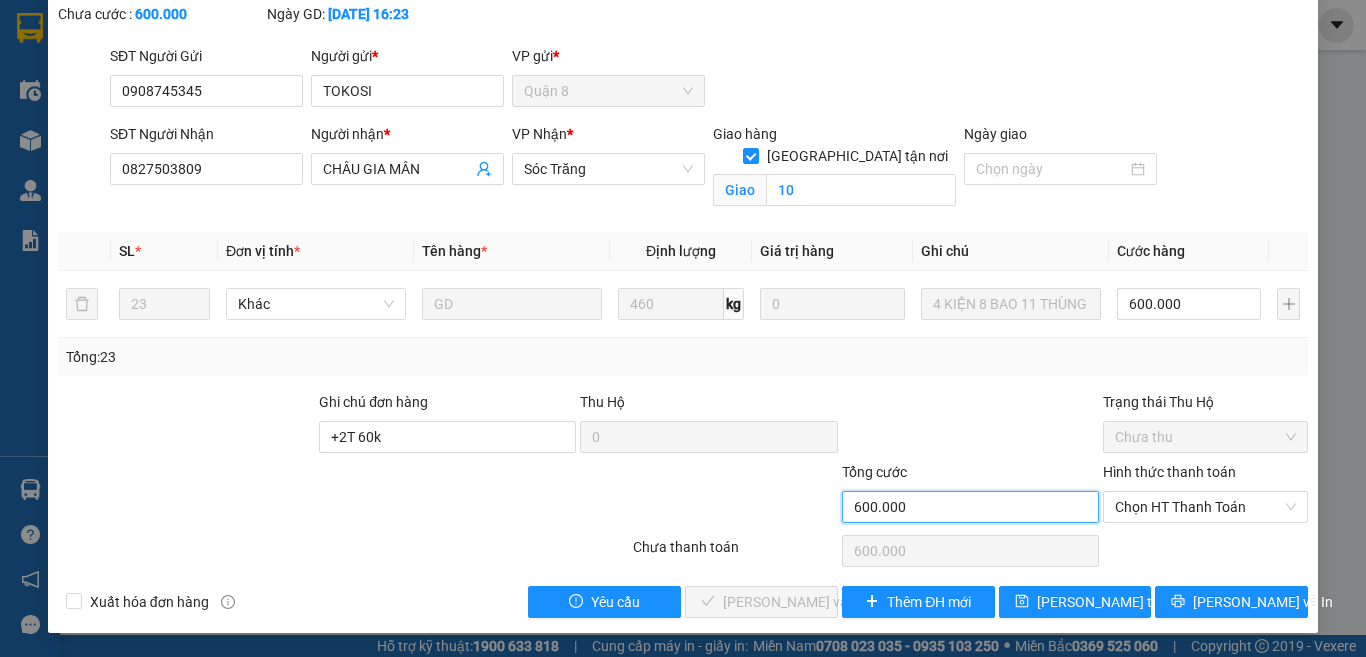 drag, startPoint x: 934, startPoint y: 506, endPoint x: 948, endPoint y: 498, distance: 16.124516 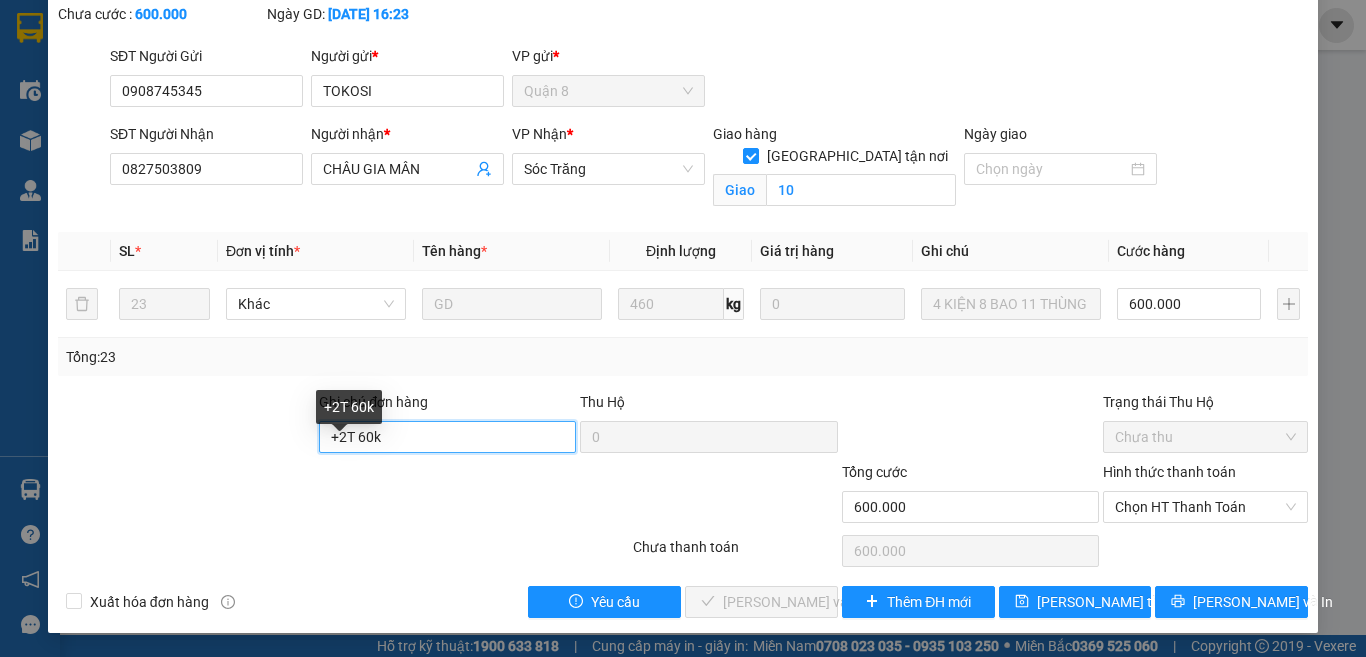 click on "+2T 60k" at bounding box center (447, 437) 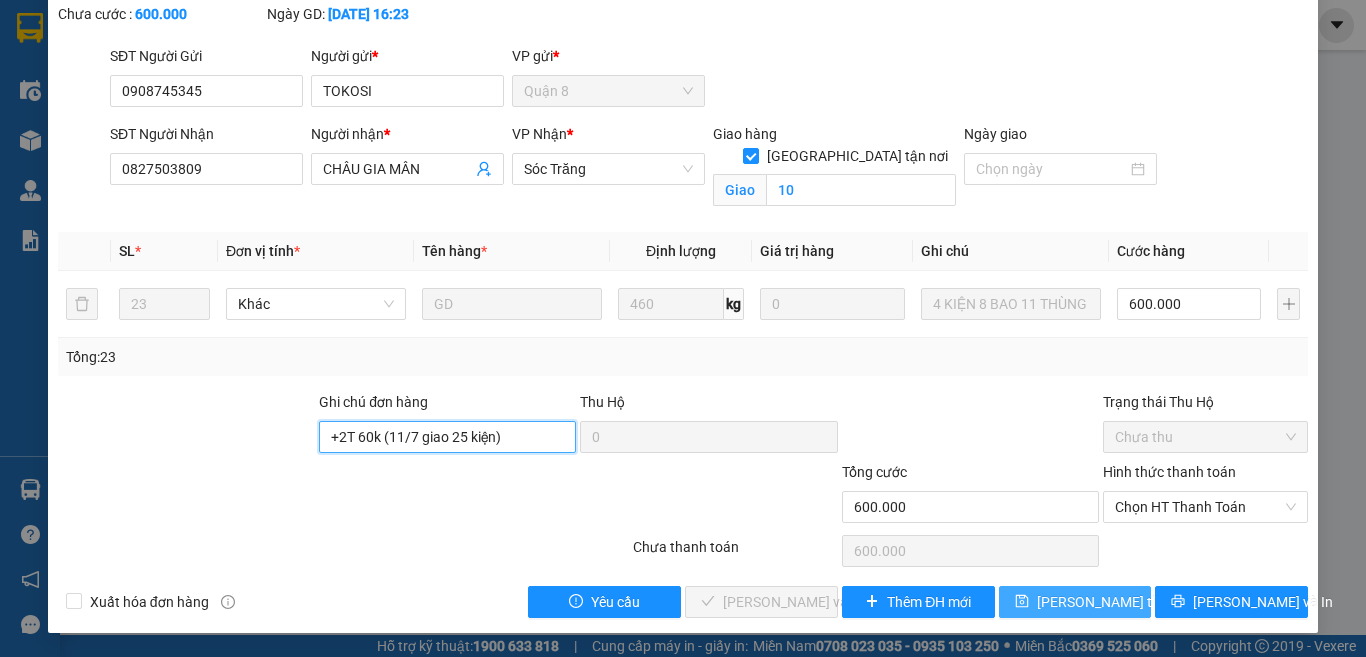 type on "+2T 60k (11/7 giao 25 kiện)" 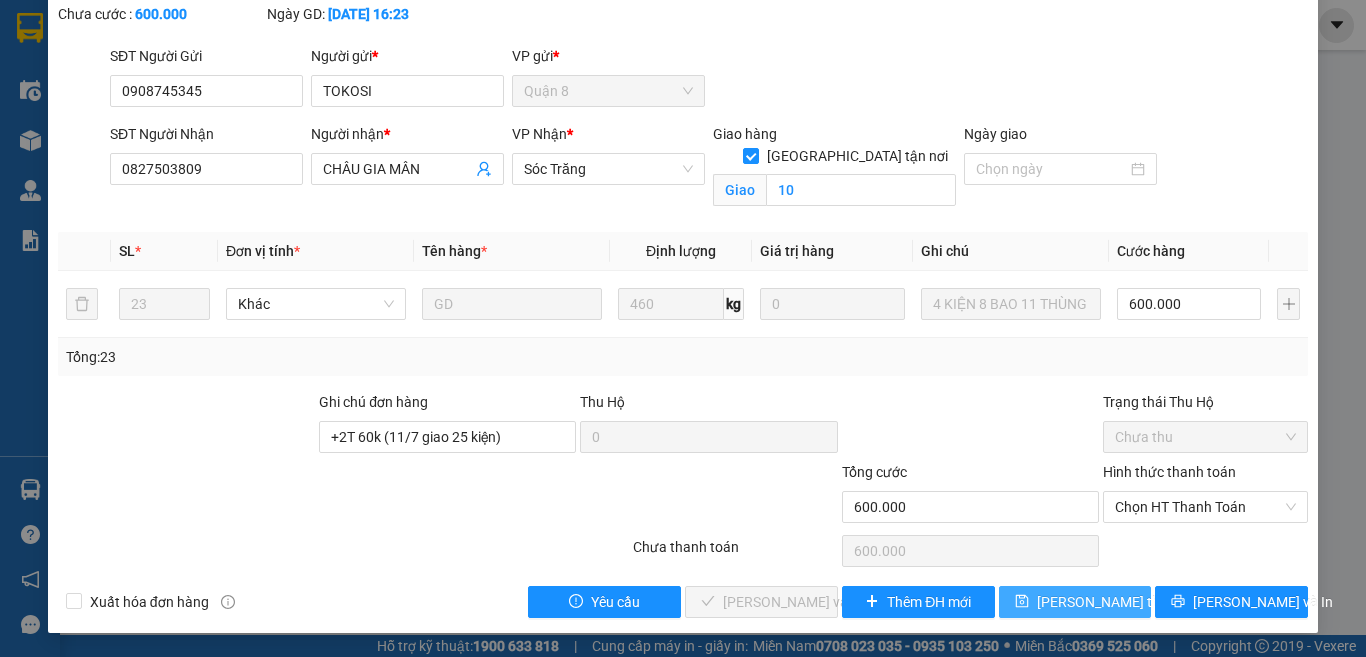 click on "Lưu thay đổi" at bounding box center [1075, 602] 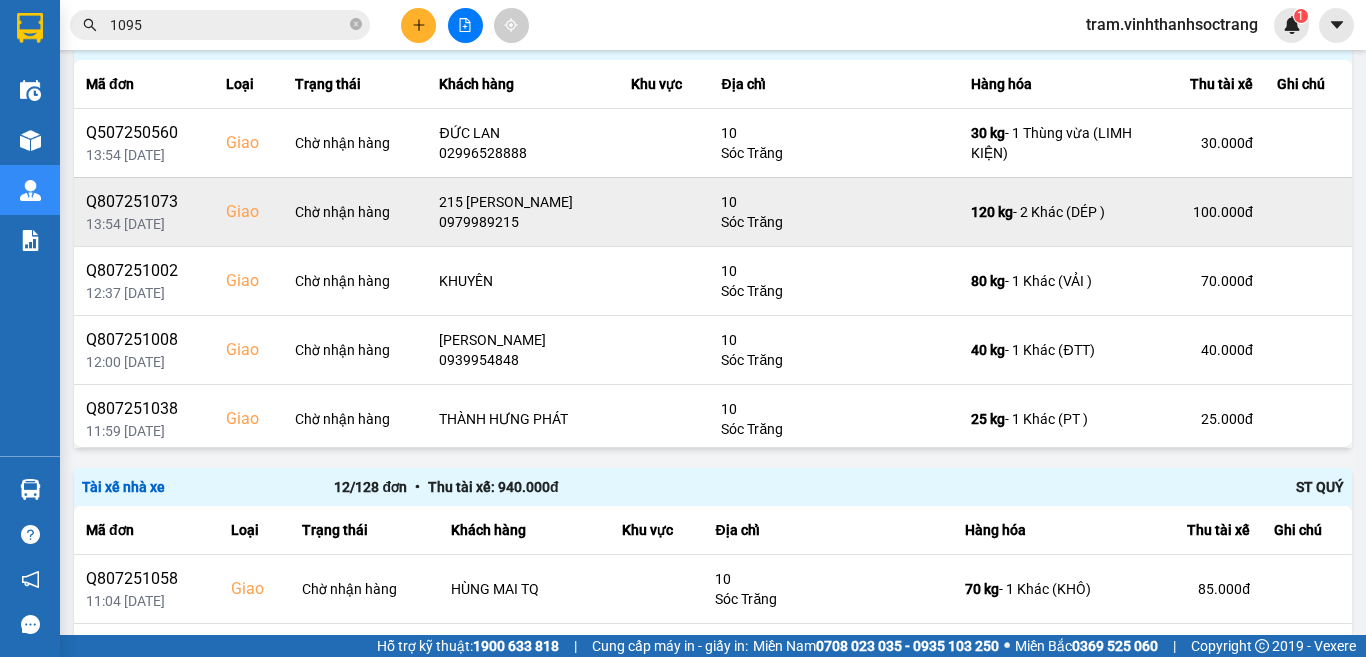 scroll, scrollTop: 0, scrollLeft: 0, axis: both 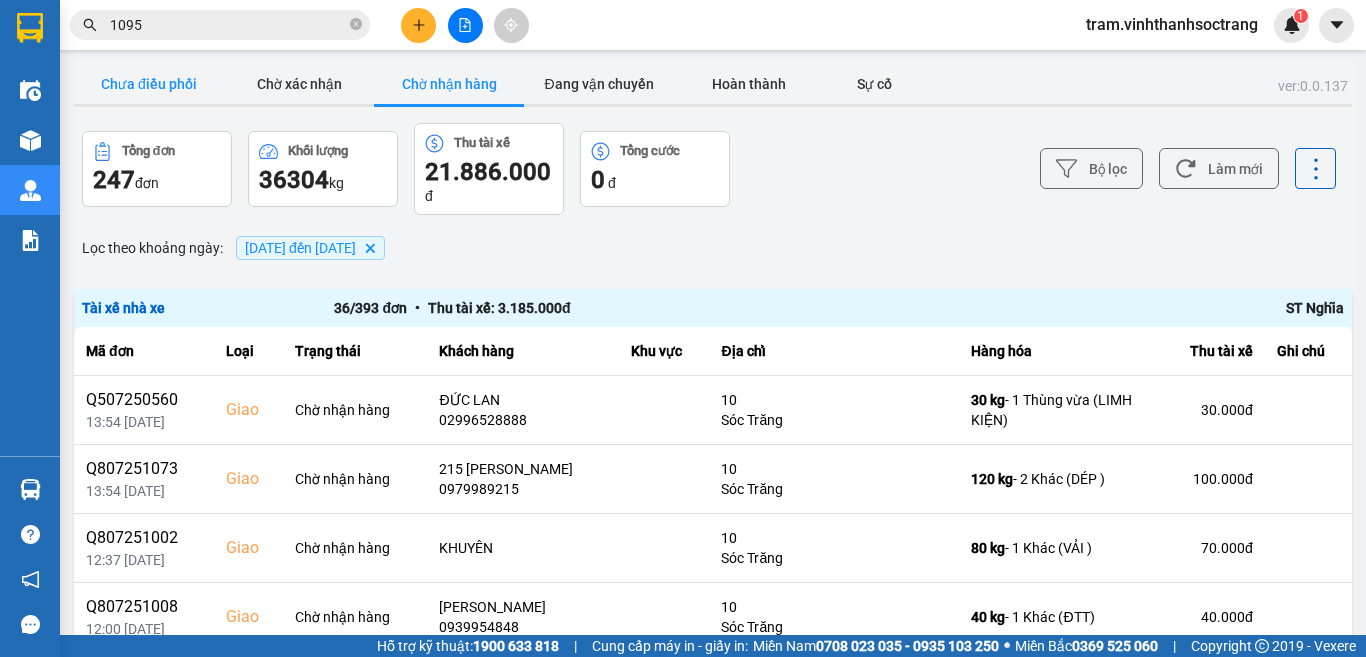 click on "Chưa điều phối" at bounding box center (149, 84) 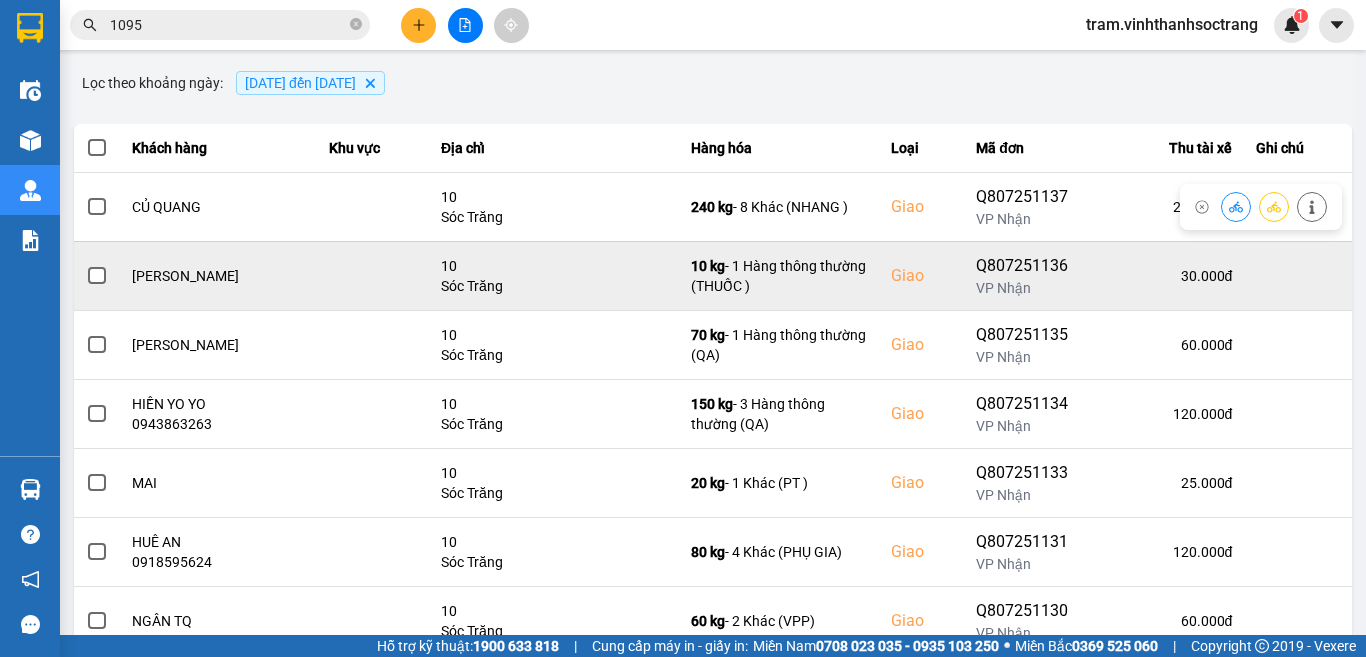 scroll, scrollTop: 423, scrollLeft: 0, axis: vertical 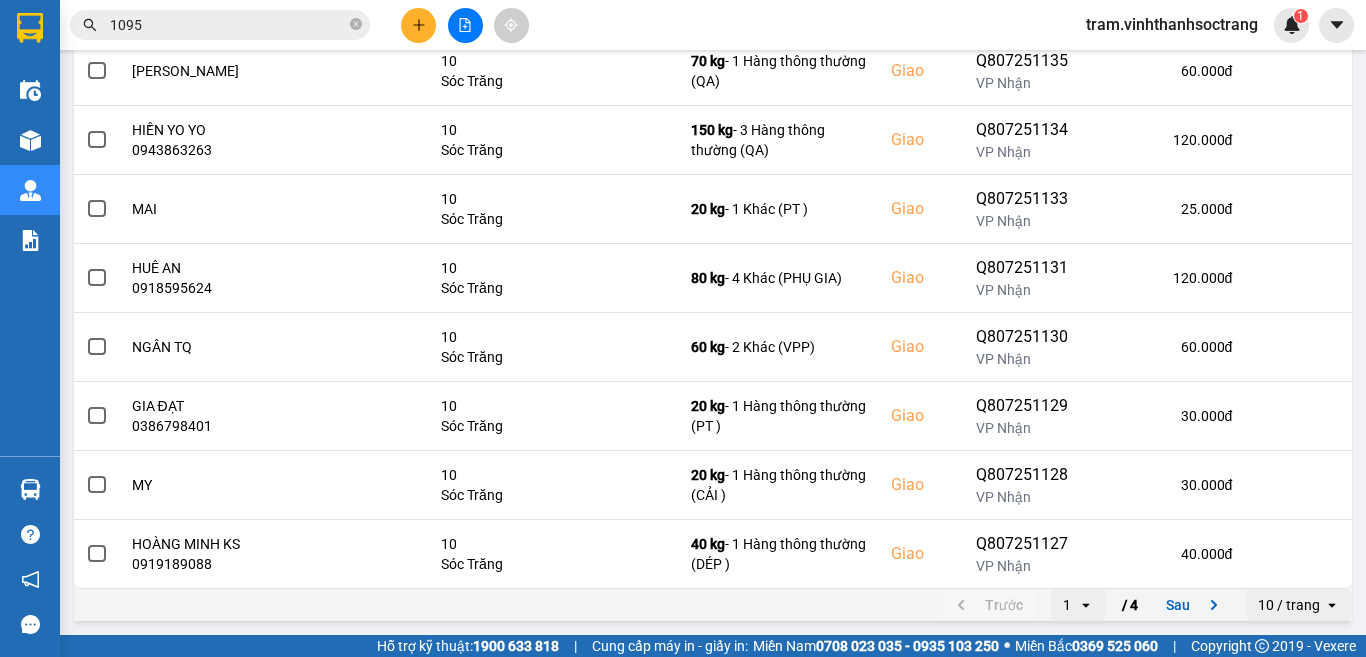 click on "10 / trang" at bounding box center (1289, 605) 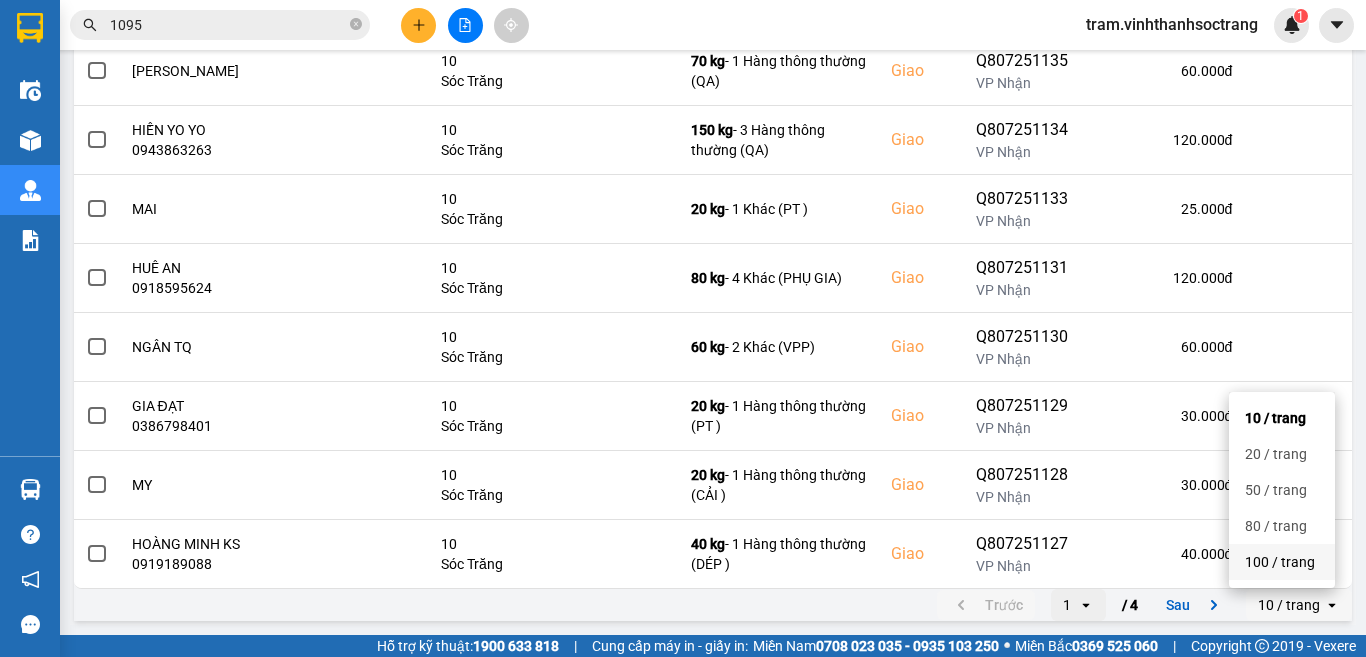 click on "100 / trang" at bounding box center (1282, 562) 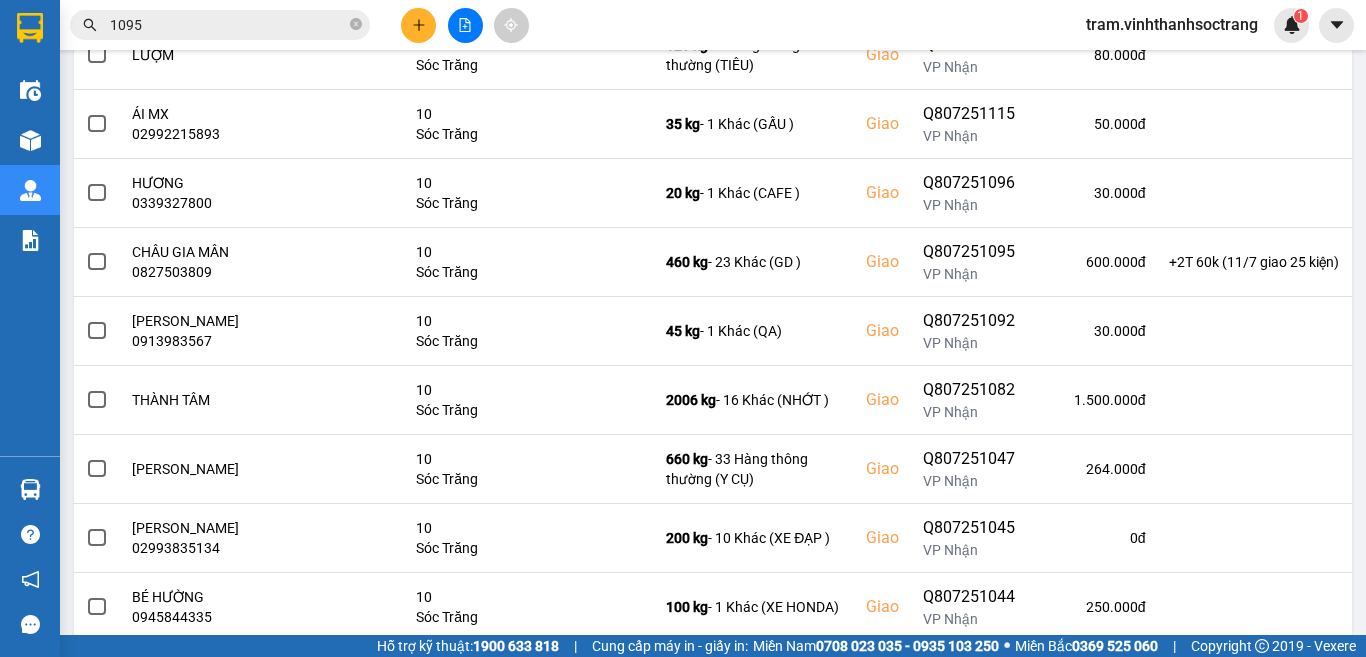 scroll, scrollTop: 1200, scrollLeft: 0, axis: vertical 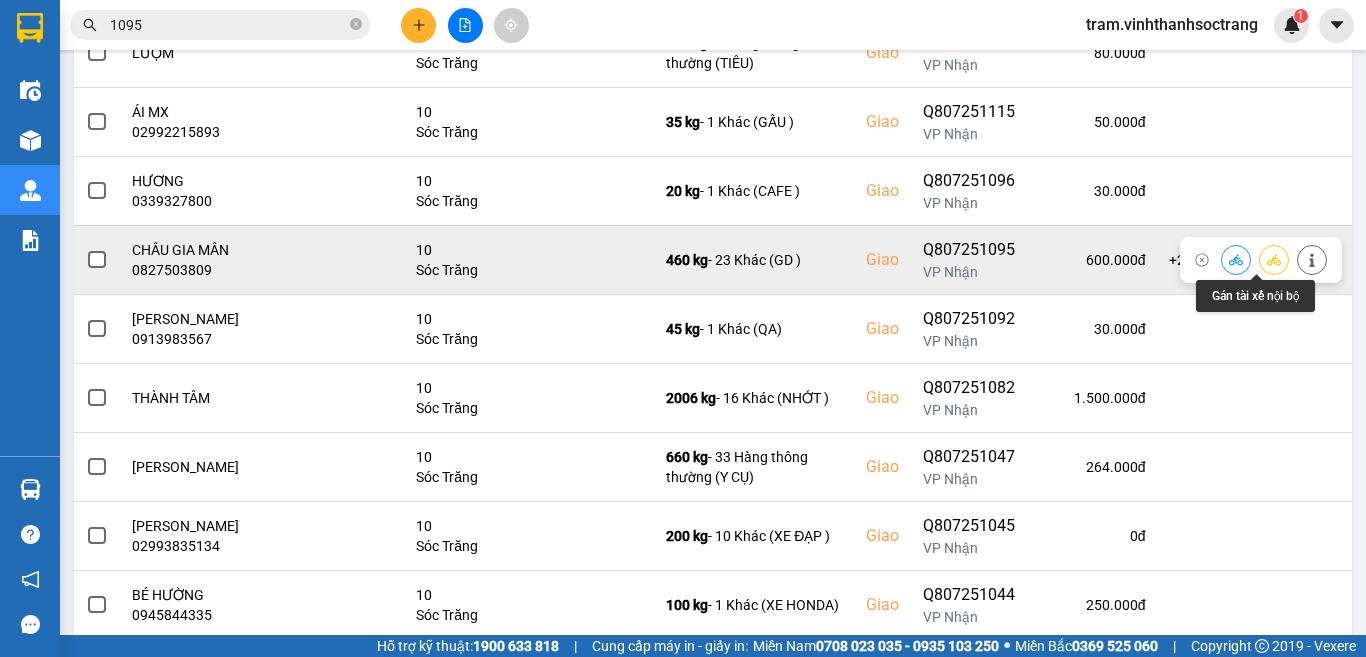 click 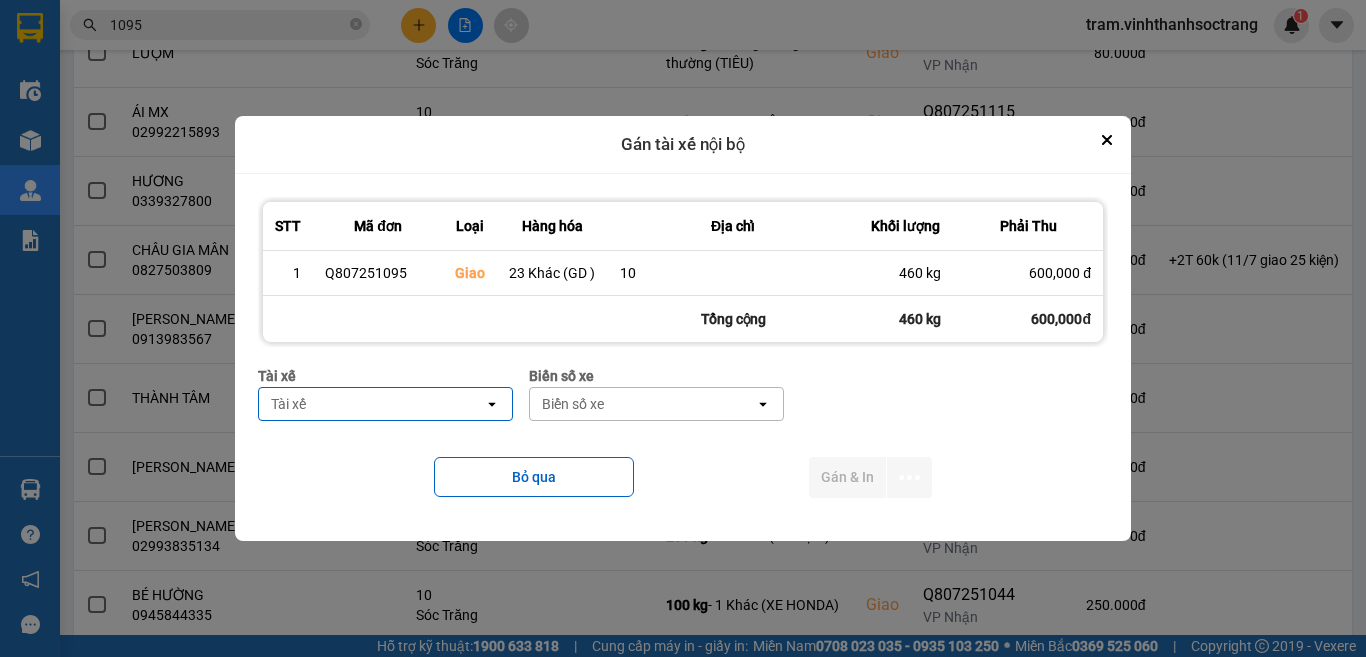 click on "Tài xế" at bounding box center [371, 404] 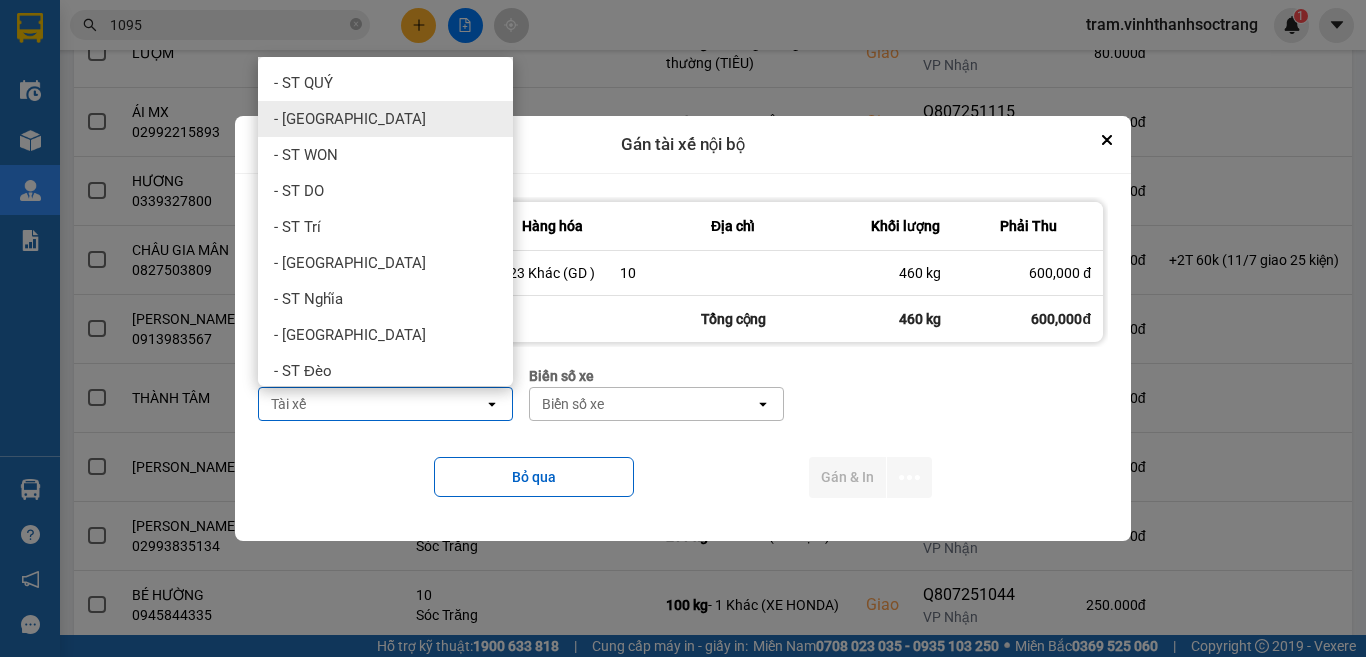 click on "- [GEOGRAPHIC_DATA]" at bounding box center [350, 119] 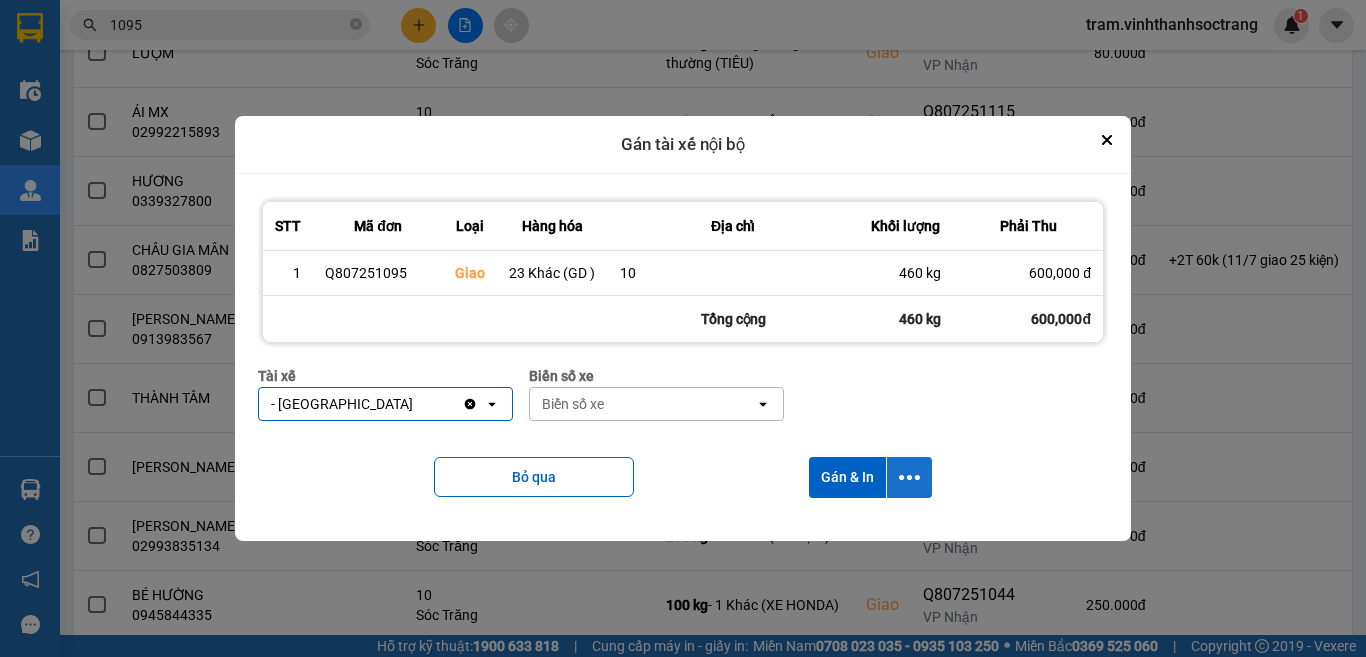 click 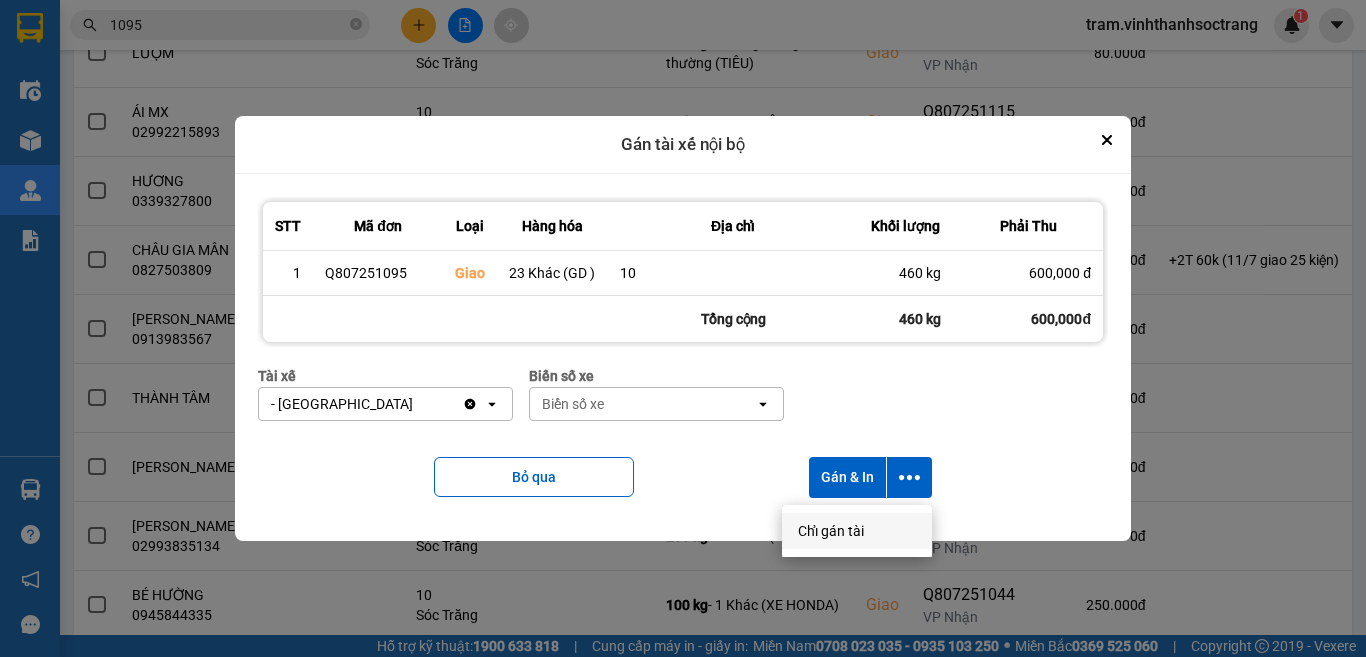 click on "Chỉ gán tài" at bounding box center [831, 531] 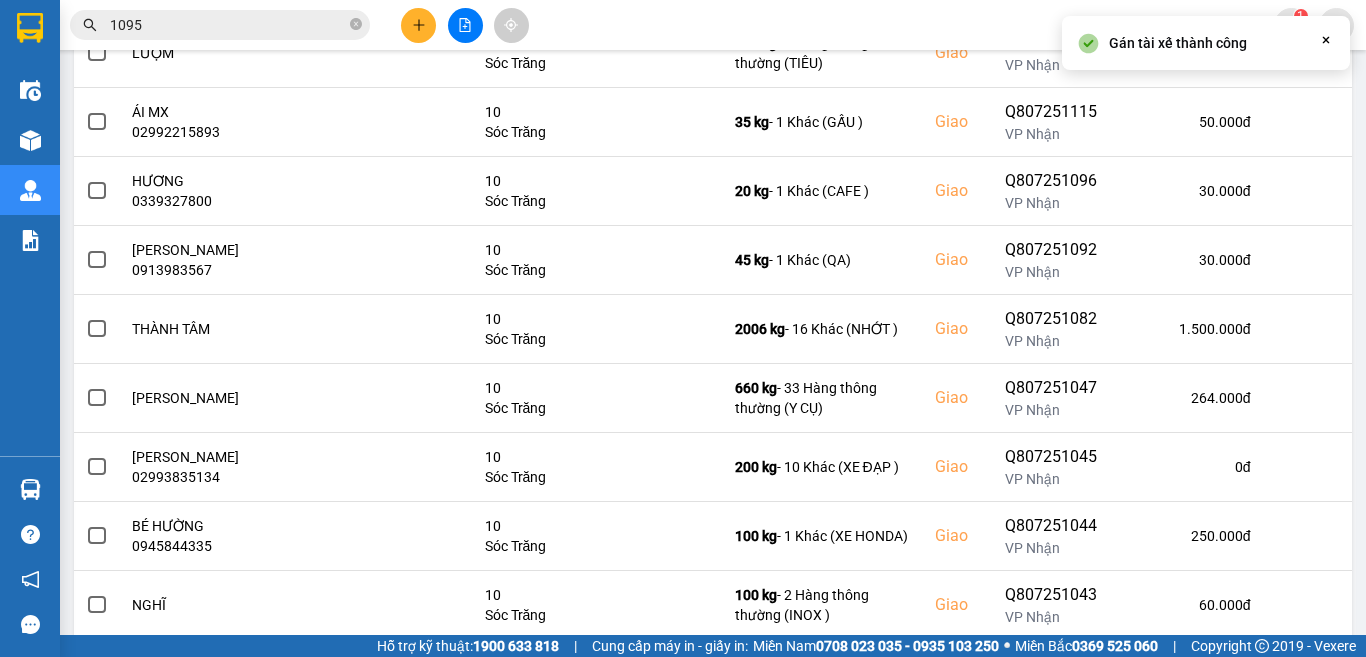 scroll, scrollTop: 0, scrollLeft: 0, axis: both 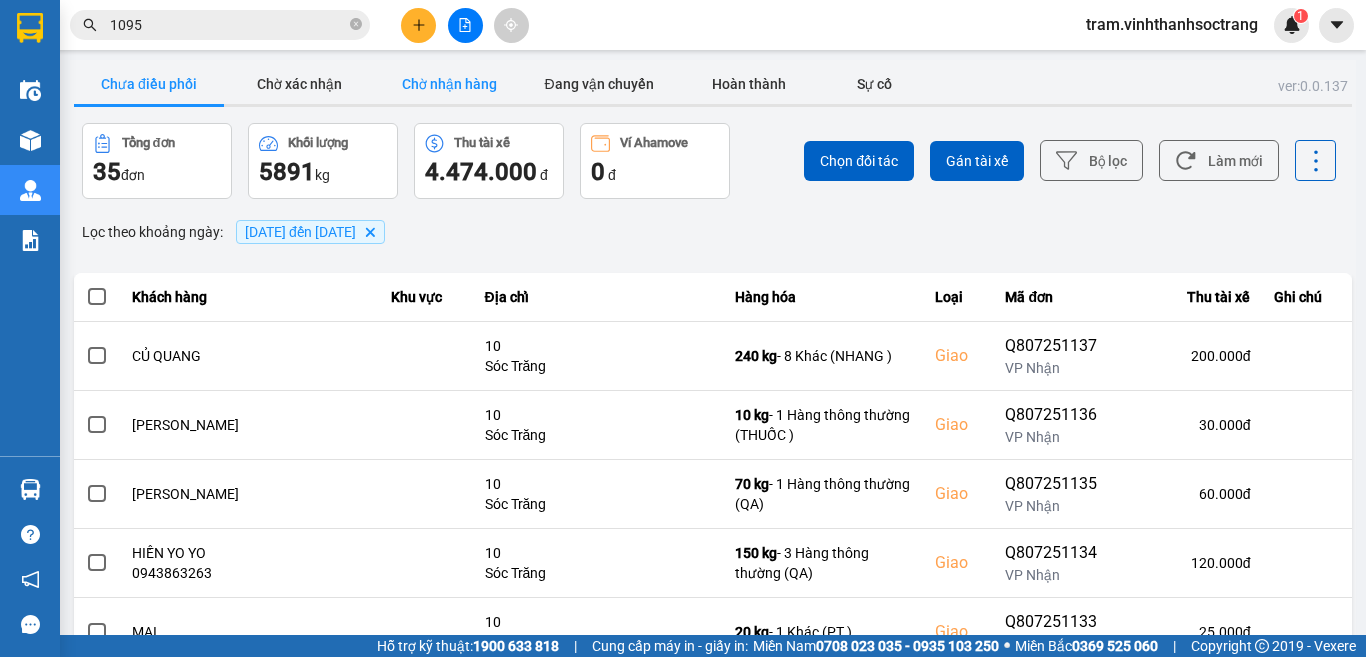 click on "Chờ nhận hàng" at bounding box center [449, 84] 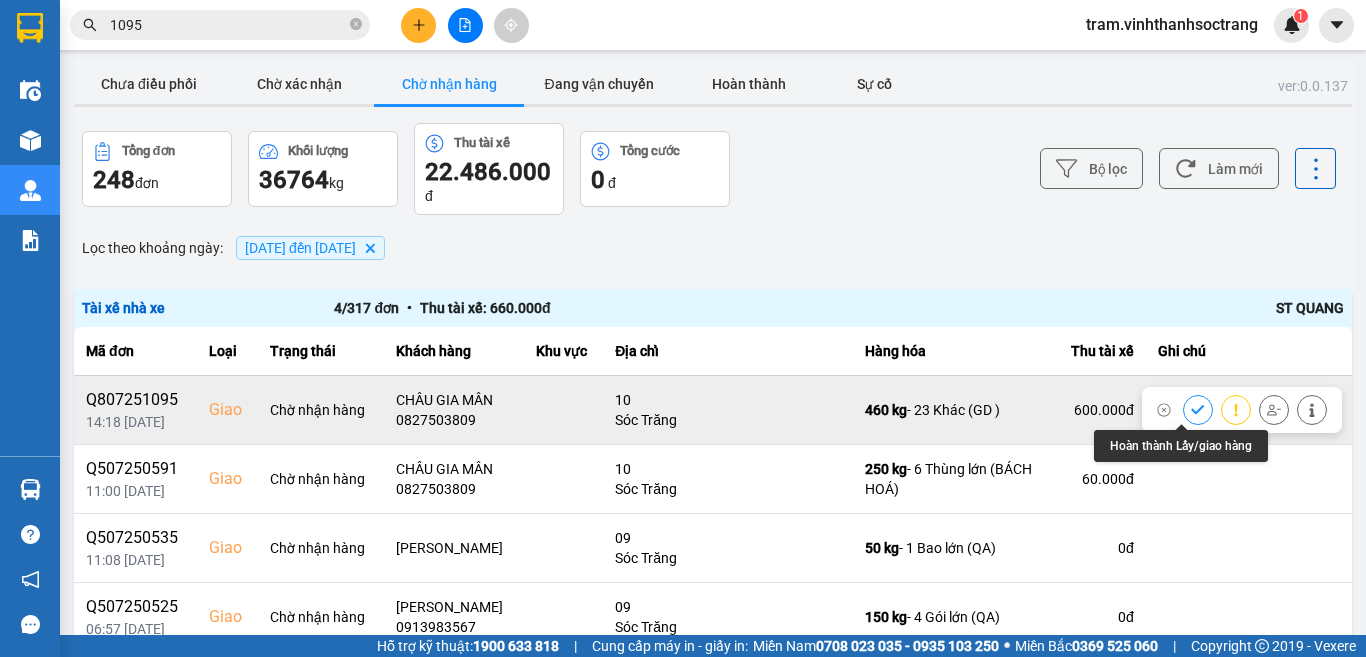 click 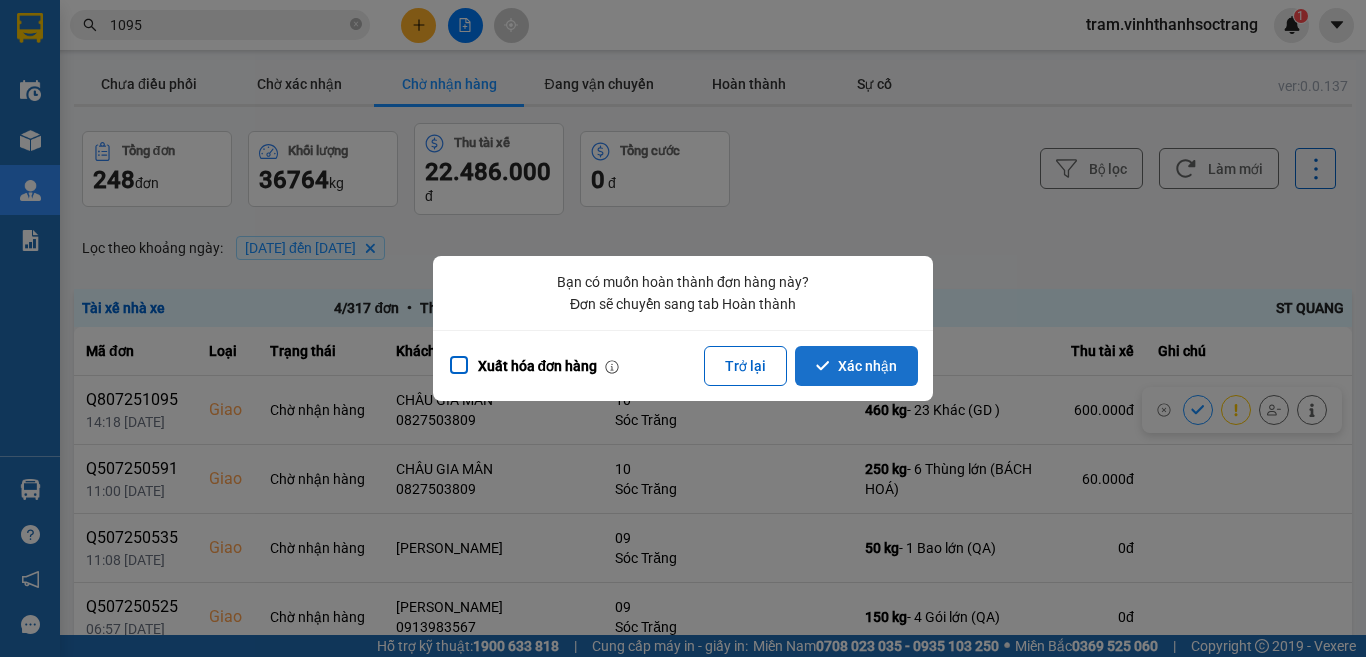 click on "Xác nhận" at bounding box center [856, 366] 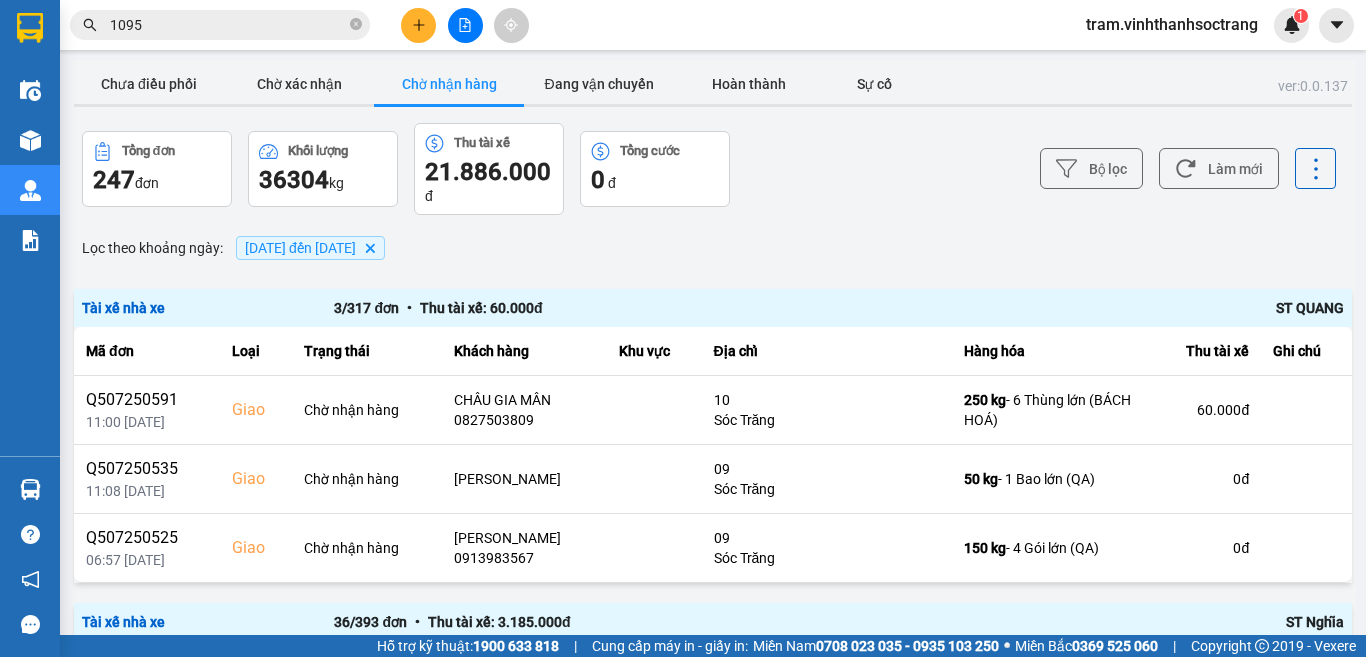 scroll, scrollTop: 556, scrollLeft: 0, axis: vertical 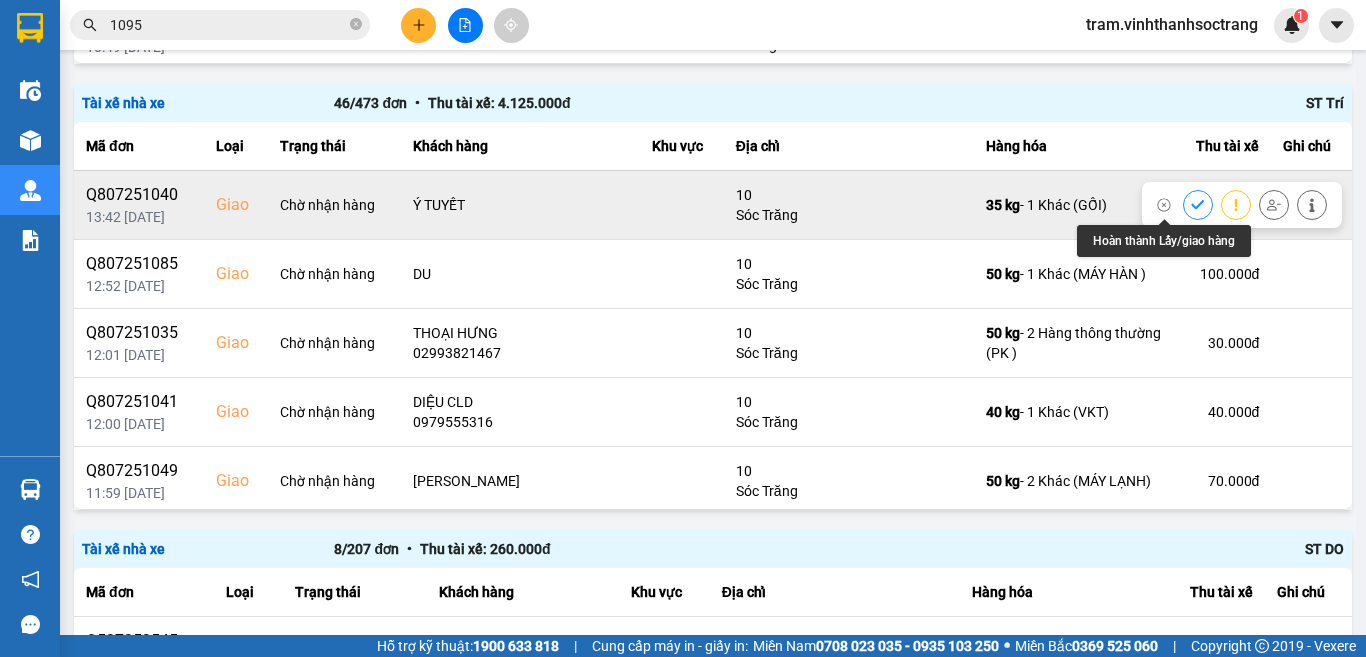 click 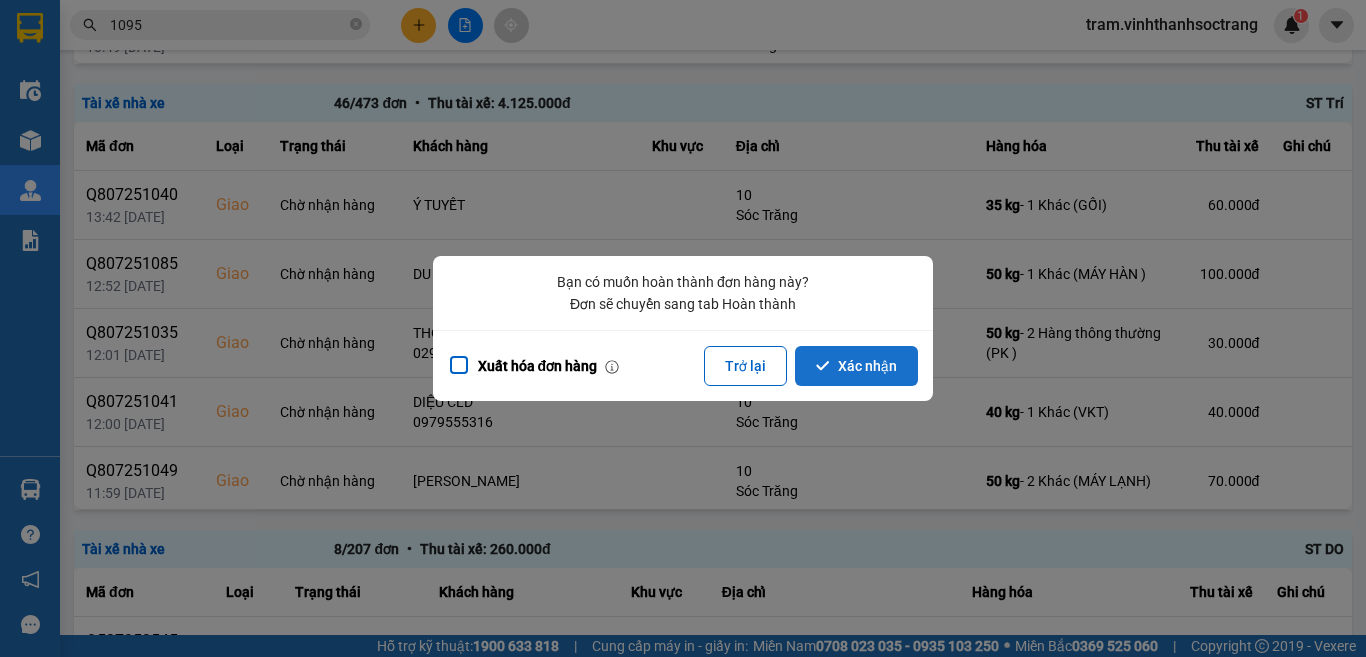 click on "Xác nhận" at bounding box center [856, 366] 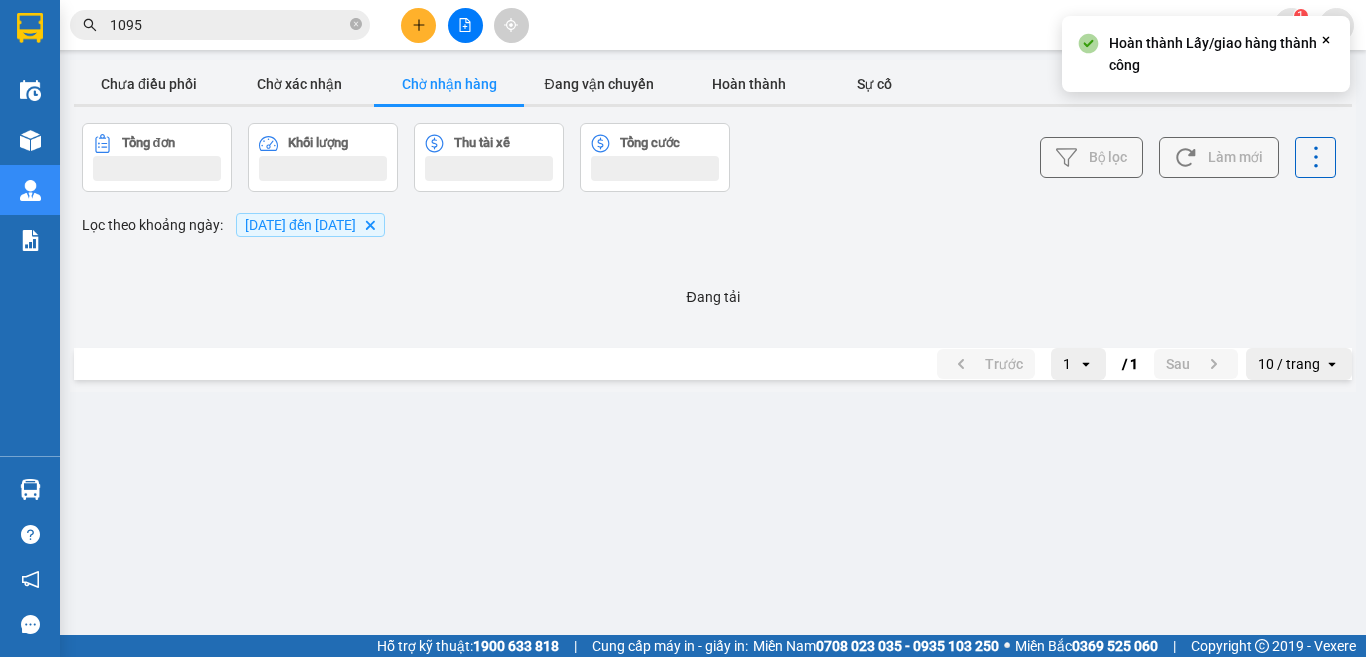 scroll, scrollTop: 0, scrollLeft: 0, axis: both 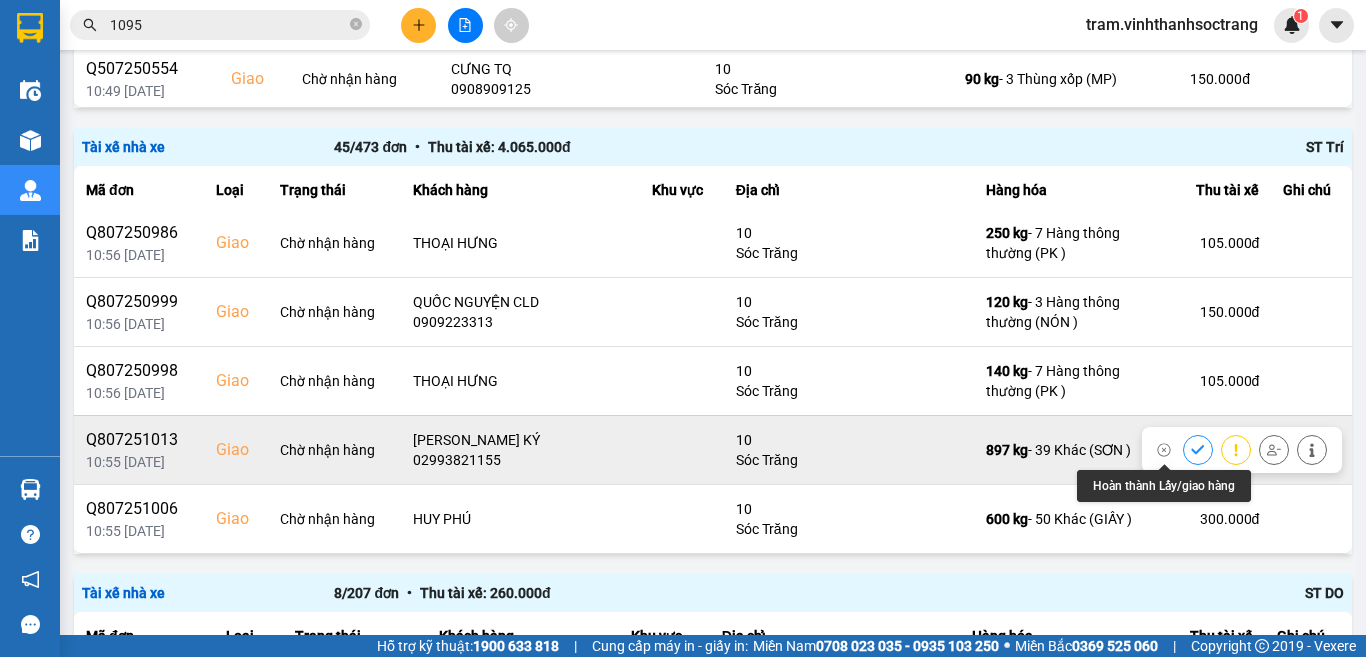 click 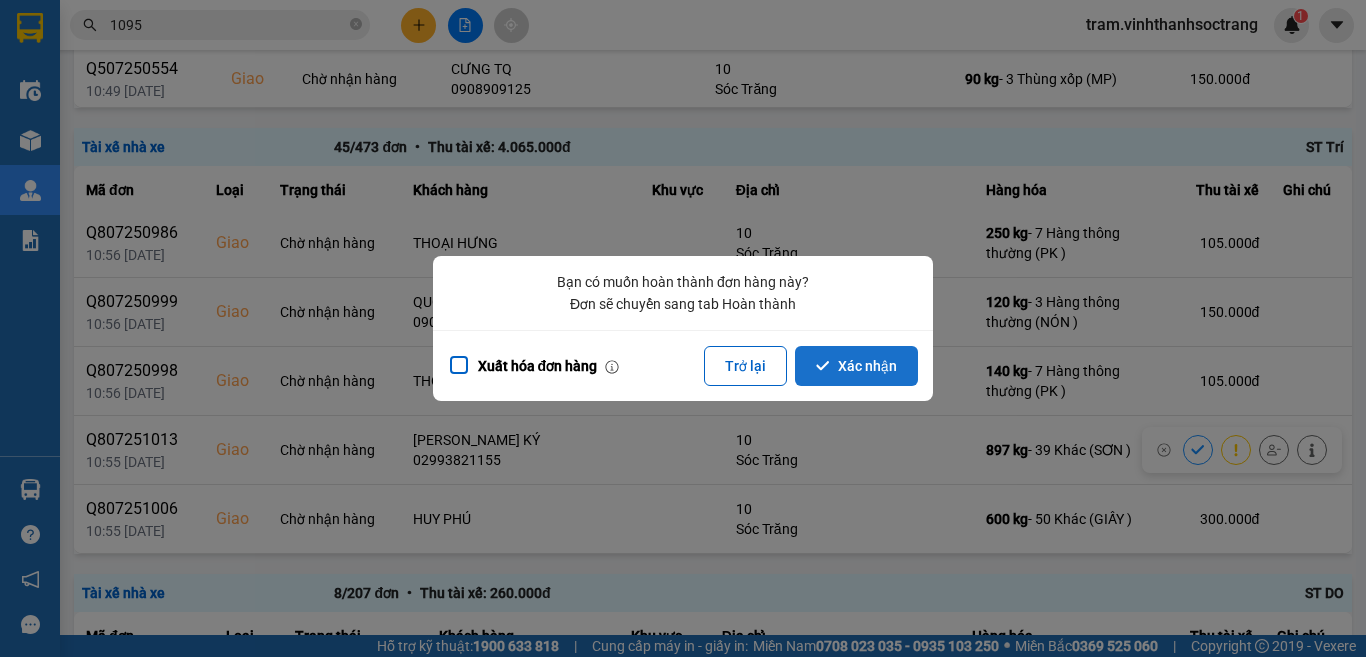 click on "Xác nhận" at bounding box center [856, 366] 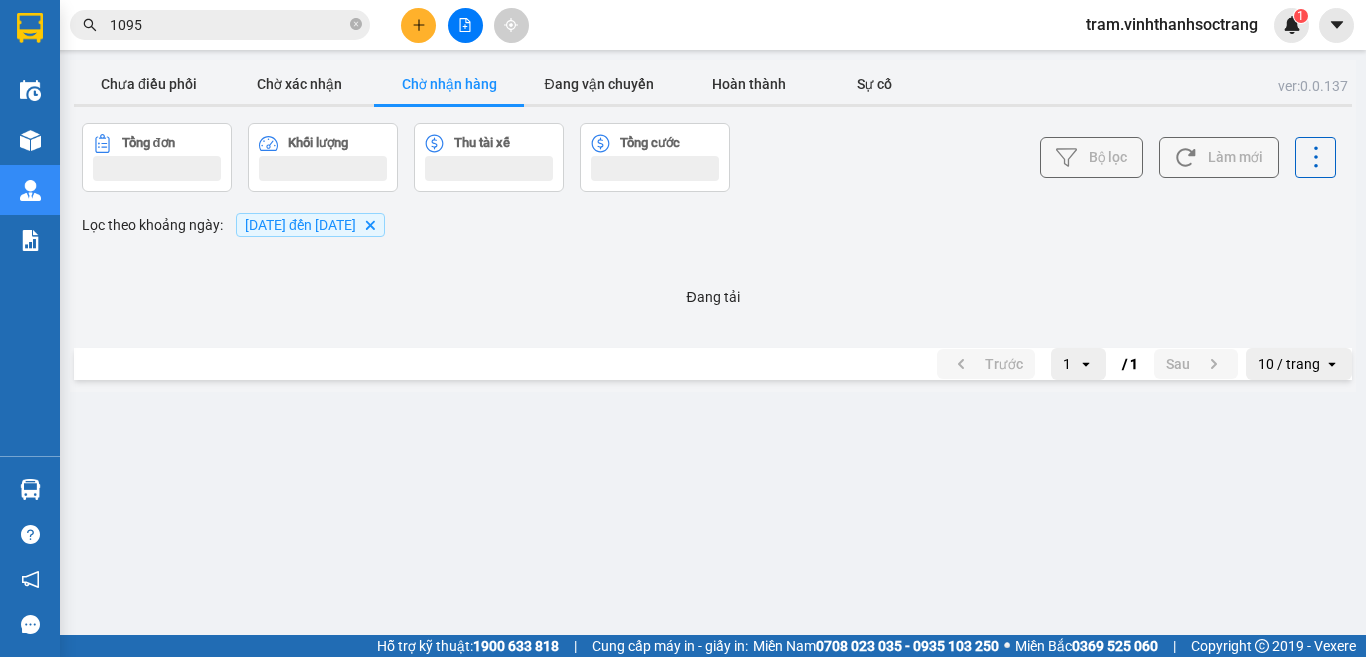 scroll, scrollTop: 0, scrollLeft: 0, axis: both 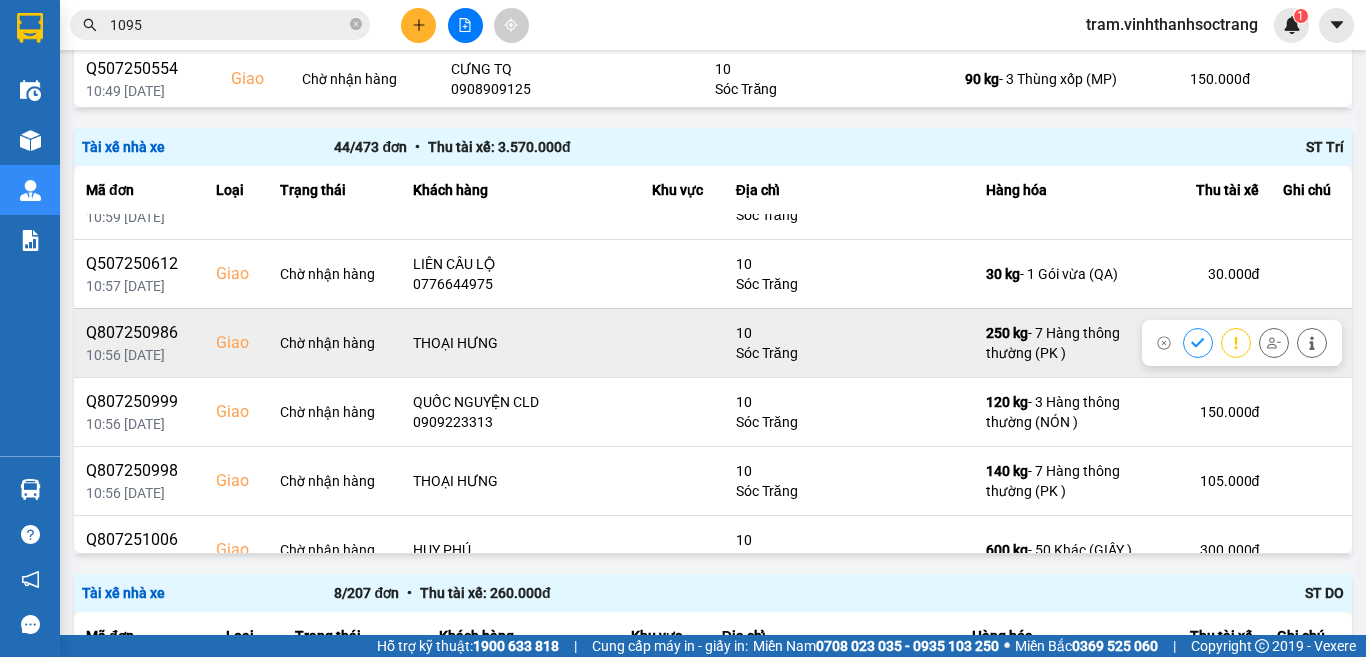 click 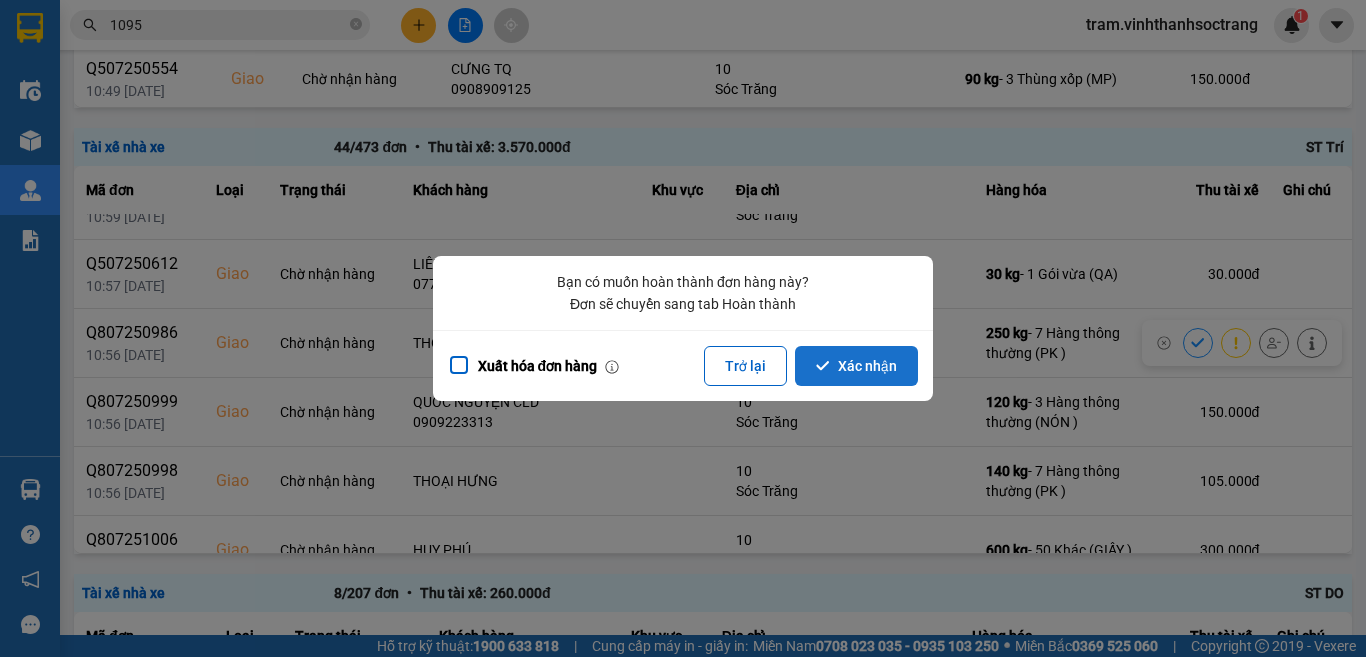 click on "Xác nhận" at bounding box center [856, 366] 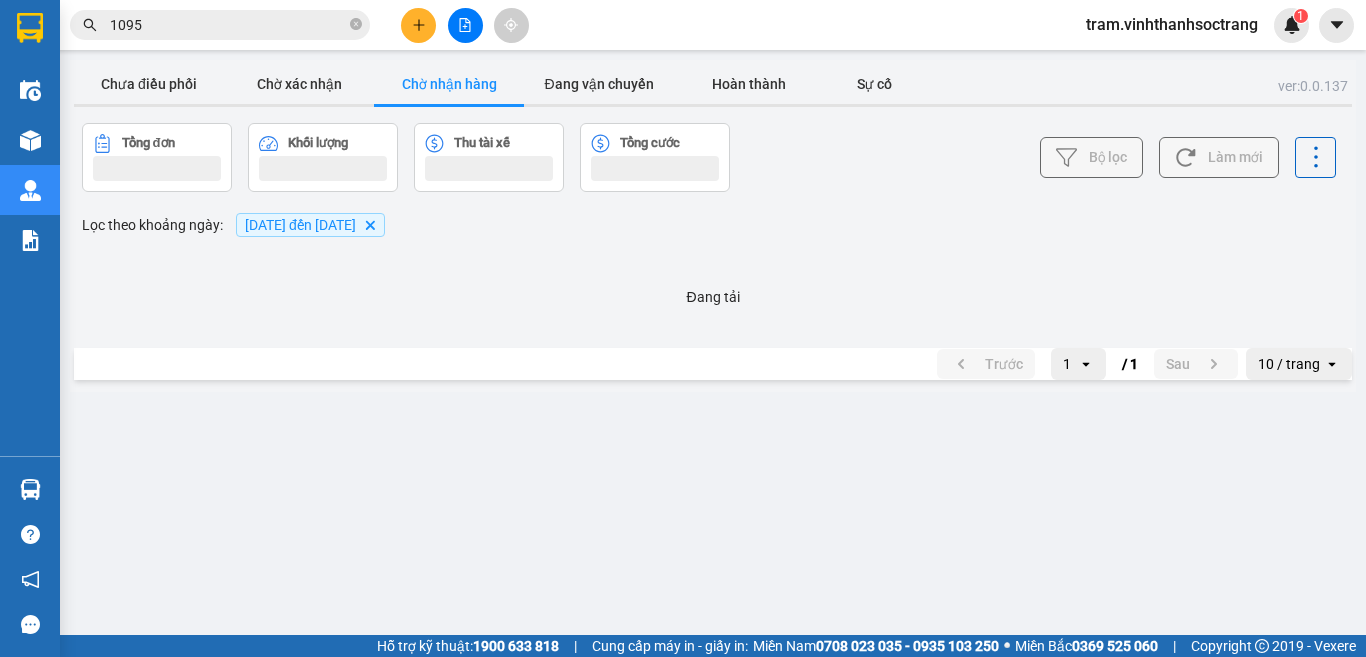 scroll, scrollTop: 0, scrollLeft: 0, axis: both 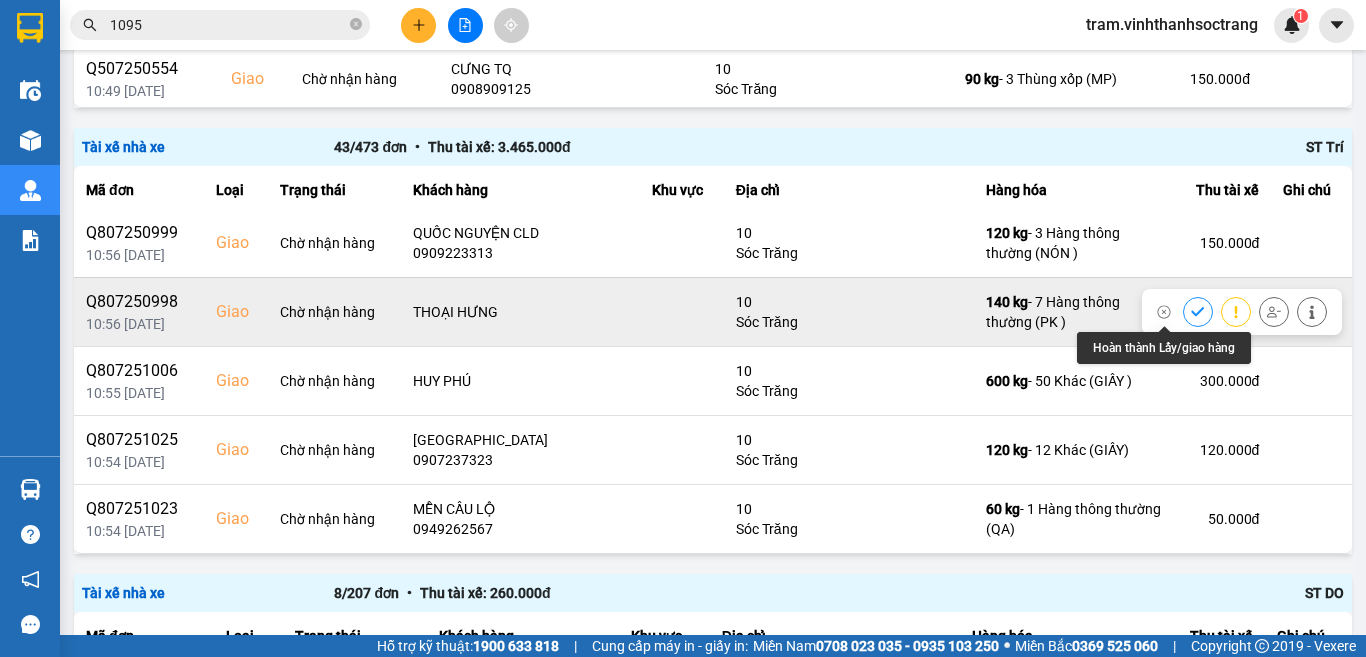 click at bounding box center (1198, 311) 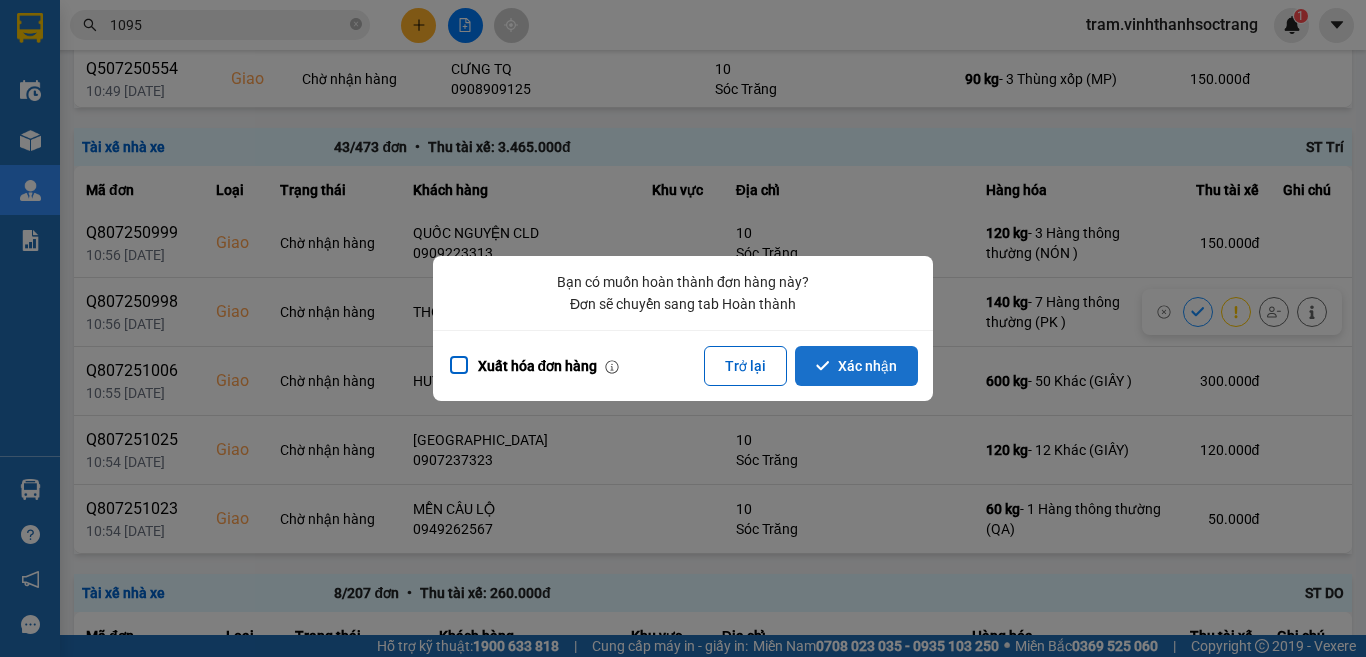 click on "Xác nhận" at bounding box center [856, 366] 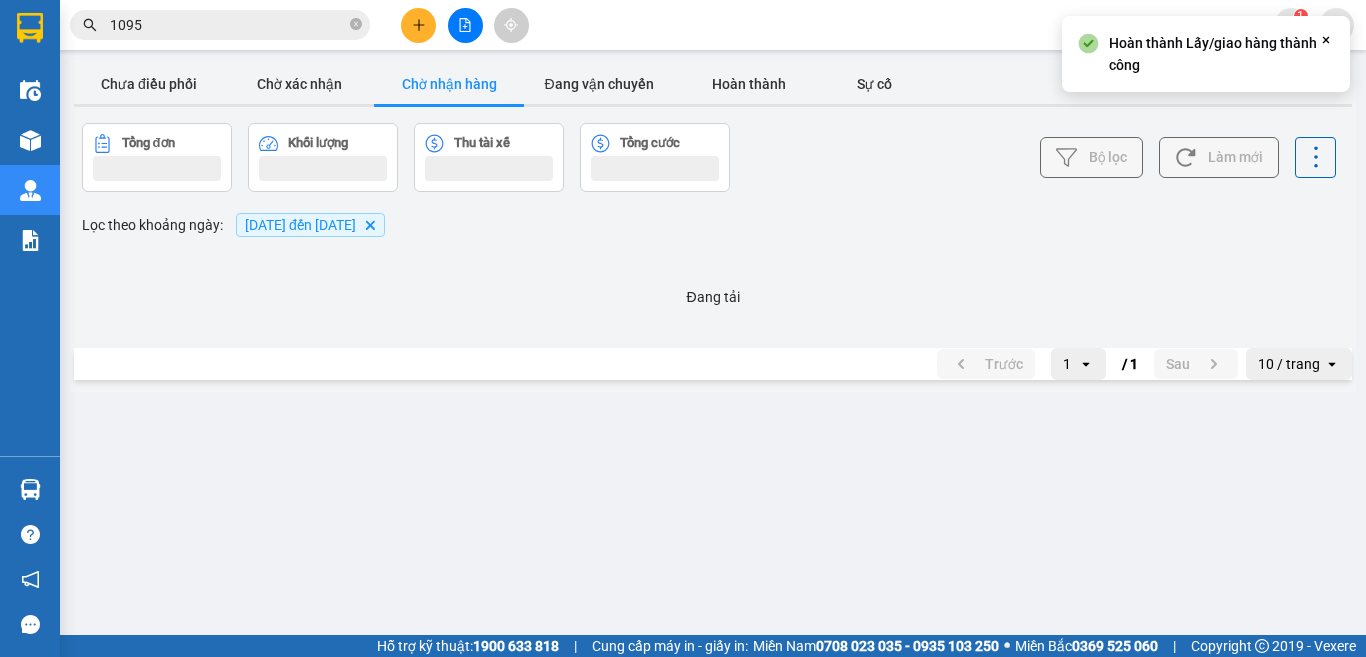 scroll, scrollTop: 0, scrollLeft: 0, axis: both 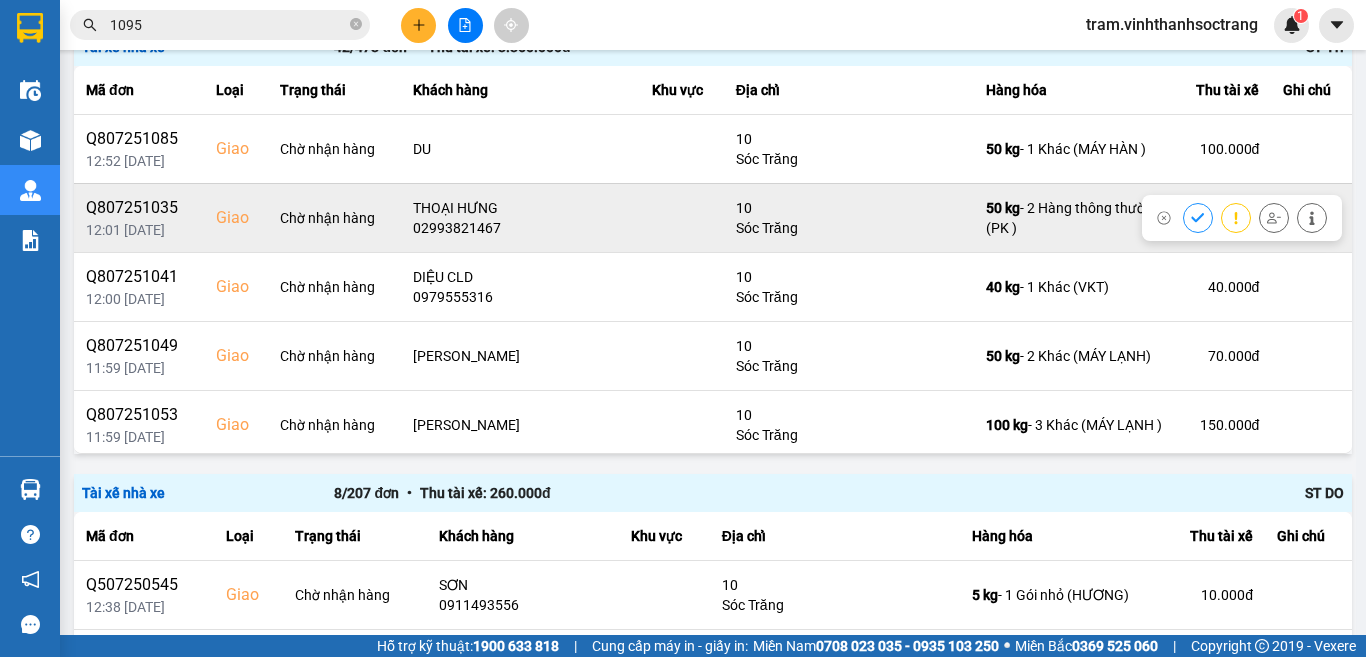 click at bounding box center (1242, 218) 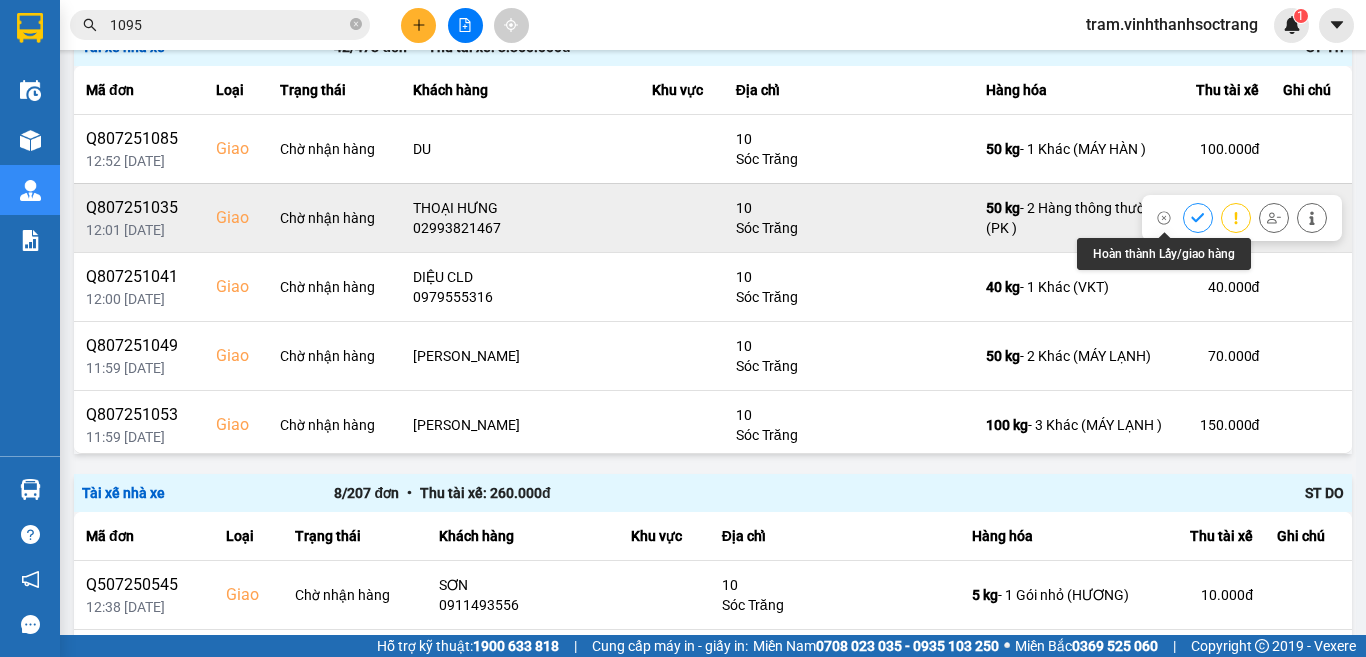 click 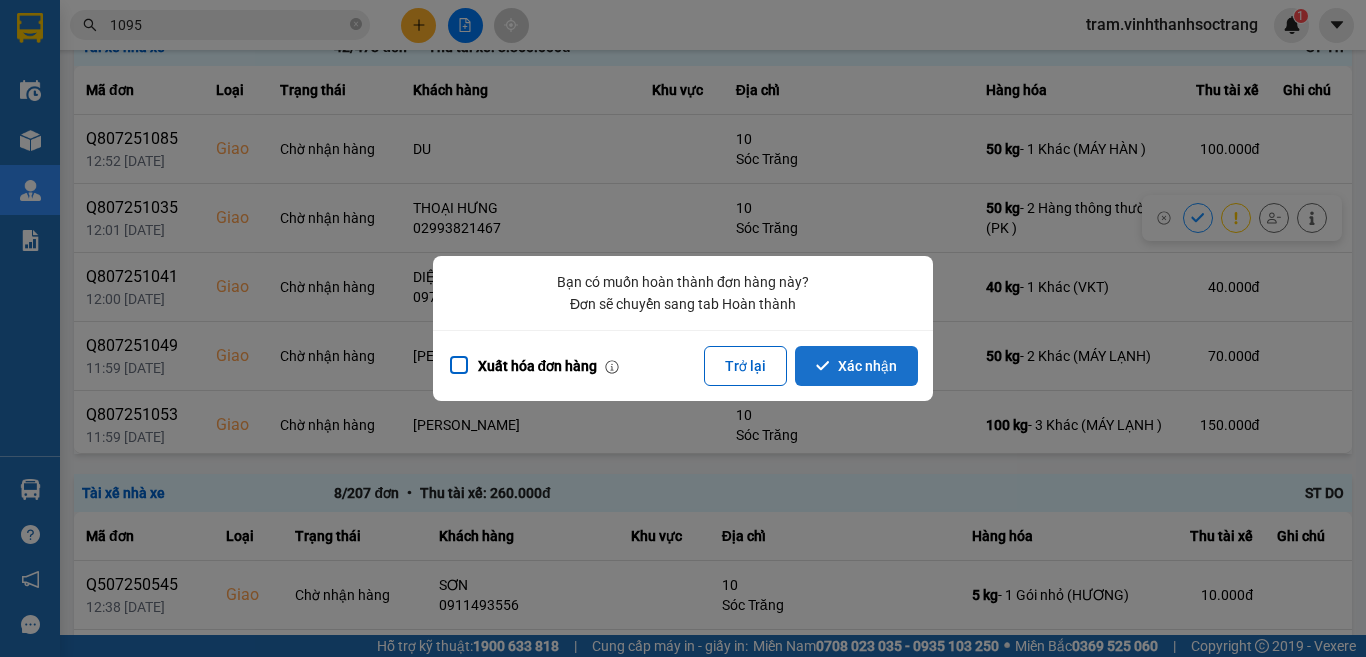 click on "Xác nhận" at bounding box center (856, 366) 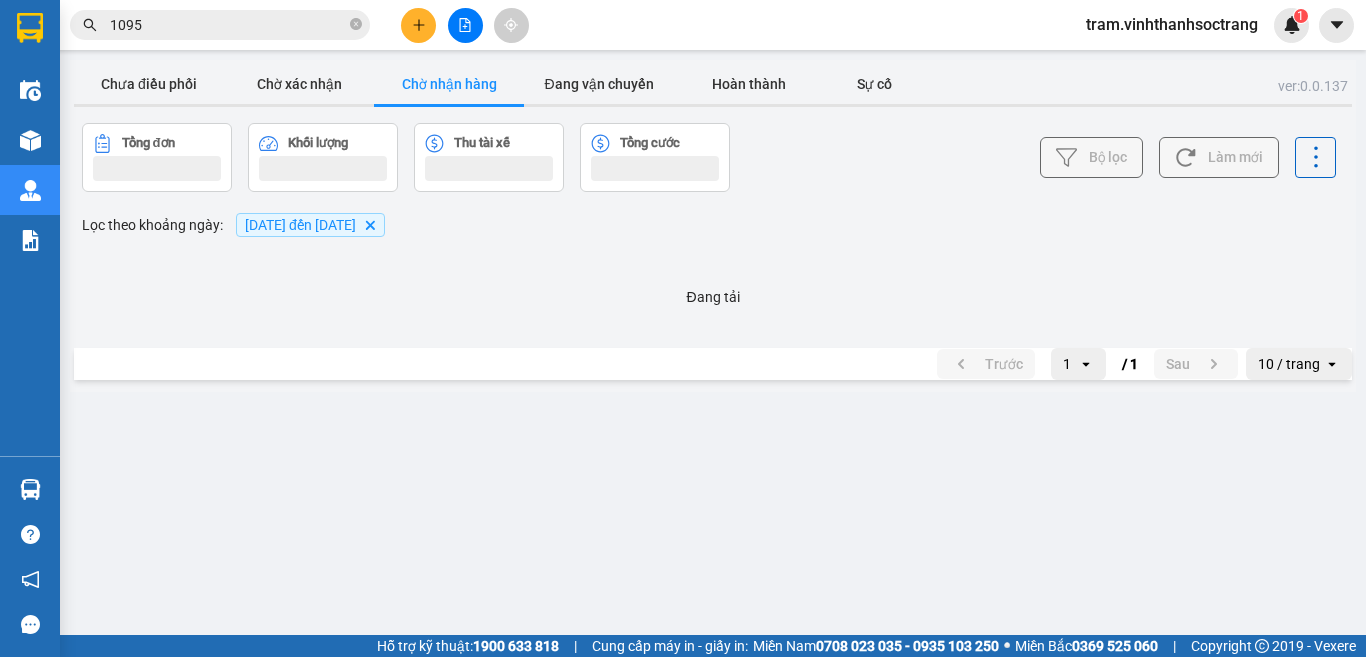 scroll, scrollTop: 0, scrollLeft: 0, axis: both 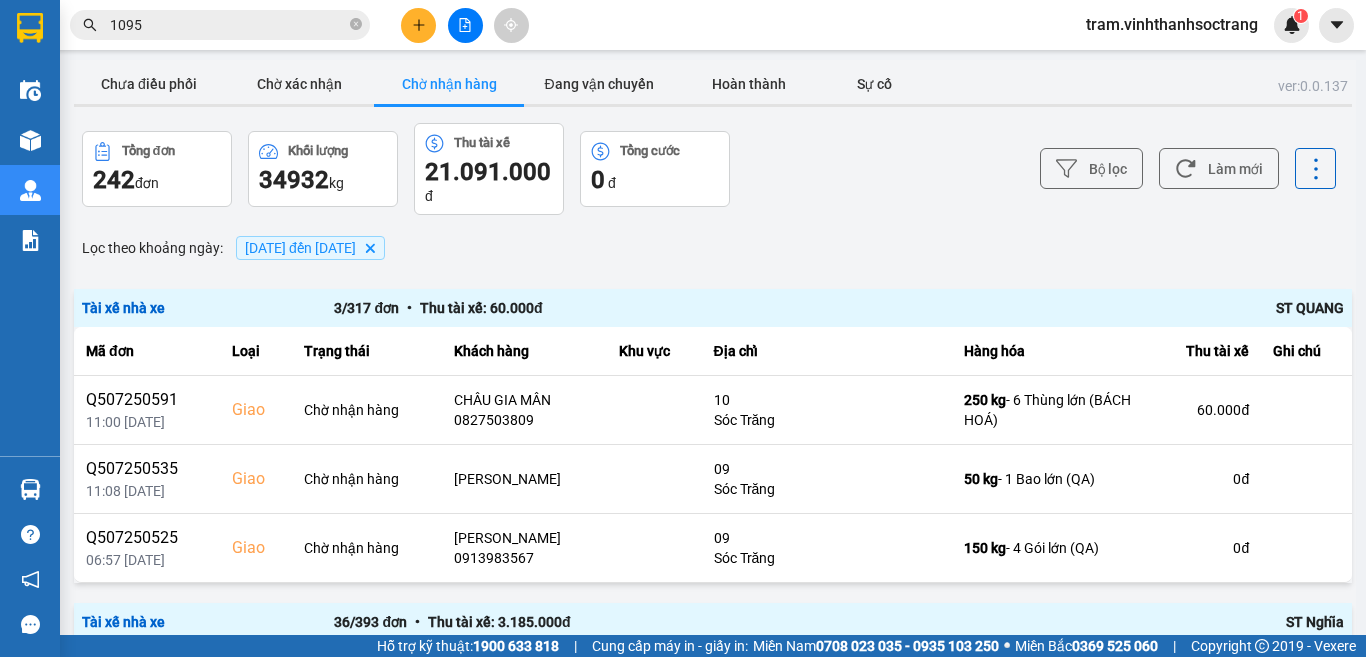 click on "Hỗ trợ kỹ thuật:  1900 633 818 | Cung cấp máy in - giấy in:  Miền Nam  0708 023 035 - 0935 103 250 ⚪️ Miền Bắc  0369 525 060 | Copyright   2019 - Vexere" at bounding box center [683, 646] 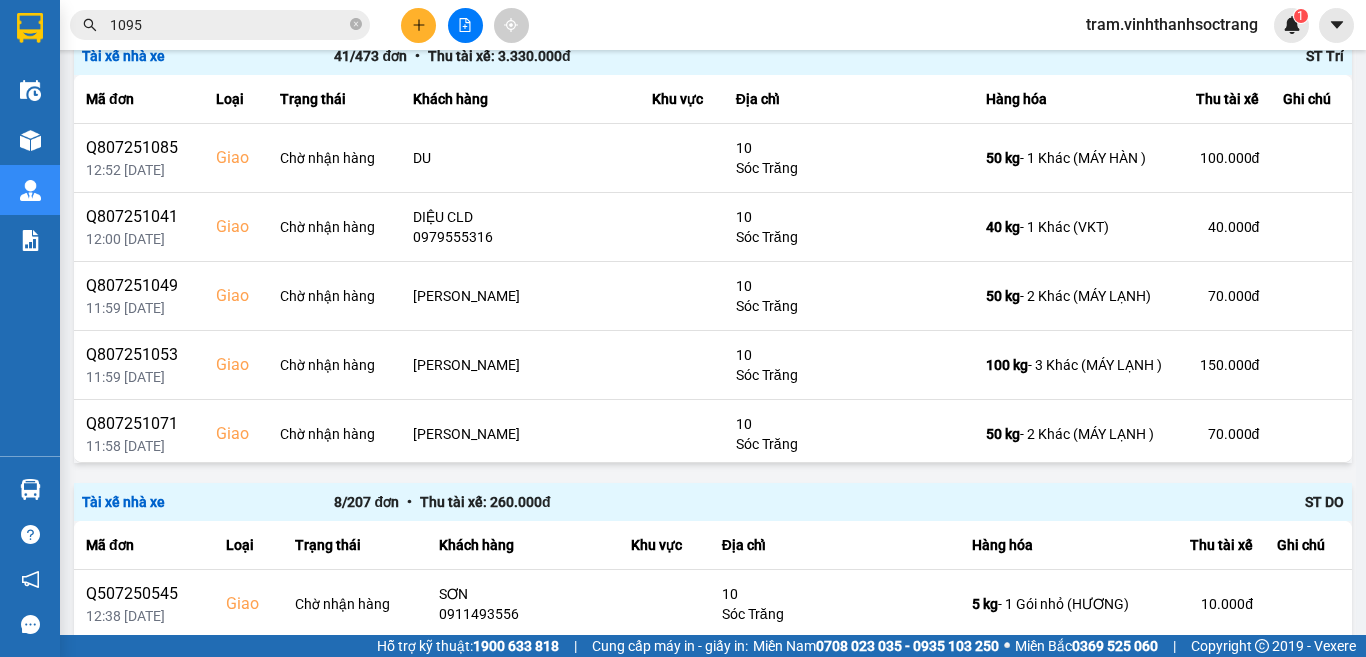 scroll, scrollTop: 1423, scrollLeft: 0, axis: vertical 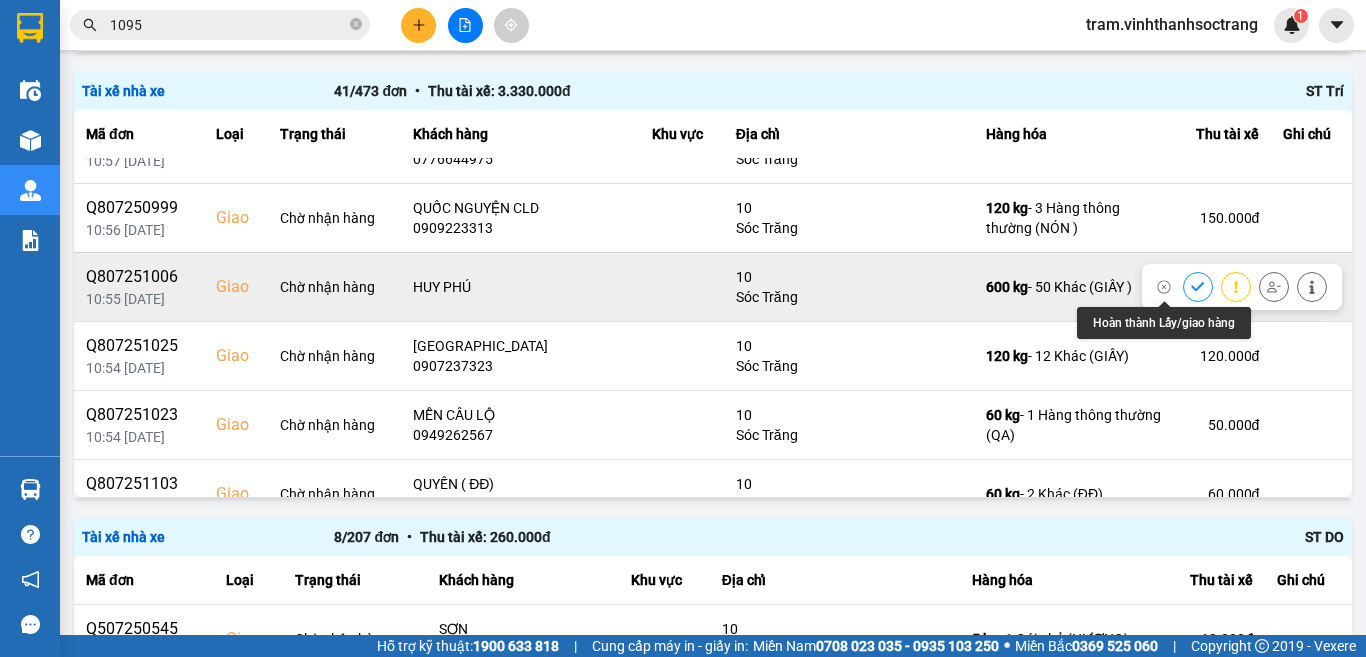 click 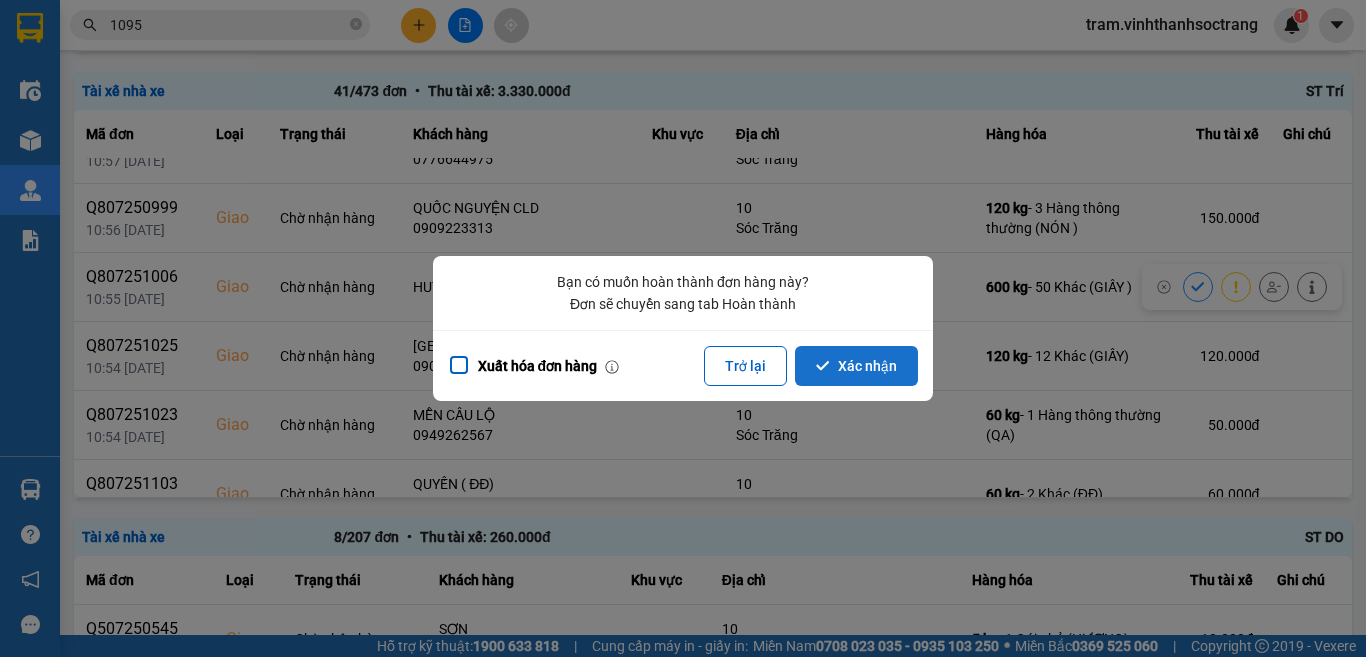 click on "Xác nhận" at bounding box center [856, 366] 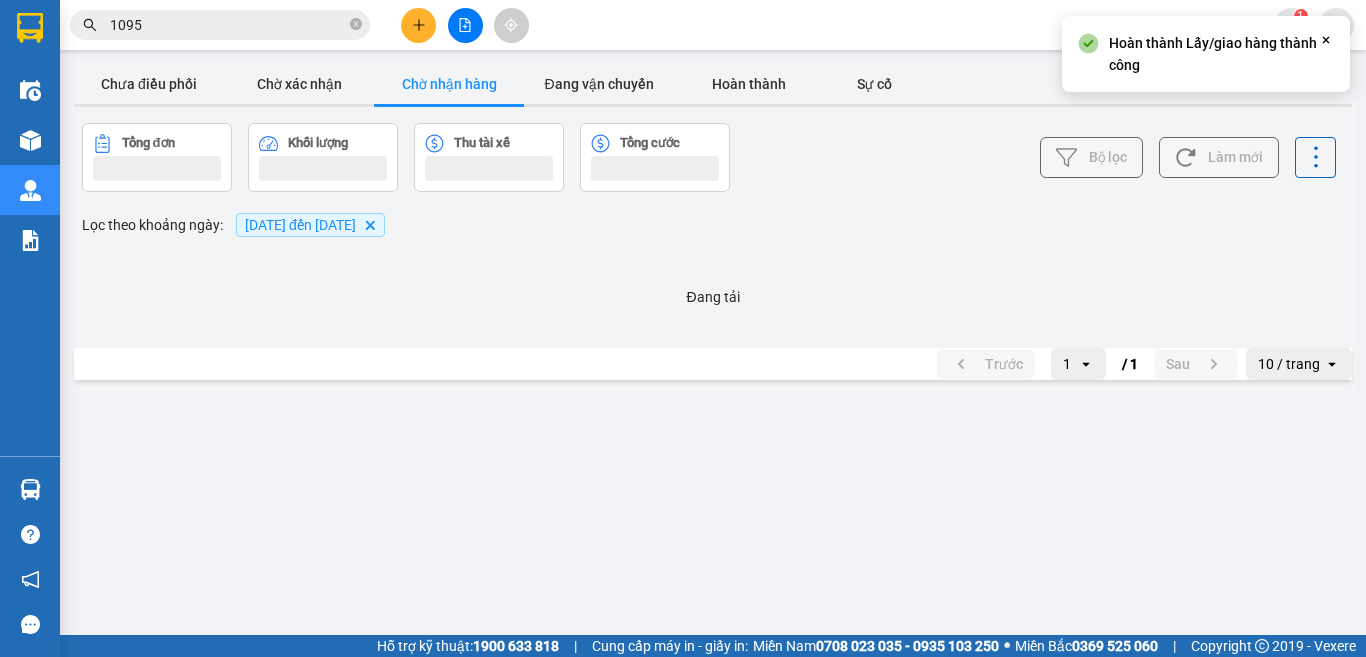 scroll, scrollTop: 0, scrollLeft: 0, axis: both 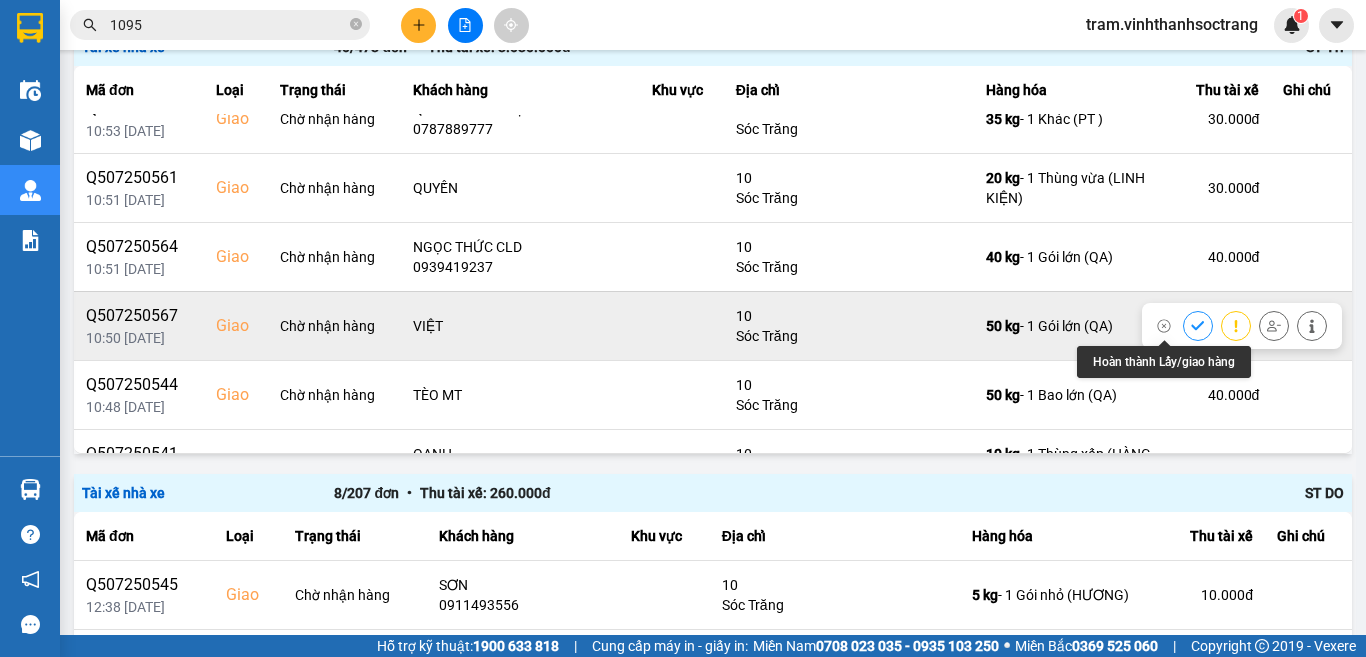 click 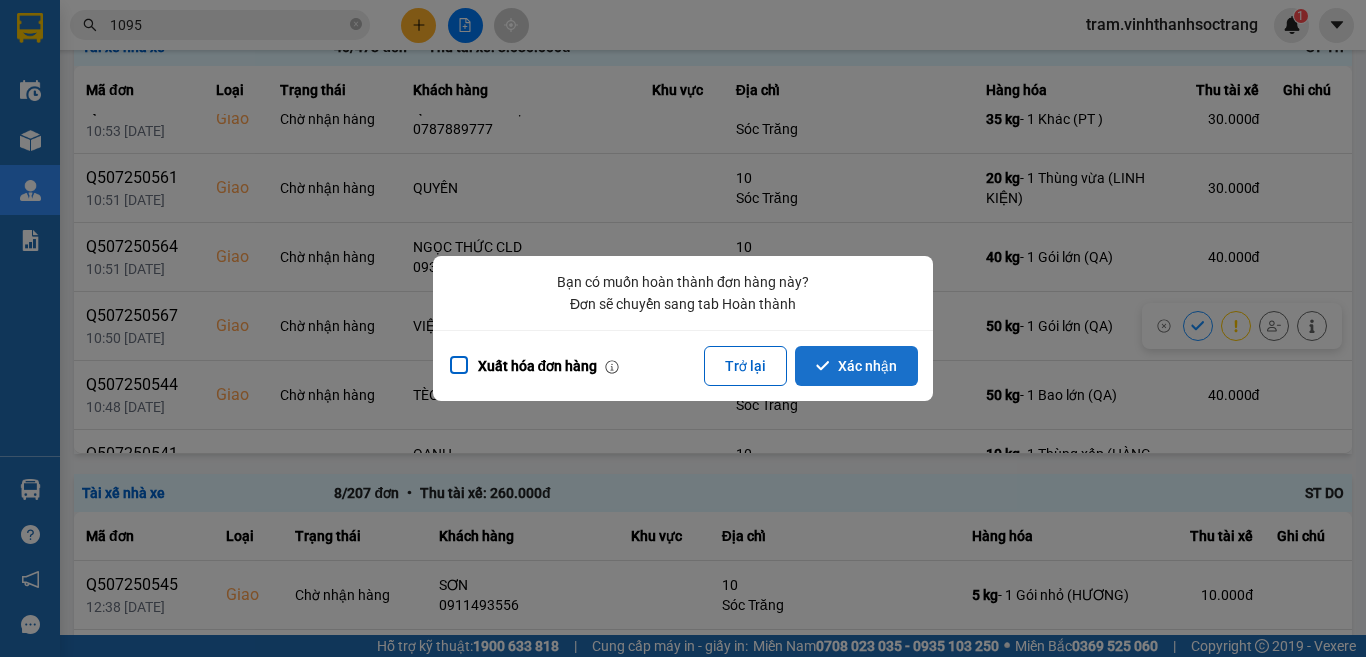 click on "Xác nhận" at bounding box center [856, 366] 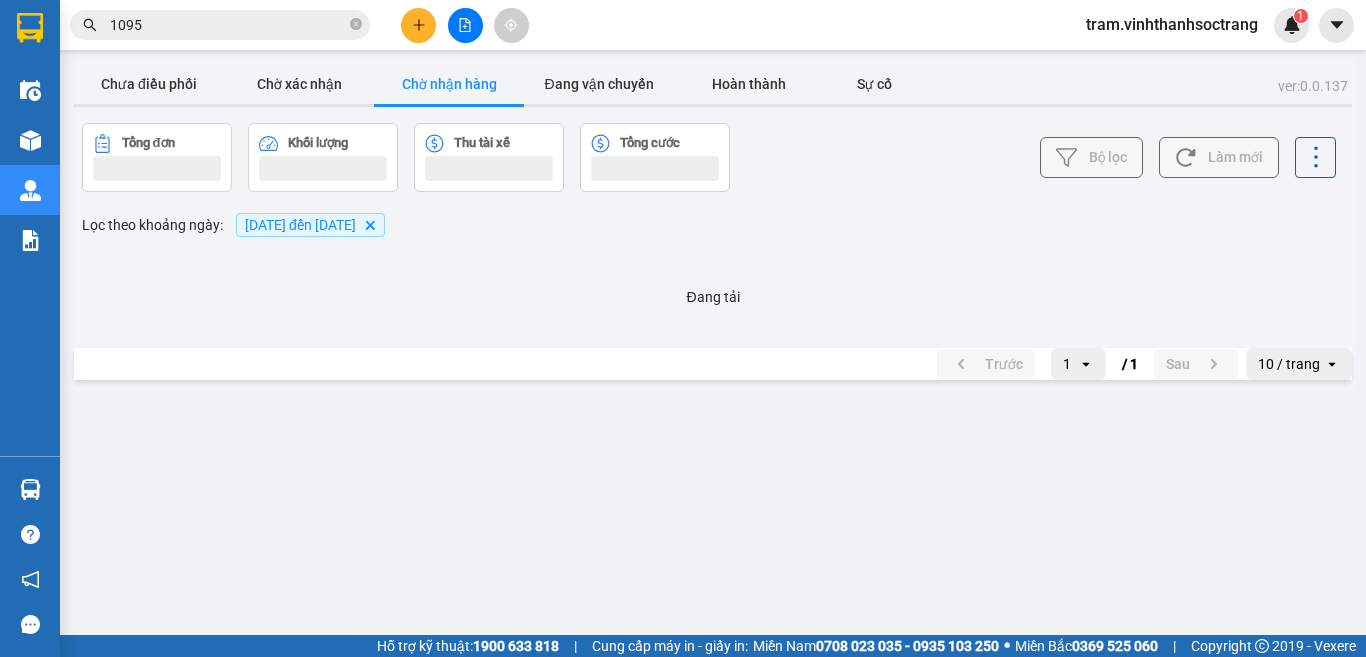 scroll, scrollTop: 0, scrollLeft: 0, axis: both 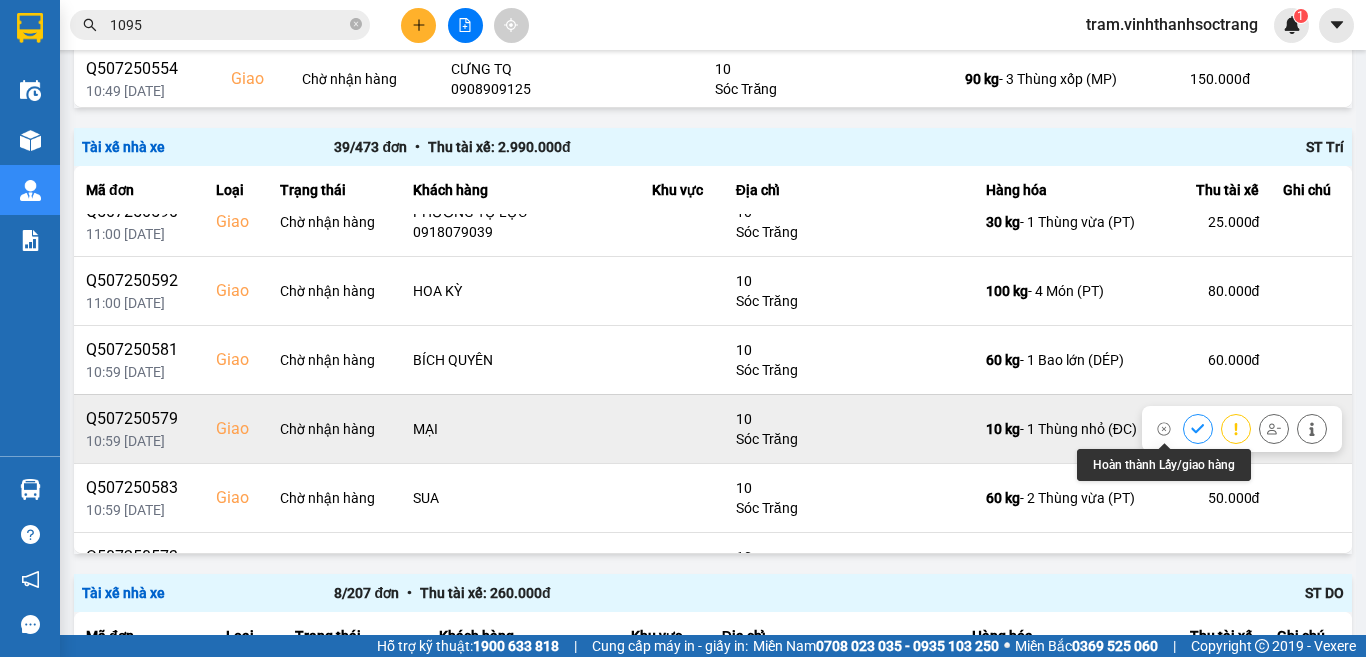 click 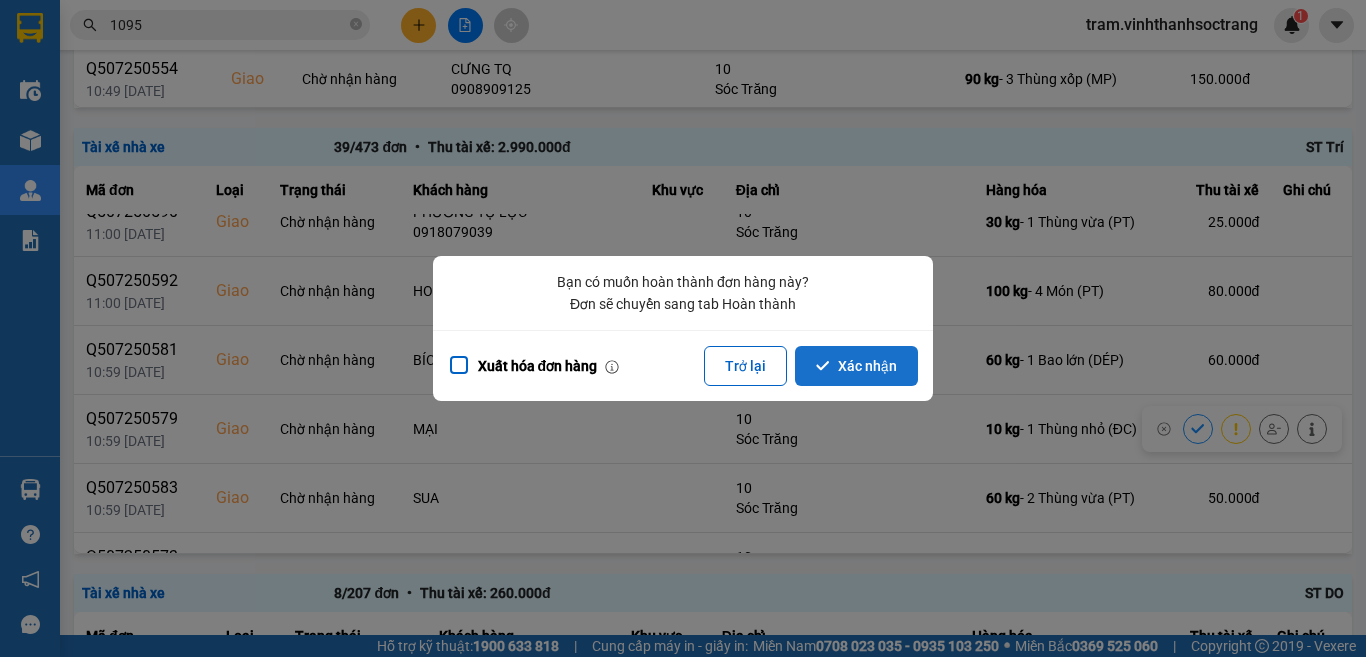 click on "Xác nhận" at bounding box center [856, 366] 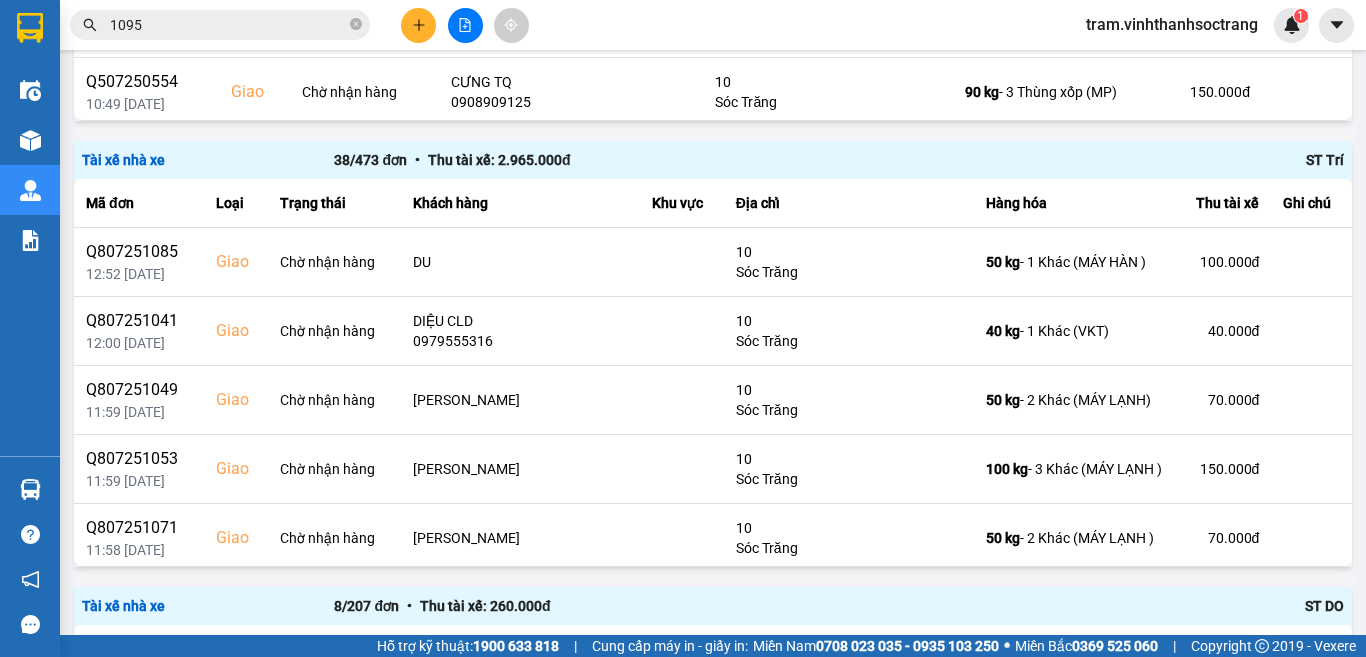 scroll, scrollTop: 1411, scrollLeft: 0, axis: vertical 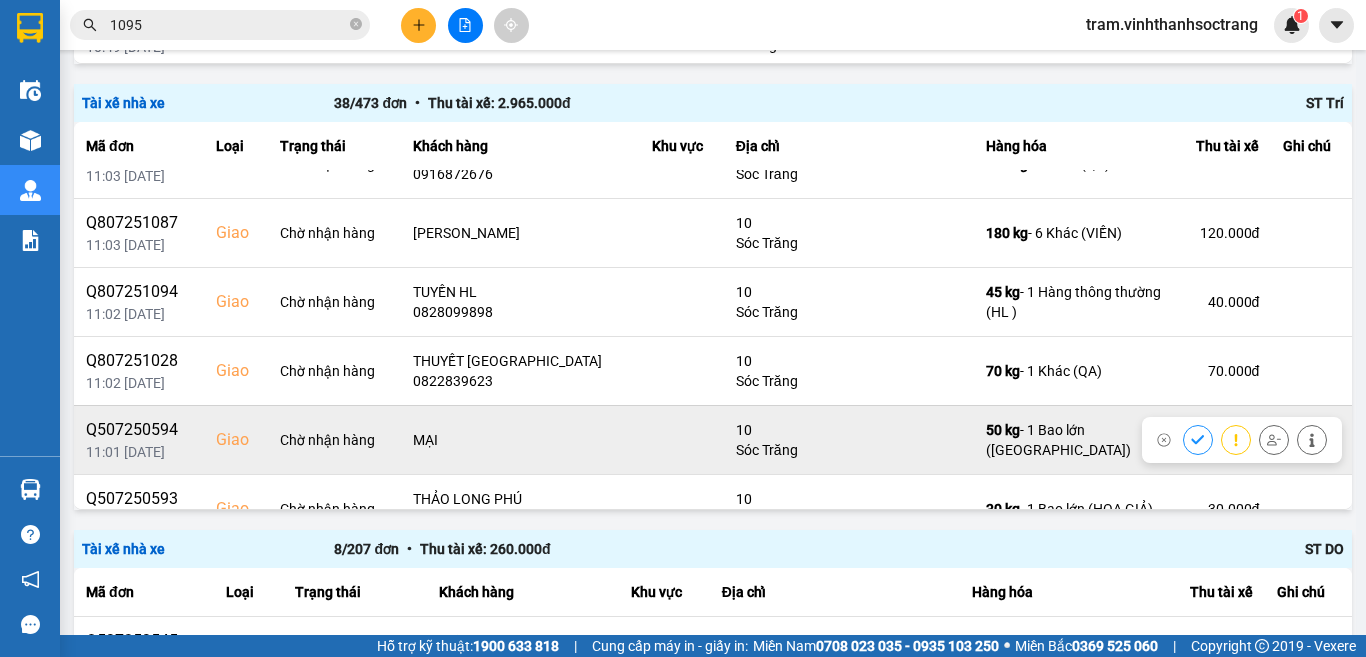 click 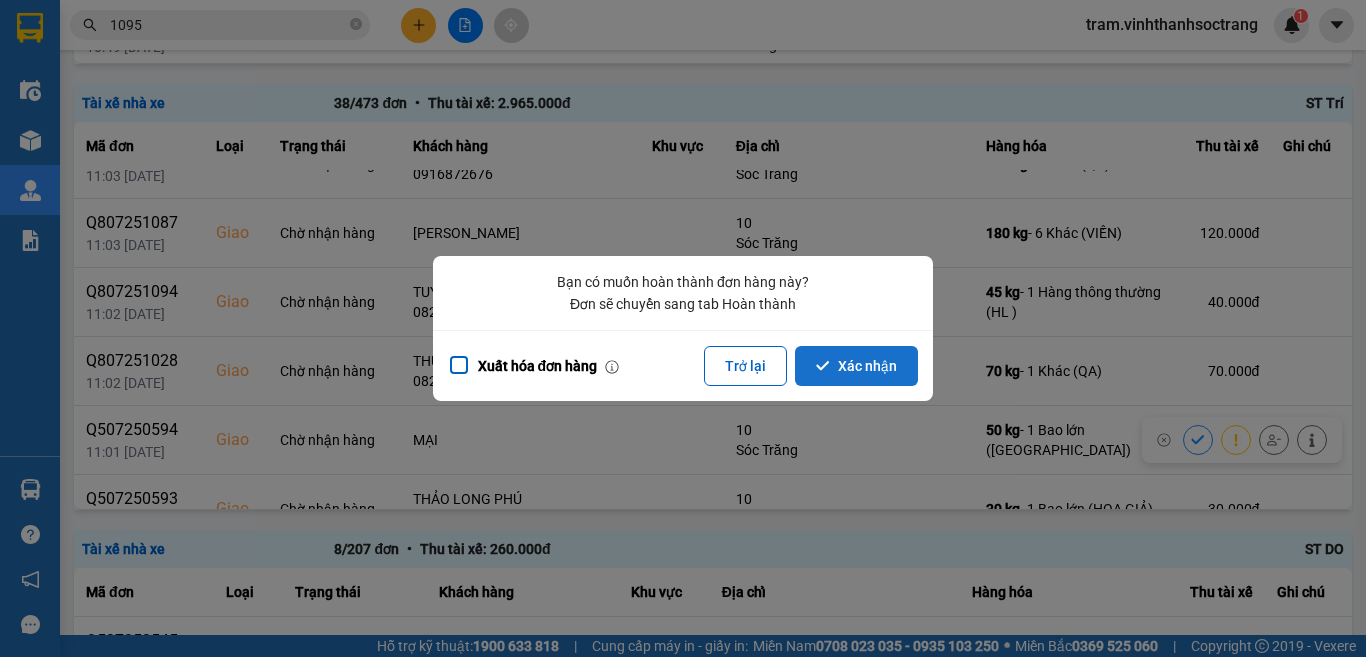 click on "Xác nhận" at bounding box center [856, 366] 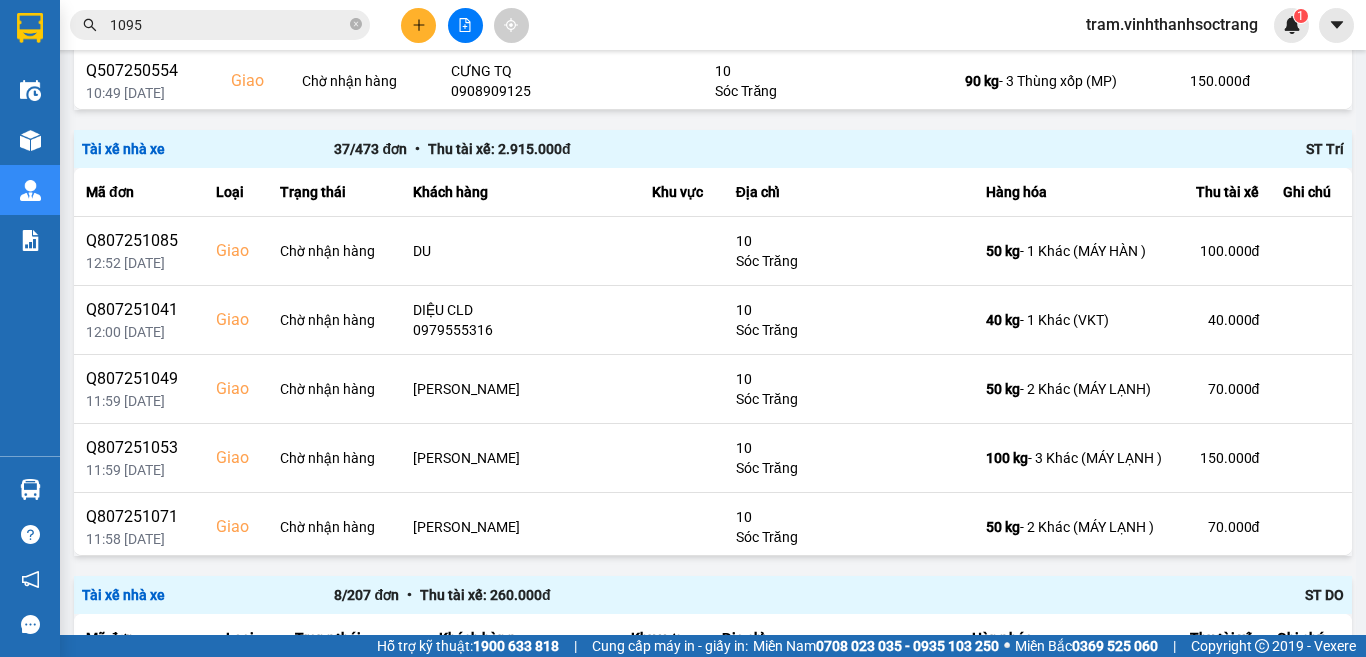 scroll, scrollTop: 1311, scrollLeft: 0, axis: vertical 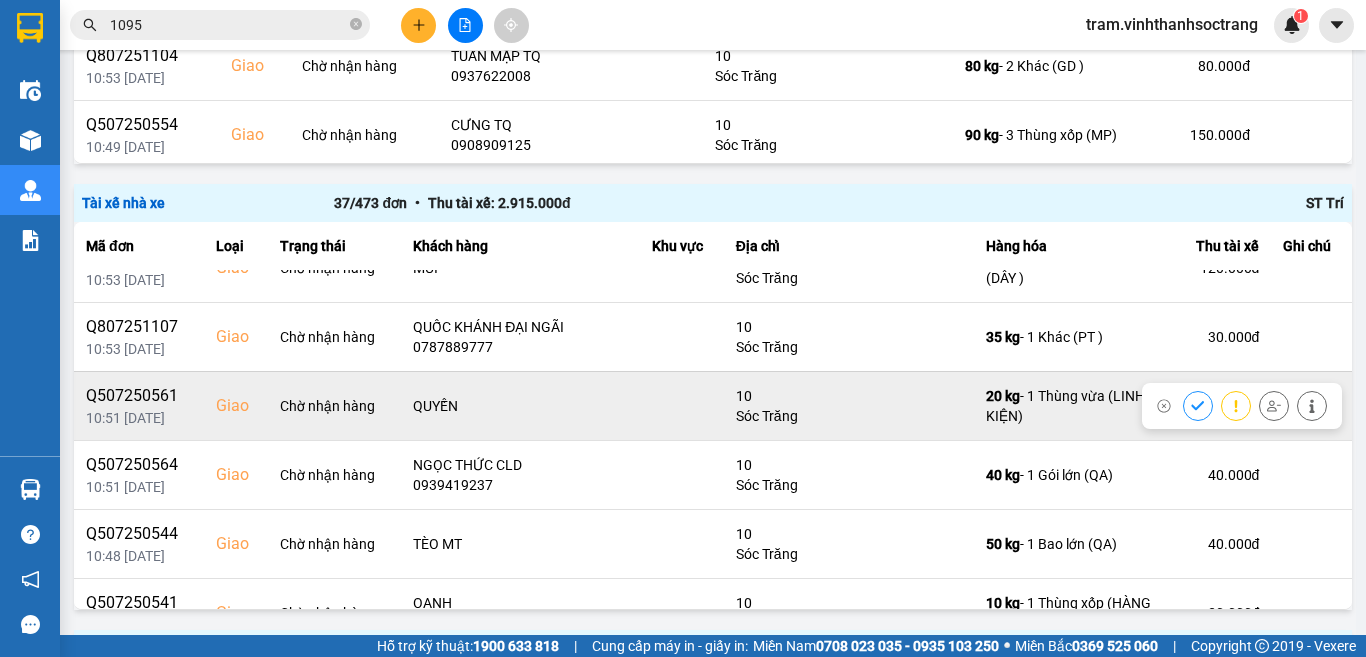 click at bounding box center (1198, 405) 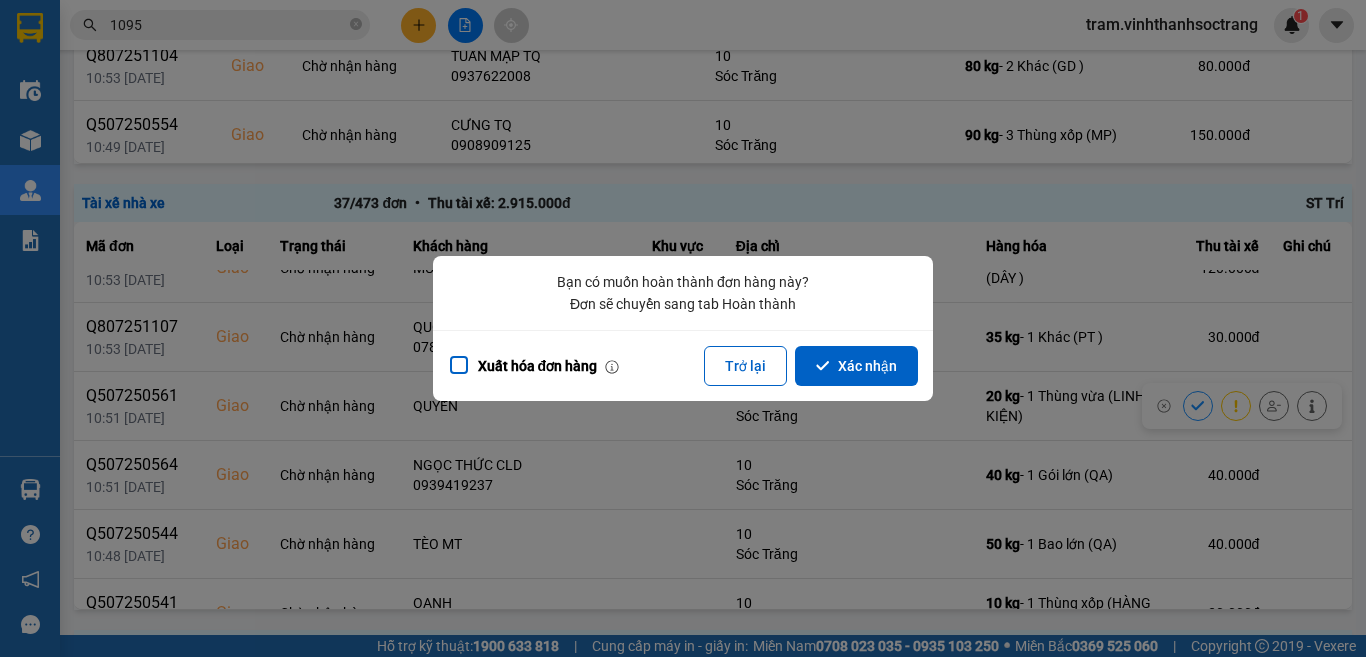 click on "Xuất hóa đơn hàng Trở lại Xác nhận" at bounding box center (683, 365) 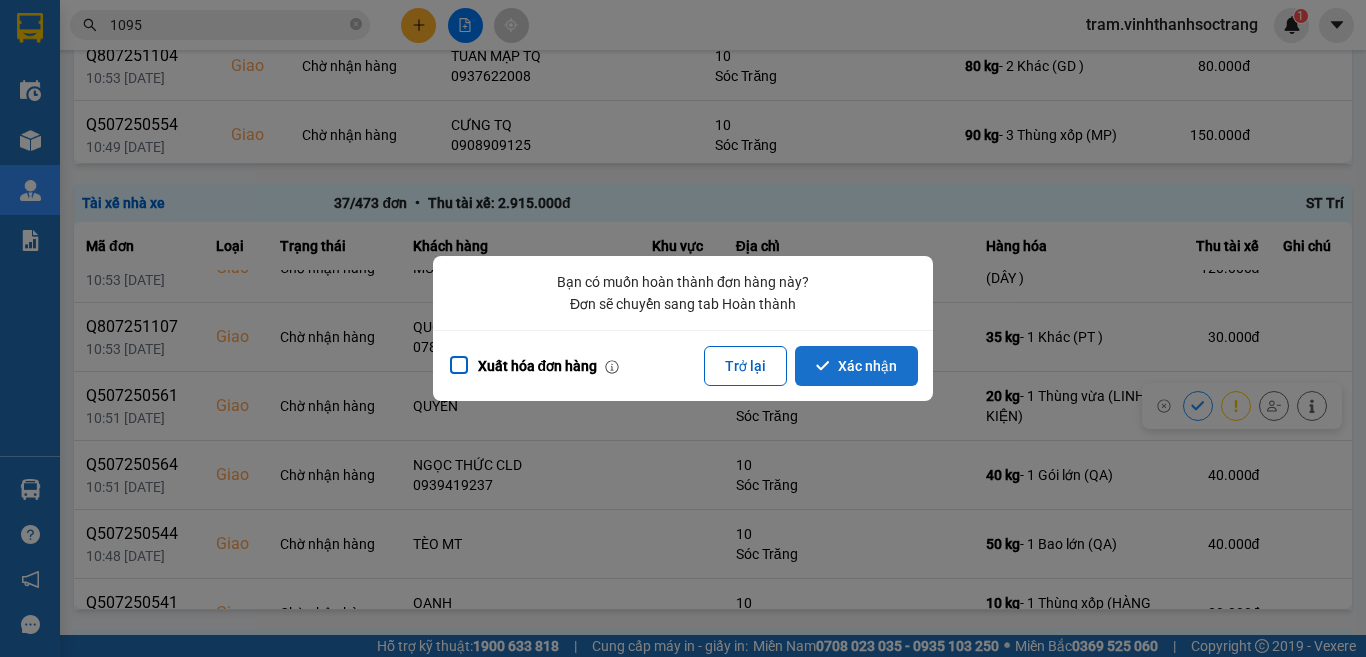 click on "Xác nhận" at bounding box center [856, 366] 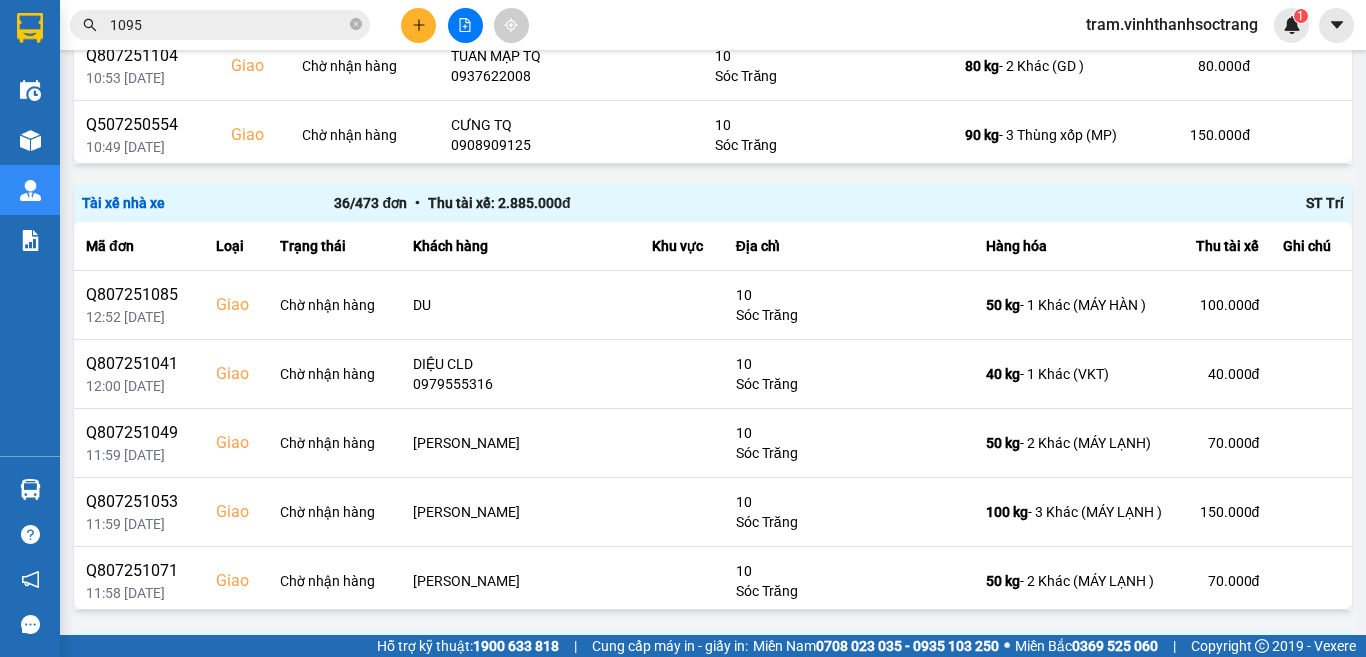 scroll, scrollTop: 0, scrollLeft: 0, axis: both 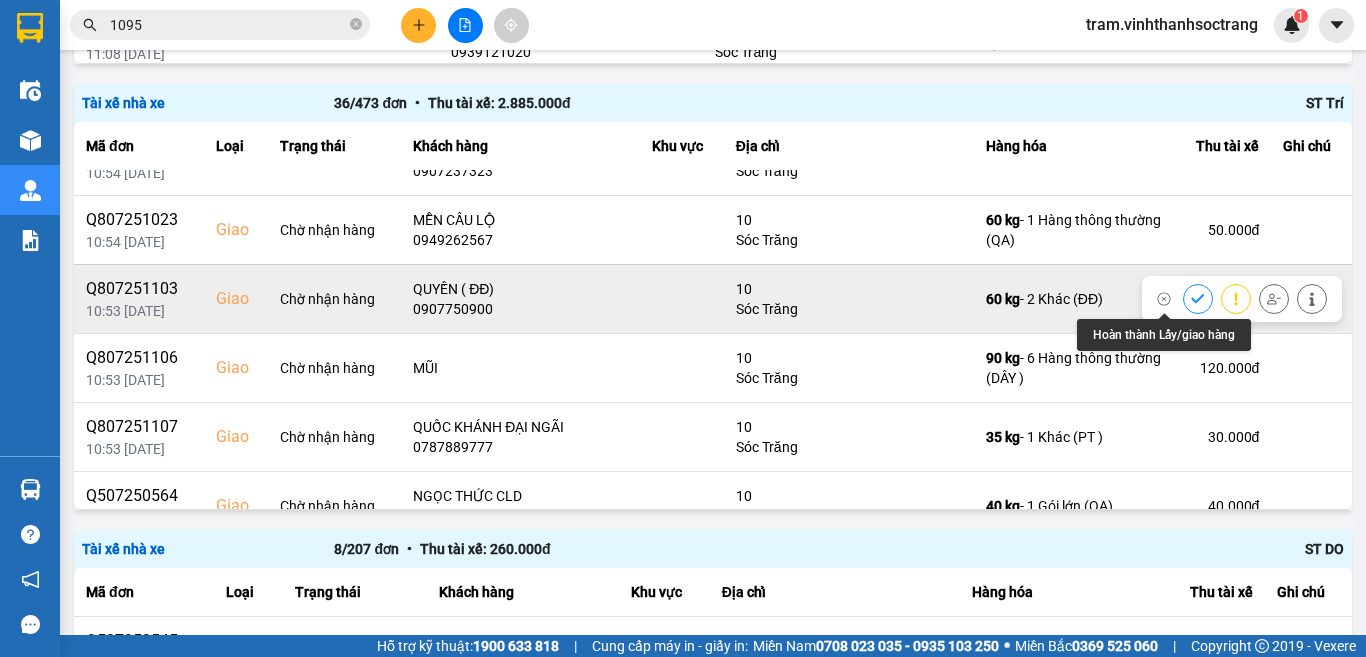 click 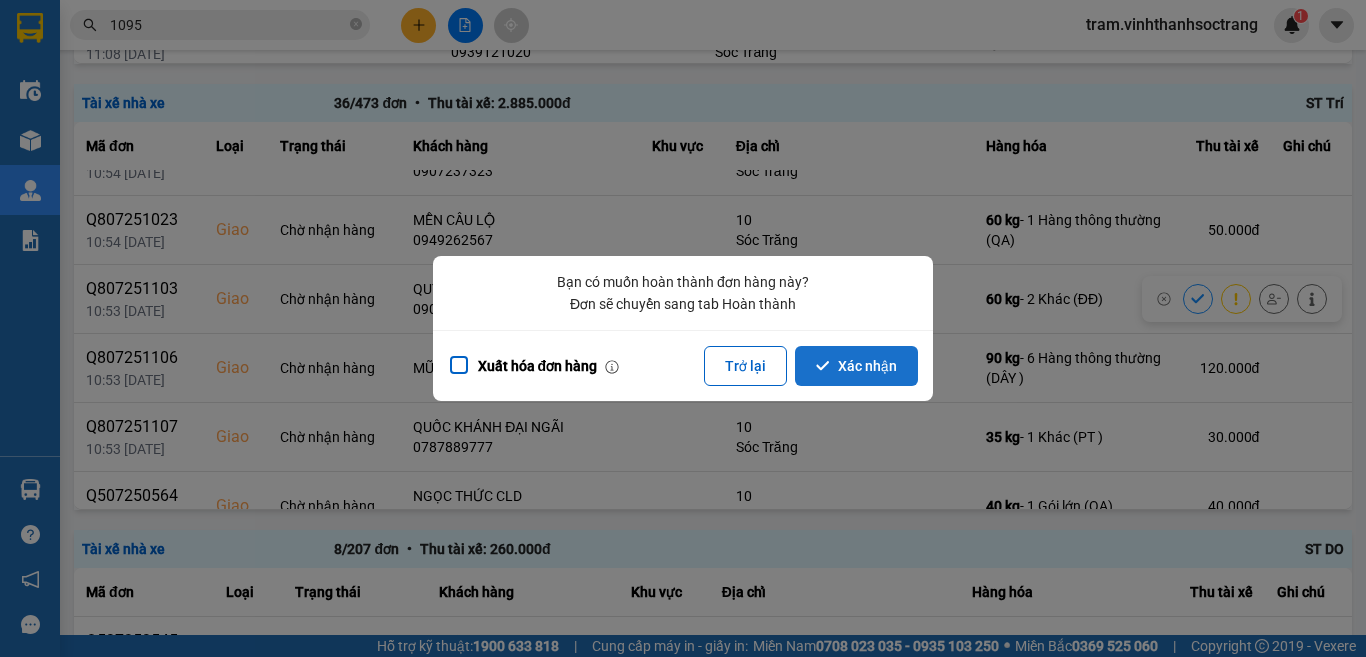 click on "Xác nhận" at bounding box center [856, 366] 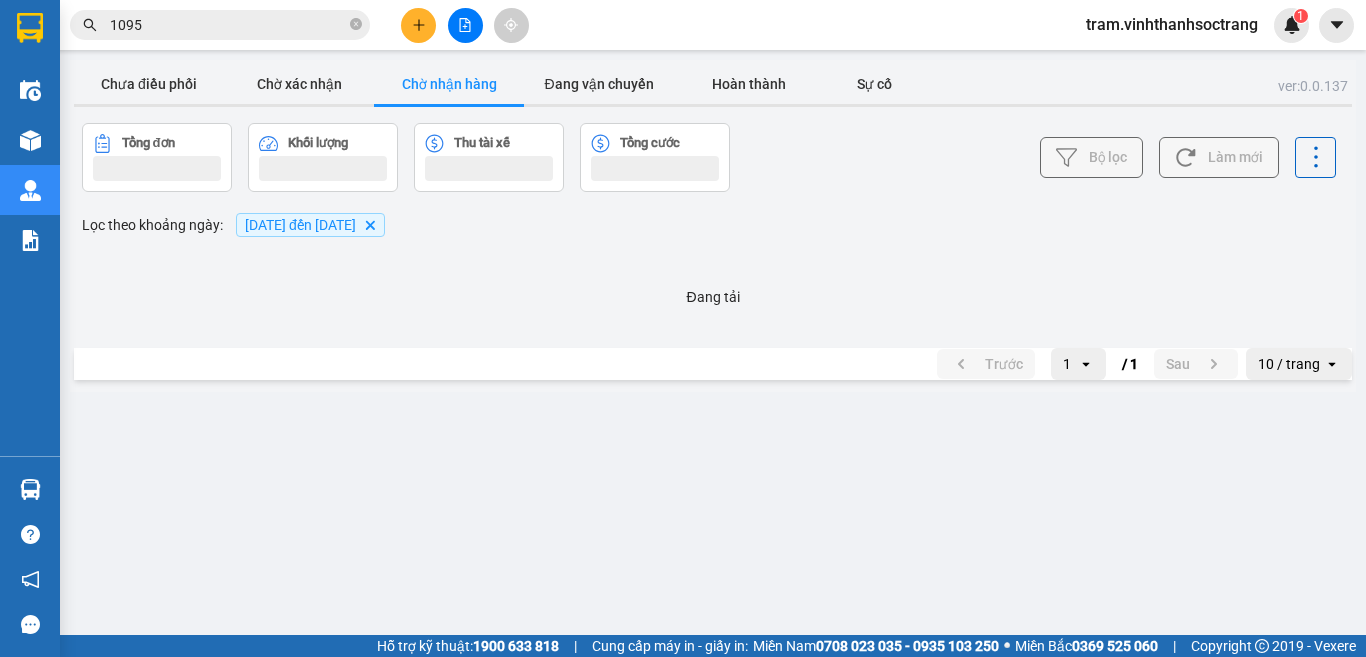 scroll, scrollTop: 0, scrollLeft: 0, axis: both 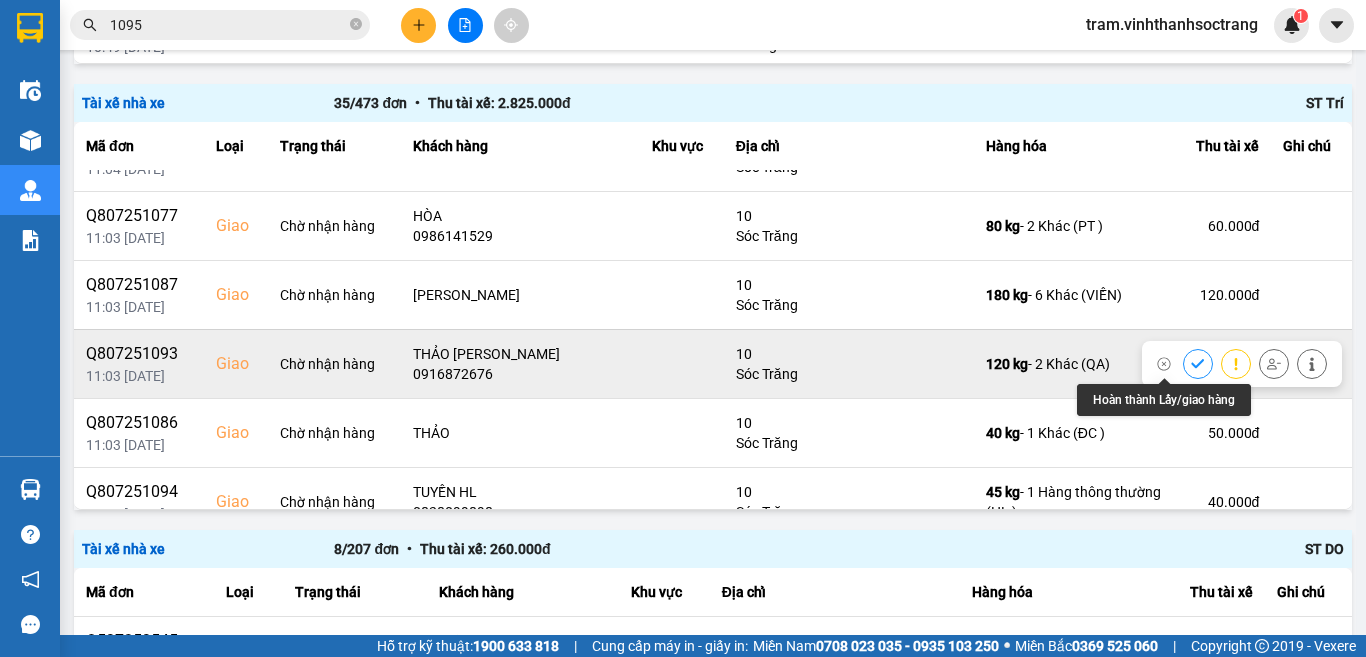 click 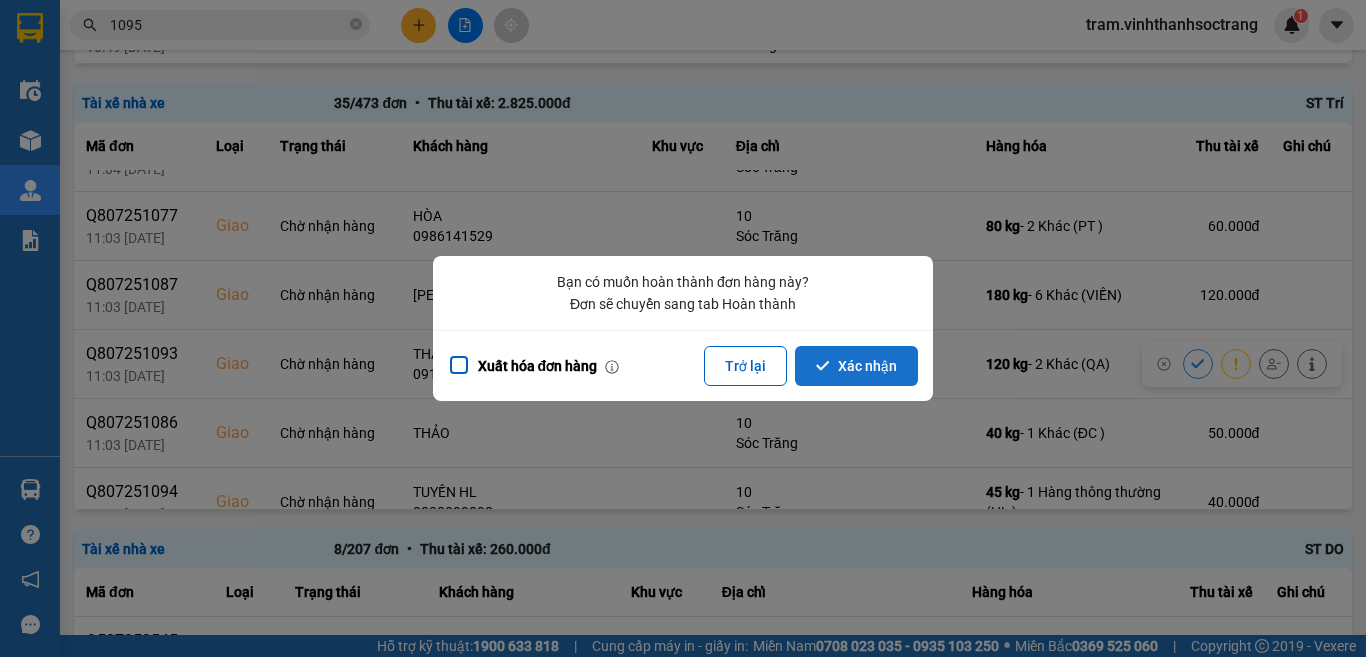 click on "Xác nhận" at bounding box center (856, 366) 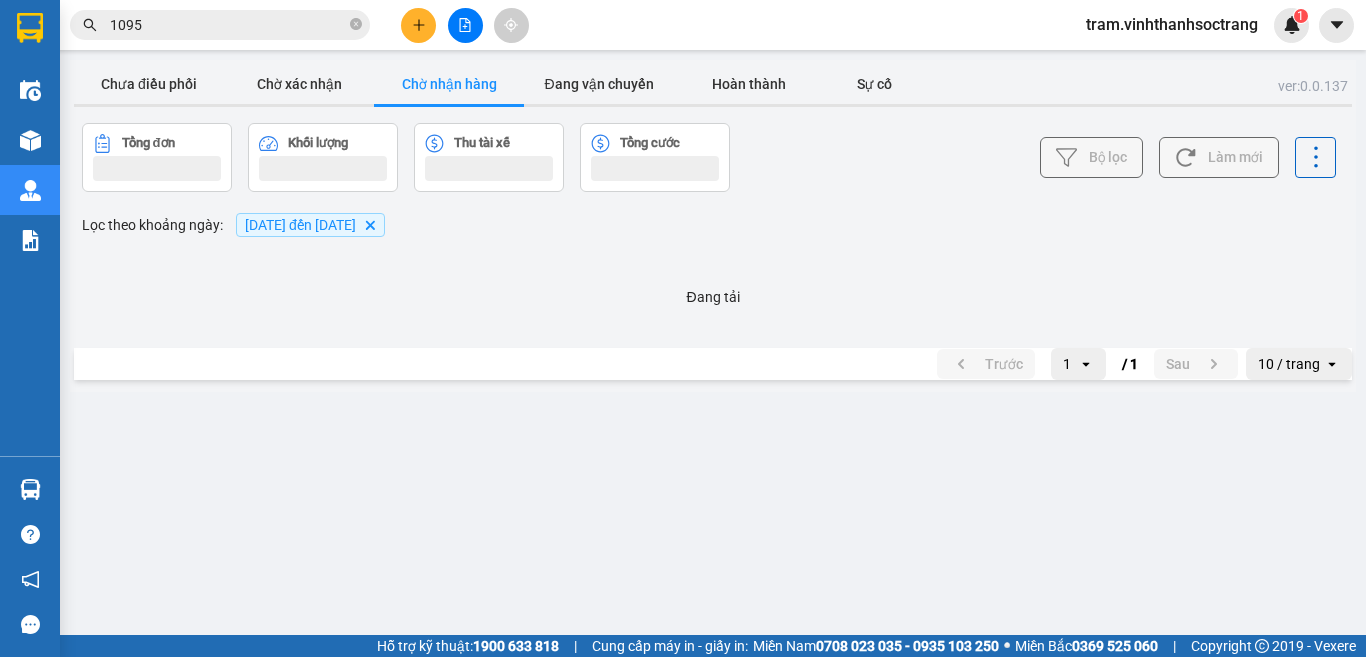 scroll, scrollTop: 0, scrollLeft: 0, axis: both 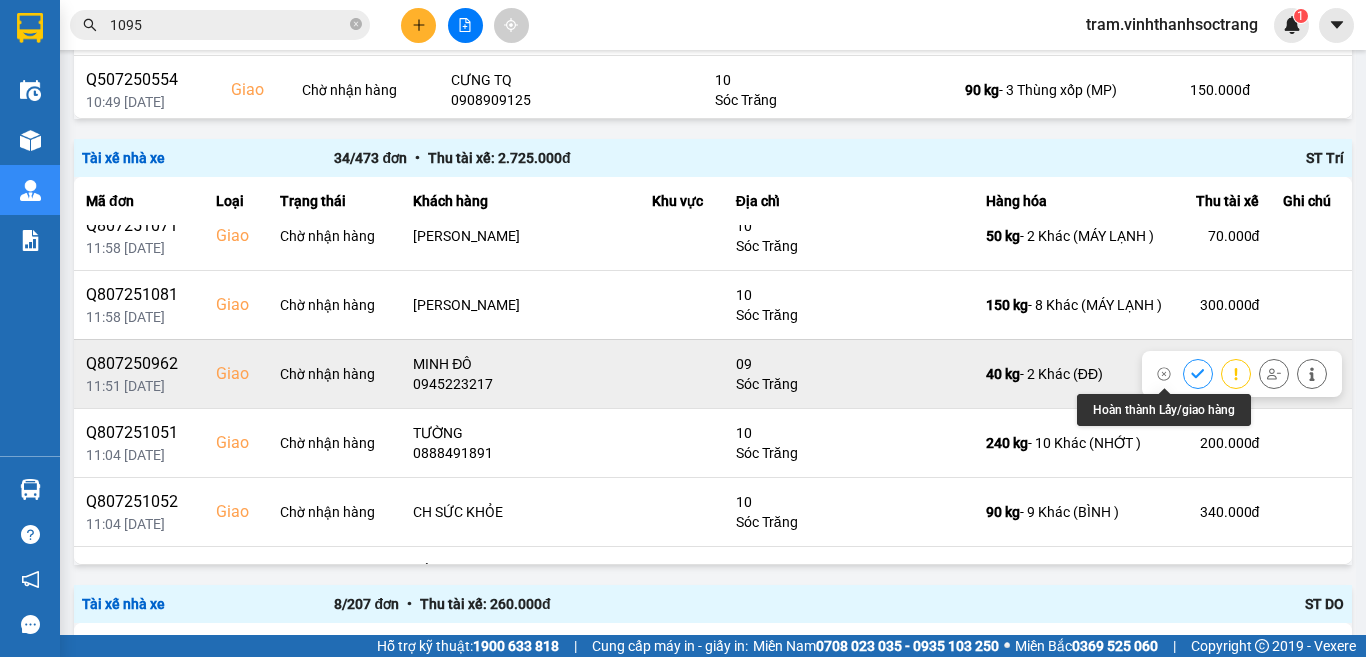 click 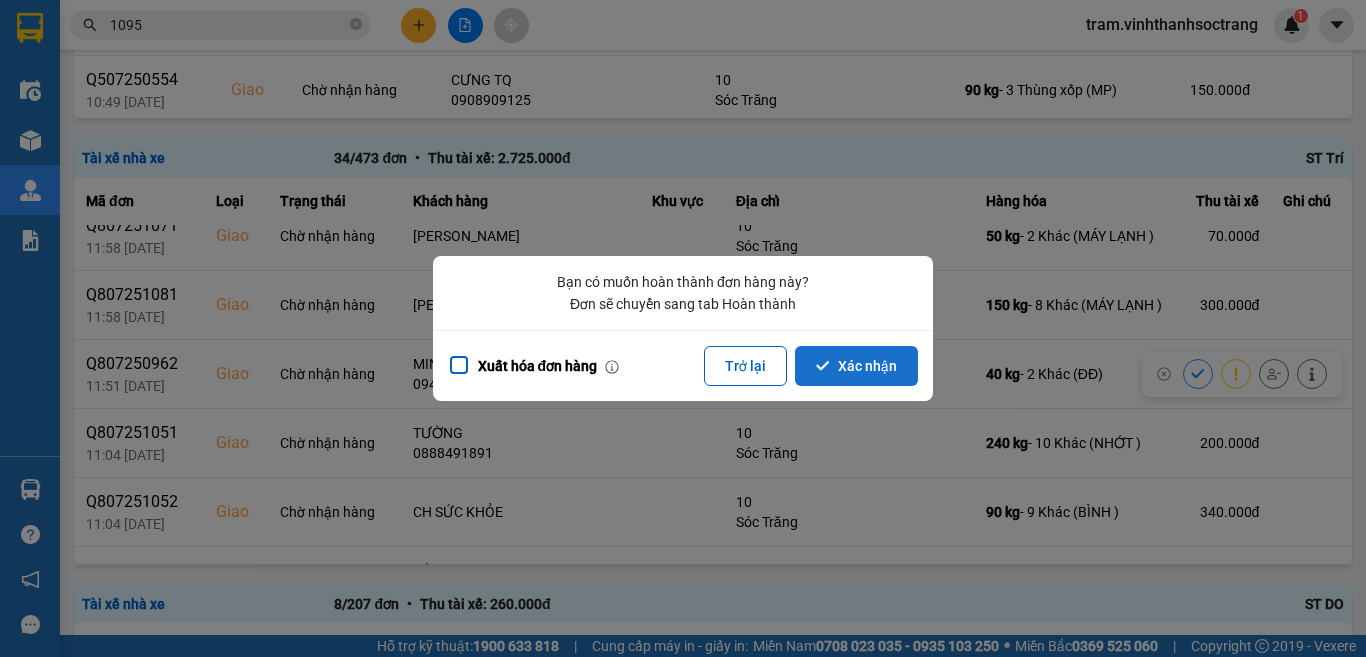 click on "Xác nhận" at bounding box center (856, 366) 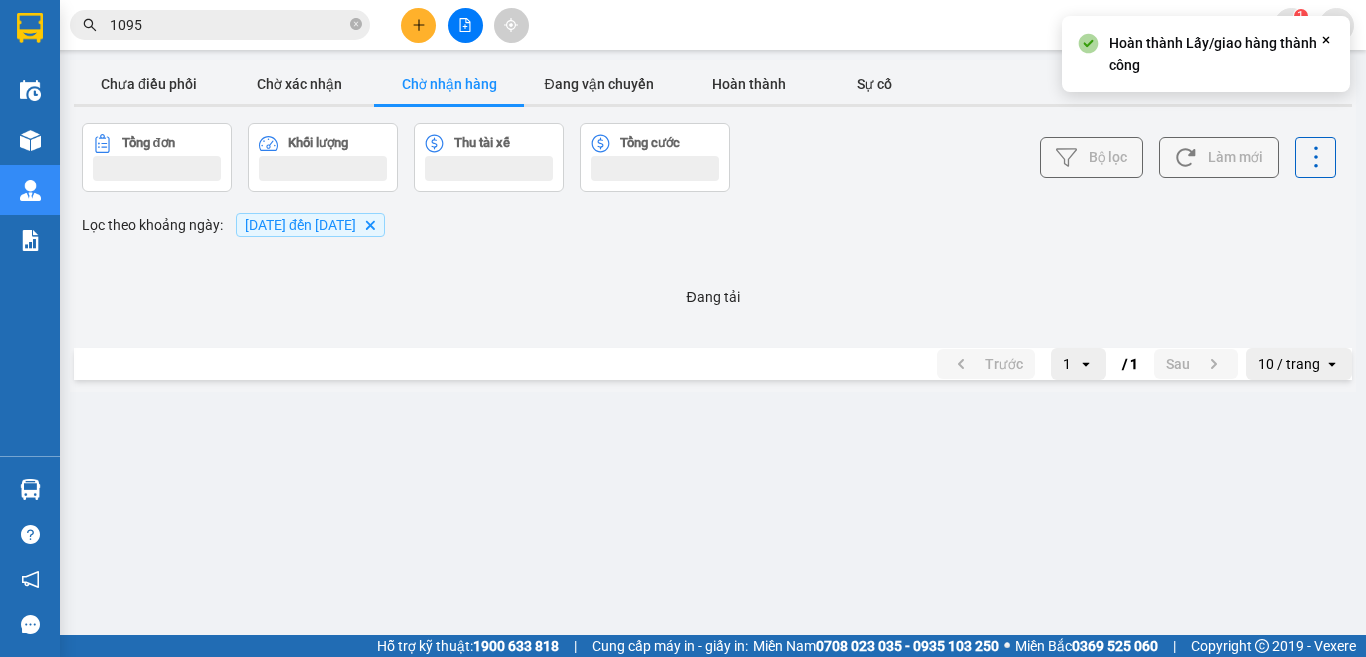scroll, scrollTop: 0, scrollLeft: 0, axis: both 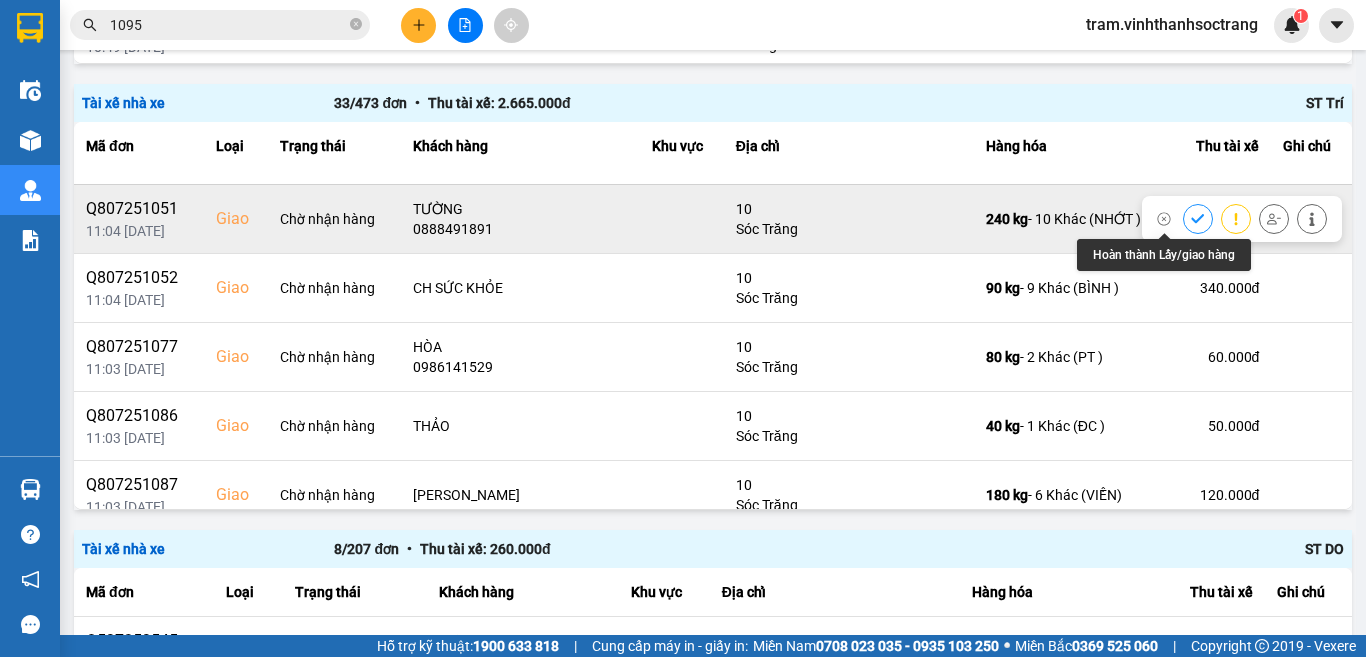 click 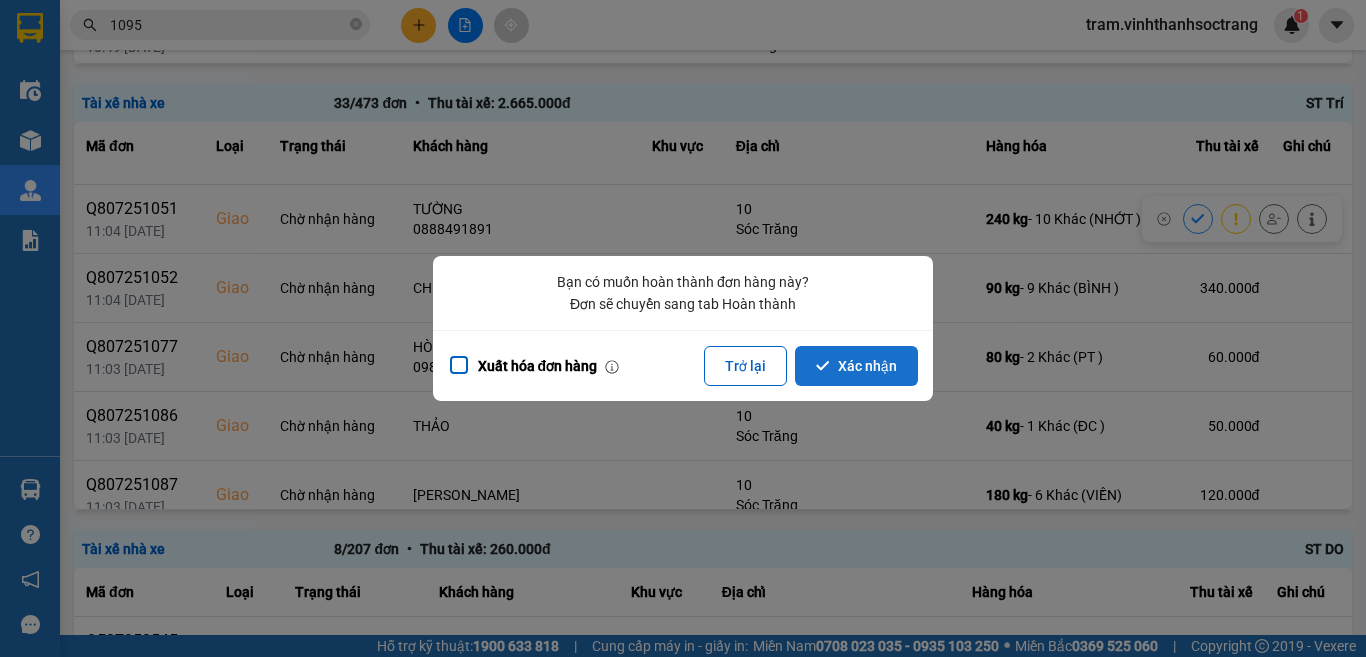 click on "Xác nhận" at bounding box center [856, 366] 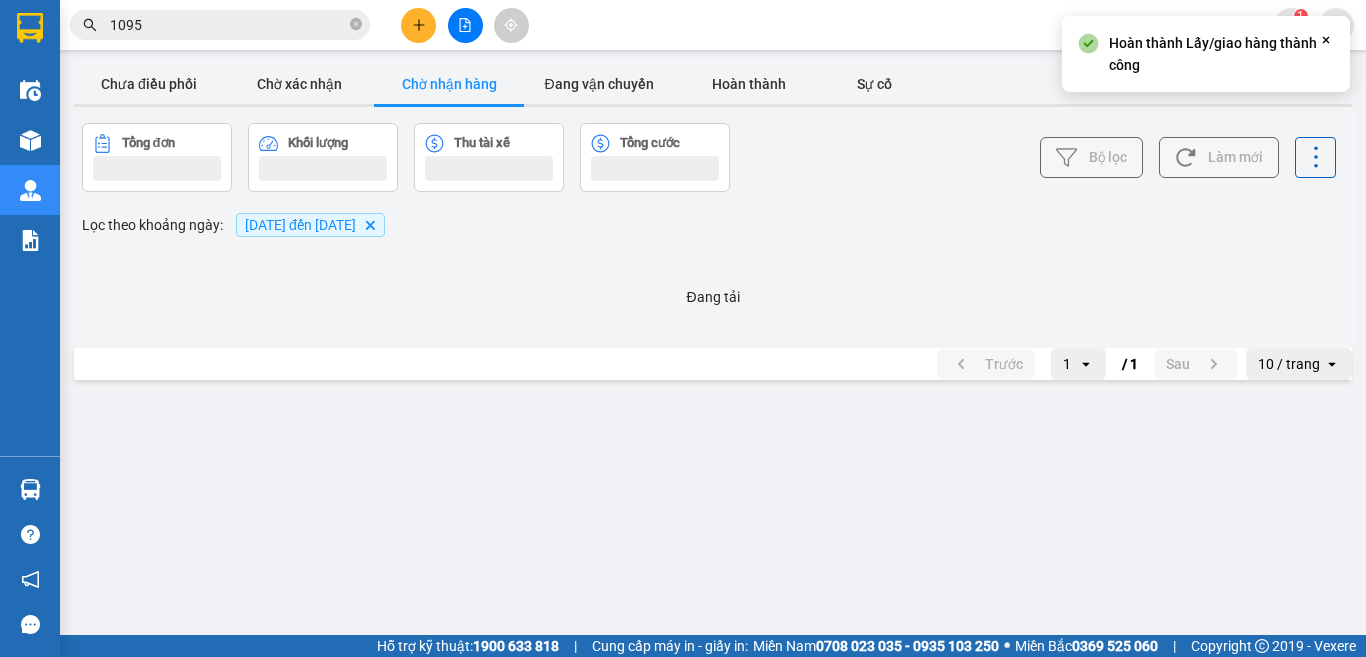 scroll, scrollTop: 0, scrollLeft: 0, axis: both 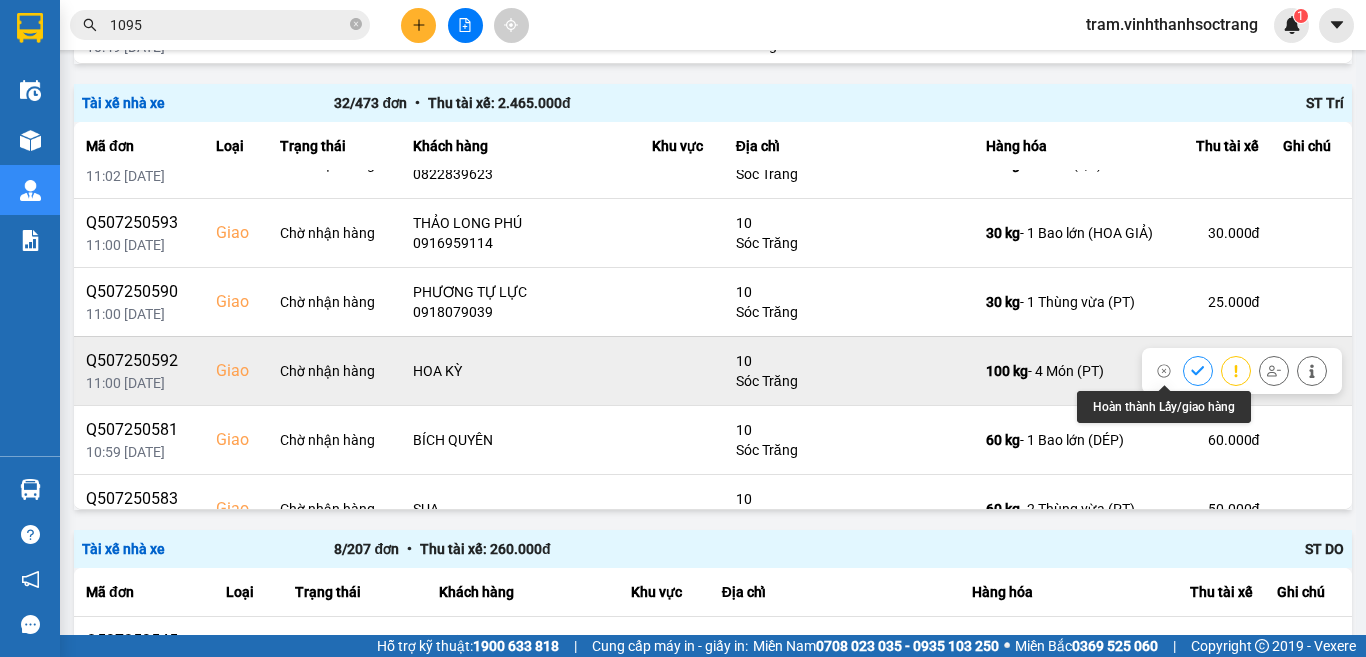click 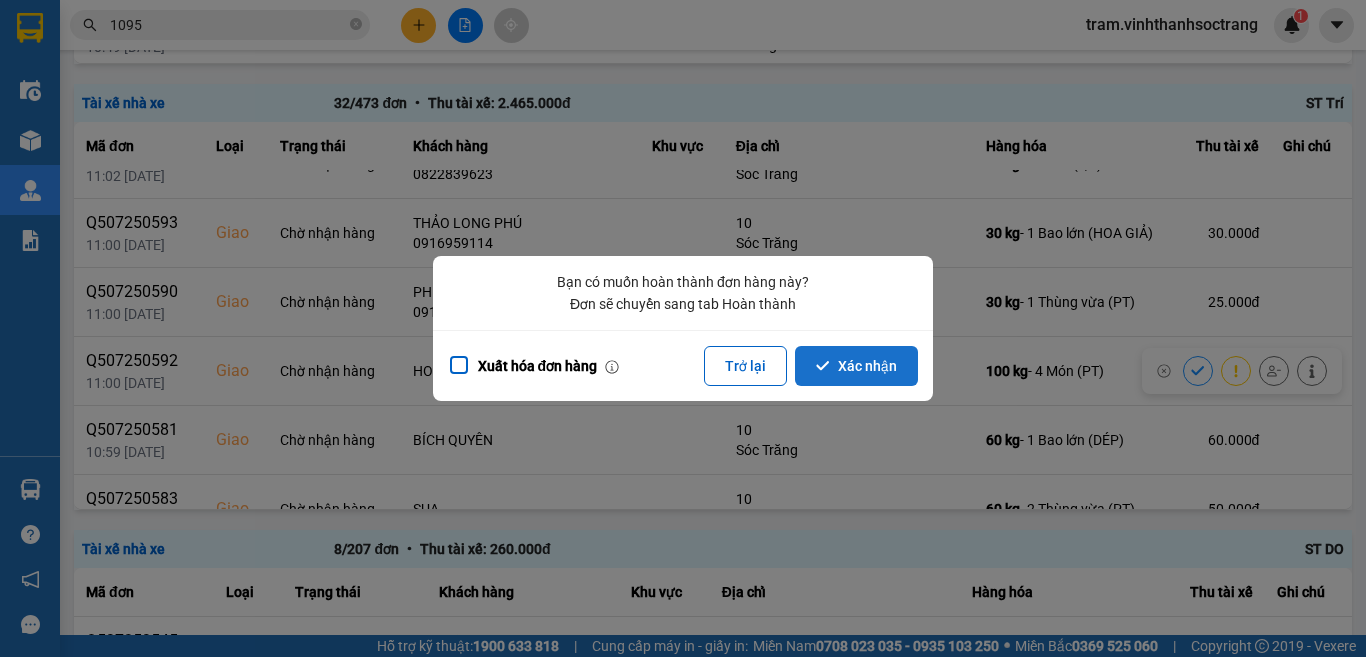 click on "Xác nhận" at bounding box center [856, 366] 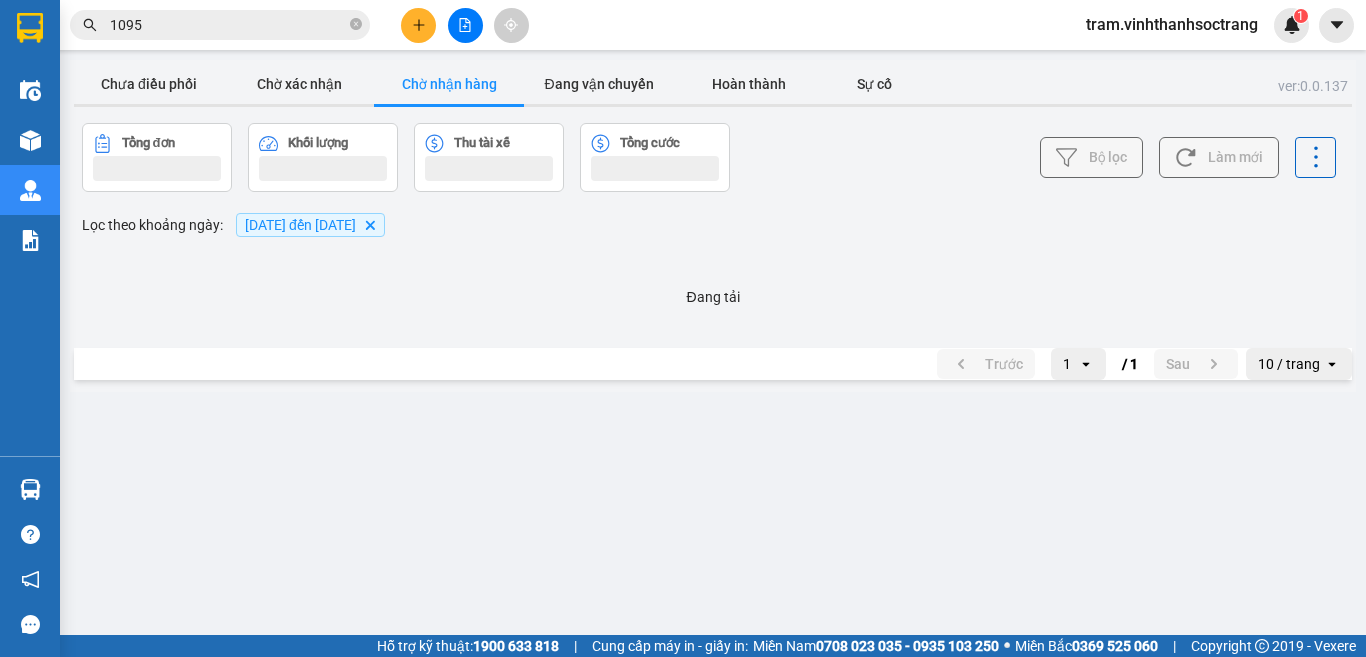 scroll, scrollTop: 0, scrollLeft: 0, axis: both 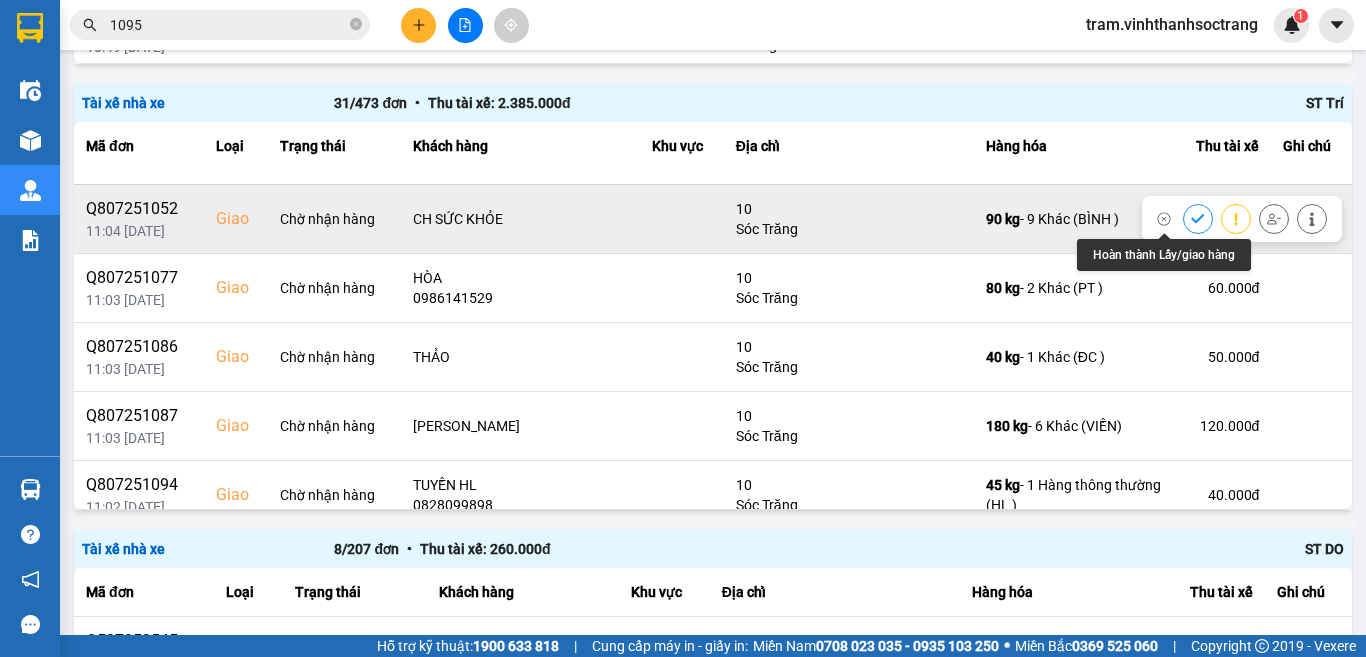 click 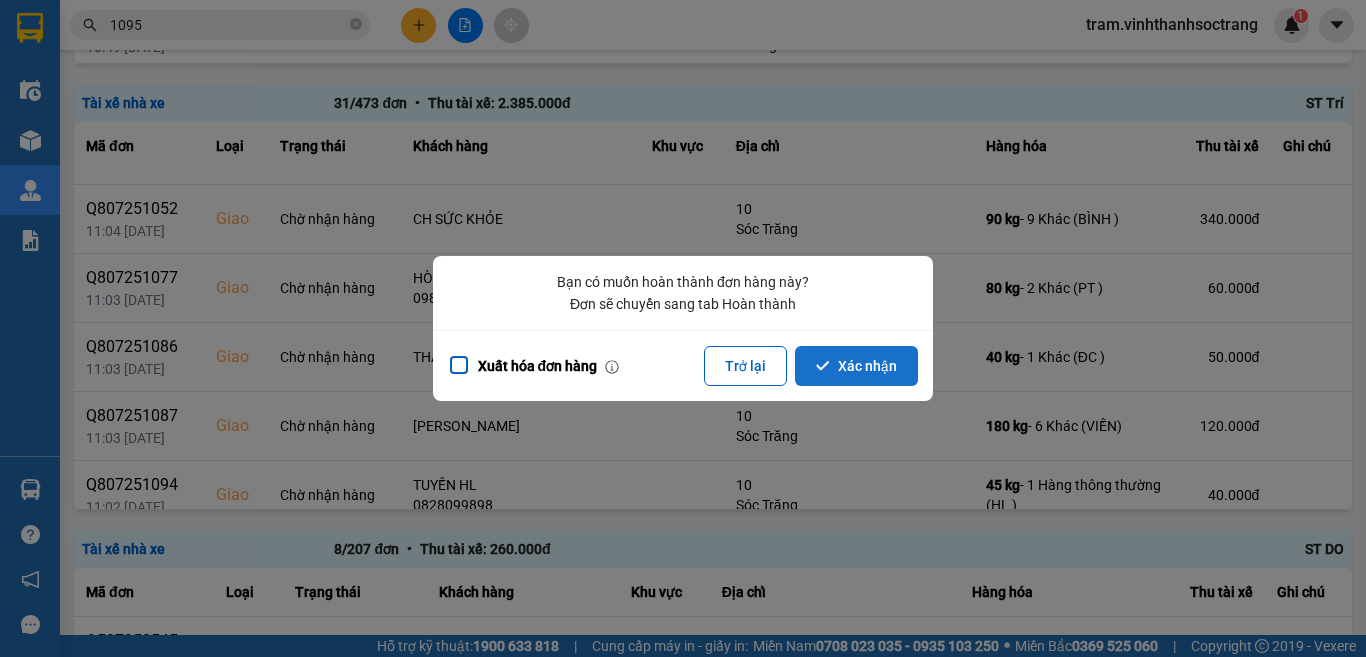 click 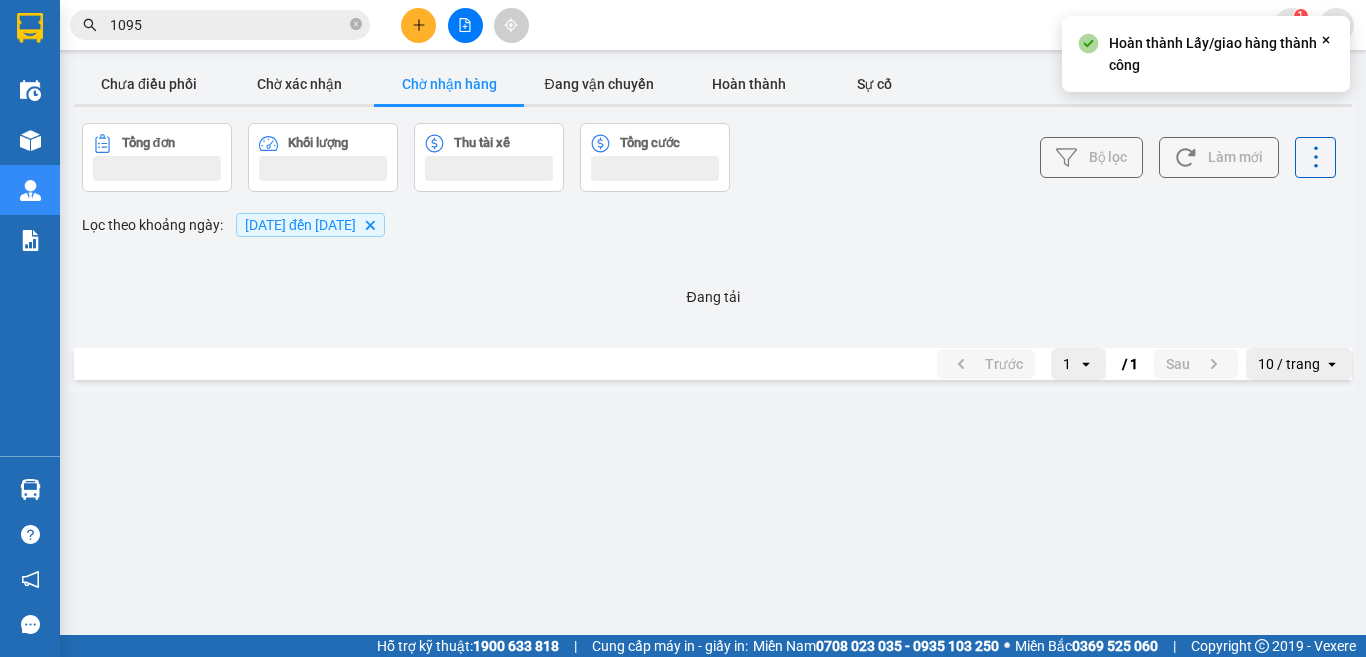 scroll, scrollTop: 0, scrollLeft: 0, axis: both 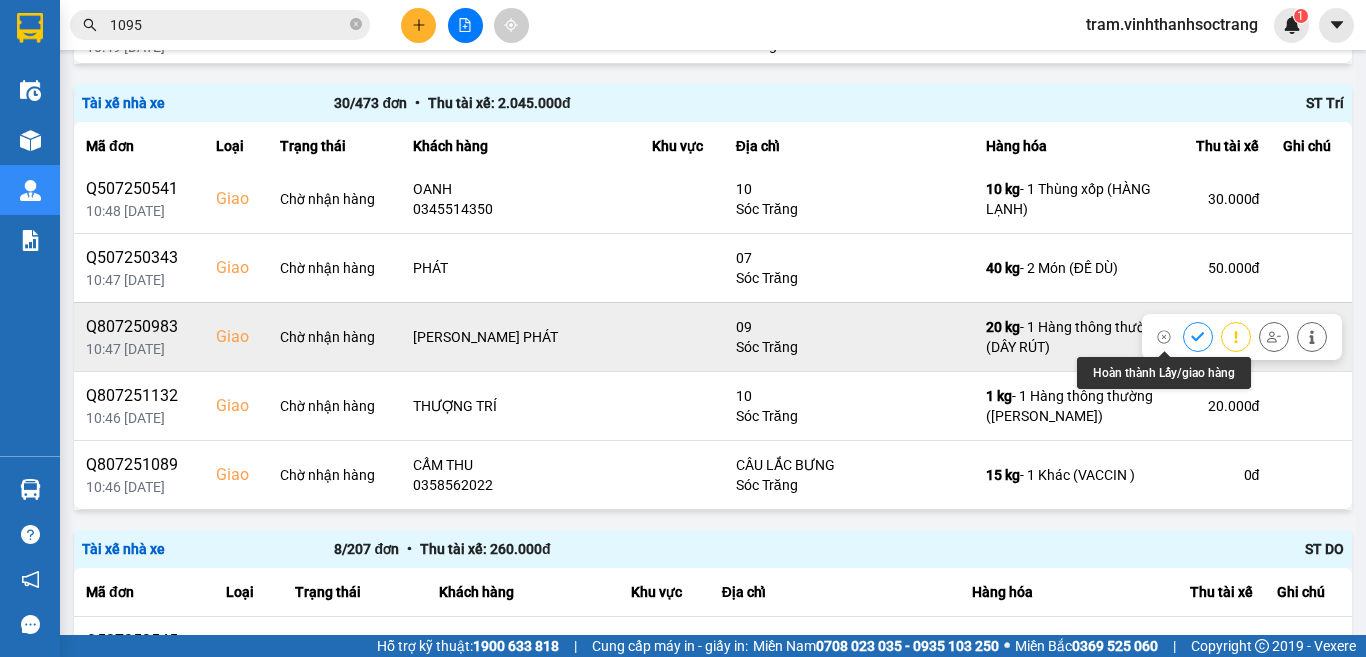 click 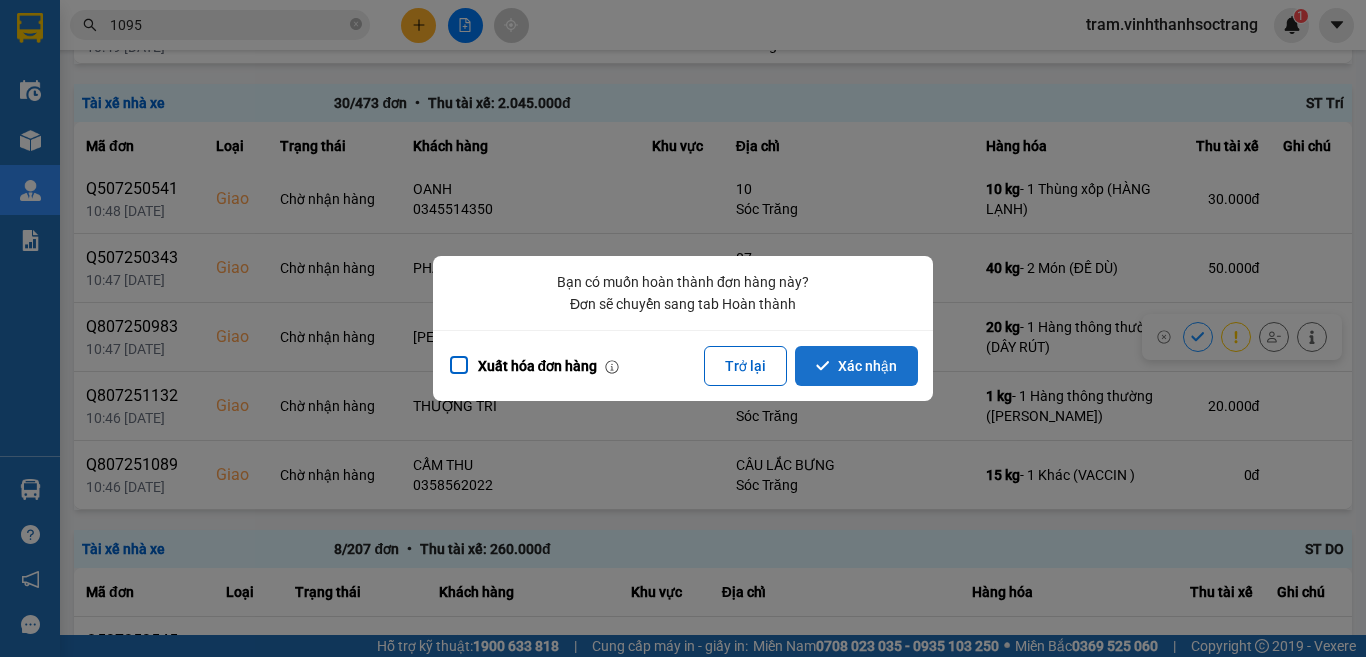 click on "Xác nhận" at bounding box center (856, 366) 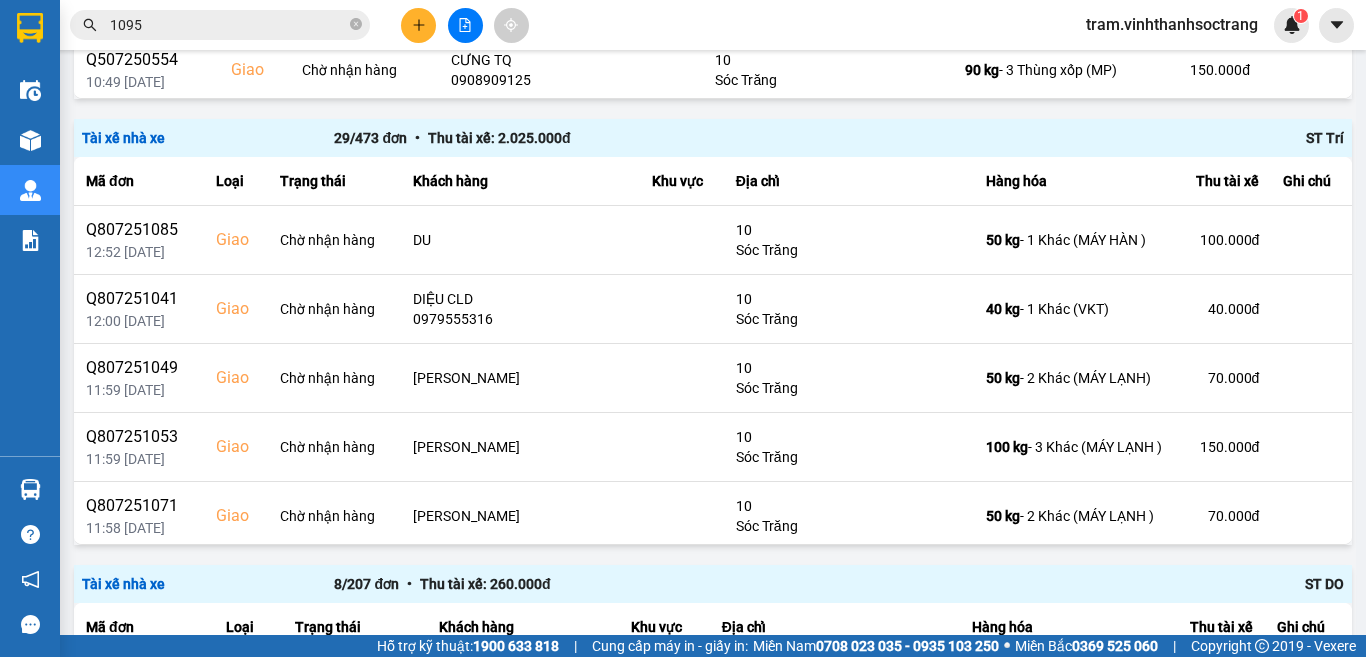 scroll, scrollTop: 1411, scrollLeft: 0, axis: vertical 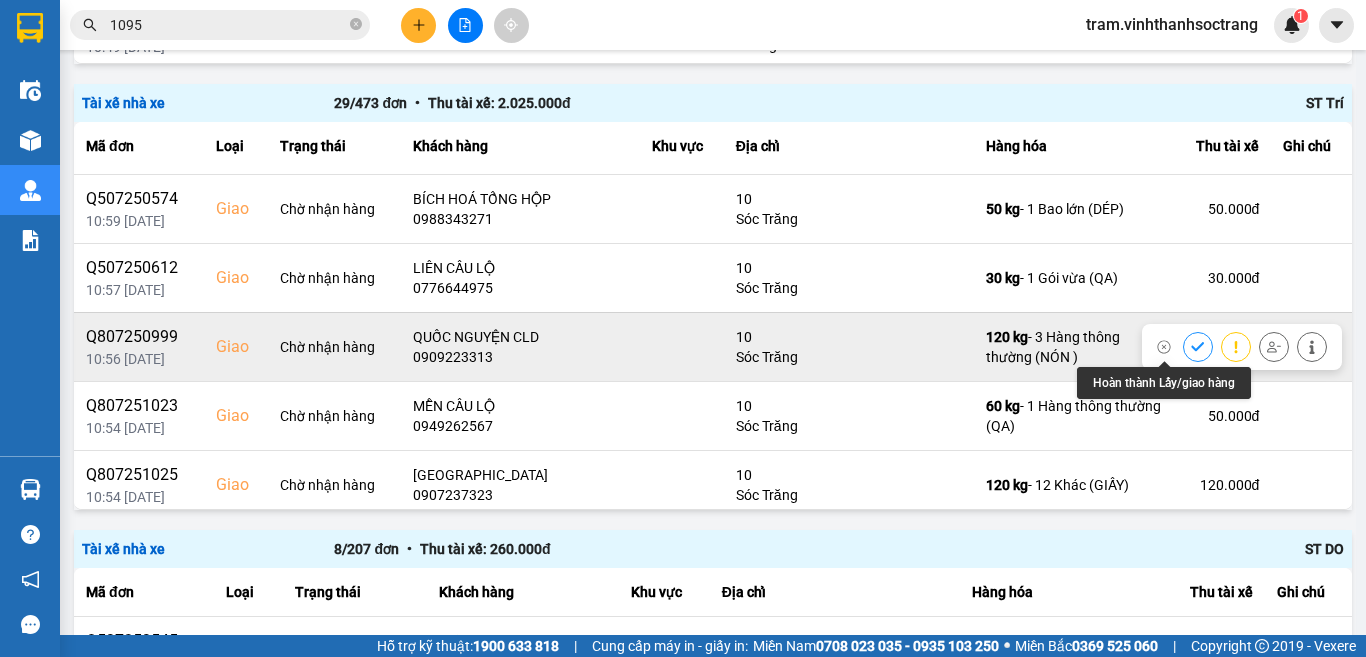click 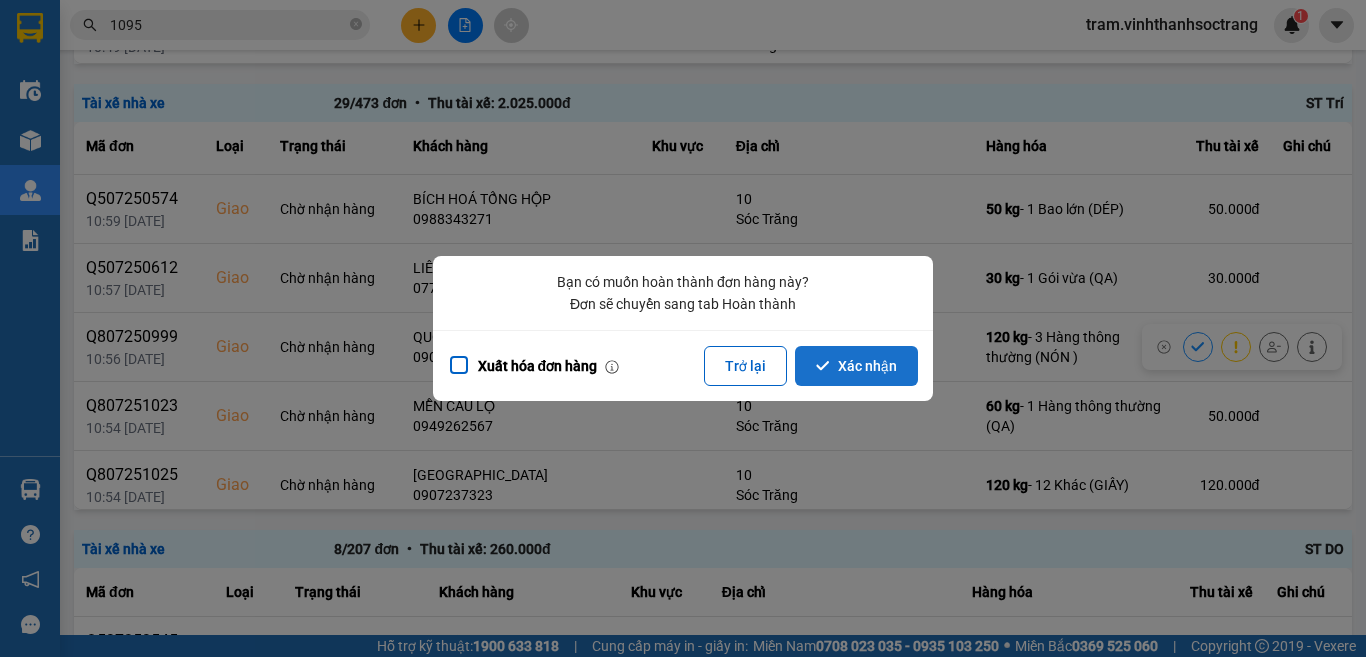 click on "Xác nhận" at bounding box center [856, 366] 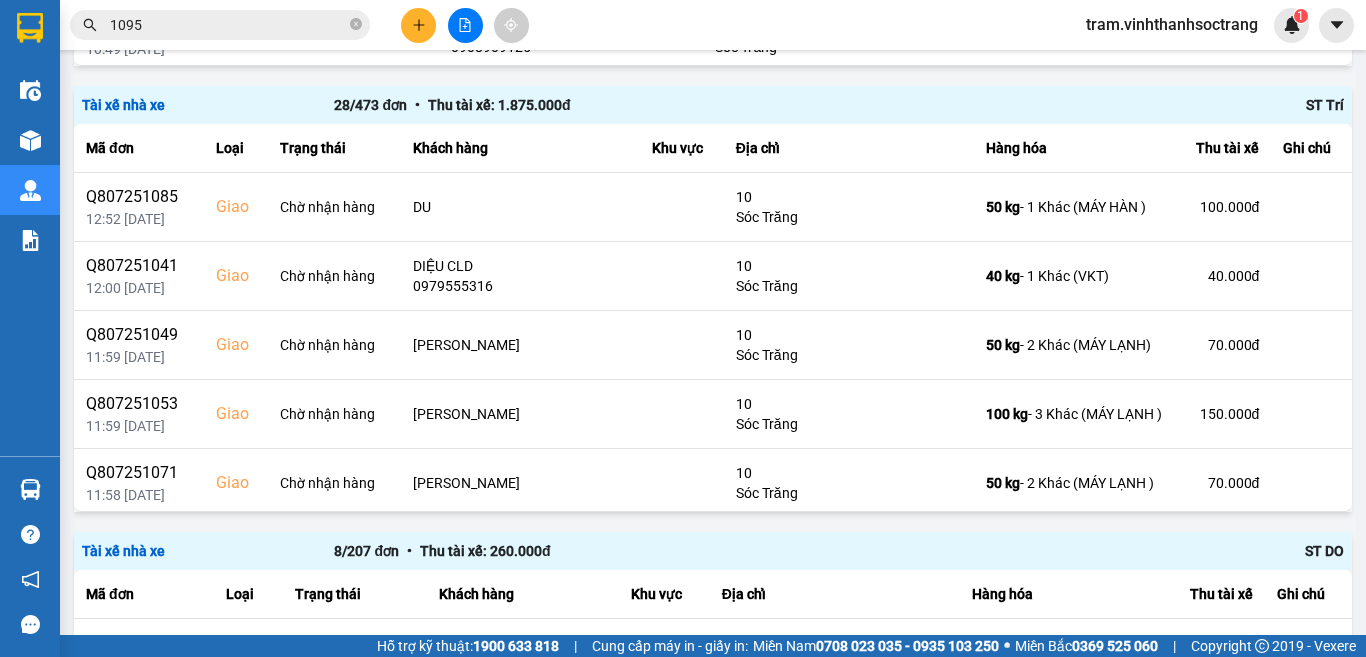 scroll, scrollTop: 1411, scrollLeft: 0, axis: vertical 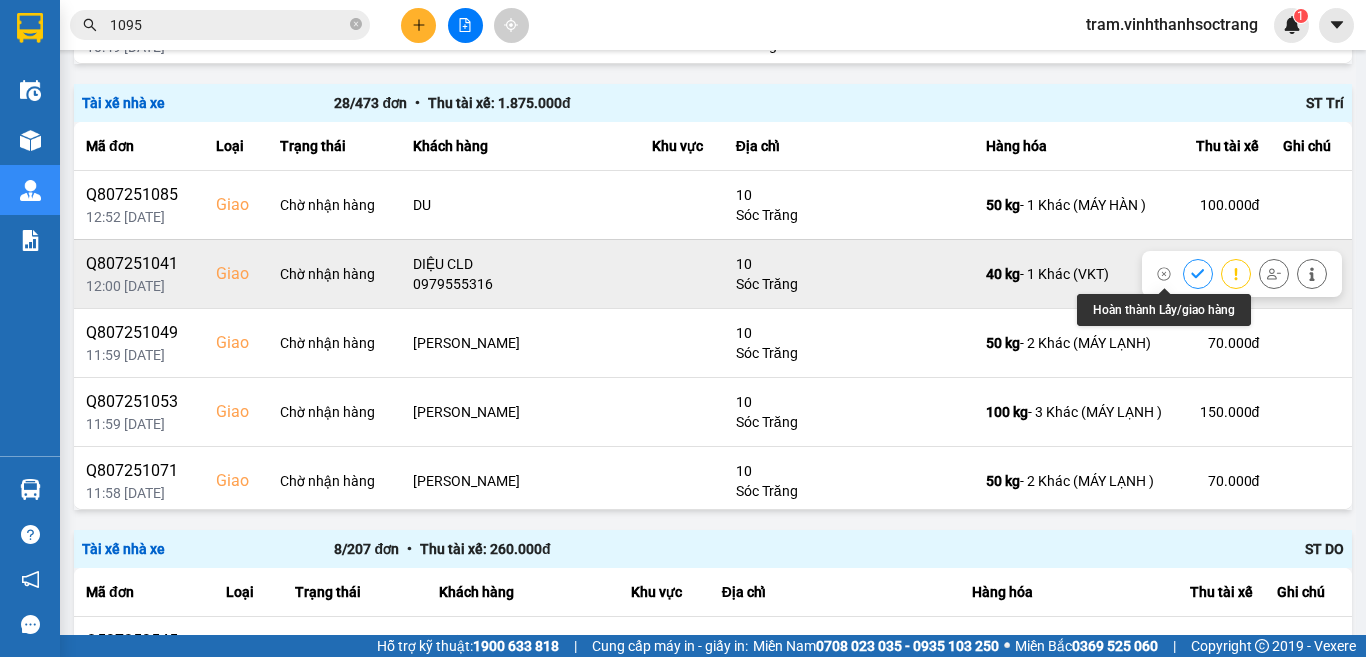 click 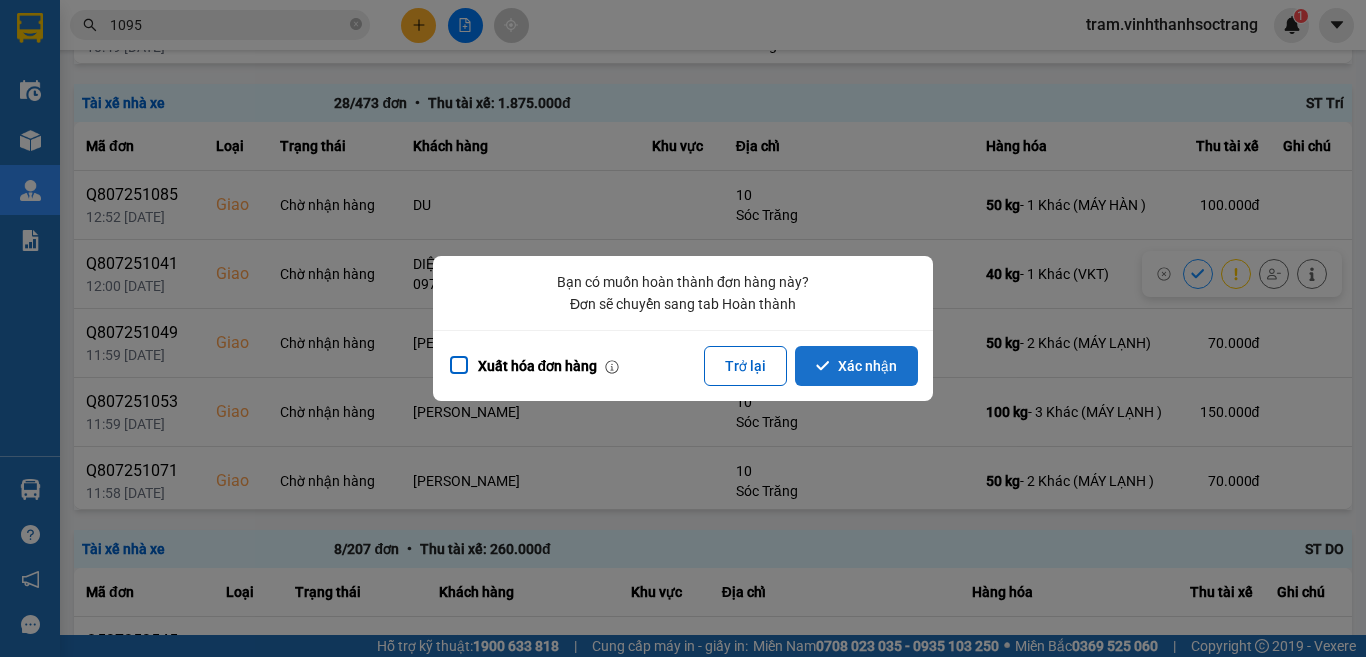 click on "Xác nhận" at bounding box center (856, 366) 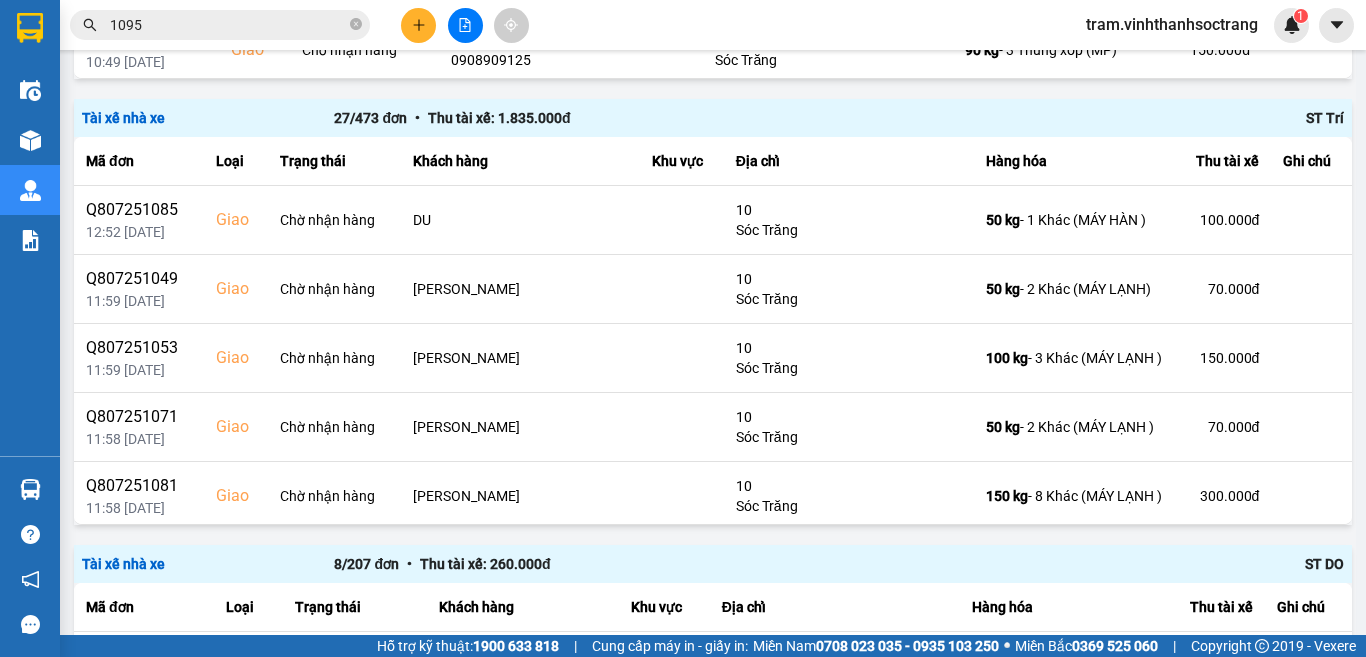 scroll, scrollTop: 1411, scrollLeft: 0, axis: vertical 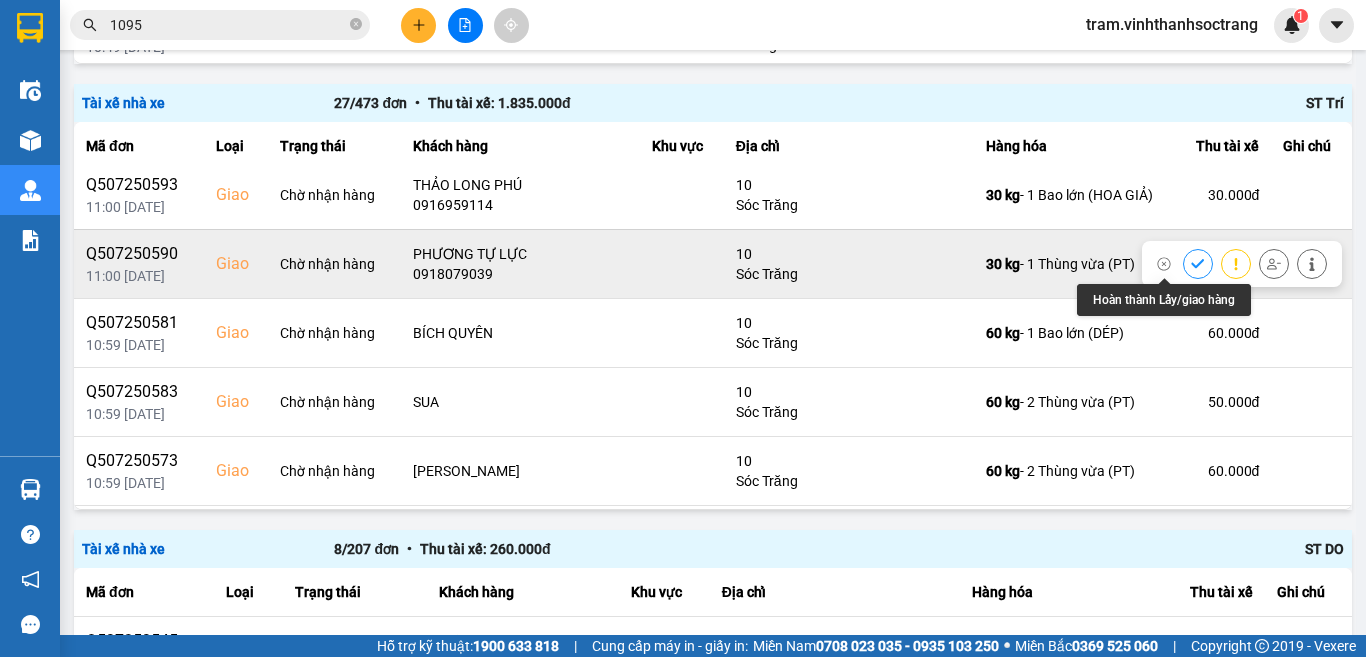 click 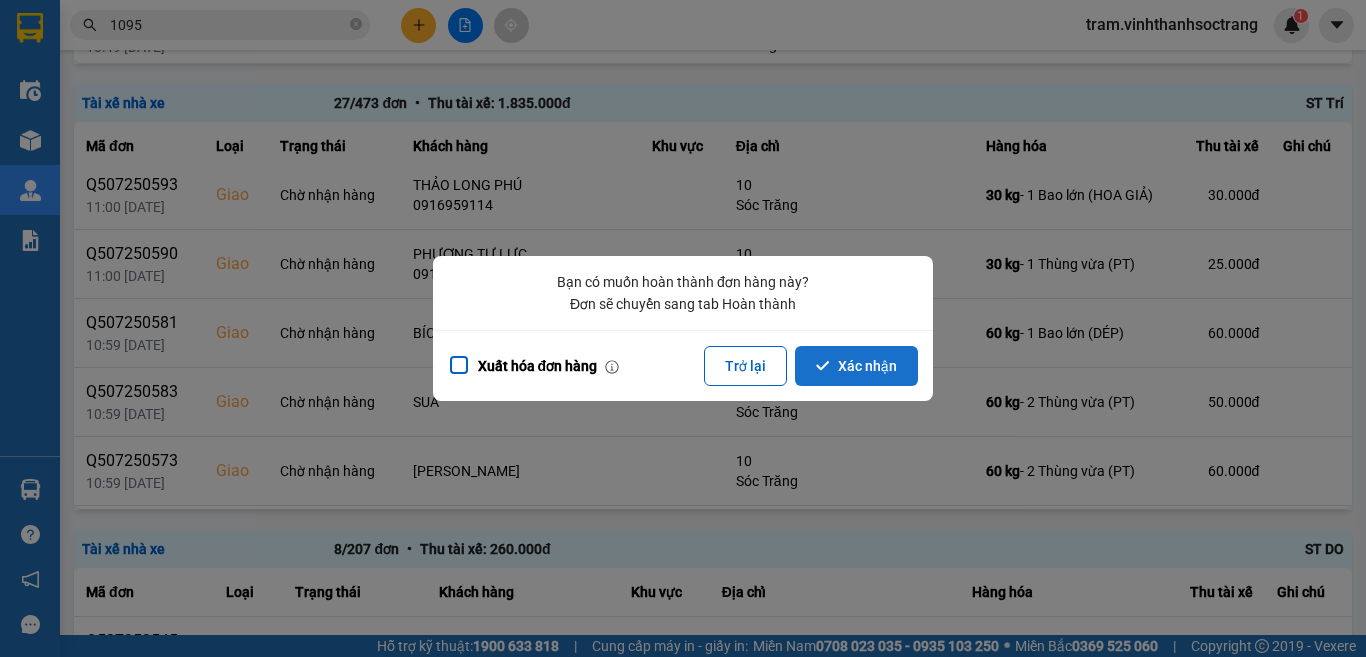click on "Xác nhận" at bounding box center (856, 366) 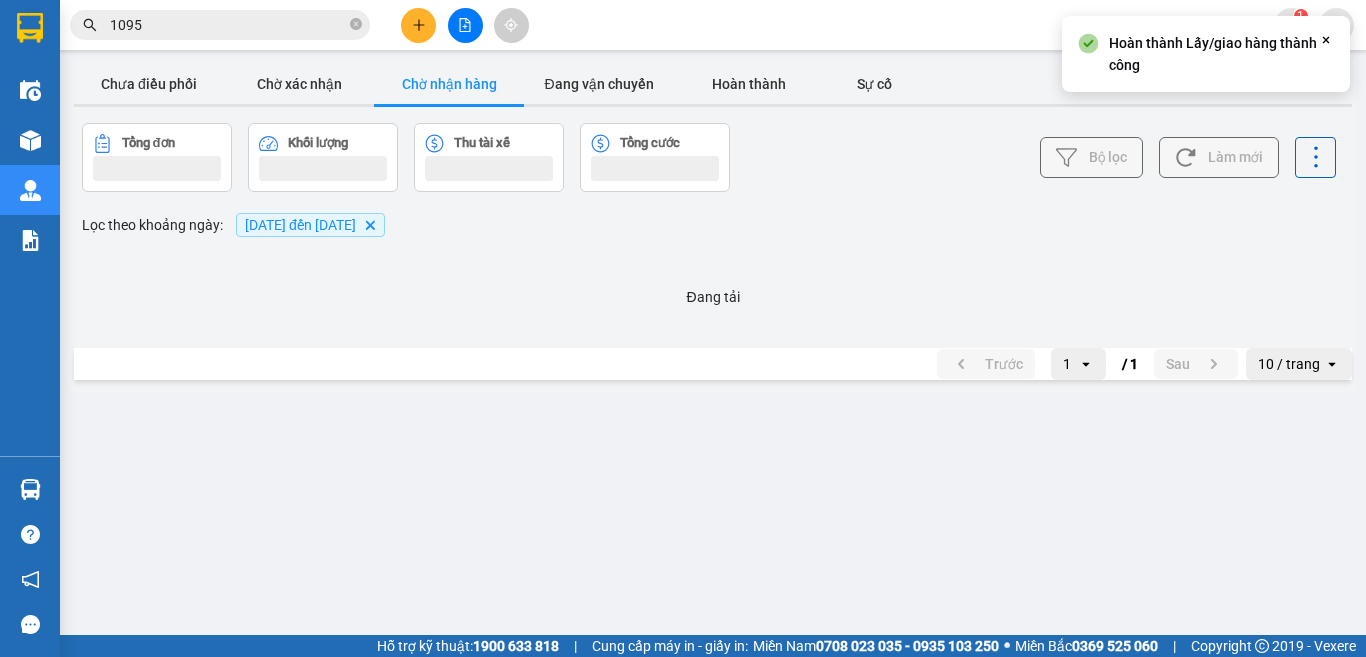 scroll, scrollTop: 0, scrollLeft: 0, axis: both 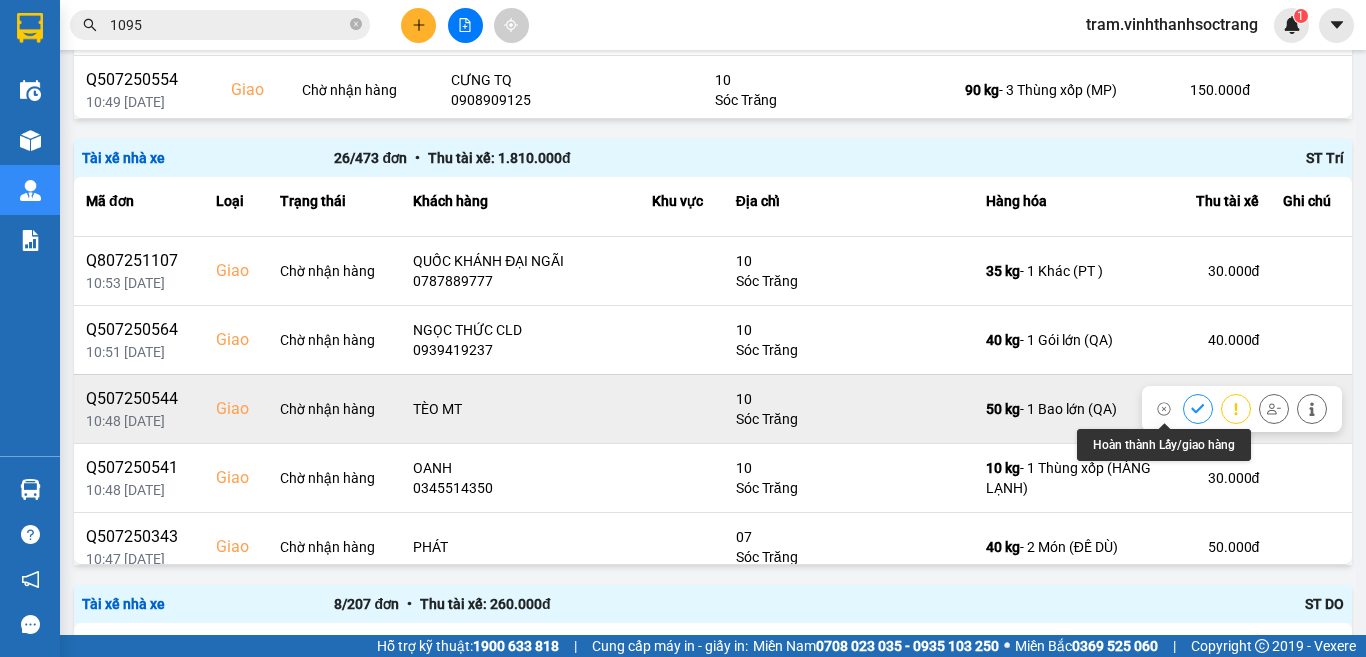 click 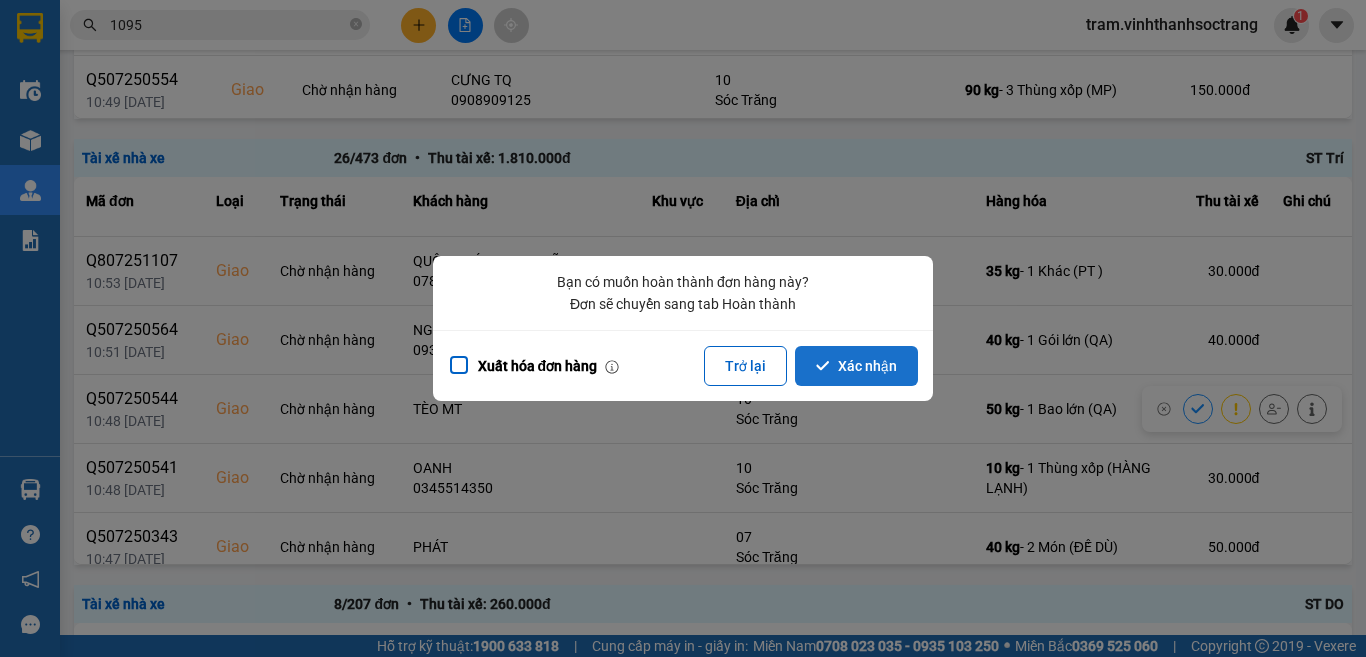 click on "Xác nhận" at bounding box center [856, 366] 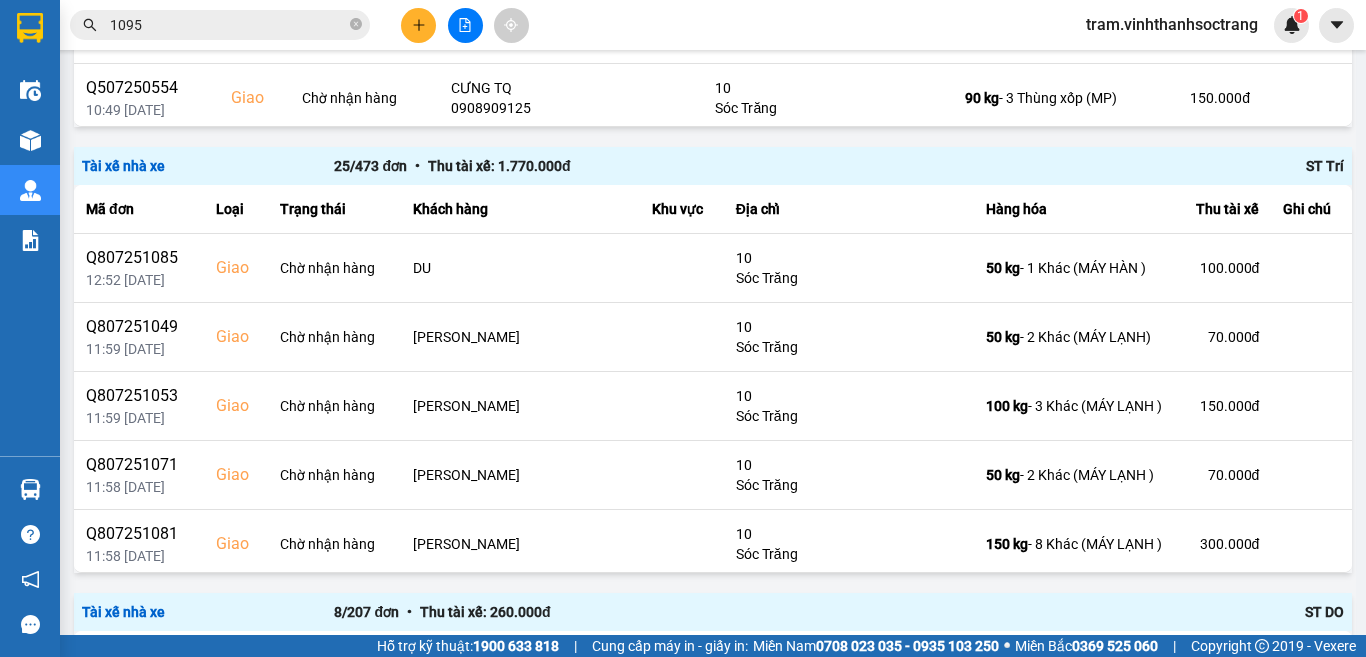 scroll, scrollTop: 1411, scrollLeft: 0, axis: vertical 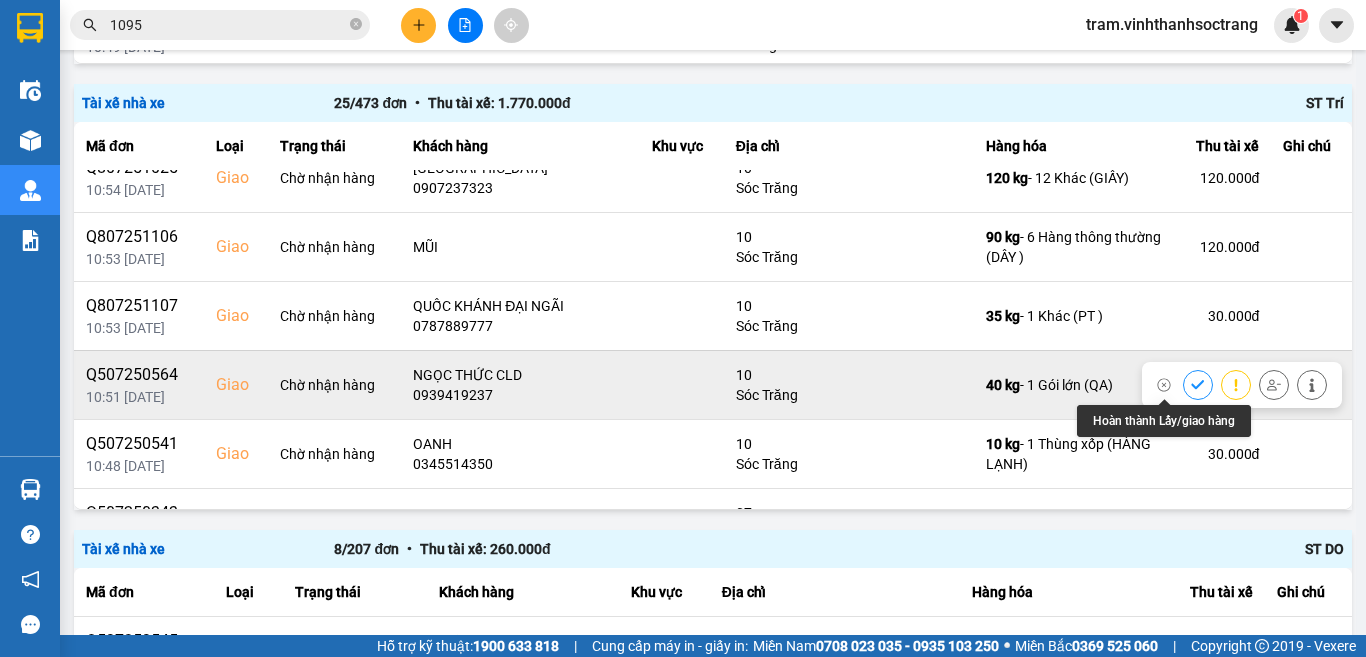 click 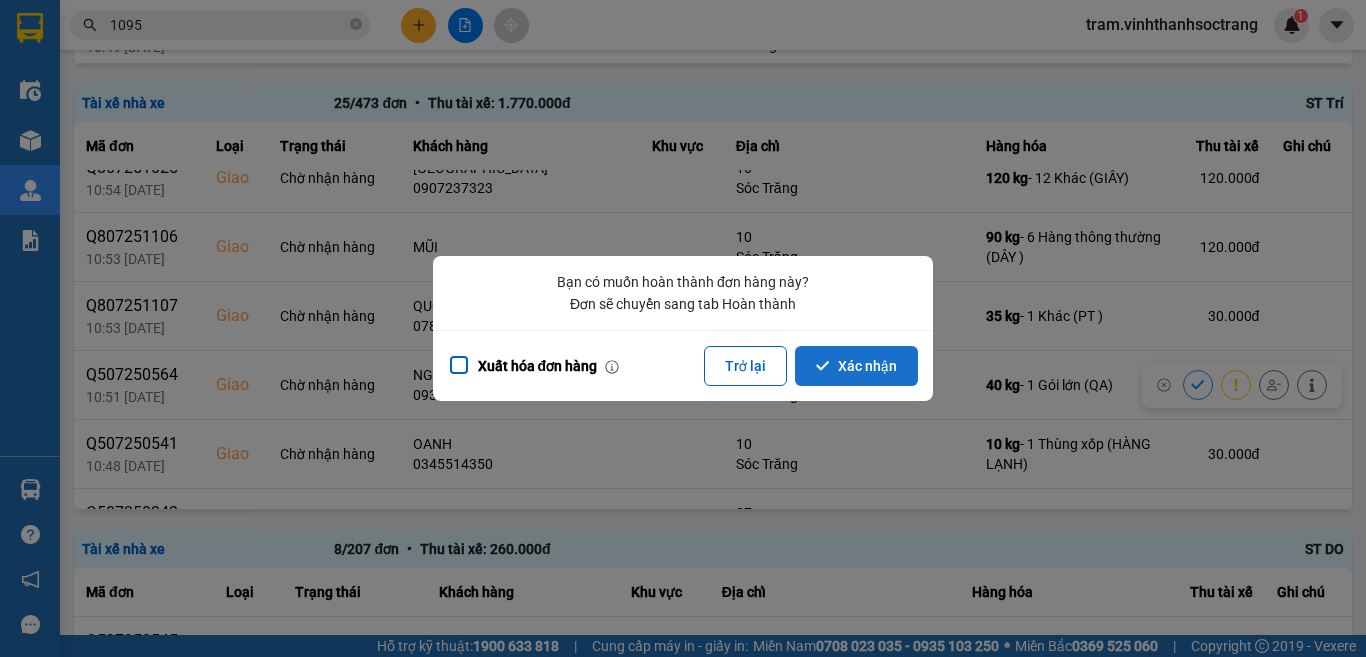 click on "Xác nhận" at bounding box center (856, 366) 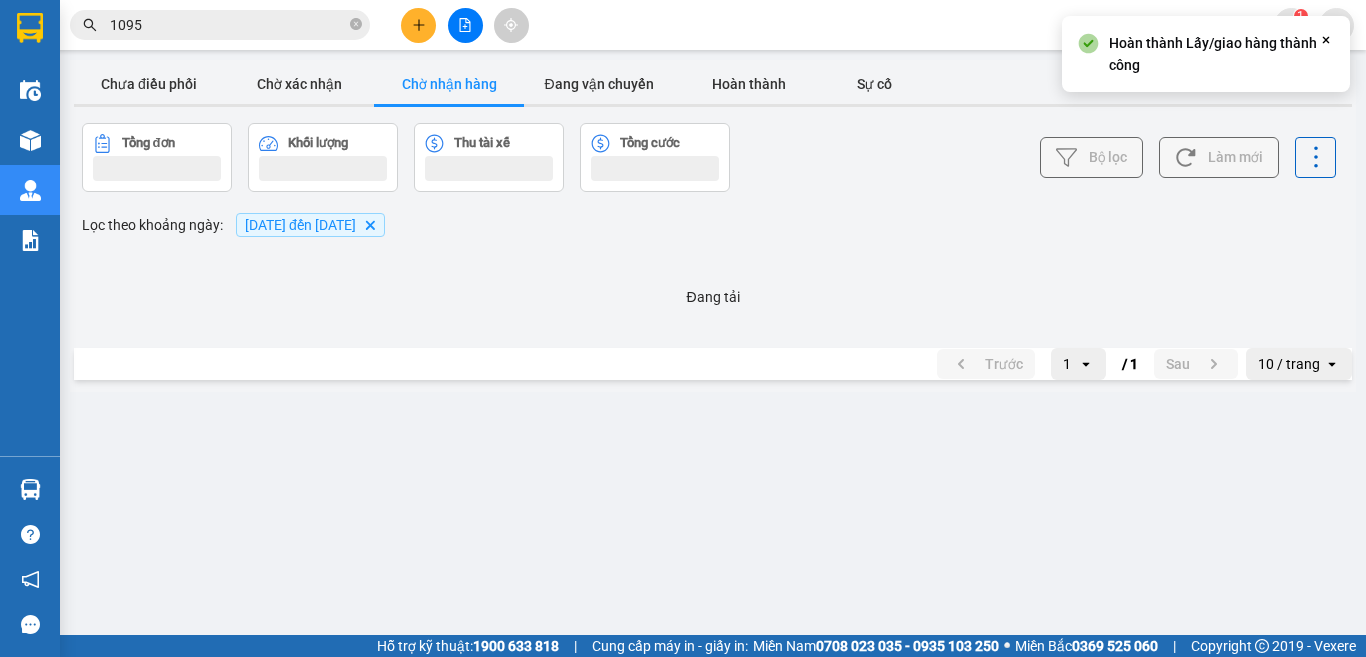 scroll, scrollTop: 0, scrollLeft: 0, axis: both 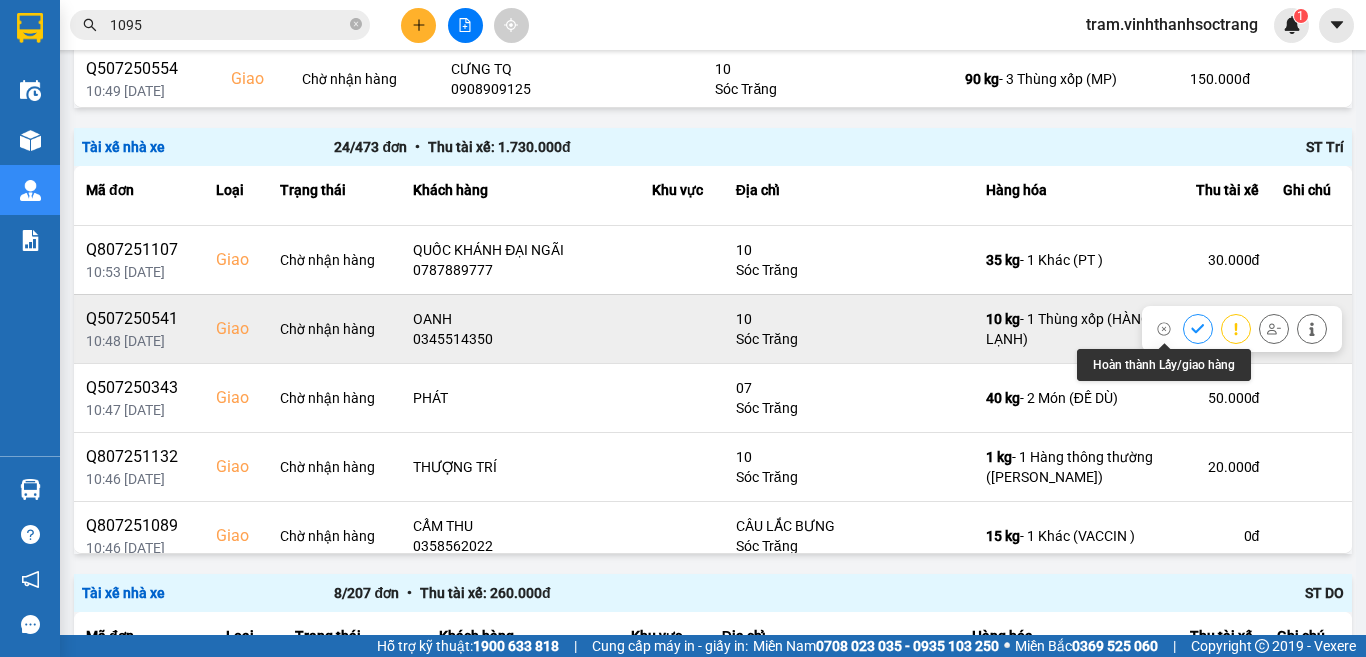 click 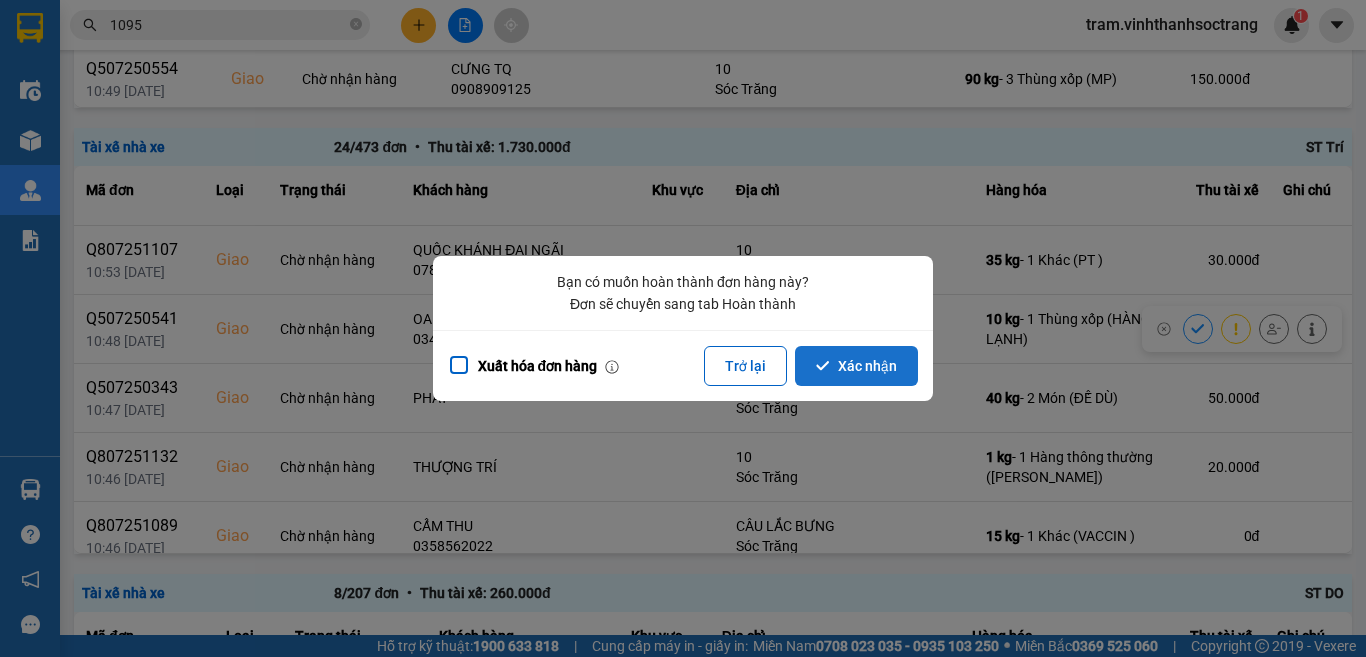 click on "Xác nhận" at bounding box center (856, 366) 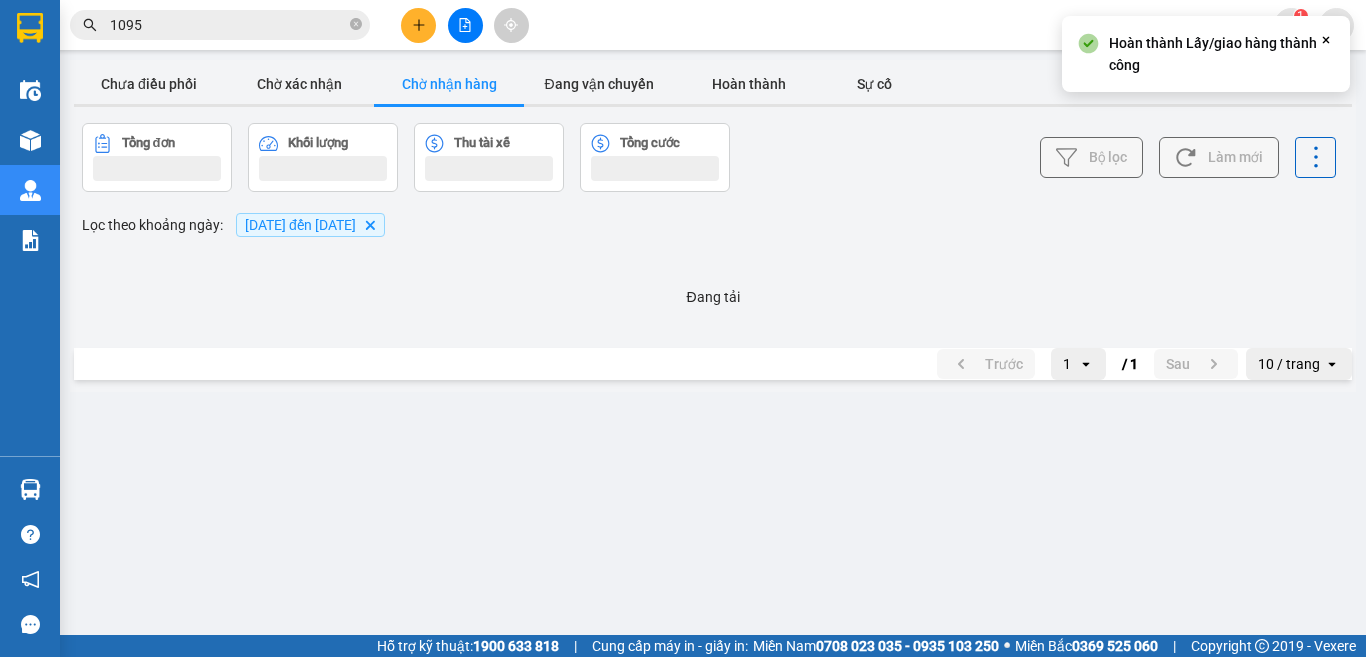 scroll, scrollTop: 0, scrollLeft: 0, axis: both 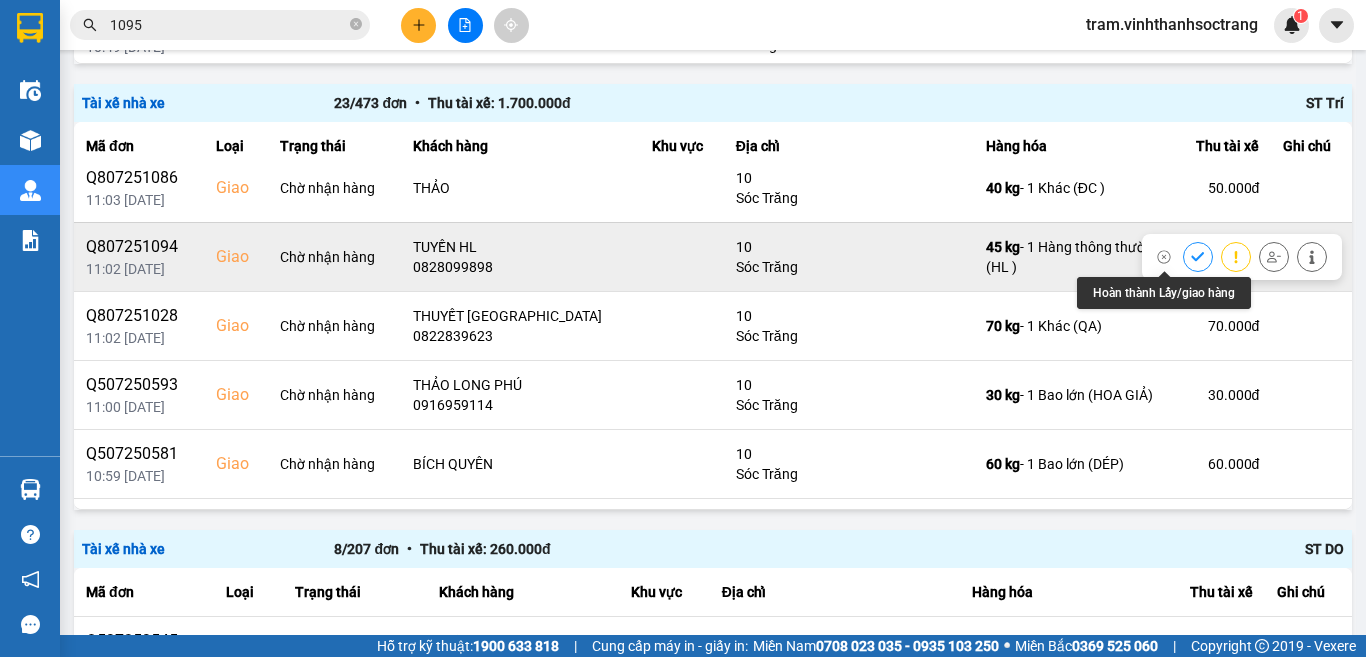 click at bounding box center [1198, 256] 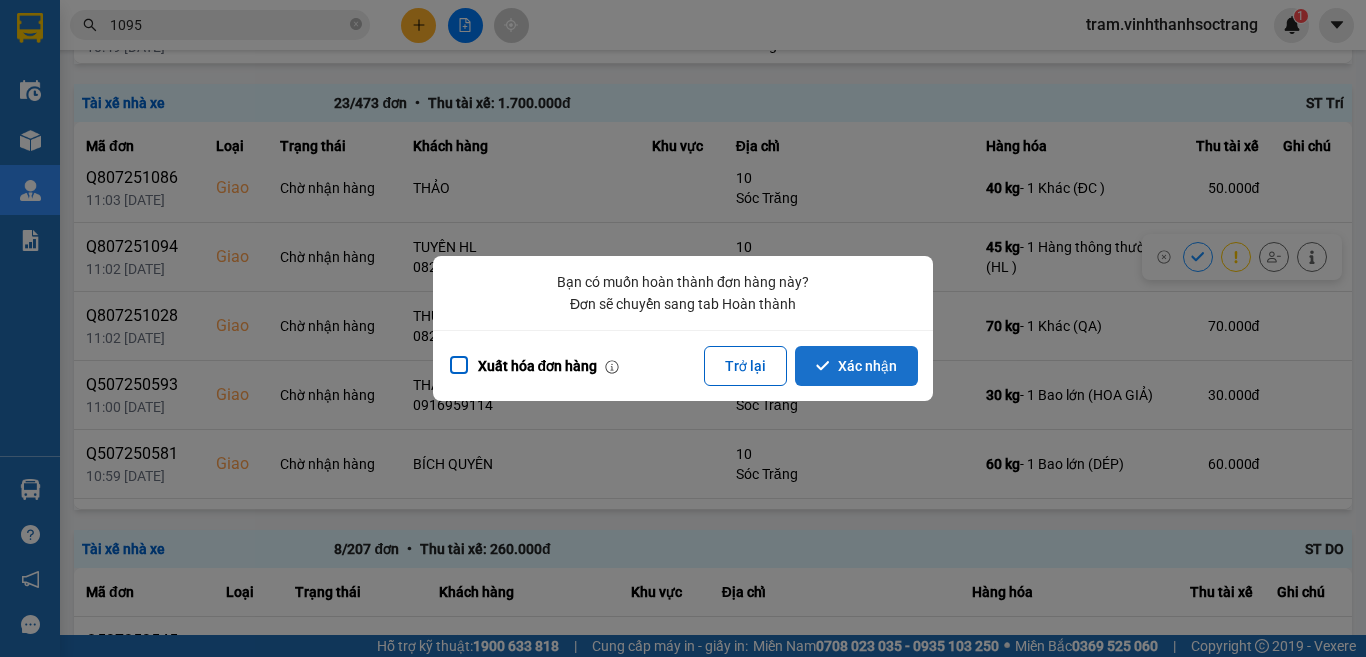 click on "Xác nhận" at bounding box center (856, 366) 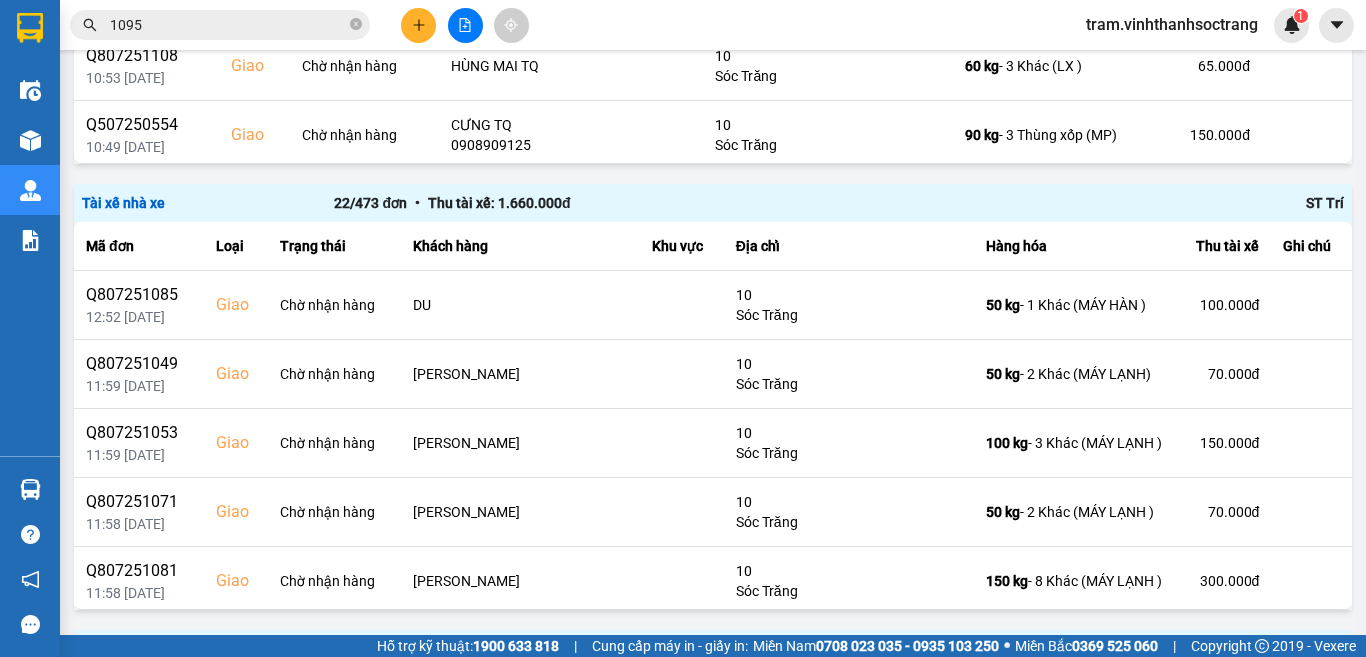 scroll, scrollTop: 1411, scrollLeft: 0, axis: vertical 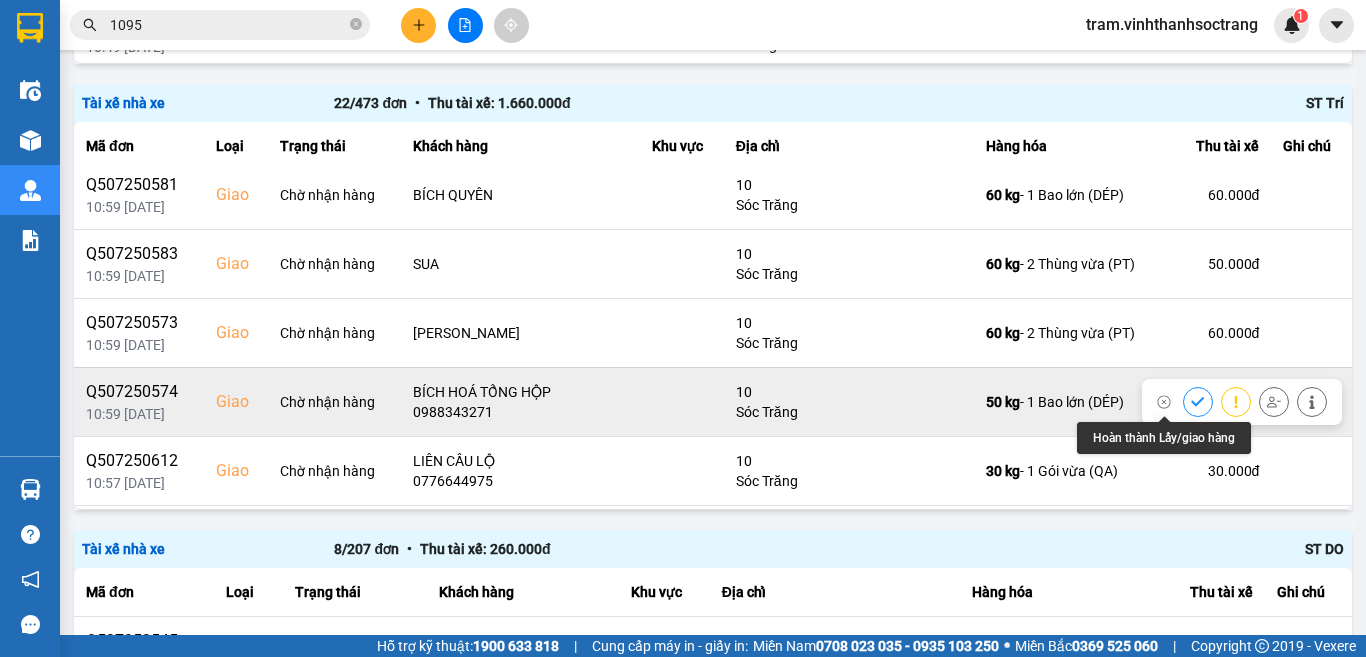 click 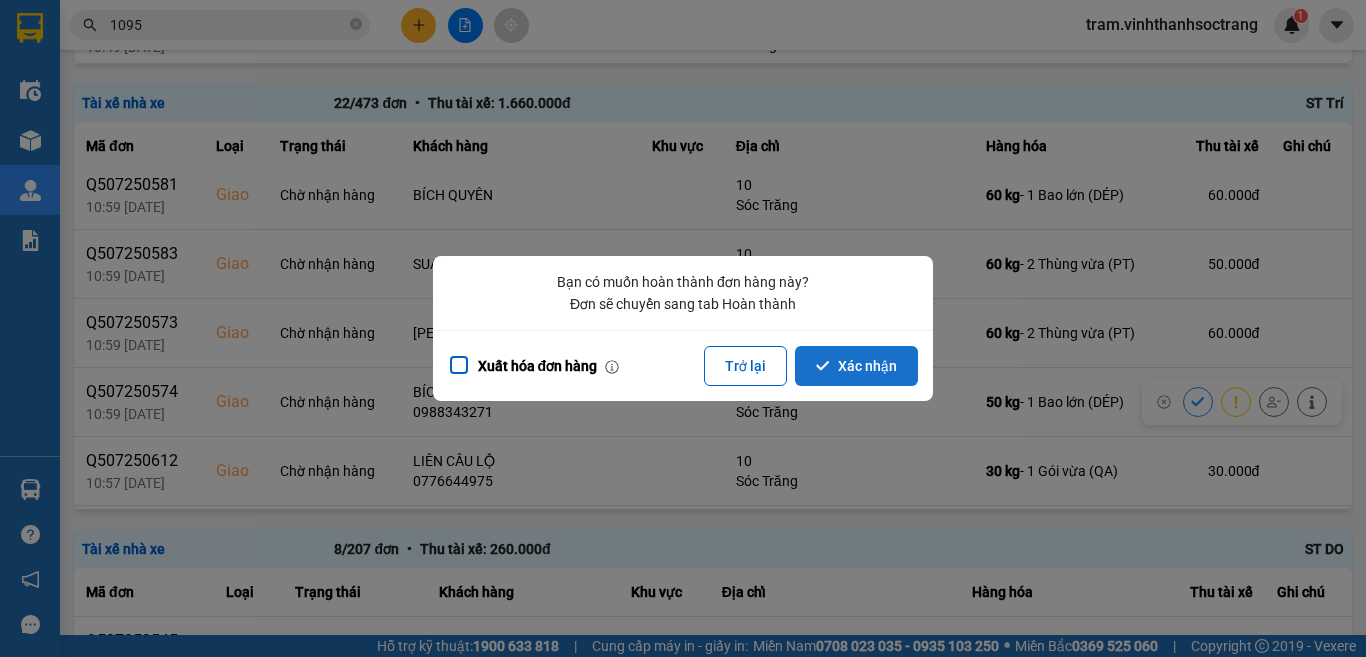 click on "Xác nhận" at bounding box center (856, 366) 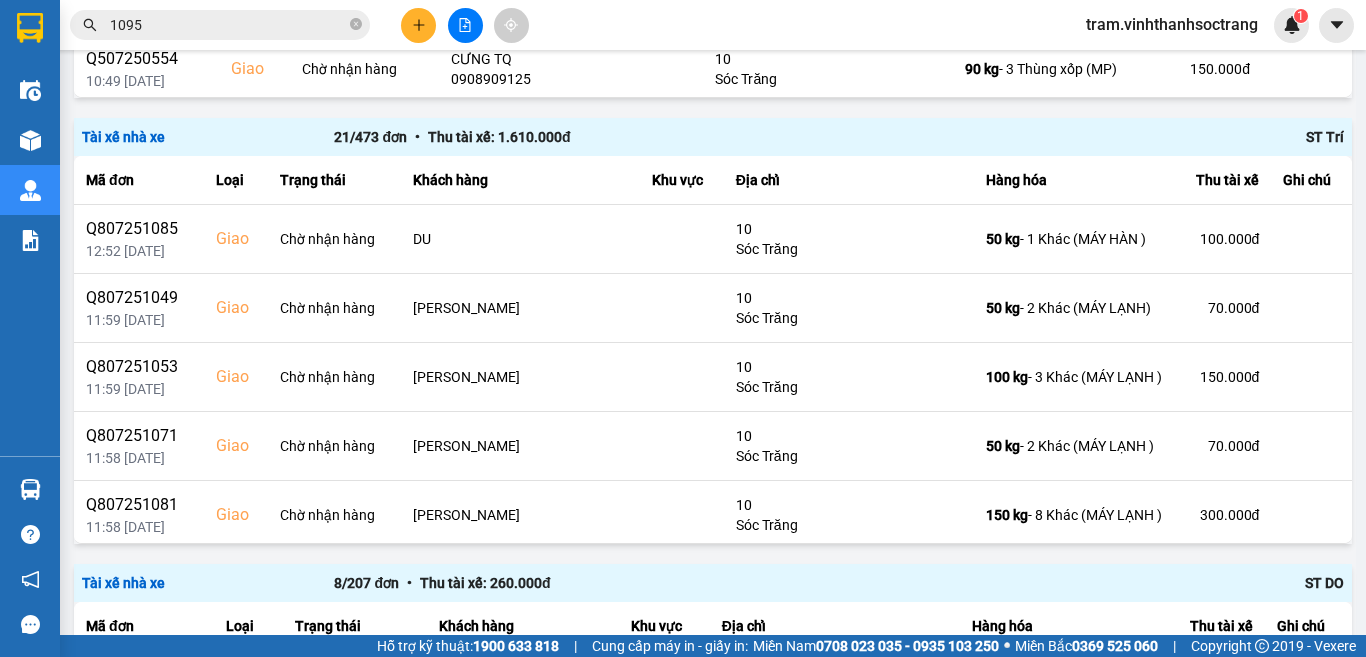 scroll, scrollTop: 1411, scrollLeft: 0, axis: vertical 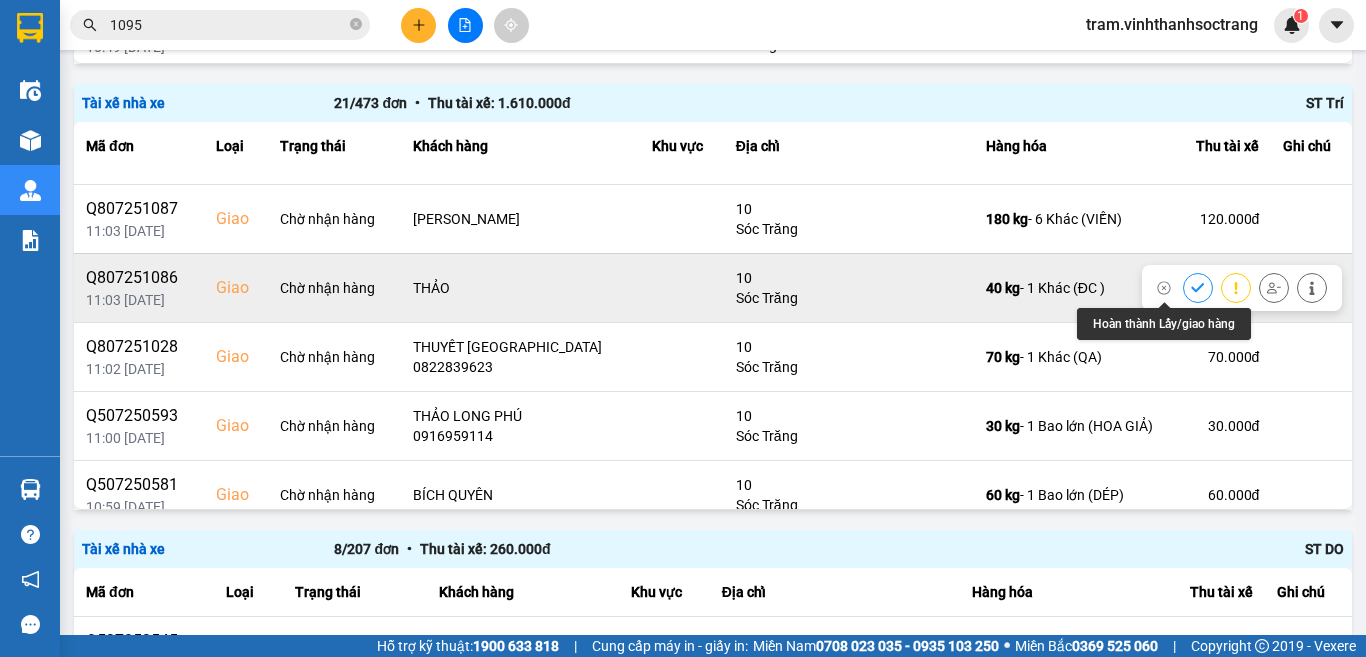 click 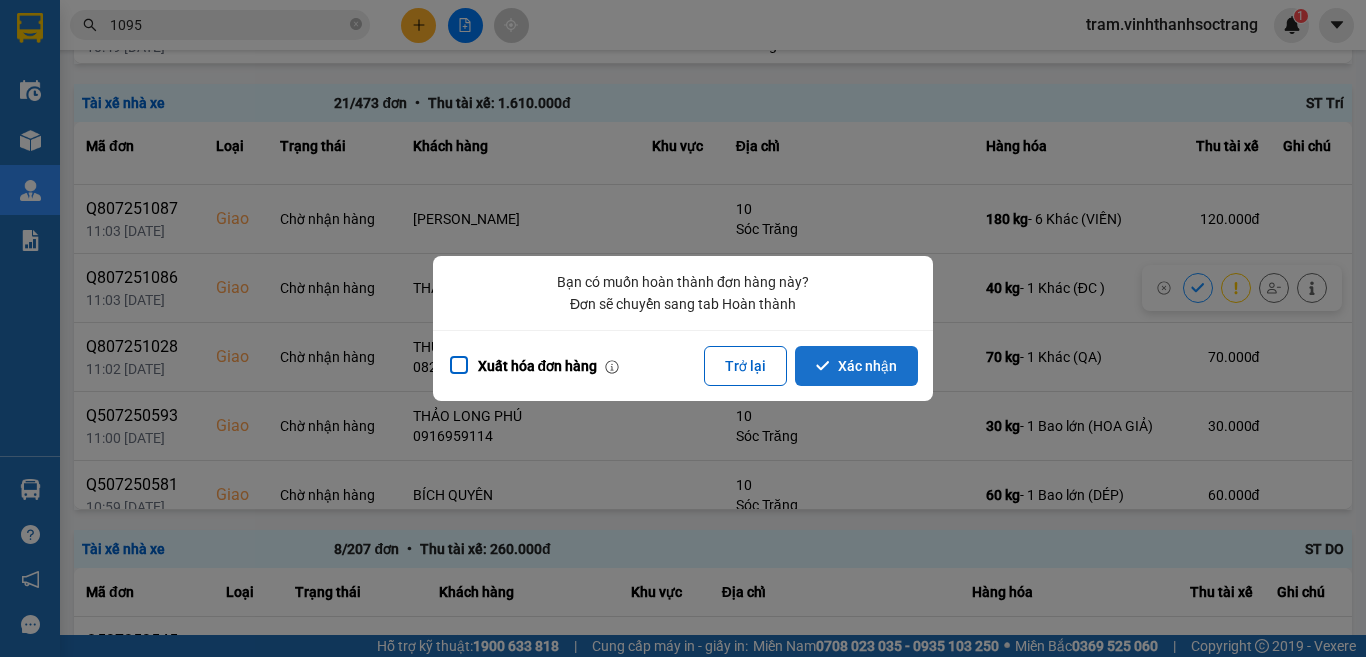 click on "Xác nhận" at bounding box center [856, 366] 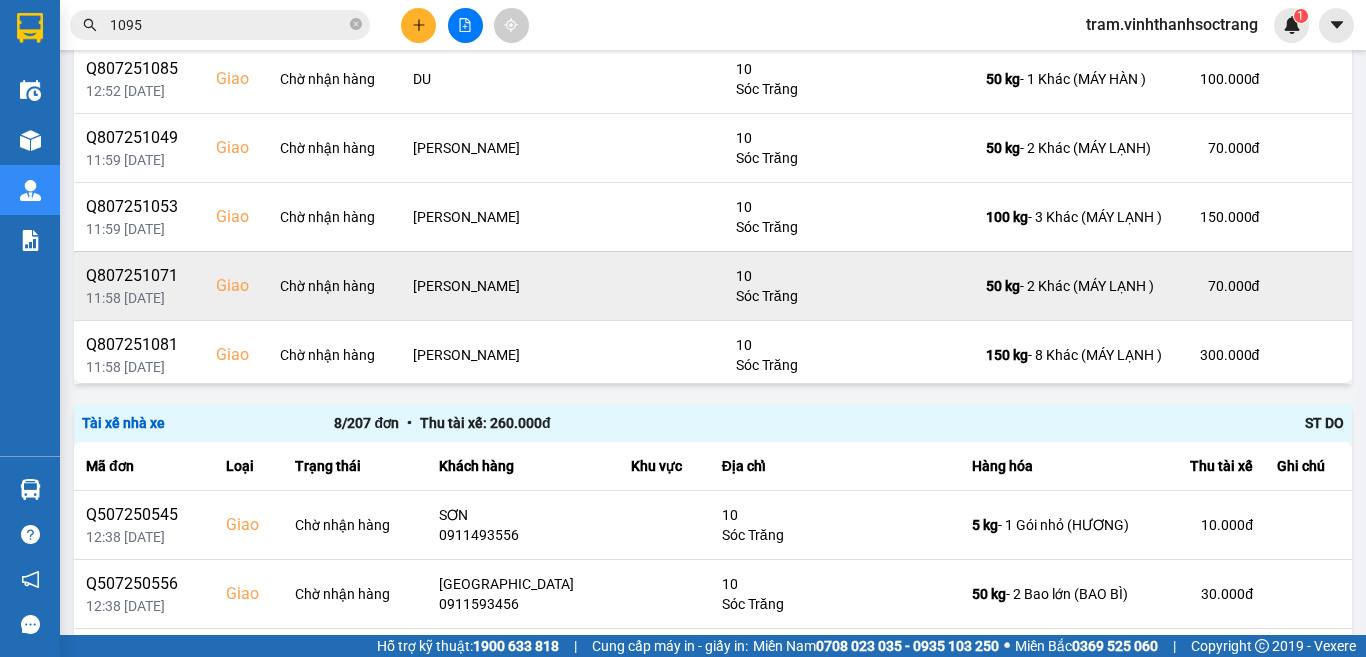 scroll, scrollTop: 1556, scrollLeft: 0, axis: vertical 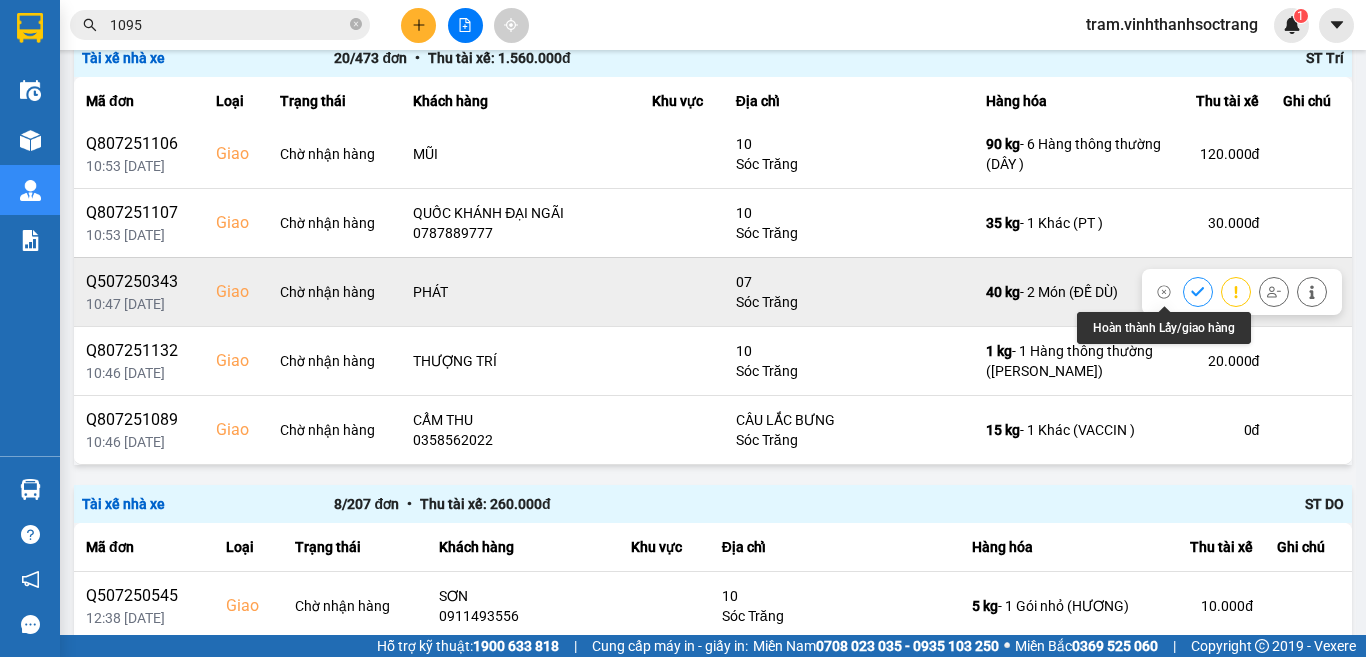 click 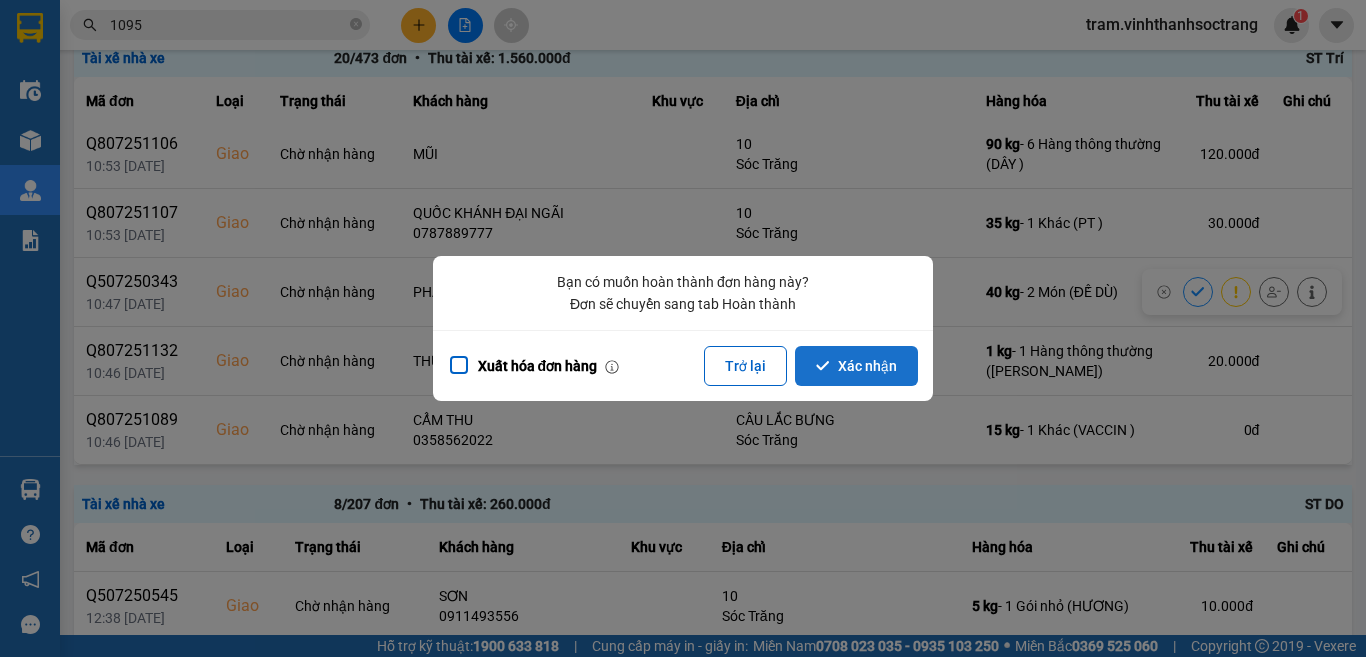 click on "Xác nhận" at bounding box center (856, 366) 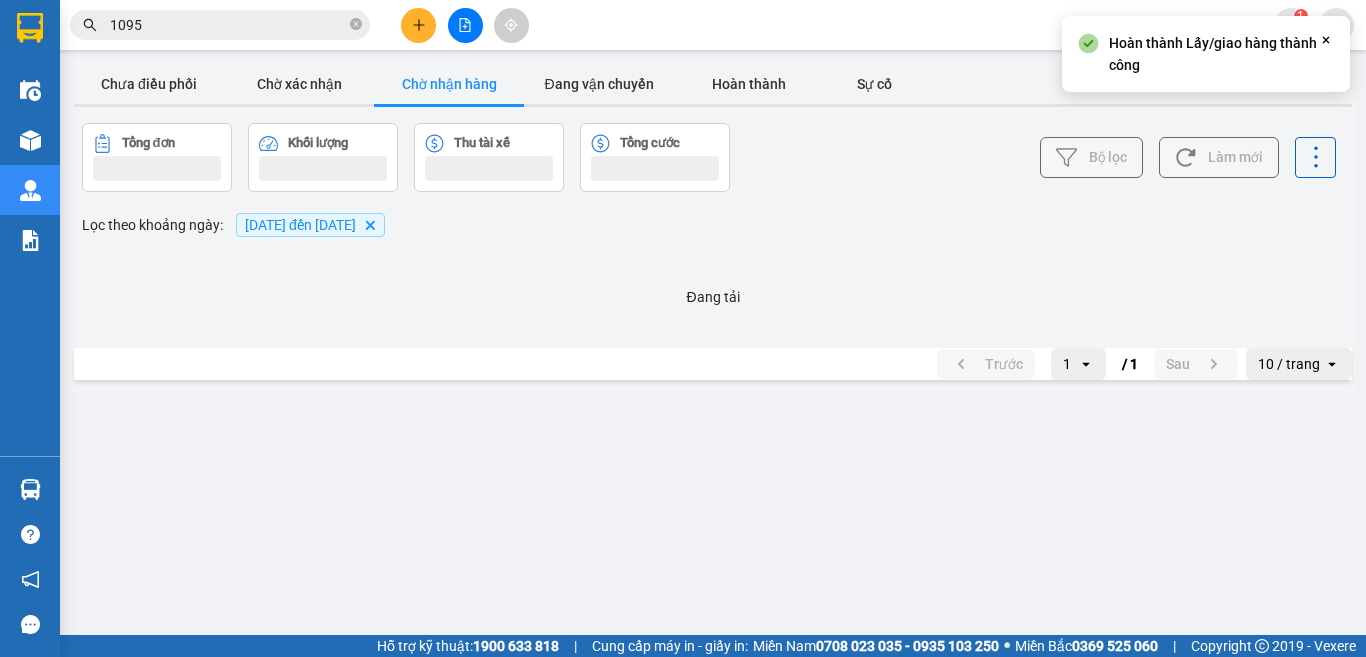 scroll, scrollTop: 0, scrollLeft: 0, axis: both 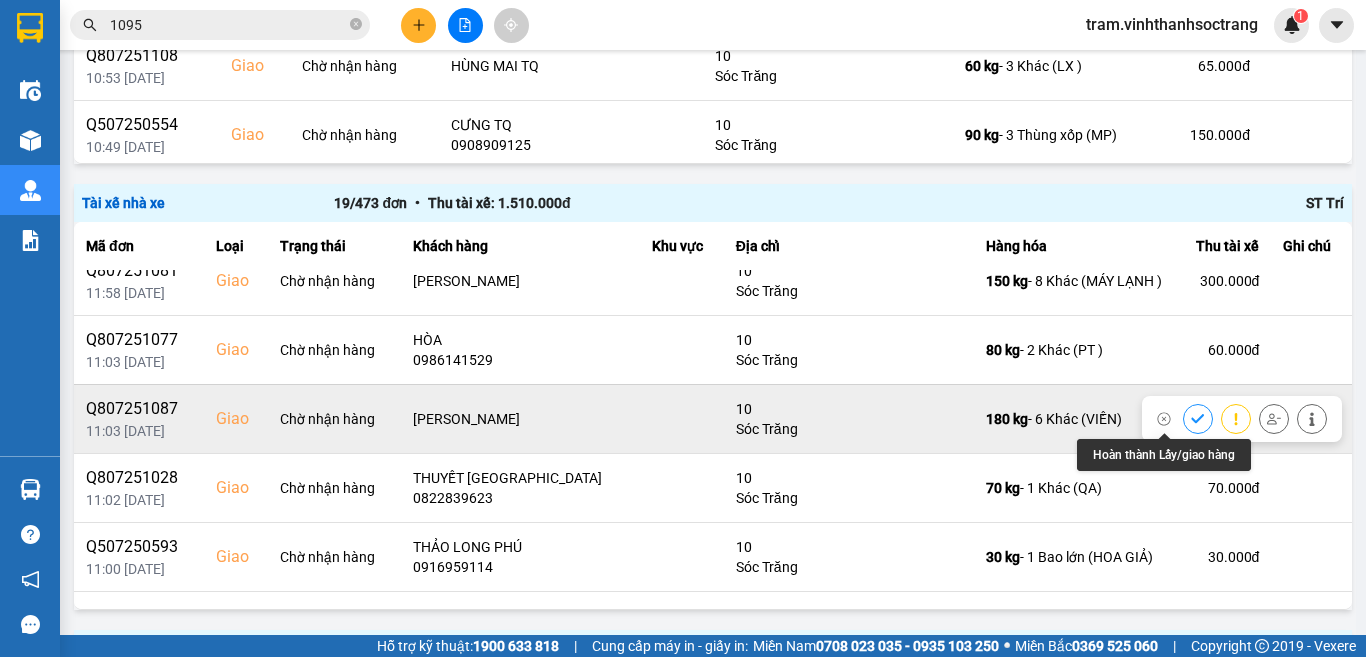 click 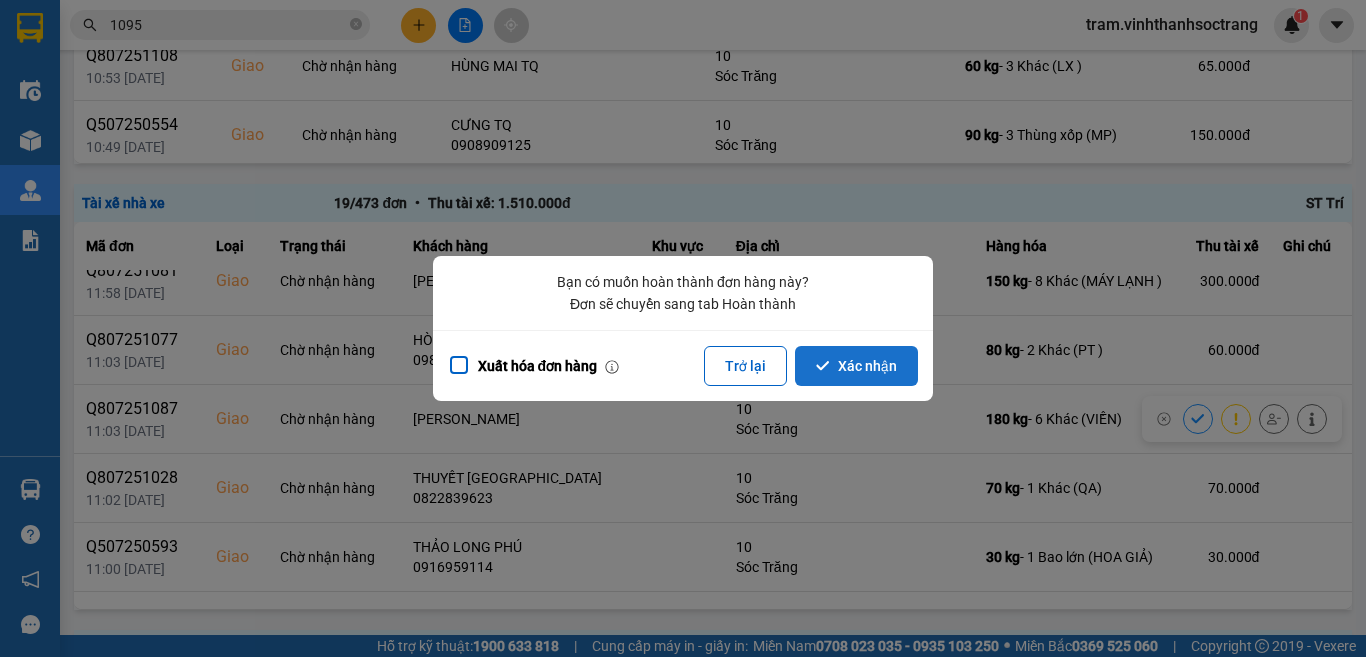 click on "Xác nhận" at bounding box center (856, 366) 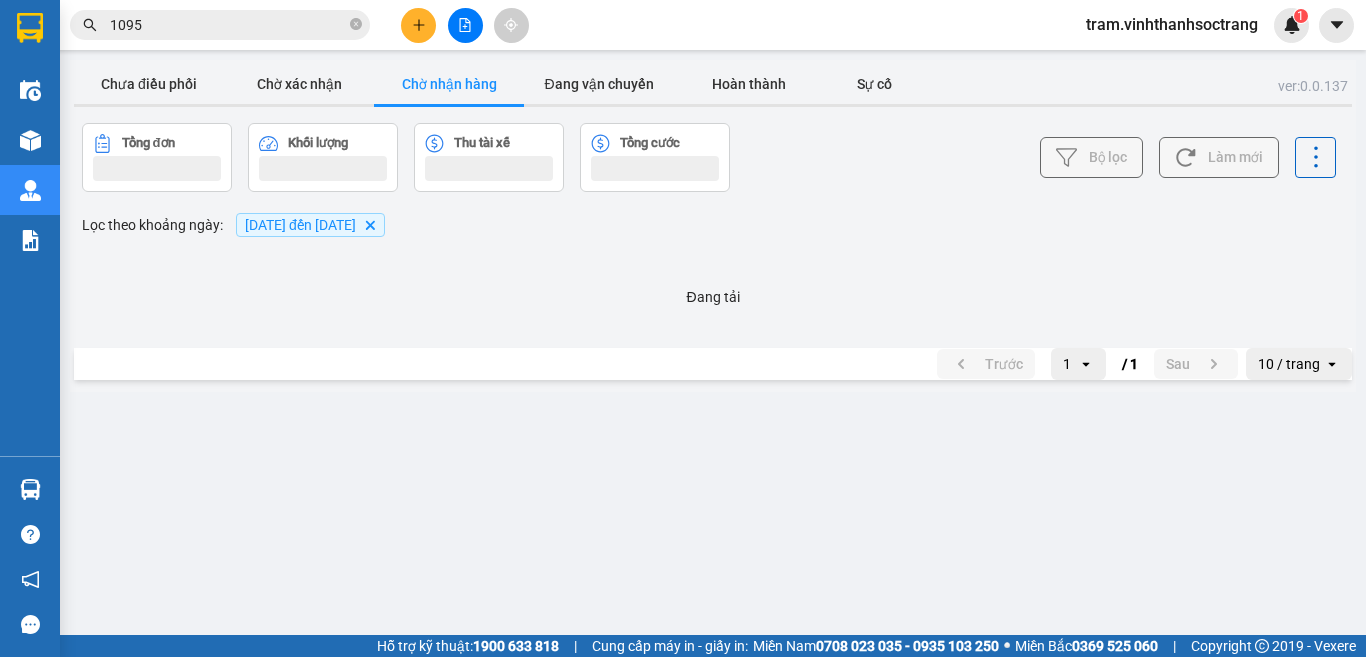 scroll, scrollTop: 0, scrollLeft: 0, axis: both 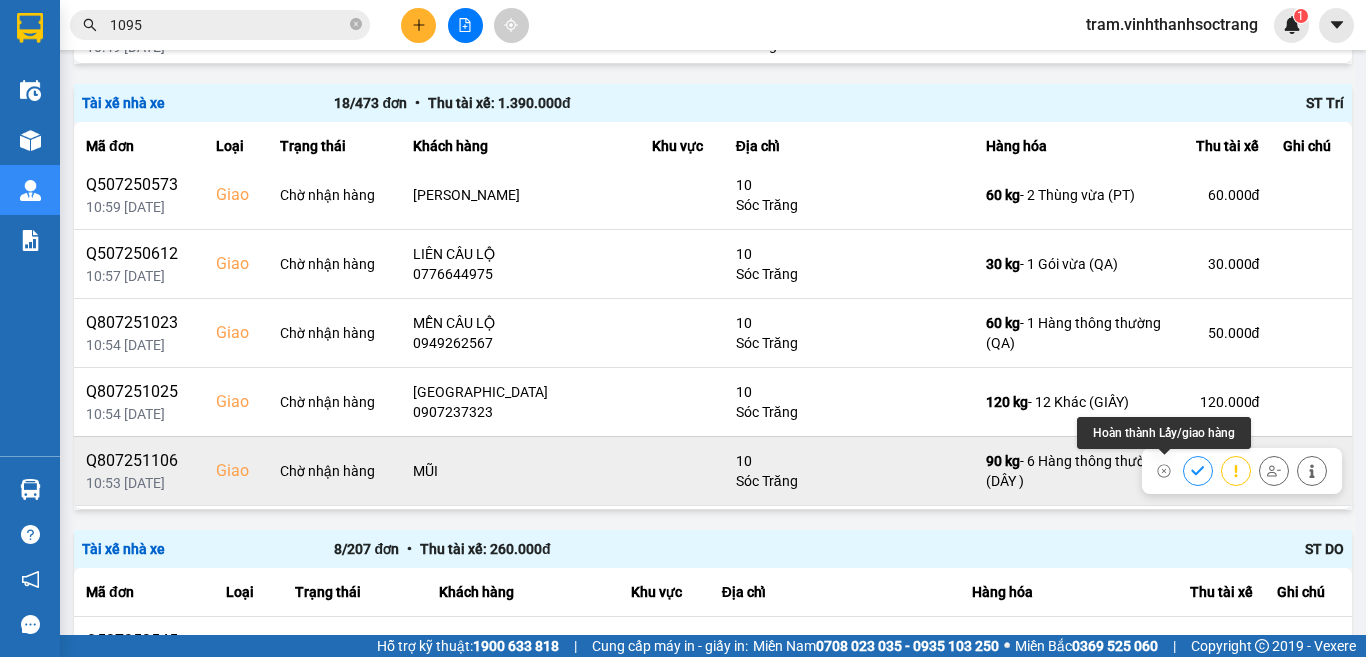 click at bounding box center [1198, 470] 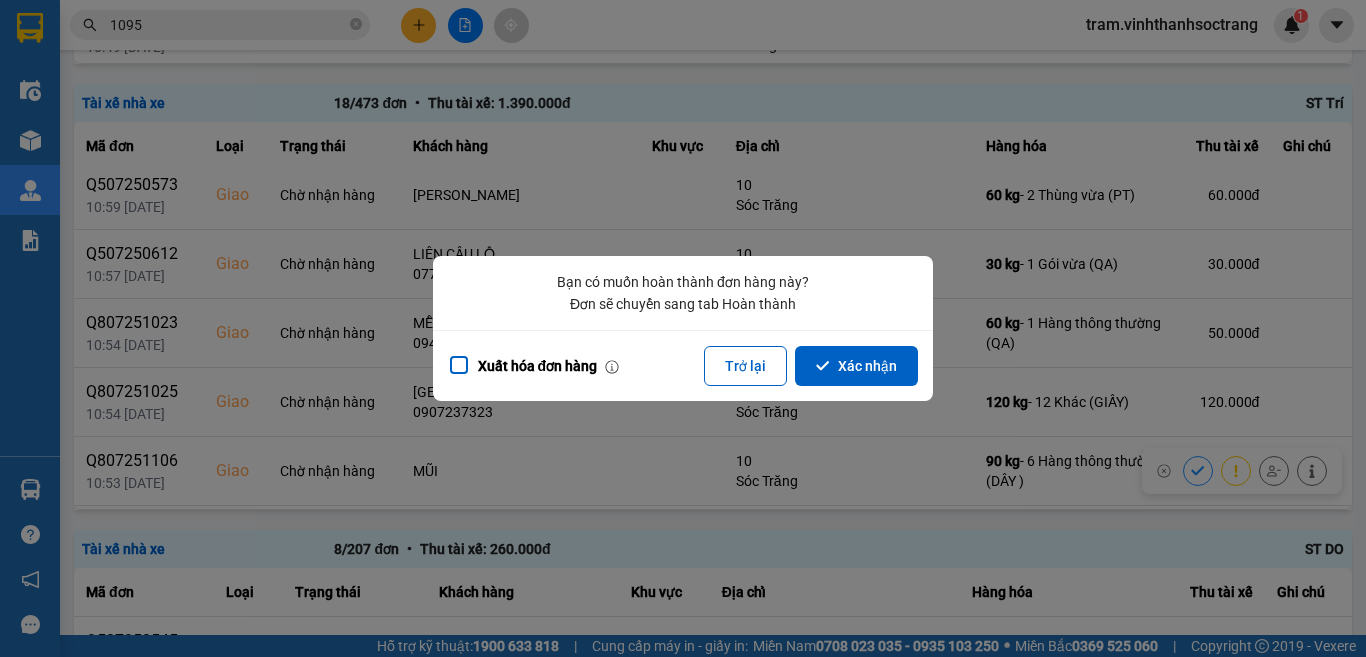 drag, startPoint x: 844, startPoint y: 356, endPoint x: 1365, endPoint y: 440, distance: 527.72815 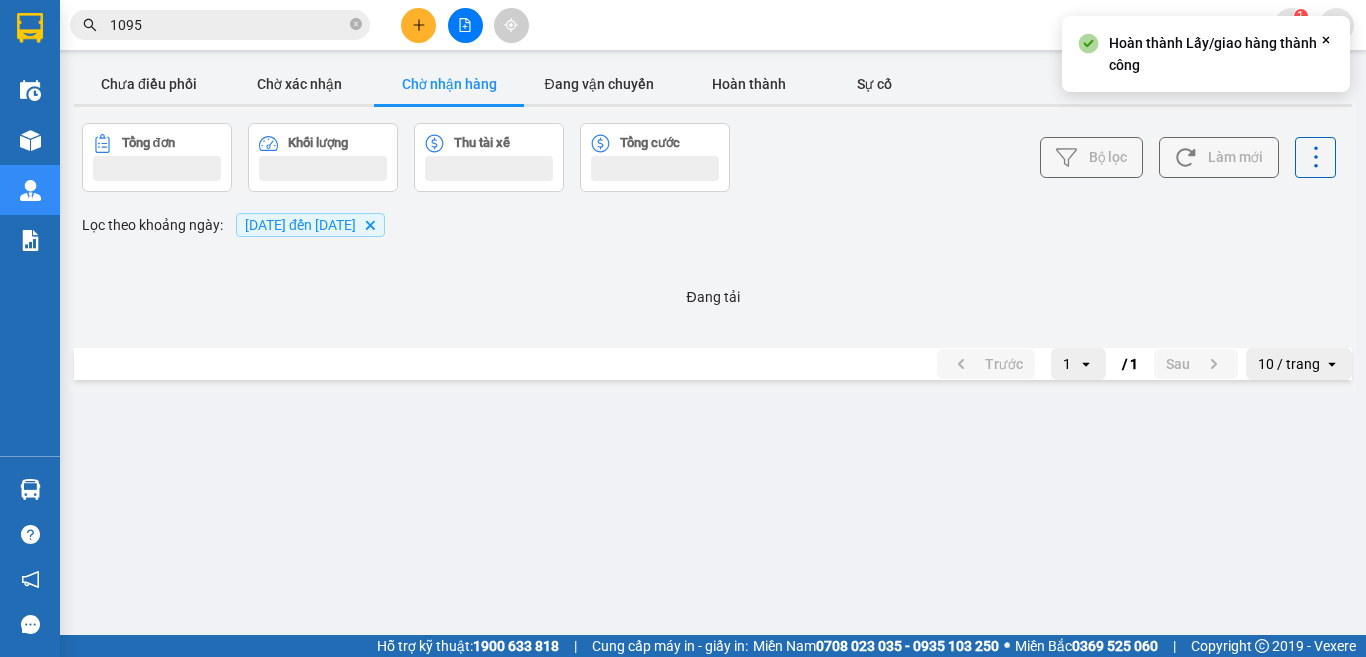 scroll, scrollTop: 0, scrollLeft: 0, axis: both 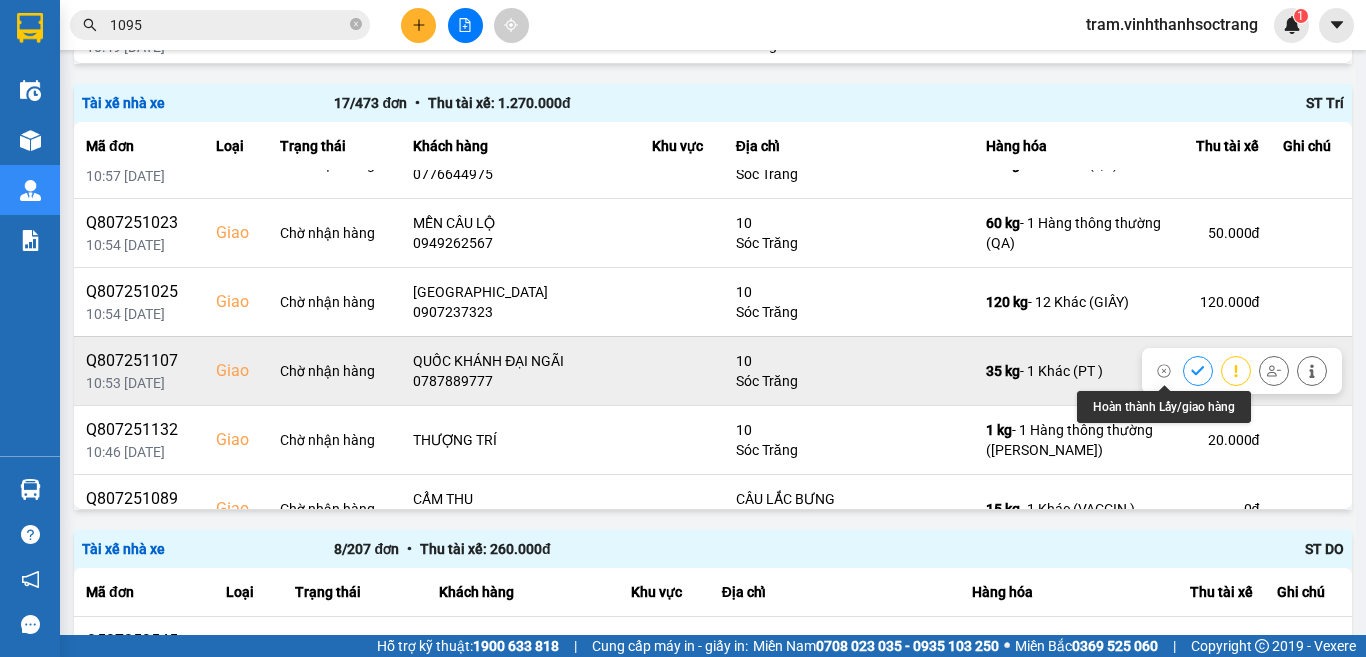 click 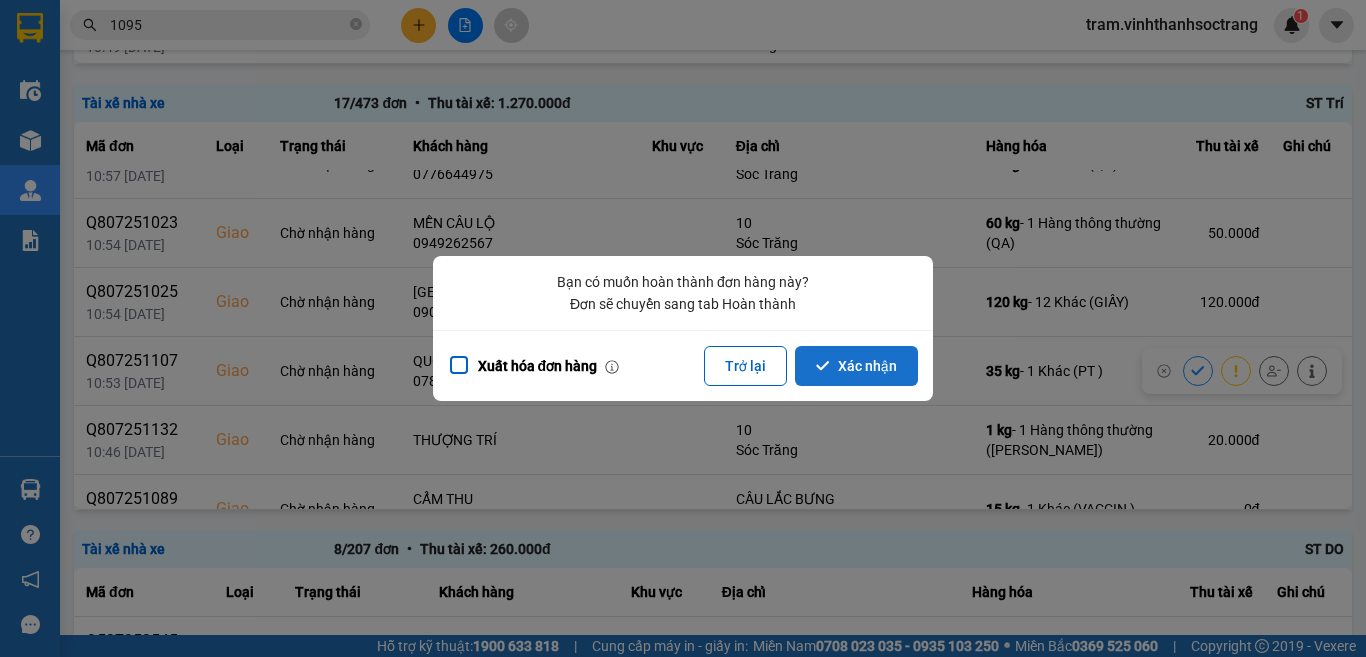 click on "Xác nhận" at bounding box center (856, 366) 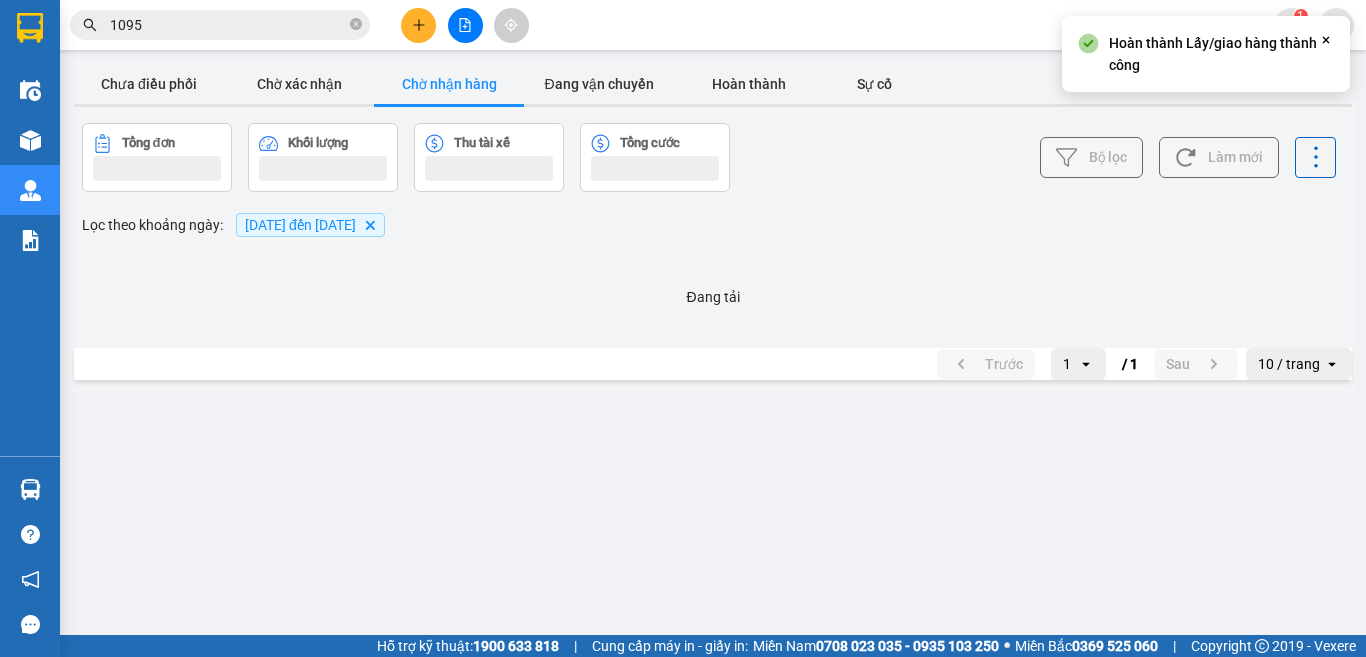 scroll, scrollTop: 0, scrollLeft: 0, axis: both 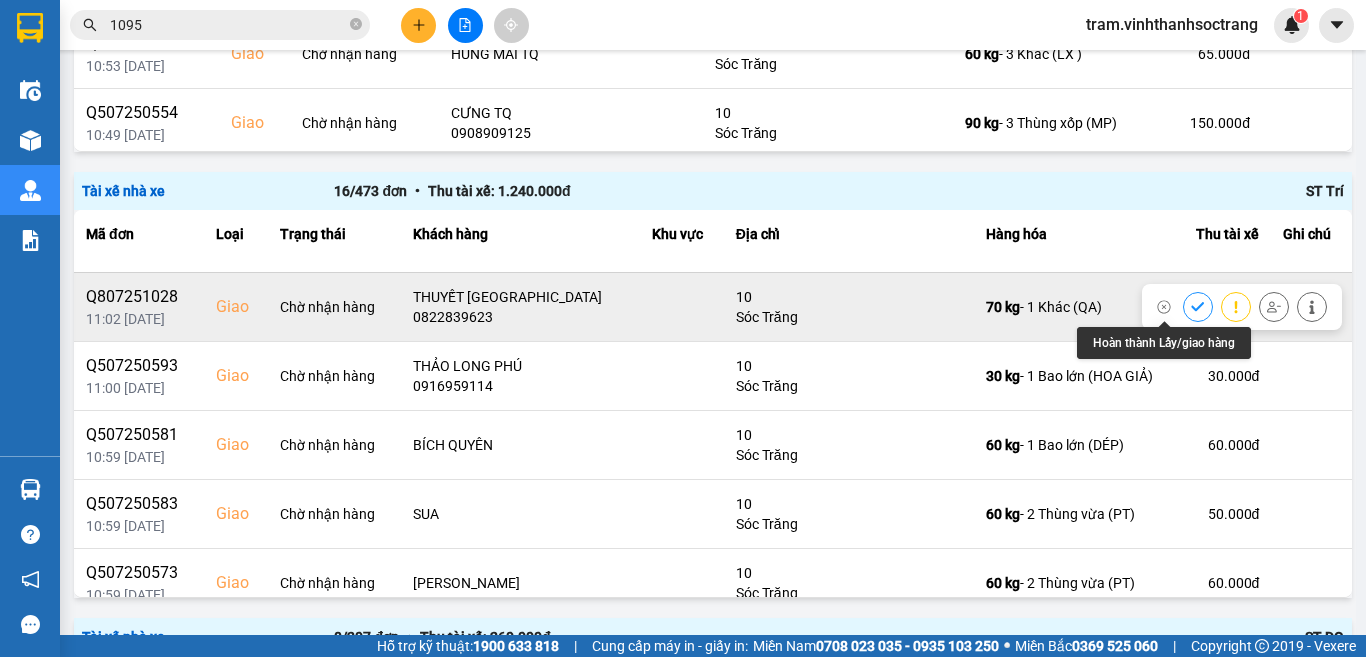 click 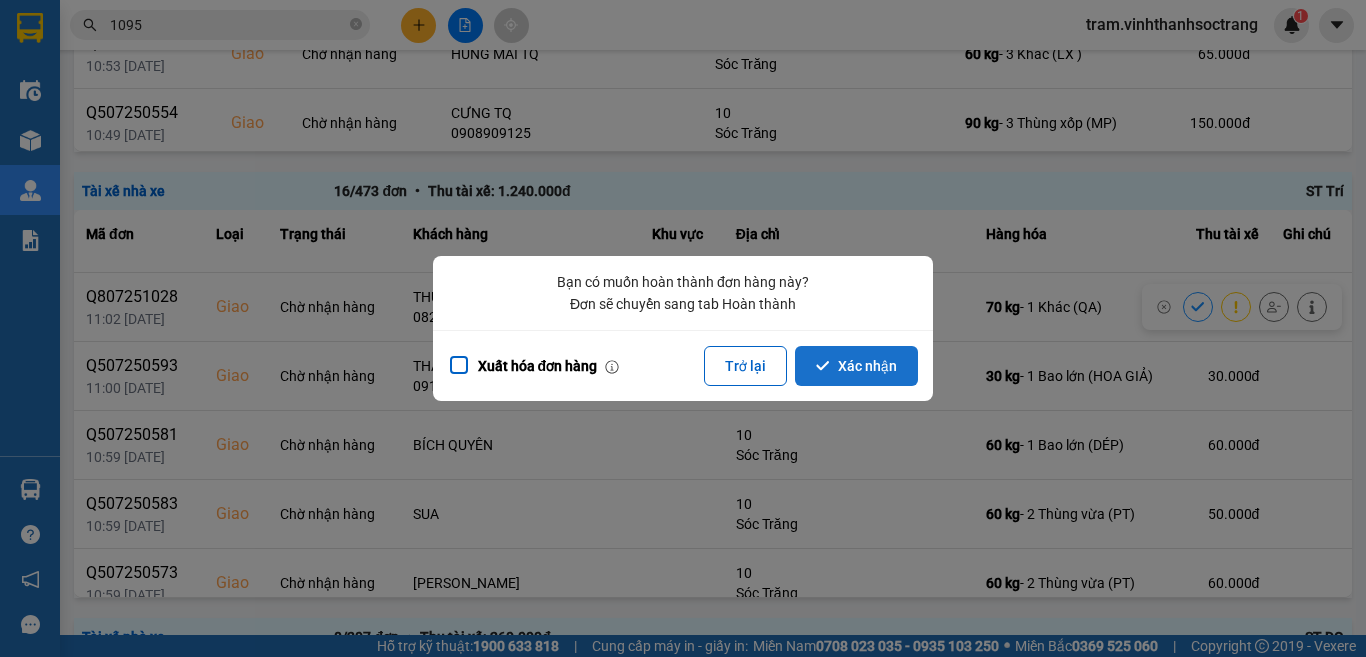 click on "Xác nhận" at bounding box center [856, 366] 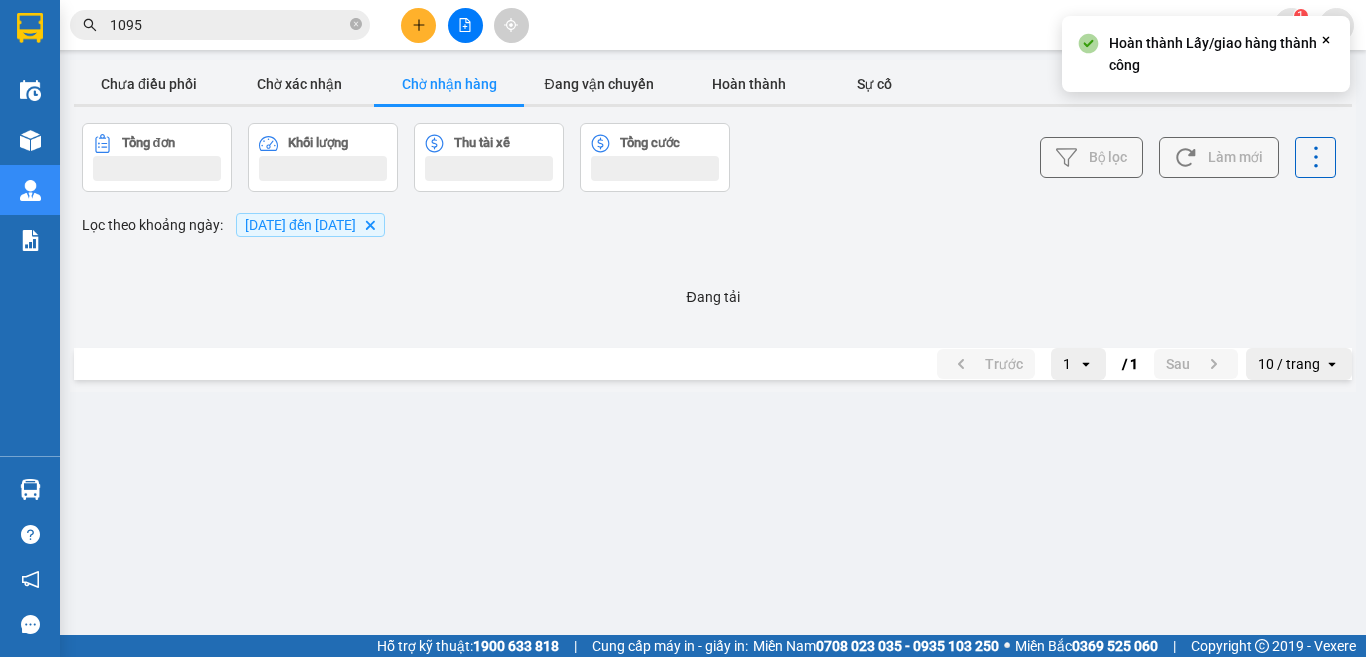 scroll, scrollTop: 0, scrollLeft: 0, axis: both 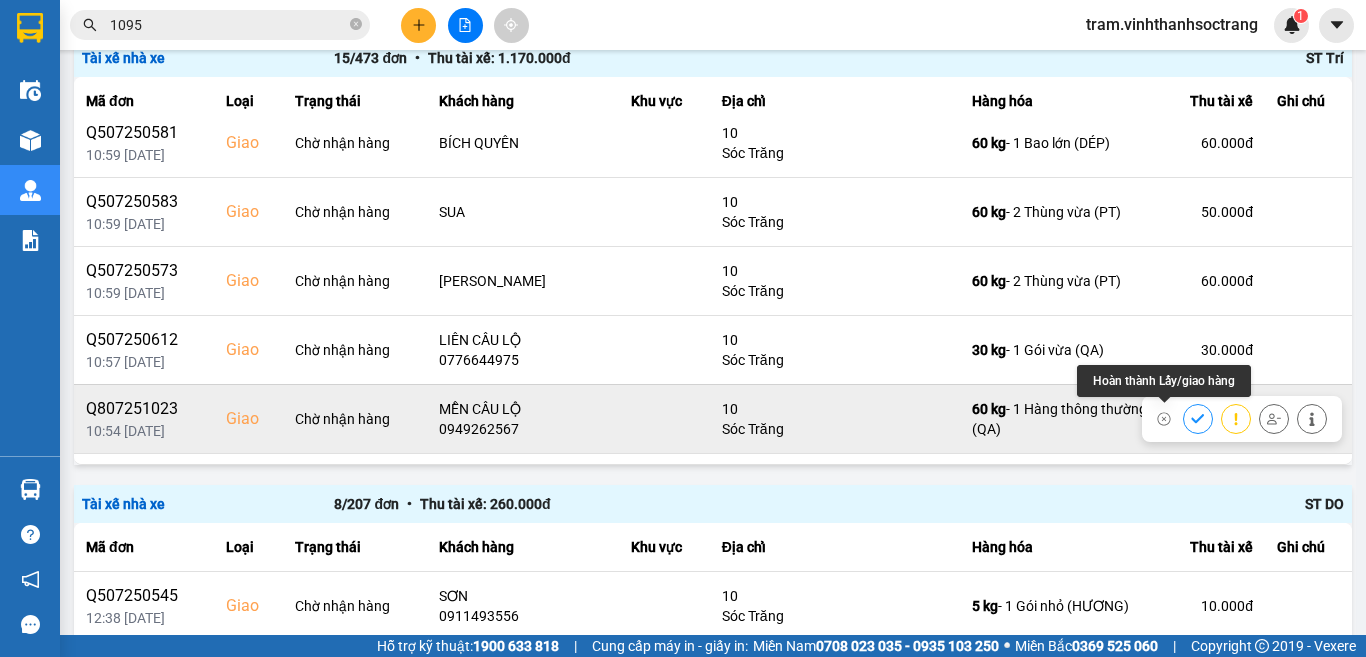 drag, startPoint x: 1162, startPoint y: 417, endPoint x: 1121, endPoint y: 414, distance: 41.109608 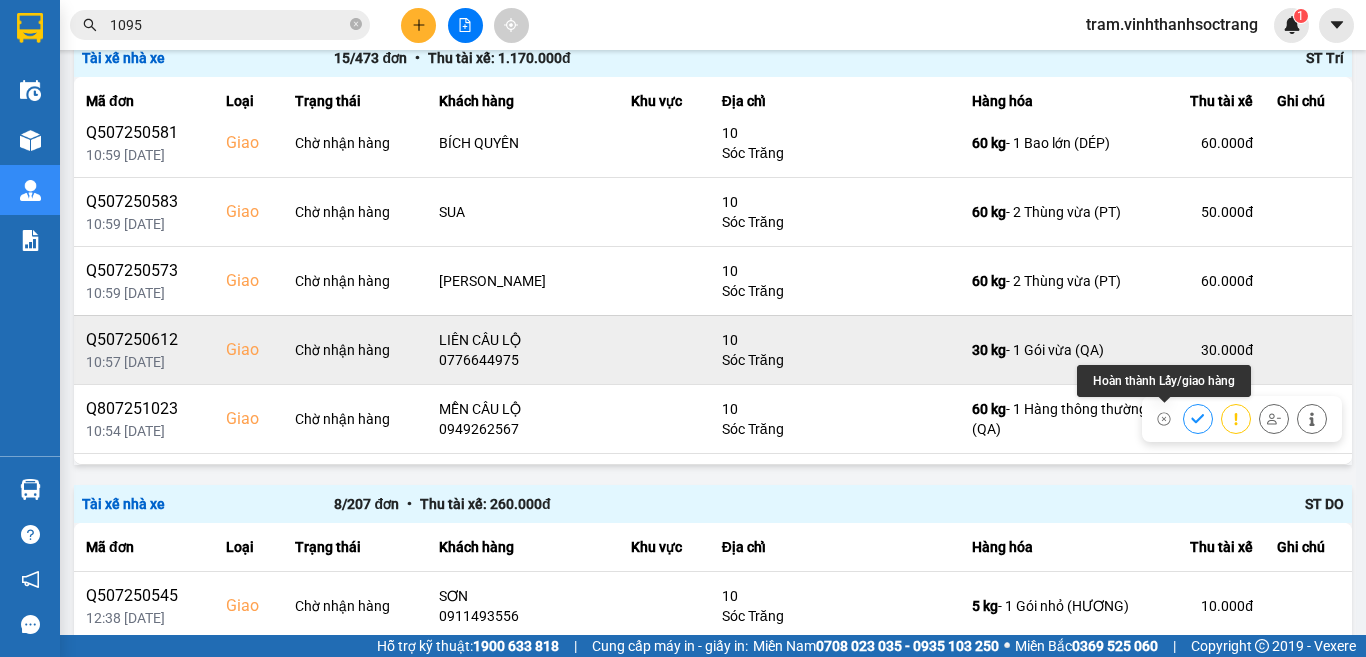 drag, startPoint x: 963, startPoint y: 430, endPoint x: 1090, endPoint y: 357, distance: 146.48549 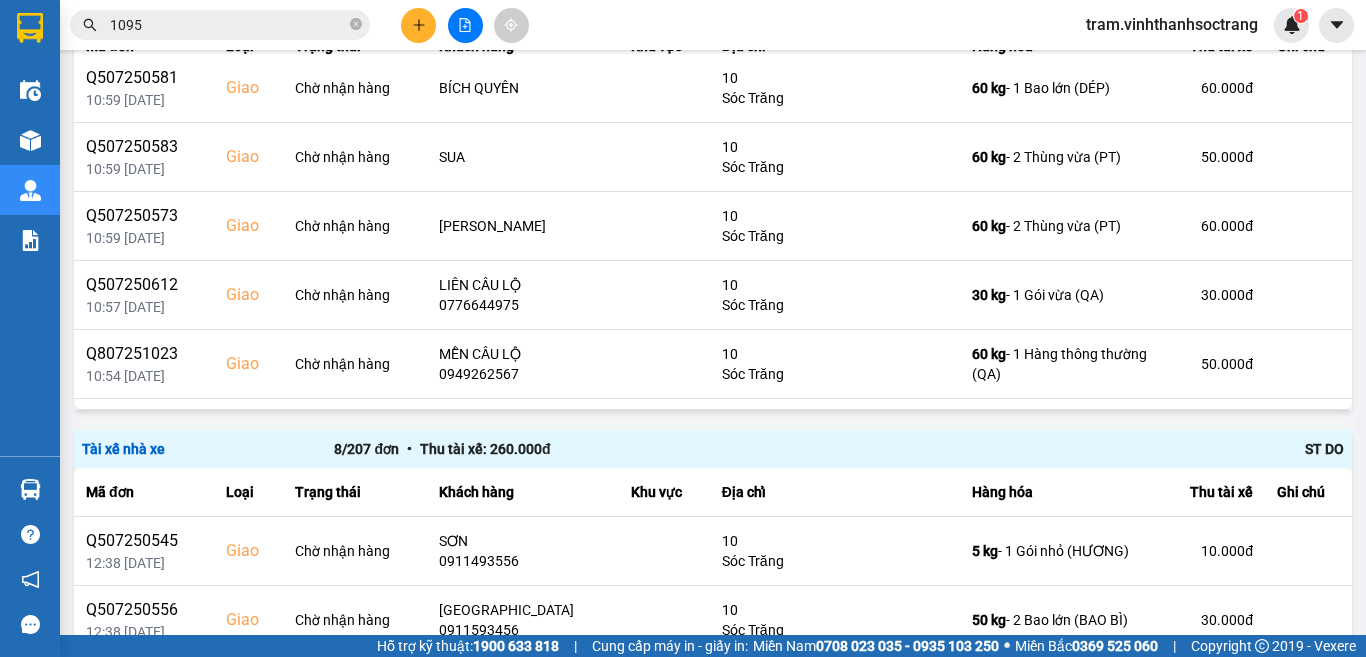 scroll, scrollTop: 1411, scrollLeft: 0, axis: vertical 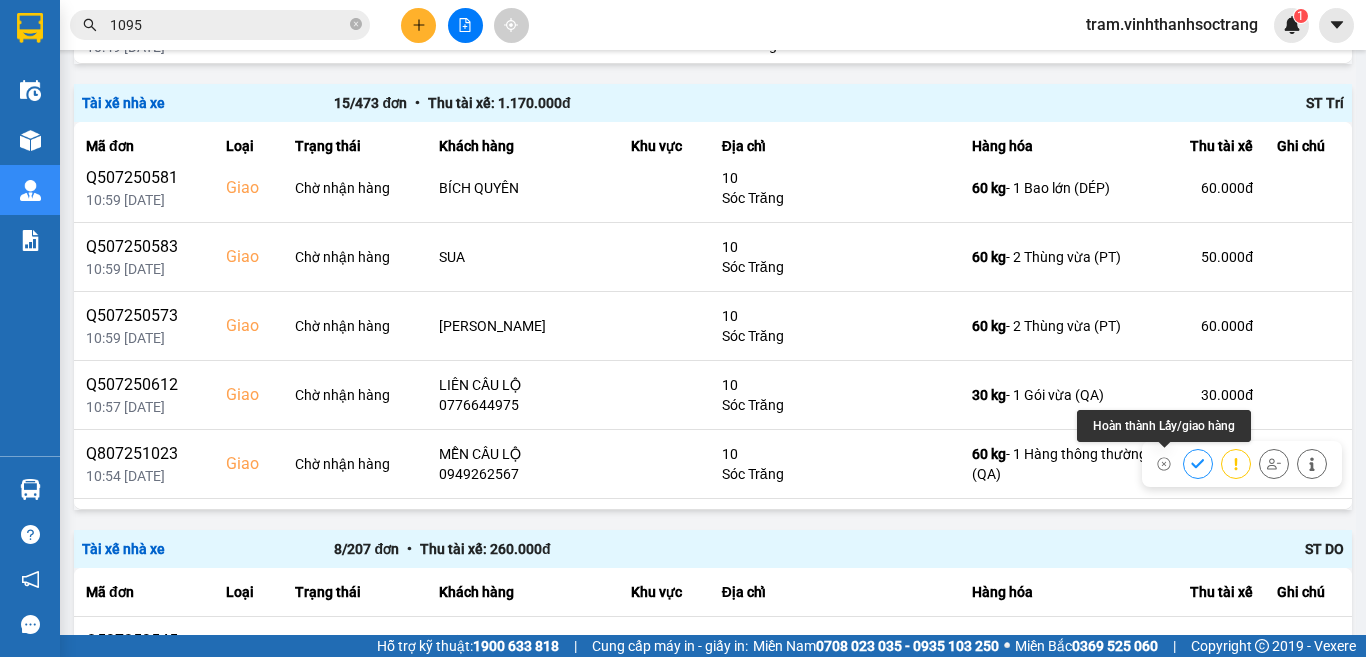 click 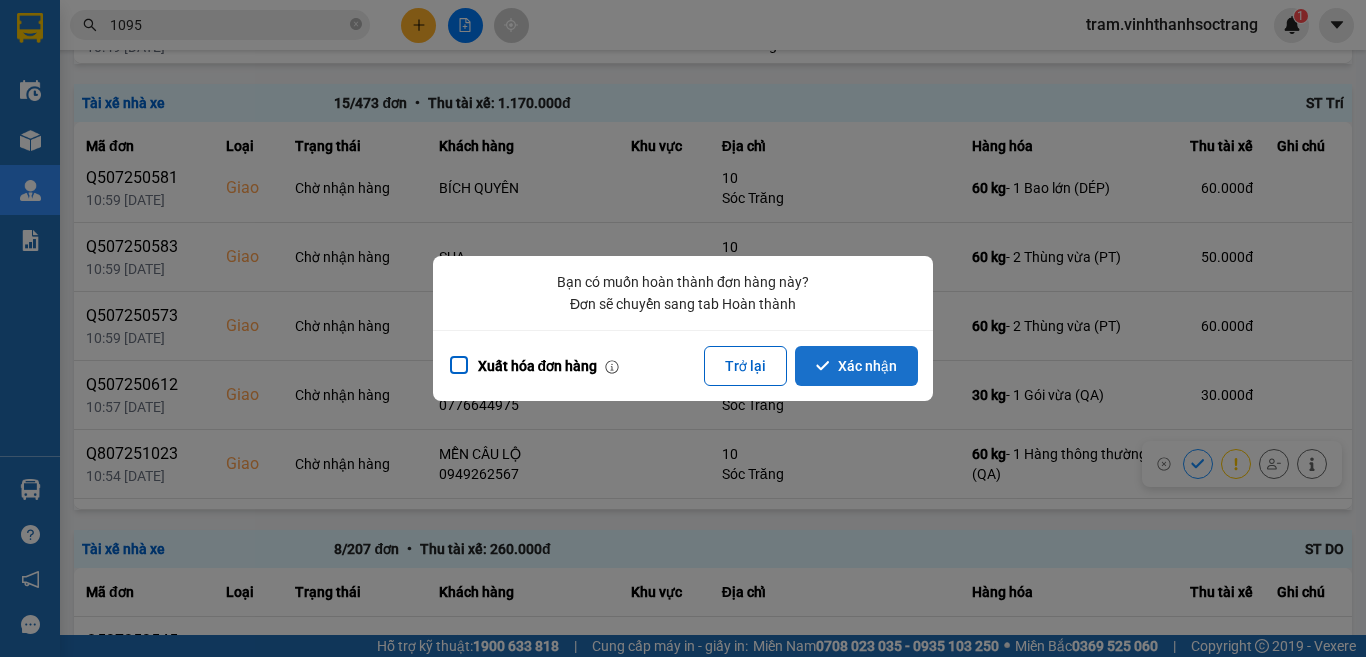 click on "Xác nhận" at bounding box center (856, 366) 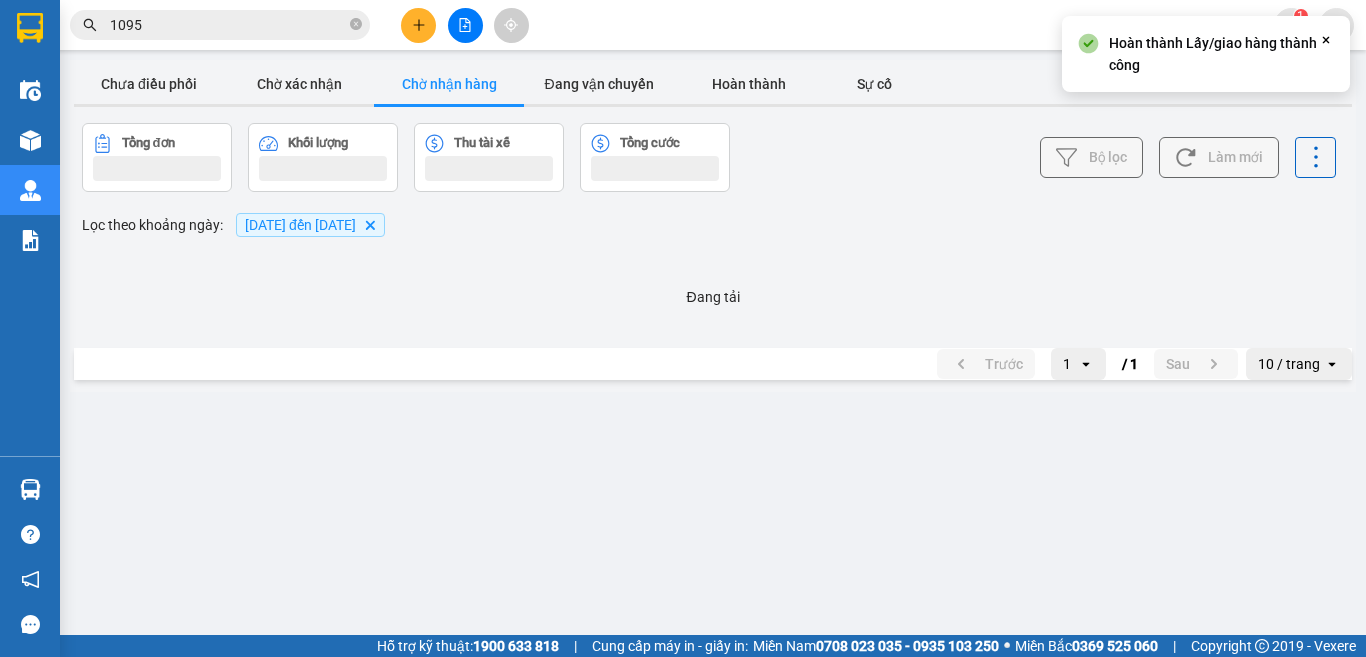 scroll, scrollTop: 0, scrollLeft: 0, axis: both 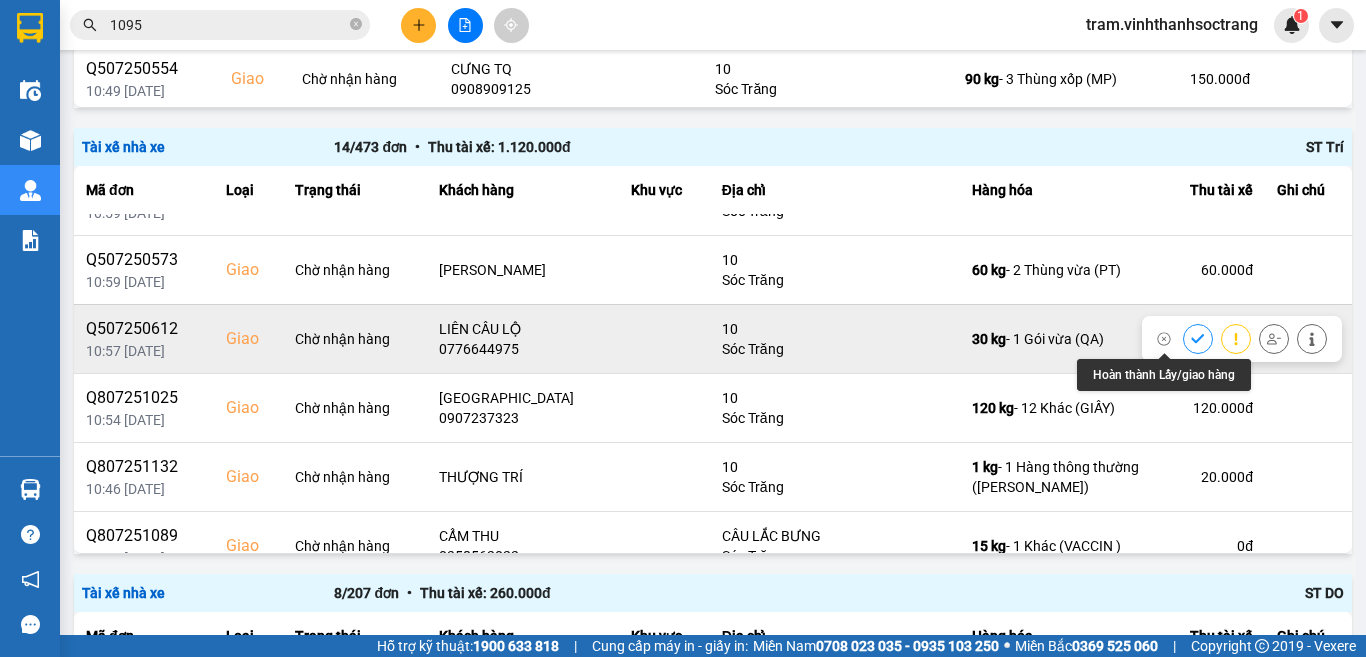 click 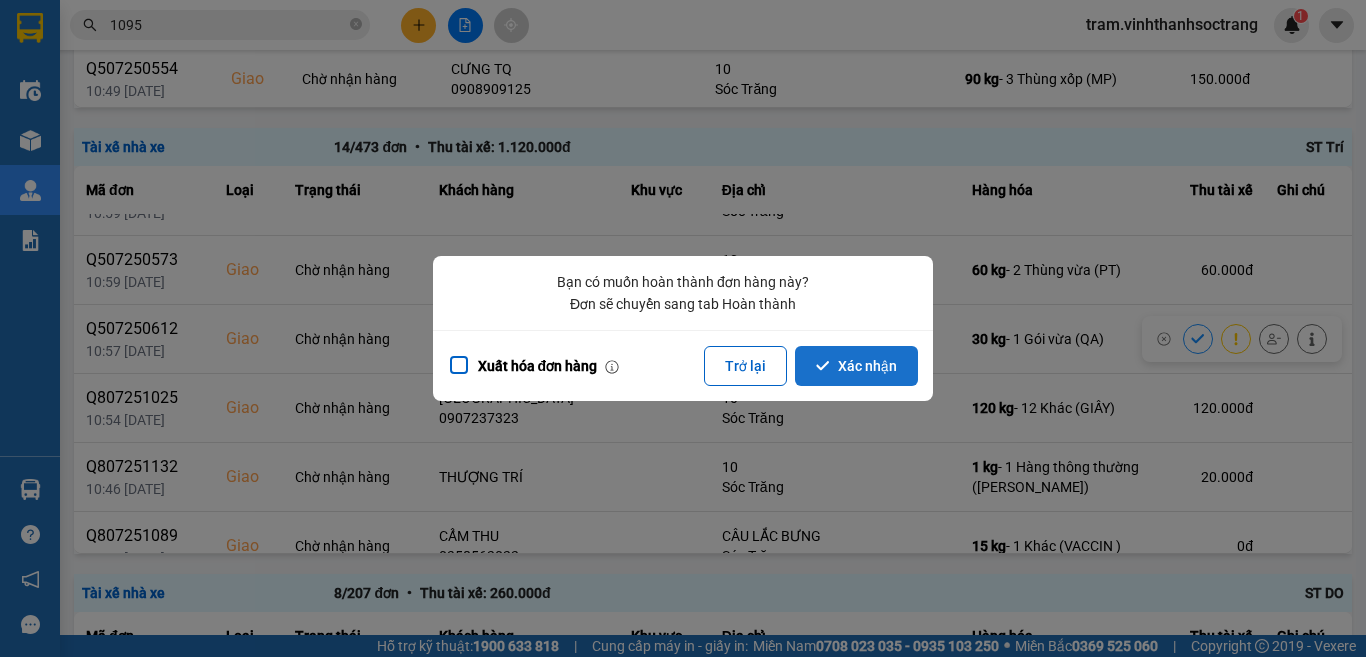 click on "Xác nhận" at bounding box center (856, 366) 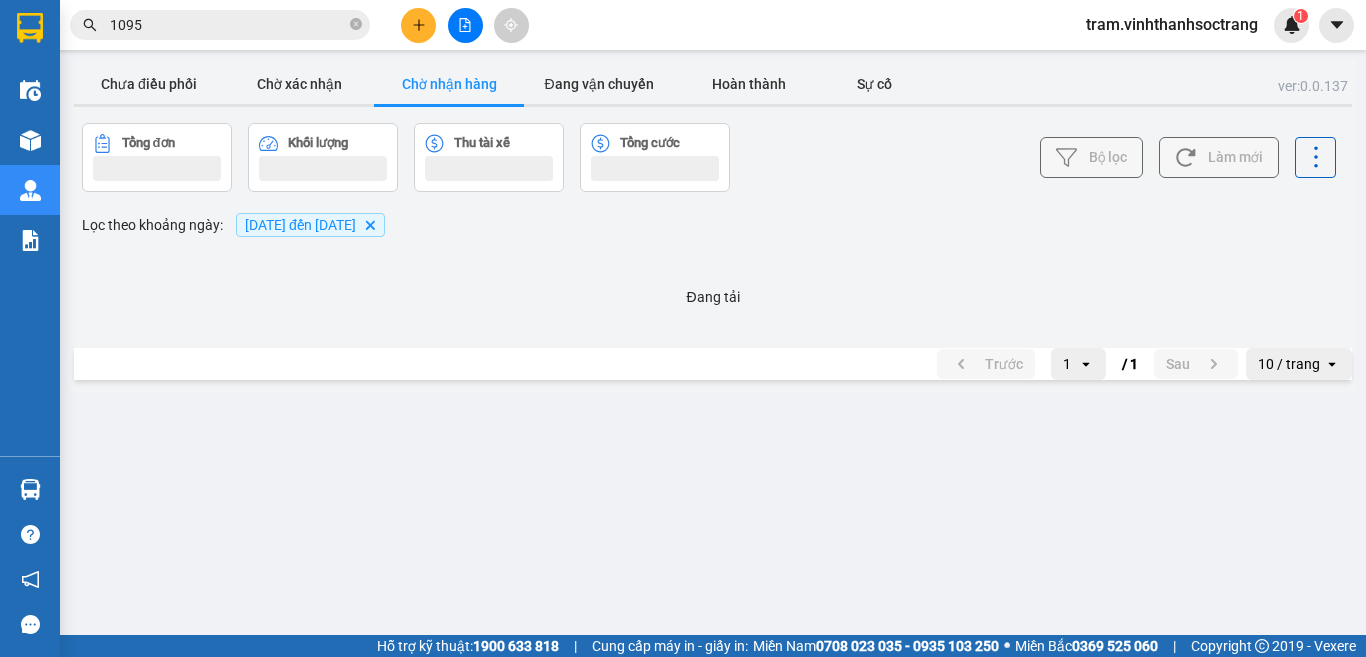 scroll, scrollTop: 0, scrollLeft: 0, axis: both 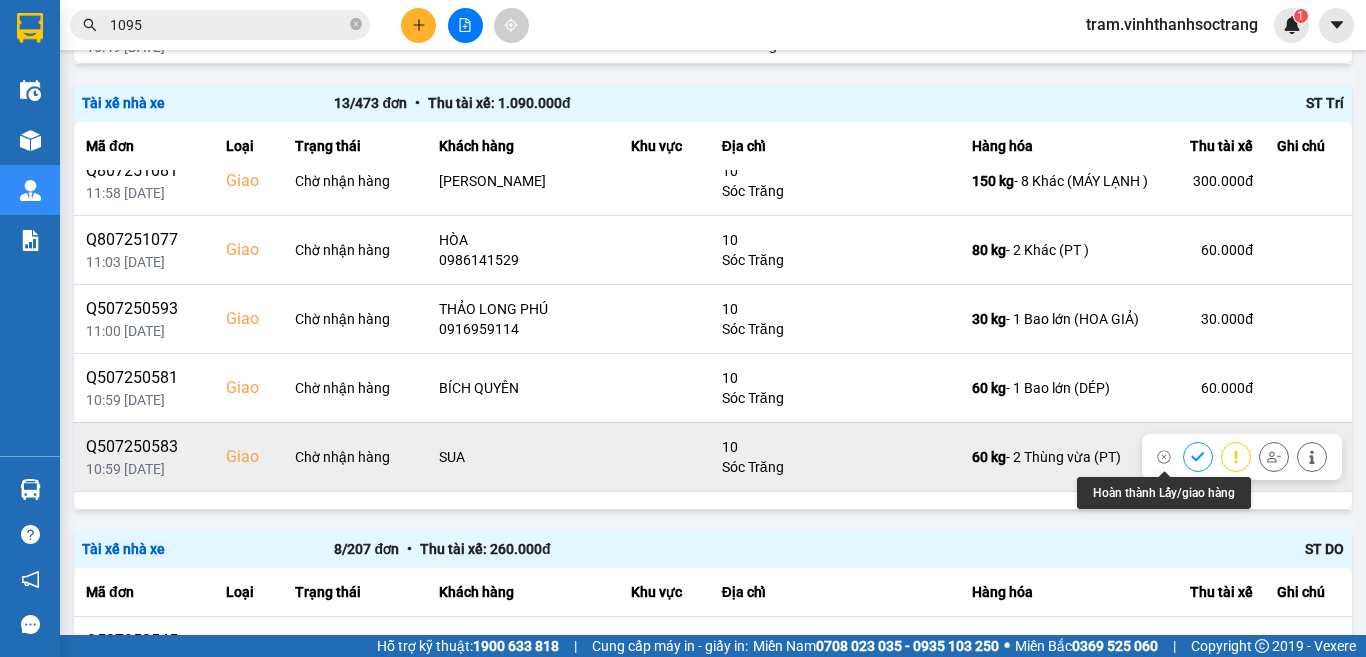 click 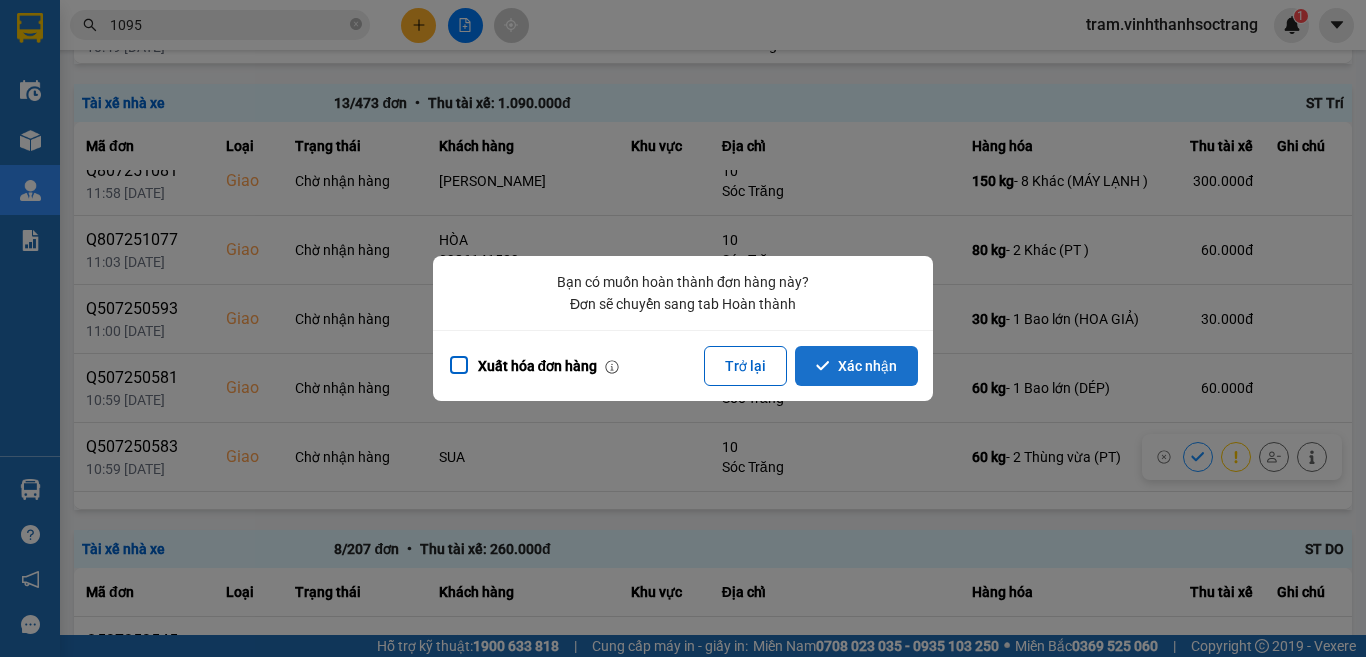 click on "Xác nhận" at bounding box center [856, 366] 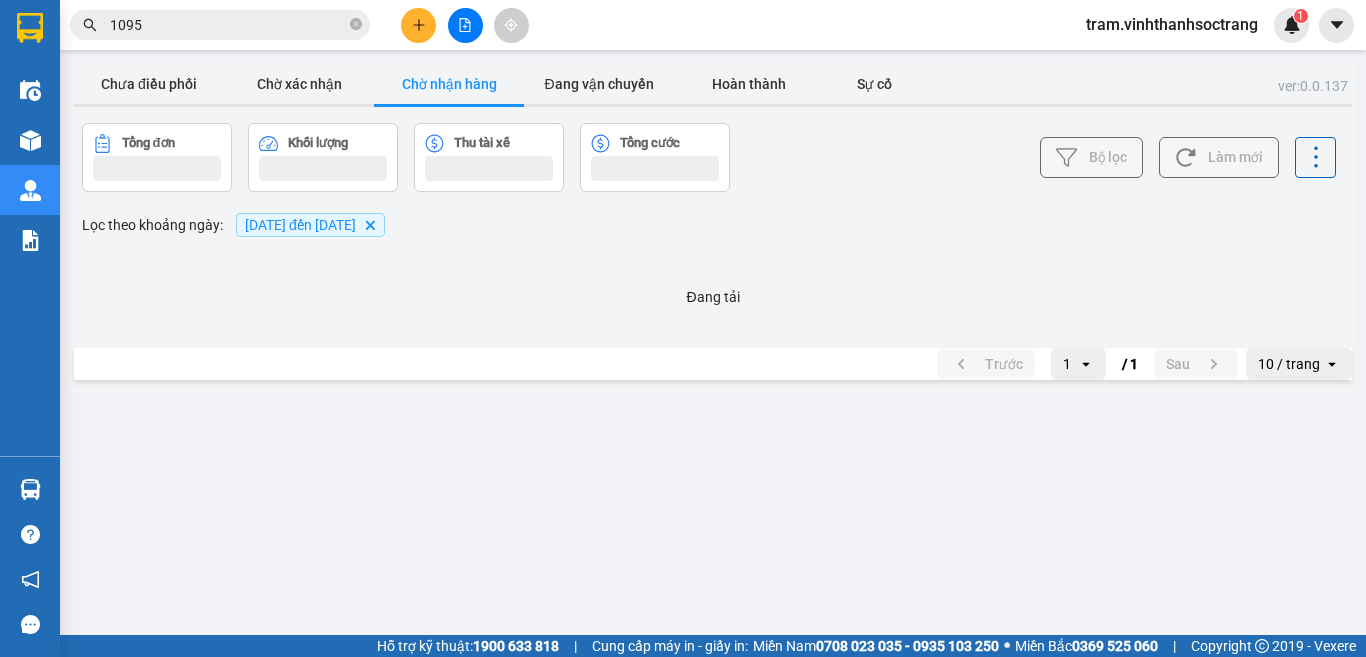 scroll, scrollTop: 0, scrollLeft: 0, axis: both 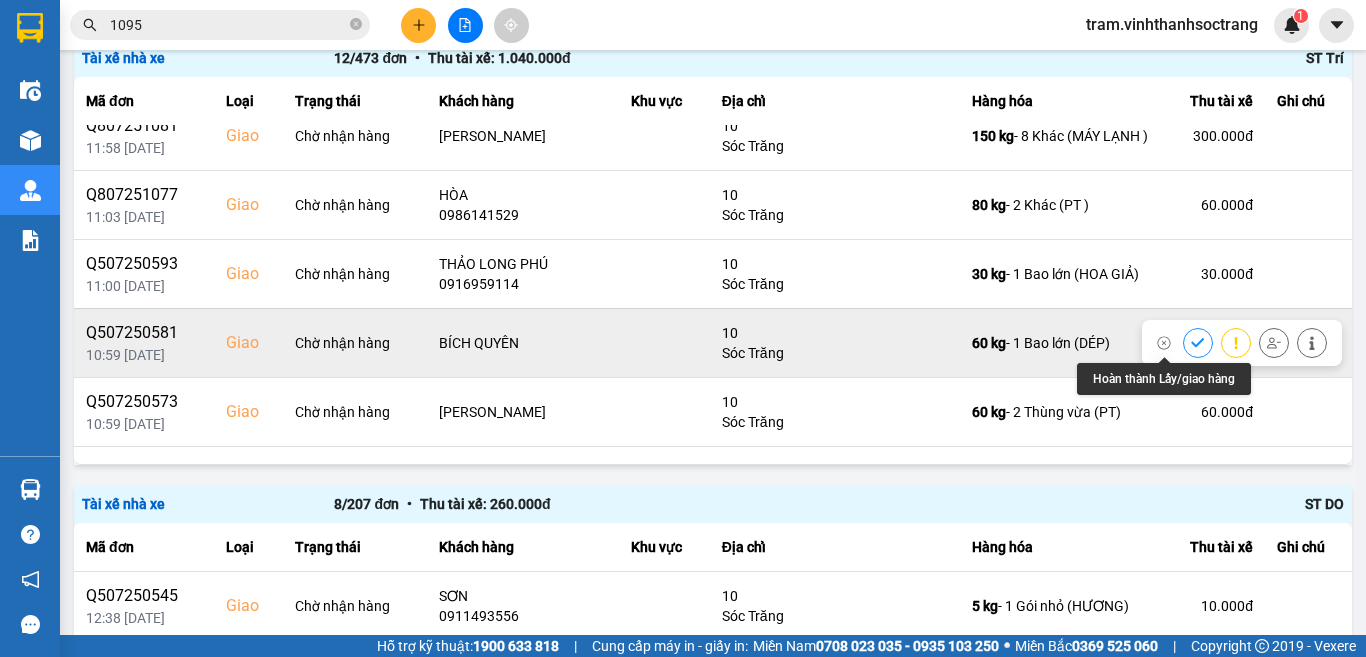 click 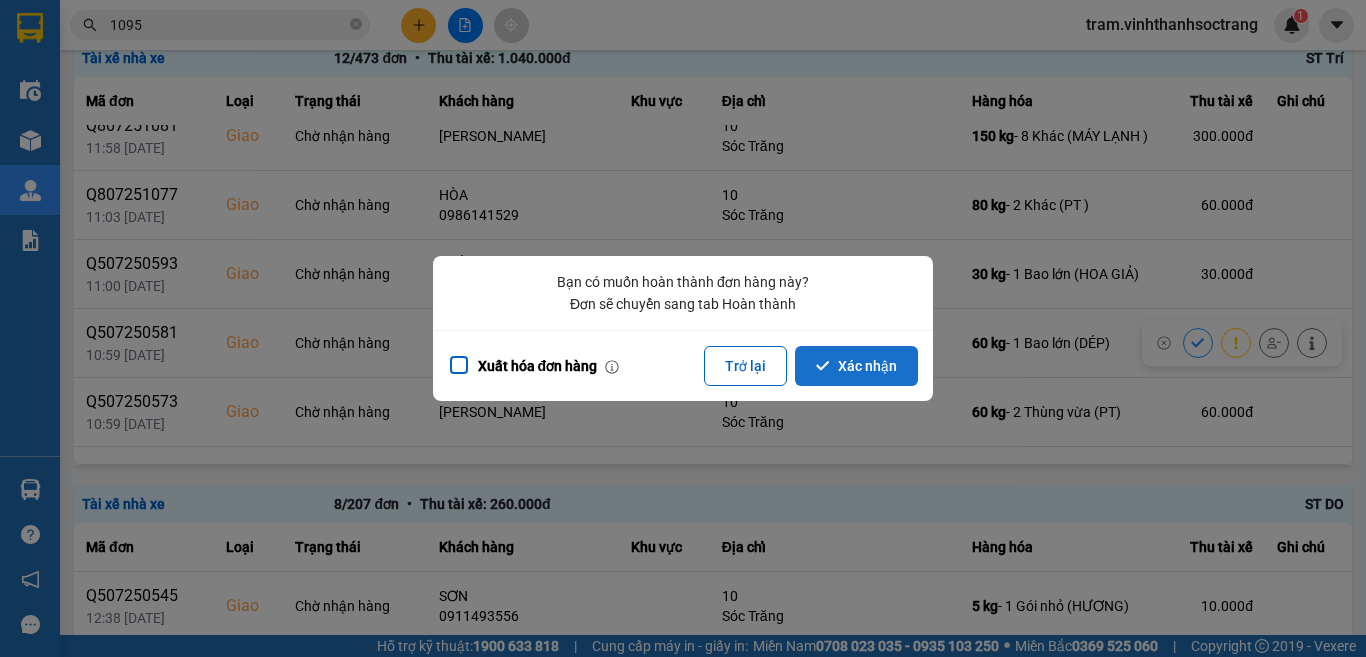 click on "Xác nhận" at bounding box center [856, 366] 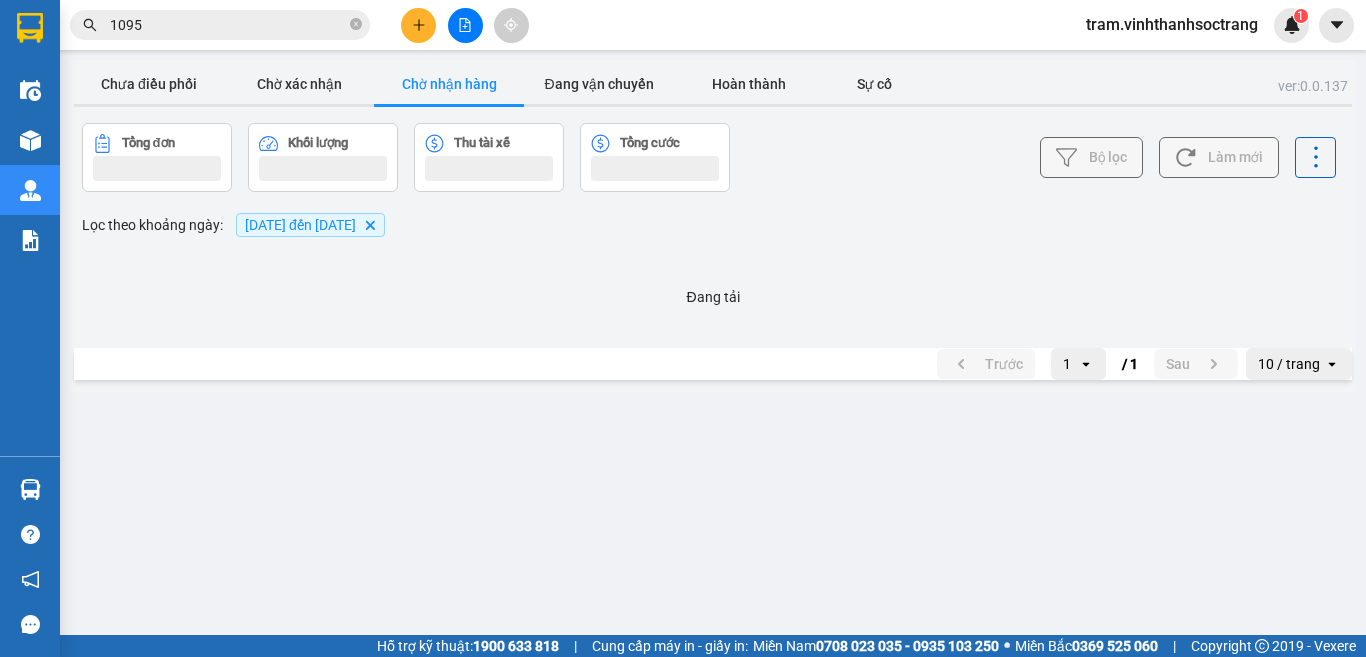 scroll, scrollTop: 0, scrollLeft: 0, axis: both 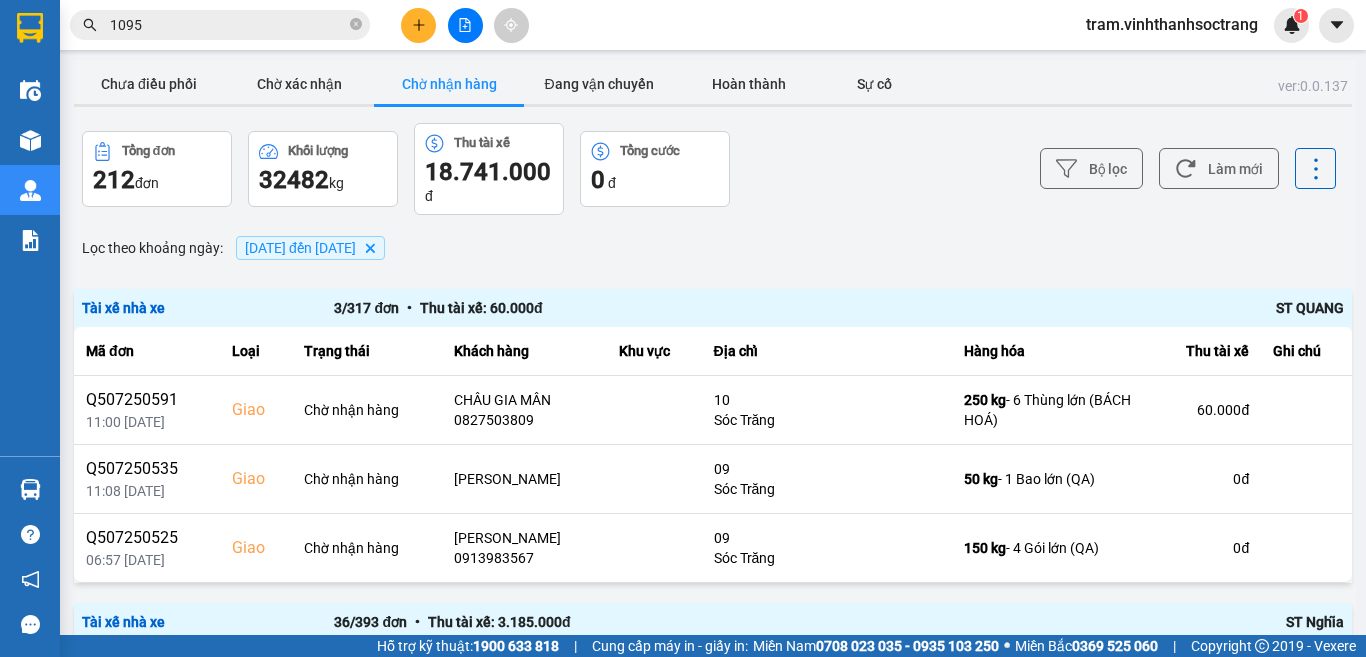 click on "ver:  0.0.137 Chưa điều phối Chờ xác nhận Chờ nhận hàng Đang vận chuyển Hoàn thành Sự cố Tổng đơn 212  đơn Khối lượng 32482  kg Thu tài xế 18.741.000   đ Tổng cước 0   đ Bộ lọc Làm mới Lọc theo khoảng ngày : 01/07/2025 đến 11/07/2025 Delete Tài xế nhà xe 3 / 317   đơn • Thu tài xế:   60.000 đ ST QUANG Mã đơn Loại Trạng thái Khách hàng Khu vực Địa chỉ Hàng hóa Thu tài xế Ghi chú Q507250591 11:00 11/07 Giao Chờ nhận hàng CHÂU GIA MÂN 0827503809 10 Sóc Trăng 250 kg  -   6 Thùng lớn (BÁCH HOÁ) 60.000 đ Q507250535 11:08 10/07 Giao Chờ nhận hàng THẢO QUỲNH 09 Sóc Trăng 50 kg  -   1 Bao lớn (QA) 0 đ Q507250525 06:57 10/07 Giao Chờ nhận hàng THẢO QUỲNH 0913983567 09 Sóc Trăng 150 kg  -   4 Gói lớn (QA) 0 đ Tài xế nhà xe 36 / 393   đơn • Thu tài xế:   3.185.000 đ ST Nghĩa Mã đơn Loại Trạng thái Khách hàng Khu vực Địa chỉ Hàng hóa Thu tài xế" at bounding box center [683, 317] 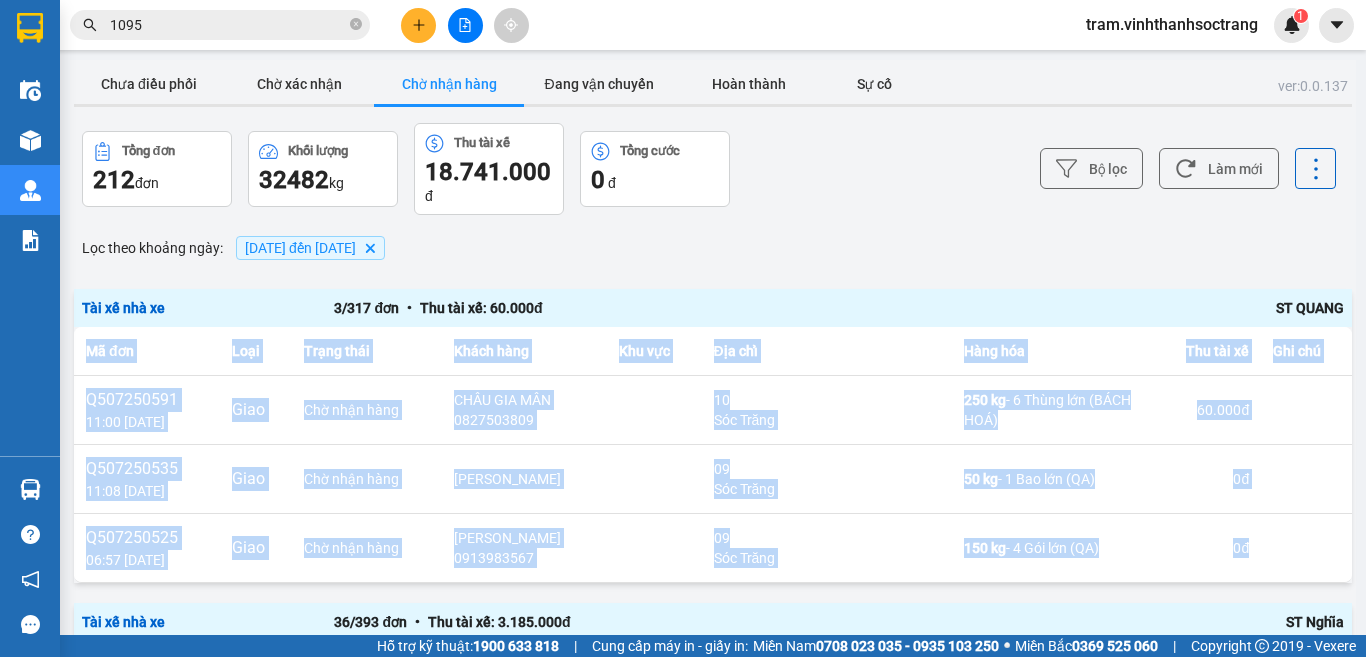 click on "ver:  0.0.137 Chưa điều phối Chờ xác nhận Chờ nhận hàng Đang vận chuyển Hoàn thành Sự cố Tổng đơn 212  đơn Khối lượng 32482  kg Thu tài xế 18.741.000   đ Tổng cước 0   đ Bộ lọc Làm mới Lọc theo khoảng ngày : 01/07/2025 đến 11/07/2025 Delete Tài xế nhà xe 3 / 317   đơn • Thu tài xế:   60.000 đ ST QUANG Mã đơn Loại Trạng thái Khách hàng Khu vực Địa chỉ Hàng hóa Thu tài xế Ghi chú Q507250591 11:00 11/07 Giao Chờ nhận hàng CHÂU GIA MÂN 0827503809 10 Sóc Trăng 250 kg  -   6 Thùng lớn (BÁCH HOÁ) 60.000 đ Q507250535 11:08 10/07 Giao Chờ nhận hàng THẢO QUỲNH 09 Sóc Trăng 50 kg  -   1 Bao lớn (QA) 0 đ Q507250525 06:57 10/07 Giao Chờ nhận hàng THẢO QUỲNH 0913983567 09 Sóc Trăng 150 kg  -   4 Gói lớn (QA) 0 đ Tài xế nhà xe 36 / 393   đơn • Thu tài xế:   3.185.000 đ ST Nghĩa Mã đơn Loại Trạng thái Khách hàng Khu vực Địa chỉ Hàng hóa Thu tài xế" at bounding box center [683, 317] 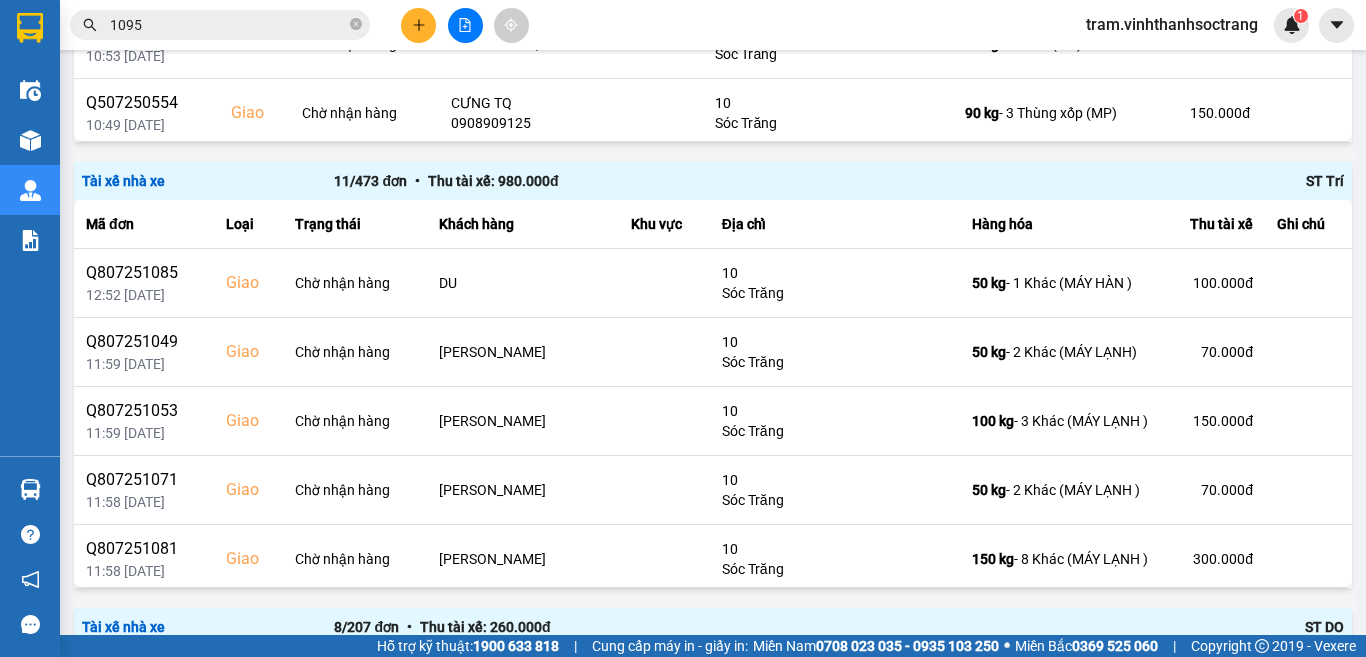 scroll, scrollTop: 1411, scrollLeft: 0, axis: vertical 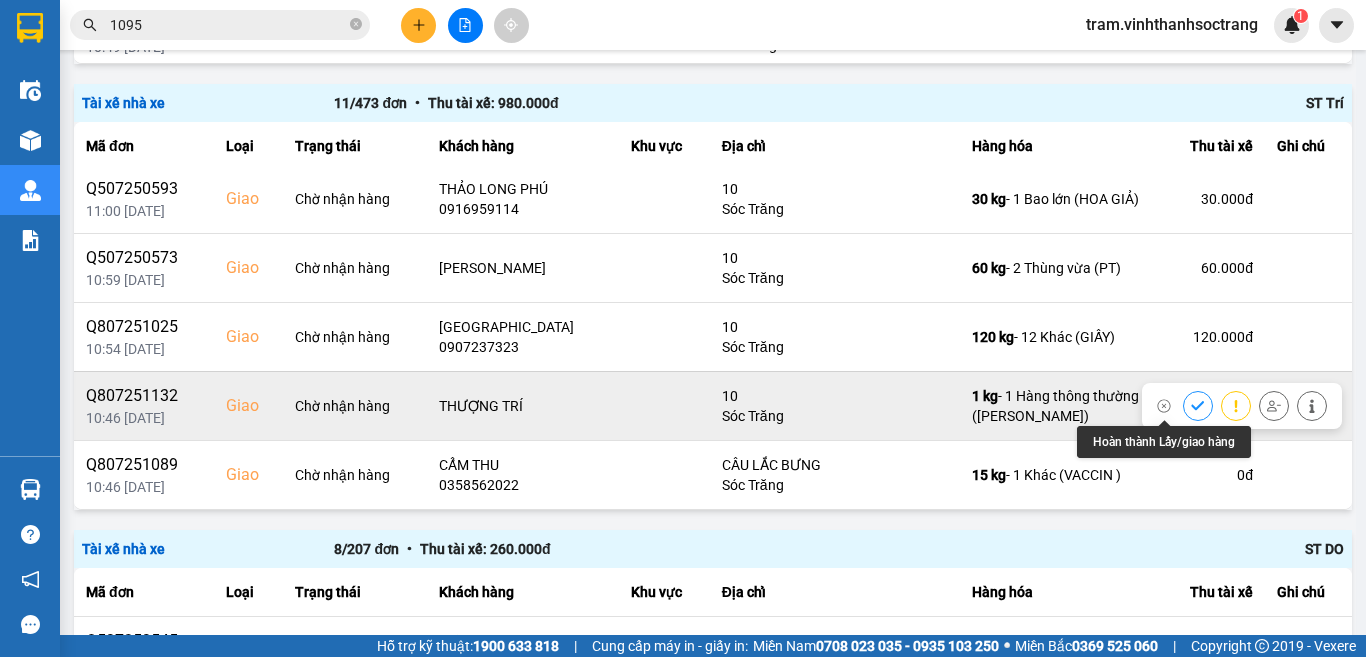 click 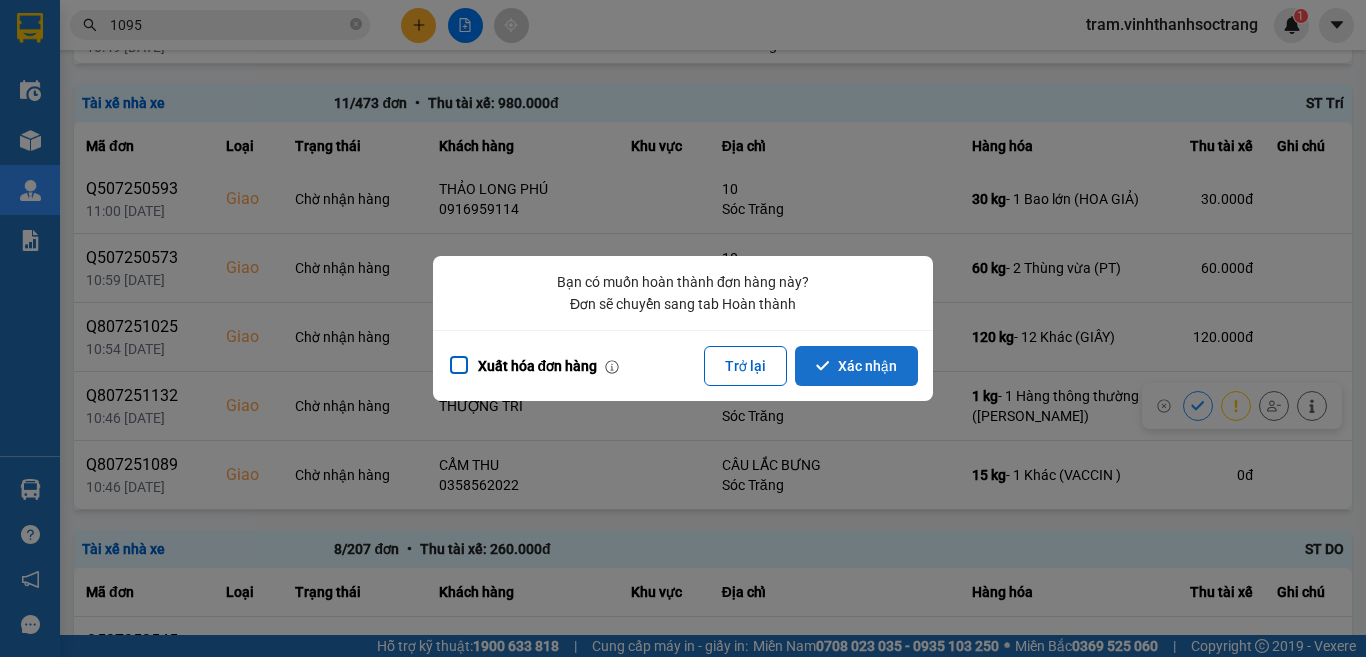 click on "Xác nhận" at bounding box center (856, 366) 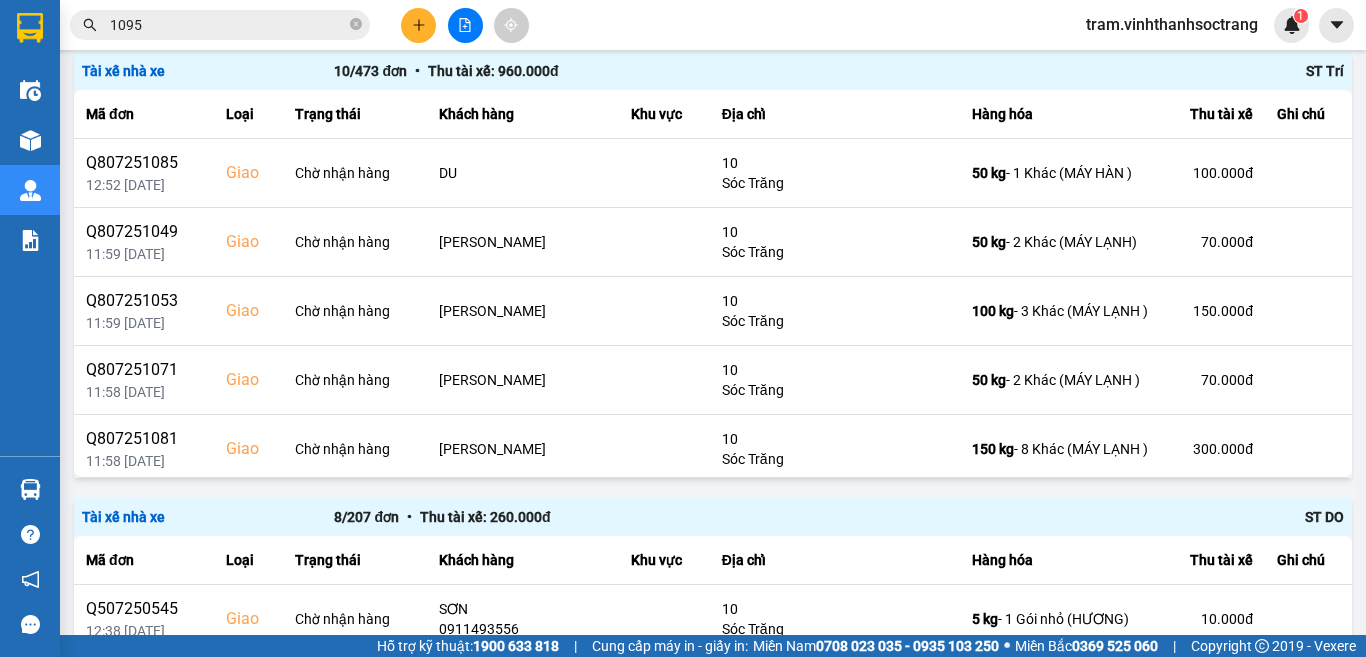 scroll, scrollTop: 1398, scrollLeft: 0, axis: vertical 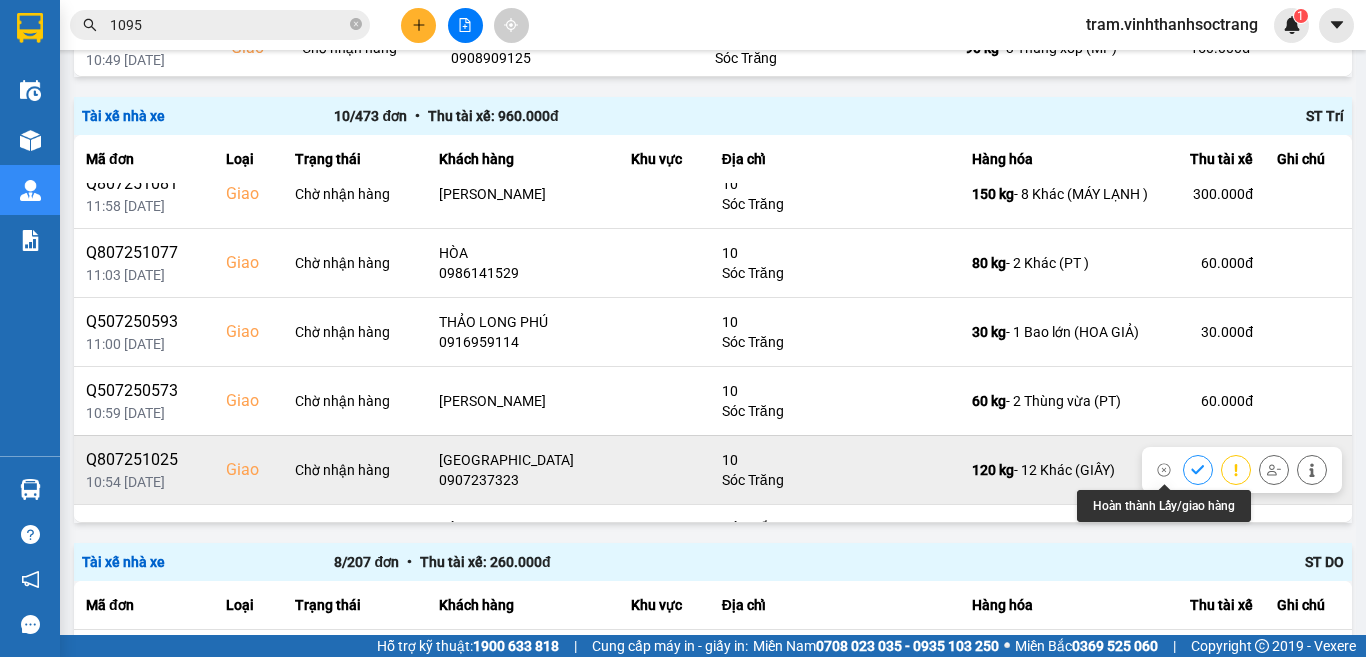 click at bounding box center (1198, 469) 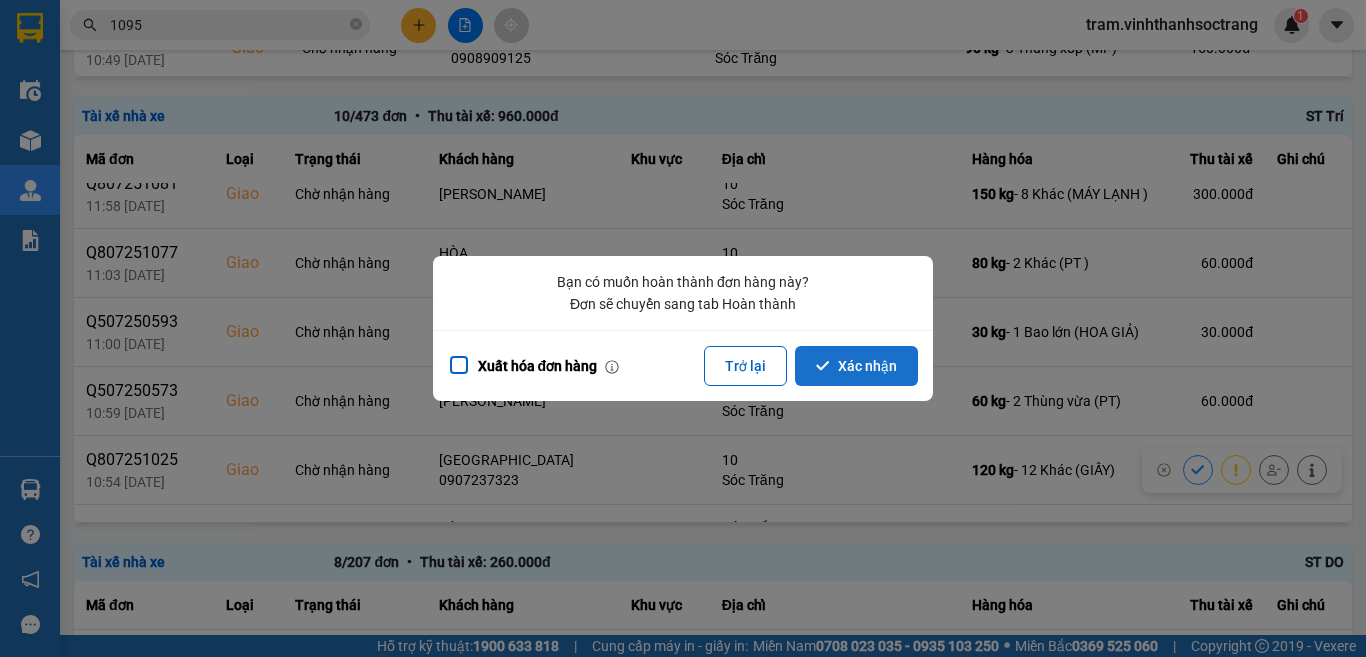 click on "Xác nhận" at bounding box center [856, 366] 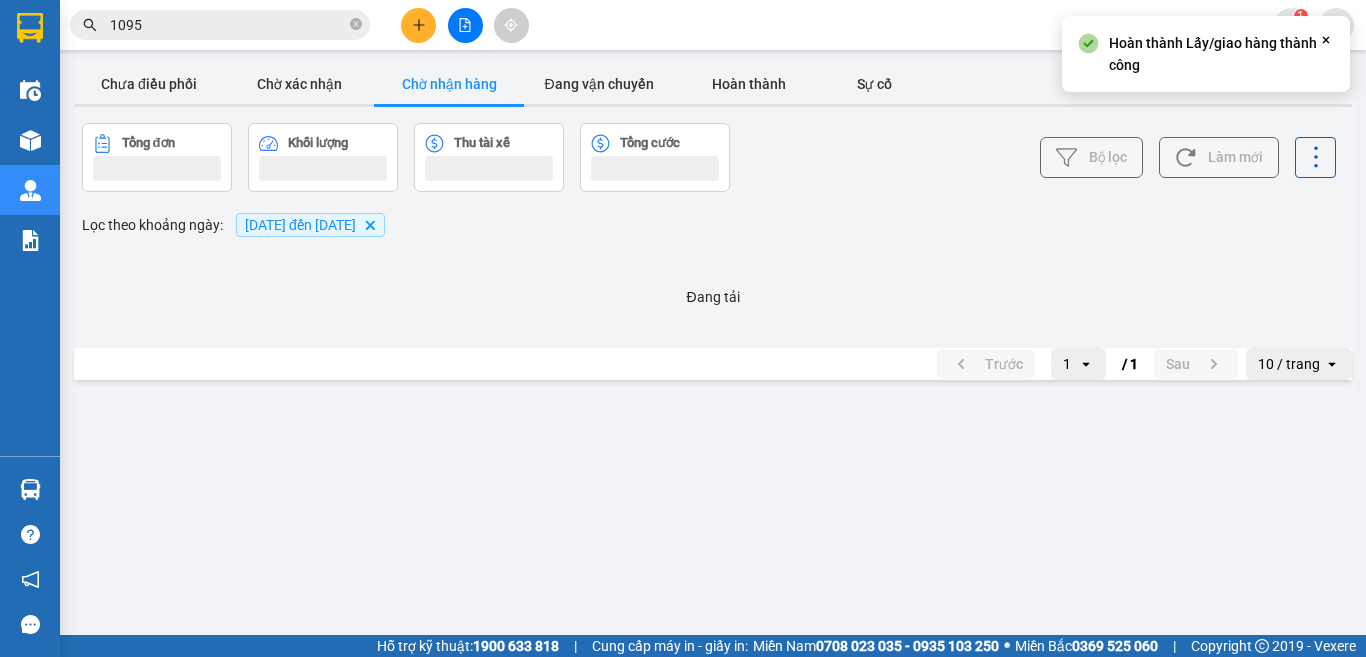 scroll, scrollTop: 0, scrollLeft: 0, axis: both 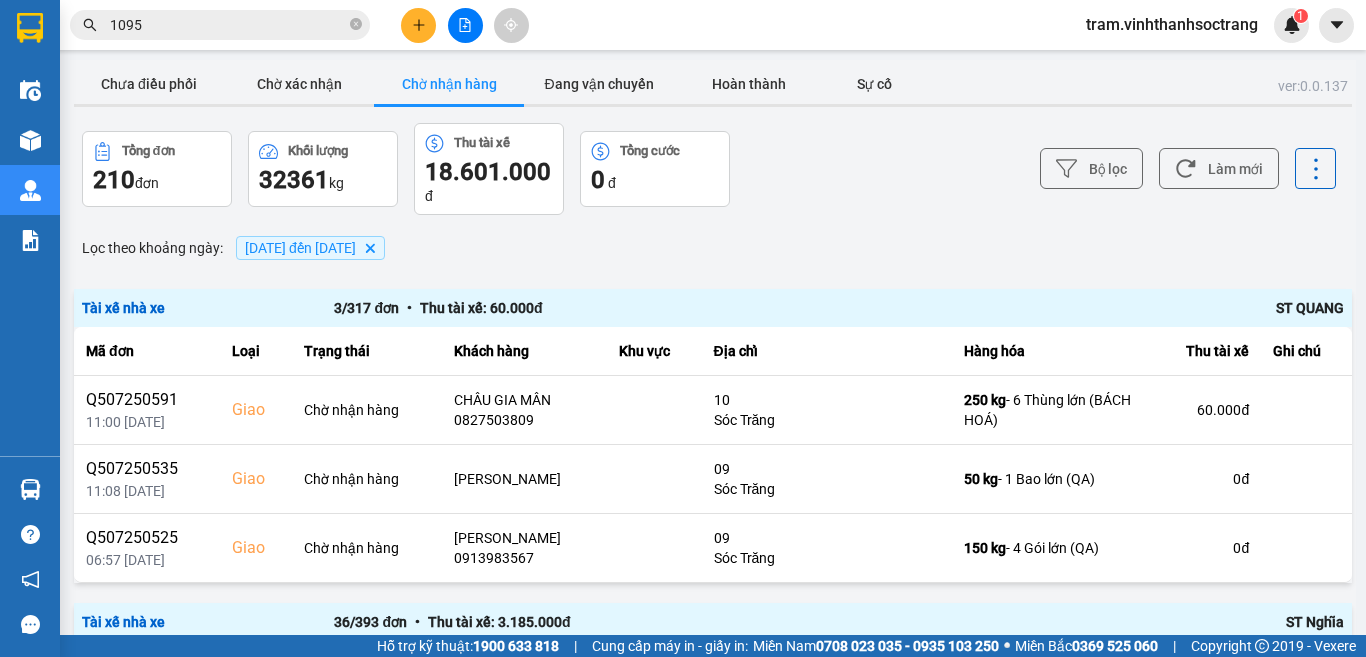 click on "ver:  0.0.137 Chưa điều phối Chờ xác nhận Chờ nhận hàng Đang vận chuyển Hoàn thành Sự cố Tổng đơn 210  đơn Khối lượng 32361  kg Thu tài xế 18.601.000   đ Tổng cước 0   đ Bộ lọc Làm mới Lọc theo khoảng ngày : 01/07/2025 đến 11/07/2025 Delete Tài xế nhà xe 3 / 317   đơn • Thu tài xế:   60.000 đ ST QUANG Mã đơn Loại Trạng thái Khách hàng Khu vực Địa chỉ Hàng hóa Thu tài xế Ghi chú Q507250591 11:00 11/07 Giao Chờ nhận hàng CHÂU GIA MÂN 0827503809 10 Sóc Trăng 250 kg  -   6 Thùng lớn (BÁCH HOÁ) 60.000 đ Q507250535 11:08 10/07 Giao Chờ nhận hàng THẢO QUỲNH 09 Sóc Trăng 50 kg  -   1 Bao lớn (QA) 0 đ Q507250525 06:57 10/07 Giao Chờ nhận hàng THẢO QUỲNH 0913983567 09 Sóc Trăng 150 kg  -   4 Gói lớn (QA) 0 đ Tài xế nhà xe 36 / 393   đơn • Thu tài xế:   3.185.000 đ ST Nghĩa Mã đơn Loại Trạng thái Khách hàng Khu vực Địa chỉ Hàng hóa Thu tài xế" at bounding box center (683, 317) 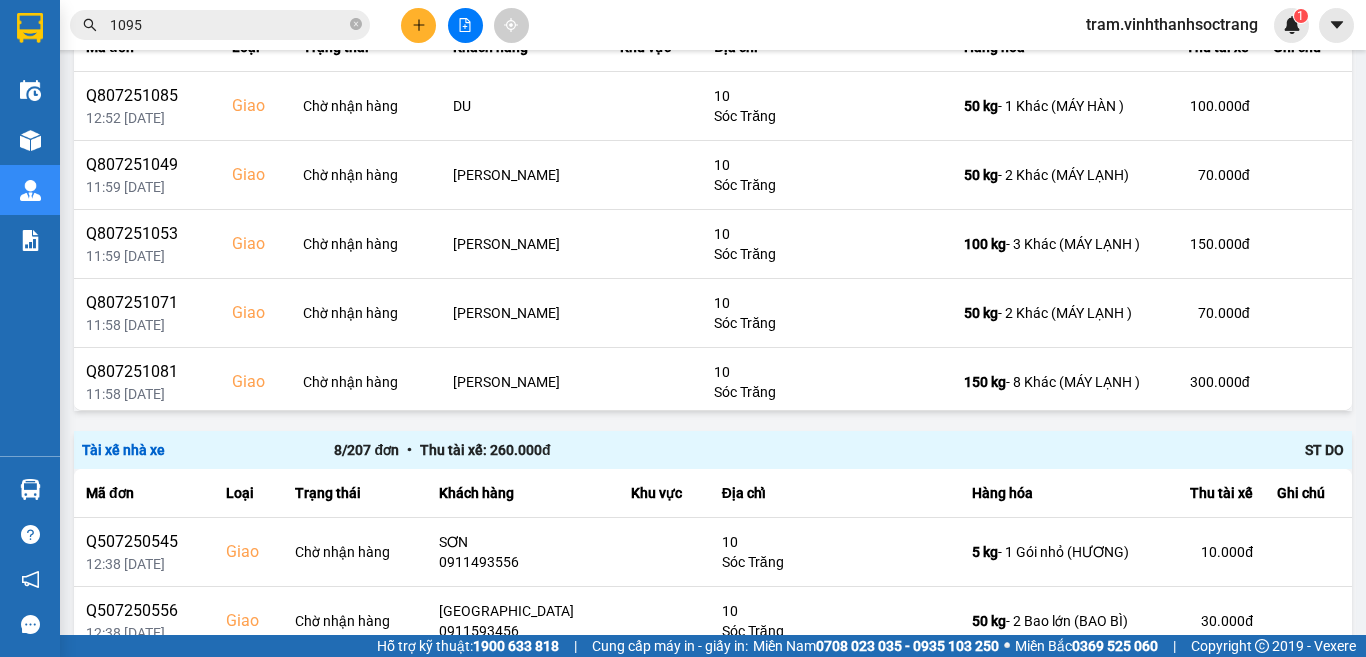 scroll, scrollTop: 1511, scrollLeft: 0, axis: vertical 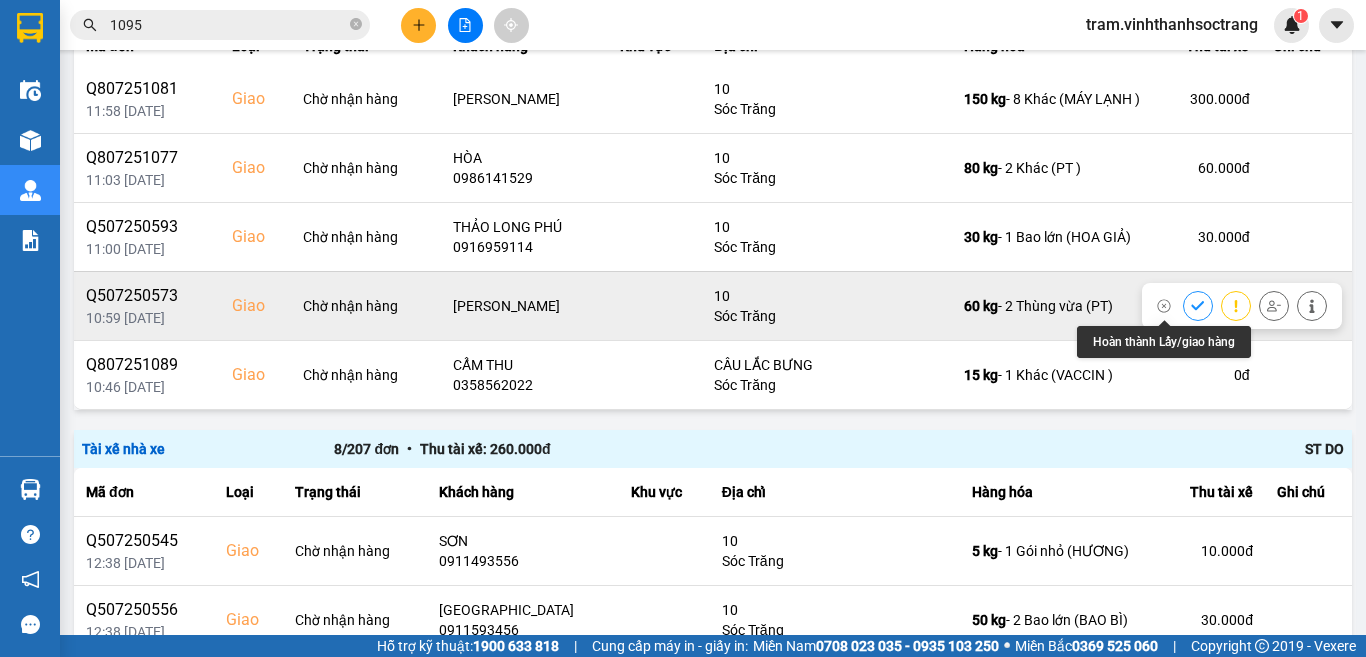 click 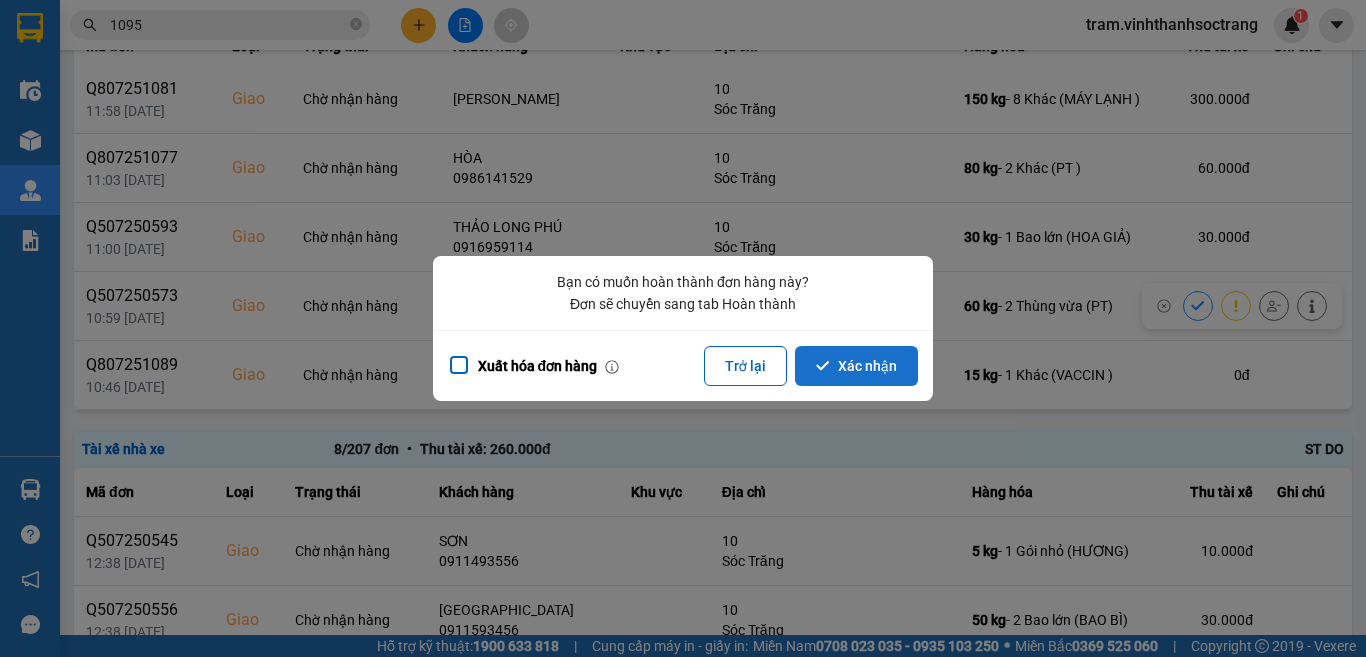 click on "Xác nhận" at bounding box center (856, 366) 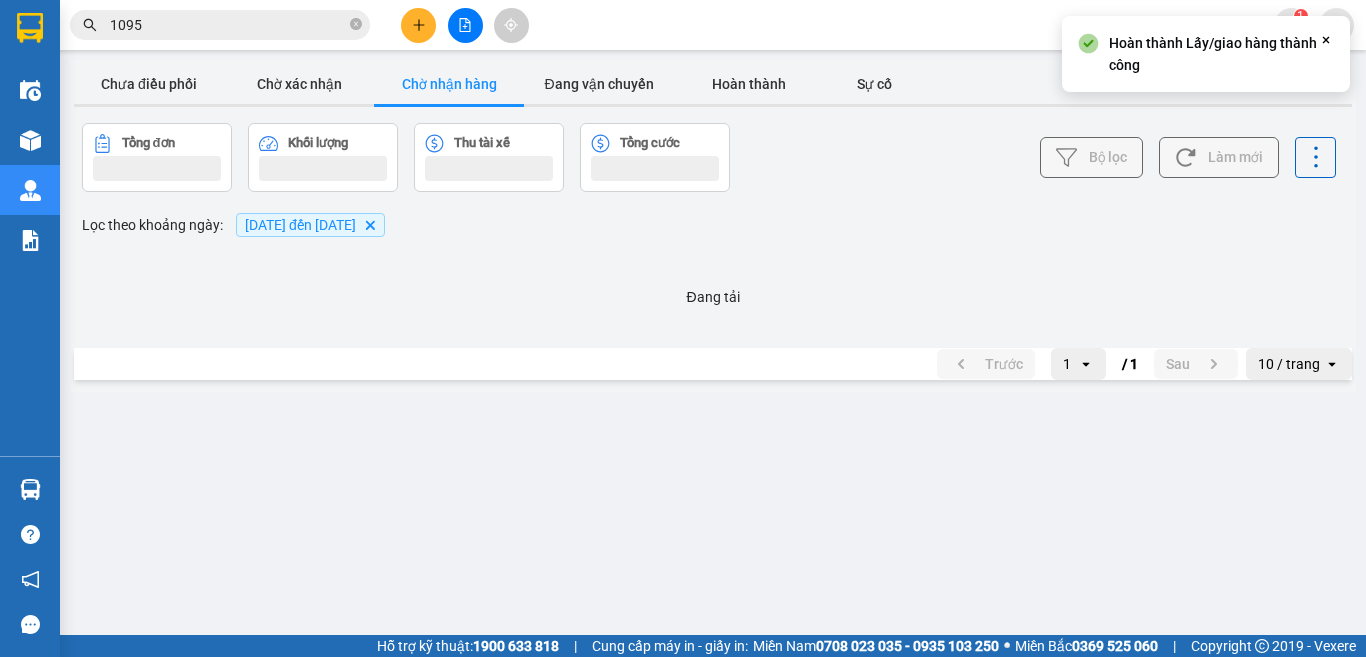 scroll, scrollTop: 0, scrollLeft: 0, axis: both 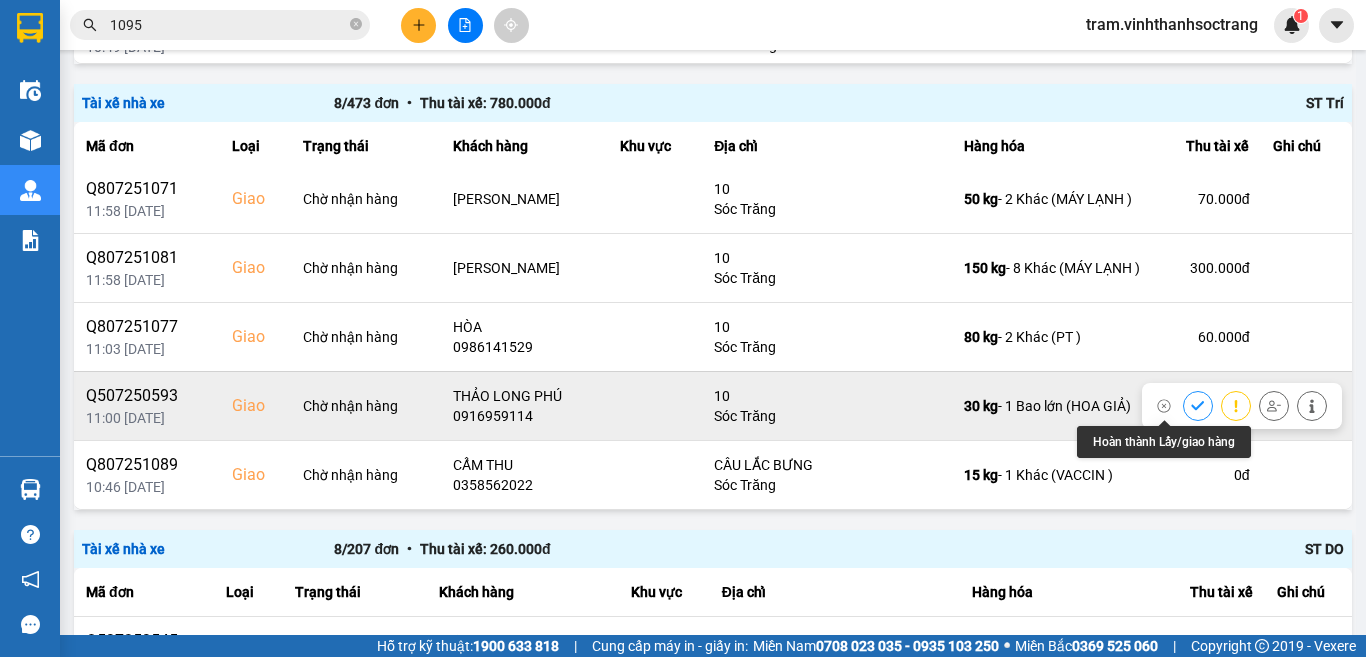 click 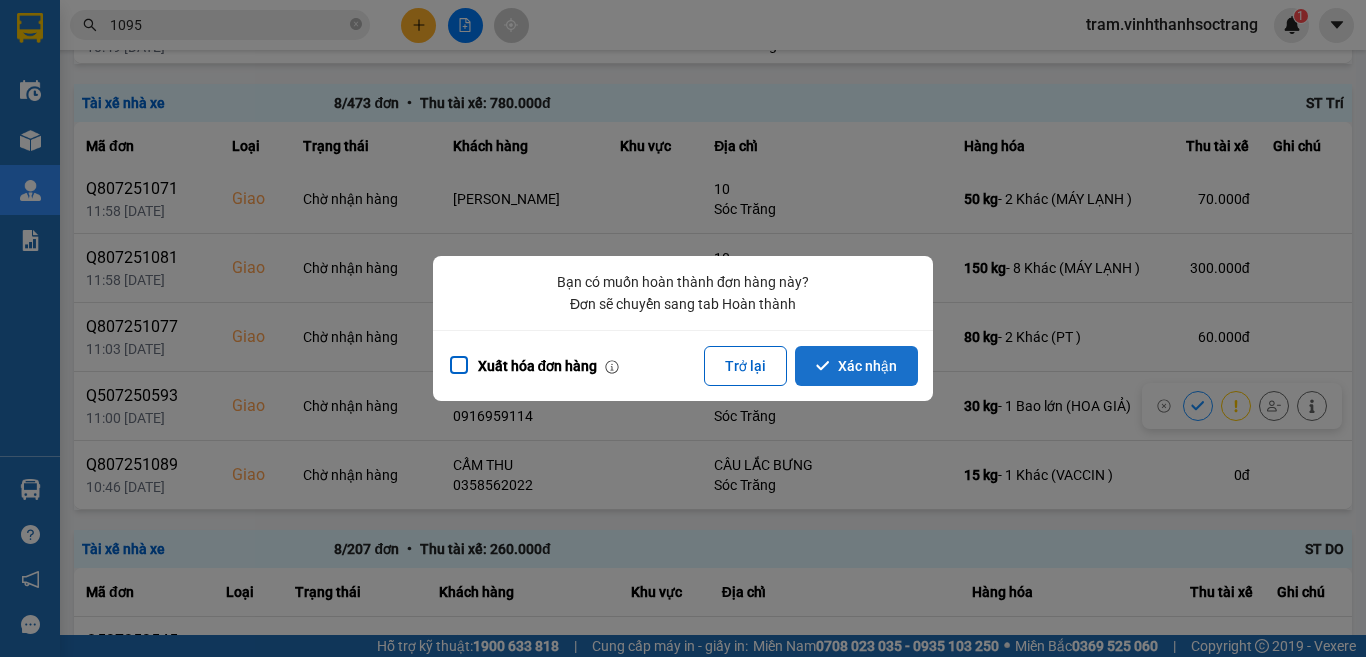 click on "Xác nhận" at bounding box center [856, 366] 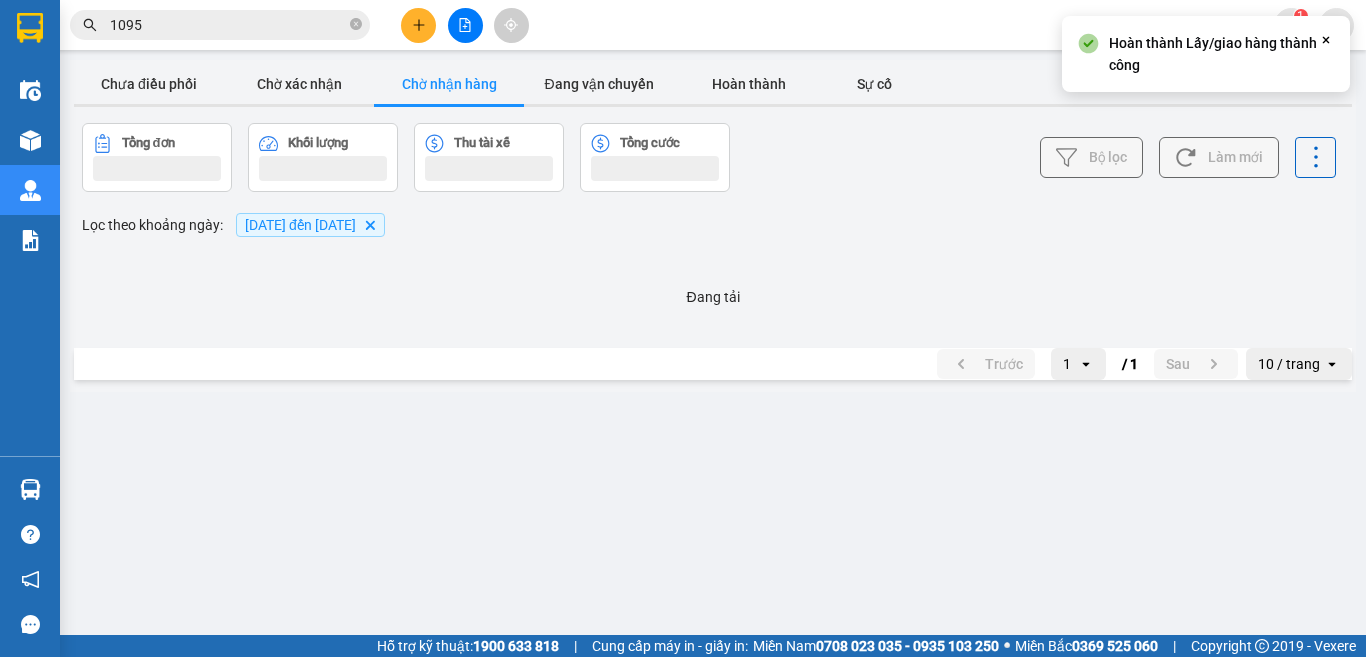 scroll, scrollTop: 0, scrollLeft: 0, axis: both 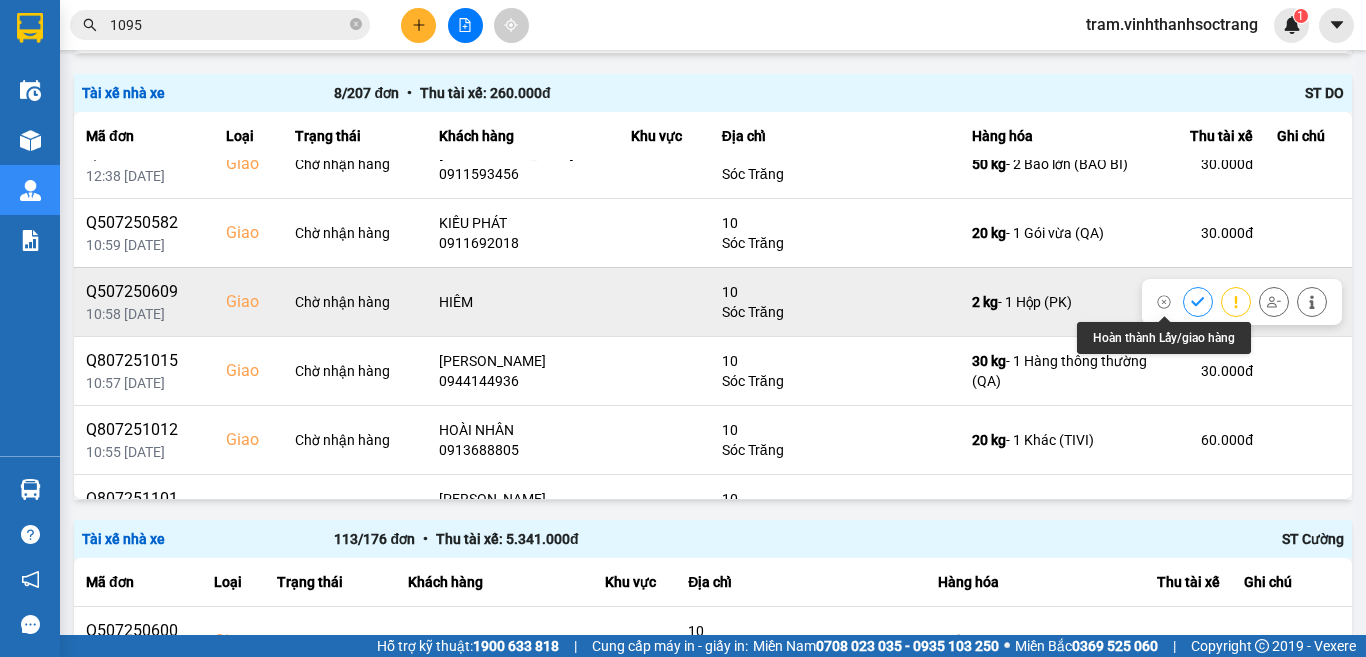 click 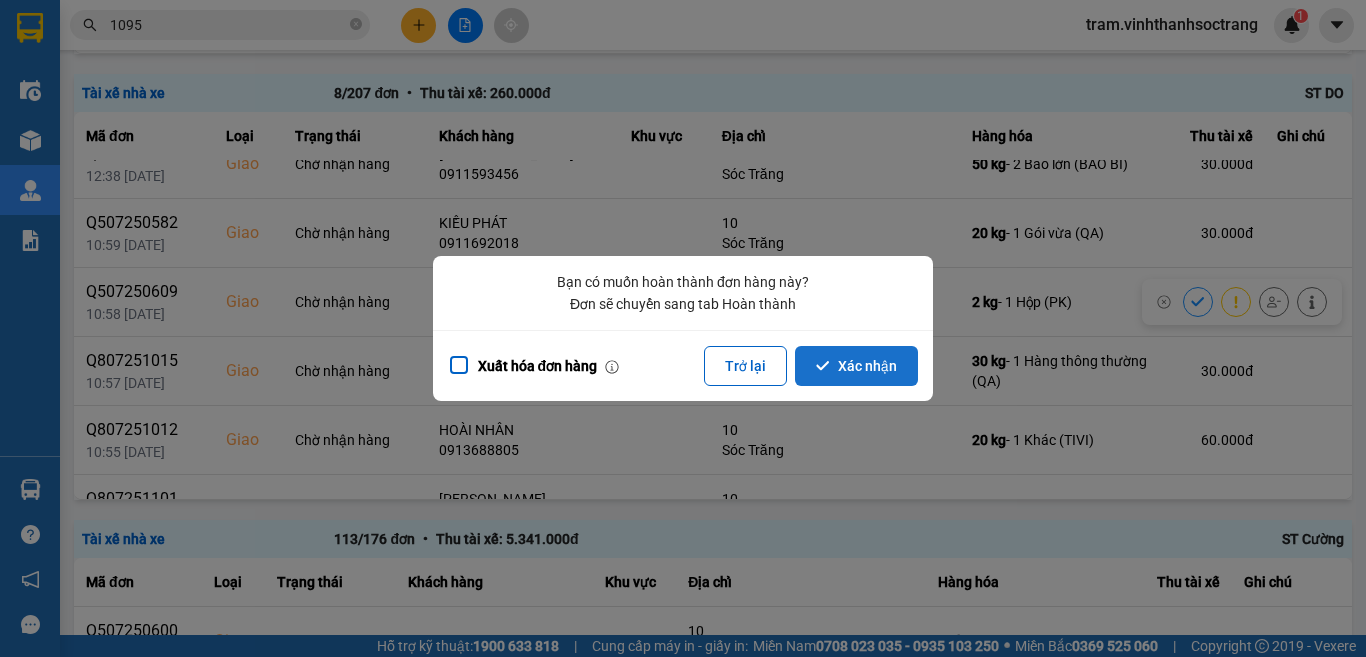 click on "Xác nhận" at bounding box center [856, 366] 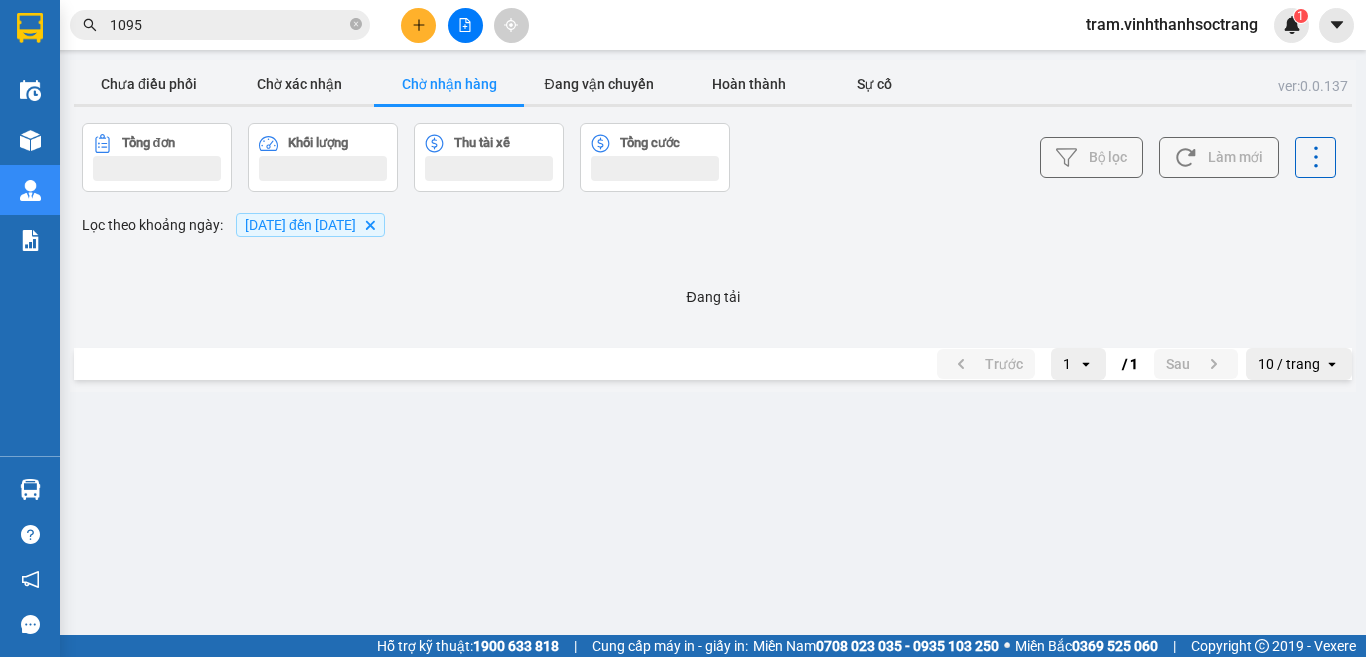 scroll, scrollTop: 0, scrollLeft: 0, axis: both 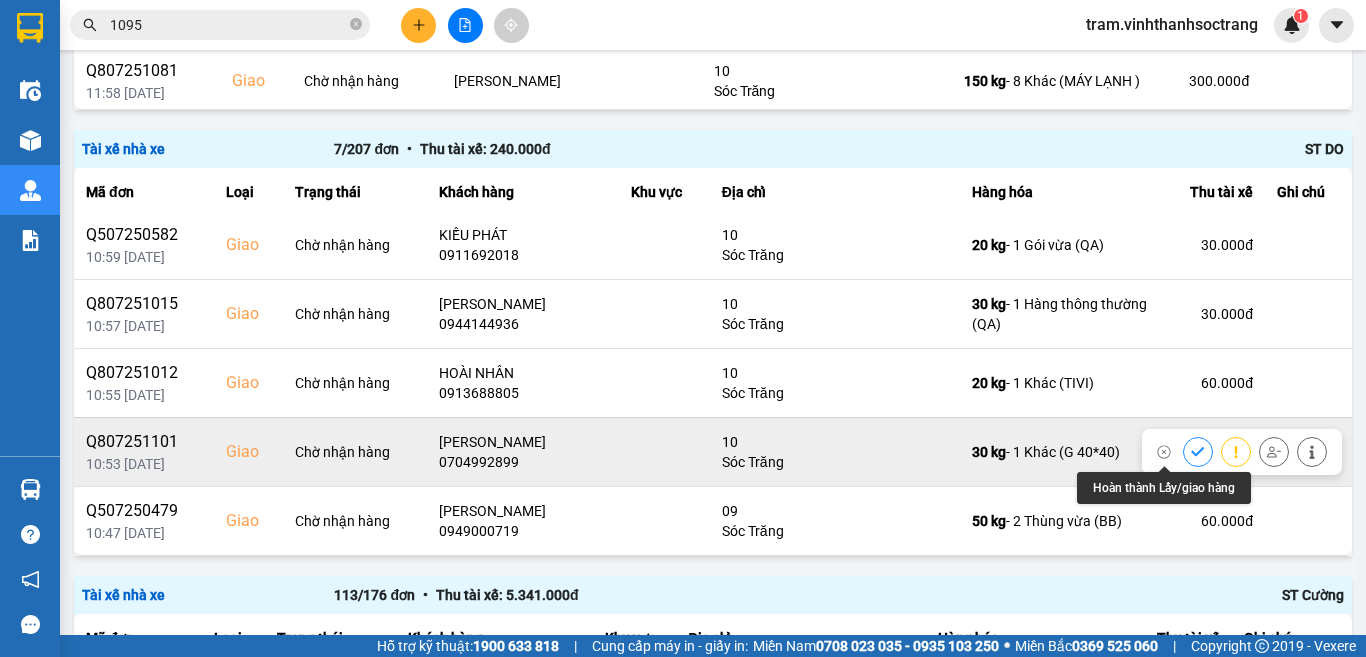 click at bounding box center (1198, 451) 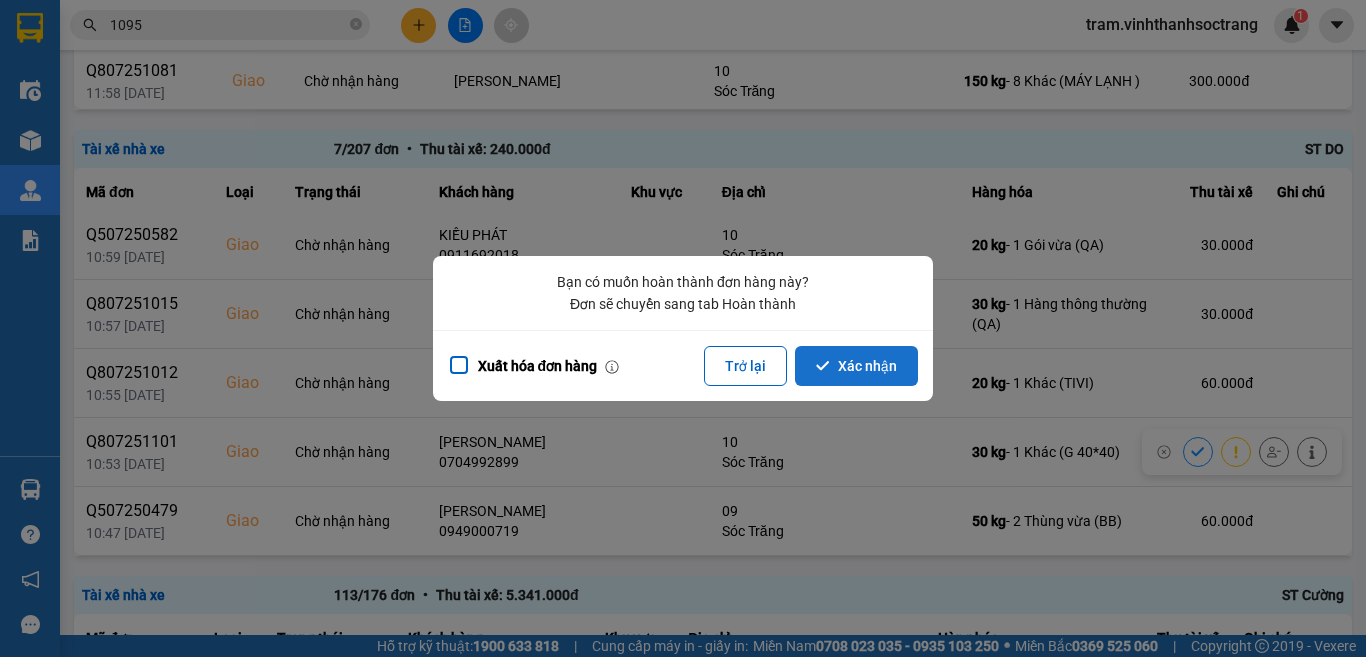 click on "Xác nhận" at bounding box center (856, 366) 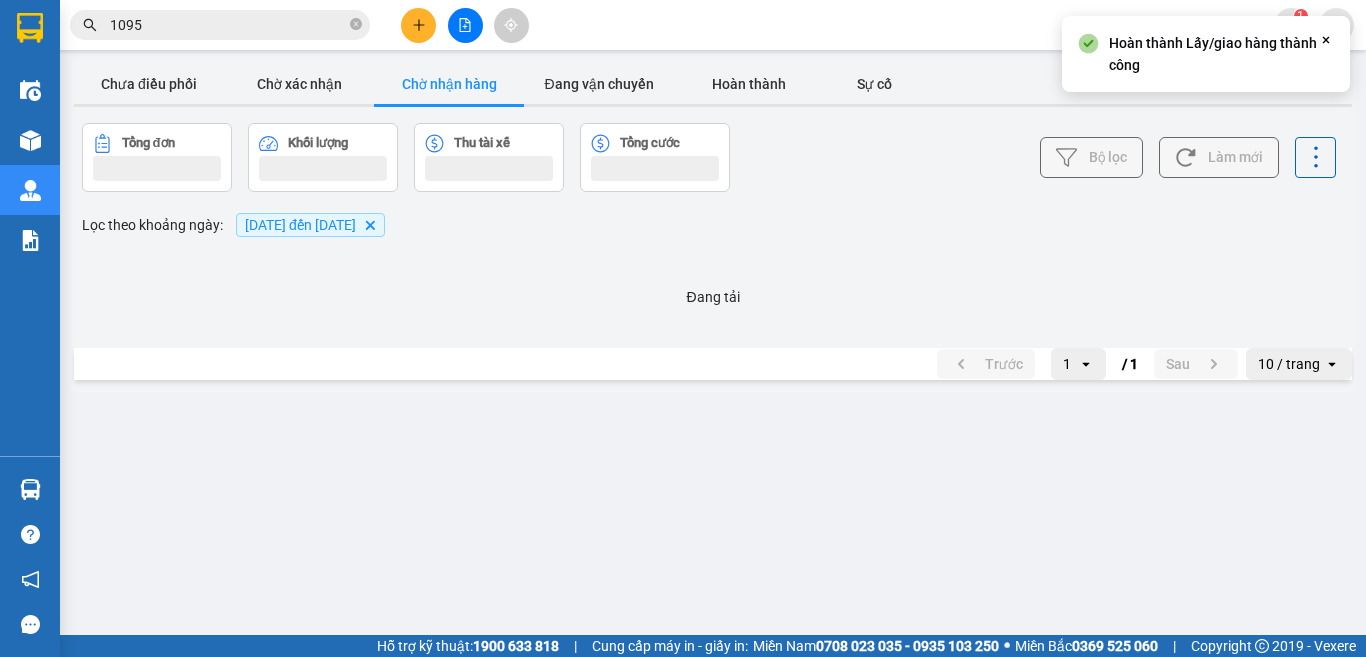scroll, scrollTop: 0, scrollLeft: 0, axis: both 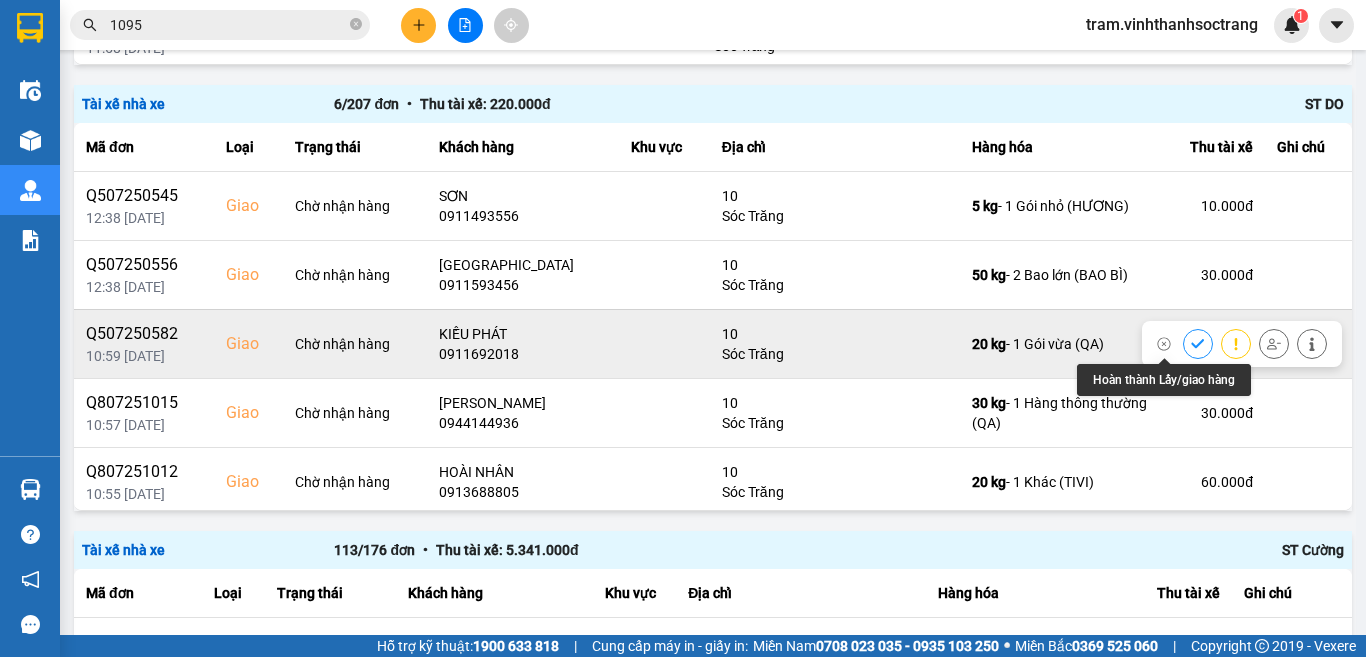 click 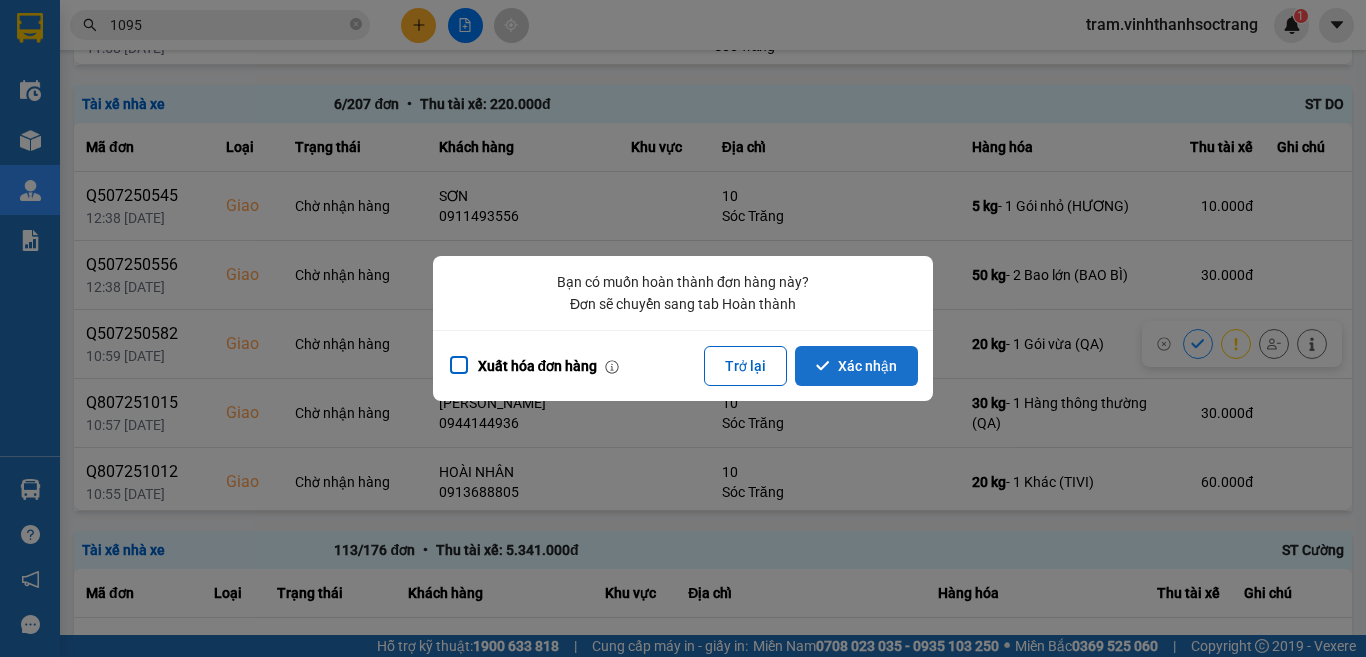 click on "Xác nhận" at bounding box center [856, 366] 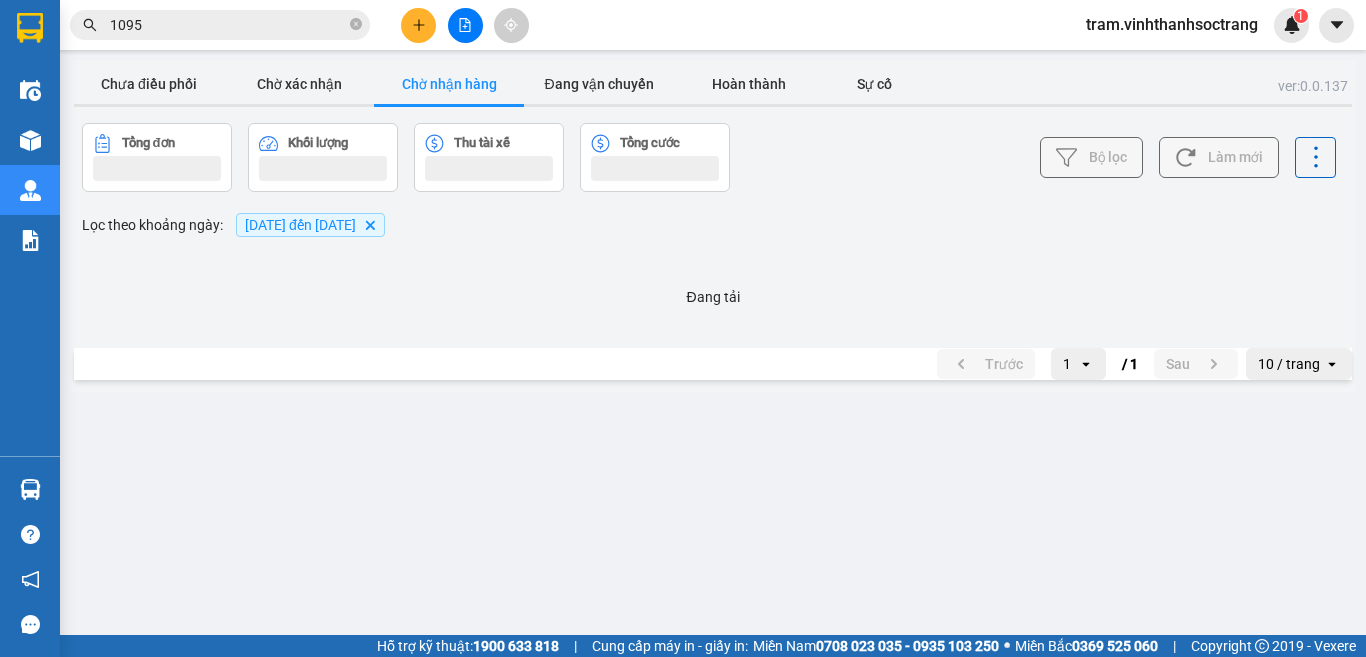 scroll, scrollTop: 0, scrollLeft: 0, axis: both 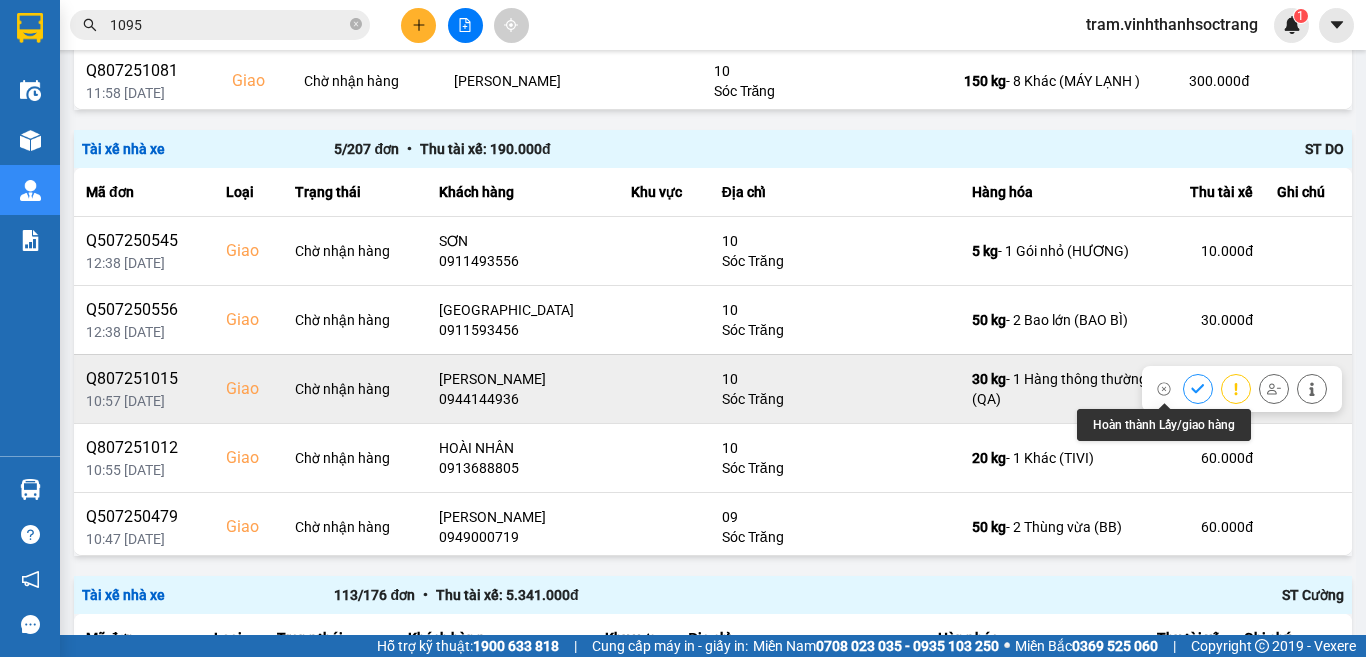 click 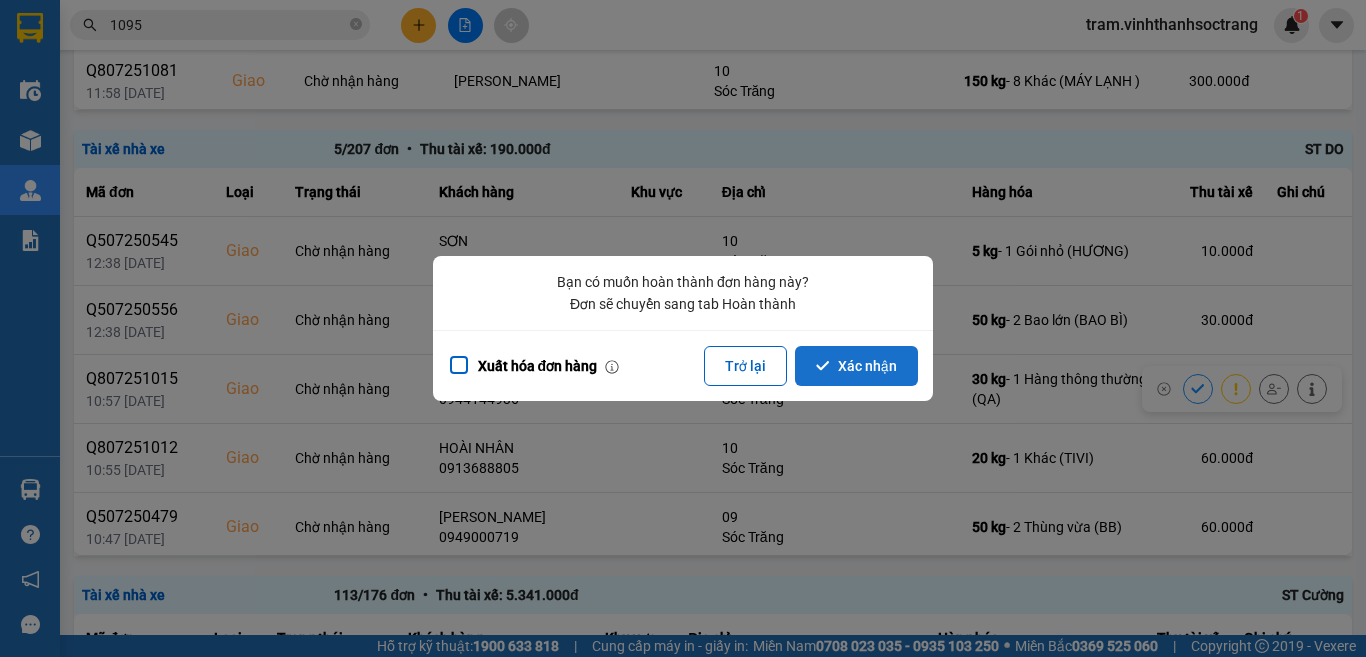 click on "Xác nhận" at bounding box center [856, 366] 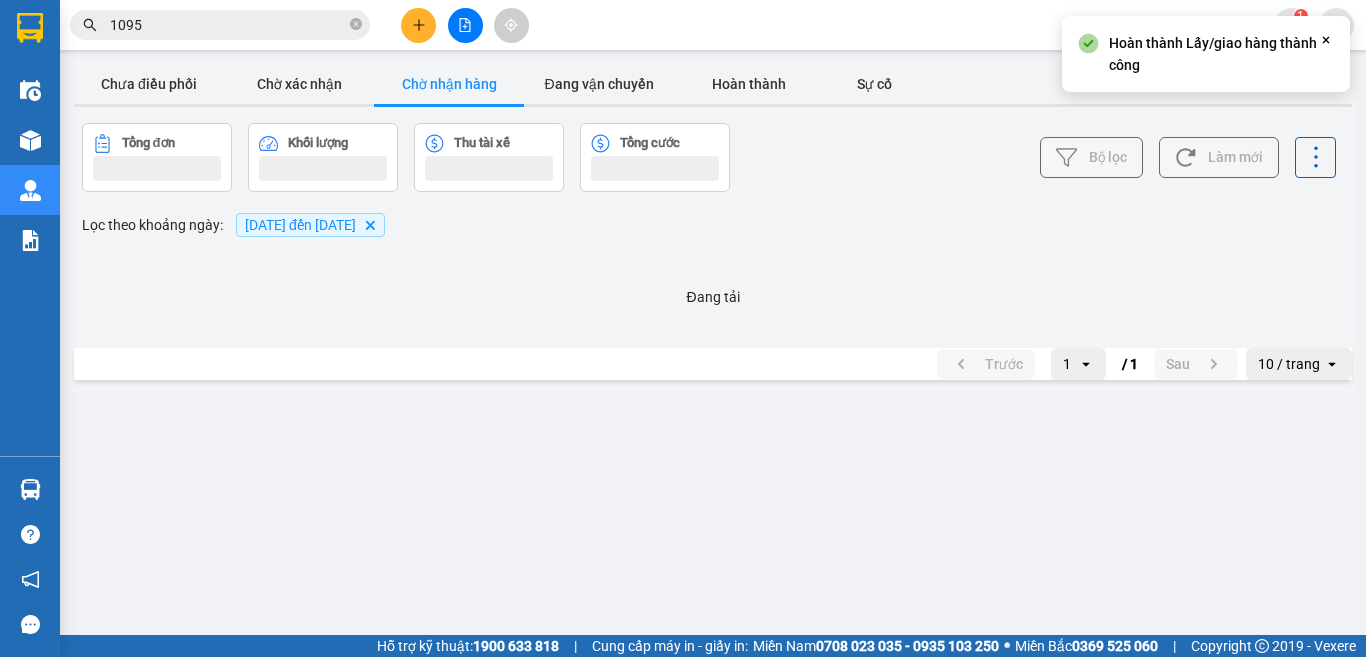 scroll, scrollTop: 0, scrollLeft: 0, axis: both 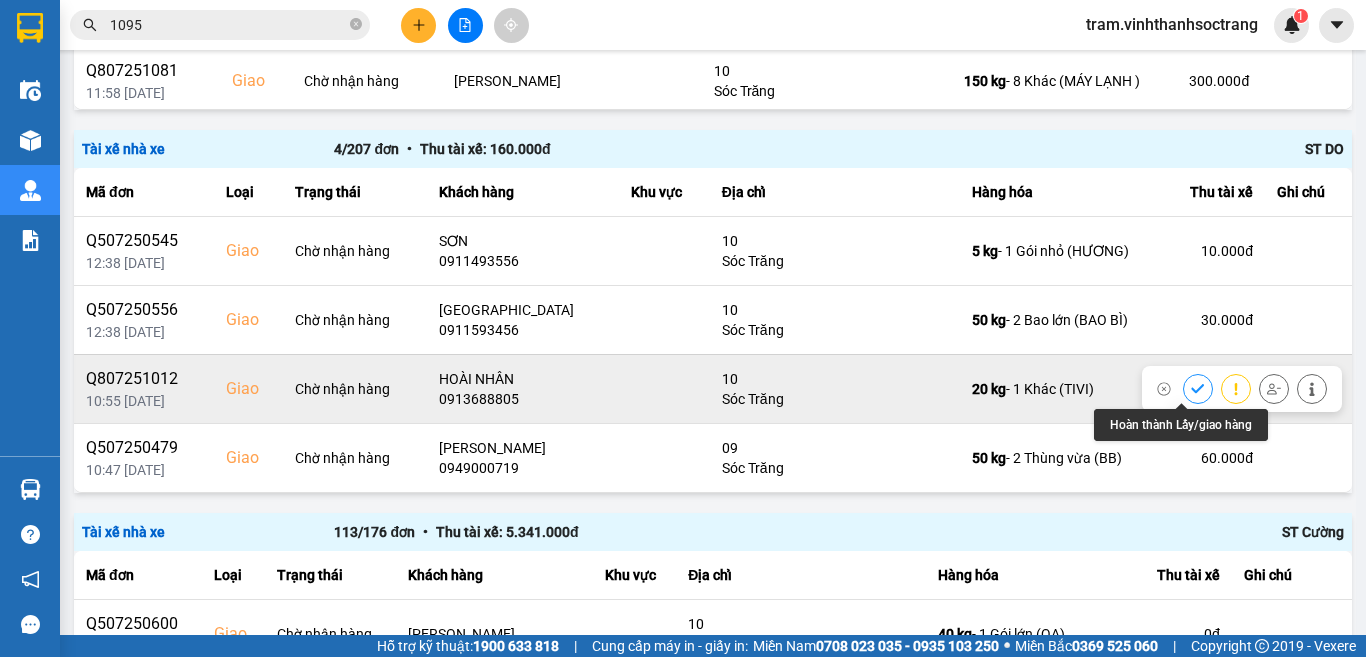 click 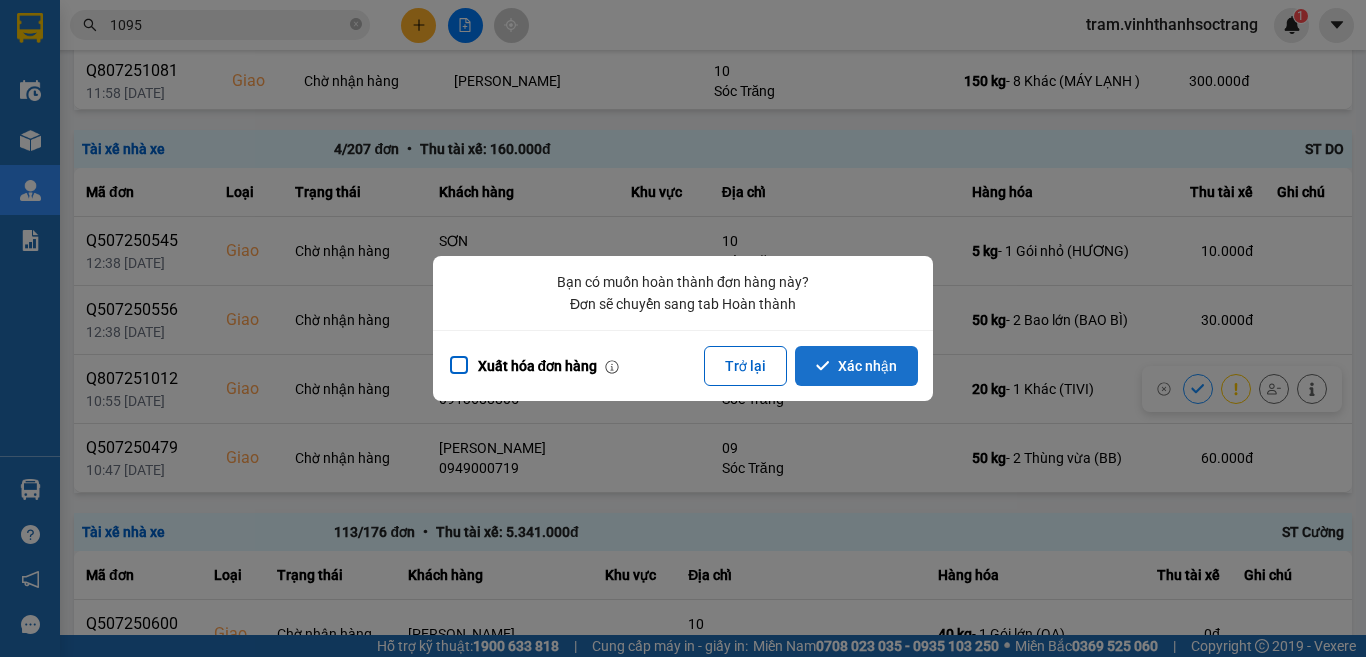 click on "Xác nhận" at bounding box center (856, 366) 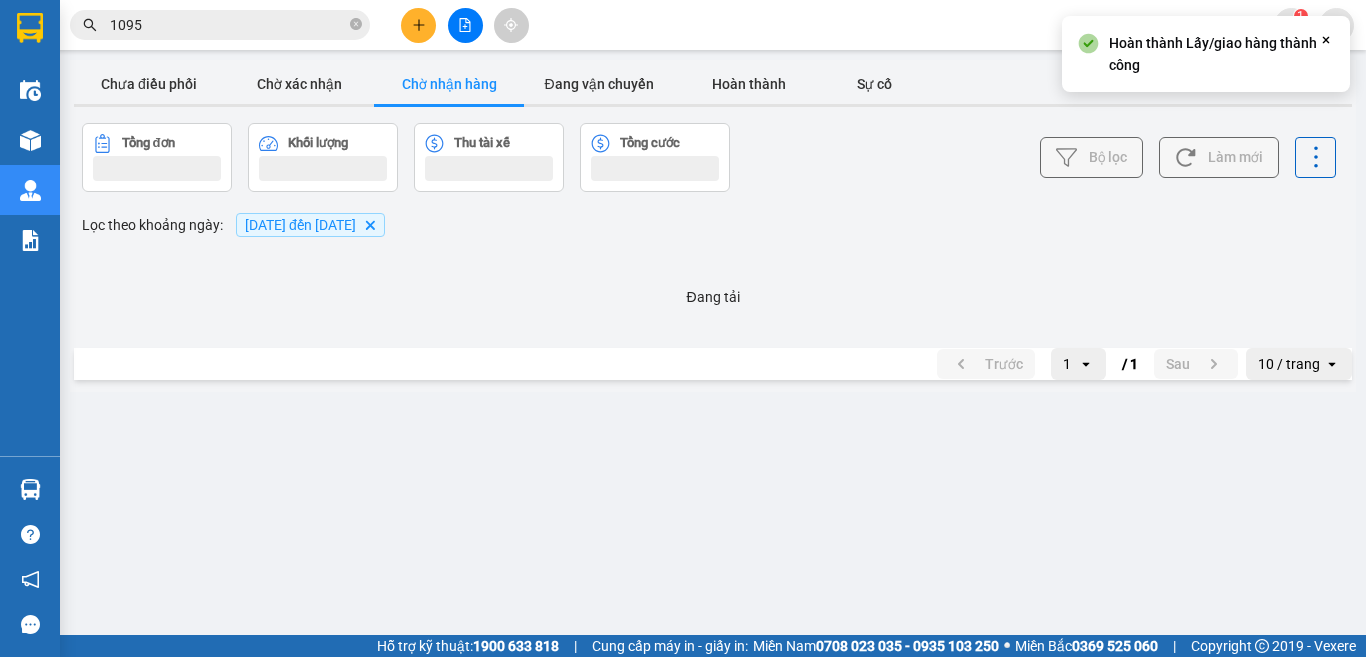 scroll, scrollTop: 0, scrollLeft: 0, axis: both 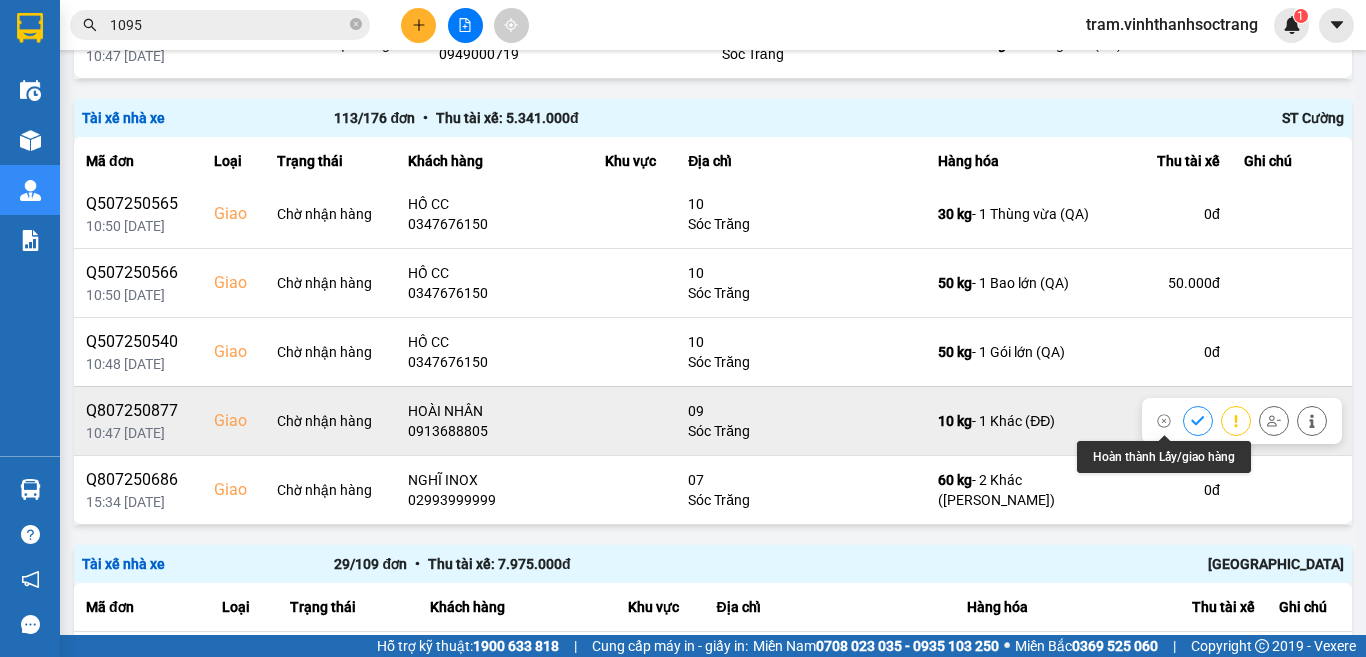 click 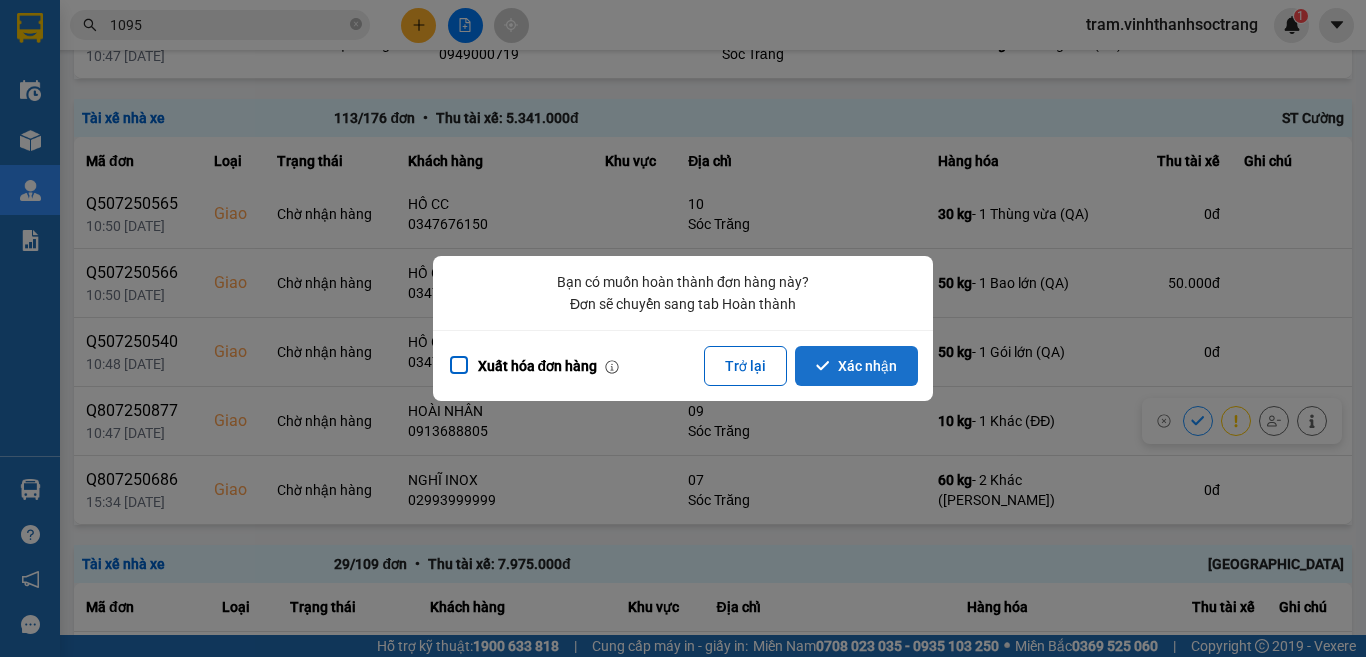 click on "Xác nhận" at bounding box center (856, 366) 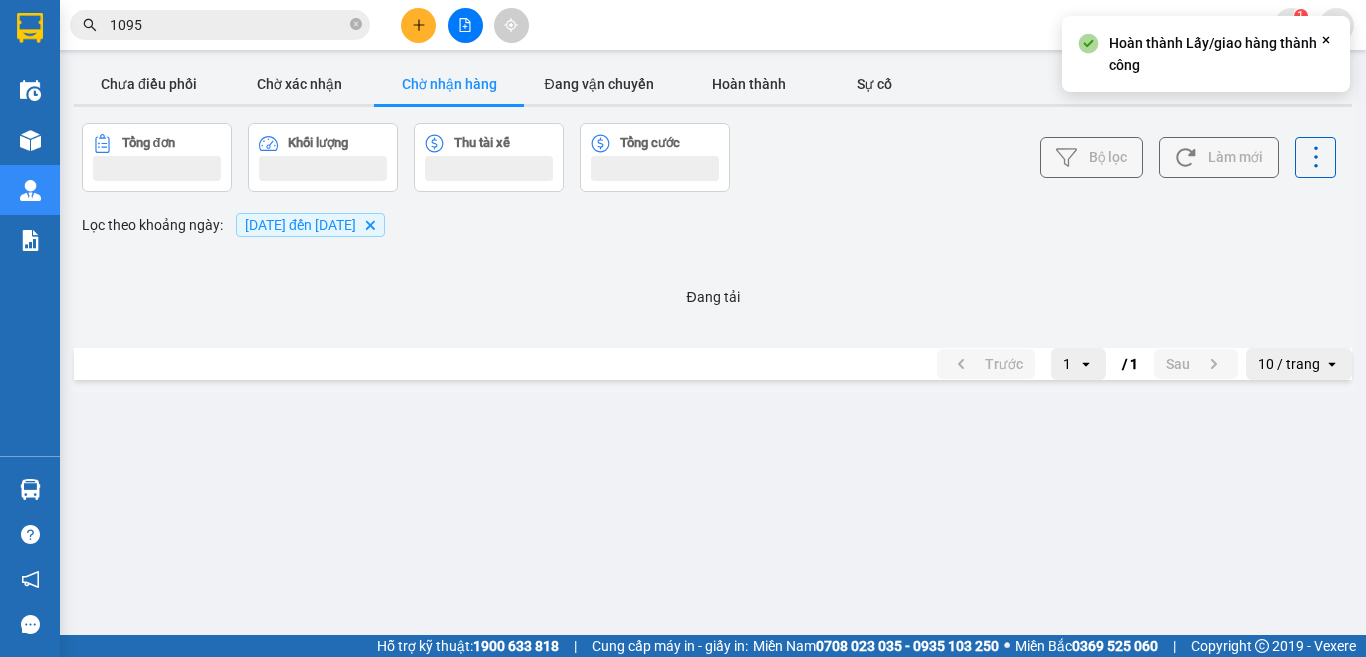 scroll, scrollTop: 0, scrollLeft: 0, axis: both 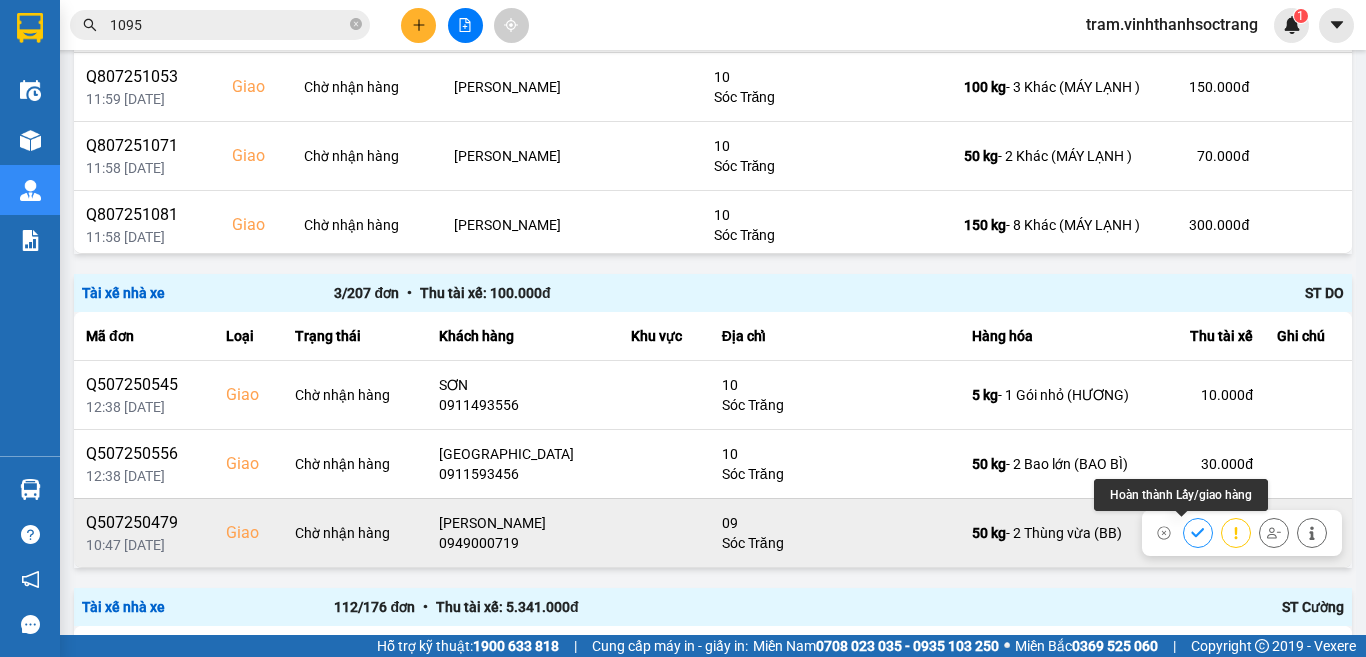 click 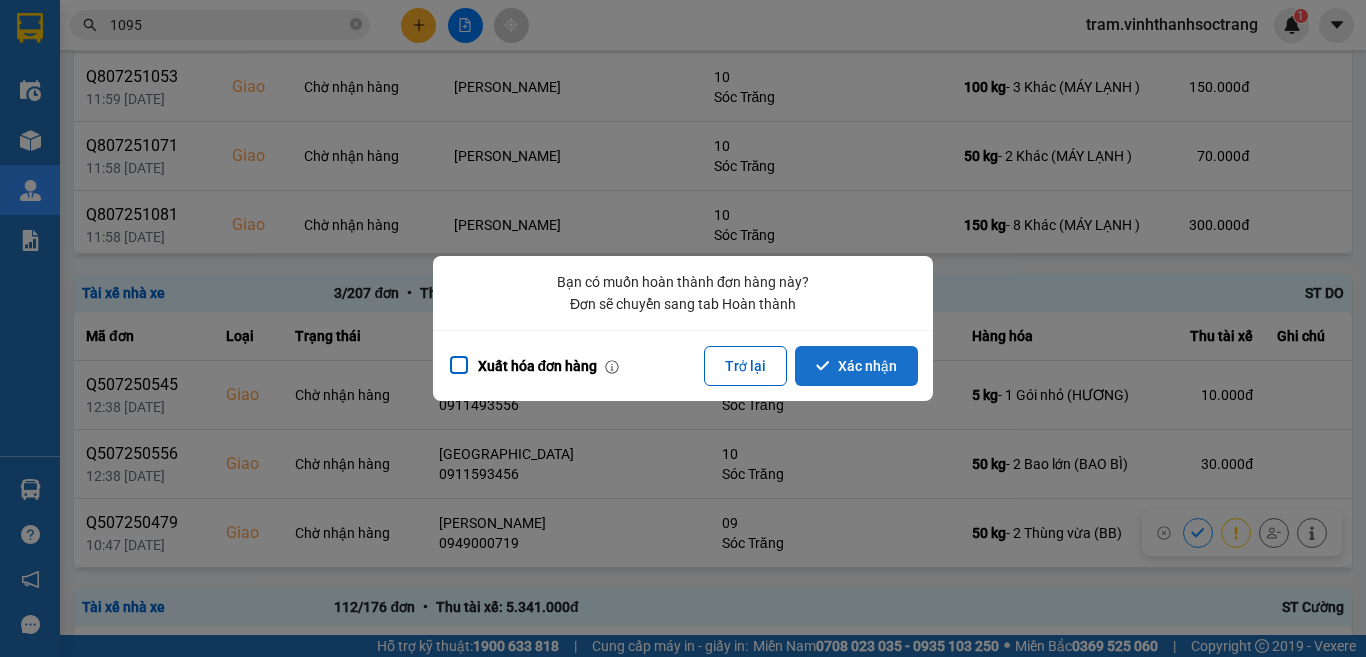 click on "Xác nhận" at bounding box center (856, 366) 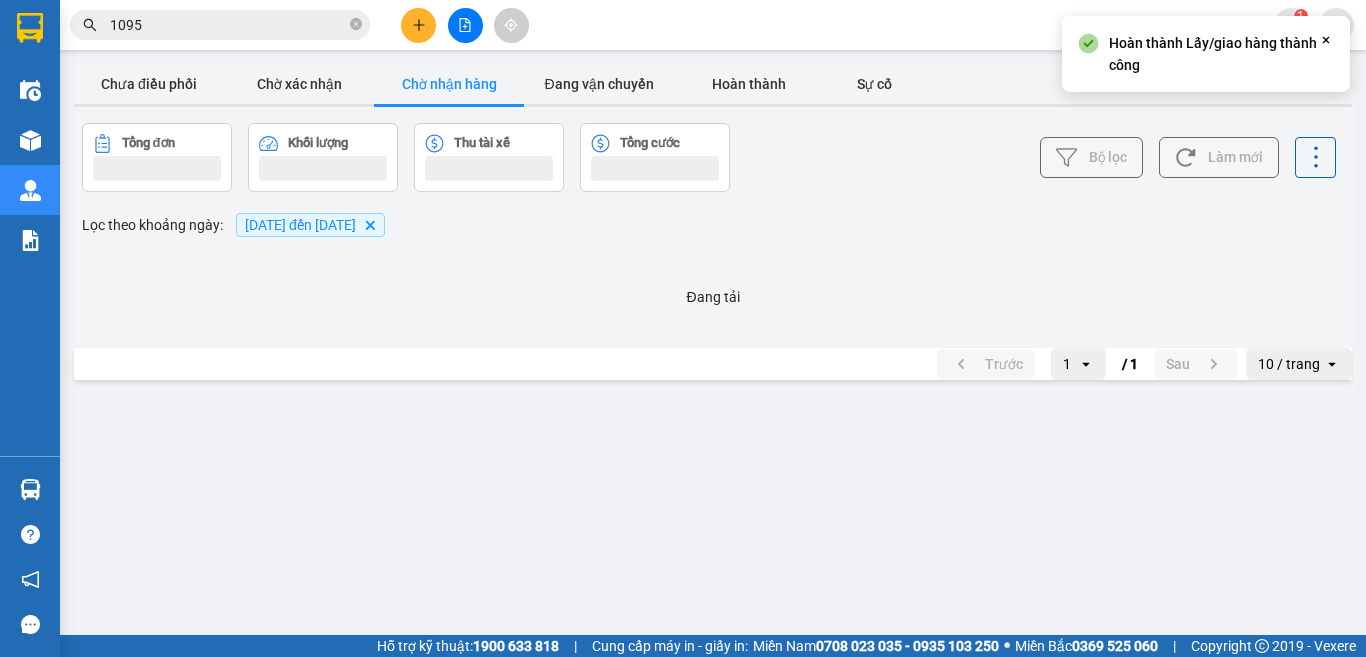 scroll, scrollTop: 0, scrollLeft: 0, axis: both 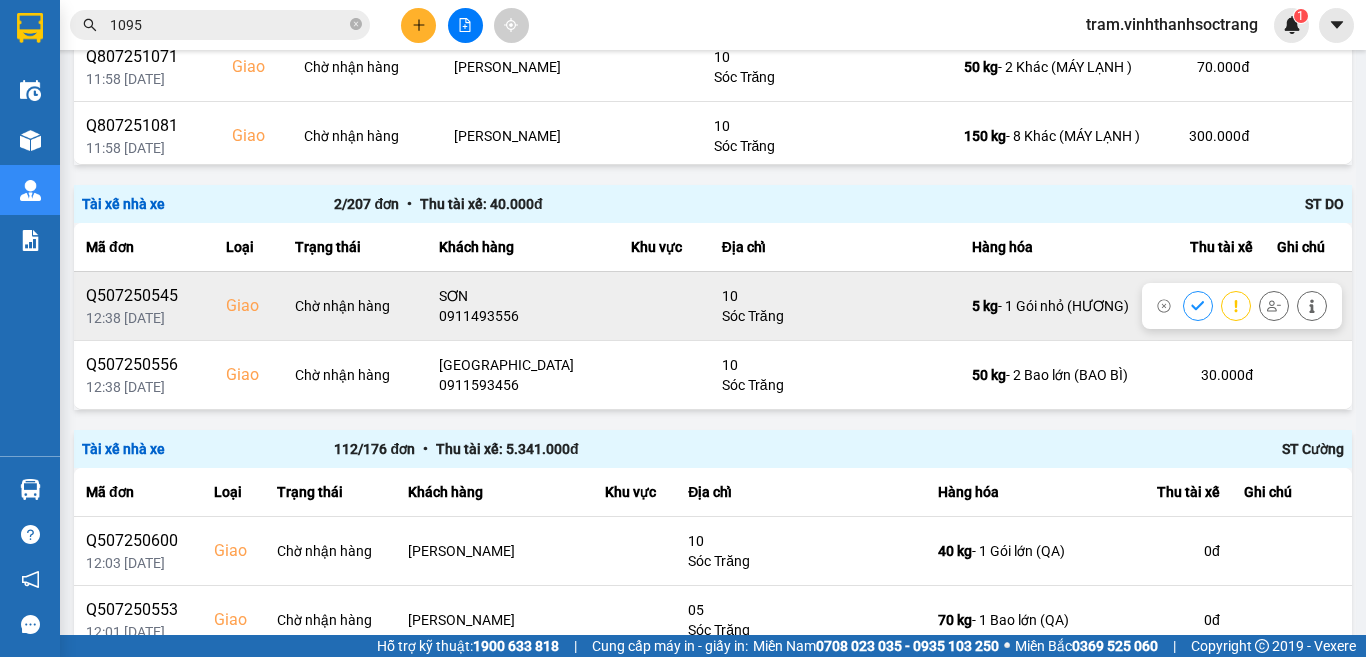 click 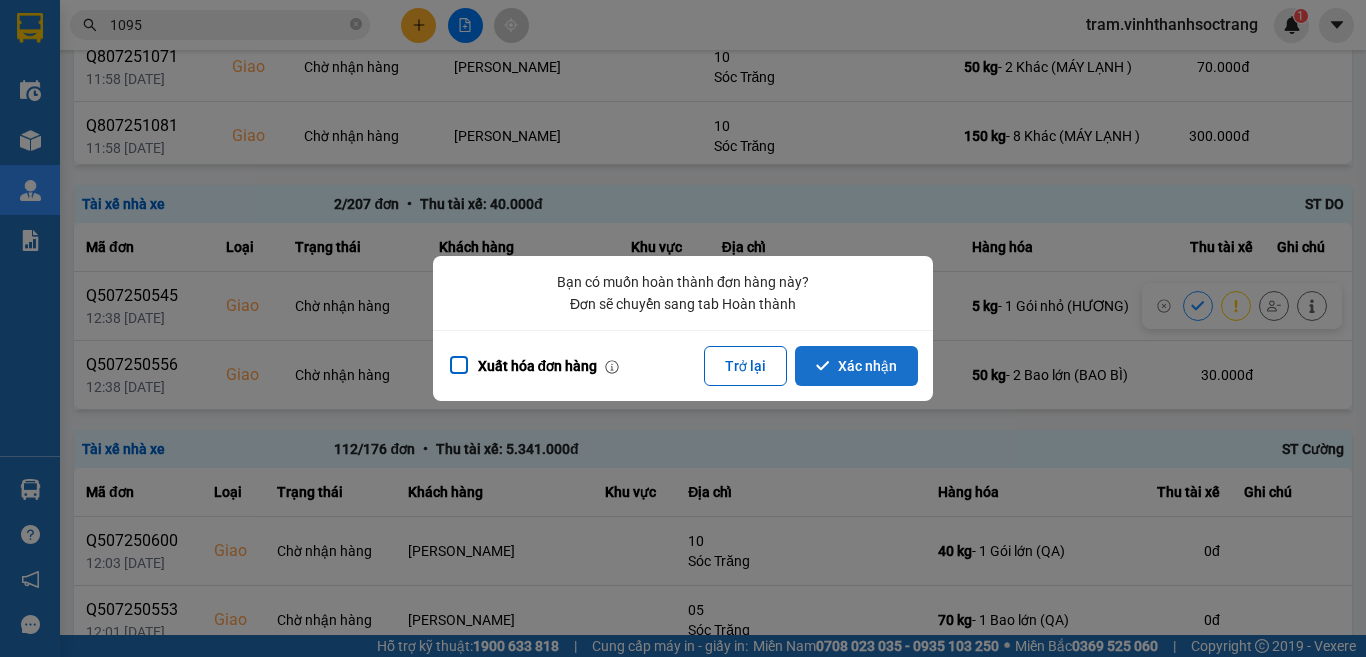 click on "Xác nhận" at bounding box center [856, 366] 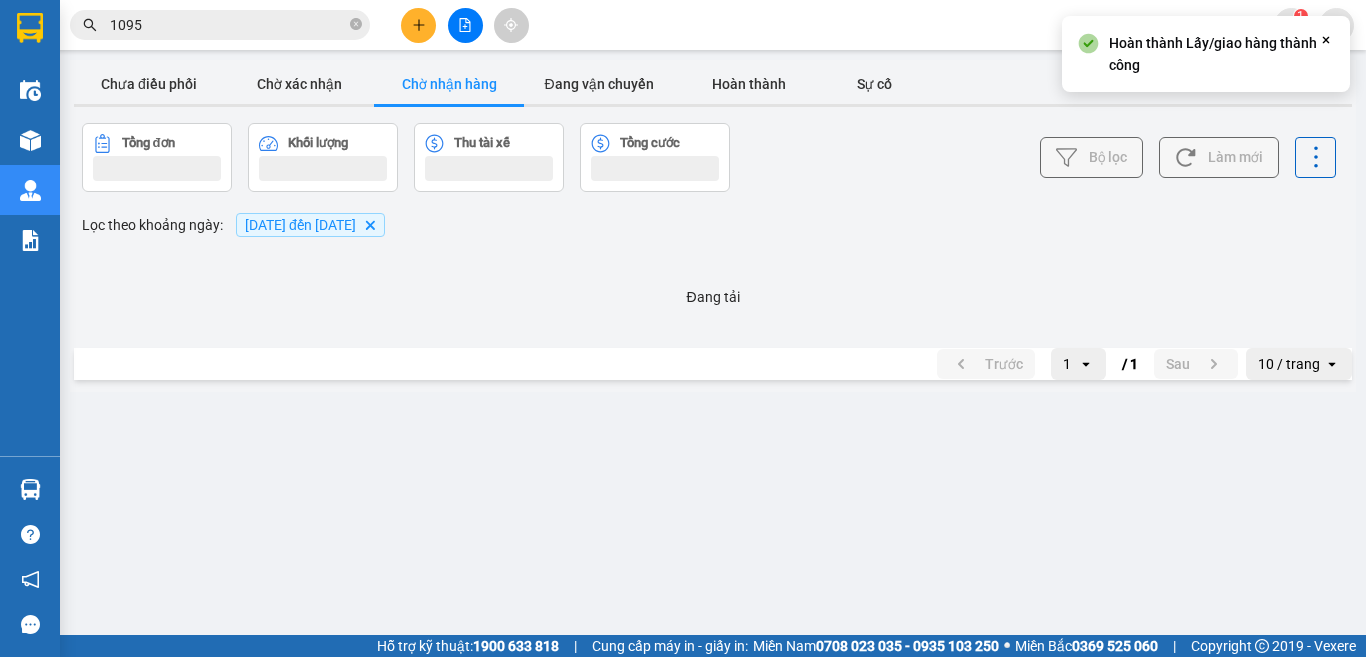 scroll, scrollTop: 0, scrollLeft: 0, axis: both 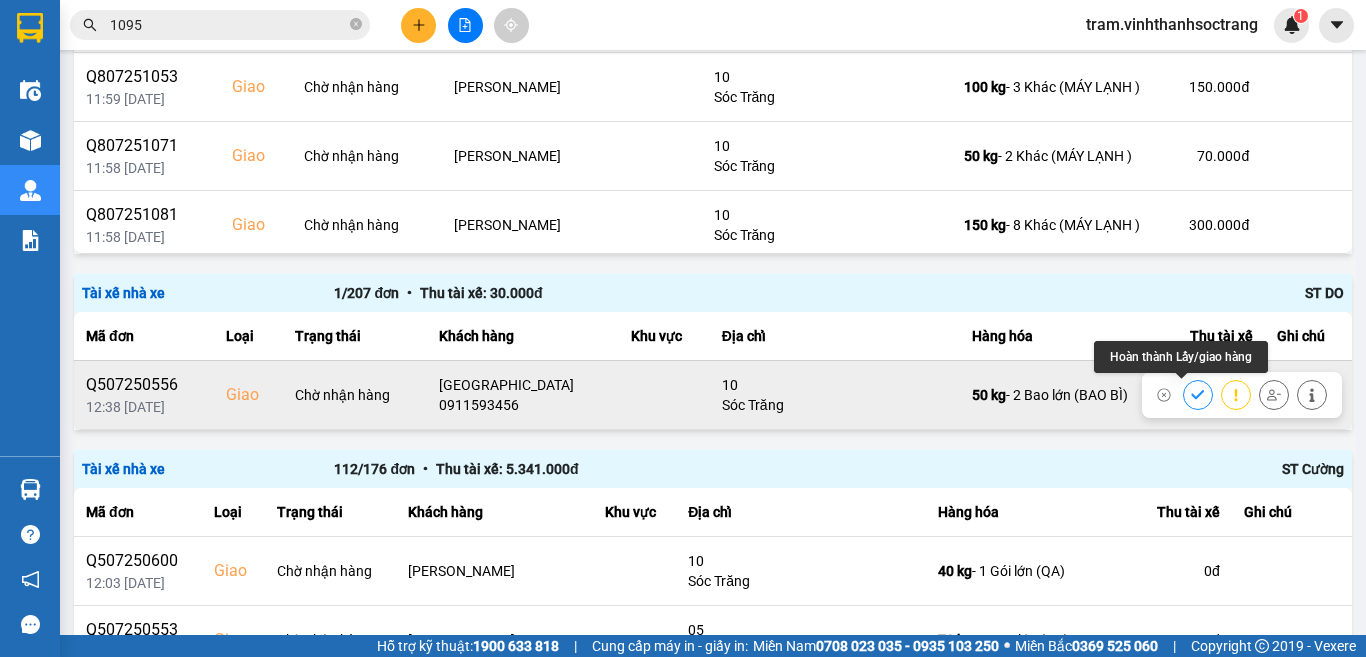 click at bounding box center [1198, 394] 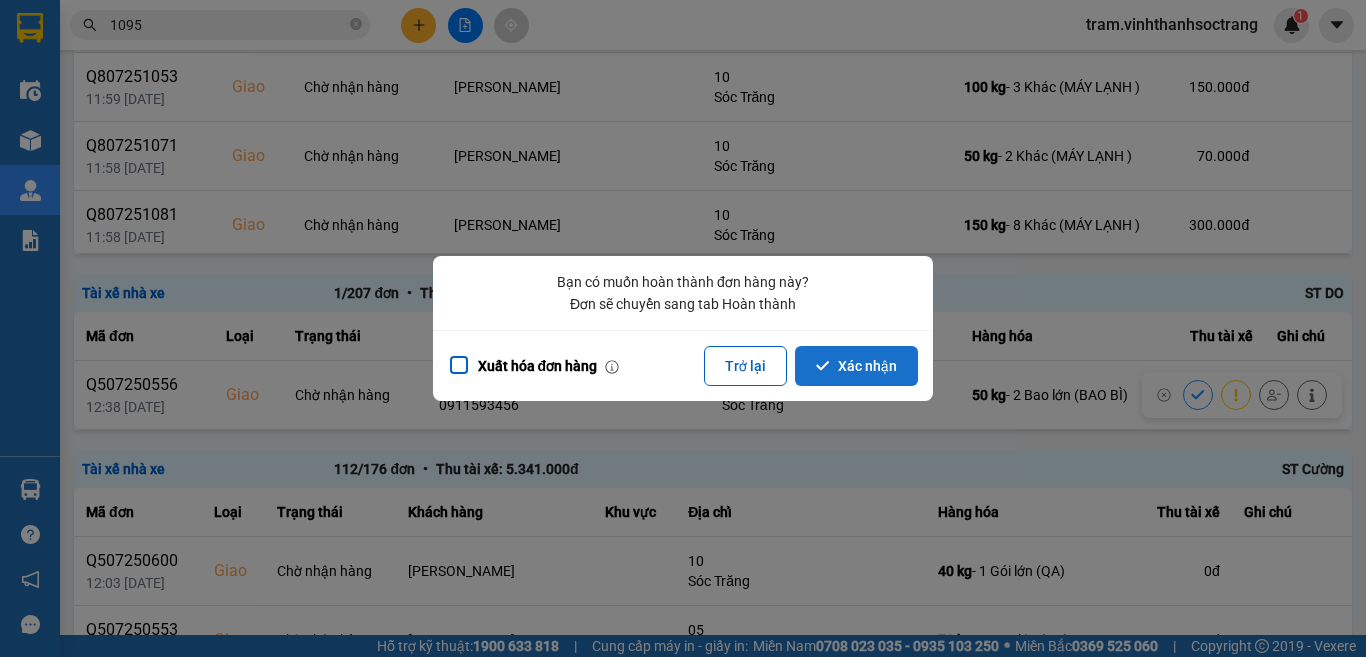 click on "Xác nhận" at bounding box center (856, 366) 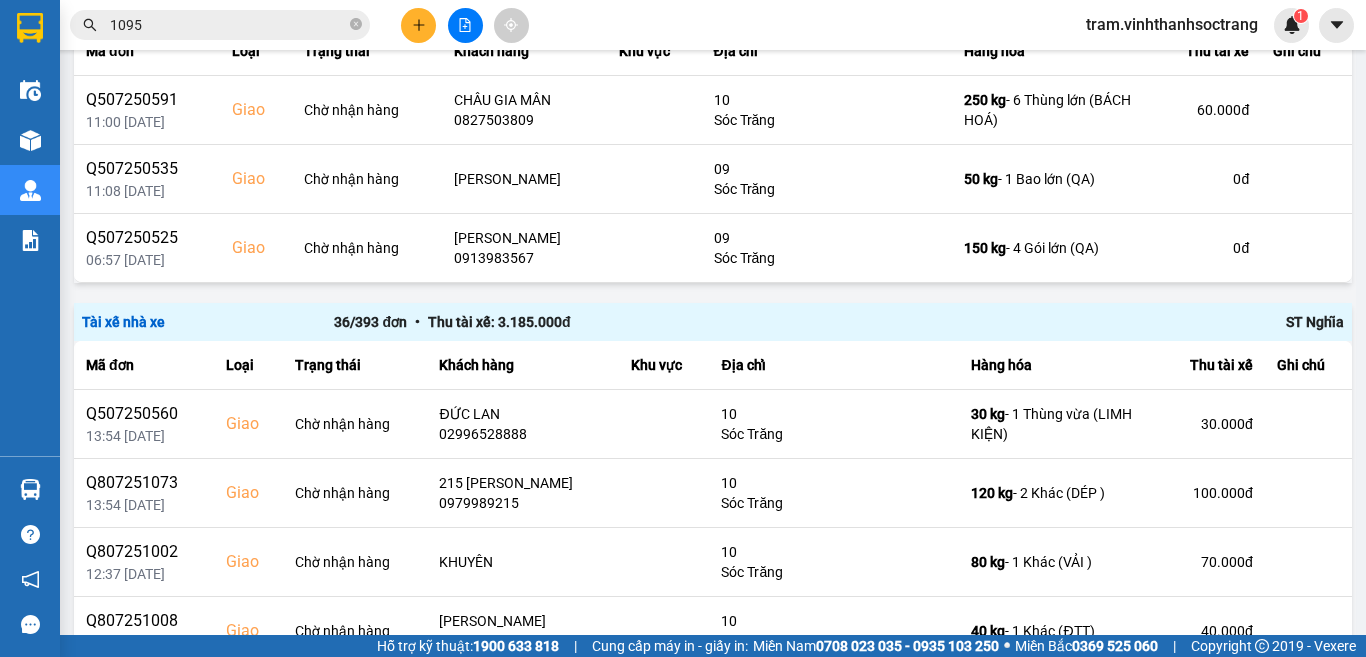 scroll, scrollTop: 0, scrollLeft: 0, axis: both 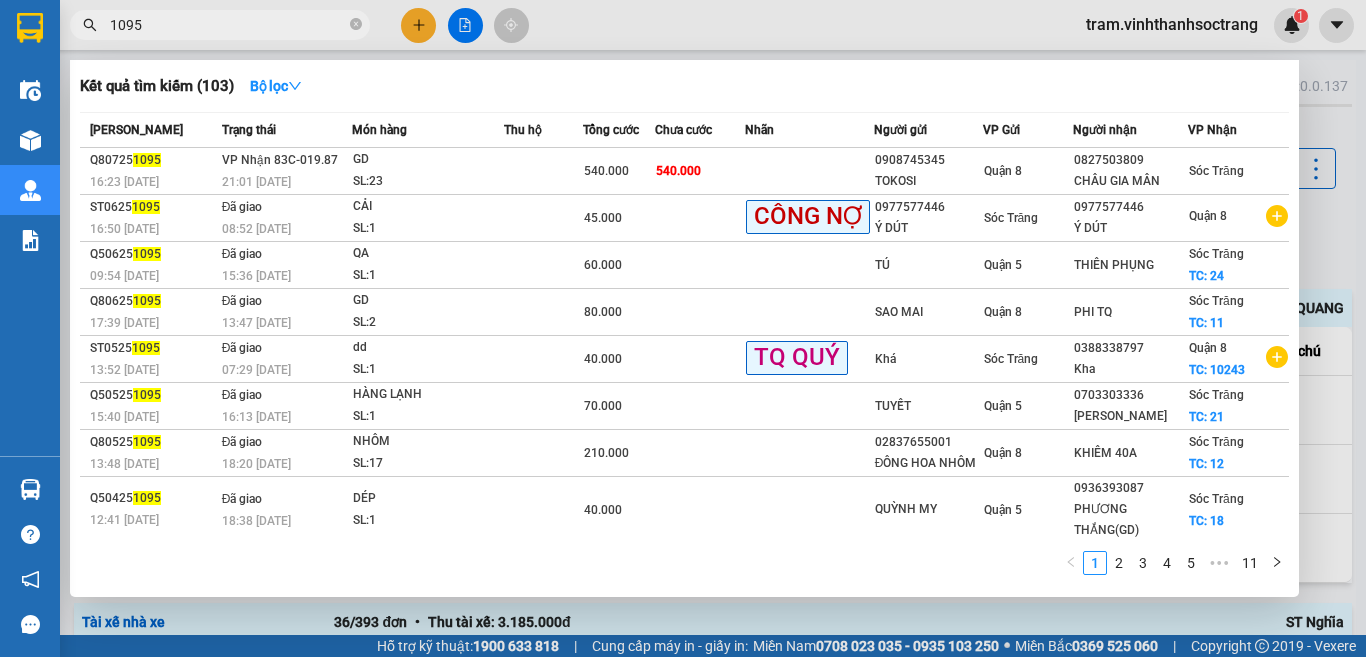 drag, startPoint x: 235, startPoint y: 36, endPoint x: 206, endPoint y: 26, distance: 30.675724 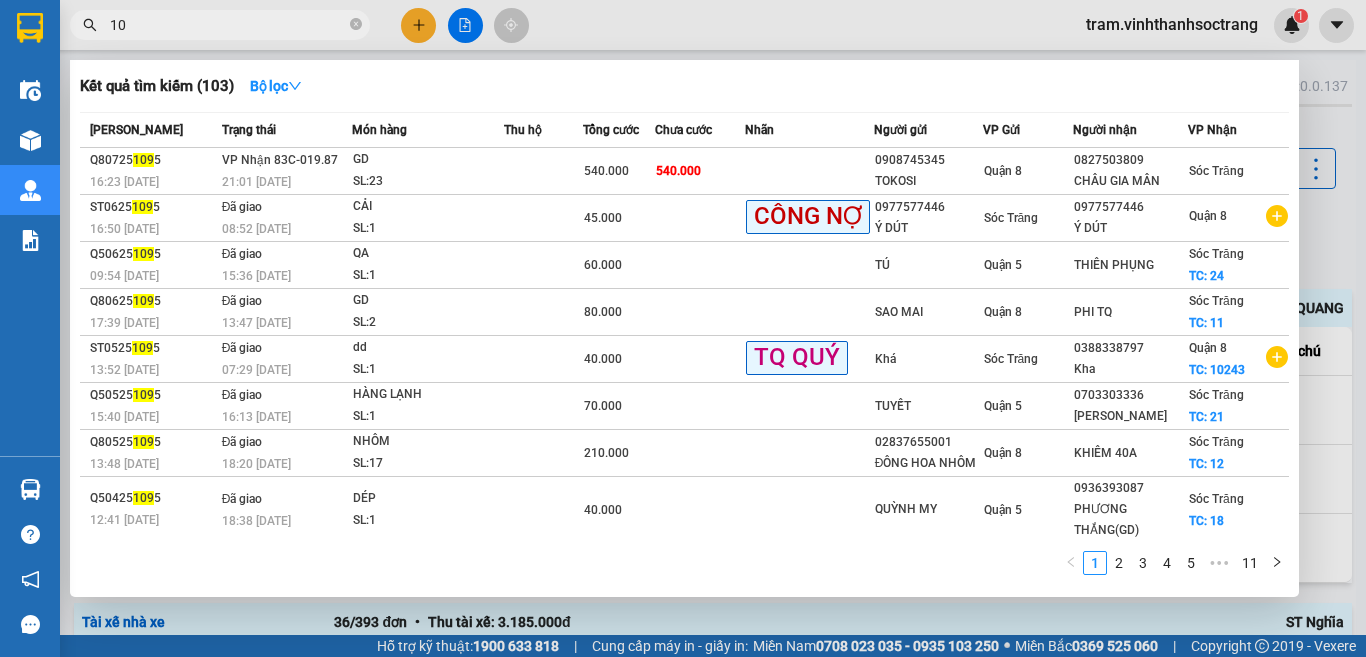 type on "1" 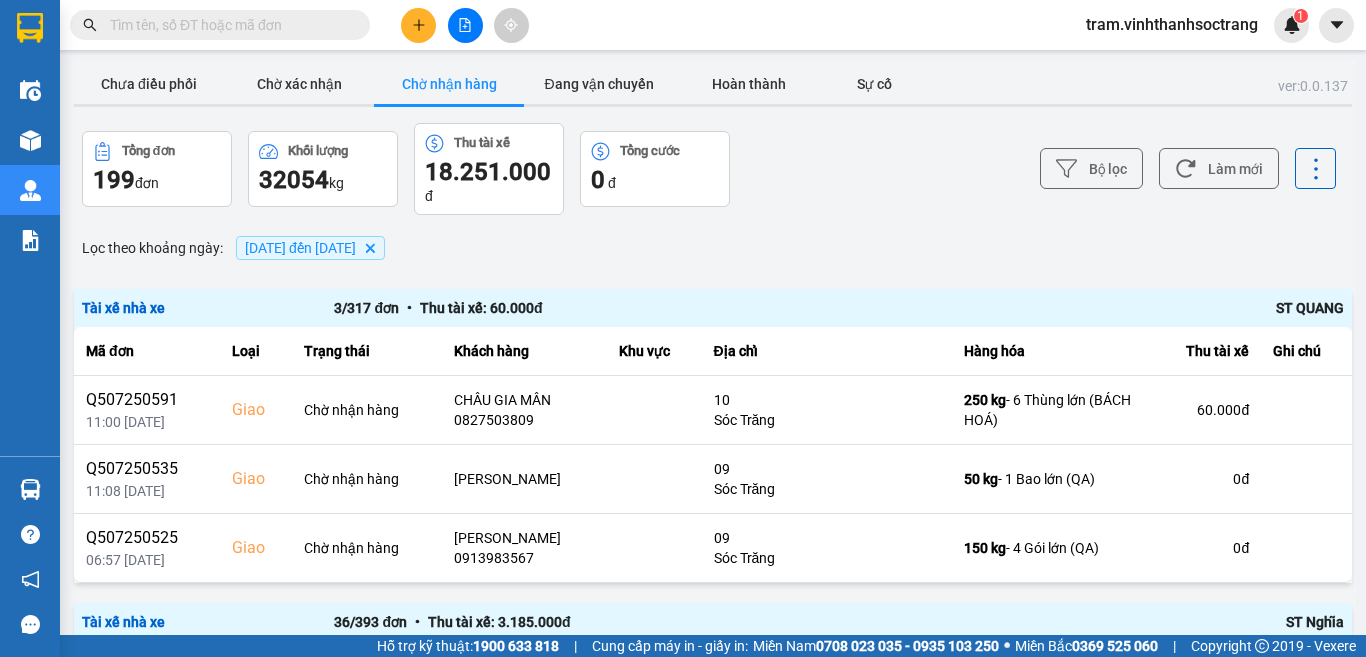 click at bounding box center (228, 25) 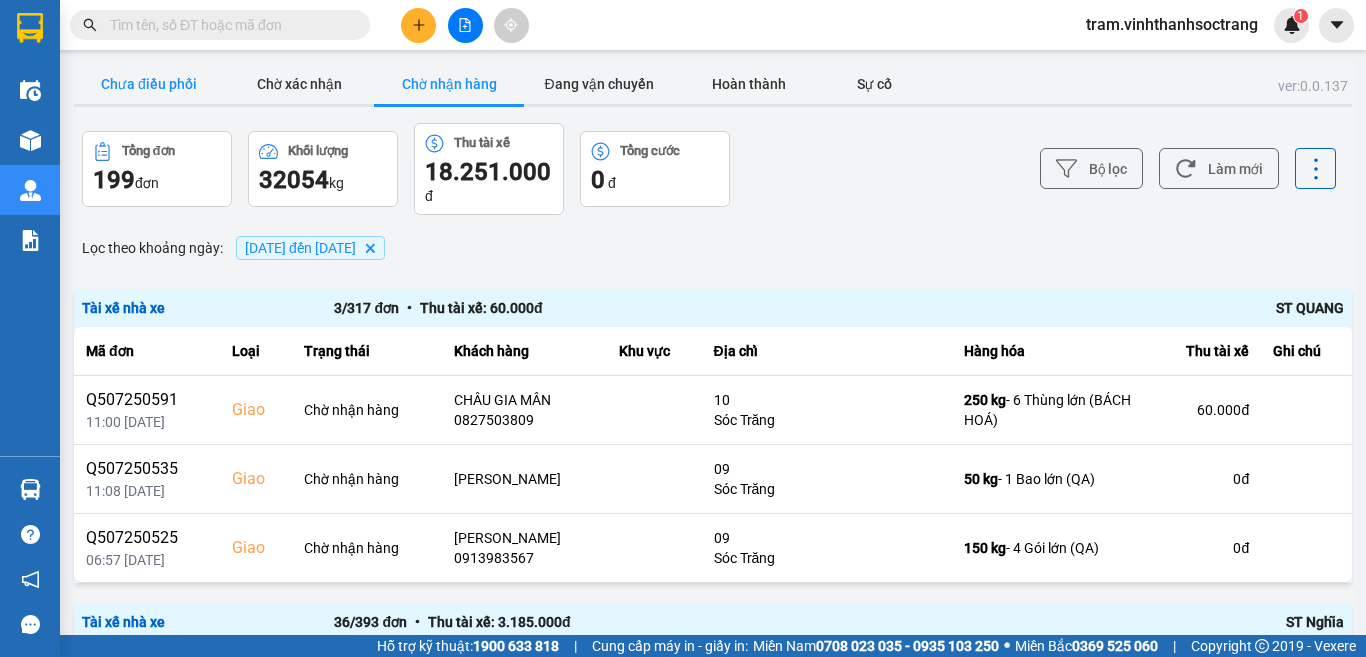 type 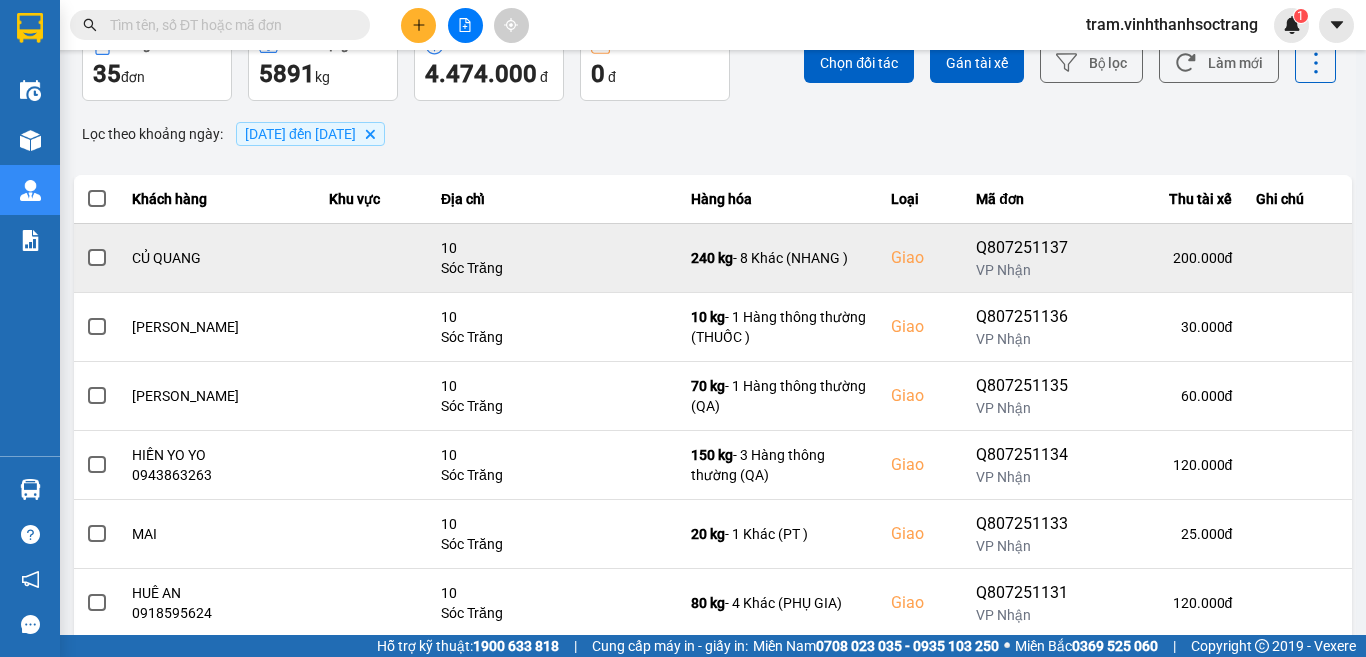 scroll, scrollTop: 423, scrollLeft: 0, axis: vertical 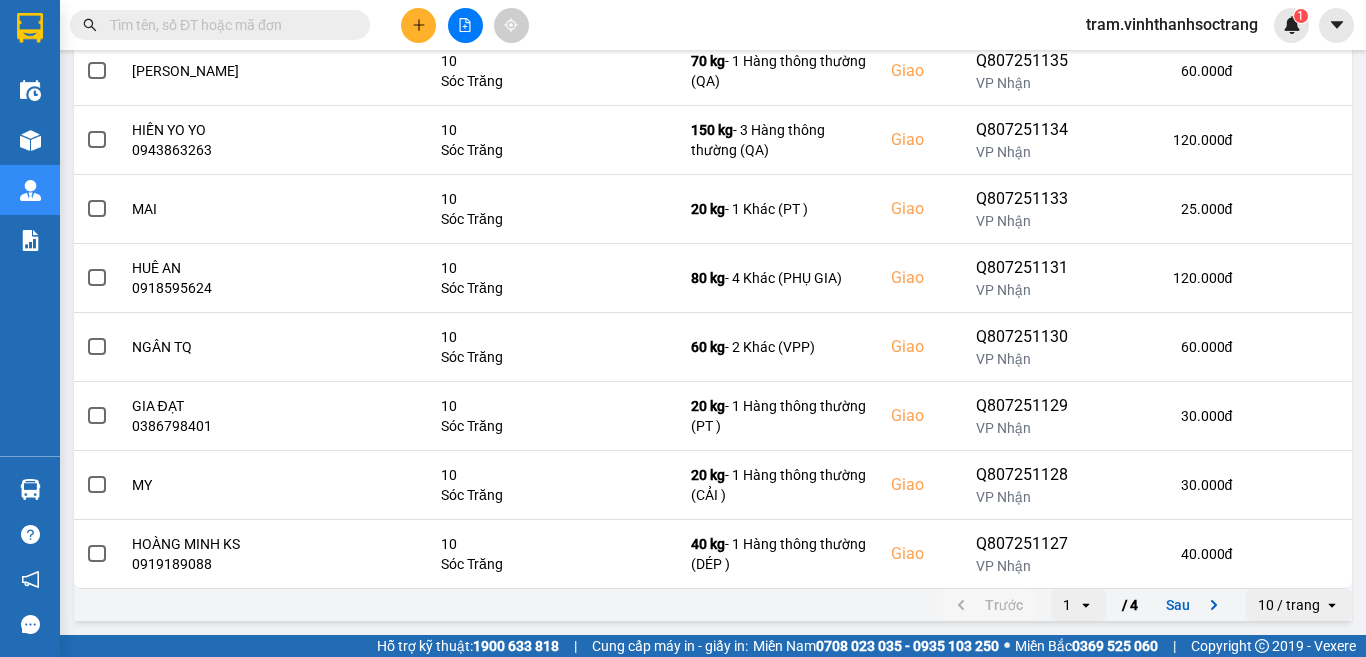 click on "10 / trang" at bounding box center (1289, 605) 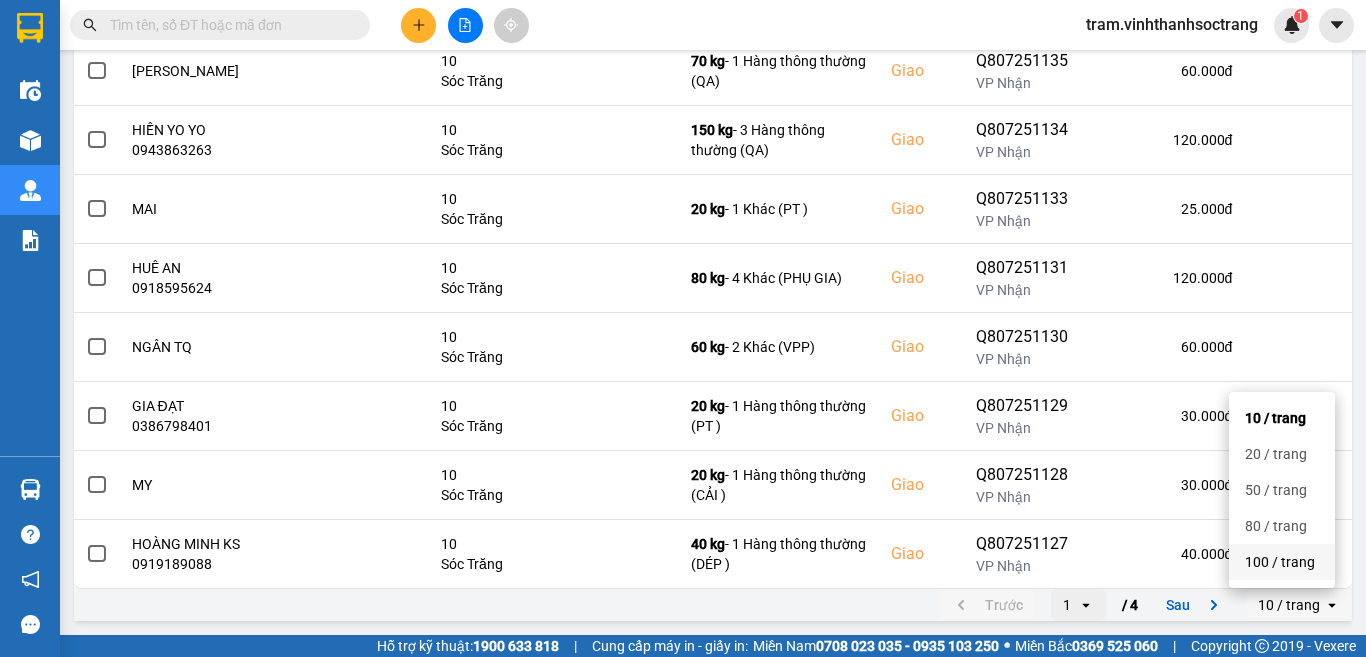 click on "100 / trang" at bounding box center (1282, 562) 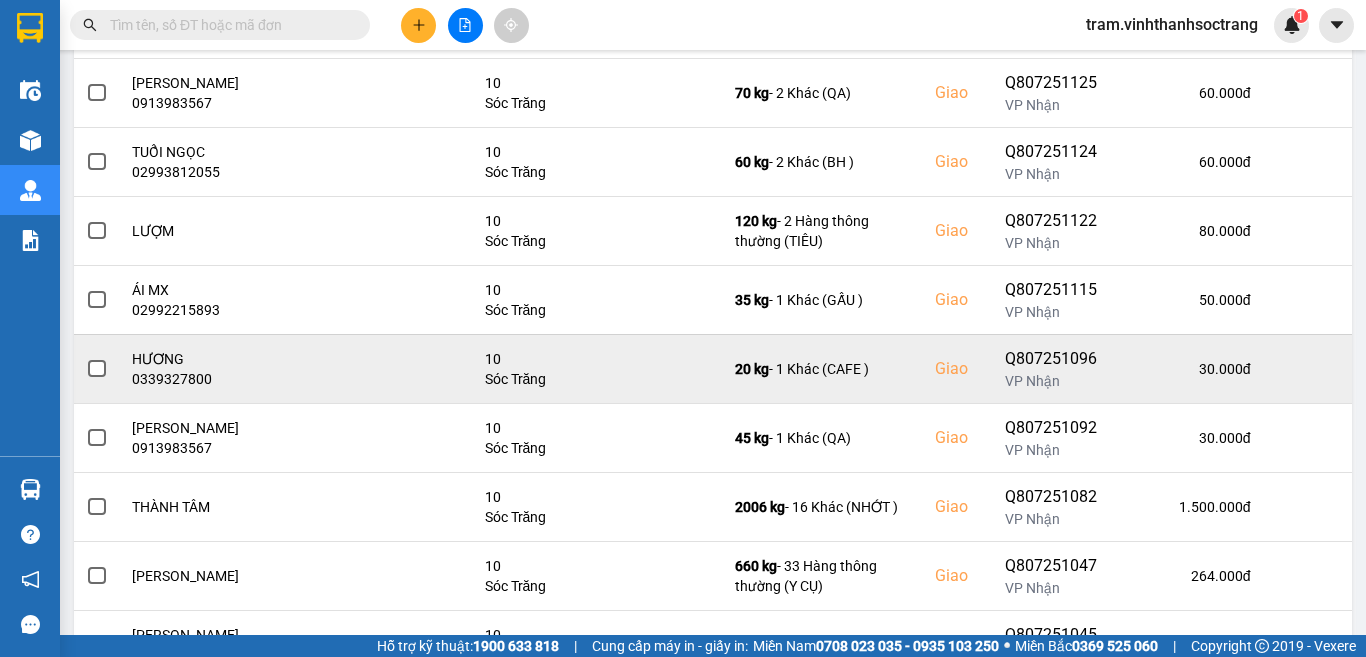 scroll, scrollTop: 1100, scrollLeft: 0, axis: vertical 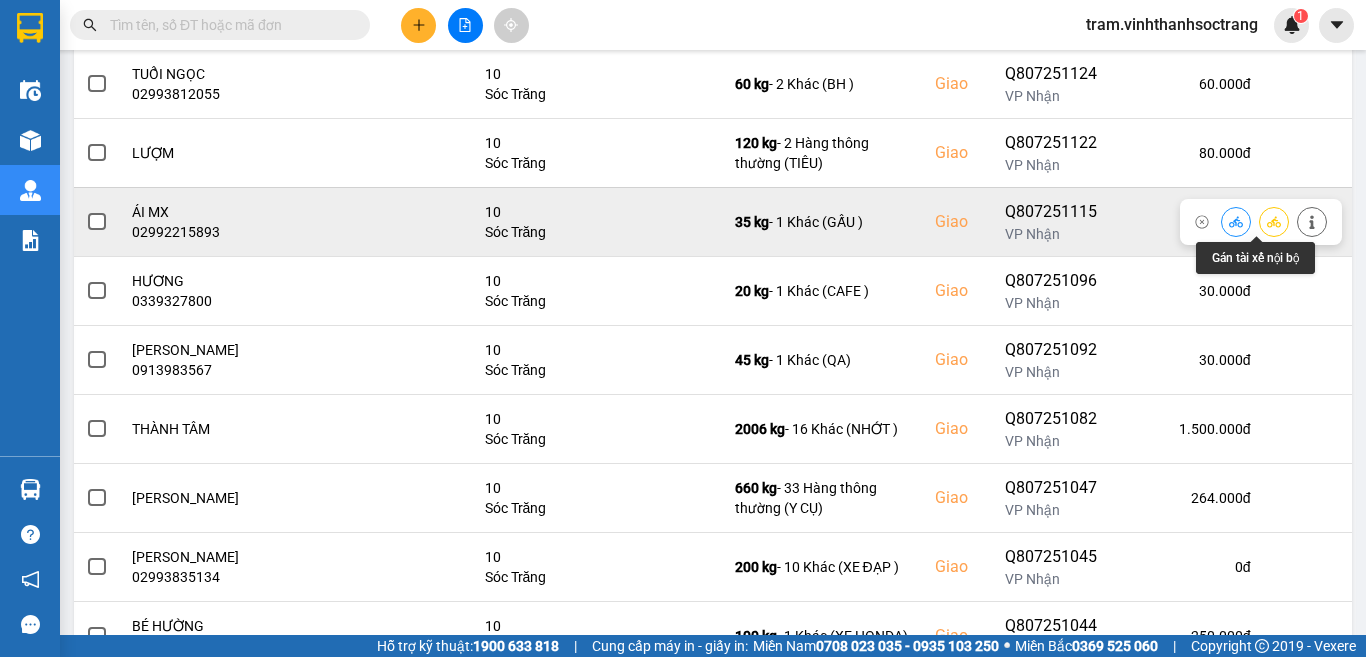 click 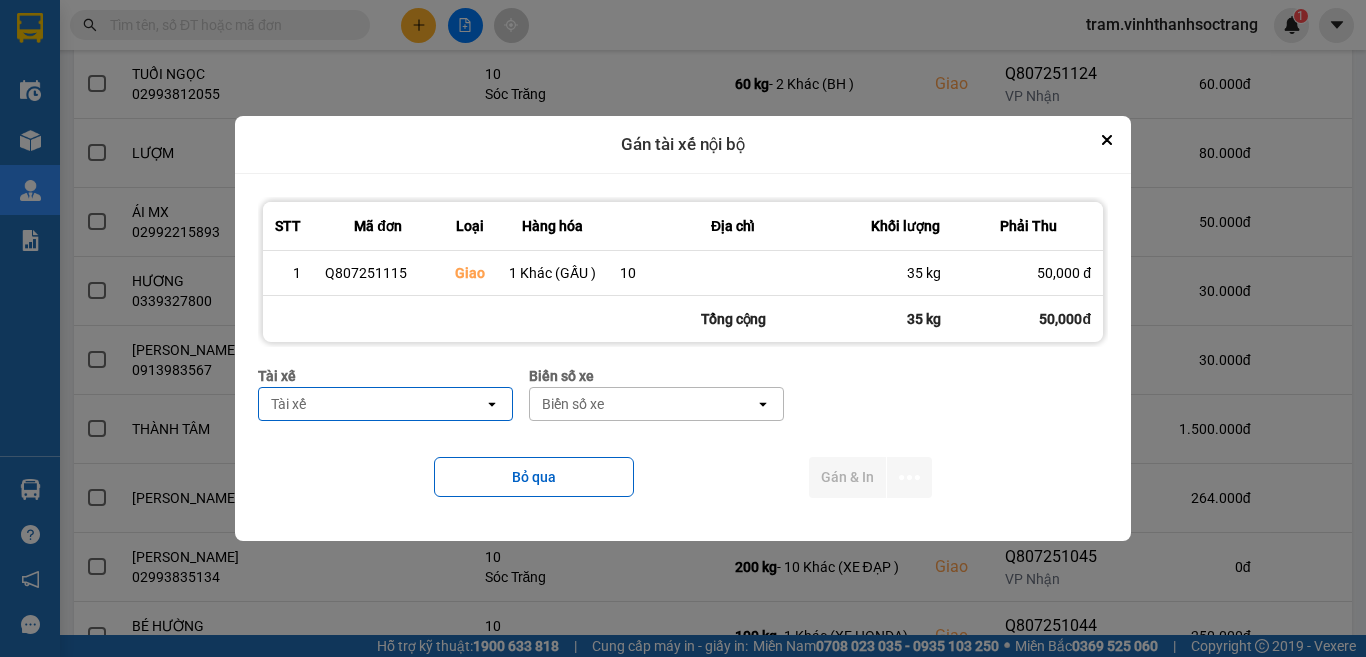 click on "Tài xế" at bounding box center (371, 404) 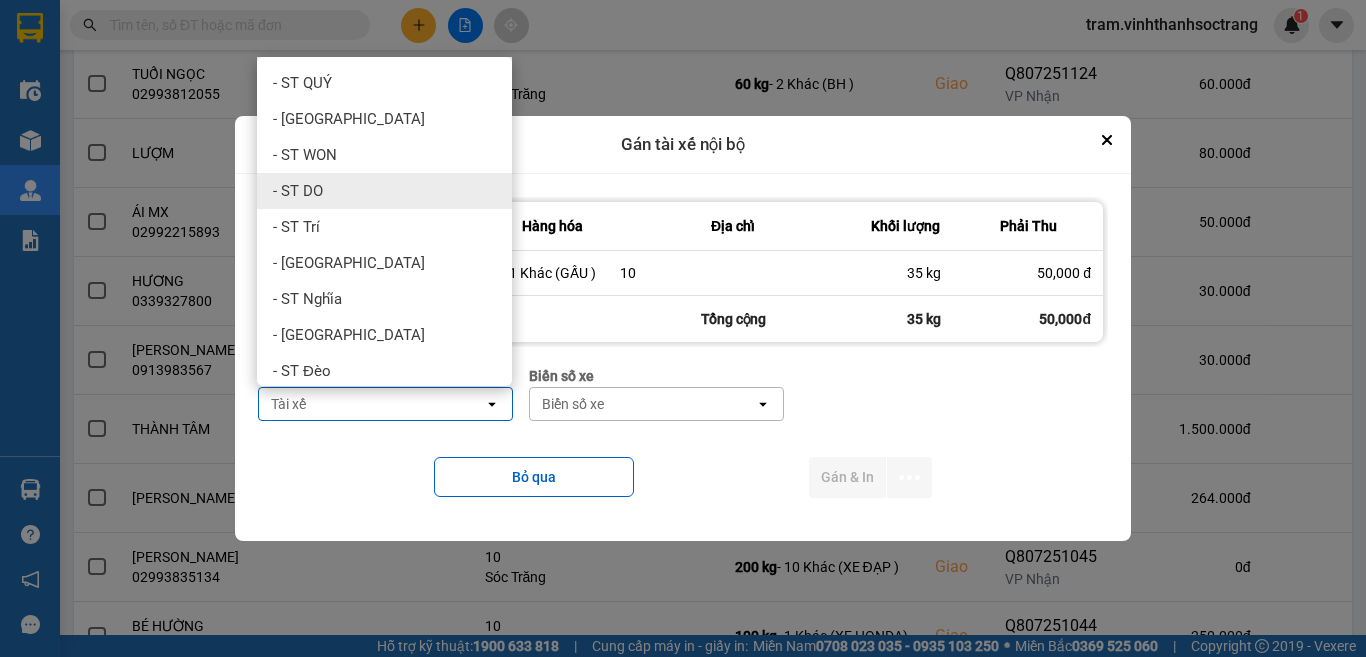 click on "- ST DO" at bounding box center (384, 191) 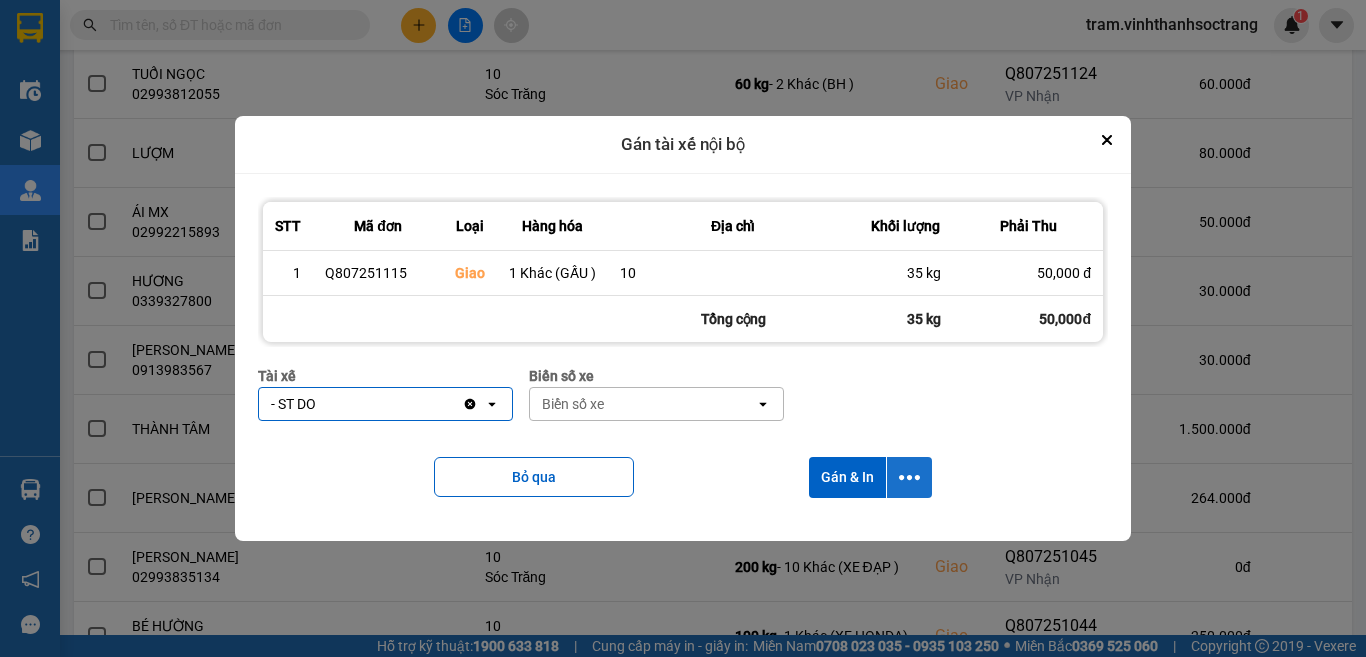click 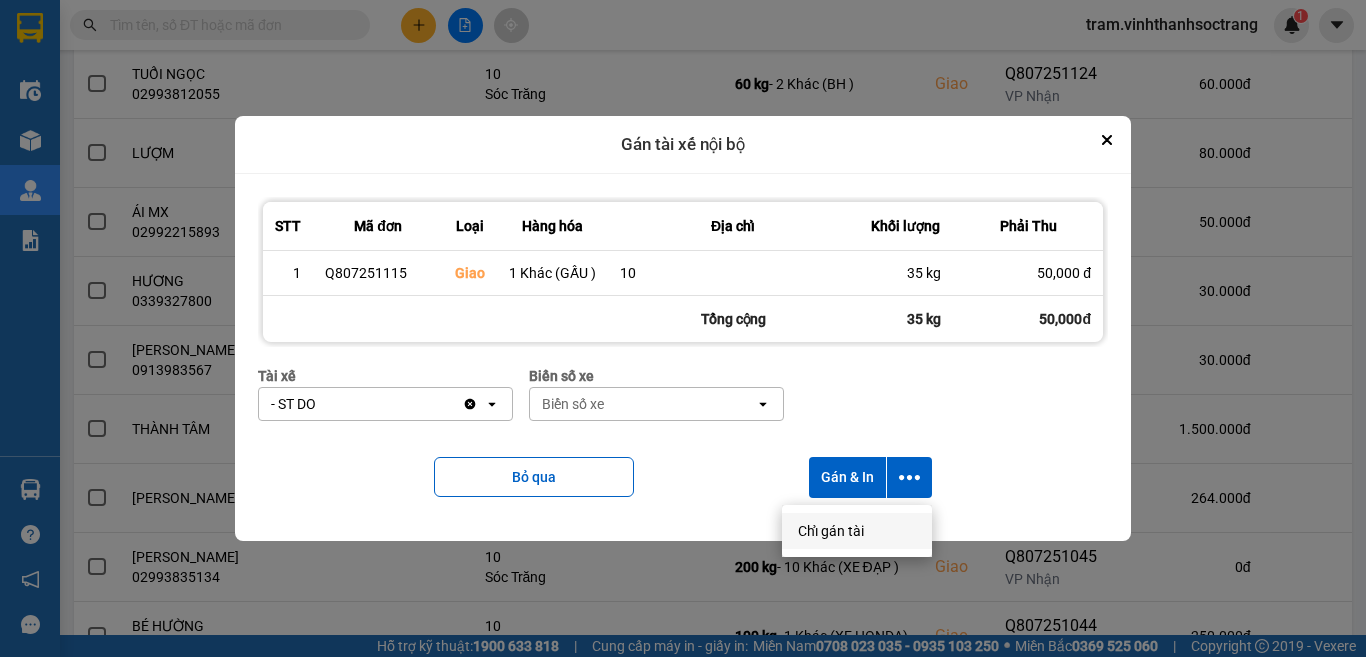 click on "Chỉ gán tài" at bounding box center [831, 531] 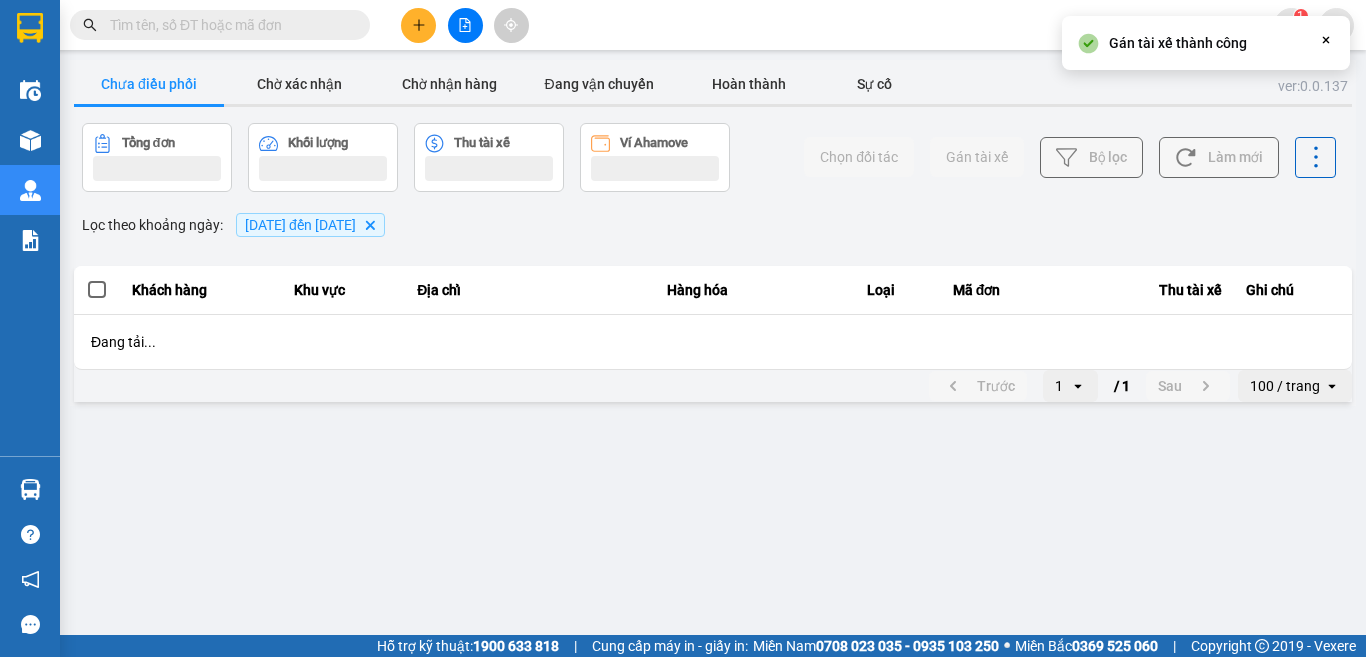 scroll, scrollTop: 0, scrollLeft: 0, axis: both 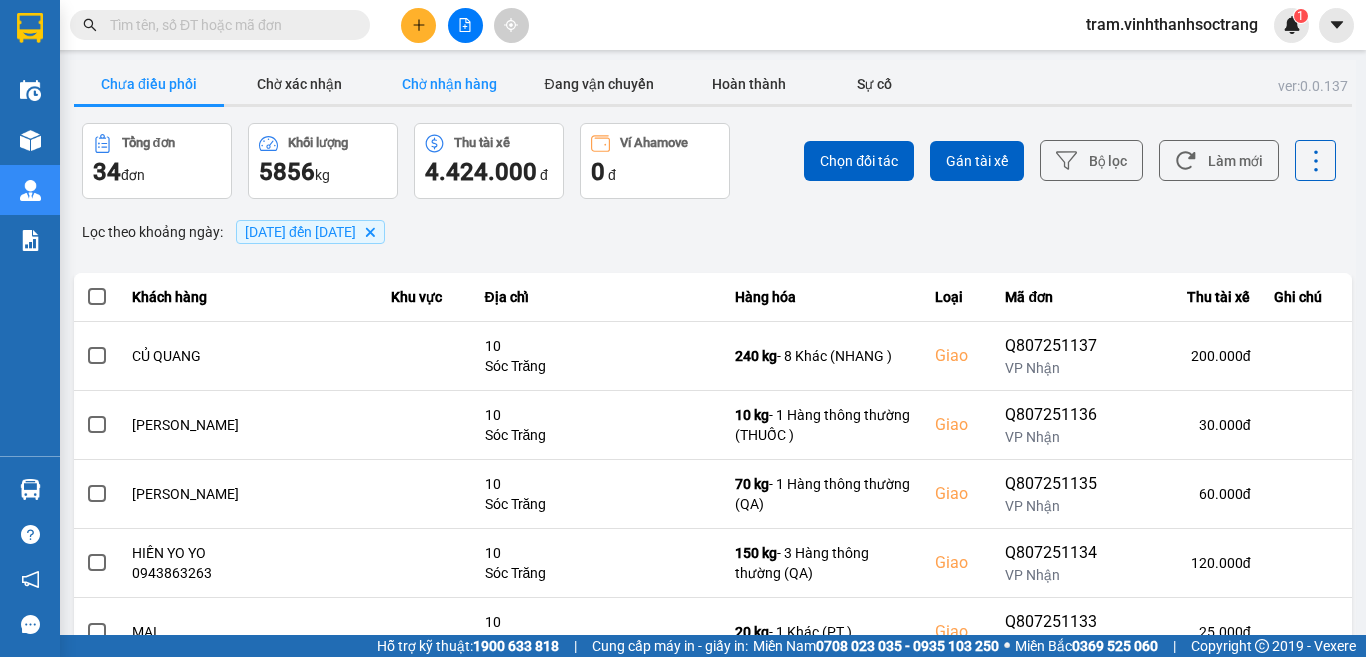 click on "Chờ nhận hàng" at bounding box center [449, 84] 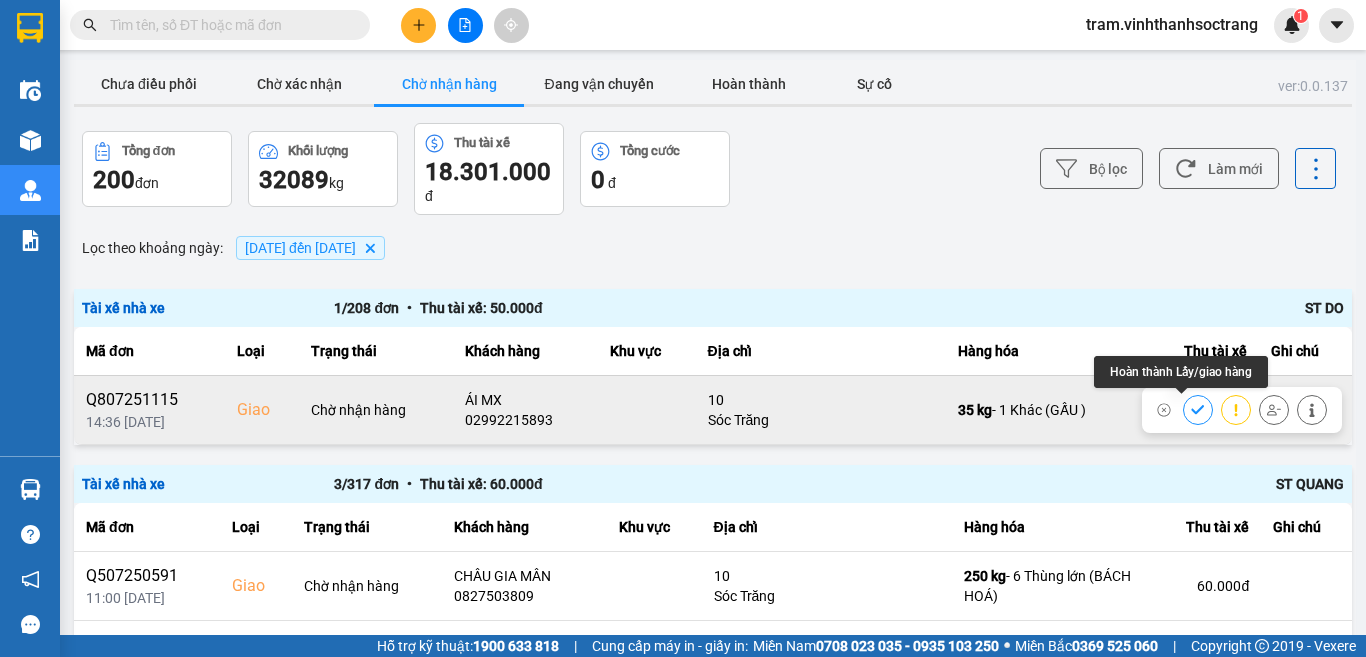 click 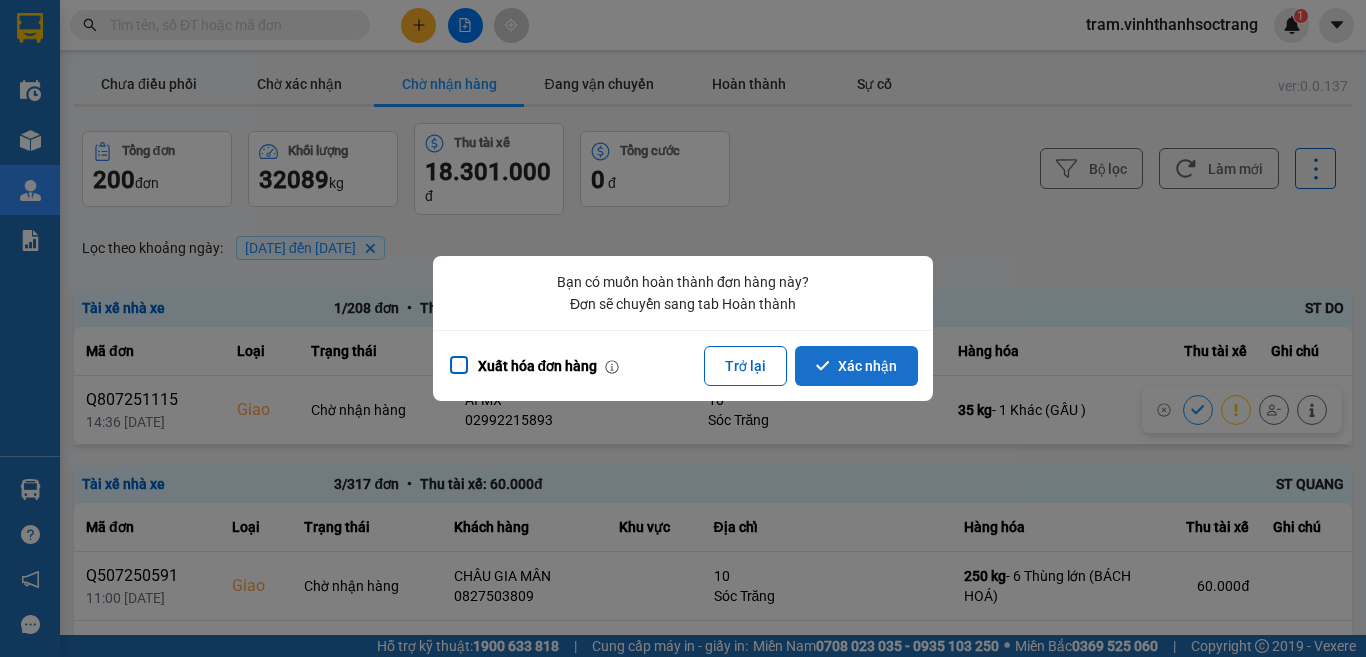click on "Xác nhận" at bounding box center [856, 366] 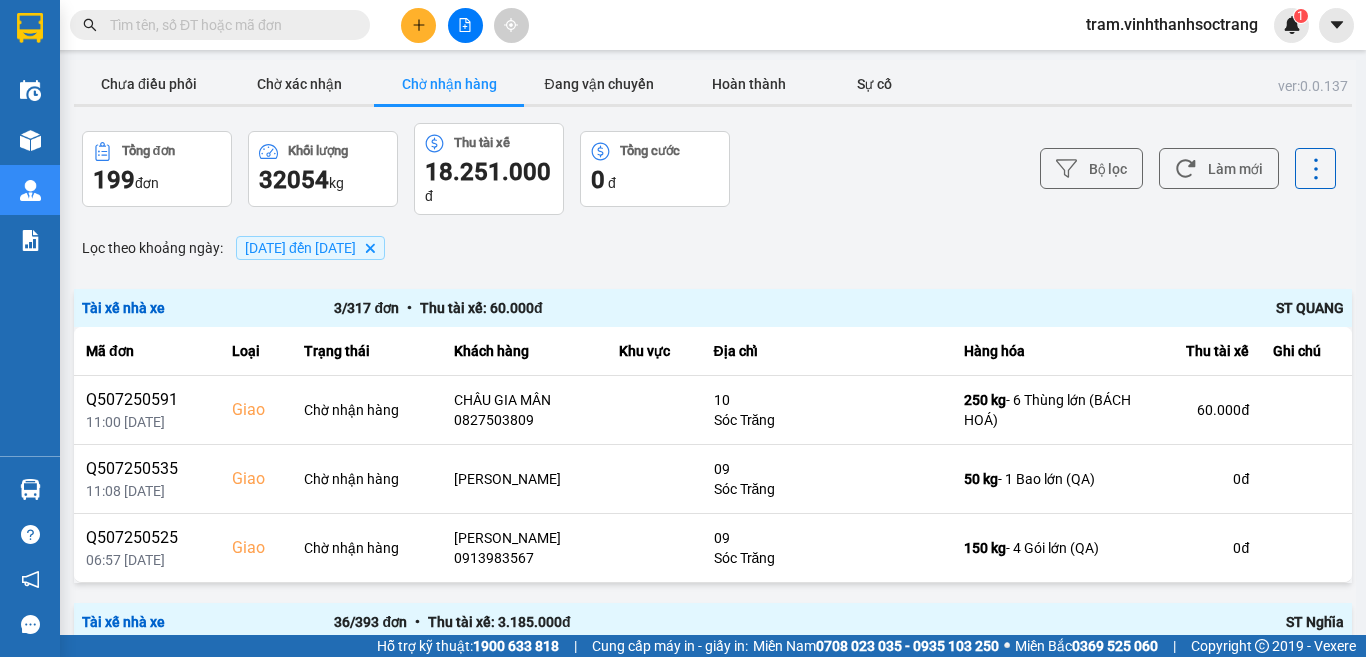 click on "Chờ nhận hàng" at bounding box center (449, 84) 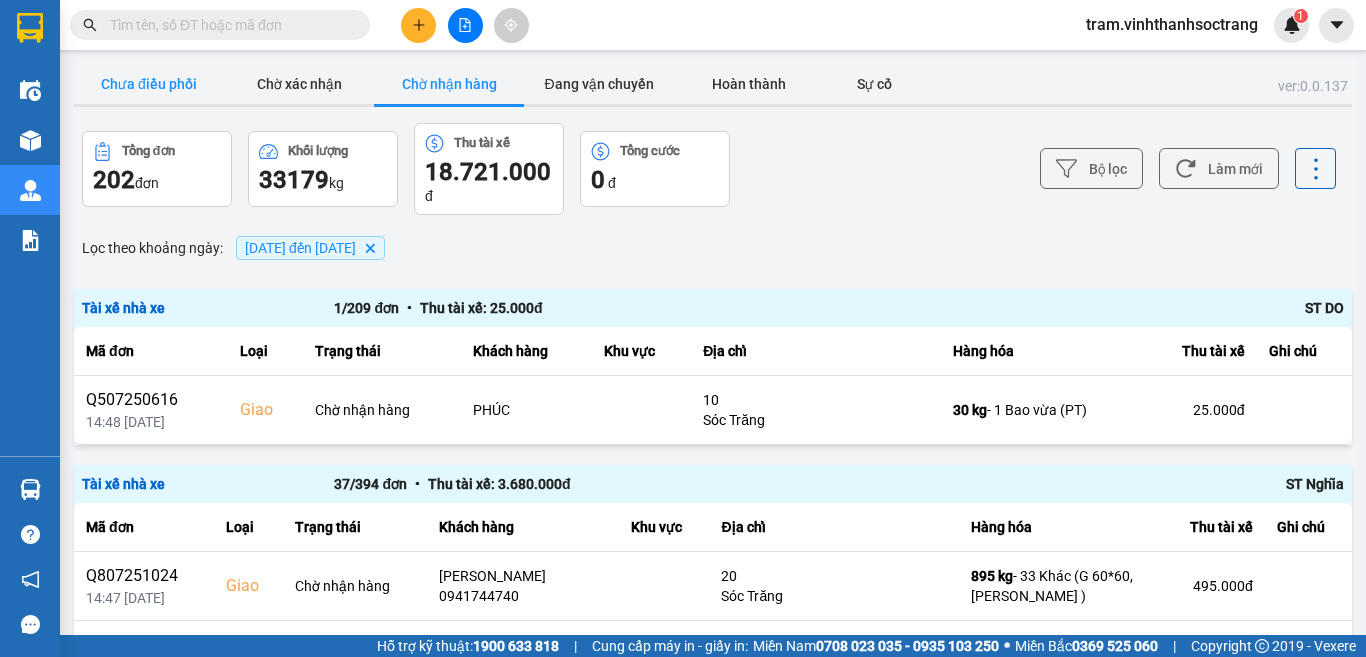 click on "Chưa điều phối" at bounding box center [149, 84] 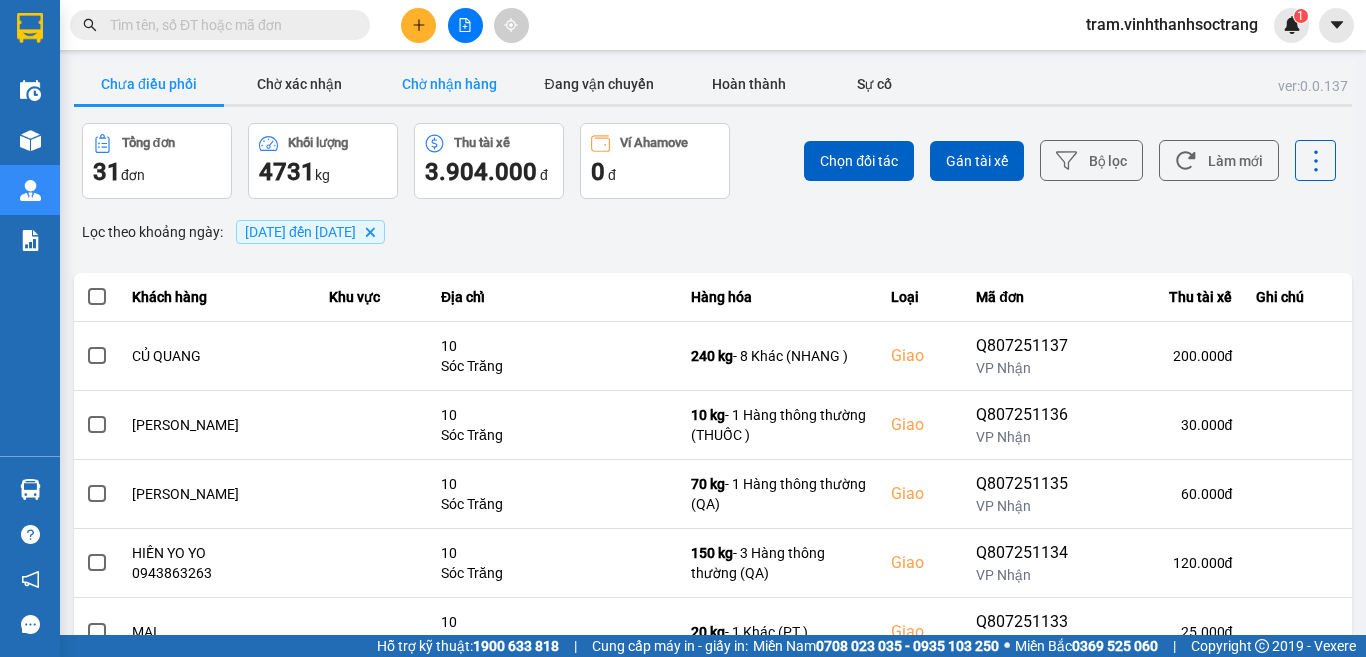 click on "Chờ nhận hàng" at bounding box center [449, 84] 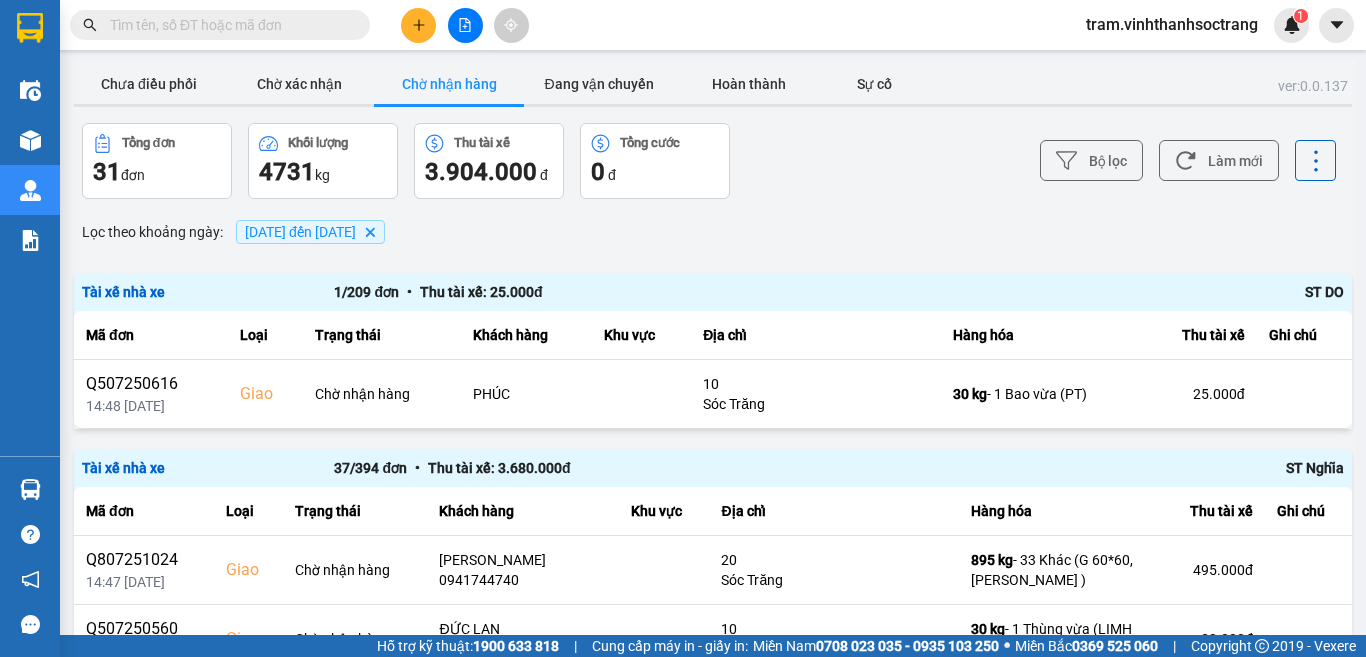 click on "ver:  0.0.137 Chưa điều phối Chờ xác nhận Chờ nhận hàng Đang vận chuyển Hoàn thành Sự cố Tổng đơn 31  đơn Khối lượng 4731  kg Thu tài xế 3.904.000   đ Tổng cước 0   đ Bộ lọc Làm mới Lọc theo khoảng ngày : 01/07/2025 đến 11/07/2025 Delete Tài xế nhà xe 1 / 209   đơn • Thu tài xế:   25.000 đ ST DO Mã đơn Loại Trạng thái Khách hàng Khu vực Địa chỉ Hàng hóa Thu tài xế Ghi chú Q507250616 14:48 11/07 Giao Chờ nhận hàng PHÚC 10 Sóc Trăng 30 kg  -   1 Bao vừa (PT) 25.000 đ Tài xế nhà xe 37 / 394   đơn • Thu tài xế:   3.680.000 đ ST Nghĩa Mã đơn Loại Trạng thái Khách hàng Khu vực Địa chỉ Hàng hóa Thu tài xế Ghi chú Q807251024 14:47 11/07 Giao Chờ nhận hàng KIM HÍA  0941744740 20 Sóc Trăng 895 kg  -   33 Khác (G 60*60,LEO DÁN GẠCH ) 495.000 đ Q507250560 13:54 11/07 Giao Chờ nhận hàng ĐỨC LAN 02996528888 10 Sóc Trăng 30 kg  -   30.000 đ Q807251073 10" at bounding box center [713, 1548] 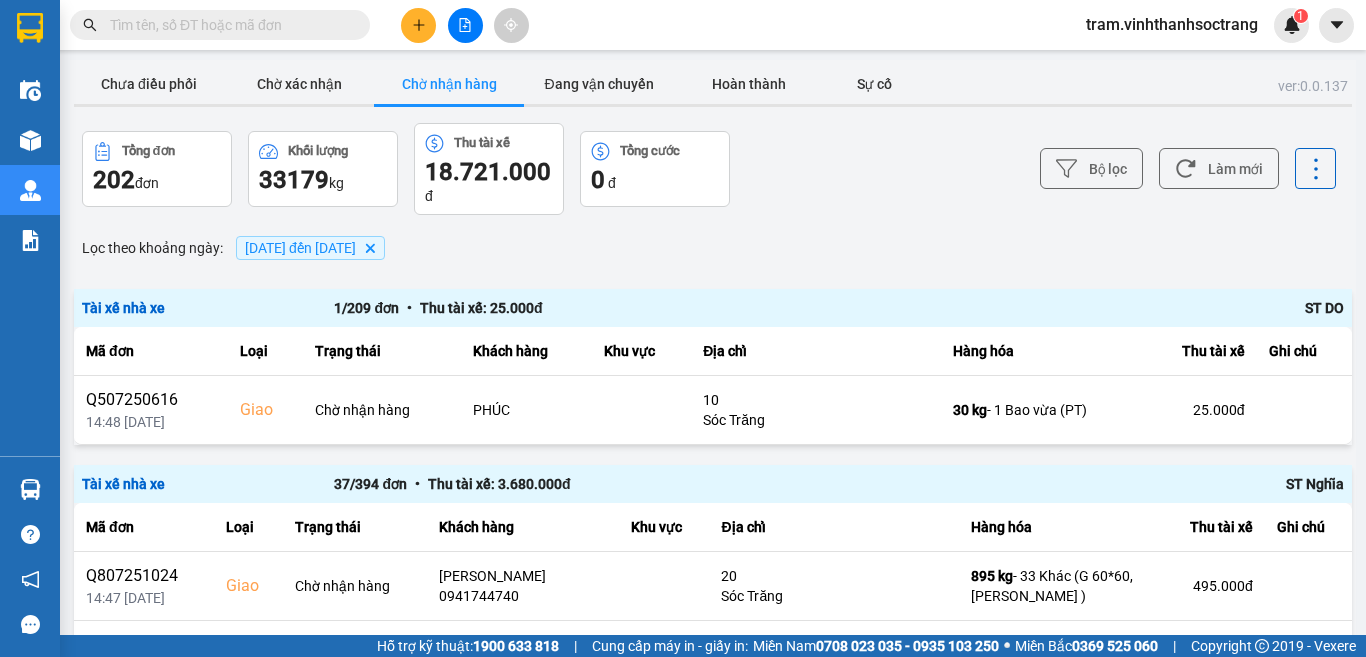 scroll, scrollTop: 300, scrollLeft: 0, axis: vertical 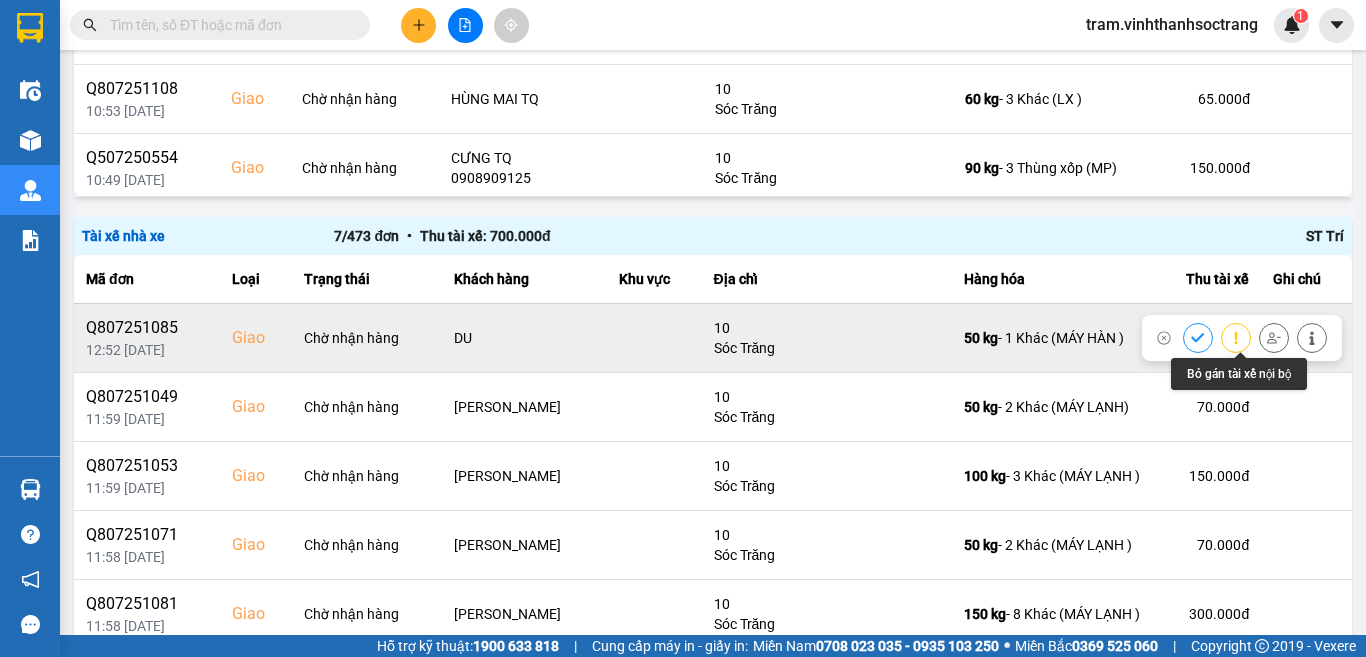 click 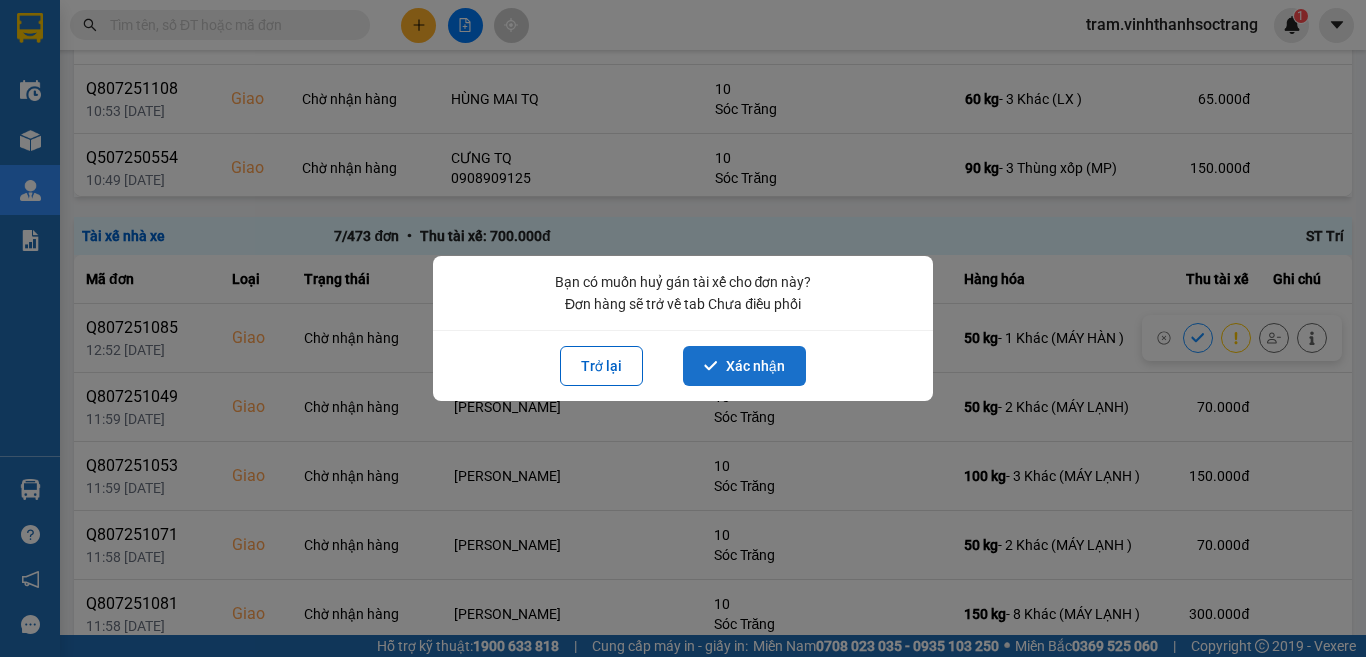 click on "Xác nhận" at bounding box center [744, 366] 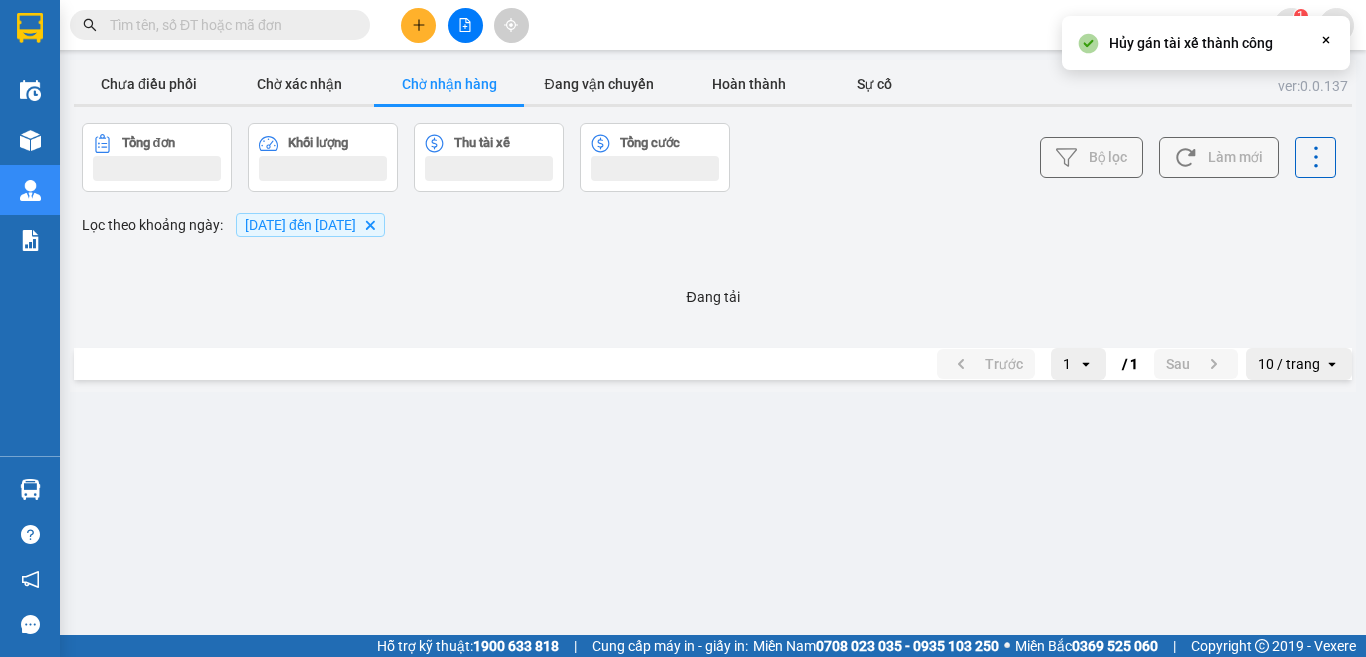 scroll, scrollTop: 0, scrollLeft: 0, axis: both 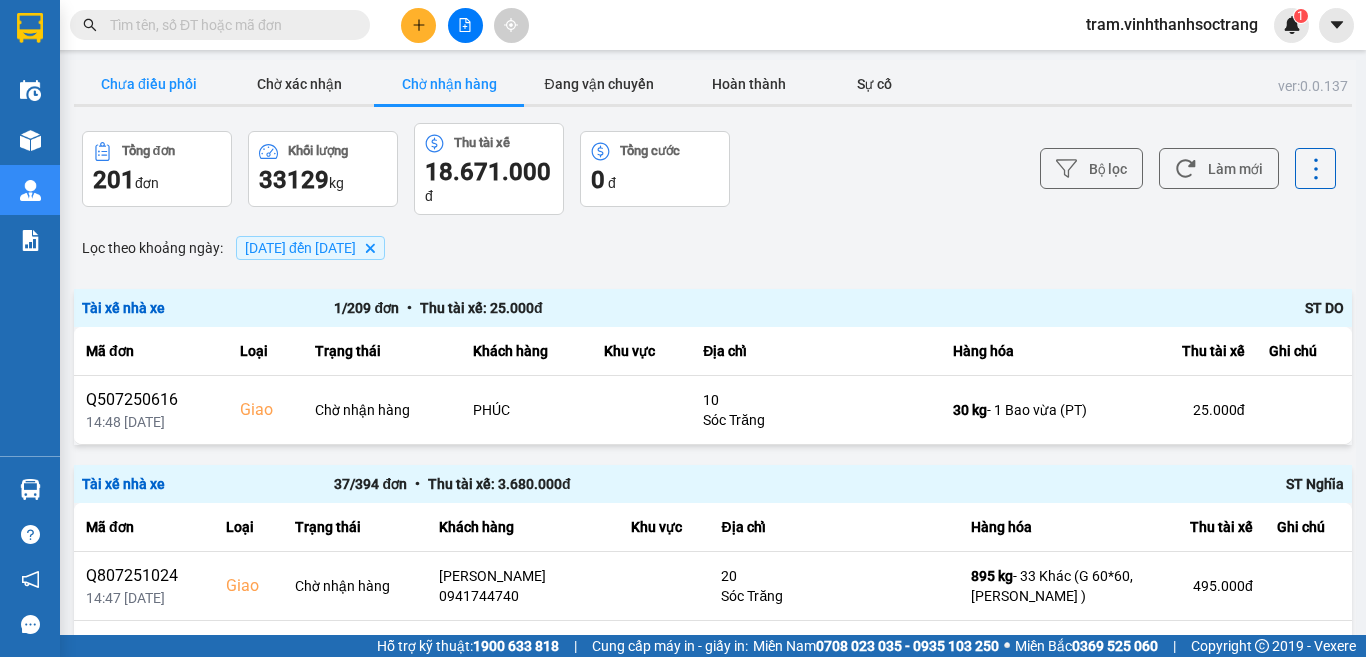 click on "Chưa điều phối" at bounding box center (149, 84) 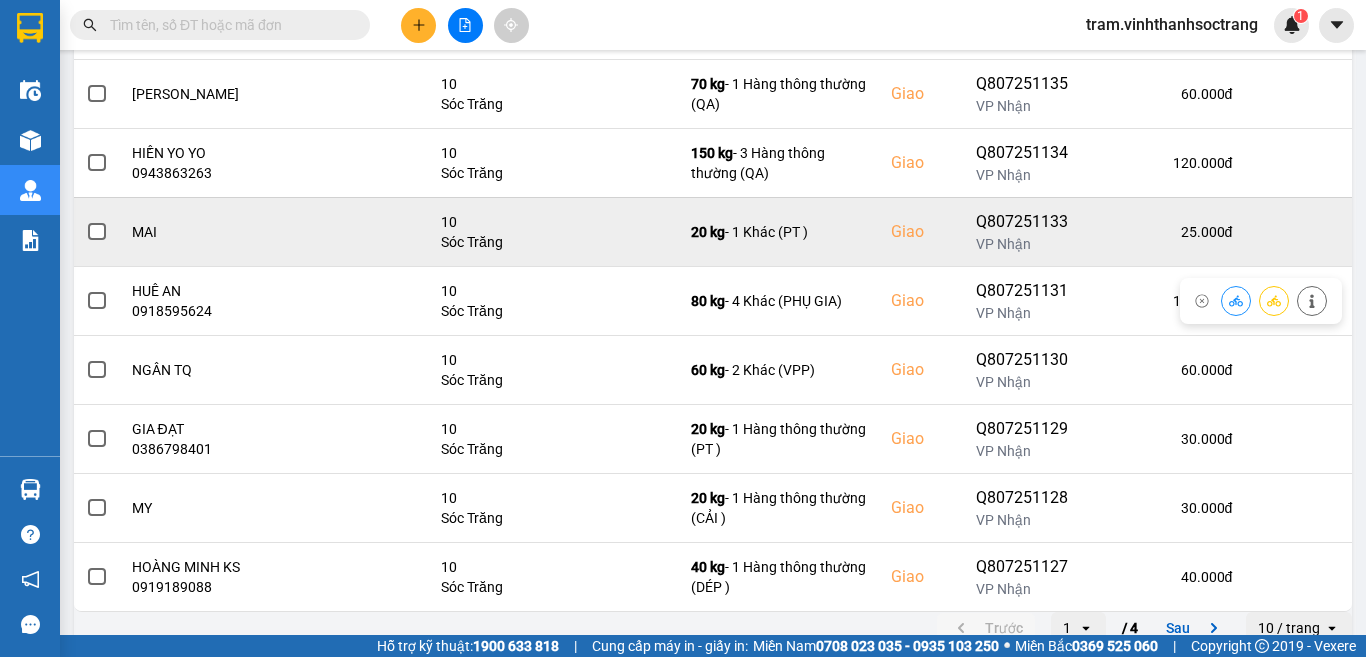 scroll, scrollTop: 423, scrollLeft: 0, axis: vertical 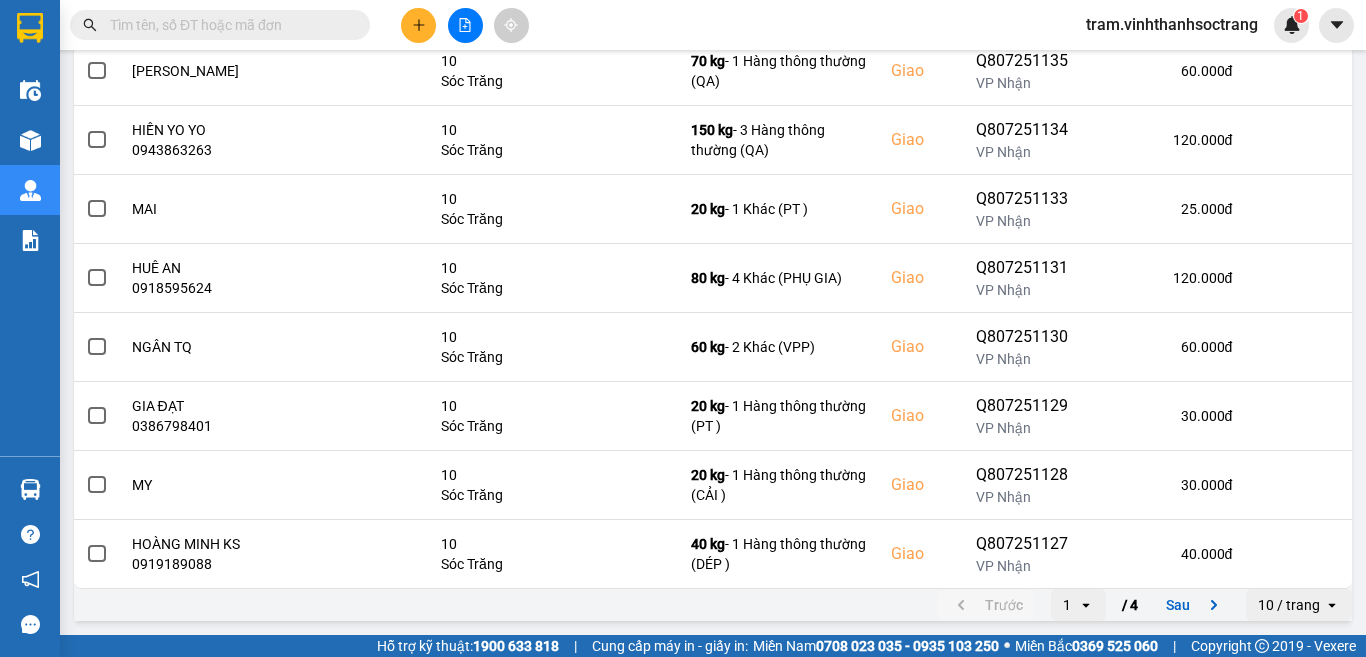 click on "10 / trang" at bounding box center (1289, 605) 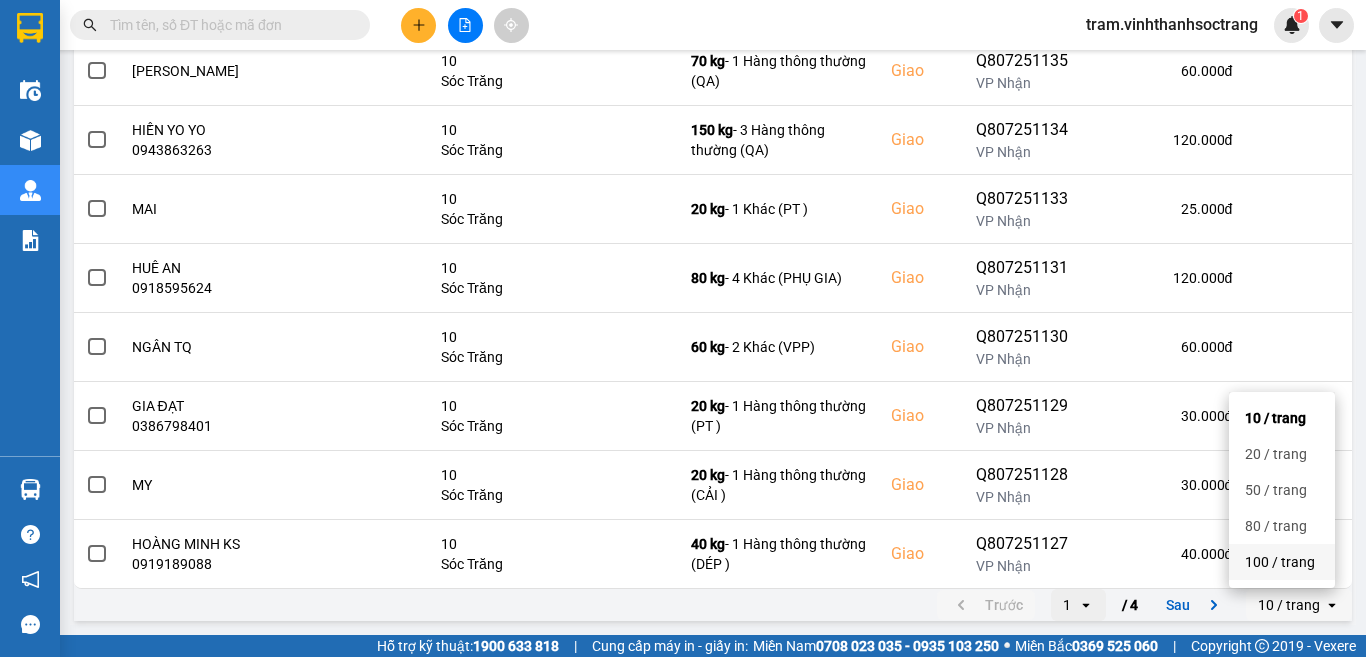click on "100 / trang" at bounding box center [1282, 562] 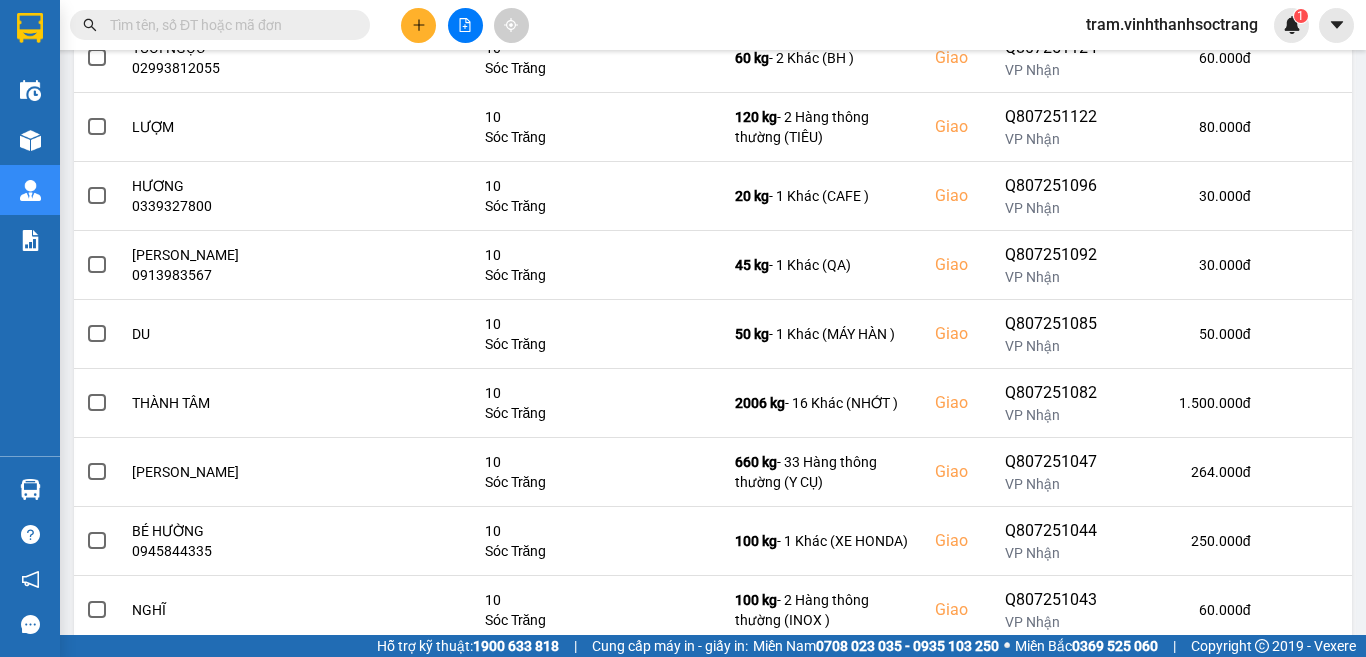 scroll, scrollTop: 1200, scrollLeft: 0, axis: vertical 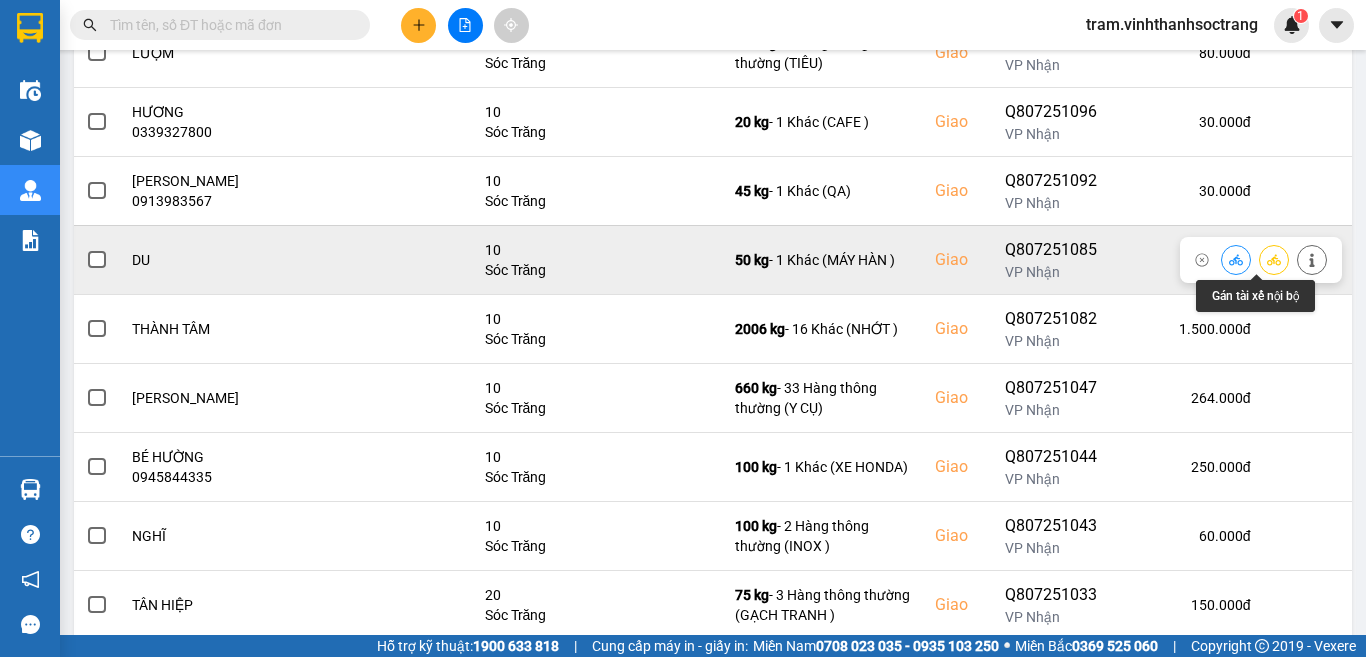 click 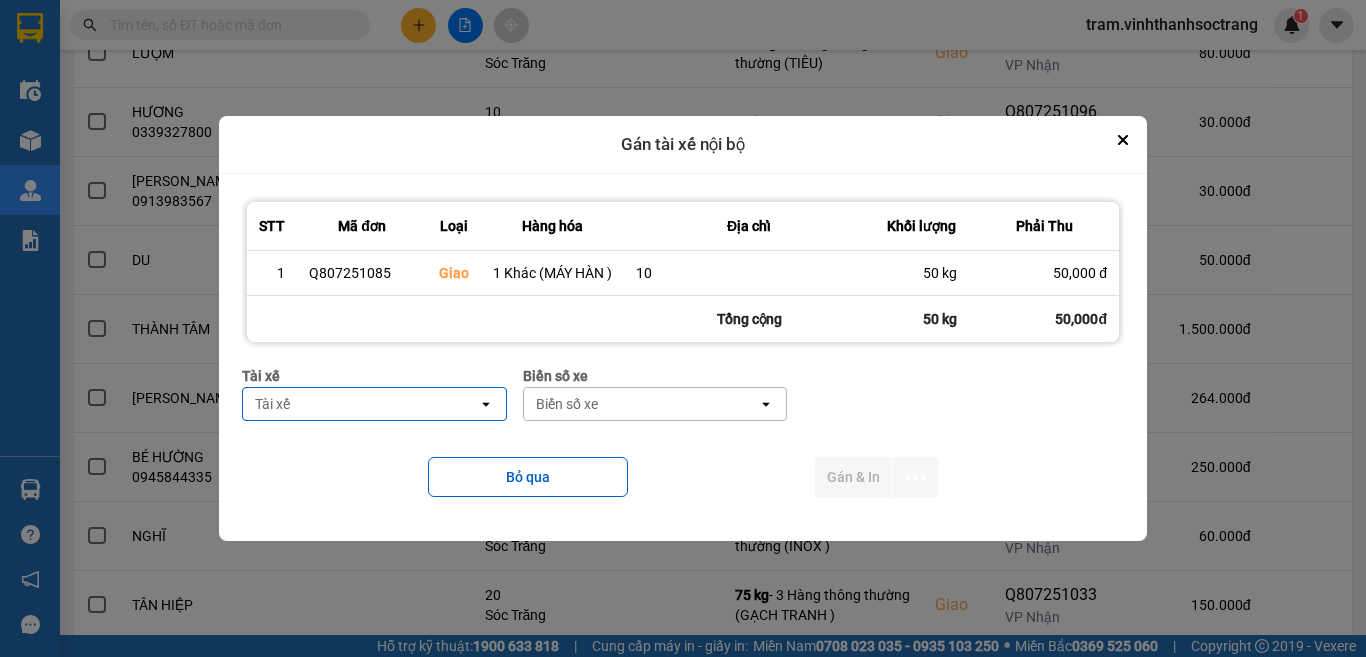 click on "Tài xế" at bounding box center [360, 404] 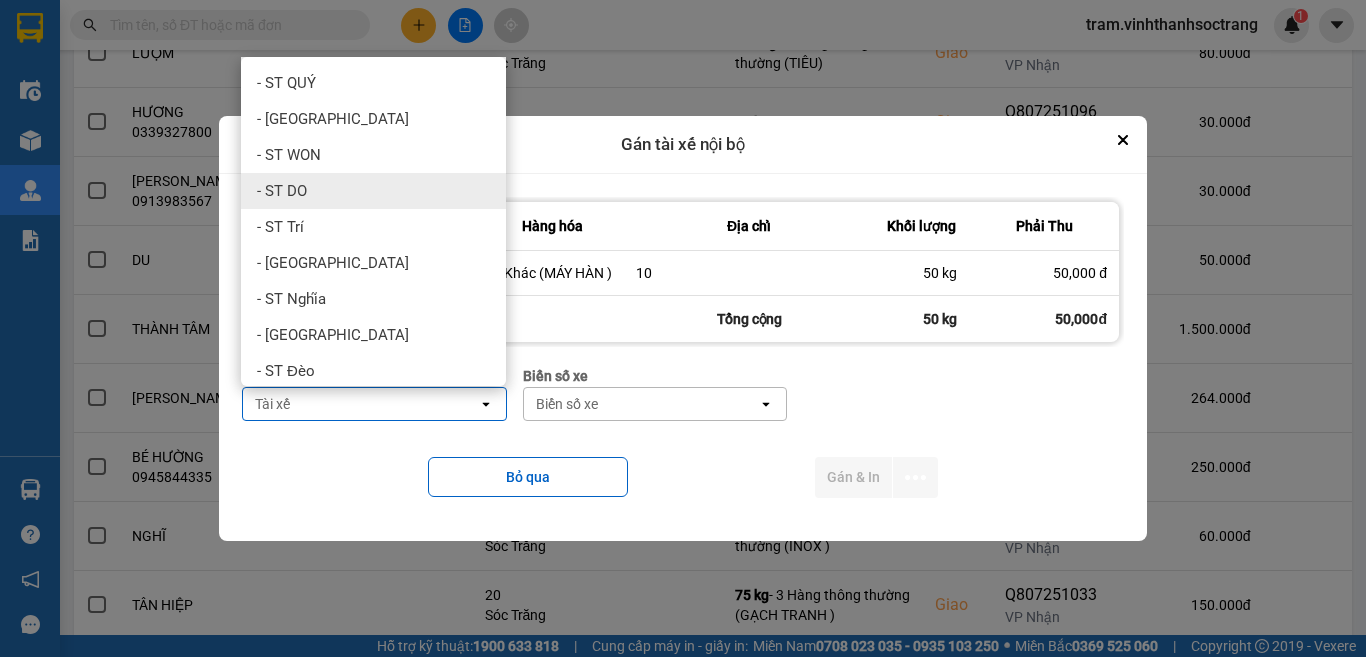 click on "- ST DO" at bounding box center (373, 191) 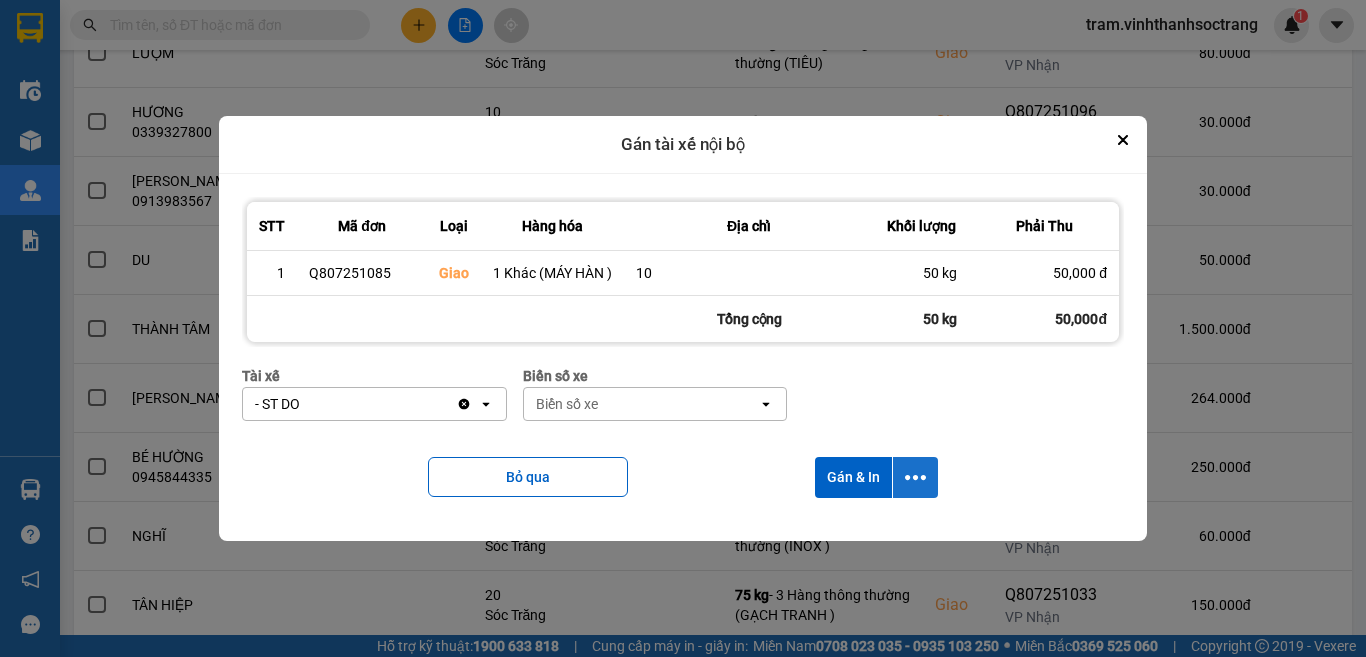 click 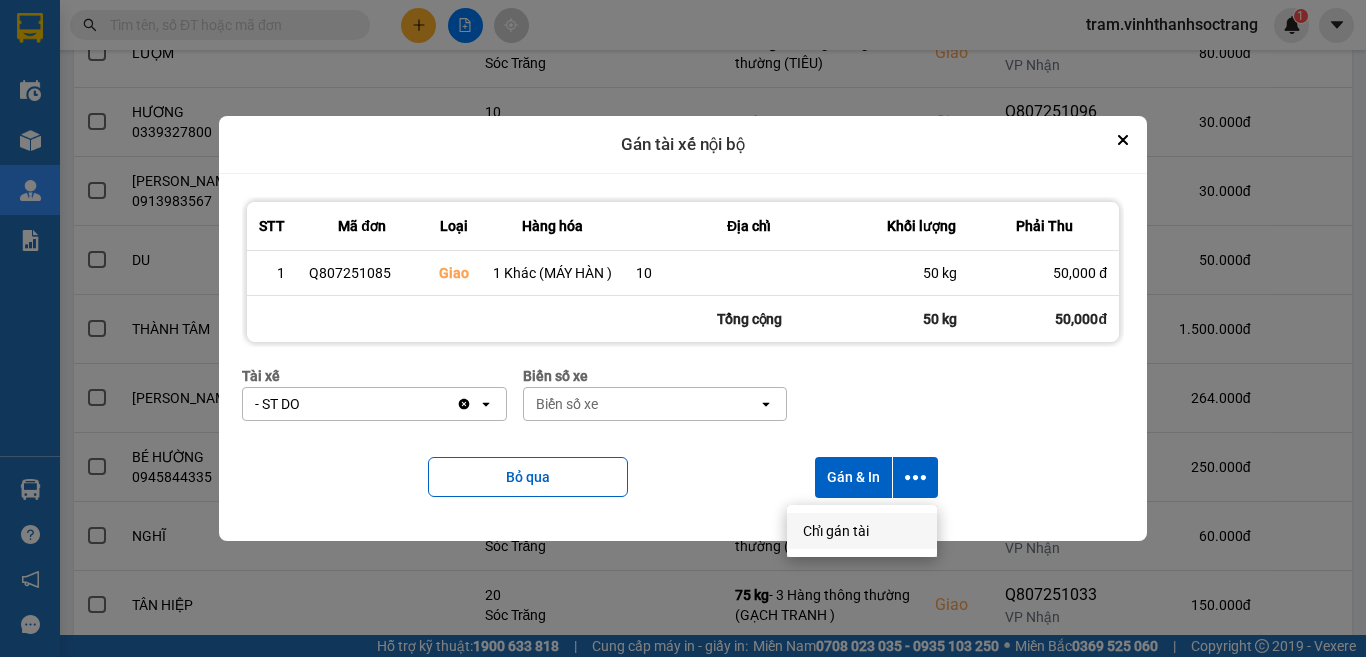 click on "Chỉ gán tài" at bounding box center [862, 531] 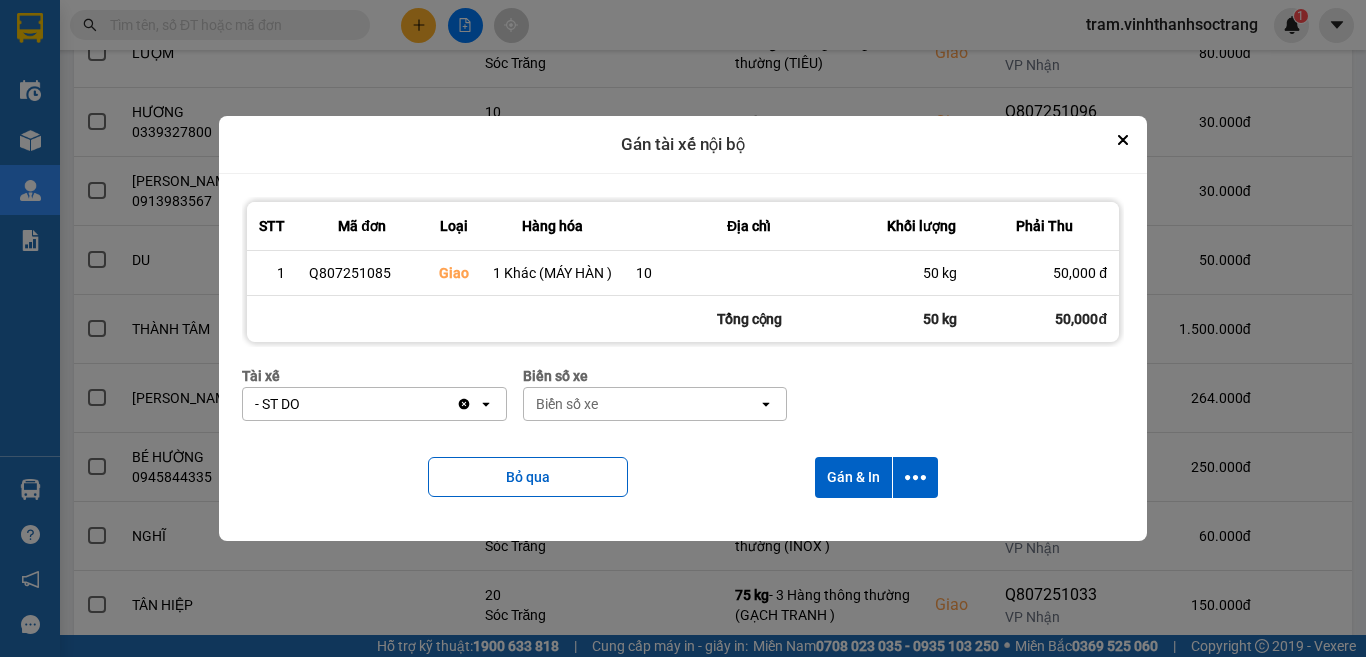click on "Bỏ qua Gán & In" at bounding box center (683, 477) 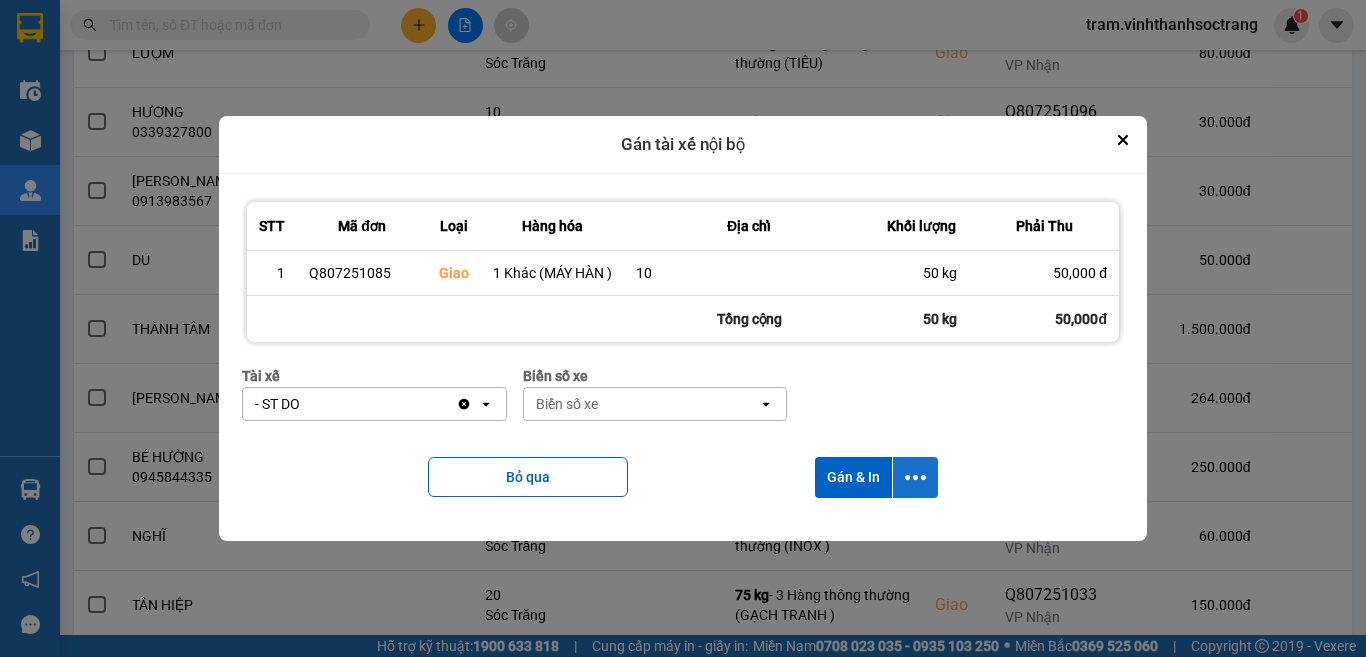 click 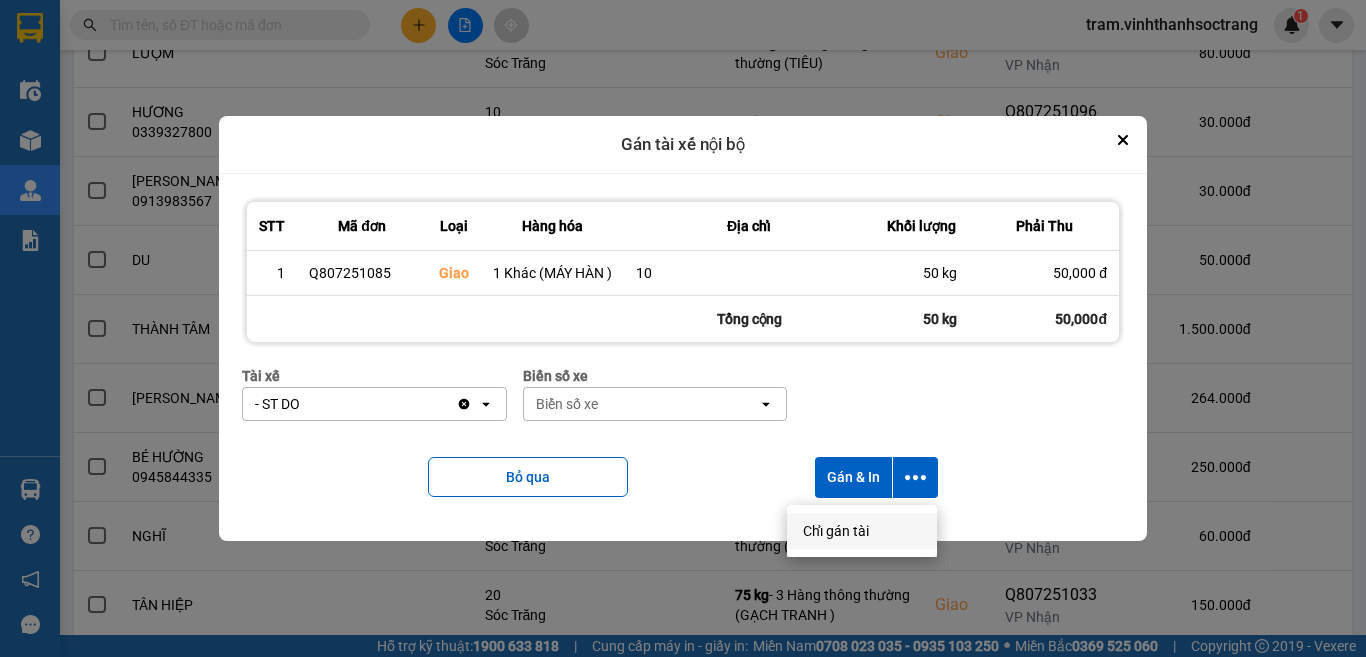 click on "Chỉ gán tài" at bounding box center [836, 531] 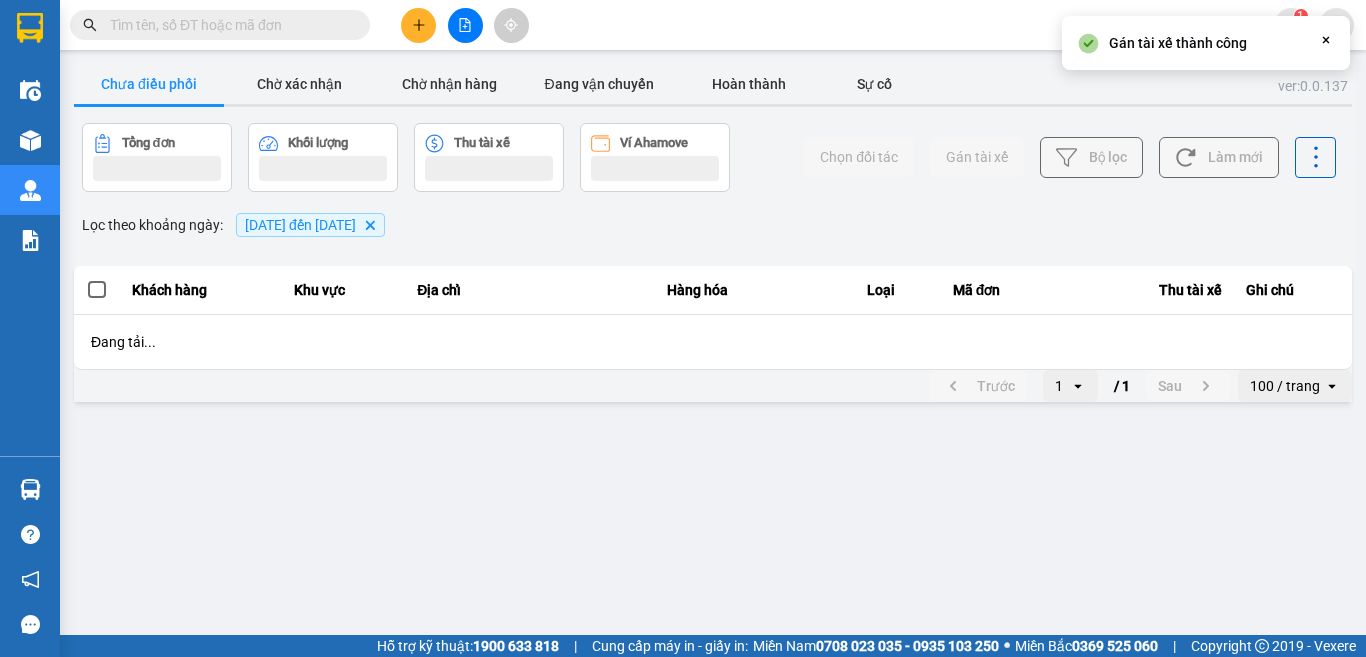 scroll, scrollTop: 0, scrollLeft: 0, axis: both 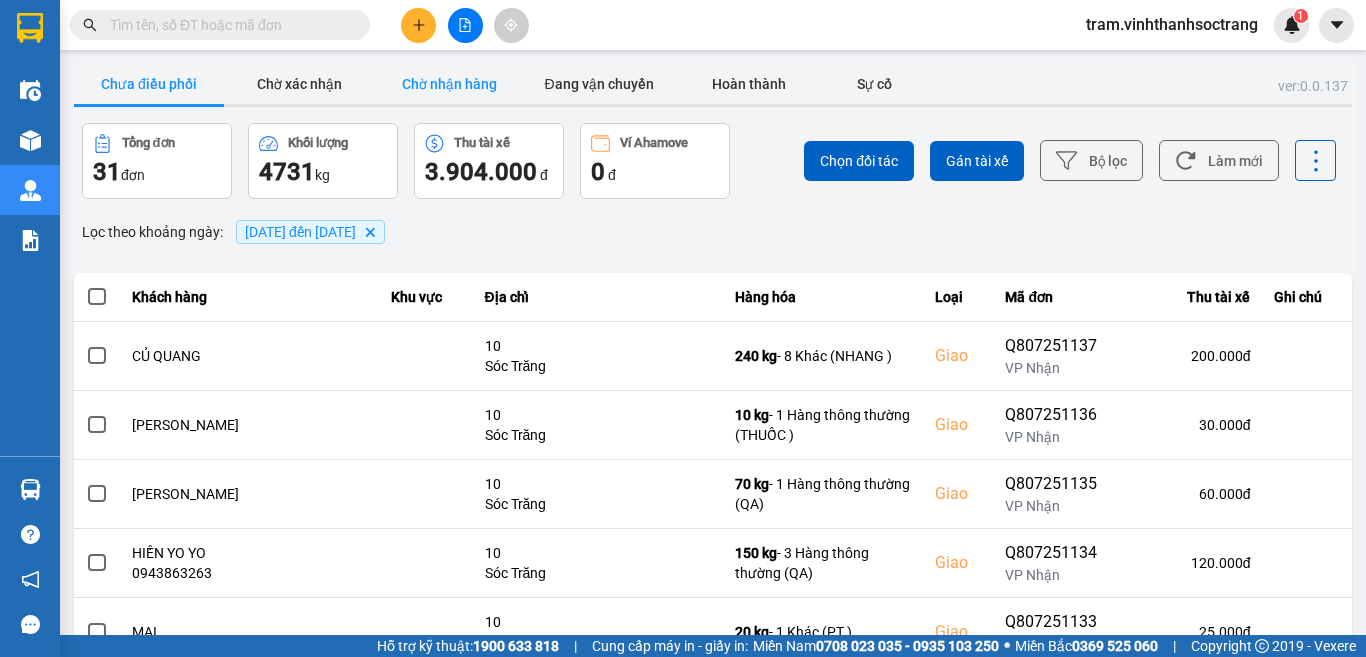 click on "Chờ nhận hàng" at bounding box center [449, 84] 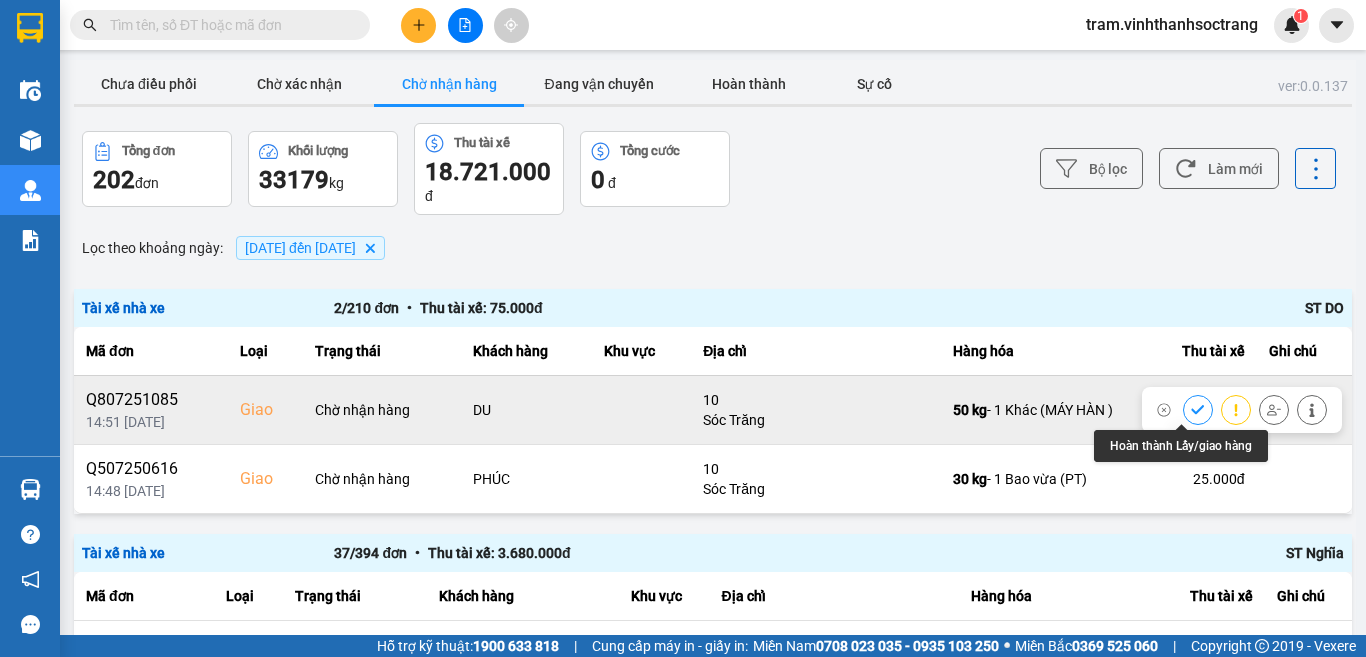 click 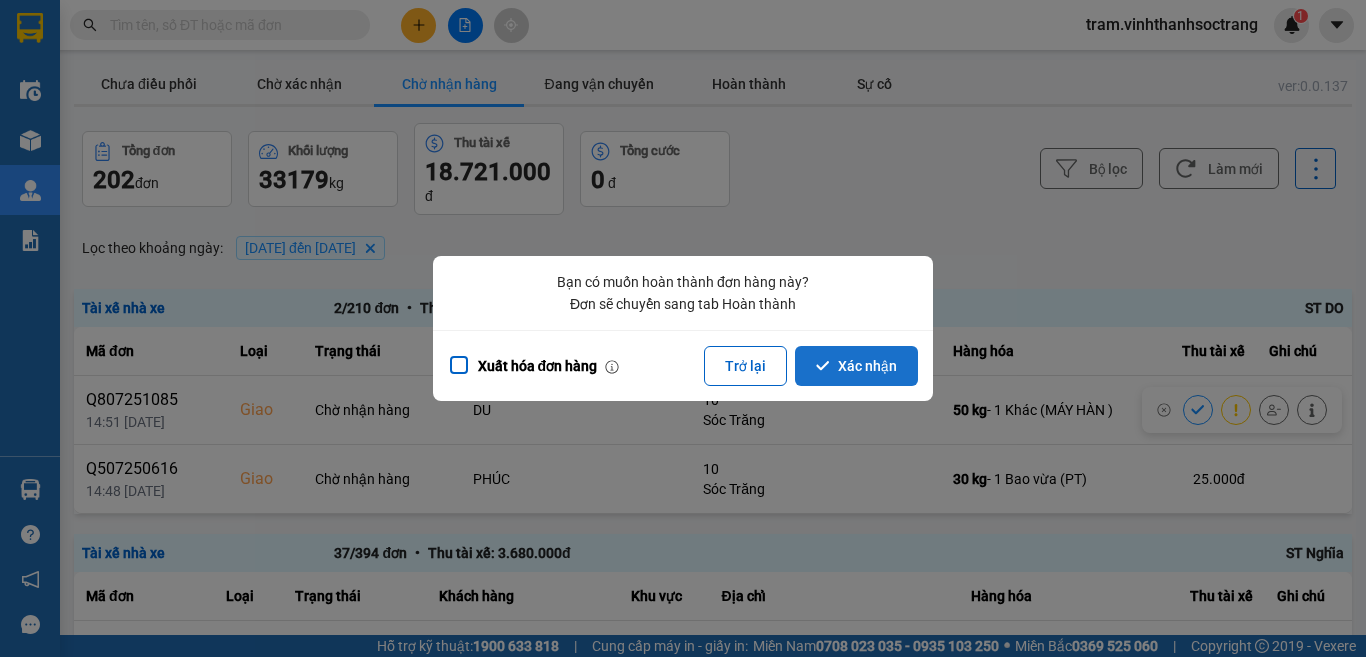 click on "Xác nhận" at bounding box center (856, 366) 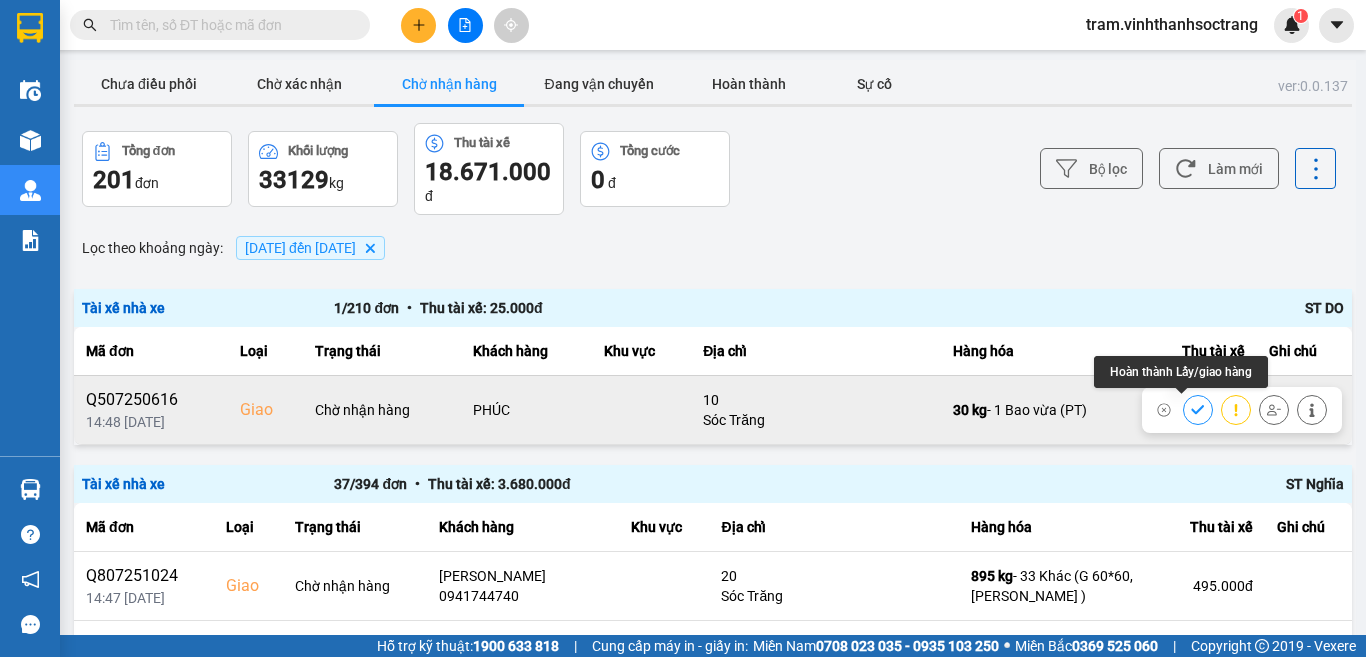 click 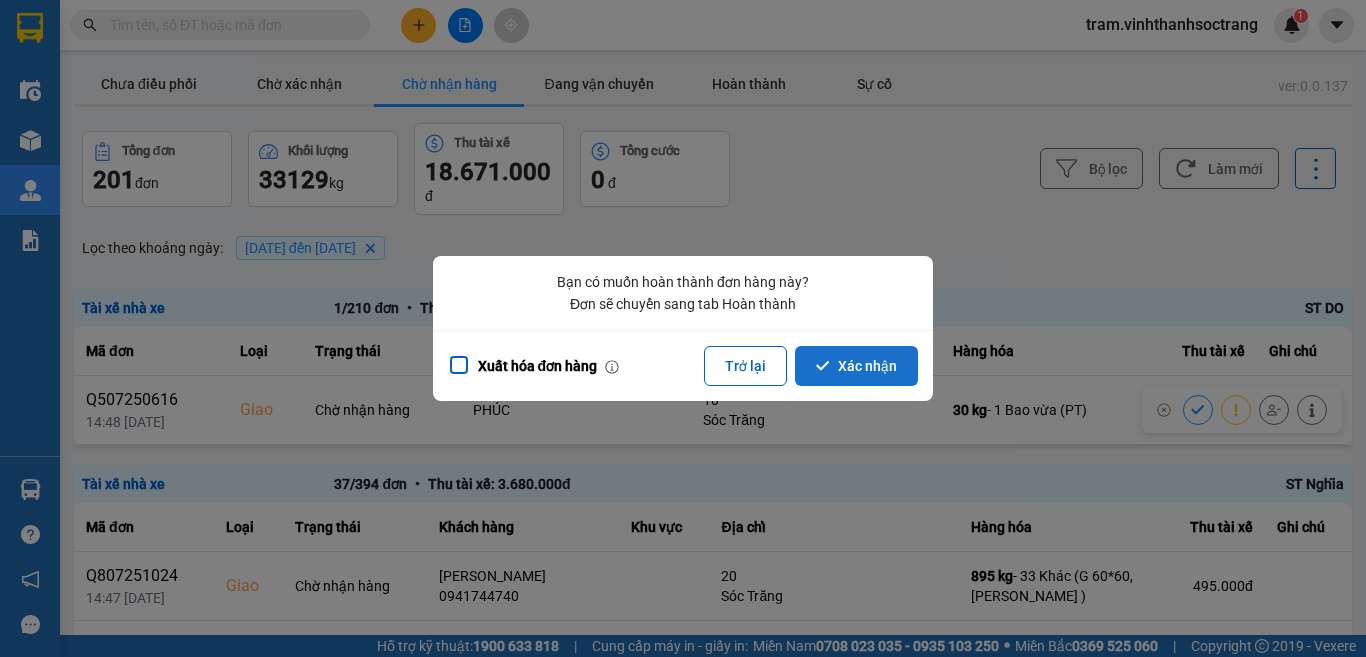 click on "Xác nhận" at bounding box center [856, 366] 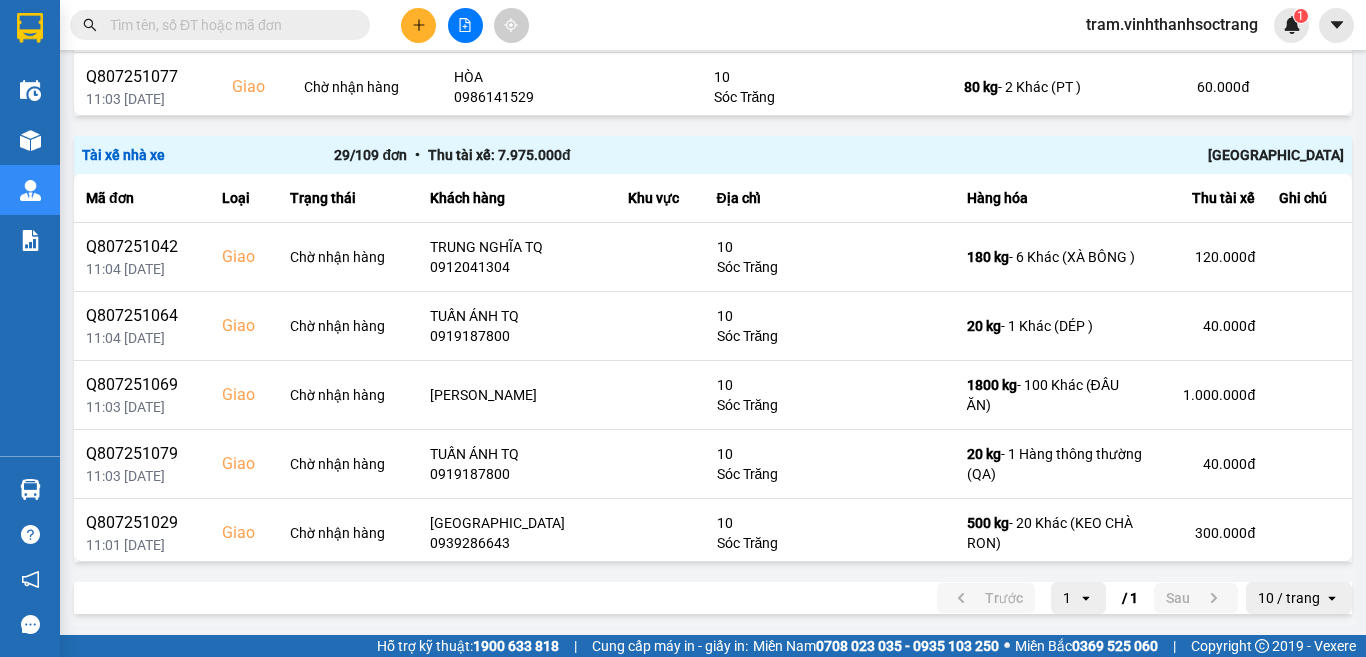 scroll, scrollTop: 2252, scrollLeft: 0, axis: vertical 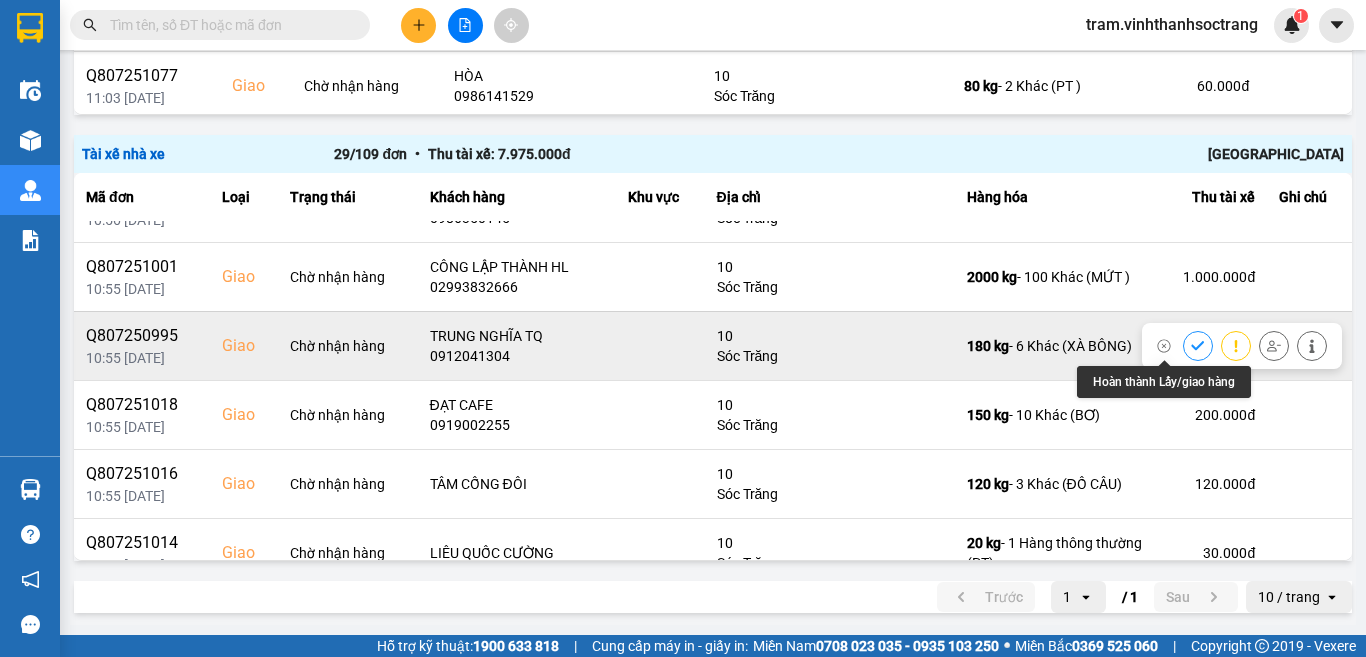 click 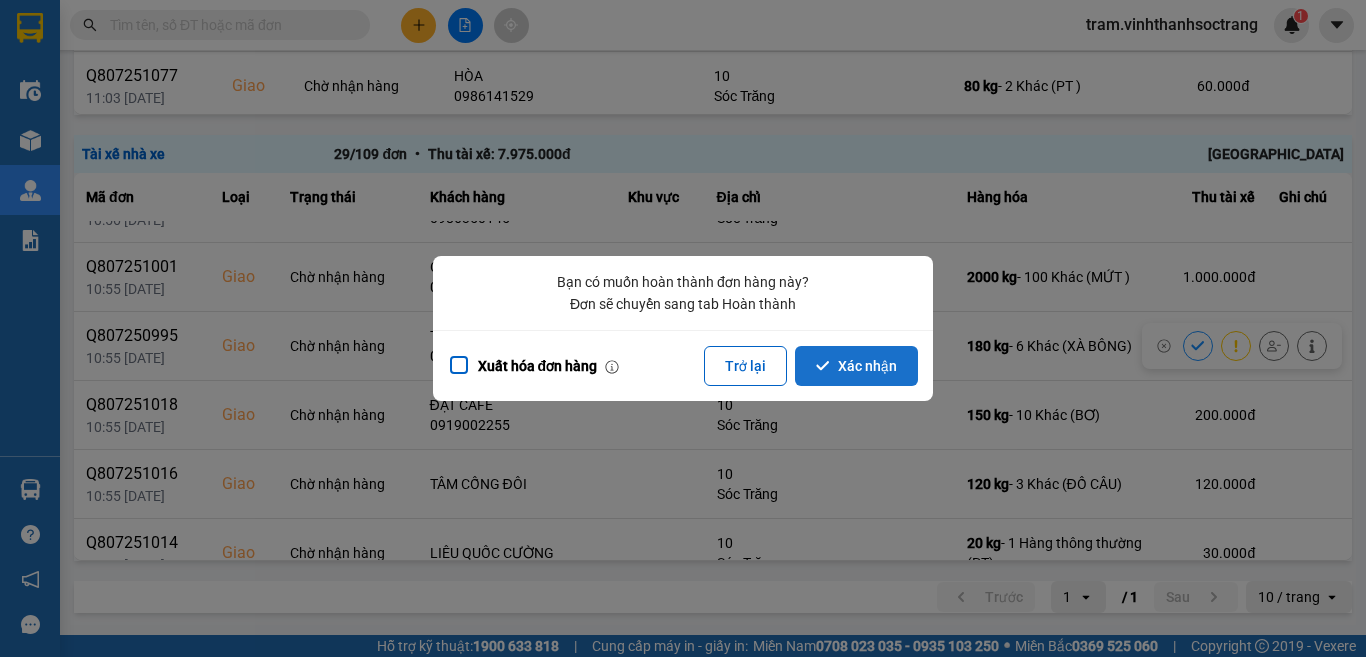 click on "Xác nhận" at bounding box center (856, 366) 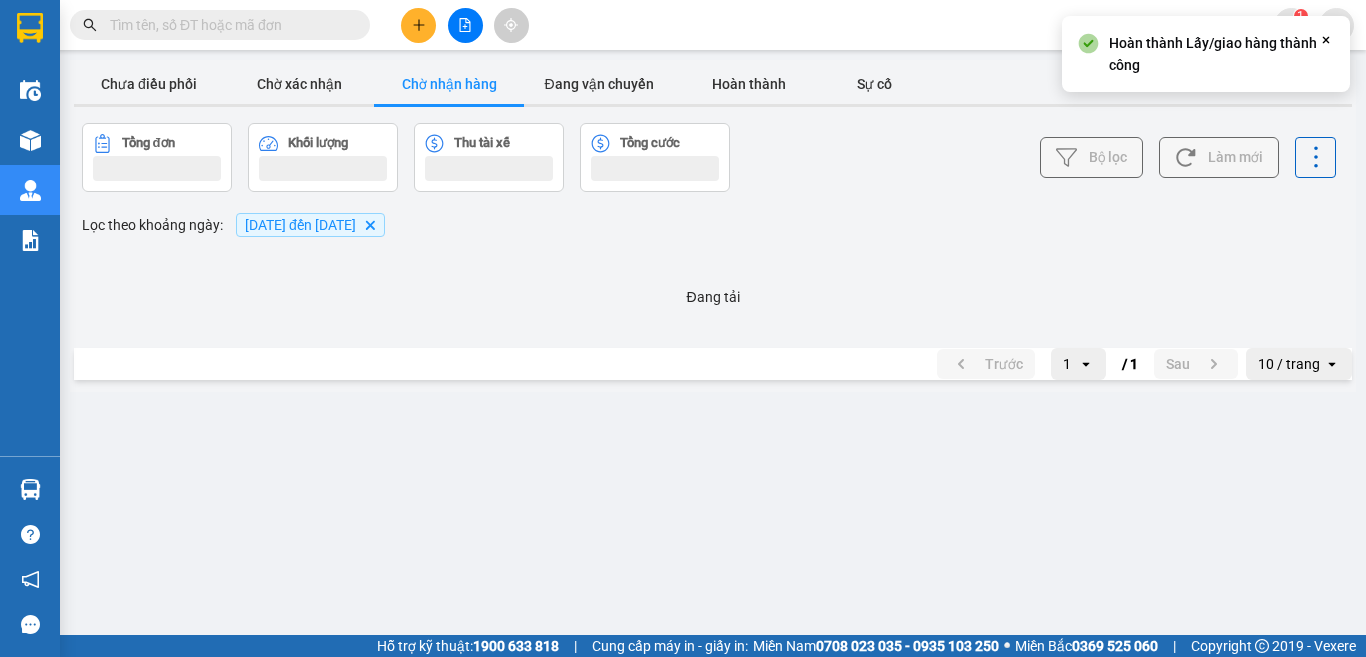 scroll, scrollTop: 0, scrollLeft: 0, axis: both 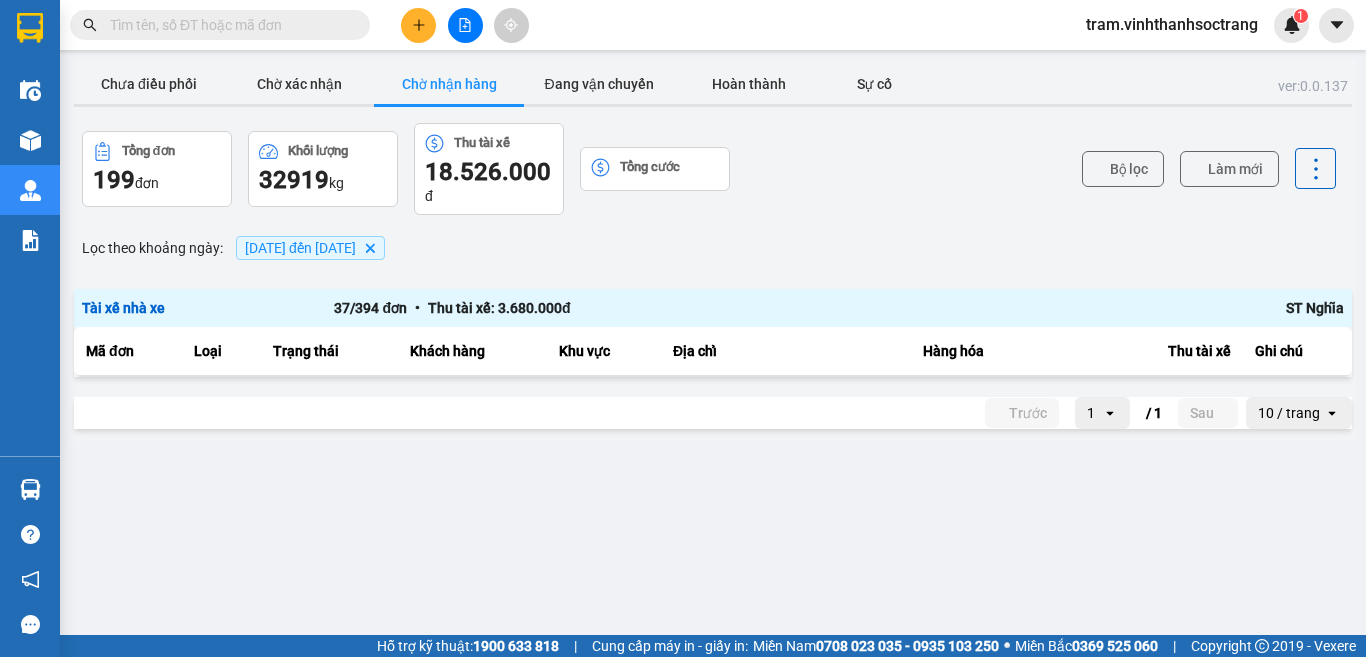 click 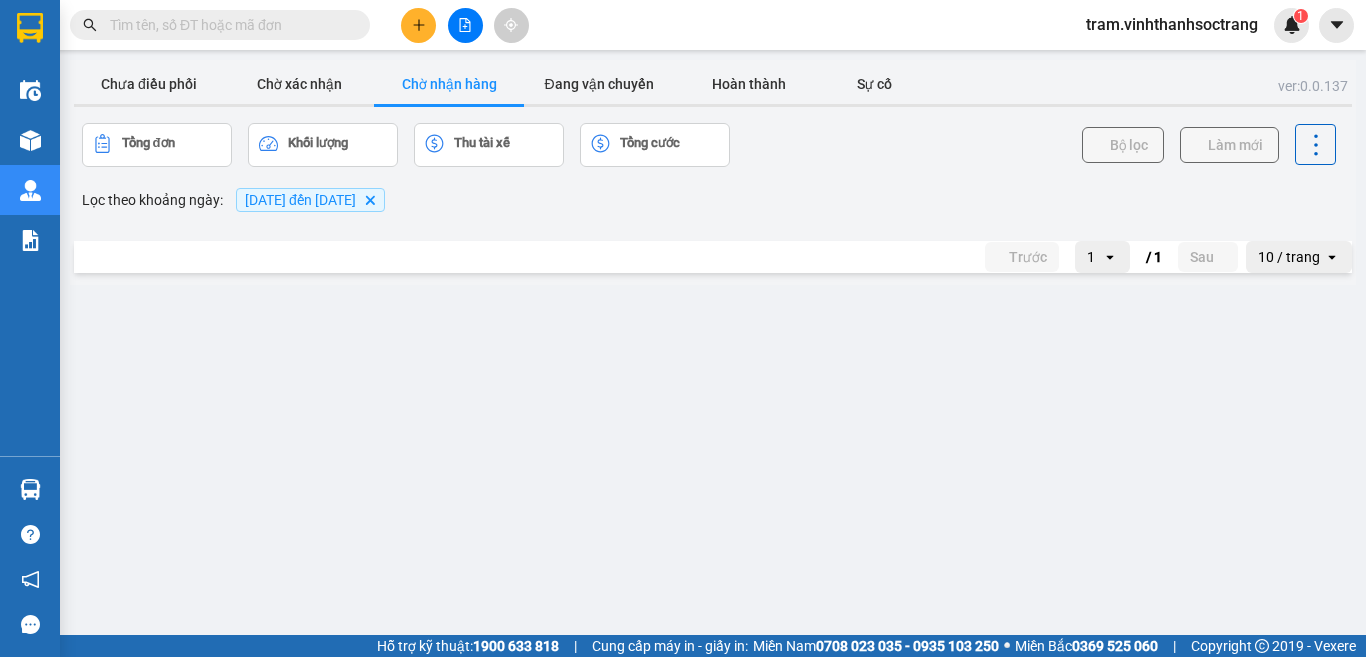 scroll, scrollTop: 0, scrollLeft: 0, axis: both 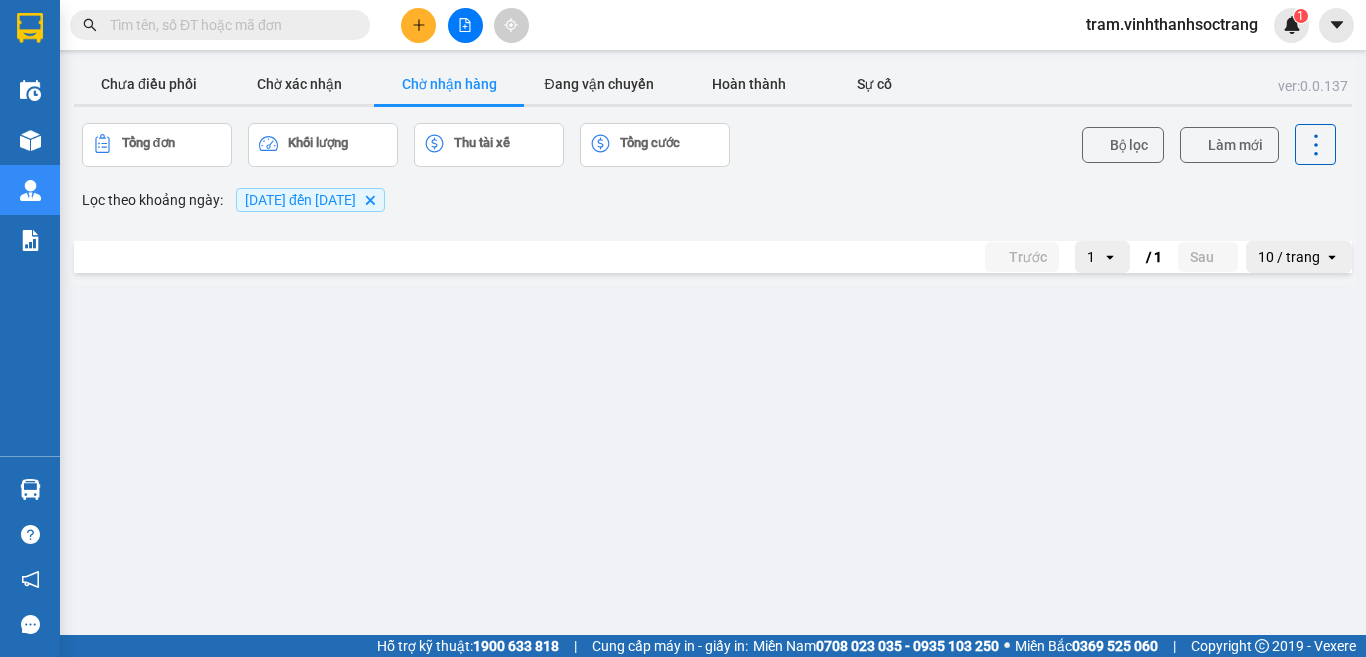 click 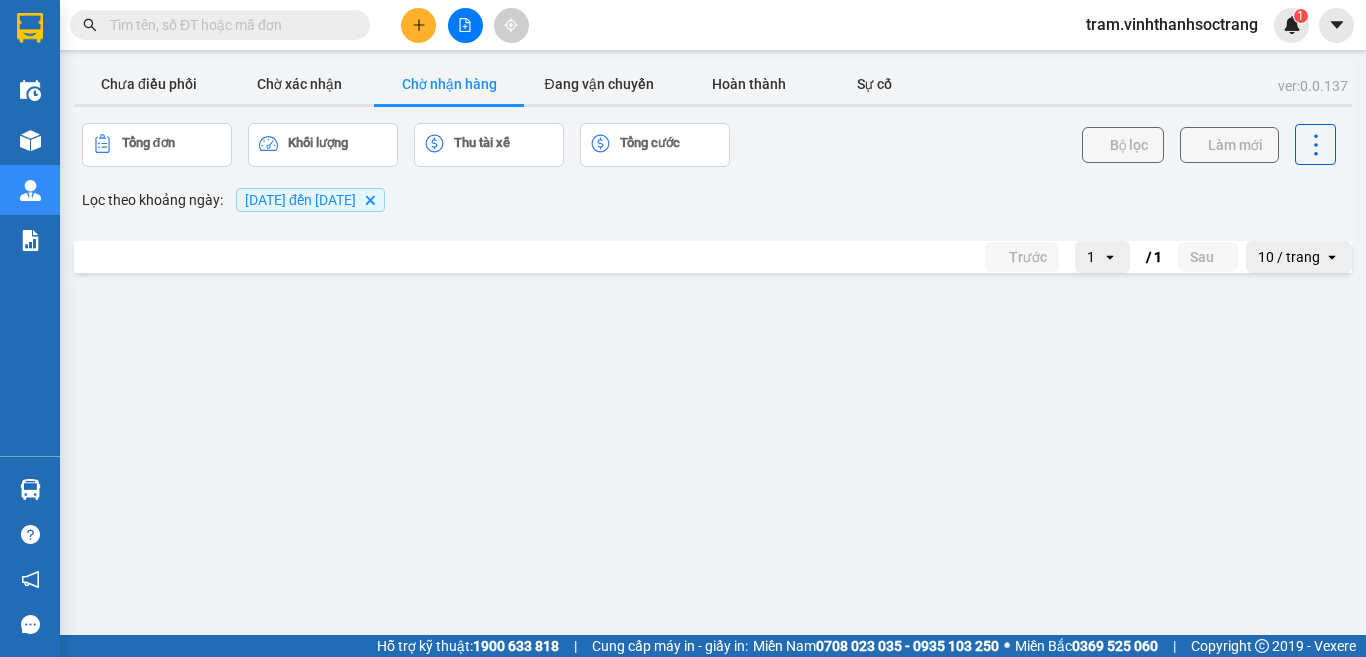 scroll, scrollTop: 0, scrollLeft: 0, axis: both 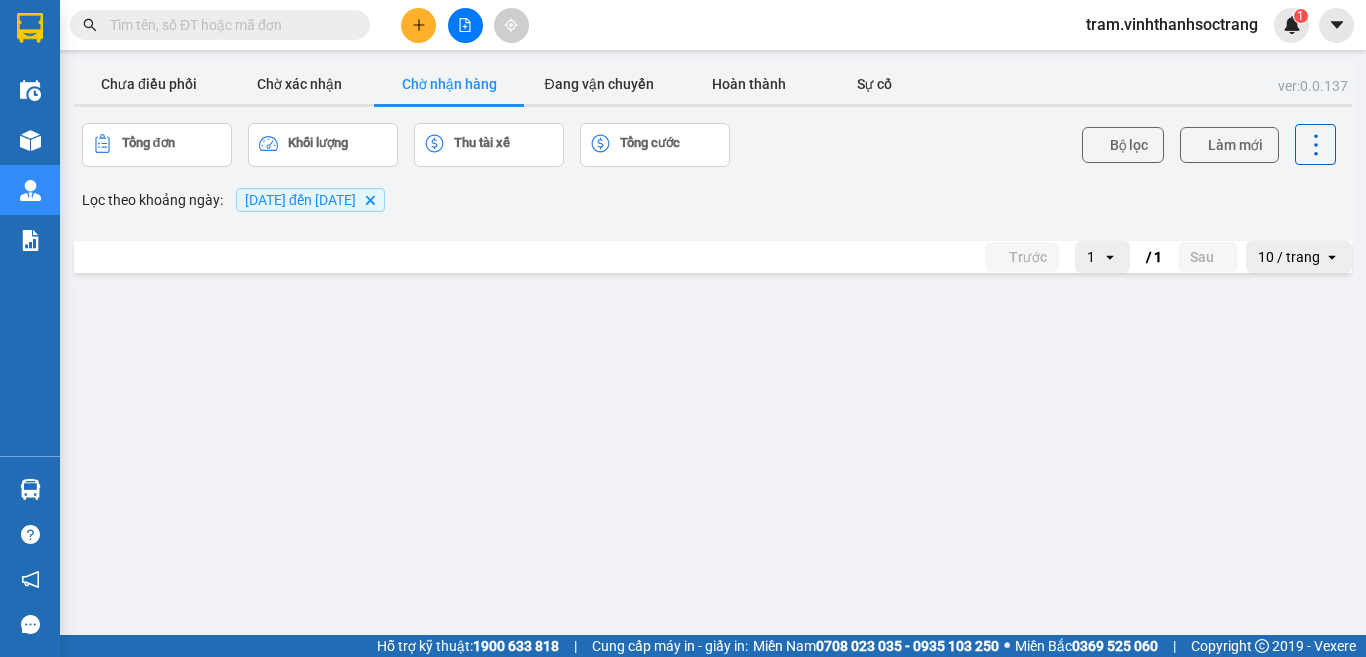 click 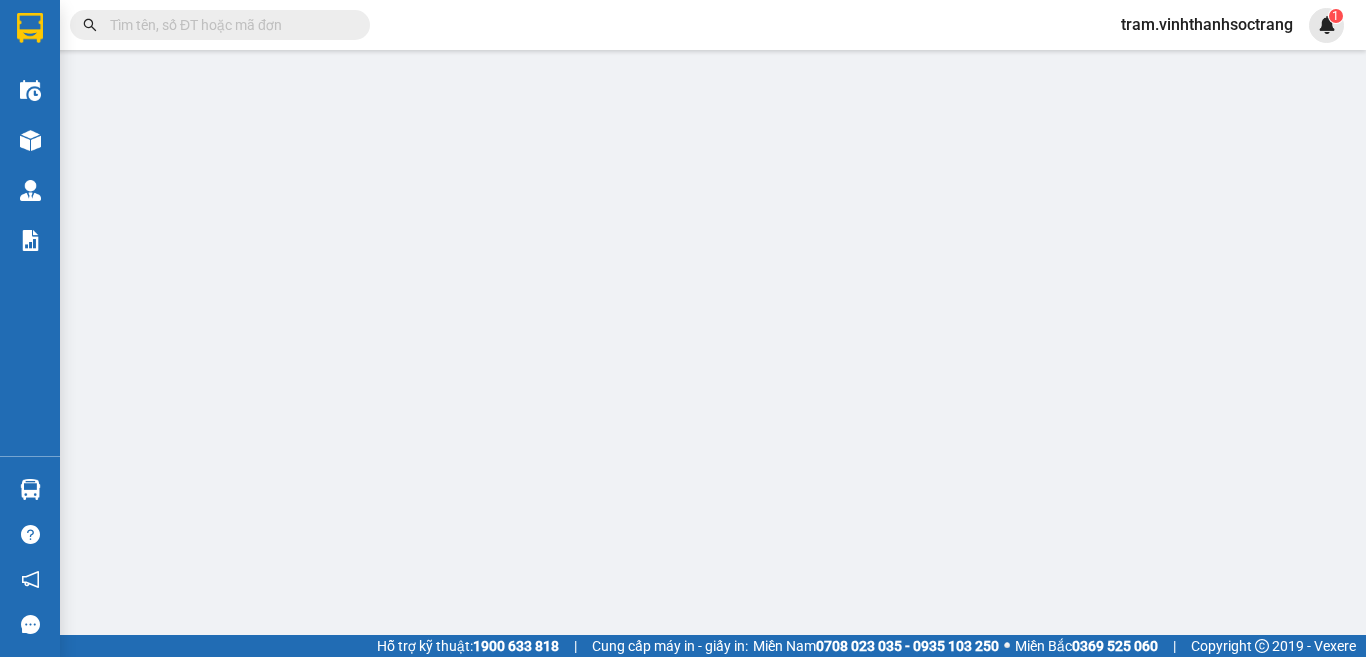 scroll, scrollTop: 0, scrollLeft: 0, axis: both 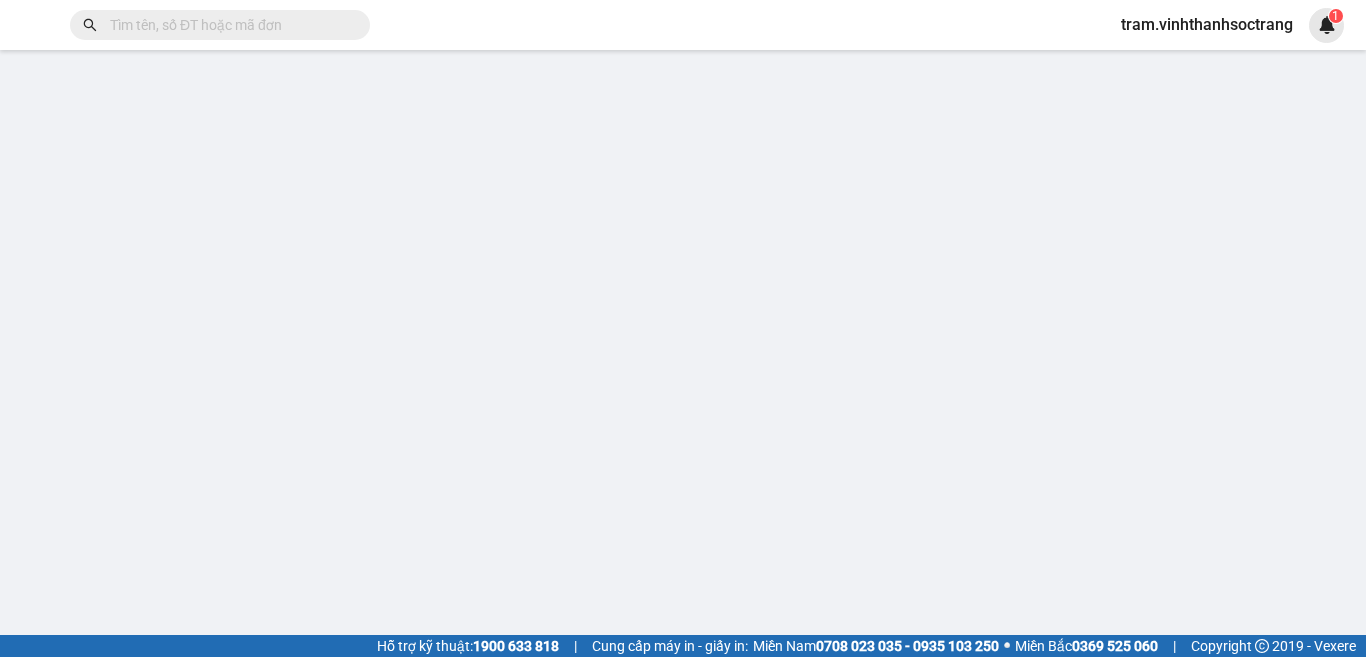 type on "4" 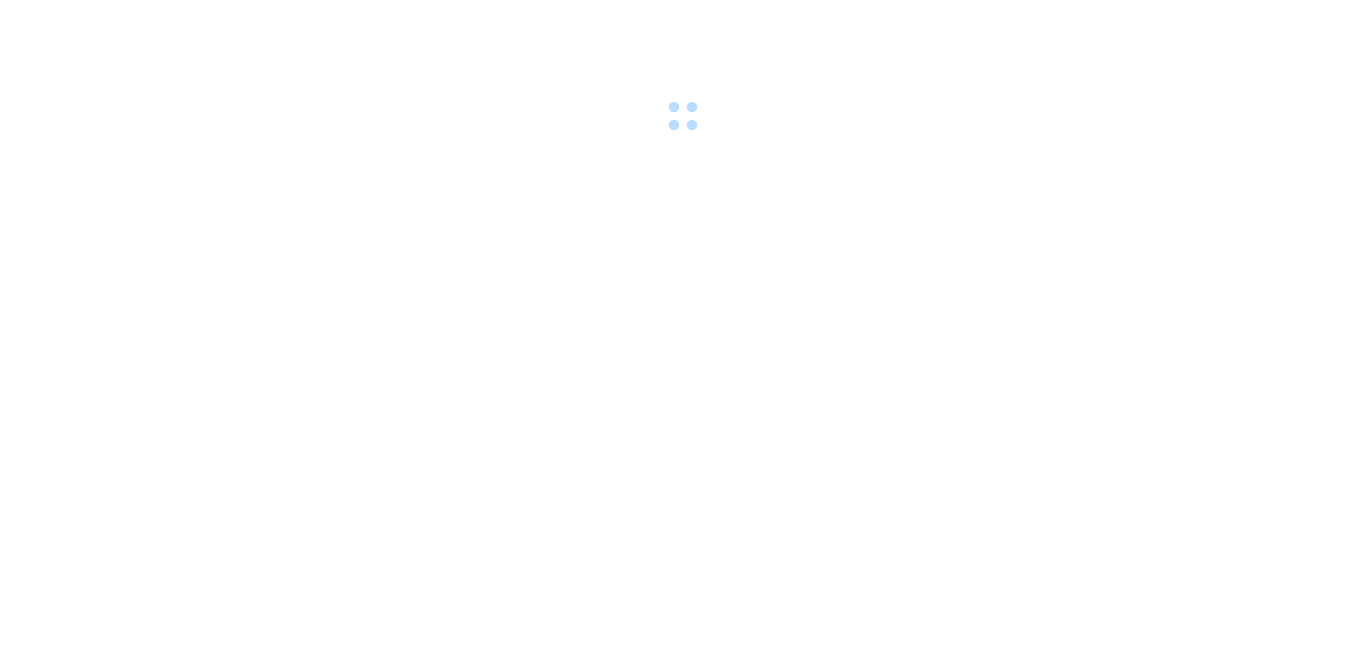 scroll, scrollTop: 0, scrollLeft: 0, axis: both 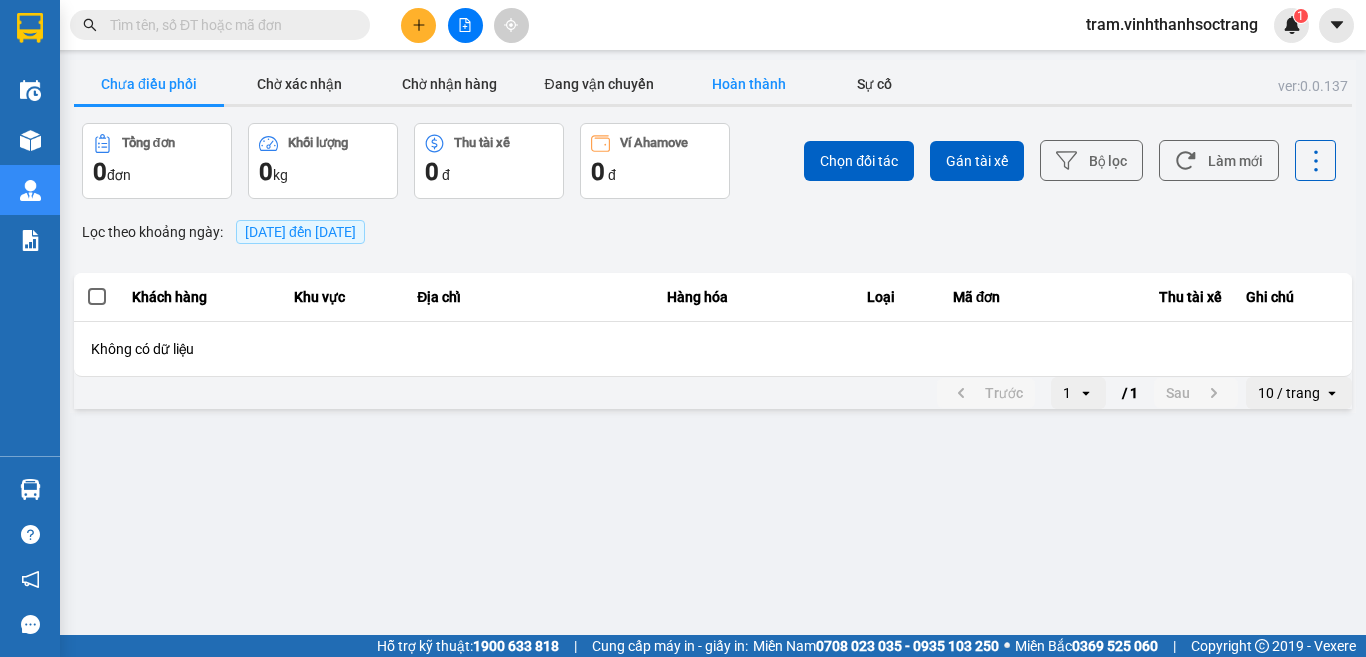 click on "Hoàn thành" at bounding box center [749, 84] 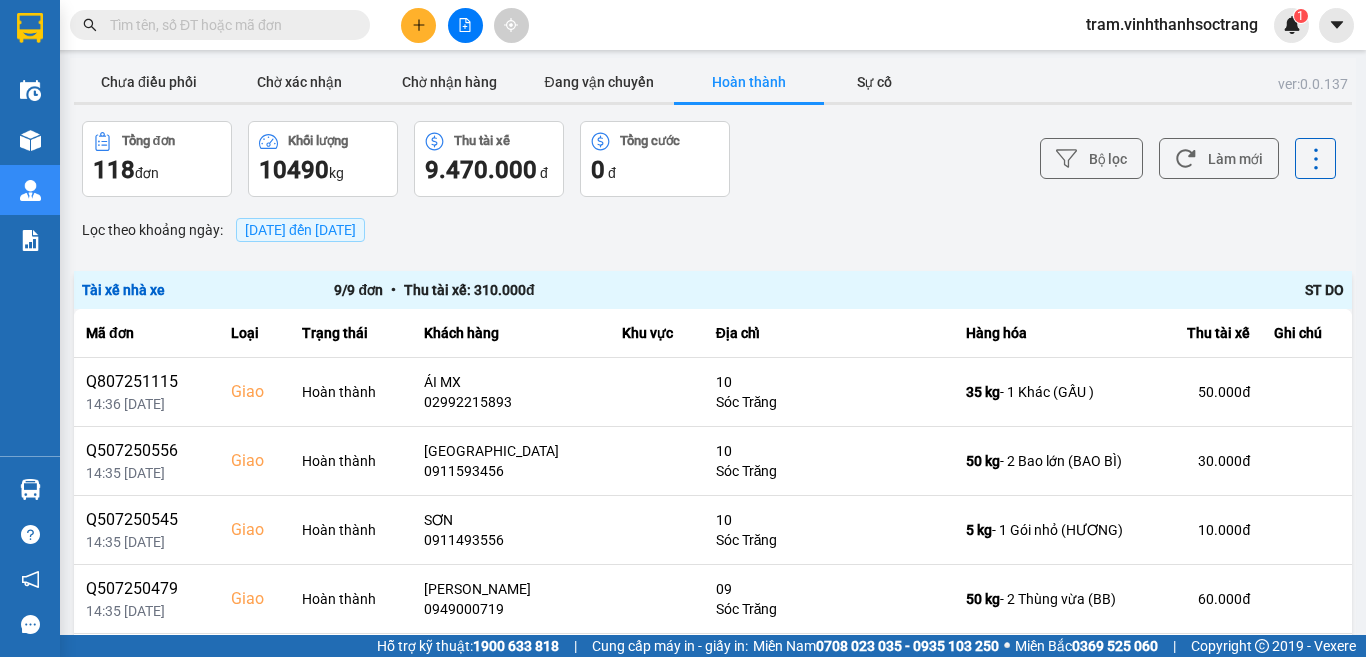 scroll, scrollTop: 0, scrollLeft: 0, axis: both 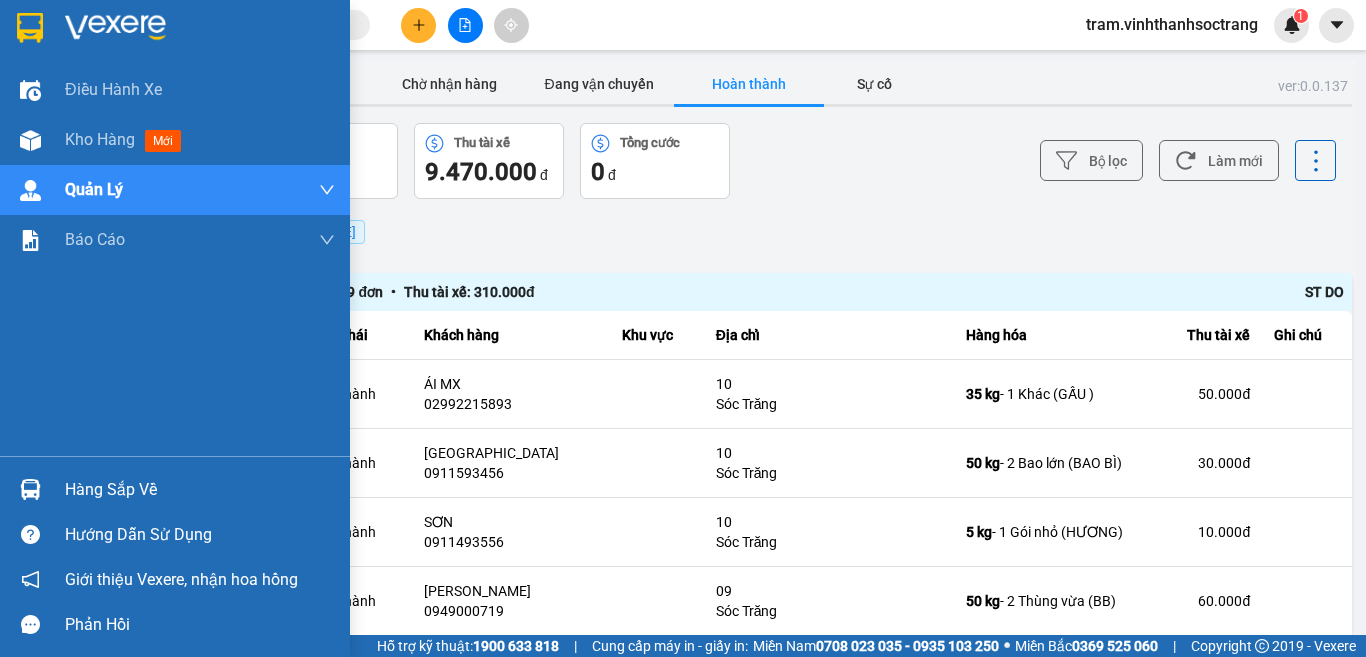 click at bounding box center [30, 28] 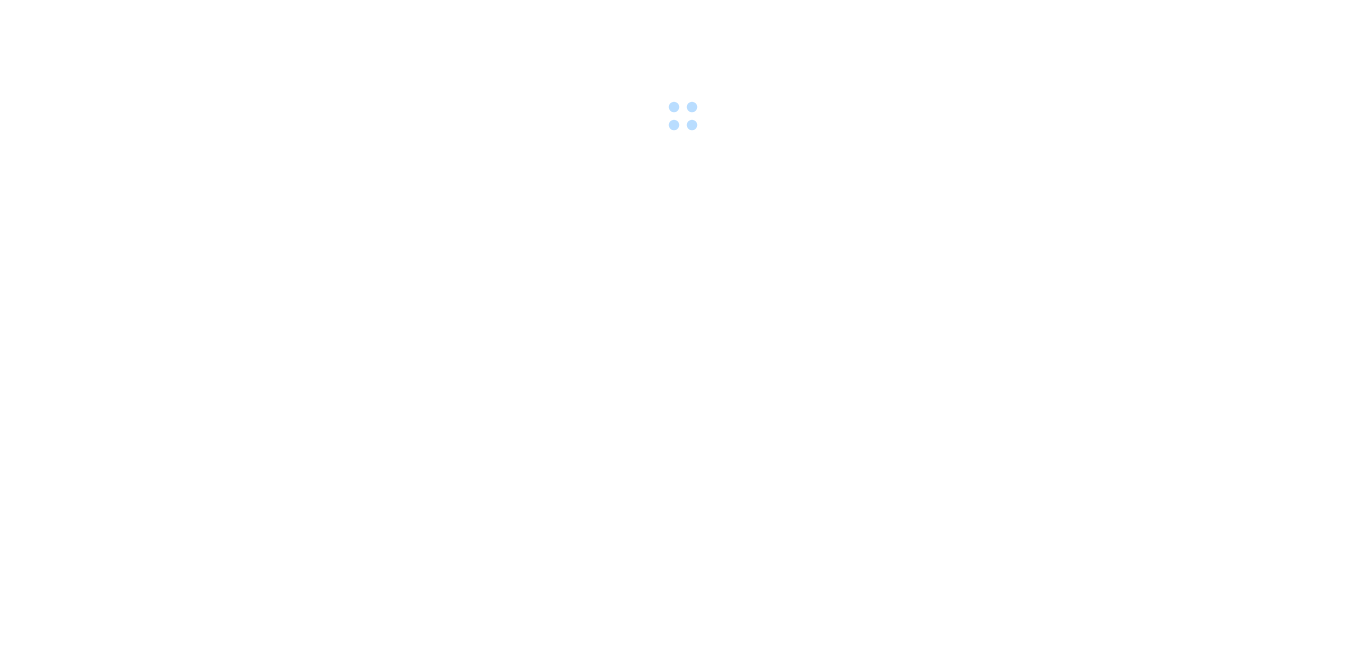 scroll, scrollTop: 0, scrollLeft: 0, axis: both 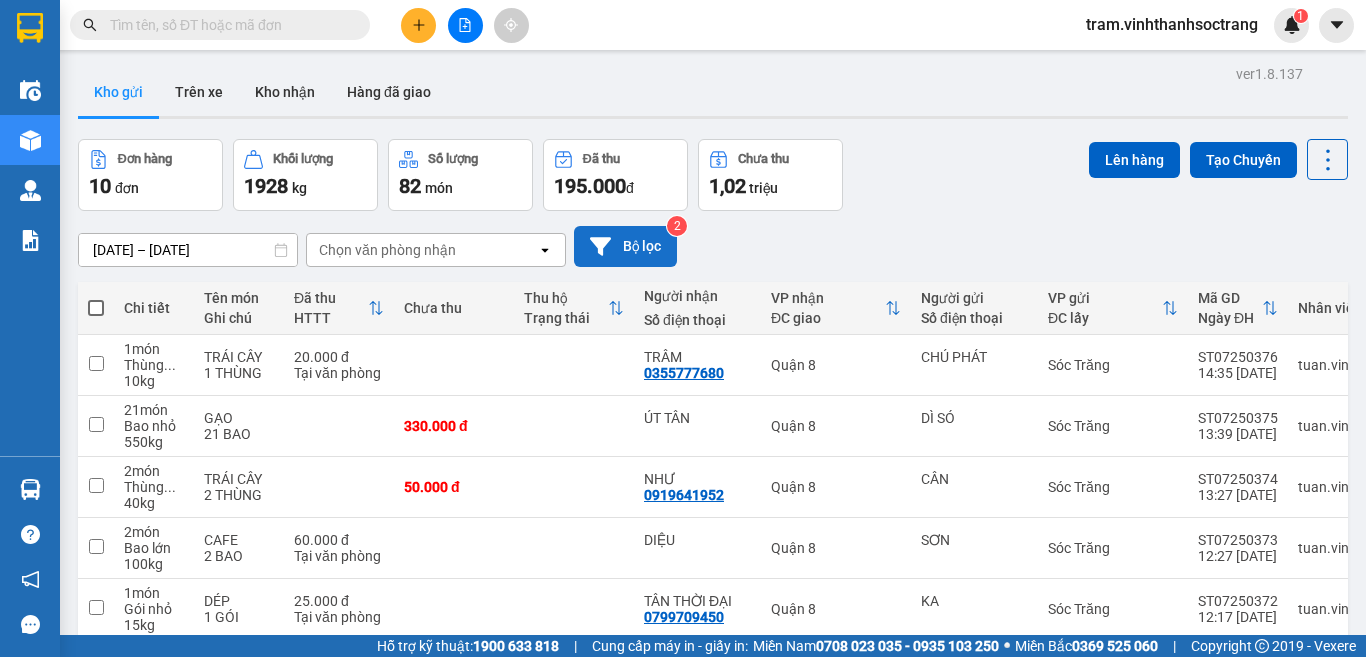 click on "Bộ lọc" at bounding box center [625, 246] 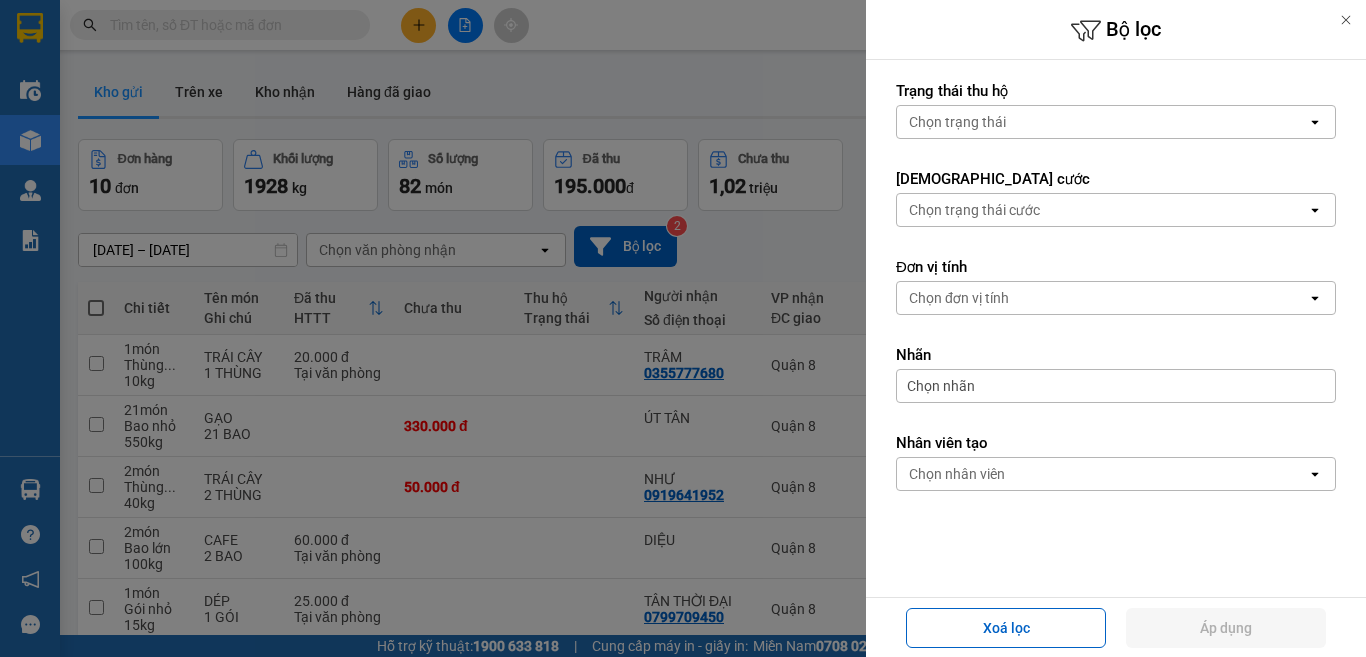 scroll, scrollTop: 355, scrollLeft: 0, axis: vertical 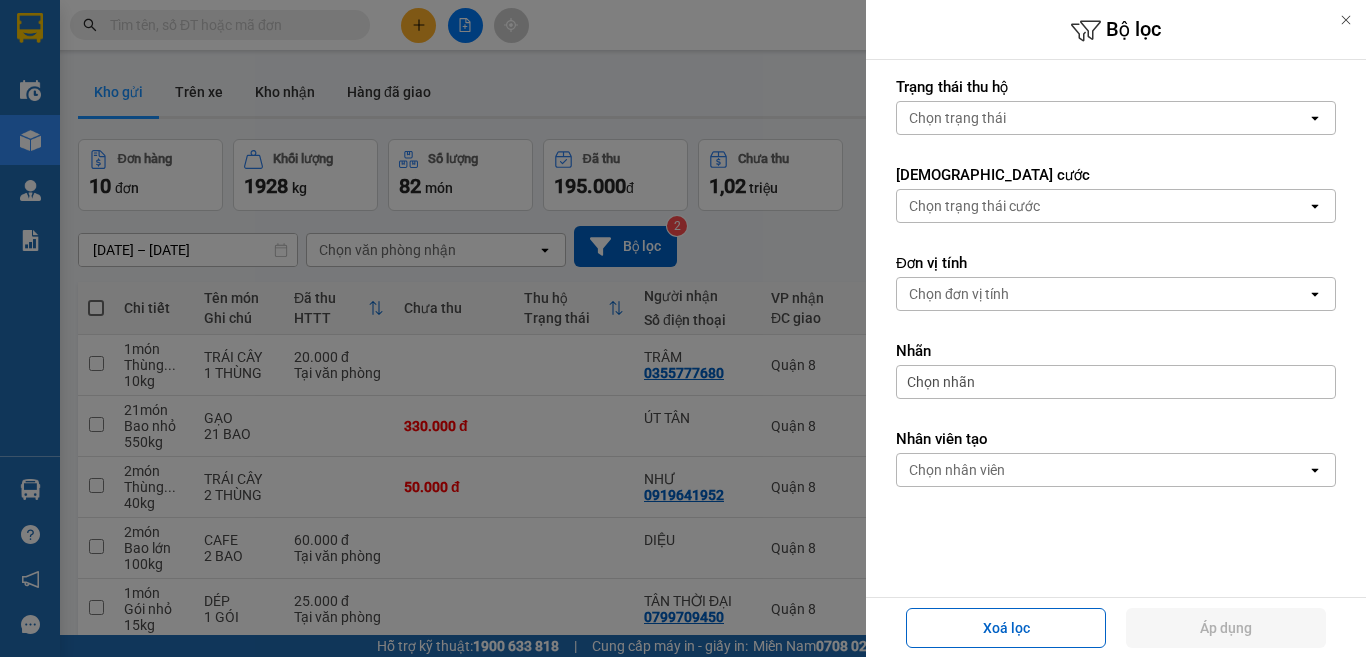 click on "Chọn nhân viên" at bounding box center [1102, 470] 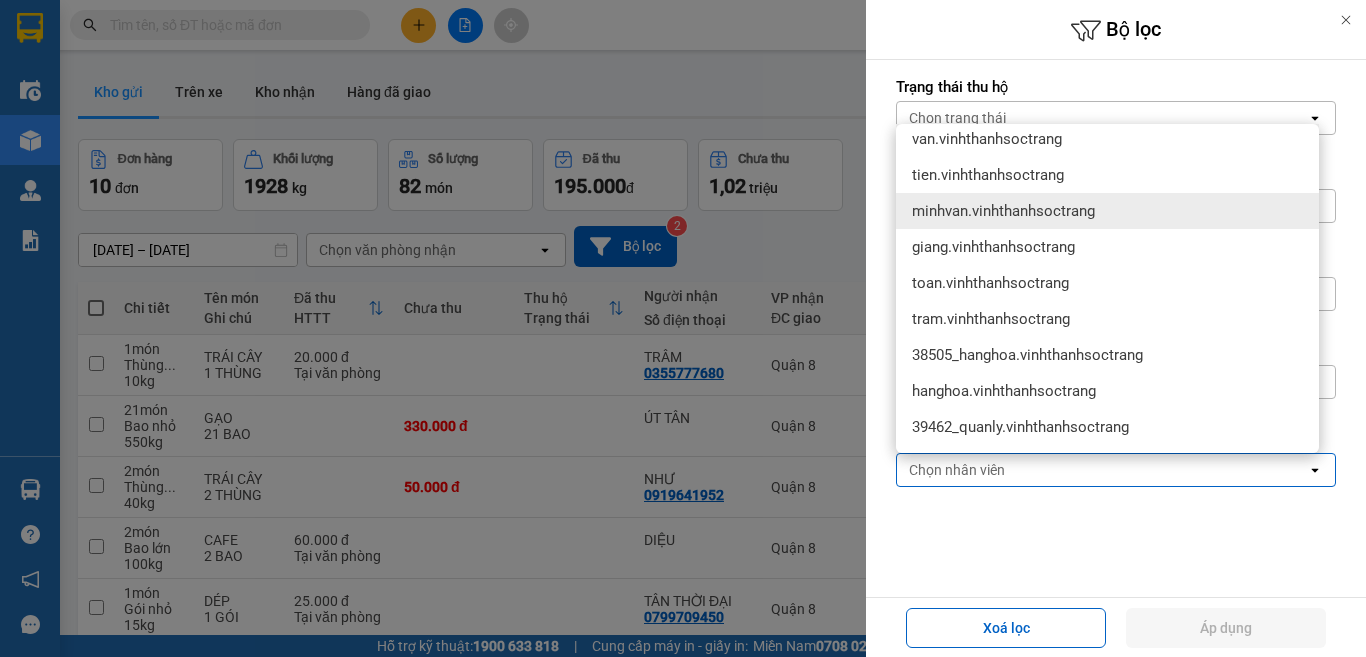 scroll, scrollTop: 300, scrollLeft: 0, axis: vertical 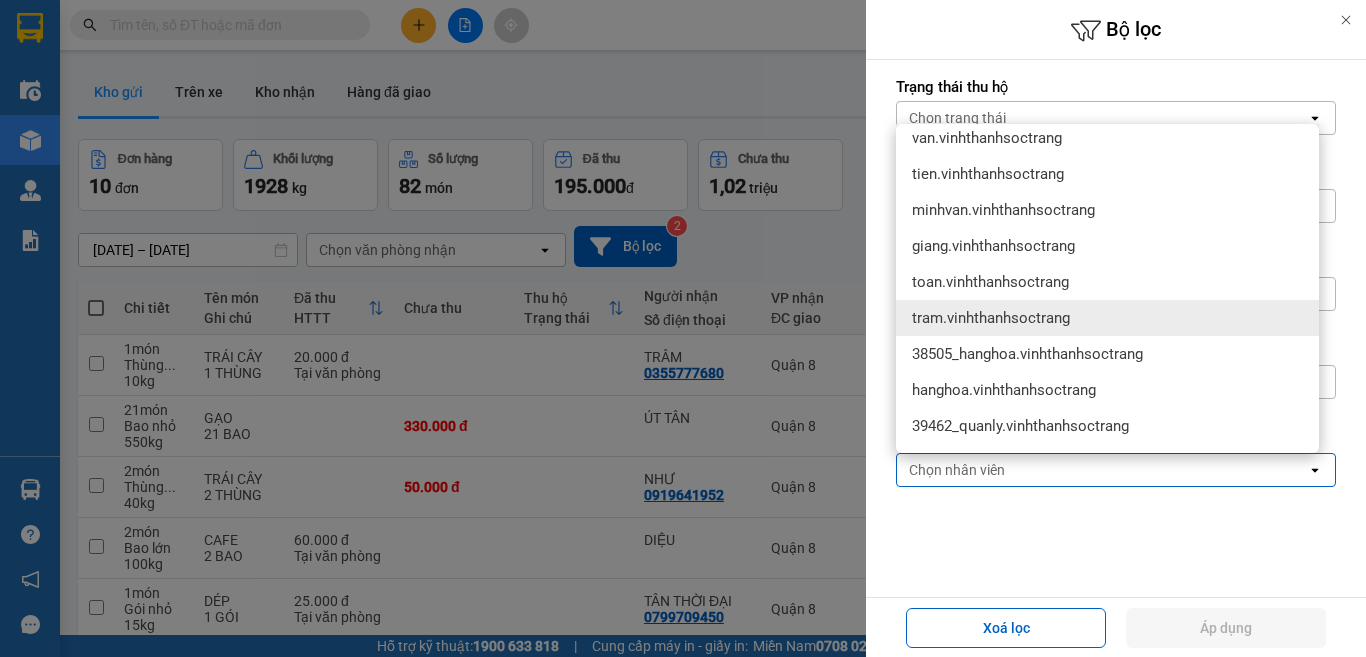 click on "tram.vinhthanhsoctrang" at bounding box center [1107, 318] 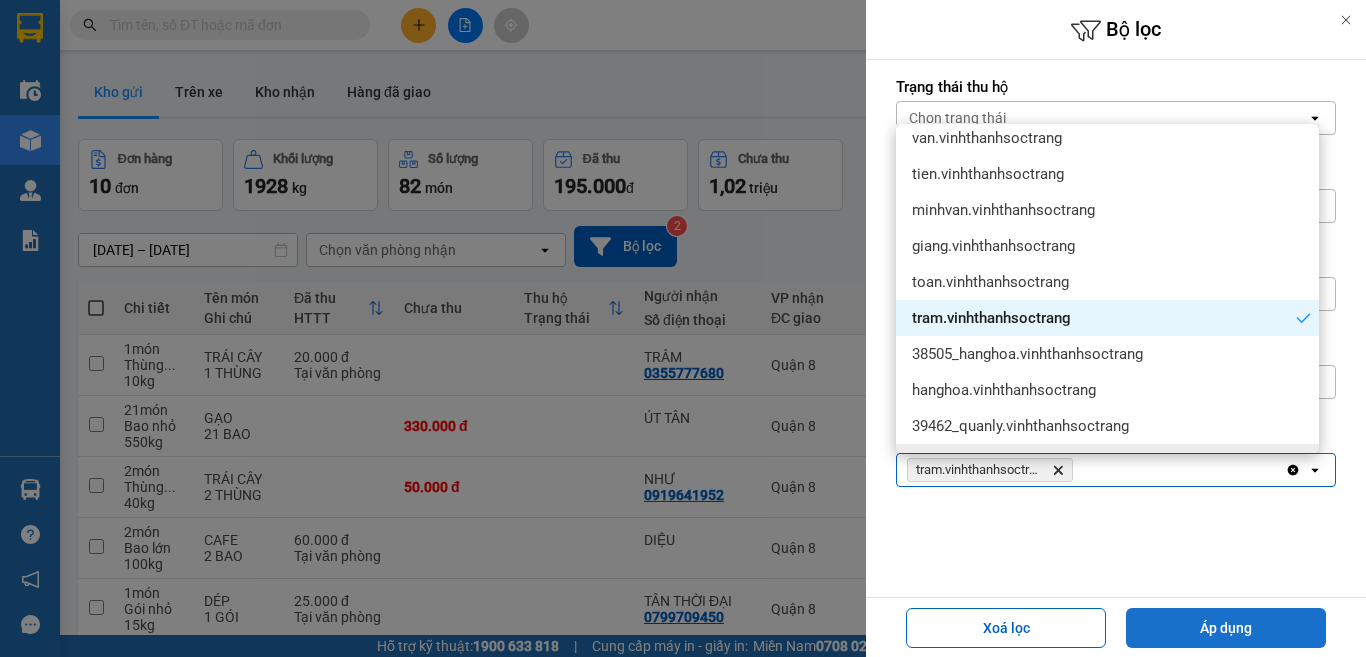 click on "Áp dụng" at bounding box center [1226, 628] 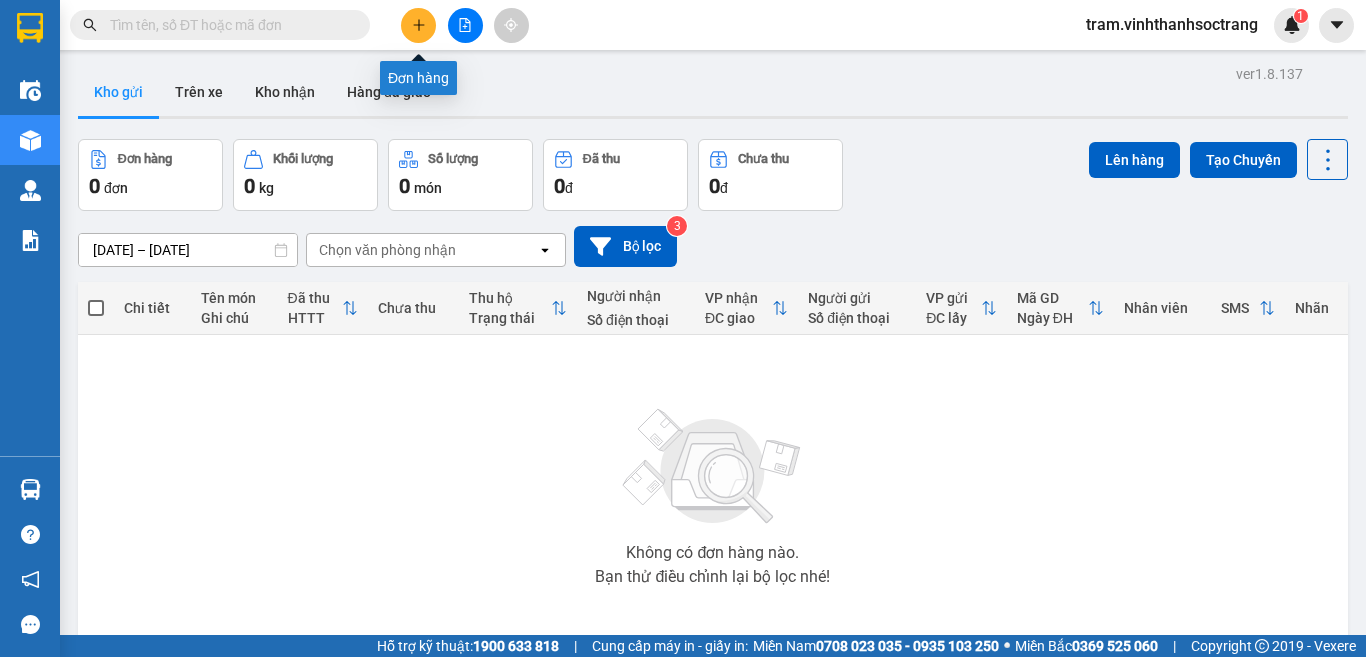 click 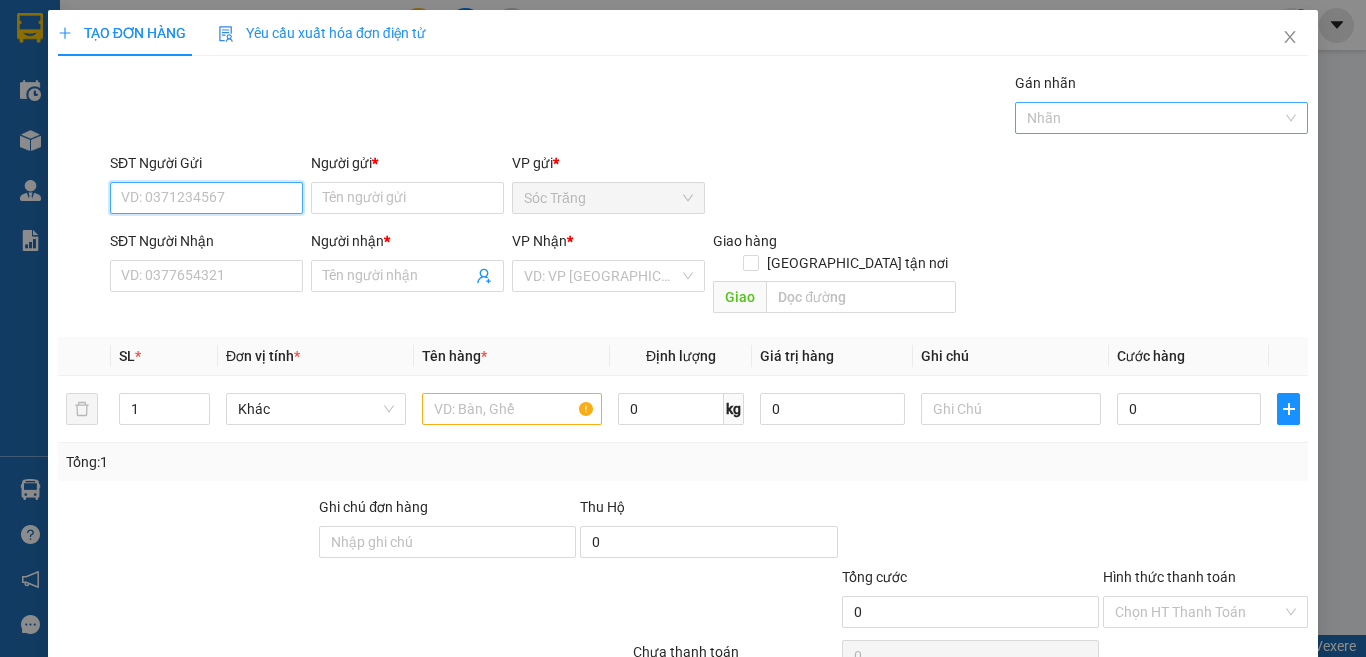 click on "Nhãn" at bounding box center (1162, 118) 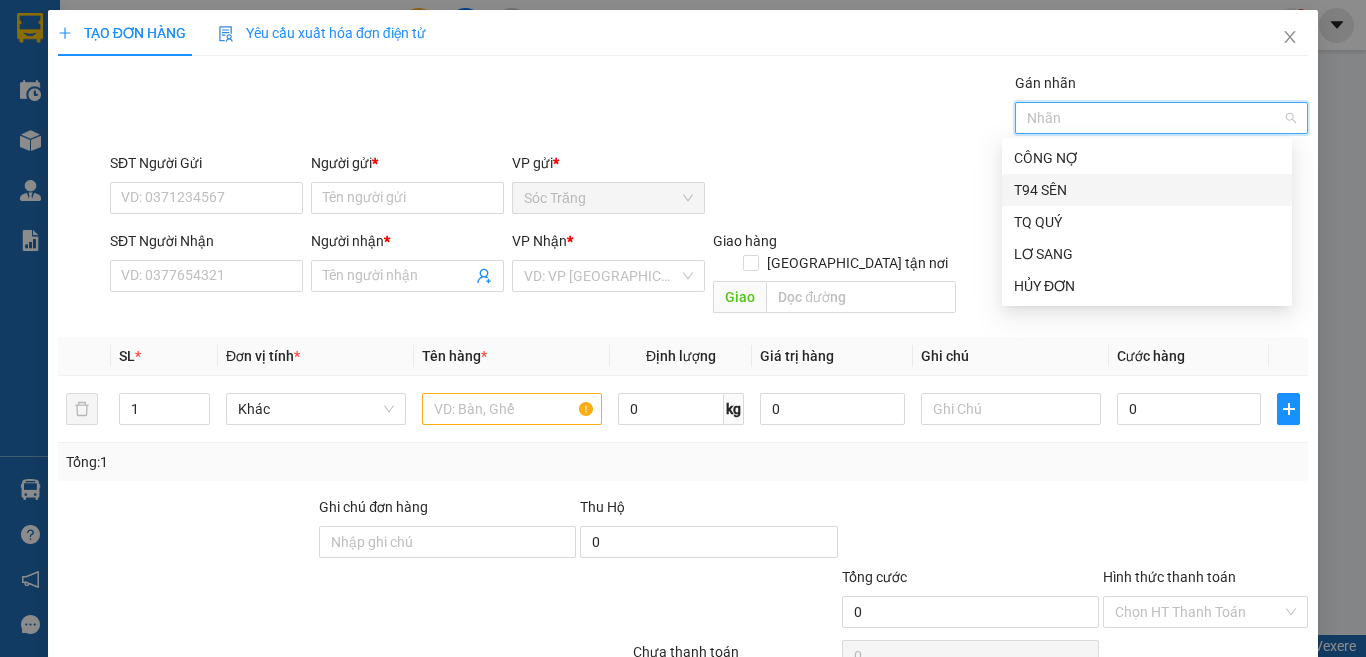 click on "T94 SÊN" at bounding box center (1147, 190) 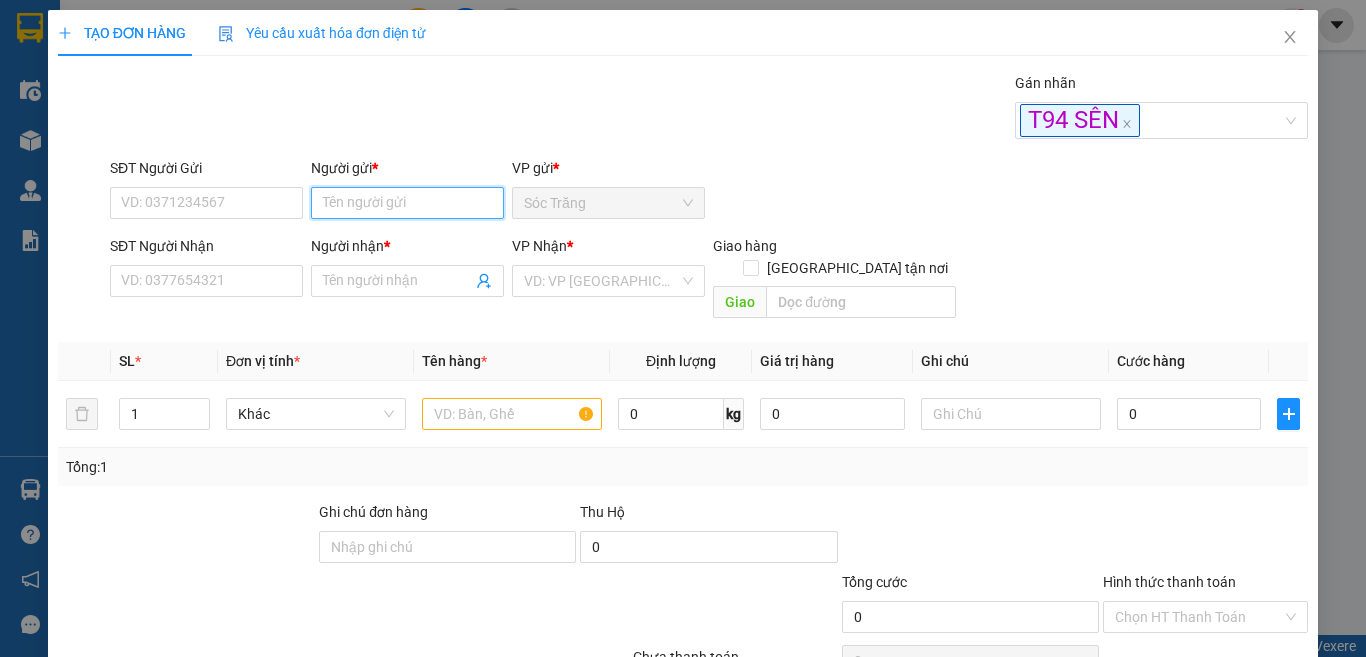 click on "Người gửi  *" at bounding box center (407, 203) 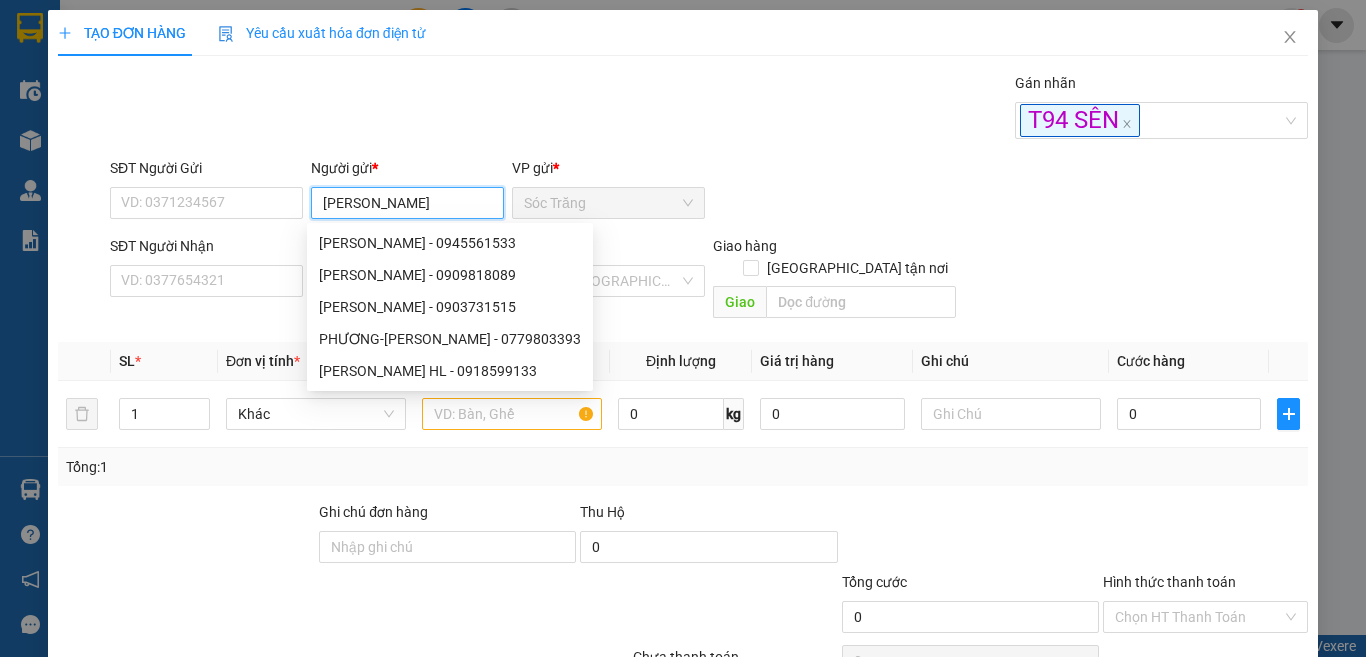 type on "Minh Dũng h" 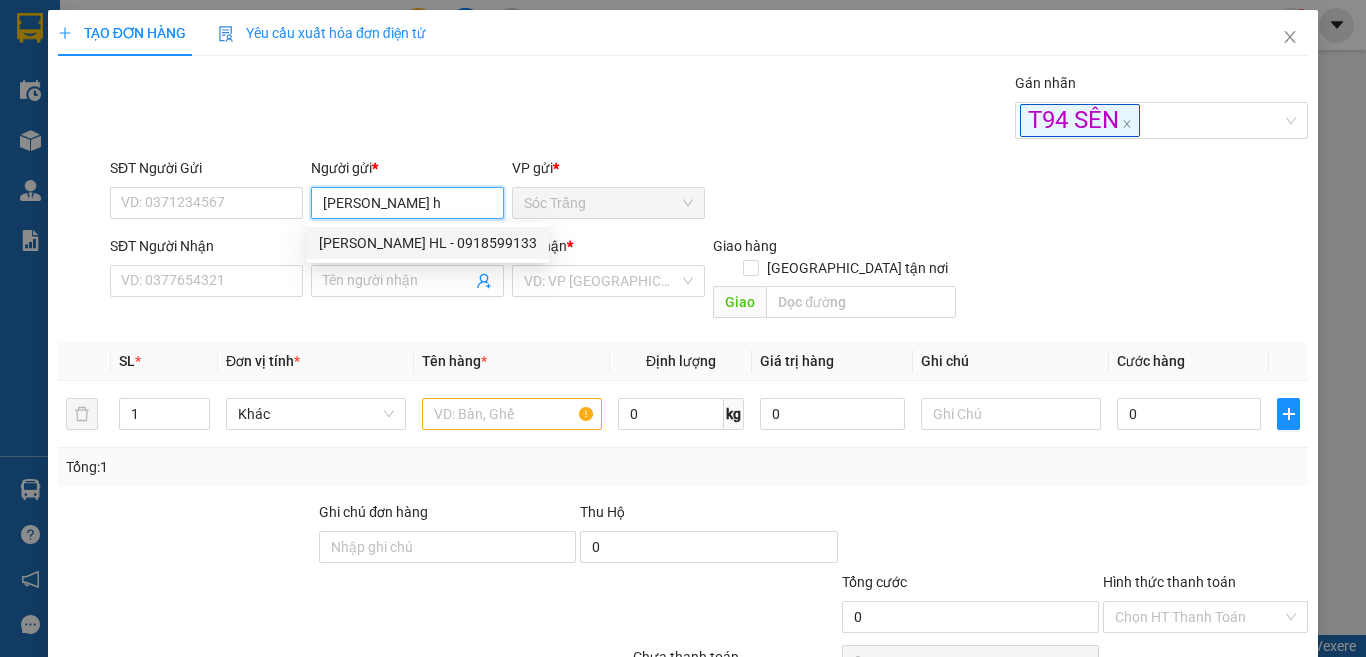 type on "0918599133" 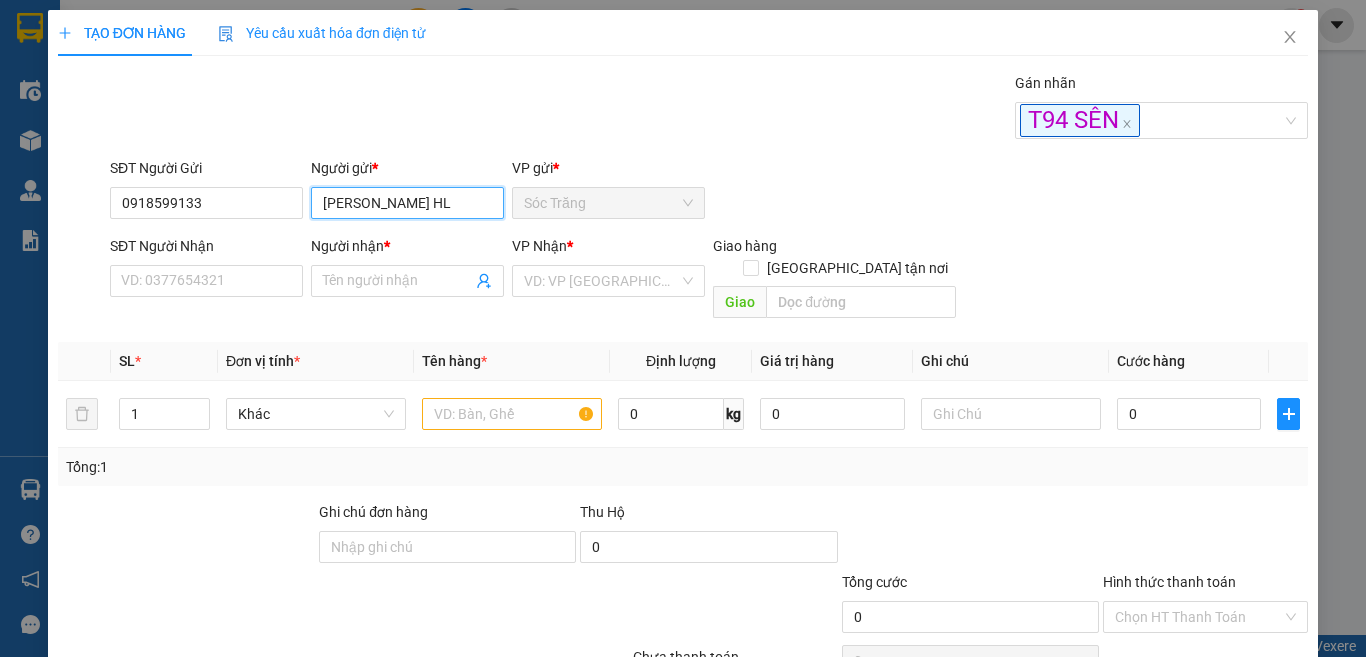 type on "MINH DŨNG HL" 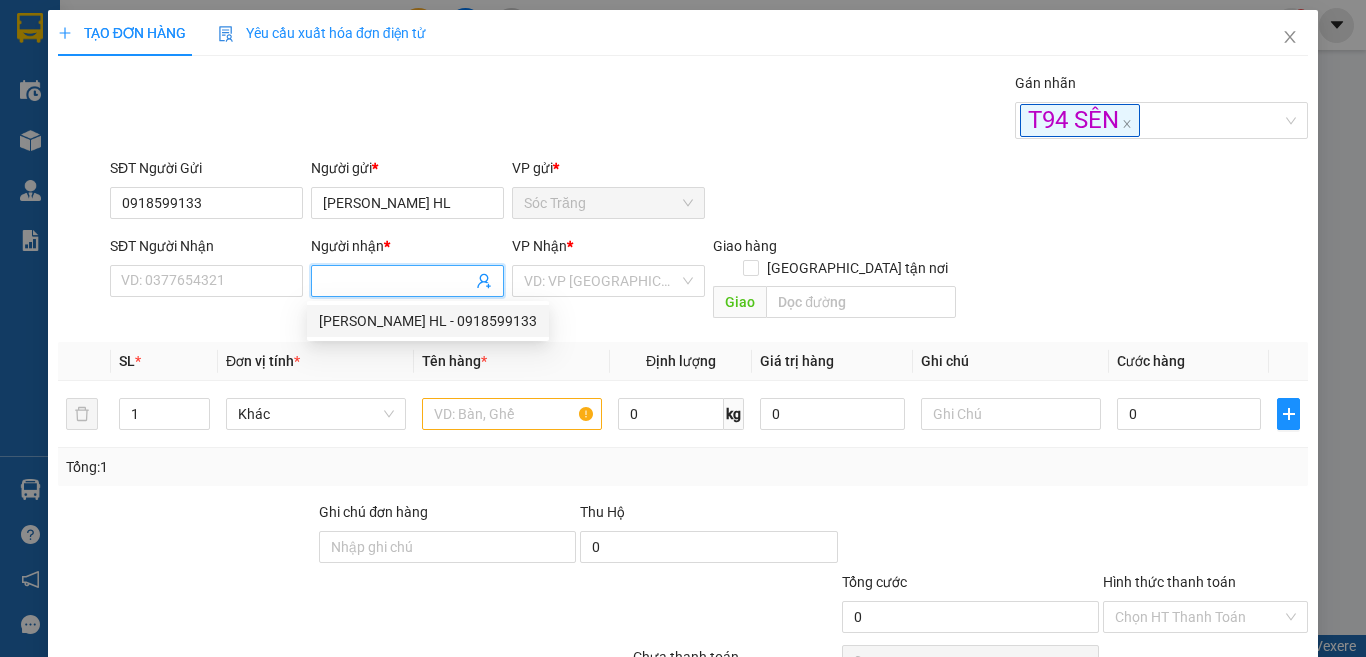 type on "MINH DŨNG HL" 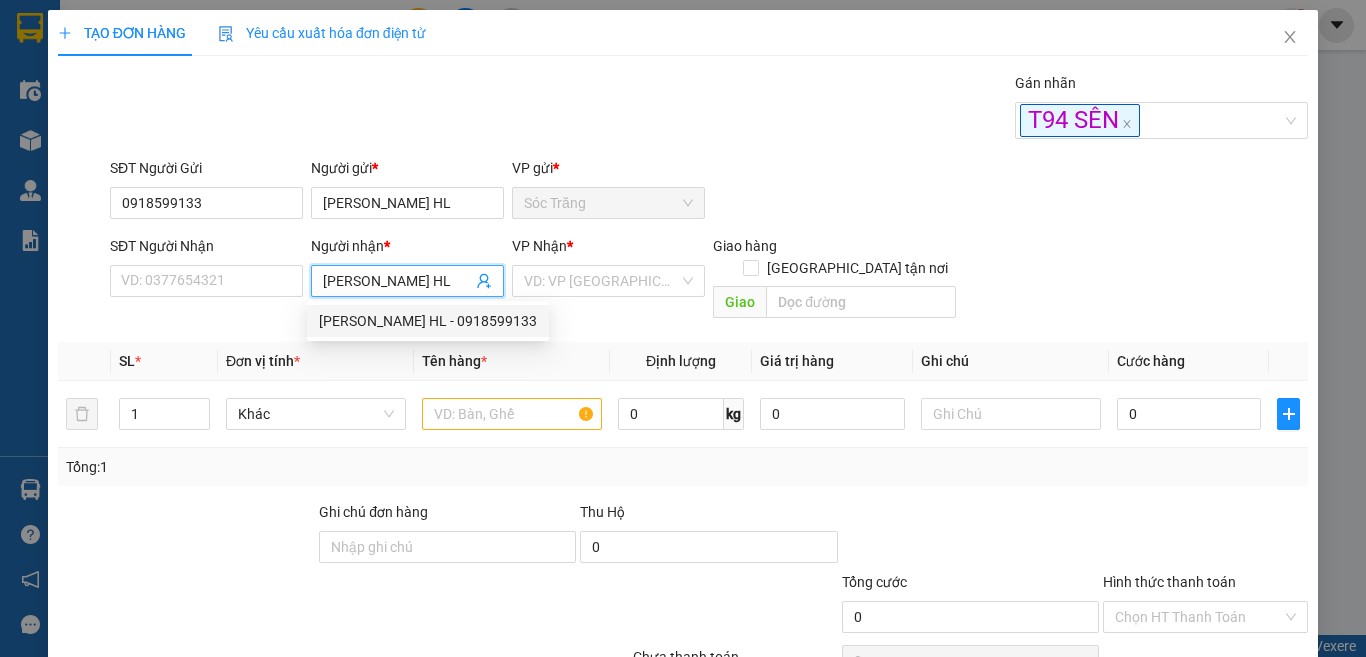 type on "0918599133" 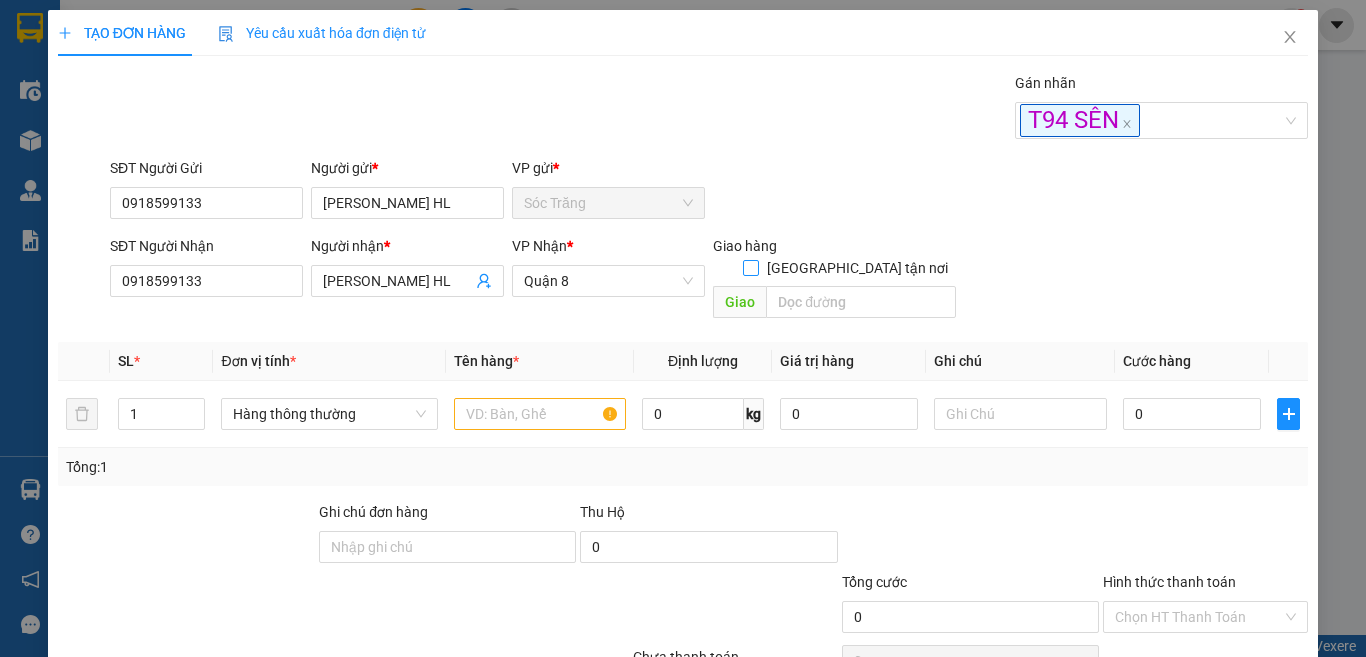 click on "Giao tận nơi" at bounding box center (750, 267) 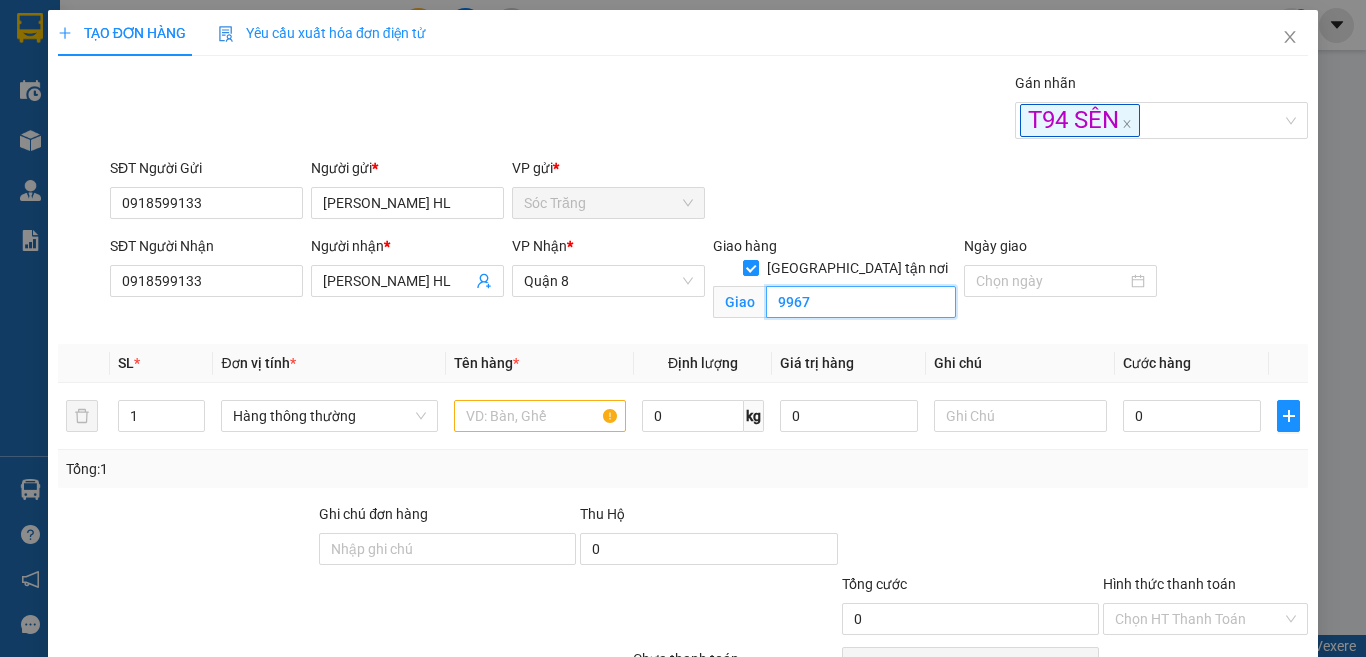 type on "9967" 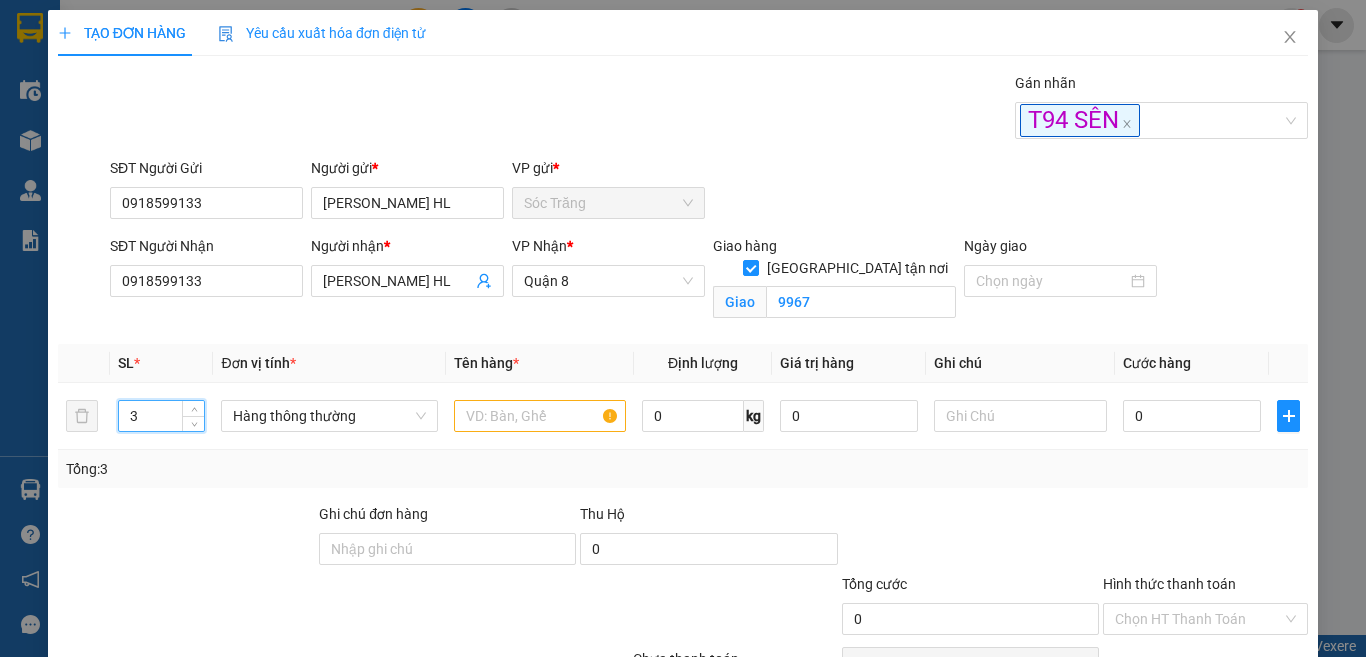 type on "3" 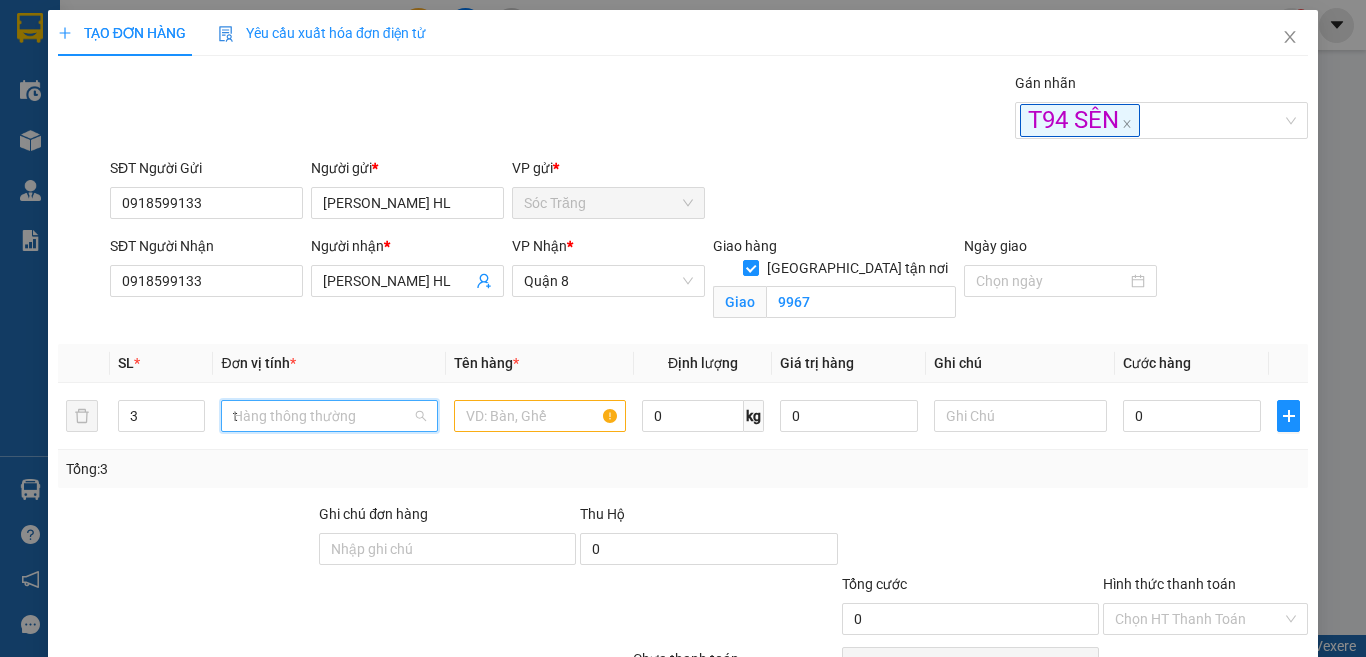 type on "th" 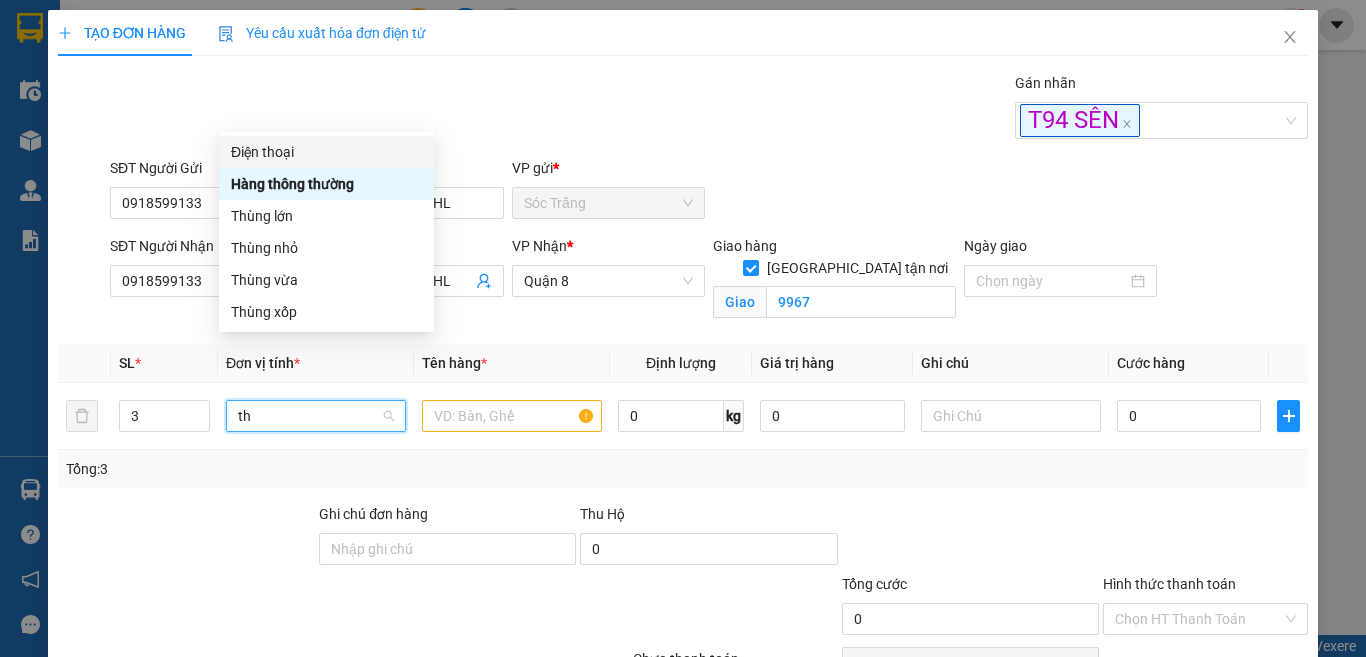 scroll, scrollTop: 0, scrollLeft: 0, axis: both 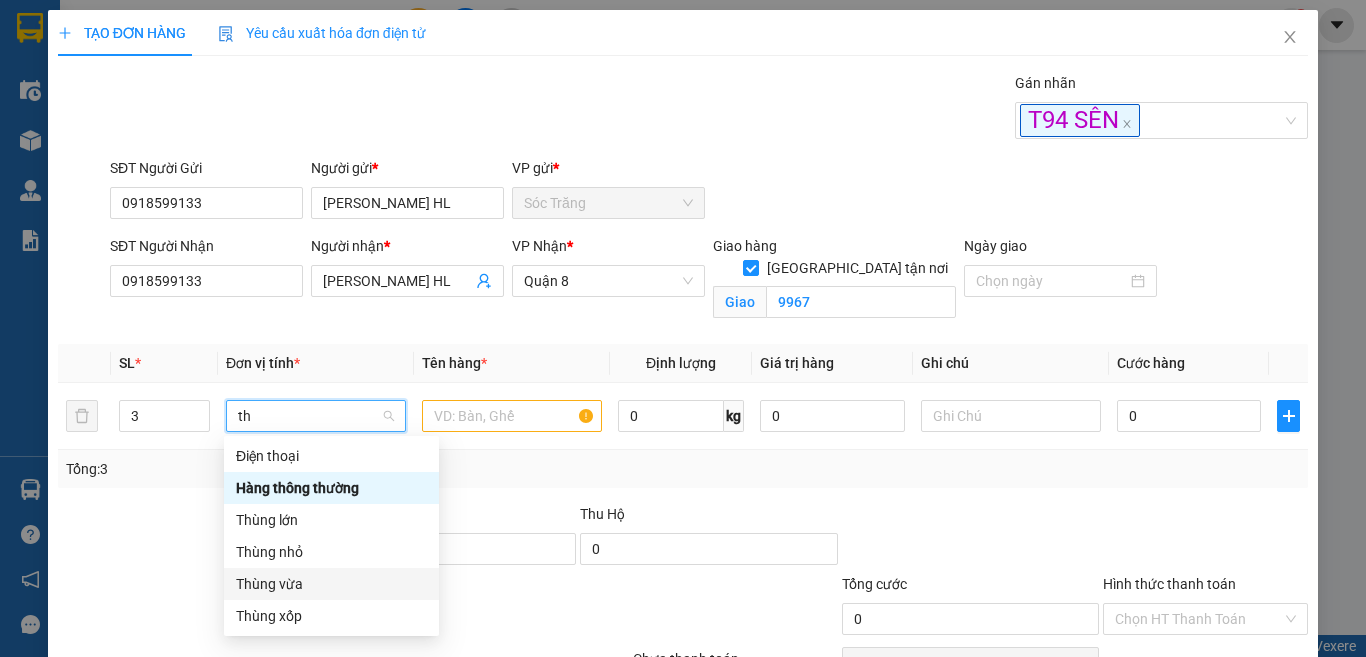 type 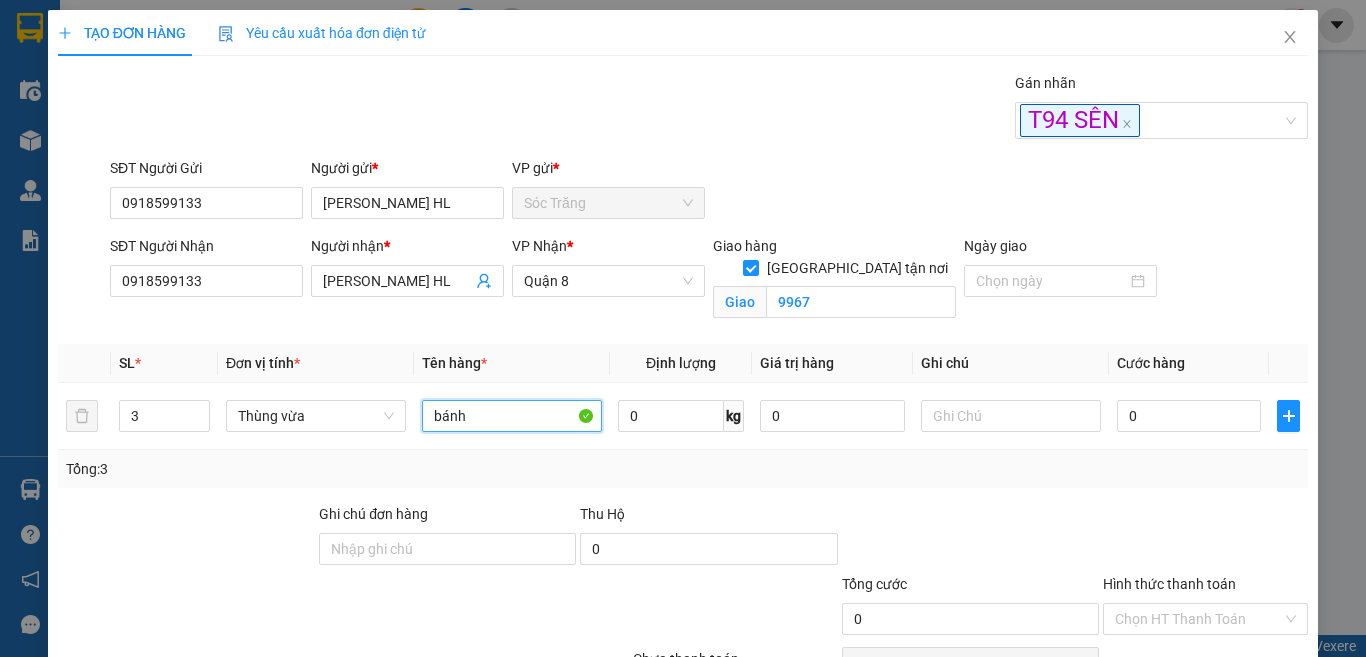 type on "bánh" 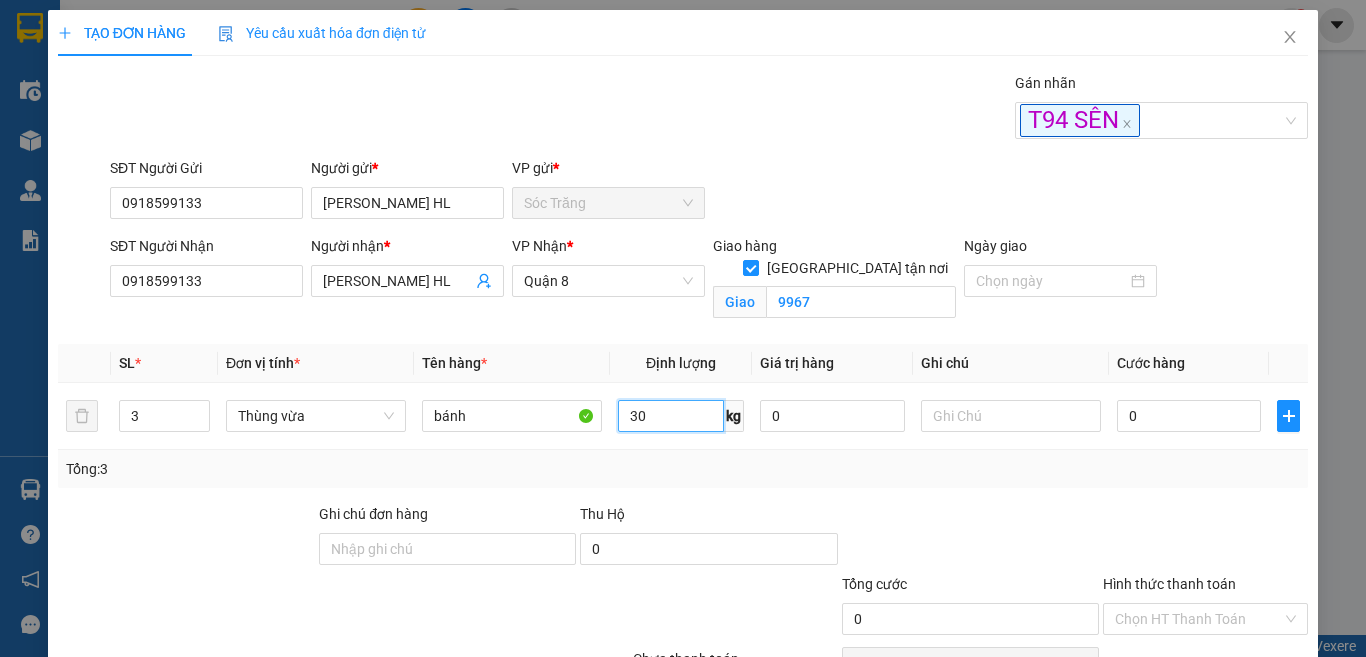 type on "30" 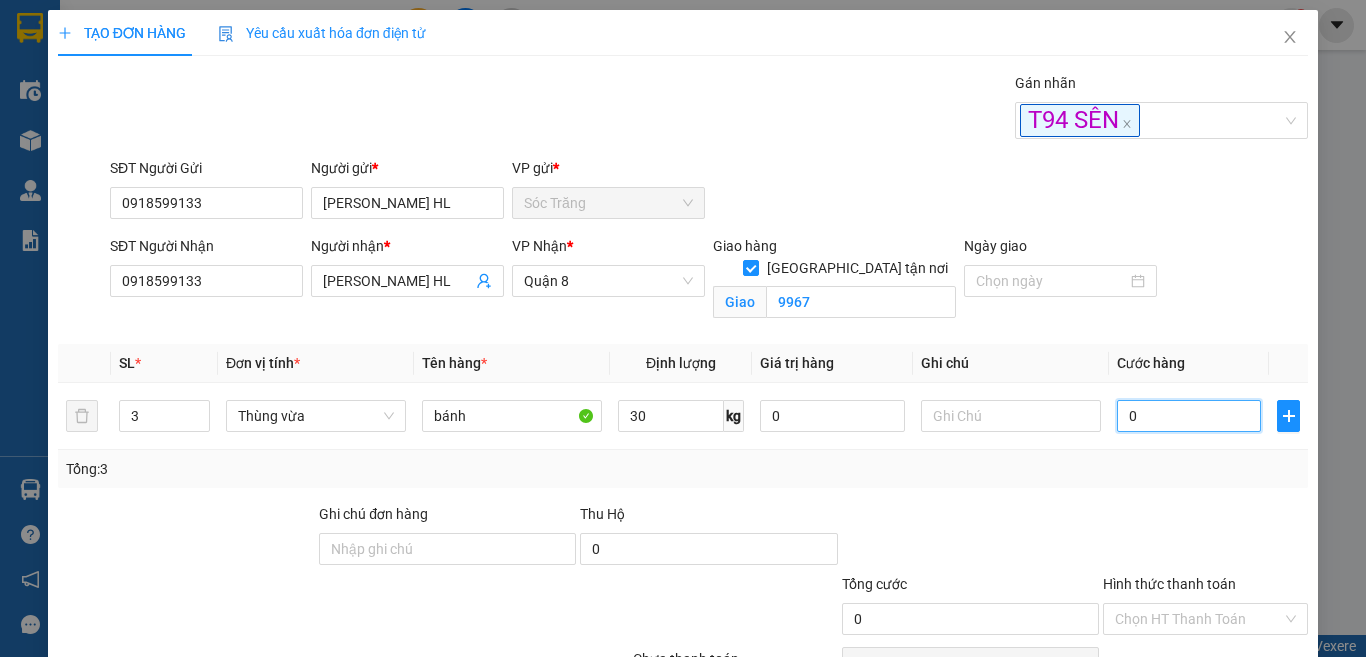 type on "6" 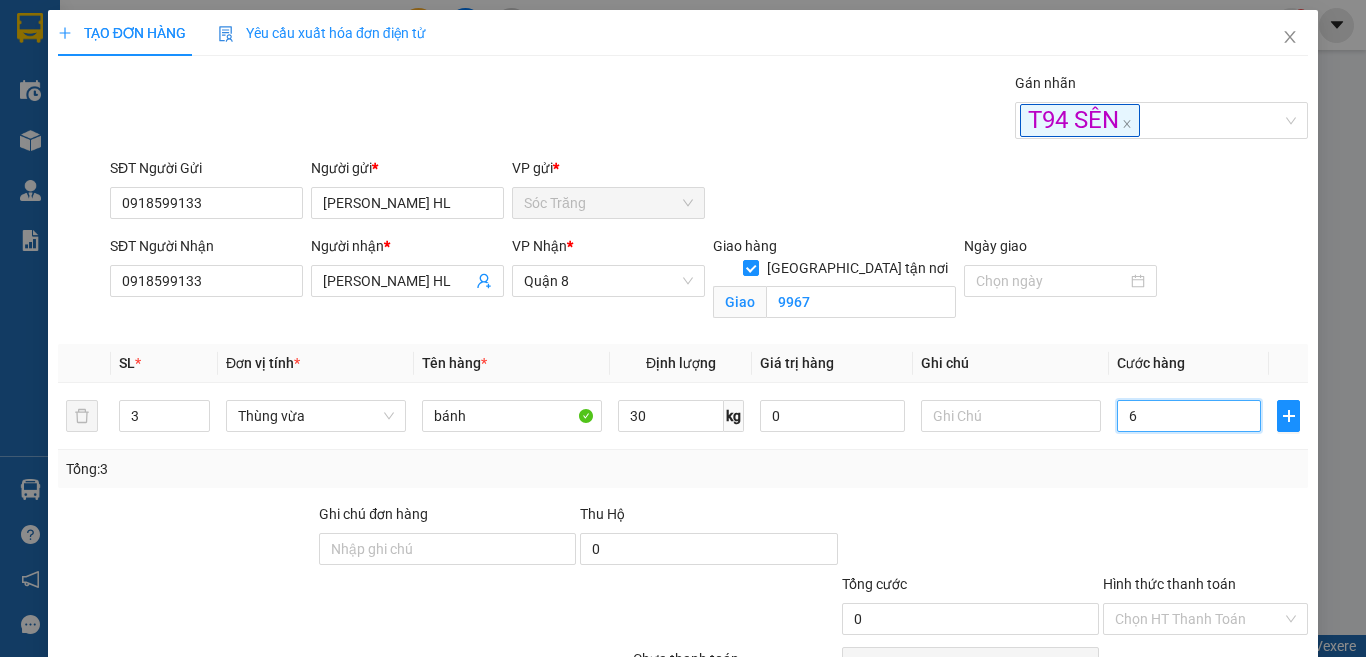 type on "6" 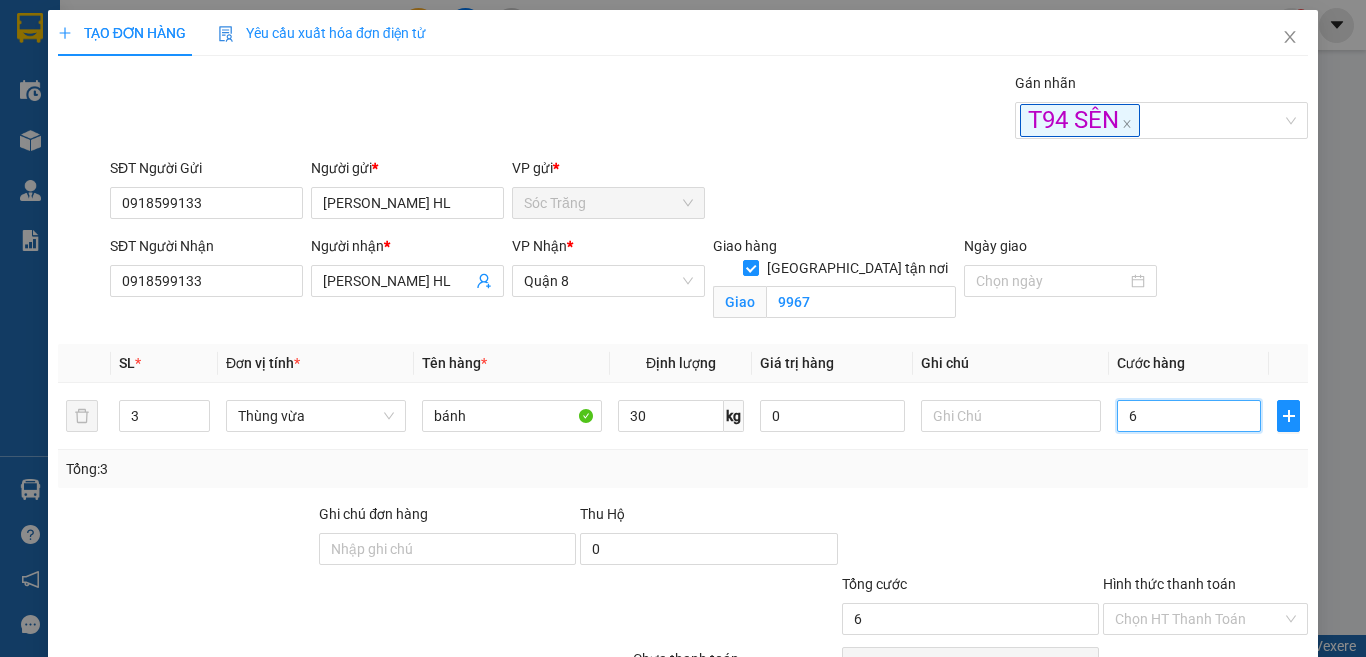 type on "60" 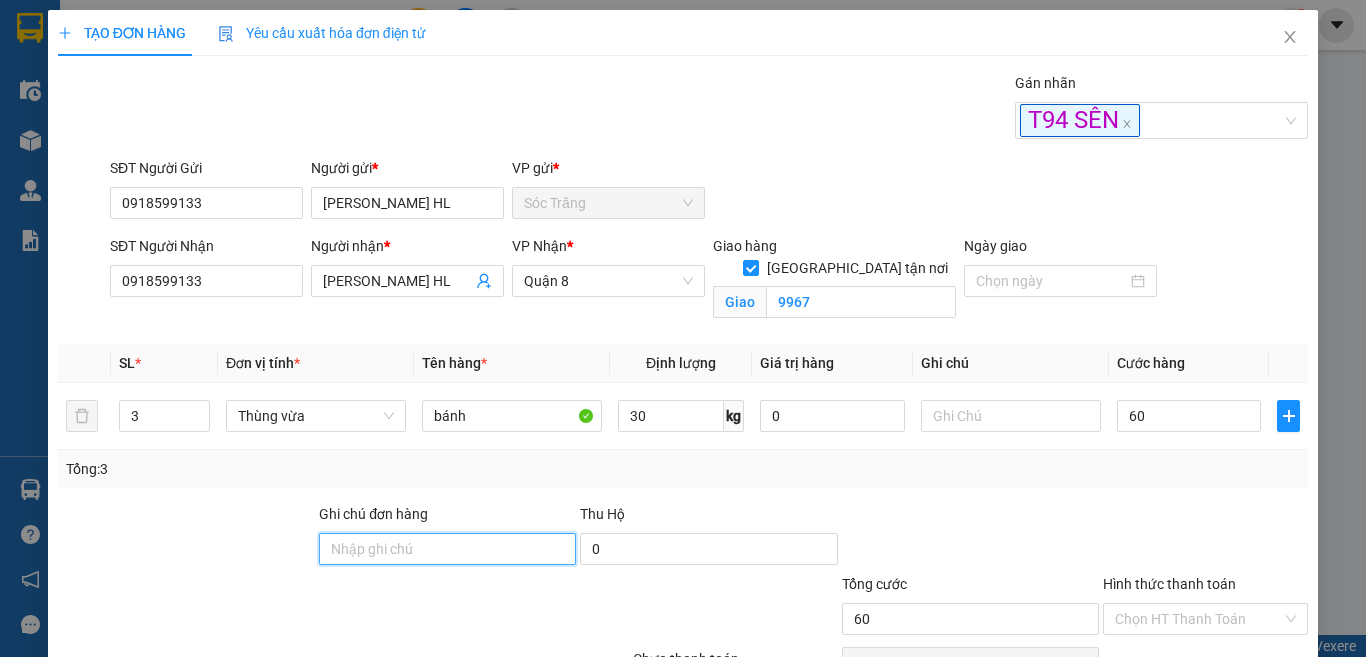 type on "60.000" 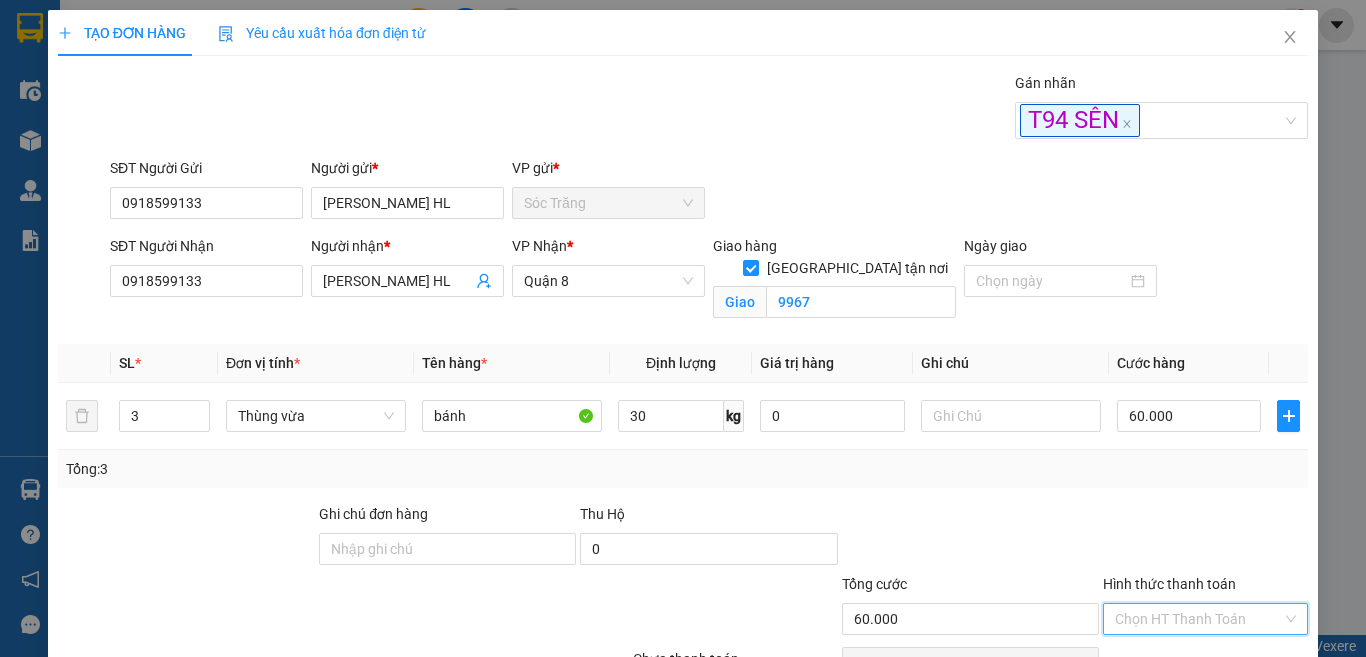 type on "0" 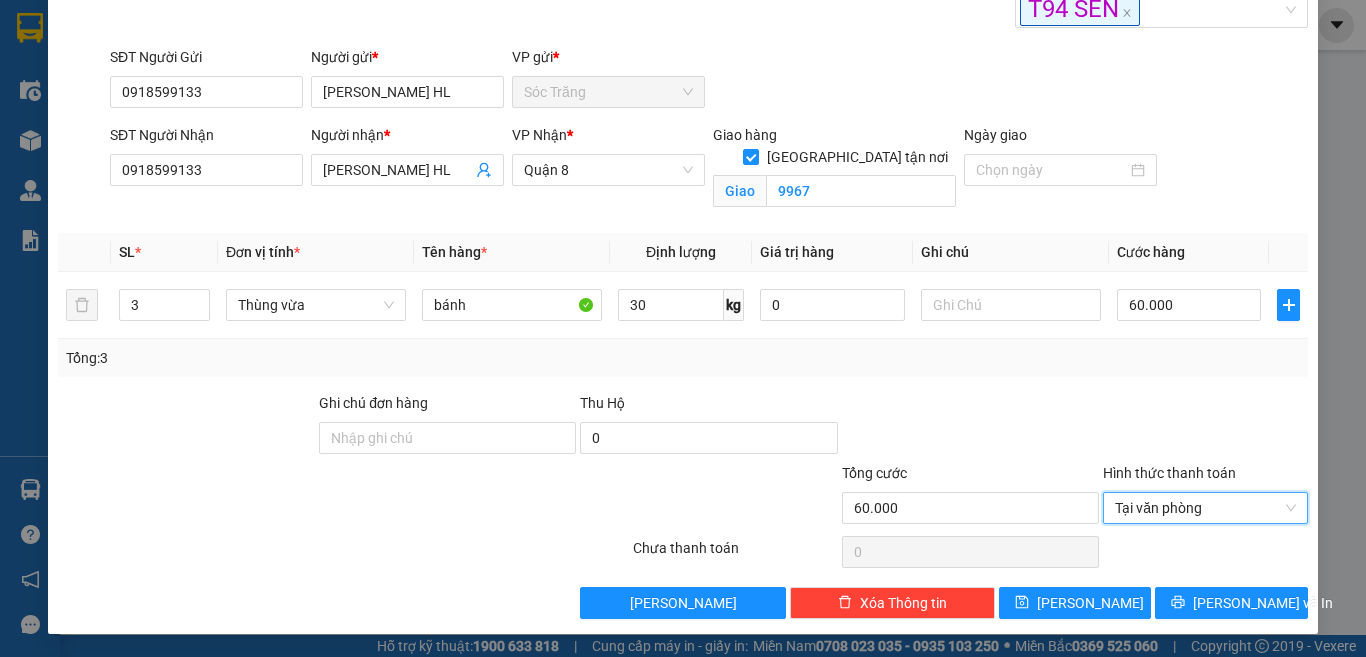 scroll, scrollTop: 112, scrollLeft: 0, axis: vertical 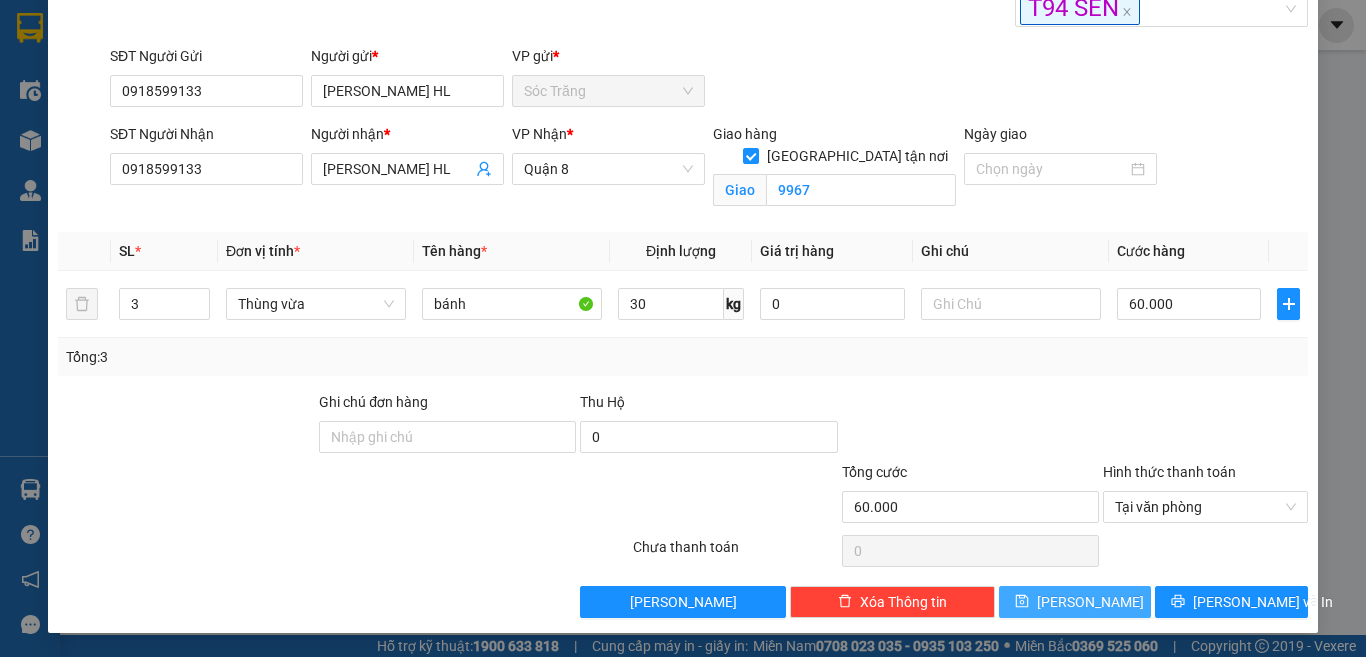 click on "Lưu" at bounding box center [1075, 602] 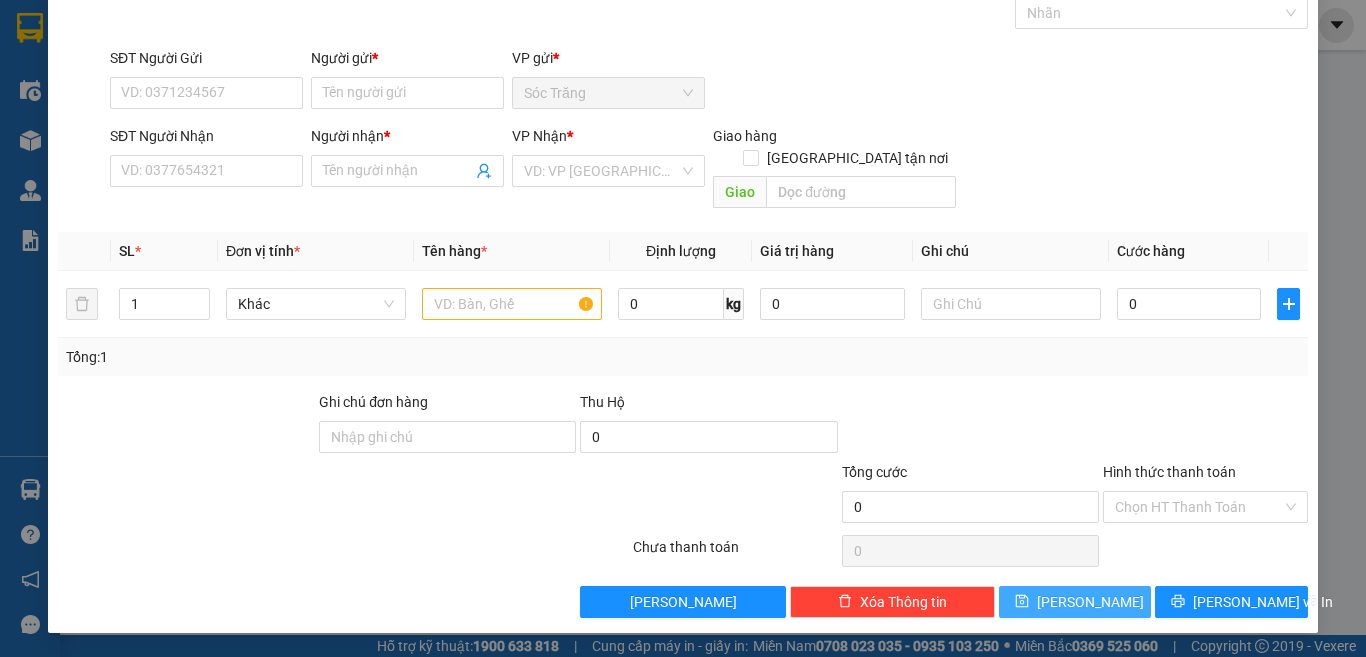 scroll, scrollTop: 83, scrollLeft: 0, axis: vertical 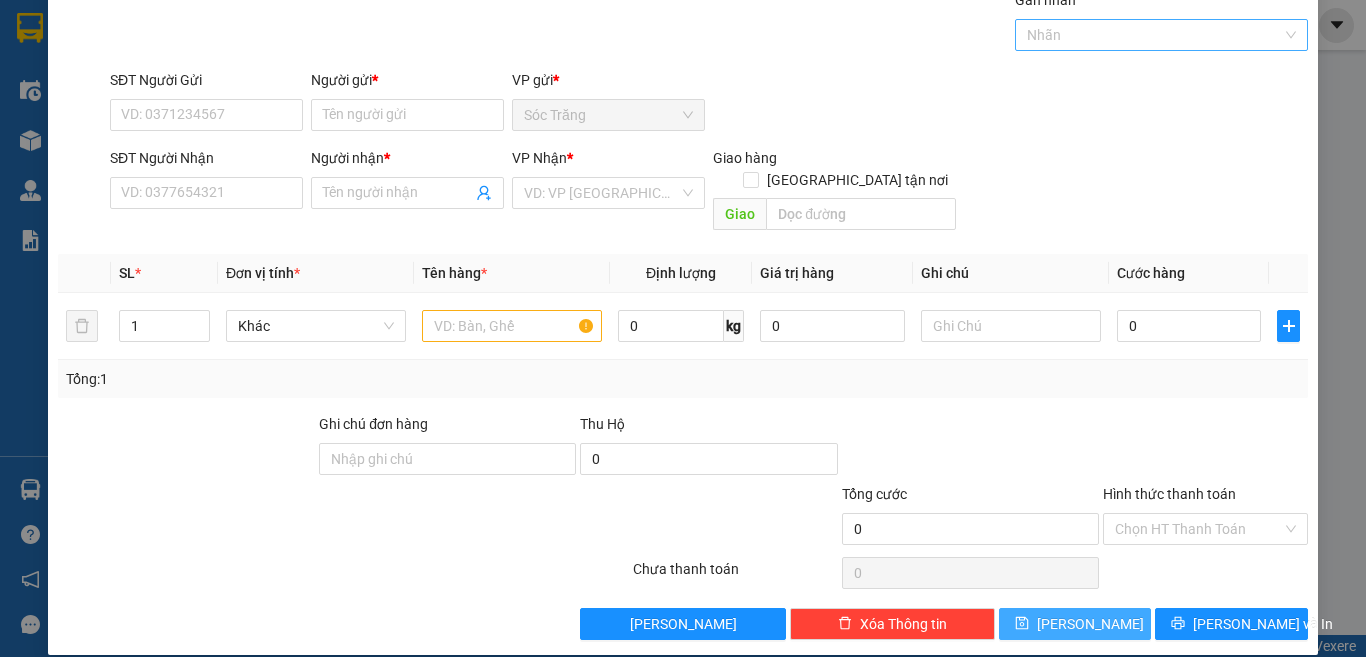 click at bounding box center [1152, 35] 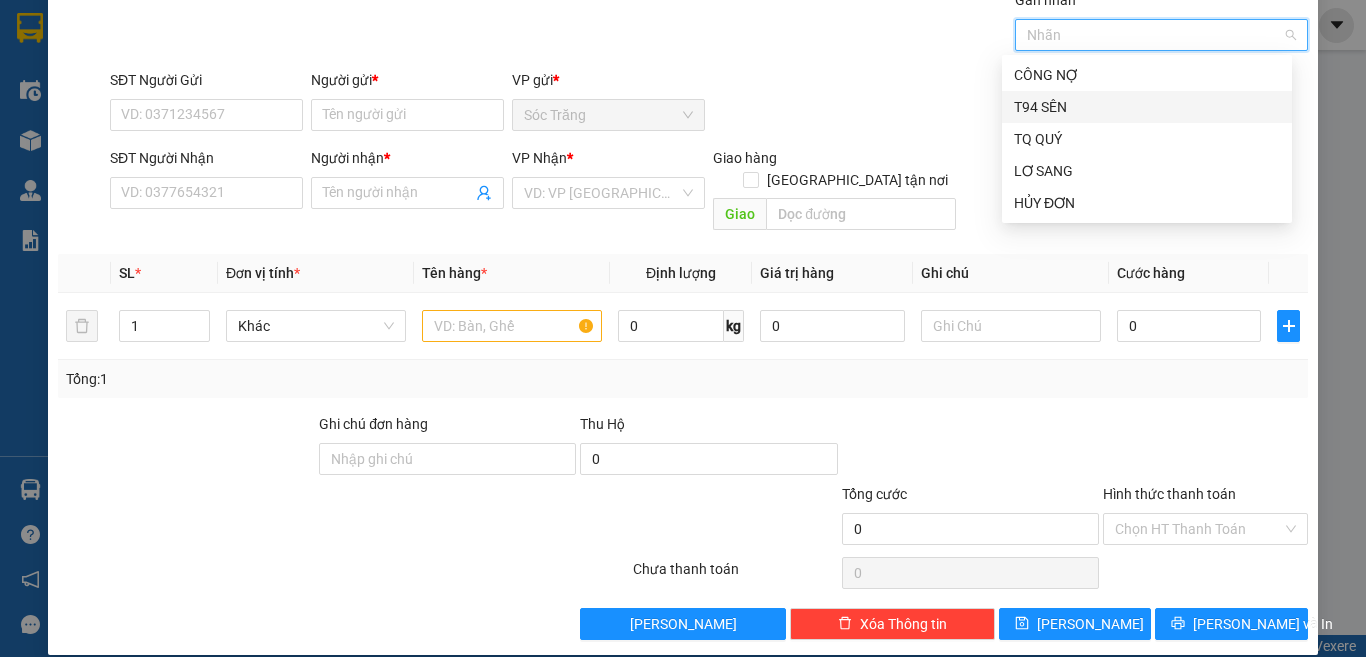 click on "T94 SÊN" at bounding box center [1147, 107] 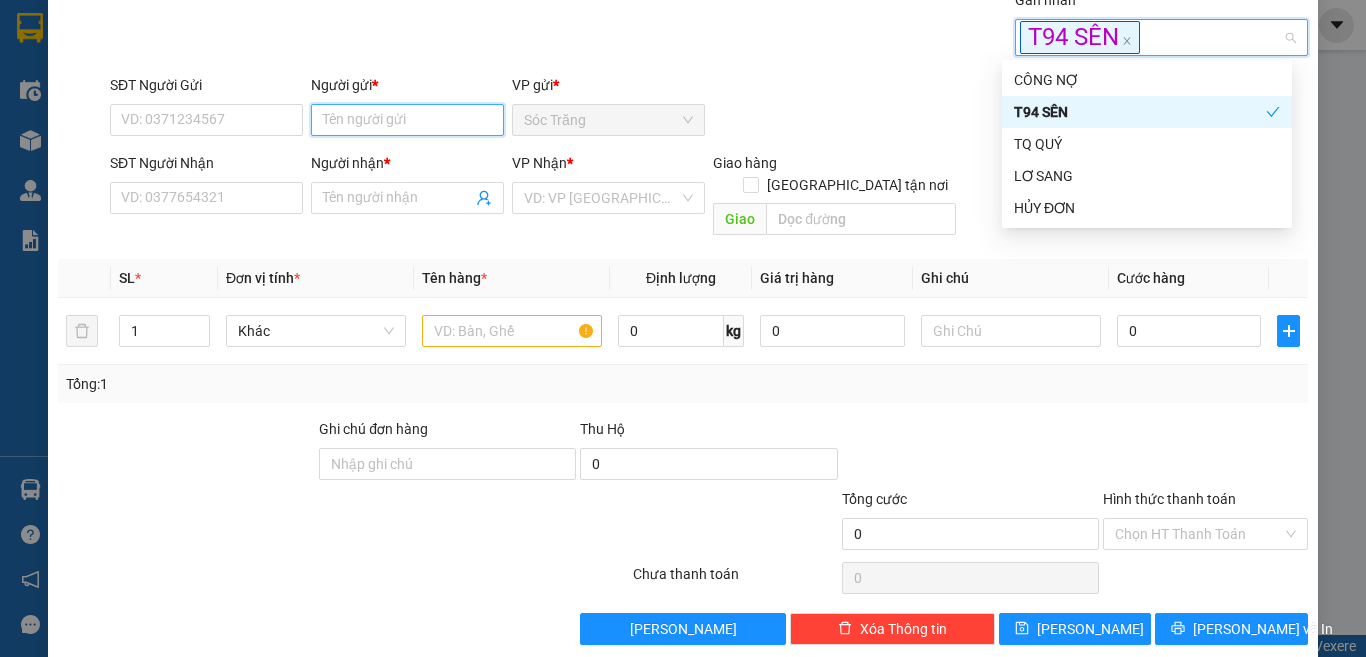 click on "Người gửi  *" at bounding box center [407, 120] 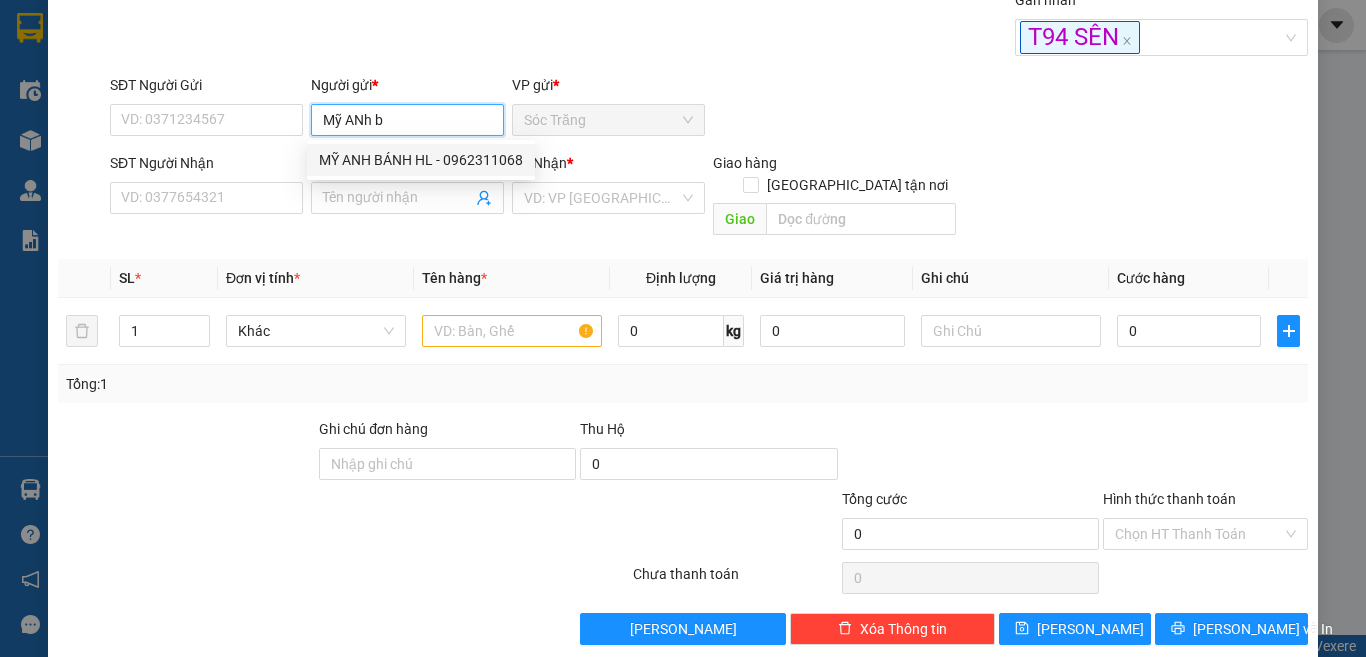 type on "MỸ ANH BÁNH HL" 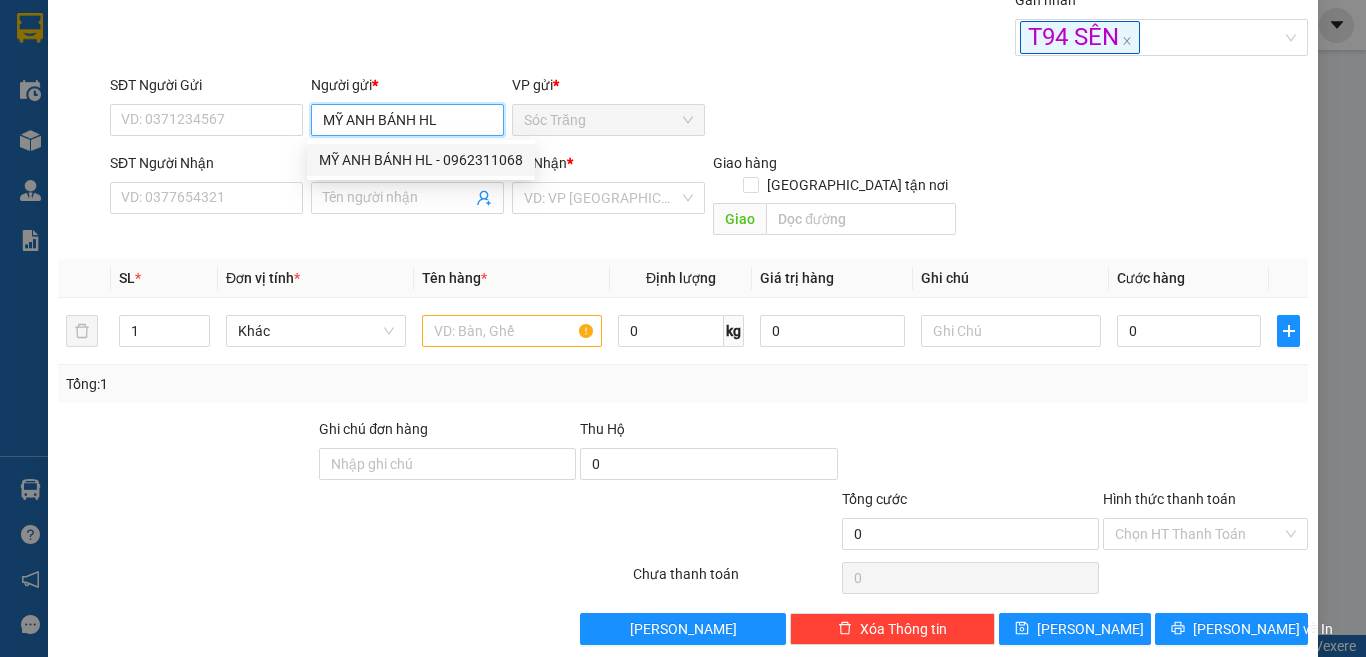 type on "0962311068" 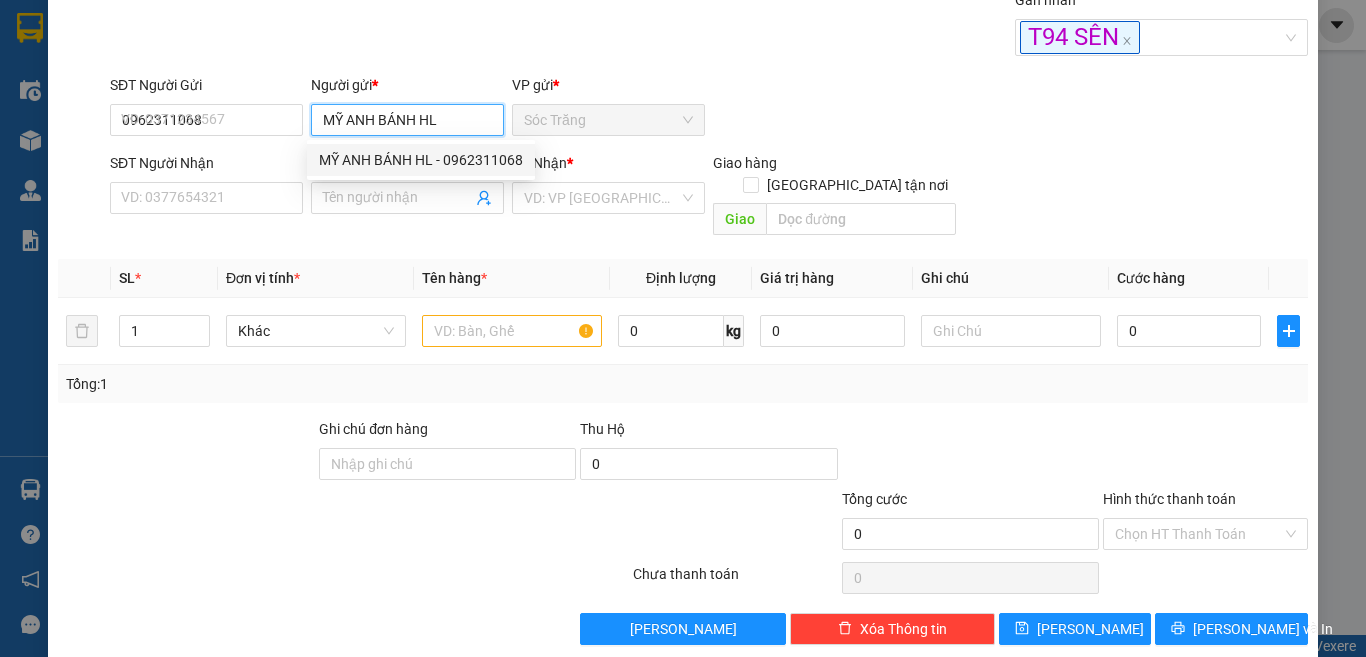 type on "MỸ ANH BÁNH HL" 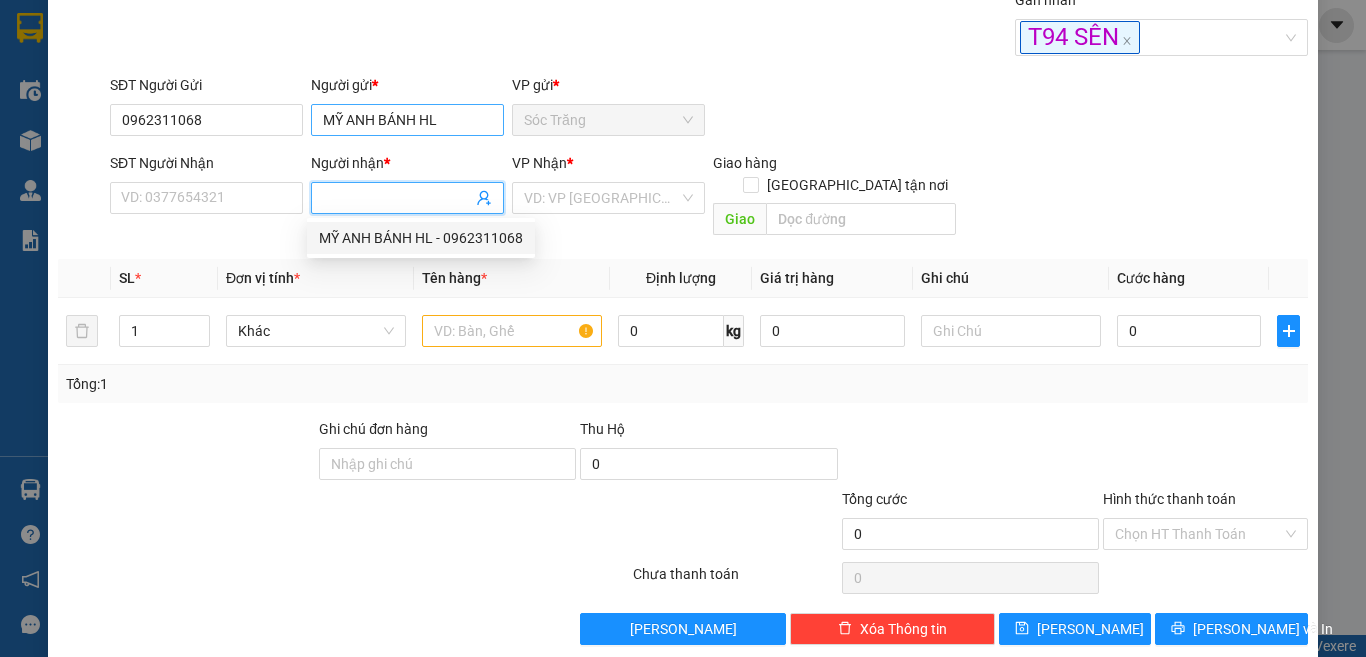 type on "0962311068" 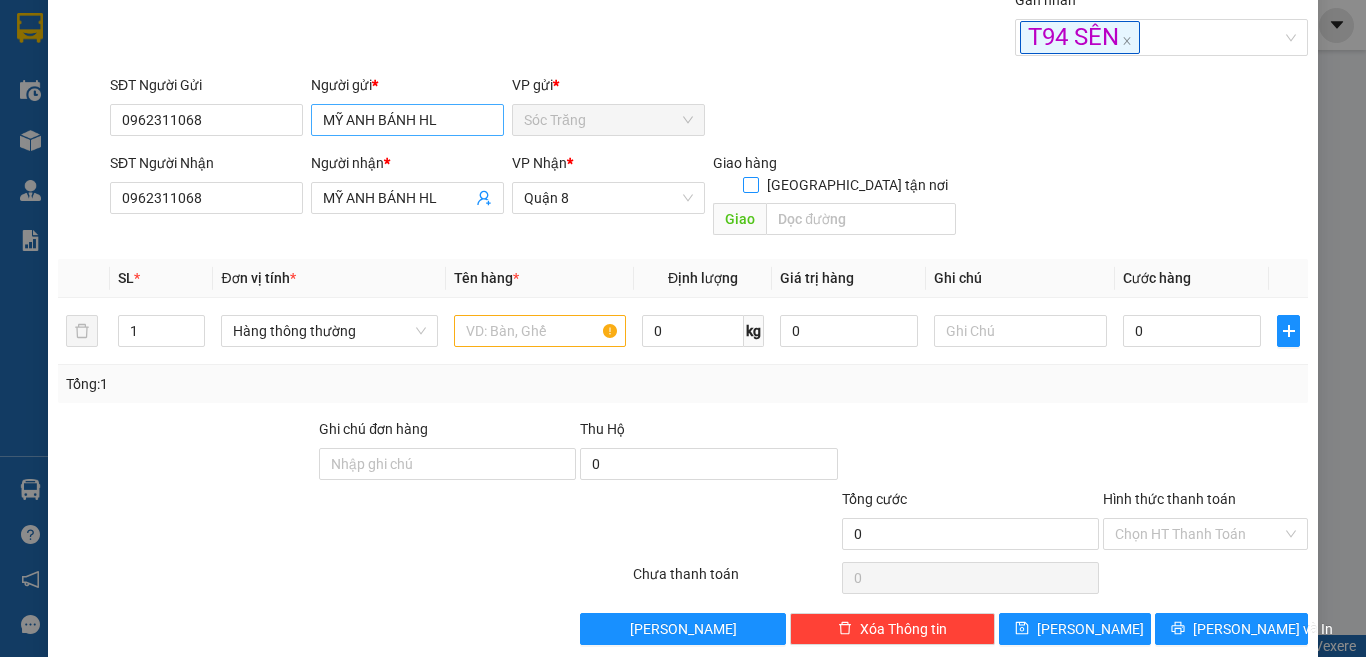 click on "Giao tận nơi" at bounding box center [750, 184] 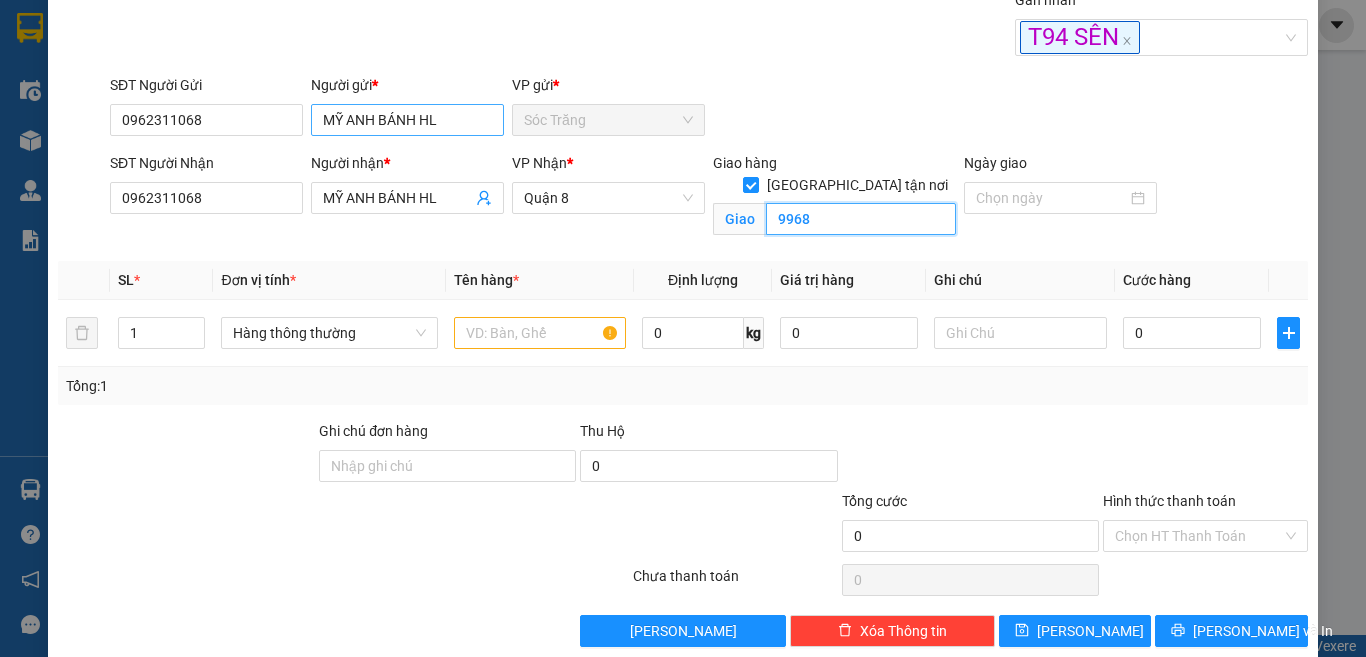 type on "9968" 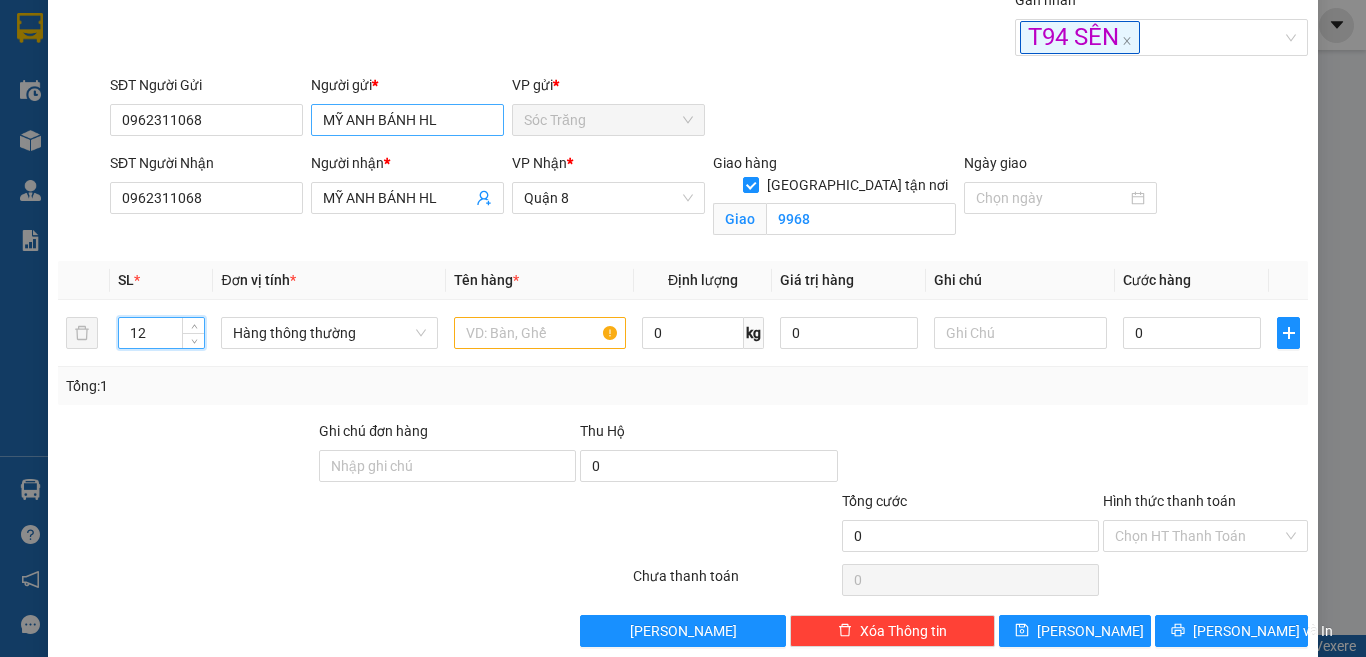 type on "12" 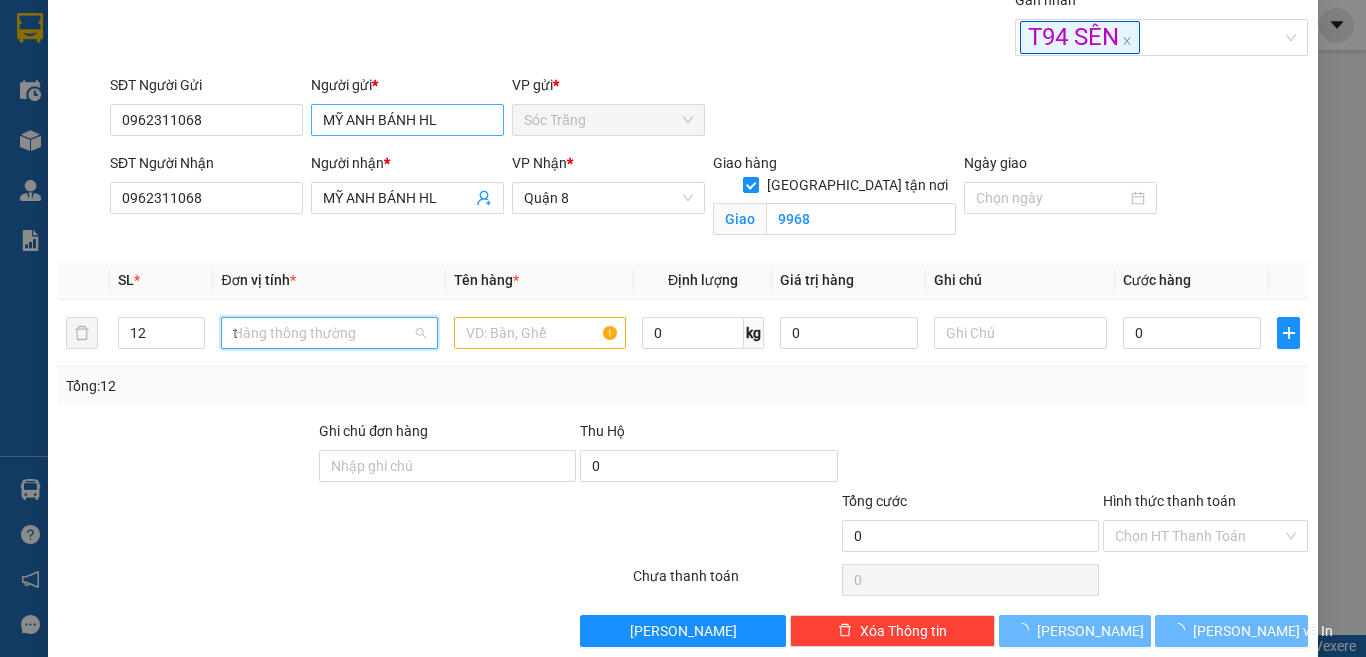 type on "th" 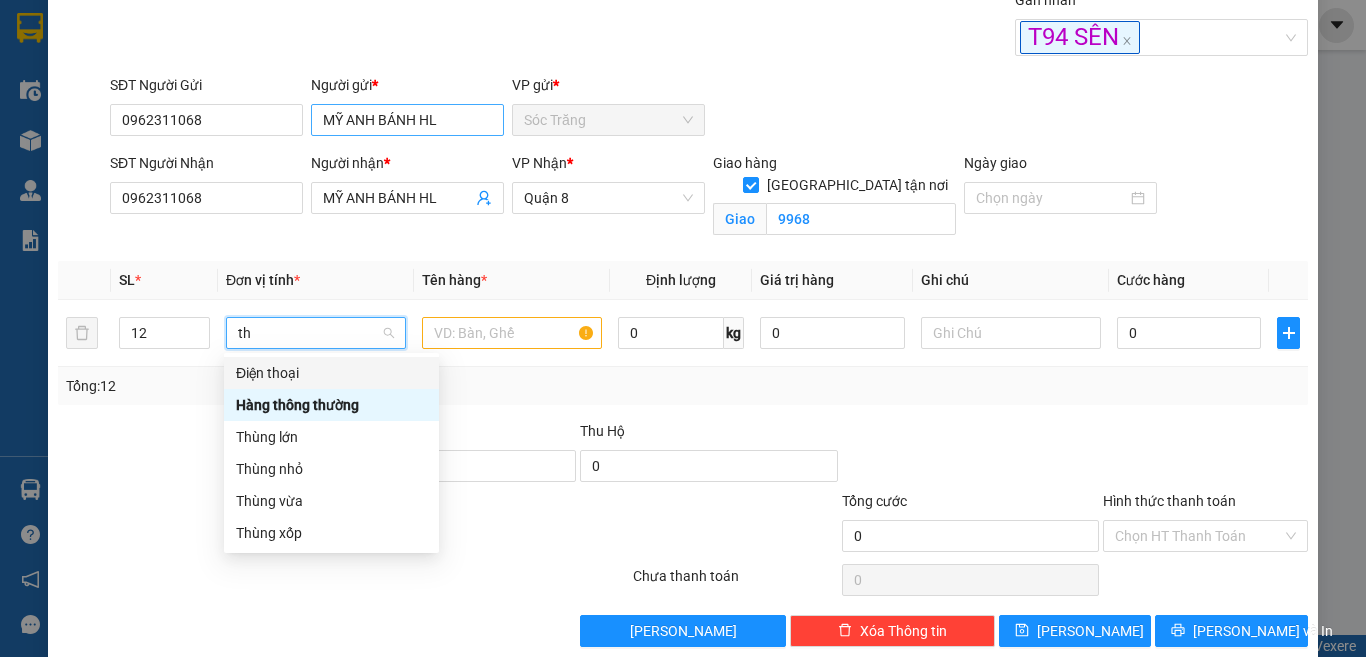 scroll, scrollTop: 0, scrollLeft: 0, axis: both 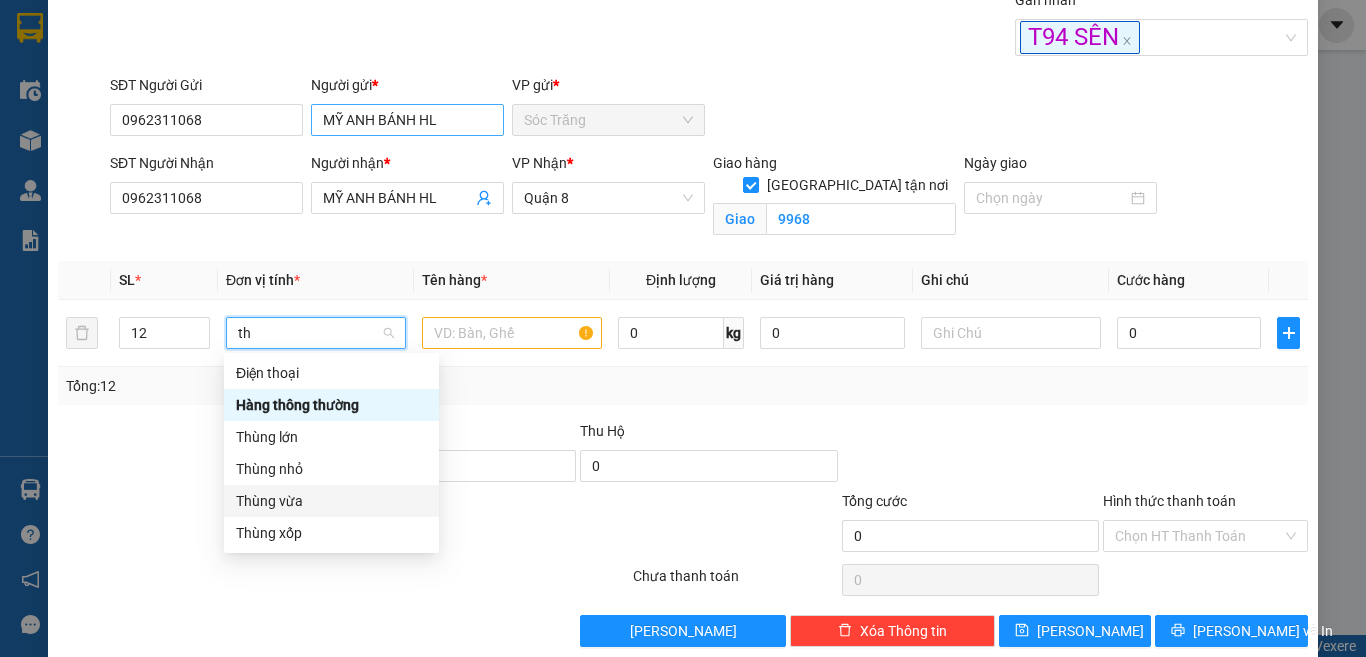 type 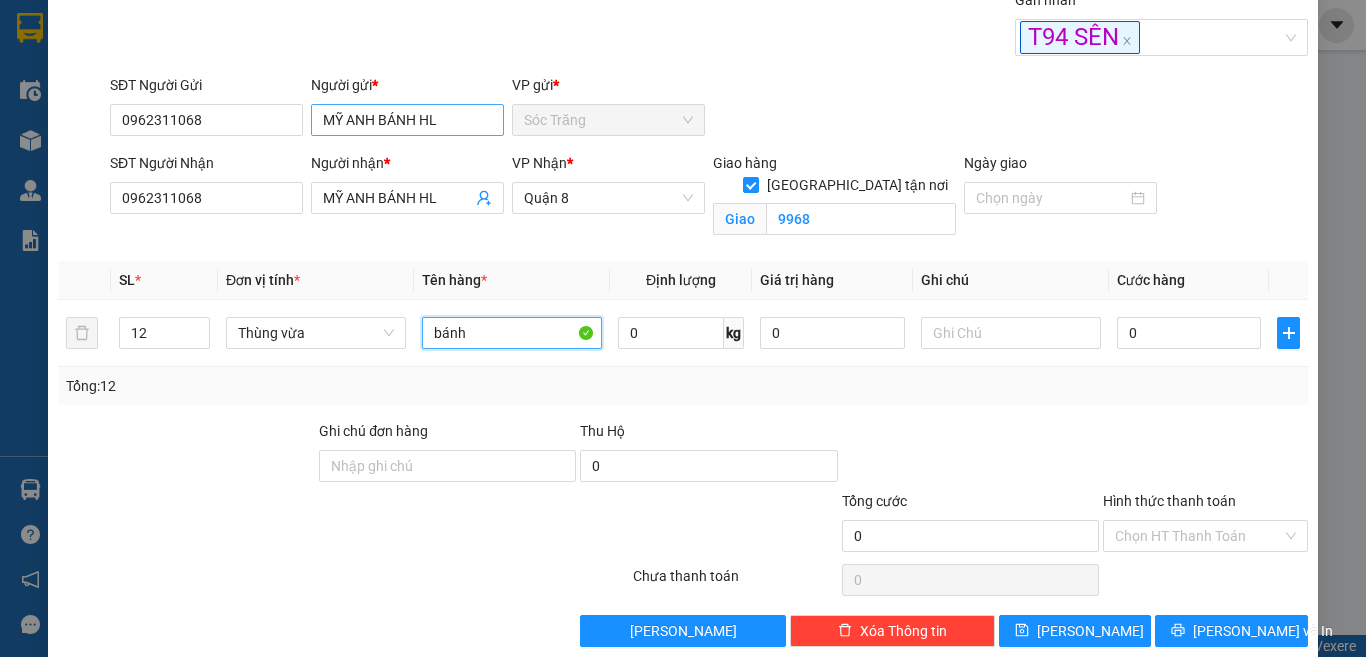 type on "bánh" 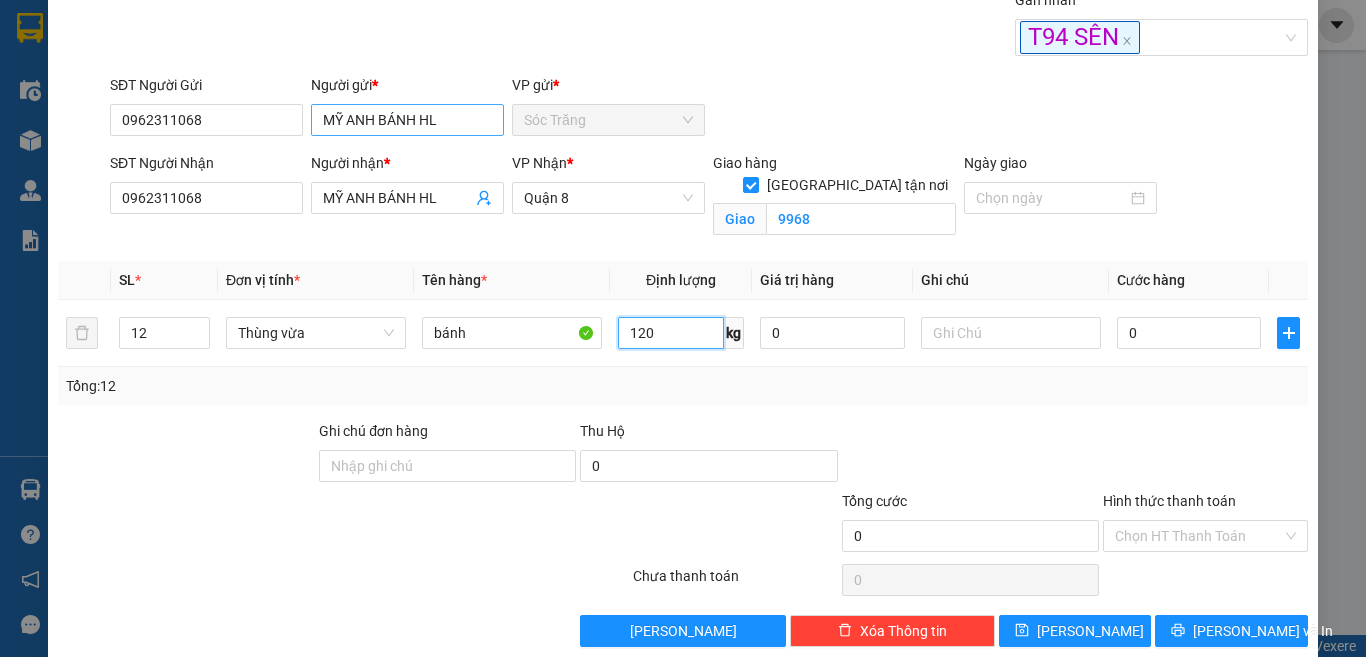 type on "120" 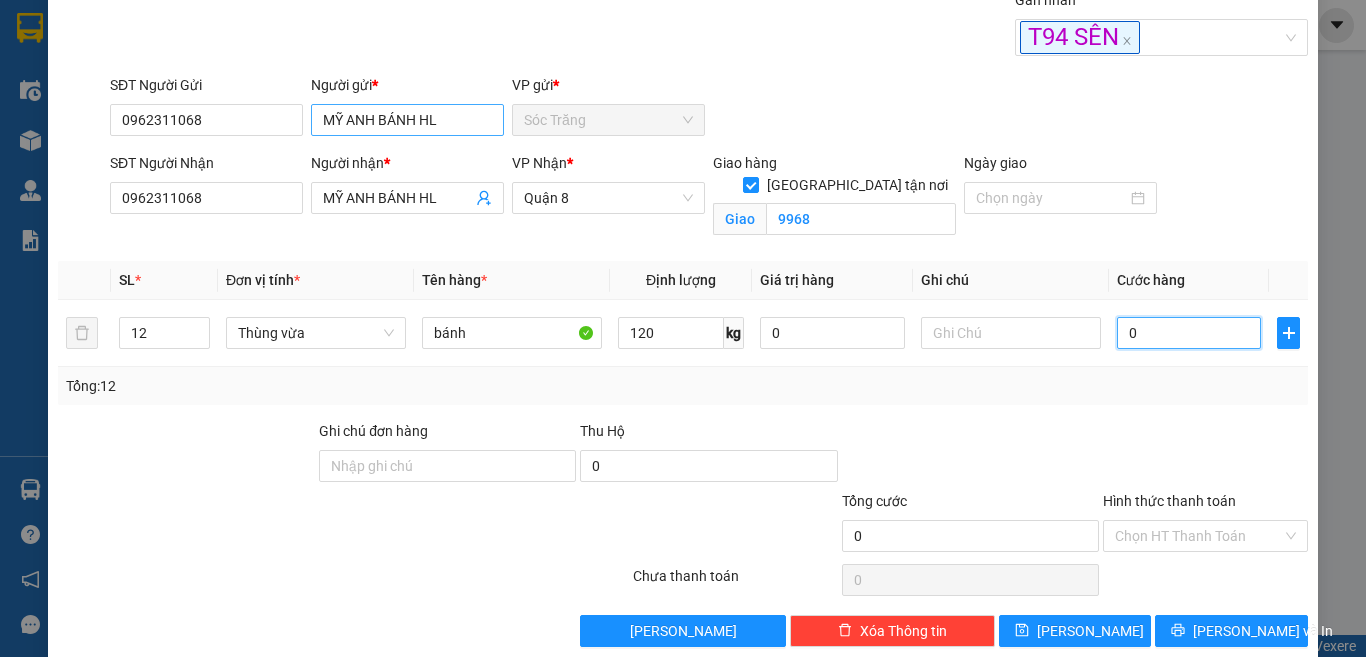 type on "1" 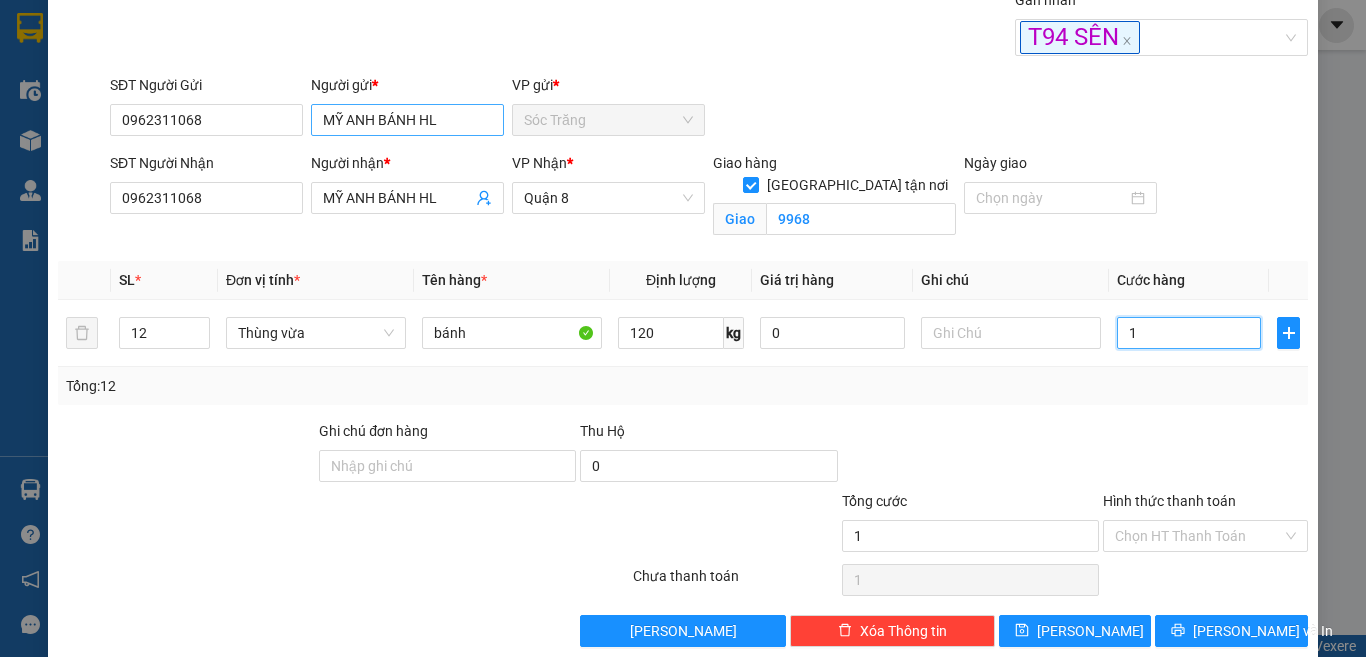 type on "18" 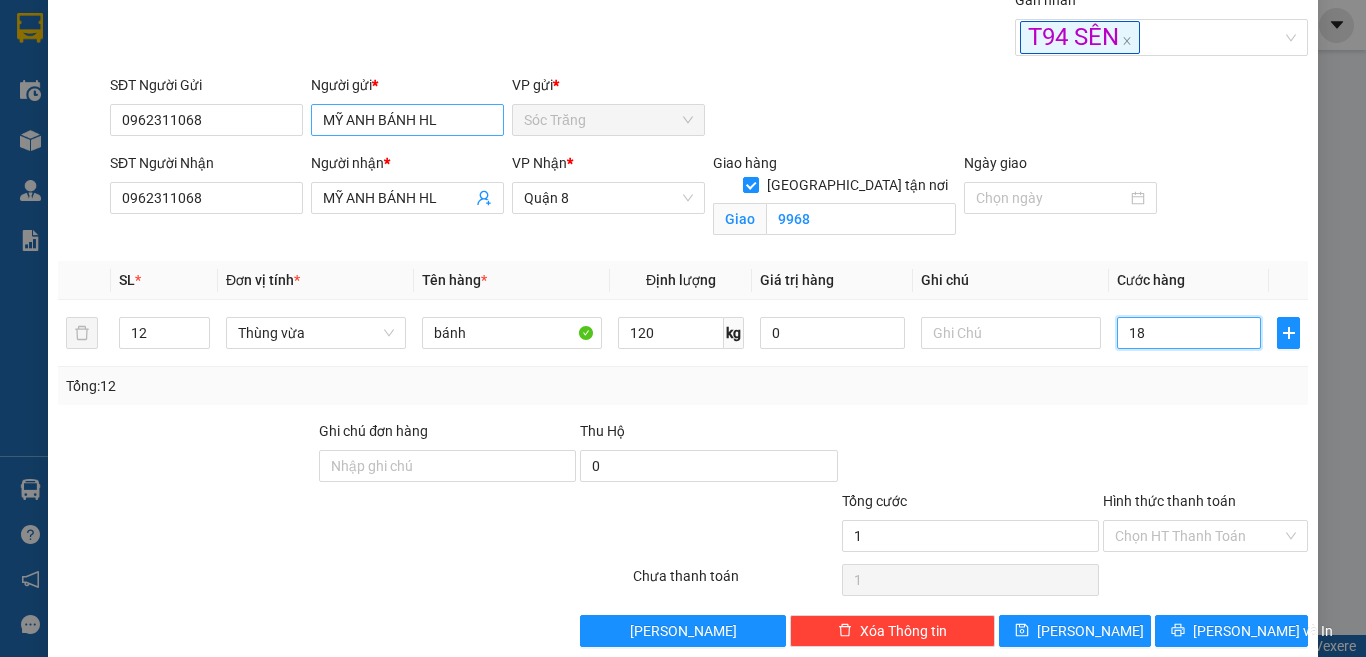 type on "18" 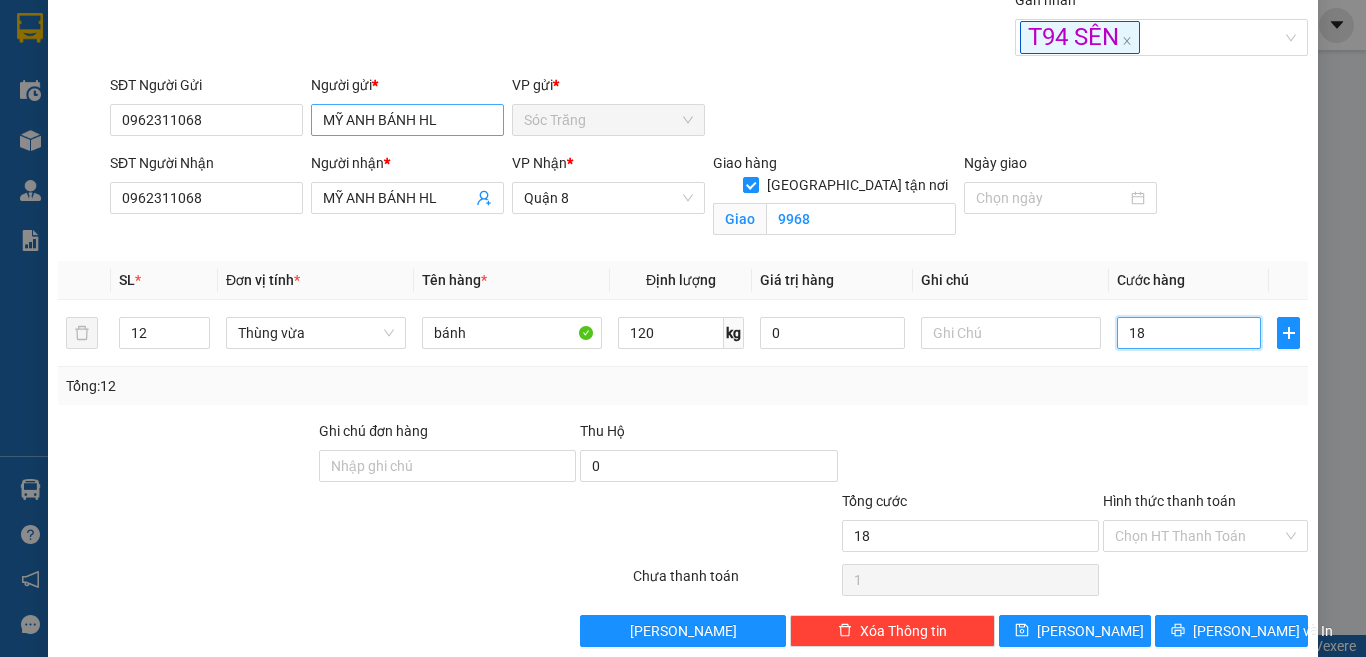 type on "18" 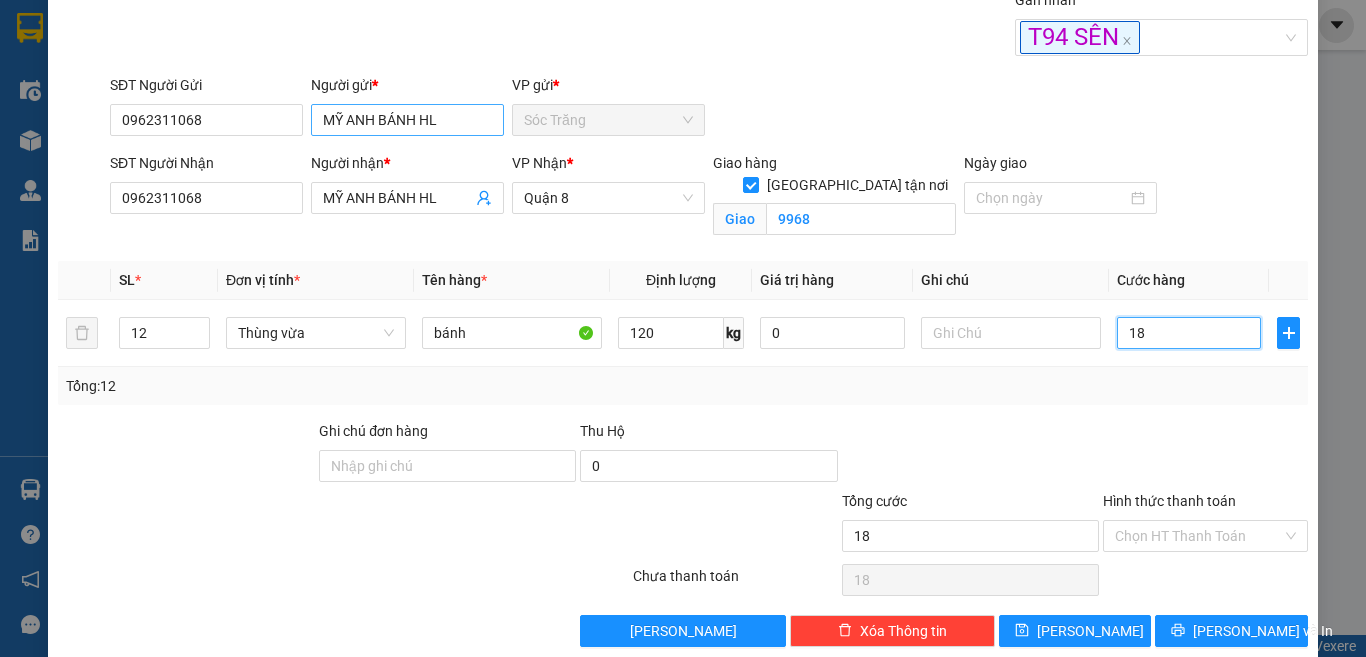type on "180" 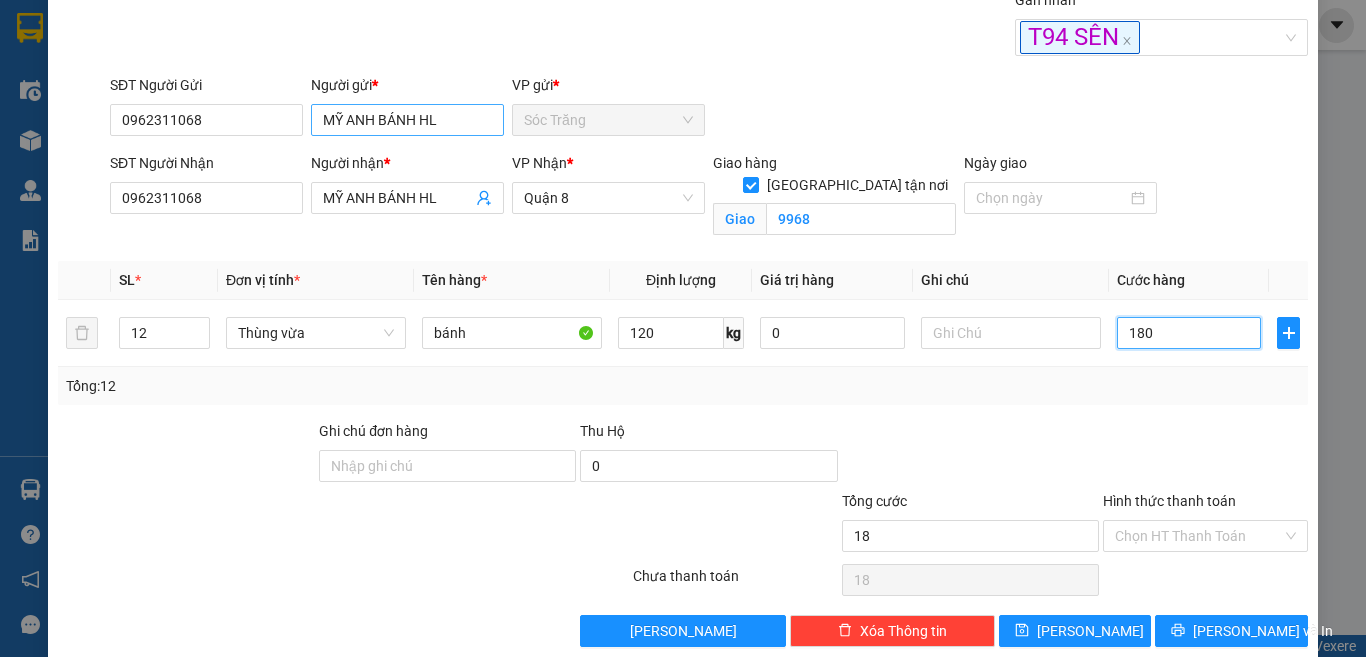 type on "180" 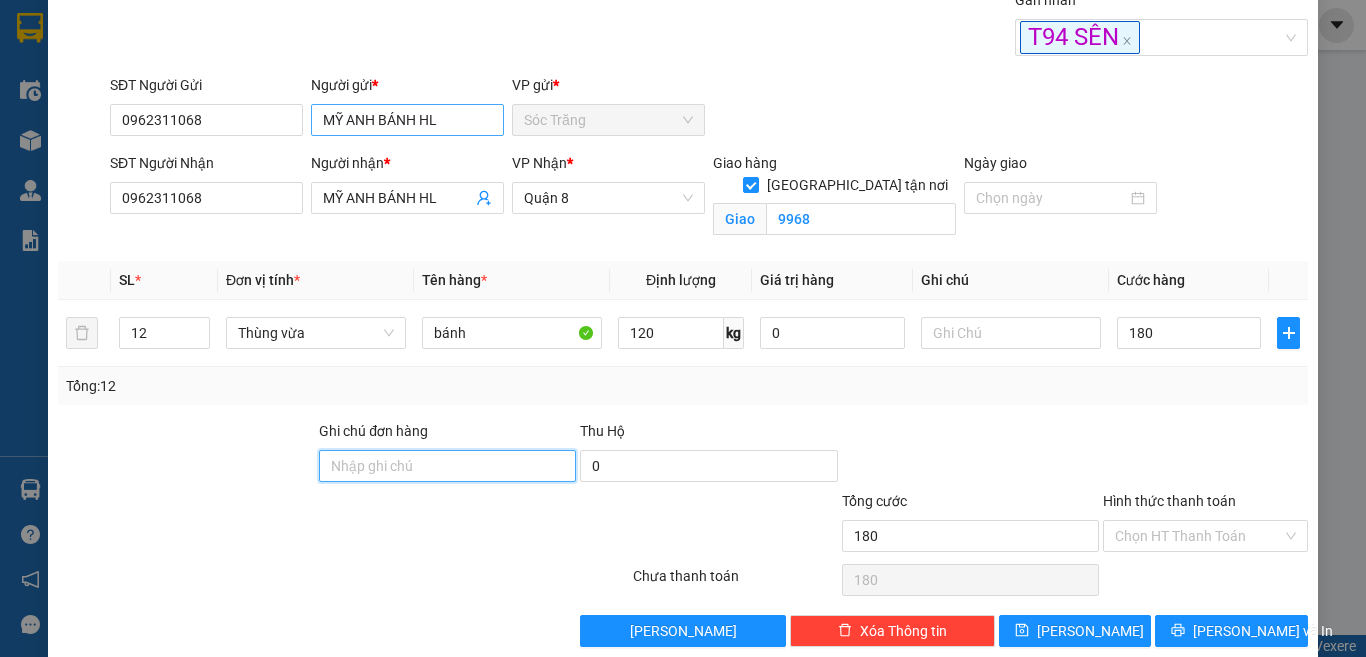 type on "180.000" 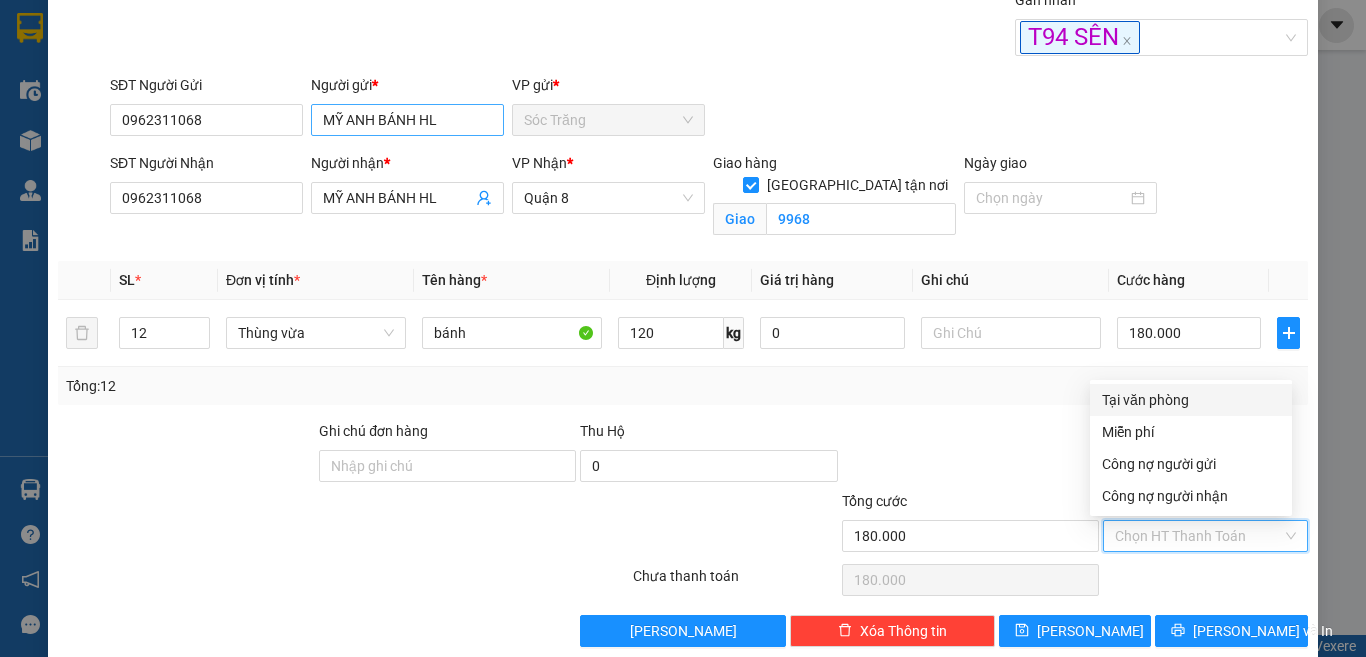 type on "0" 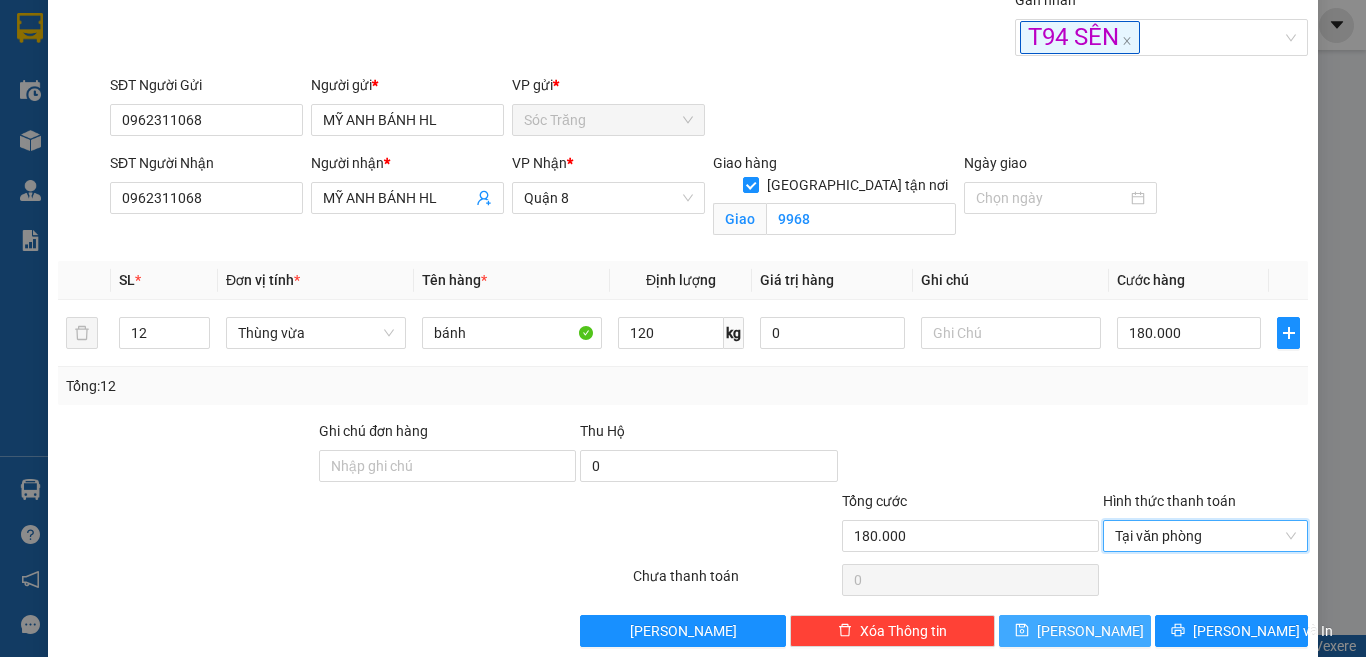 click on "Lưu" at bounding box center (1075, 631) 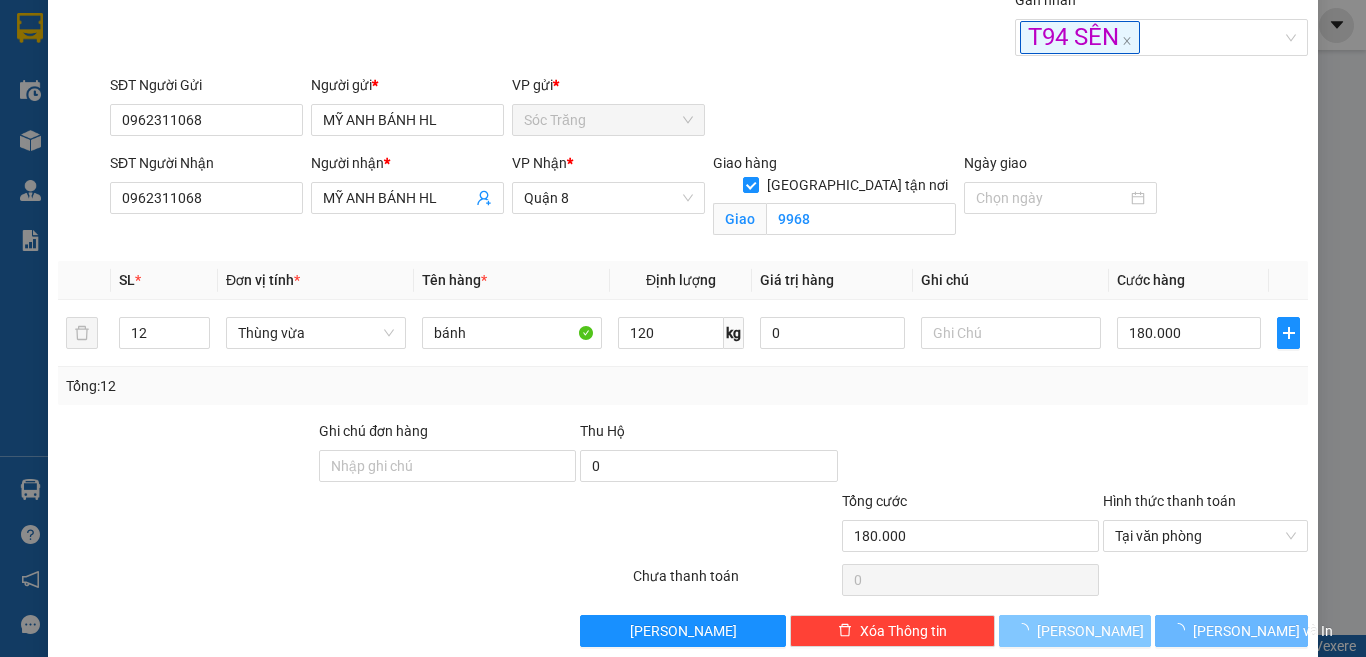 type 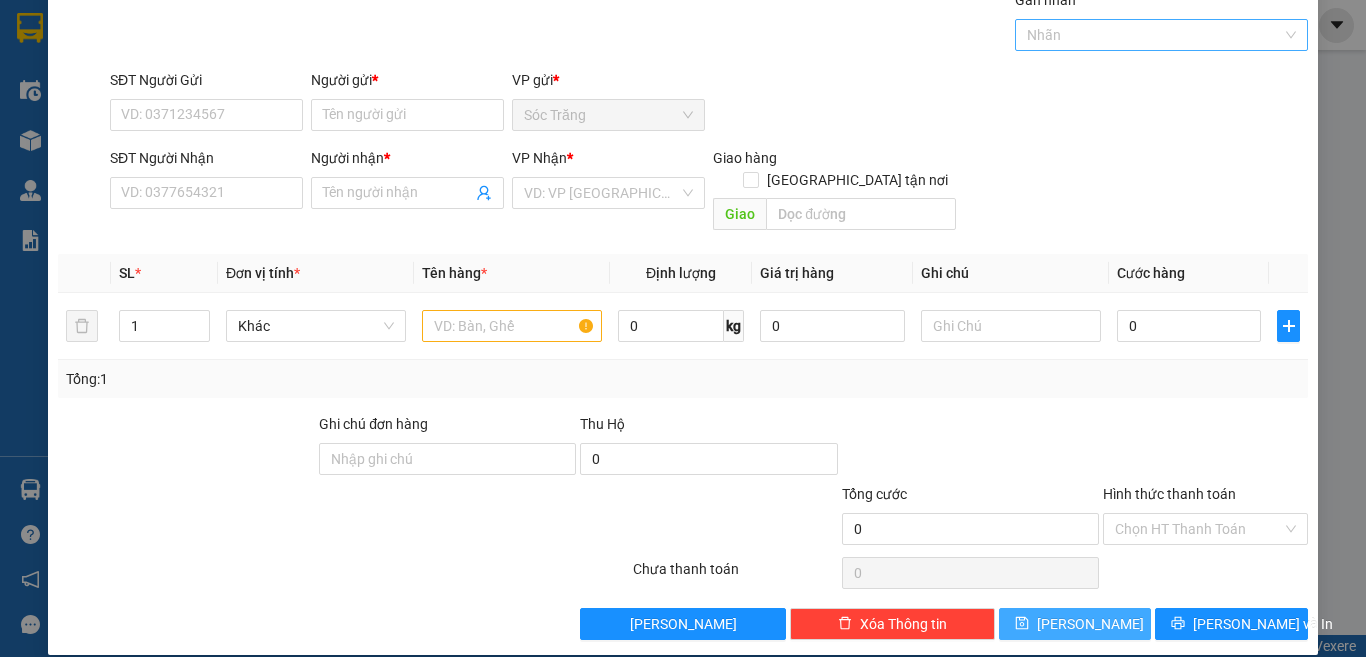 click at bounding box center [1152, 35] 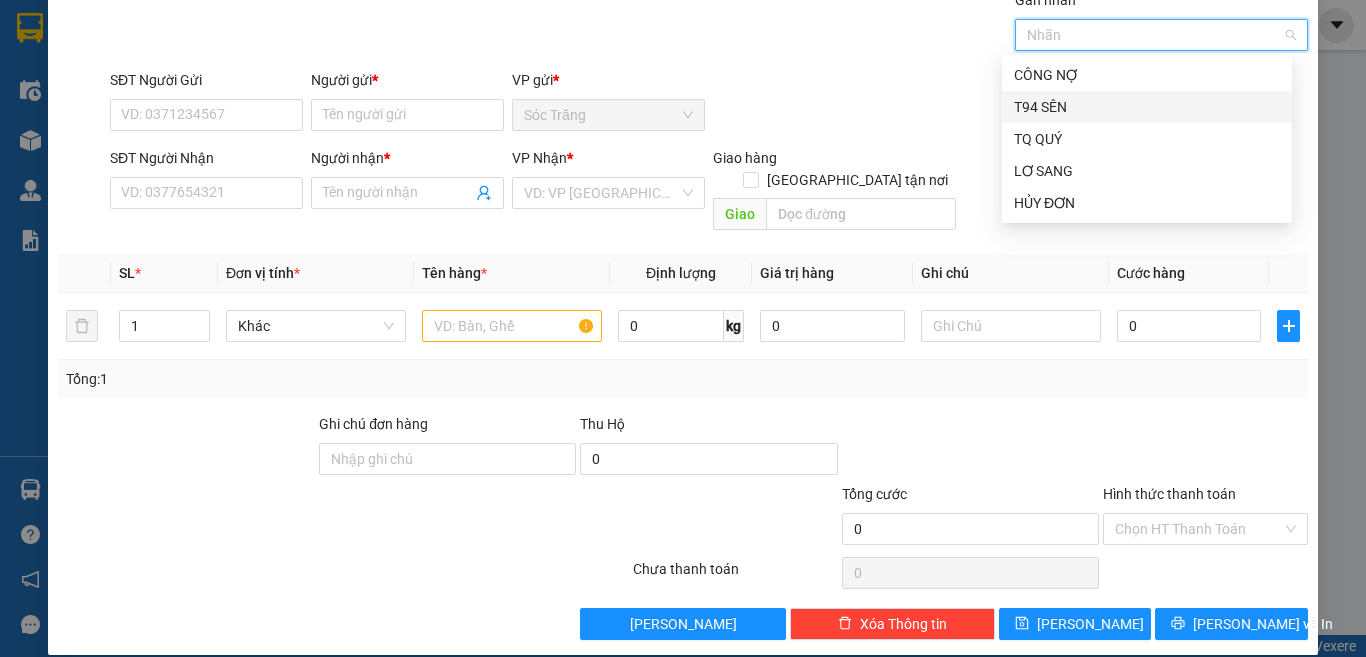 drag, startPoint x: 1091, startPoint y: 102, endPoint x: 1067, endPoint y: 104, distance: 24.083189 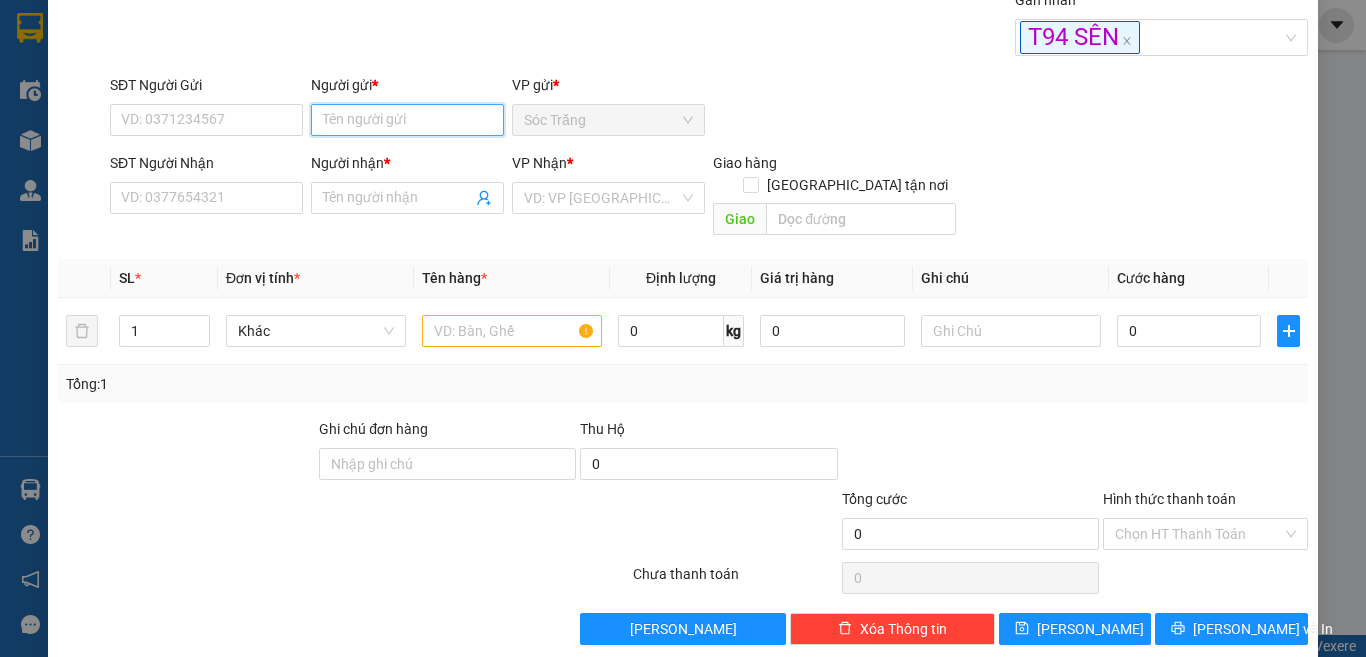 click on "Người gửi  *" at bounding box center (407, 120) 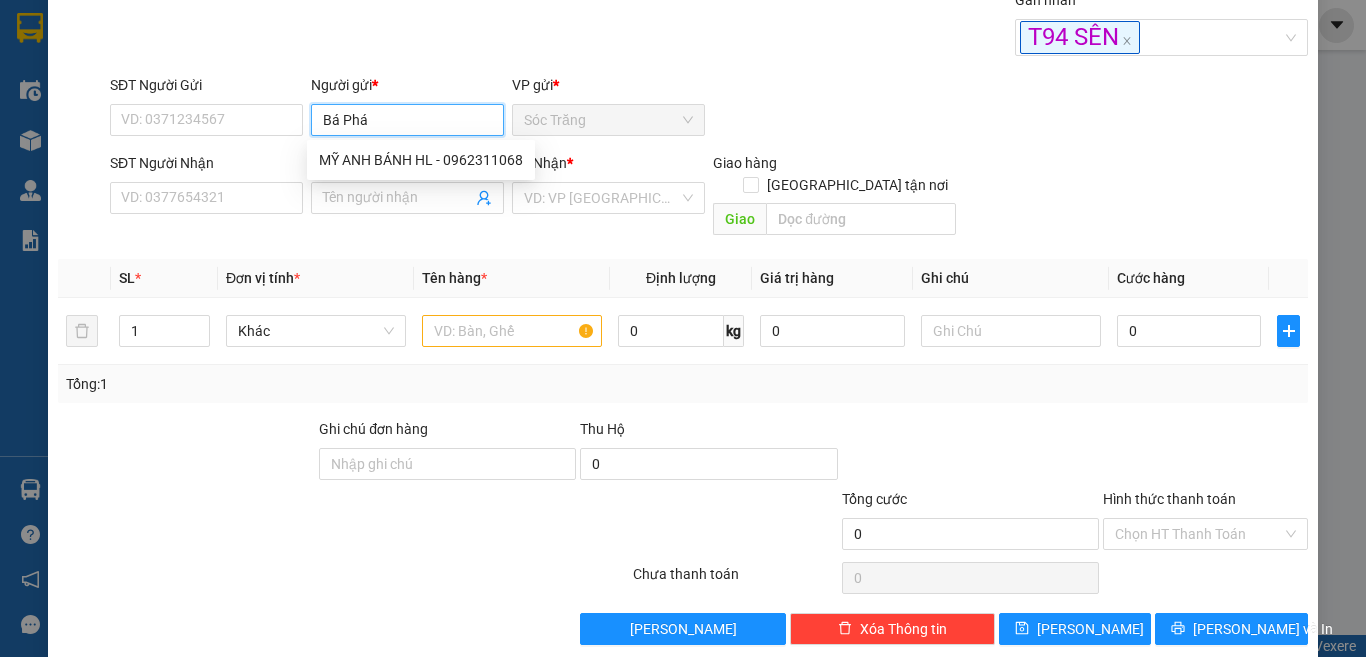 type on "Bá Phát" 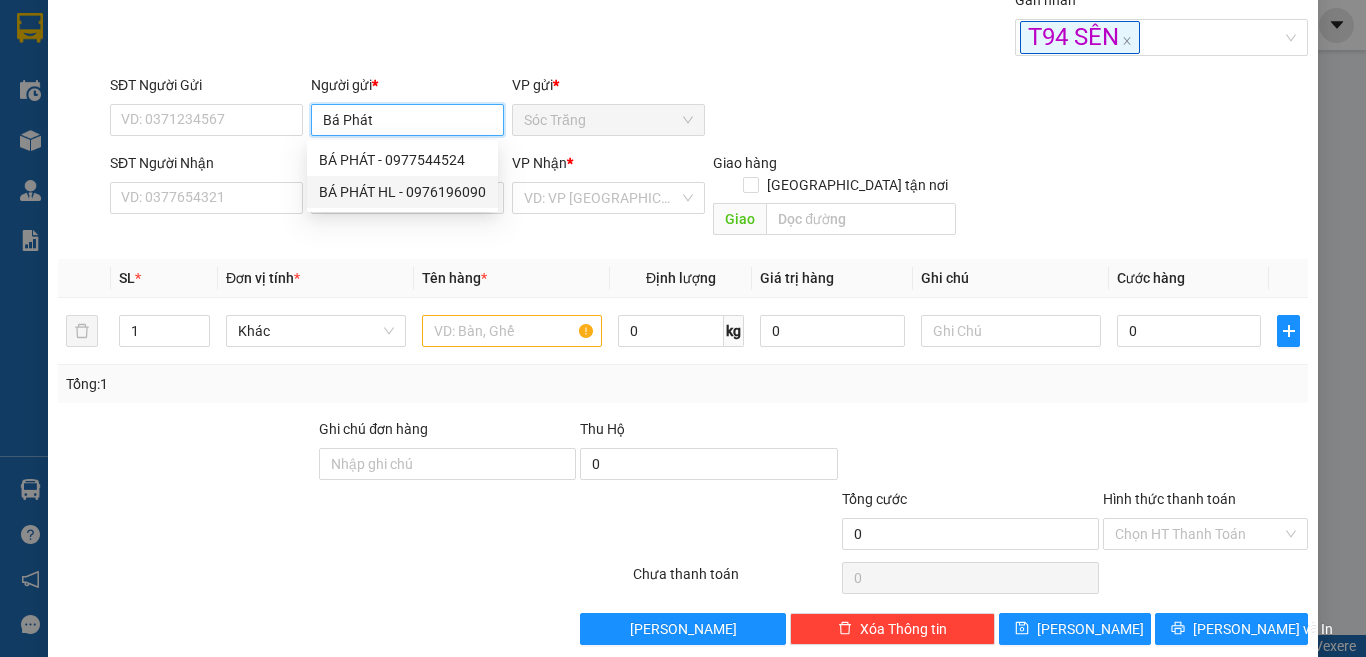 type on "0976196090" 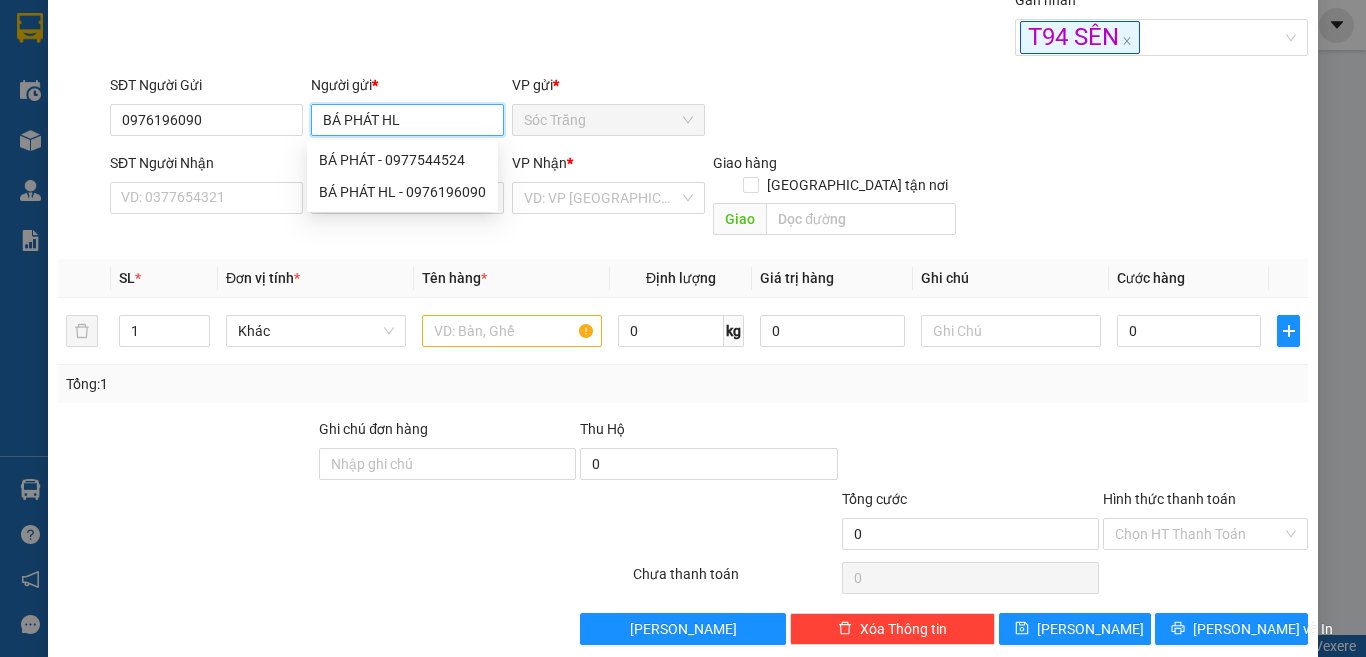 type on "BÁ PHÁT HL" 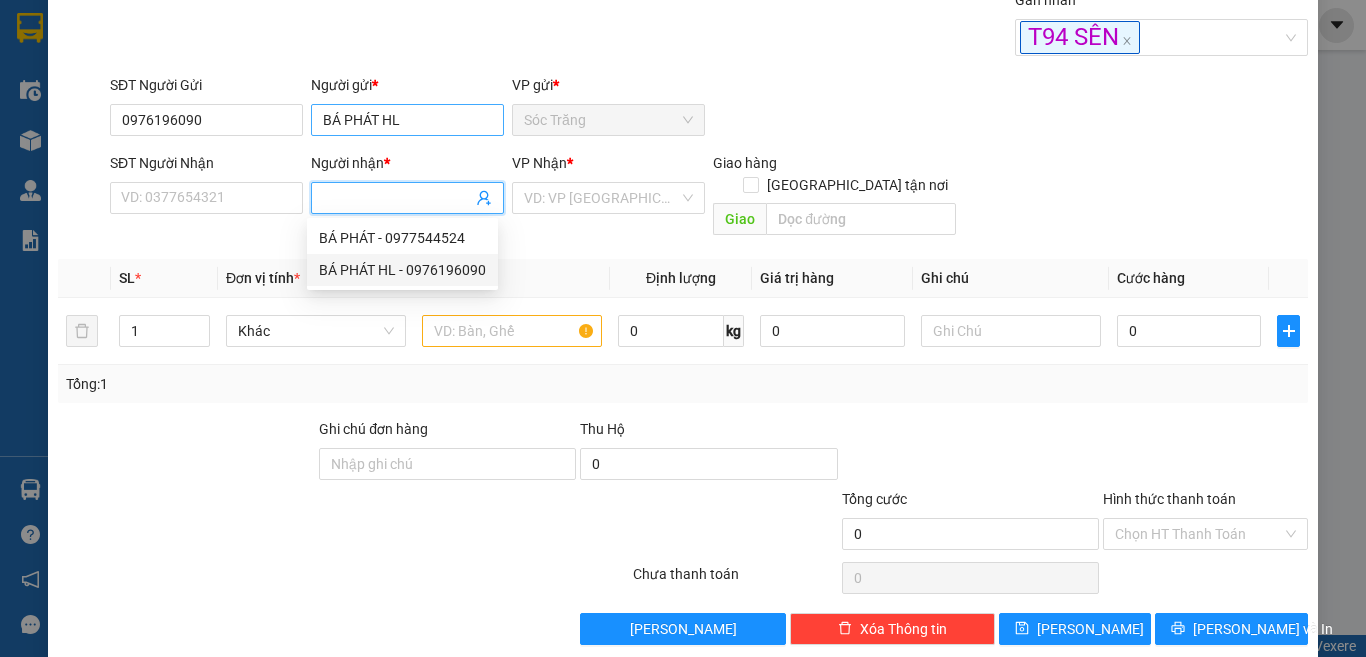 type on "0976196090" 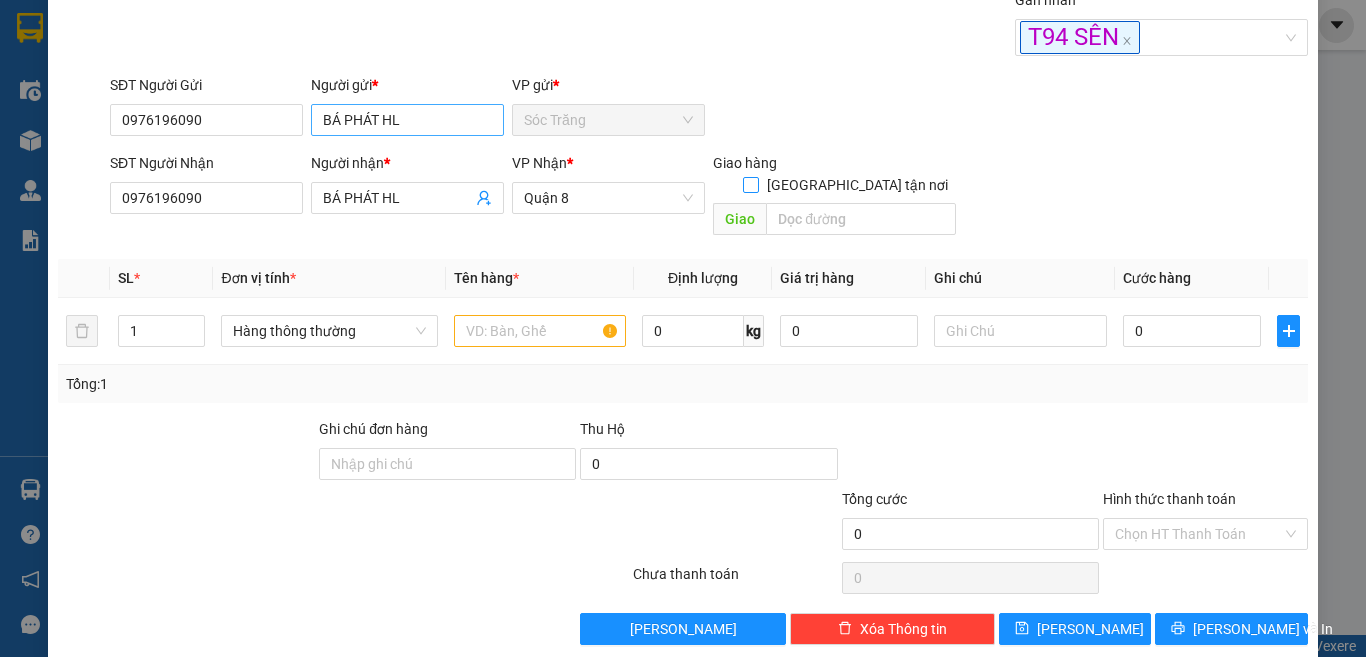 click on "Giao tận nơi" at bounding box center (750, 184) 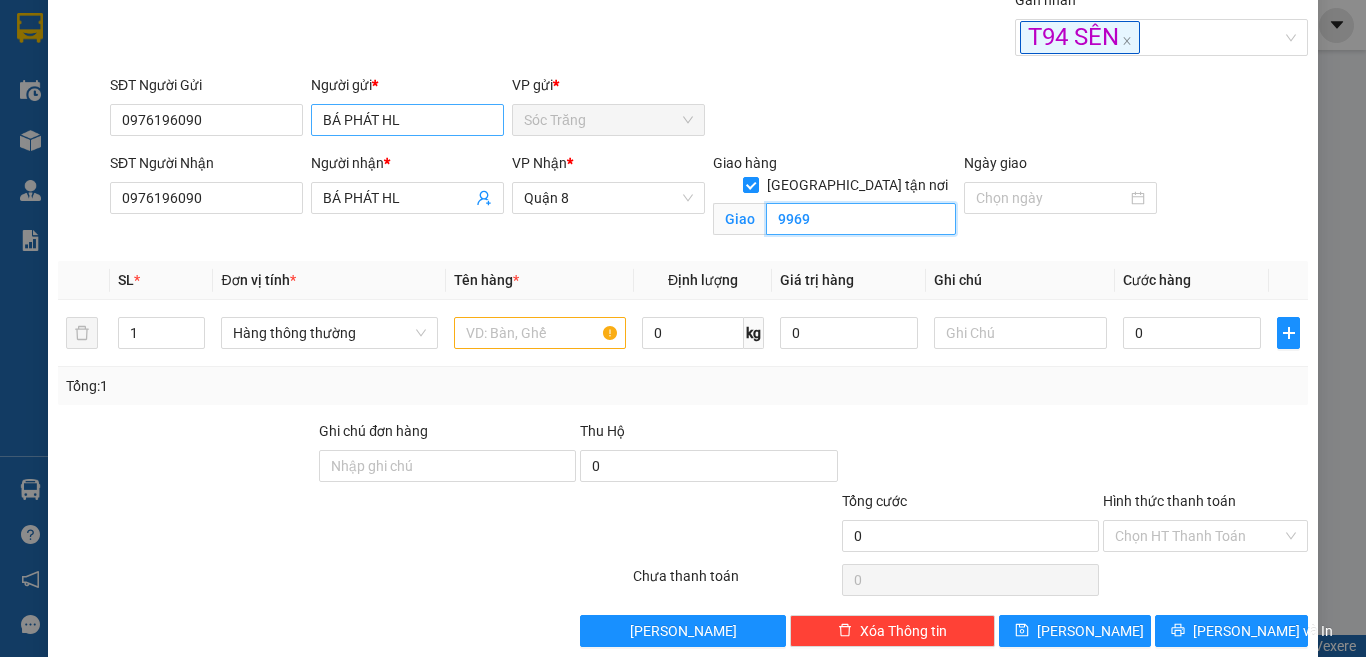 type on "9969" 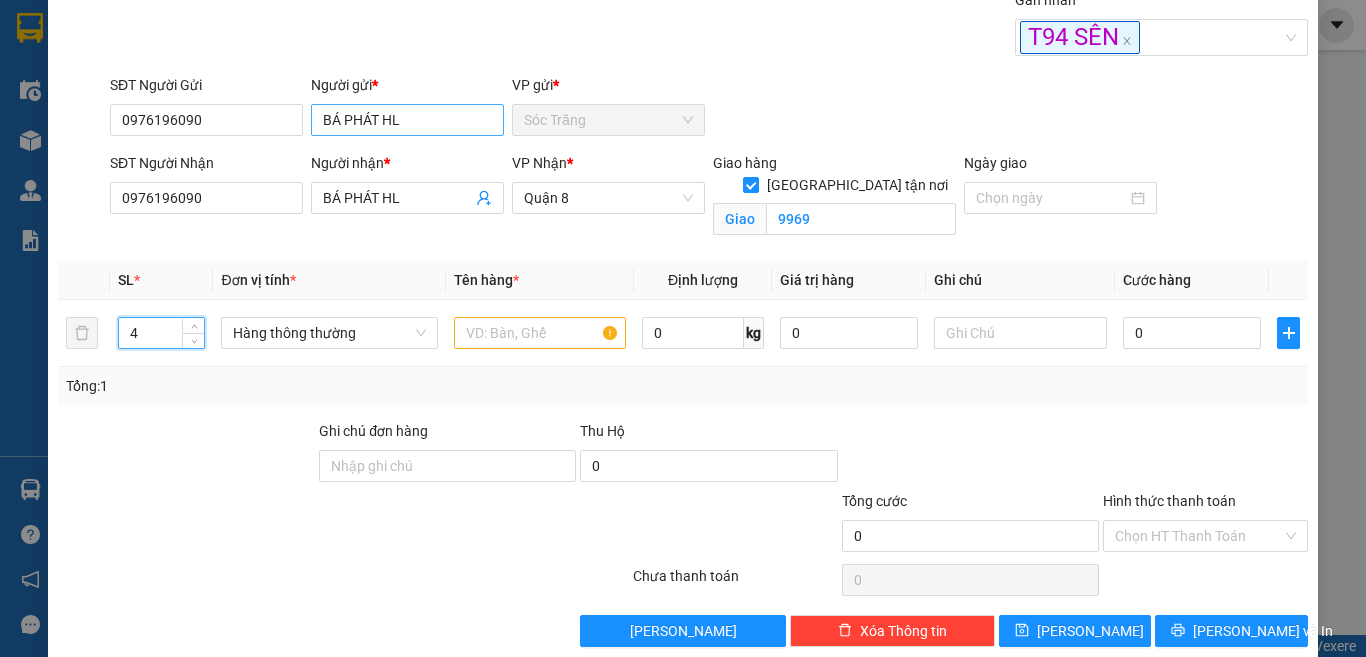 type on "4" 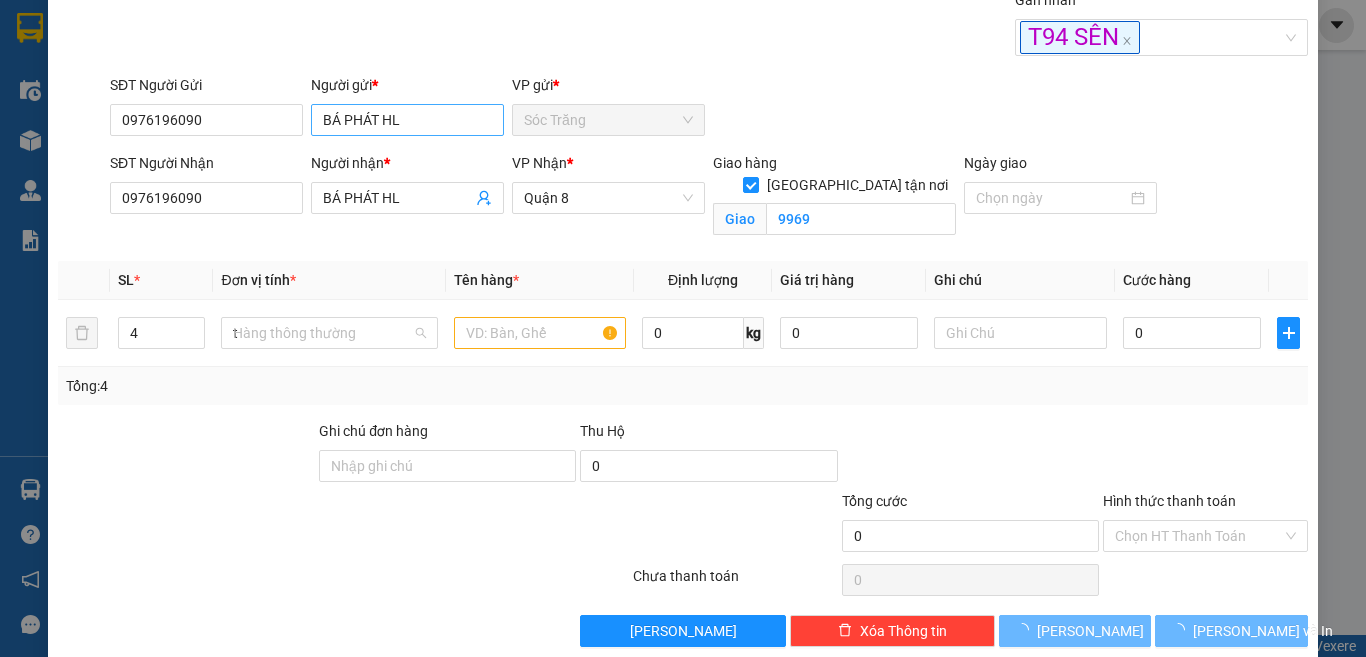 type on "th" 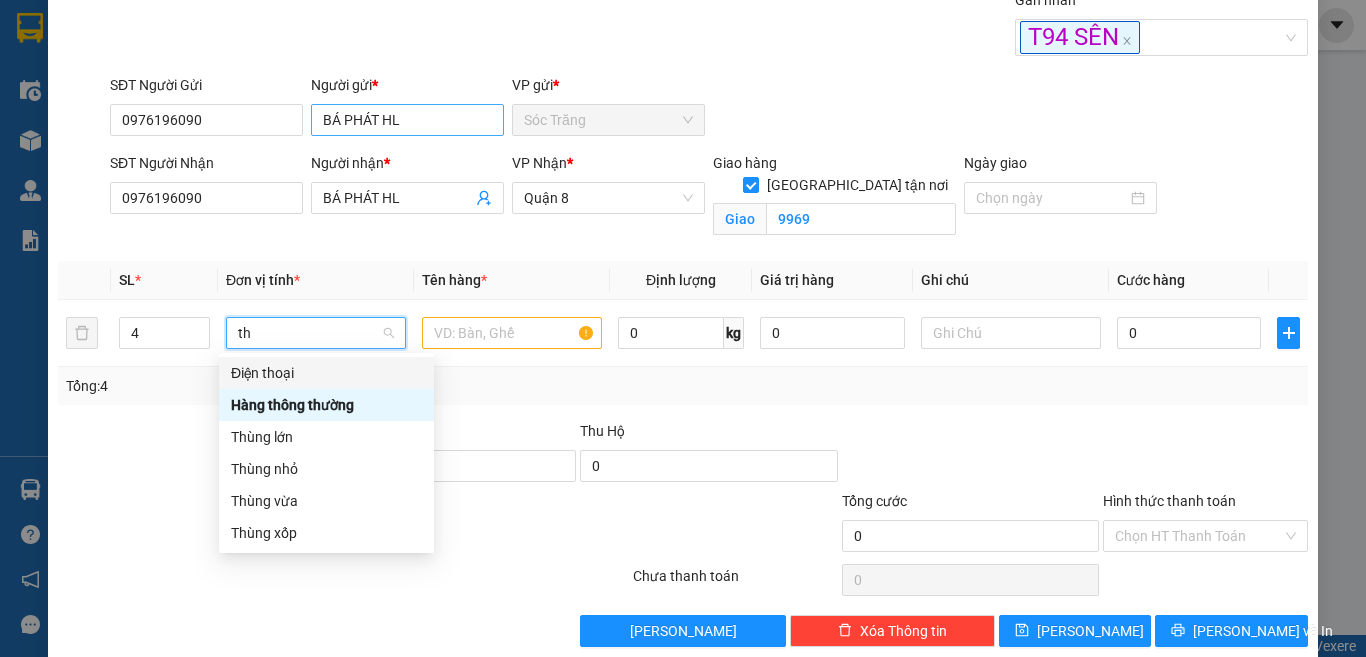 scroll, scrollTop: 0, scrollLeft: 0, axis: both 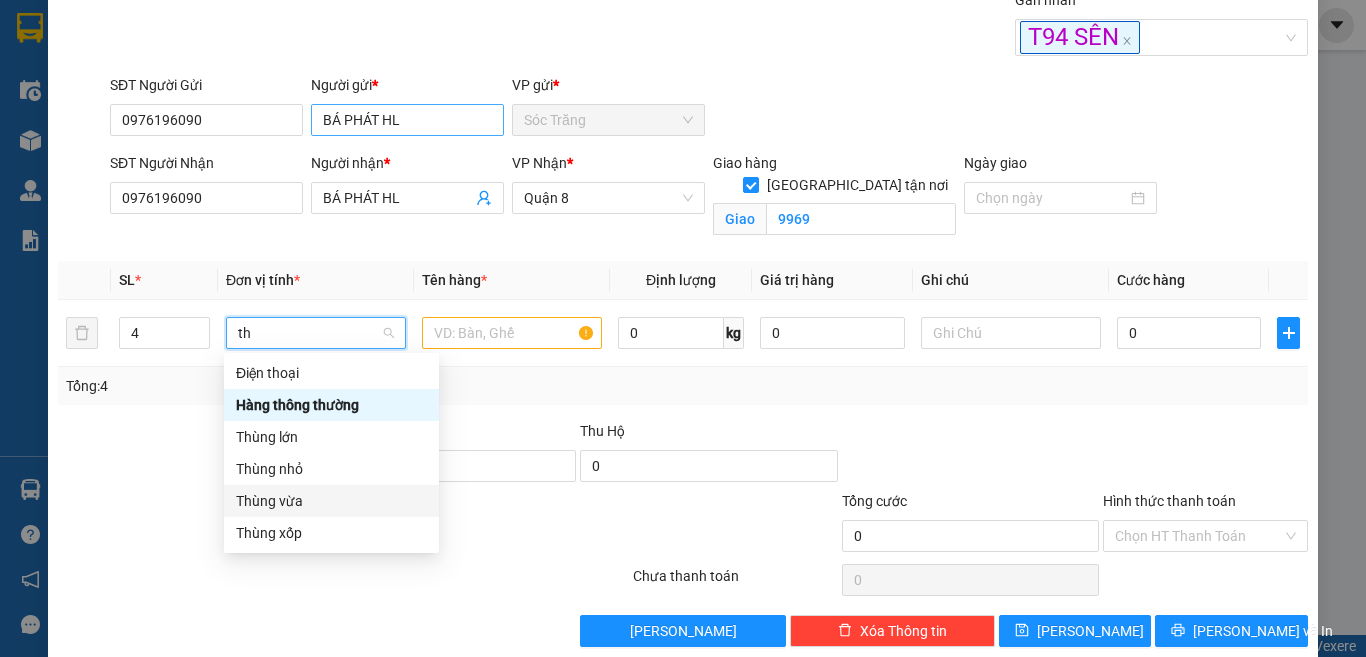 type 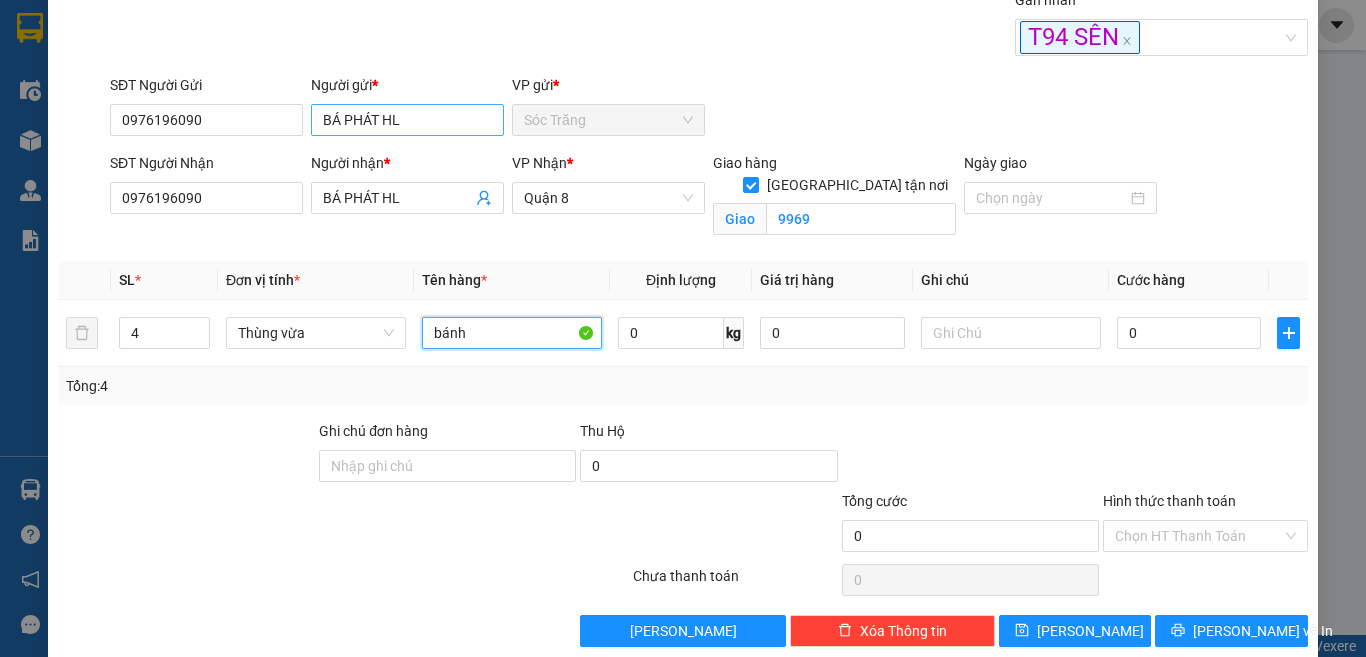 type on "bánh" 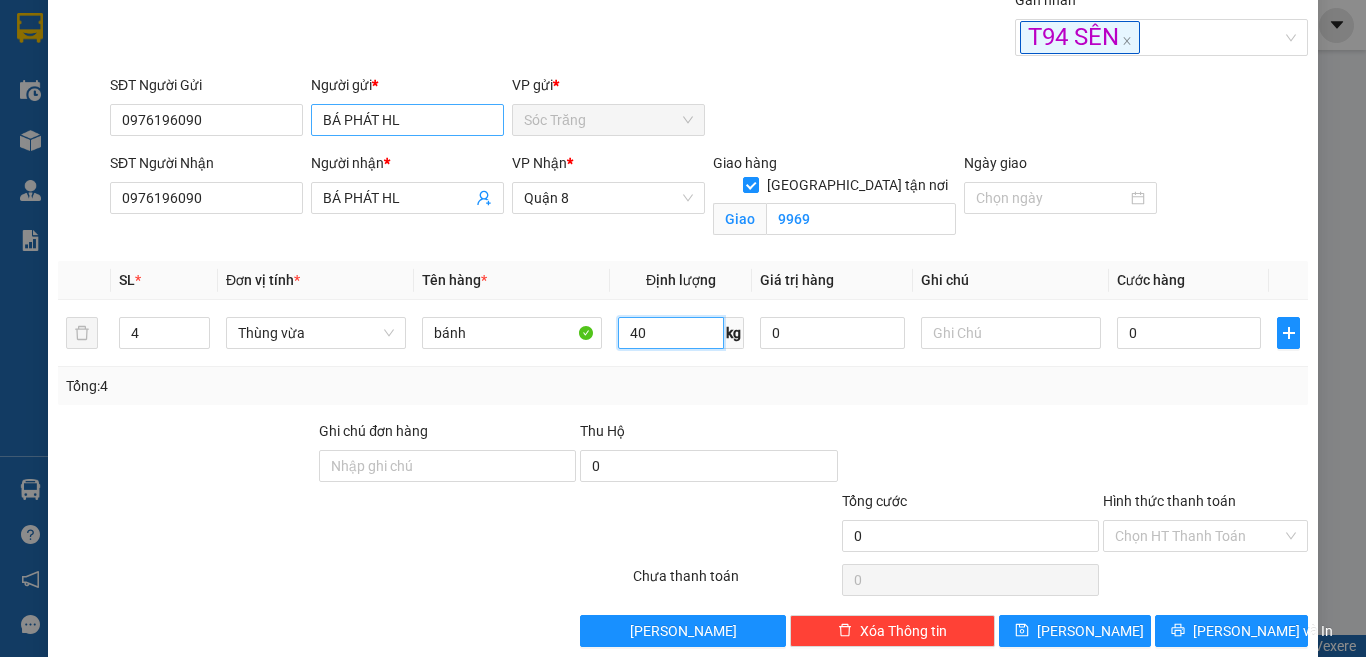 type on "40" 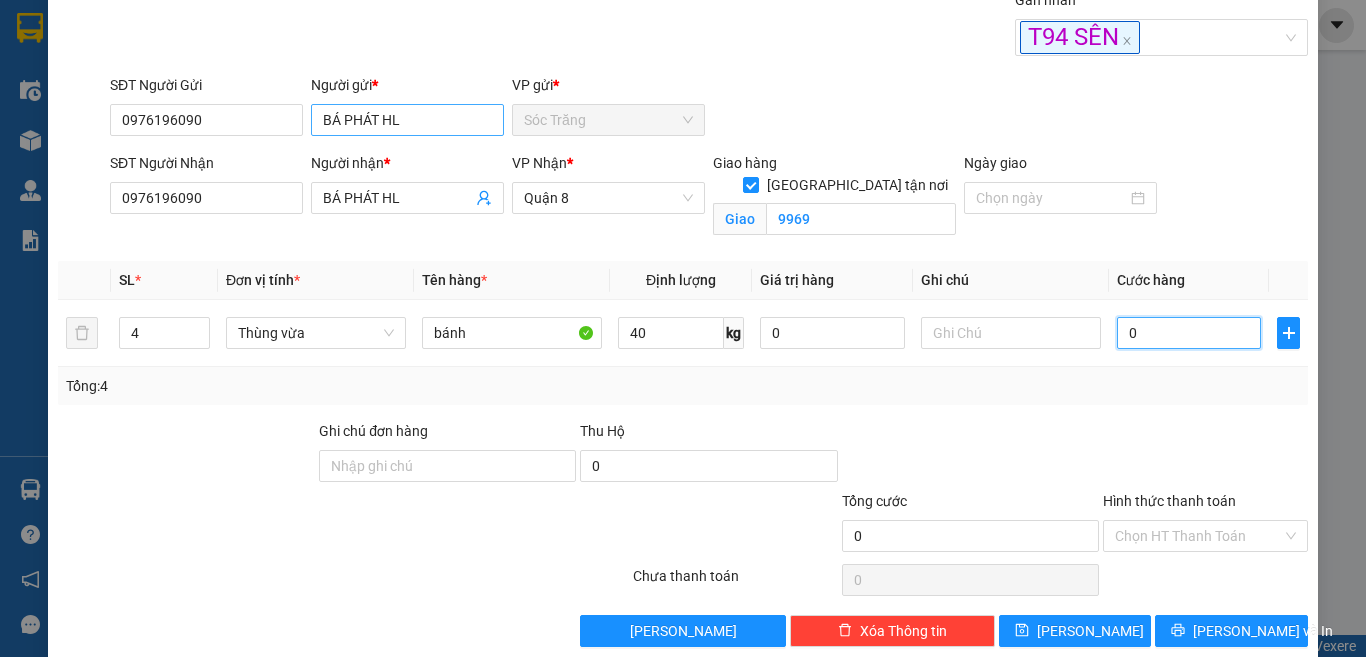 type on "6" 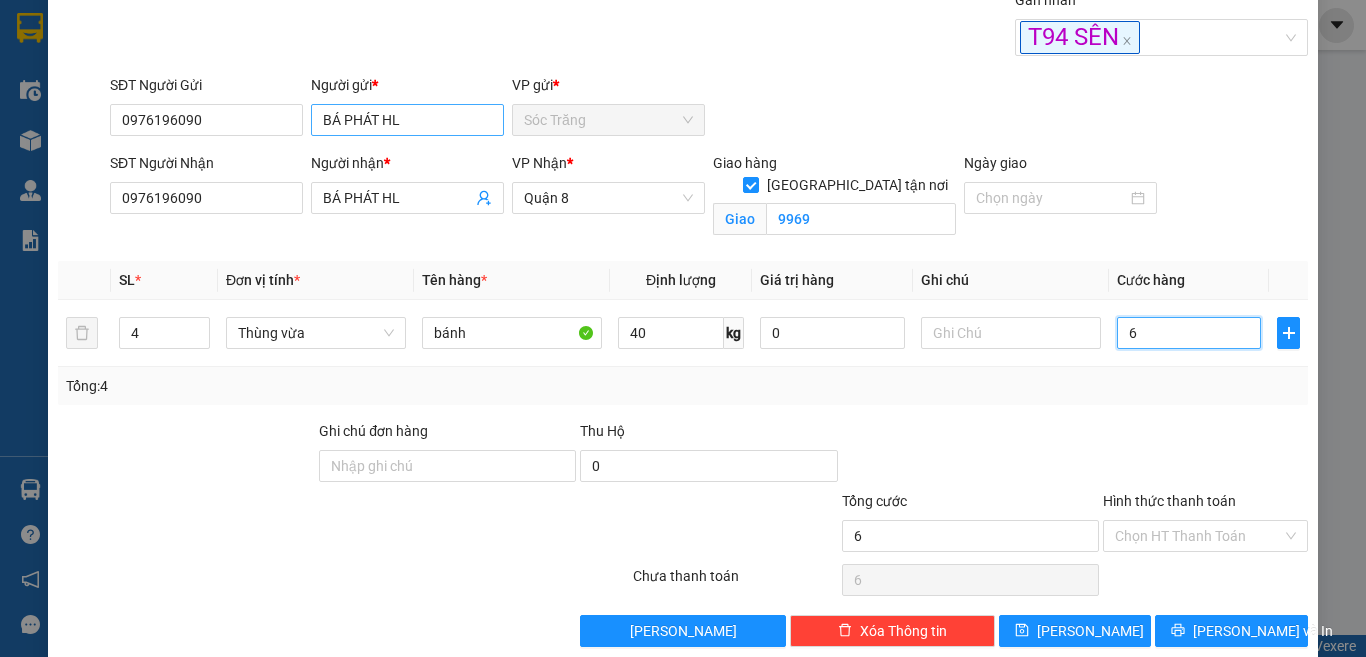 type on "65" 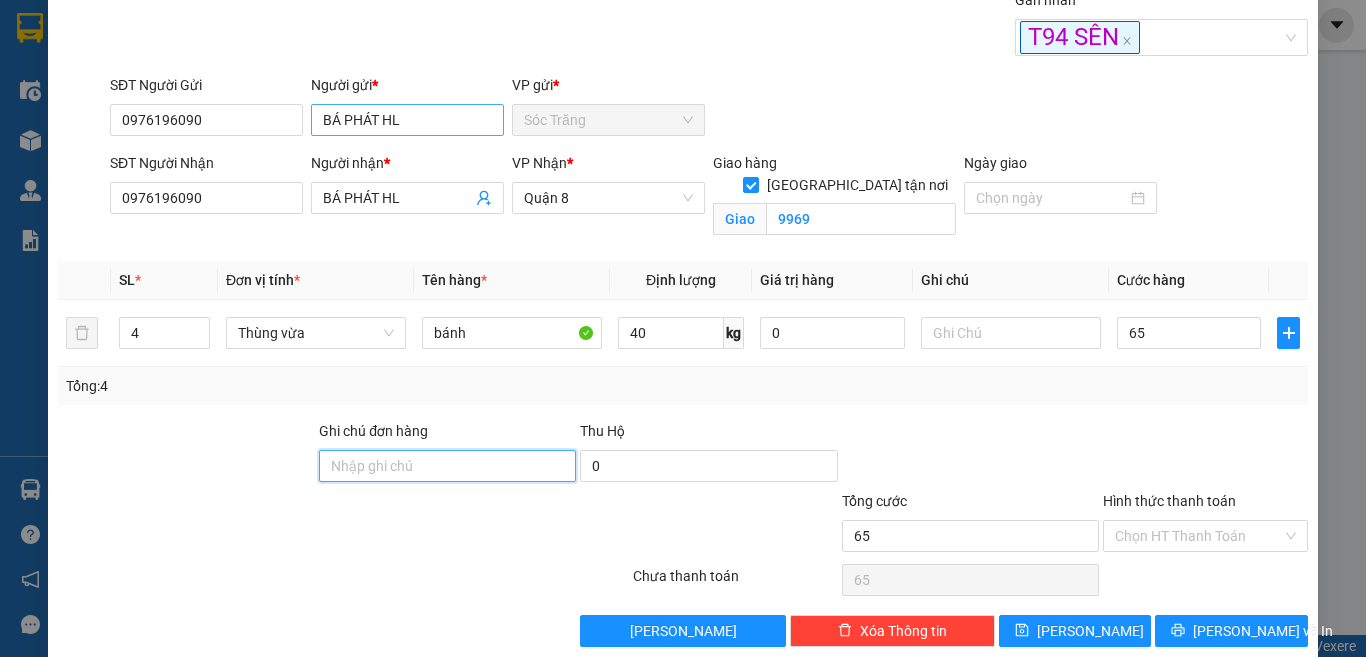 type on "65.000" 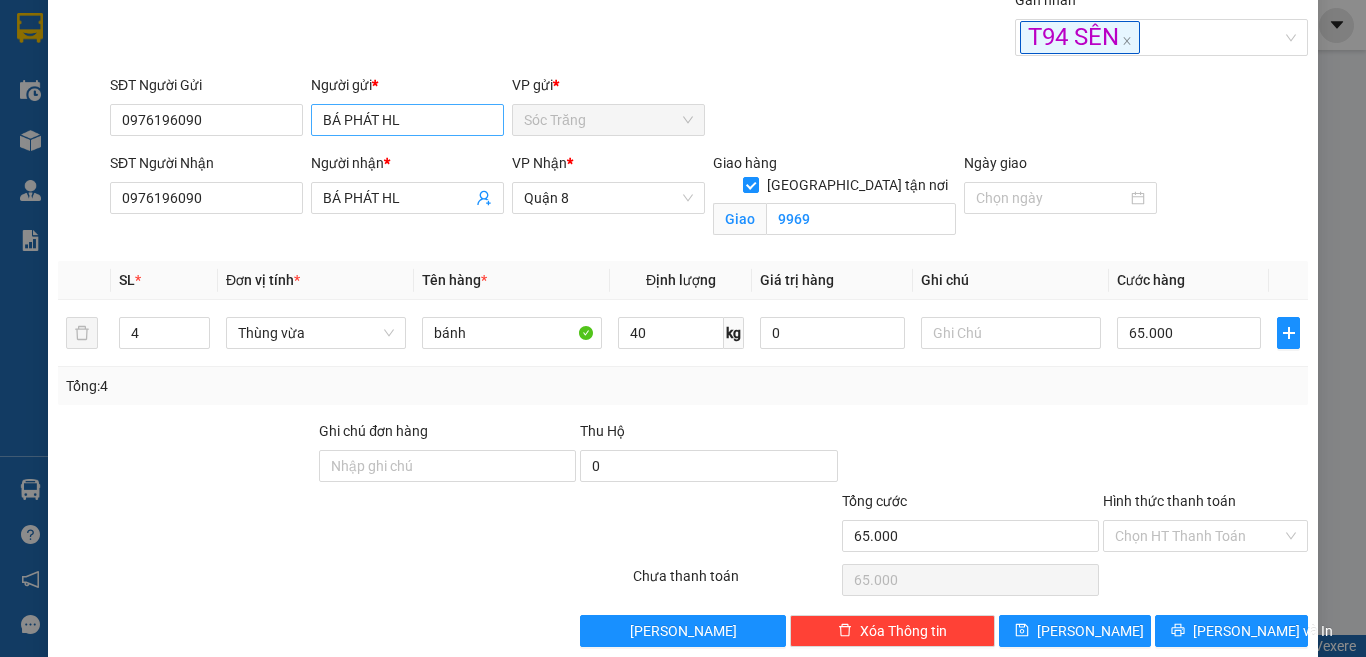 type on "0" 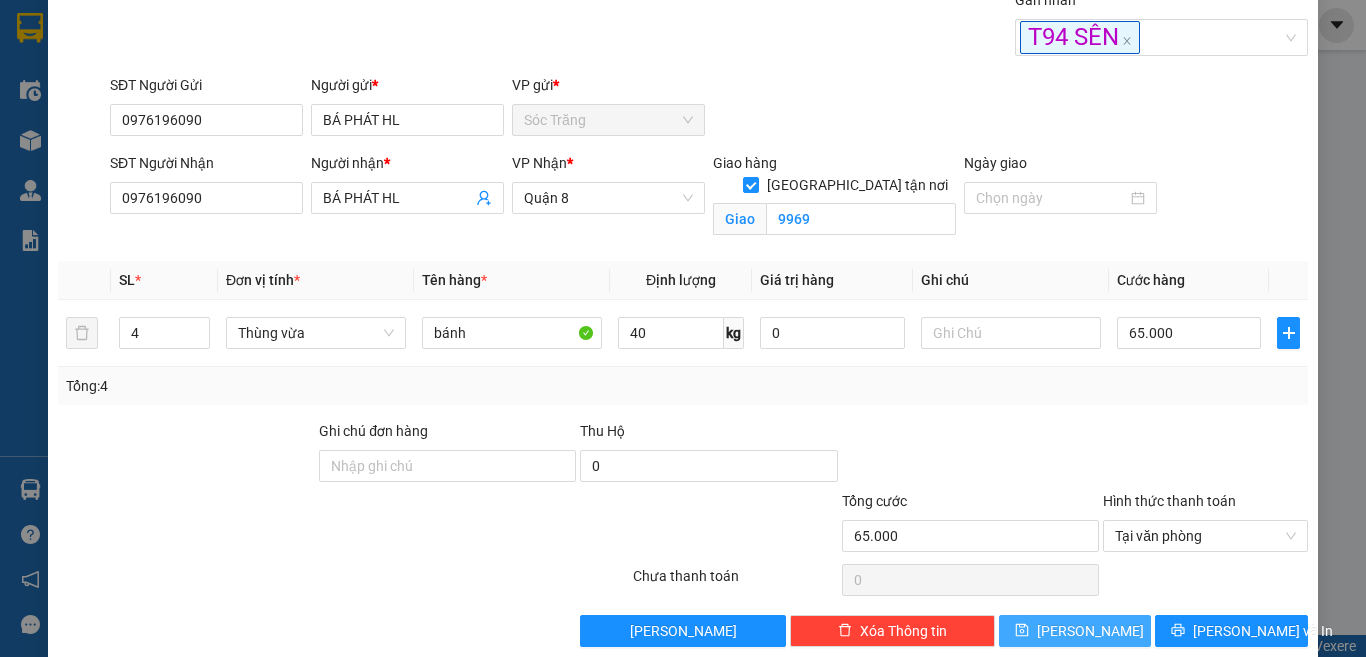 click on "Lưu" at bounding box center [1090, 631] 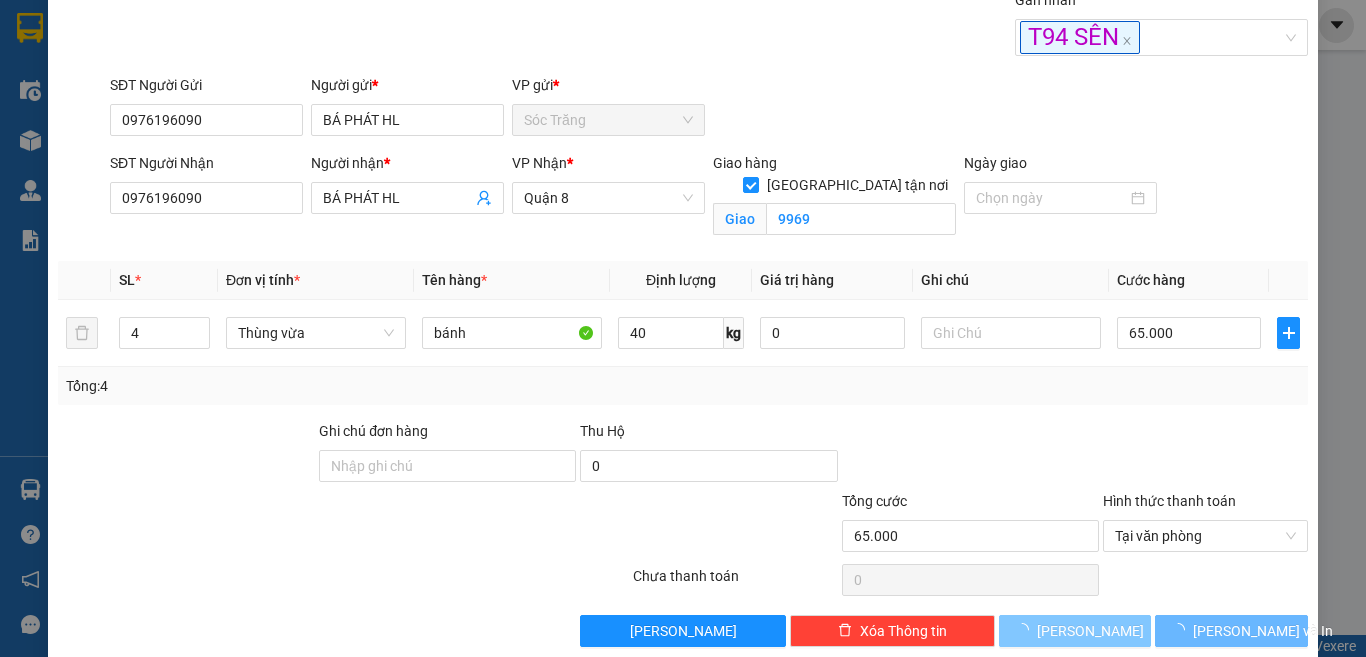 type 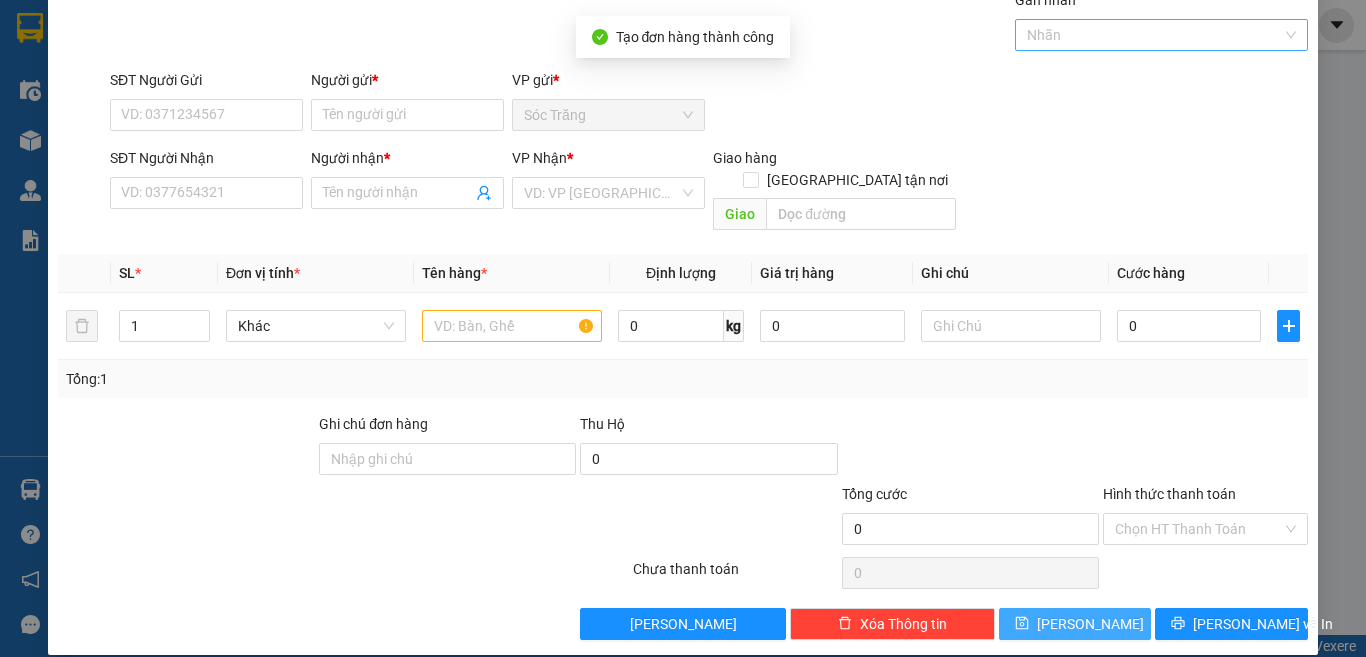 click at bounding box center [1152, 35] 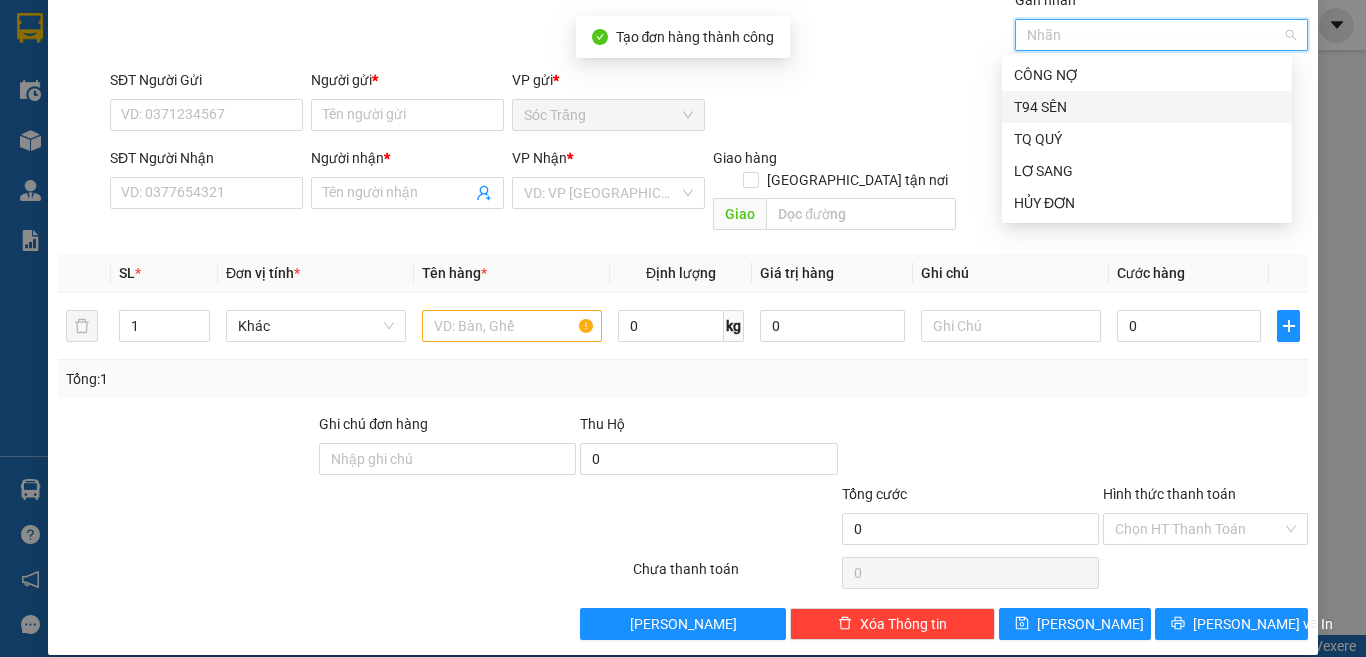 click on "T94 SÊN" at bounding box center [1147, 107] 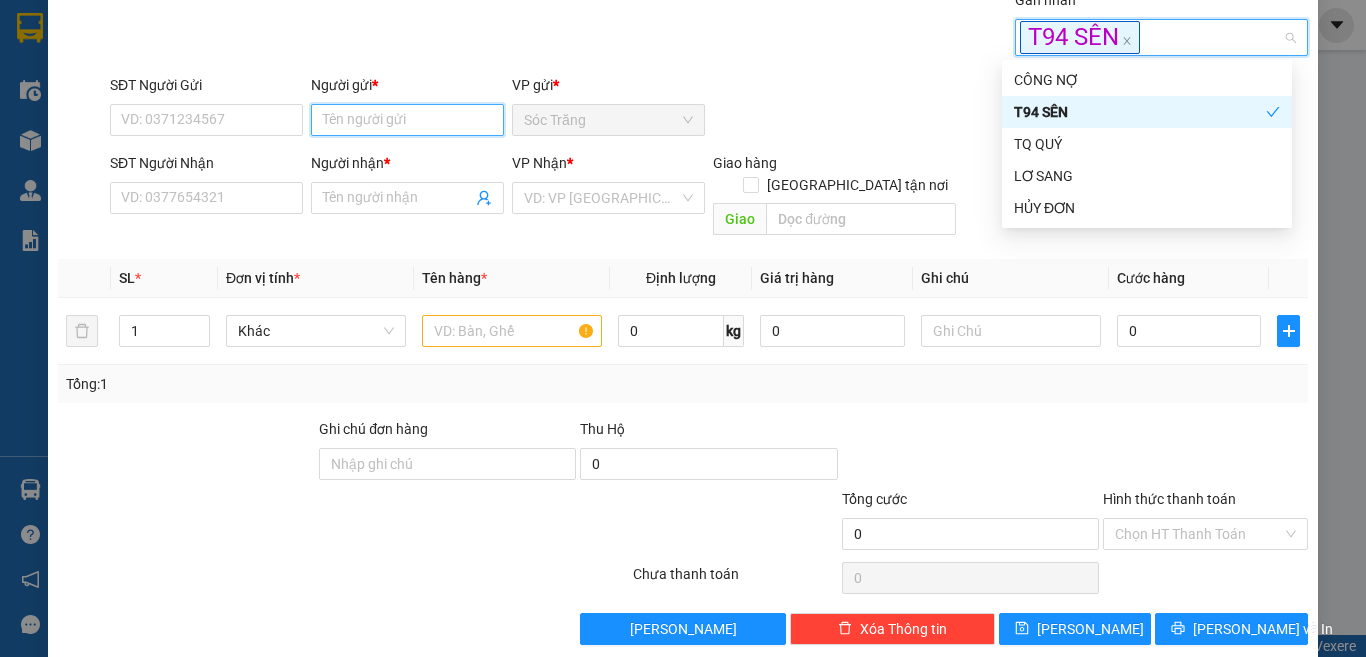 click on "Người gửi  *" at bounding box center [407, 120] 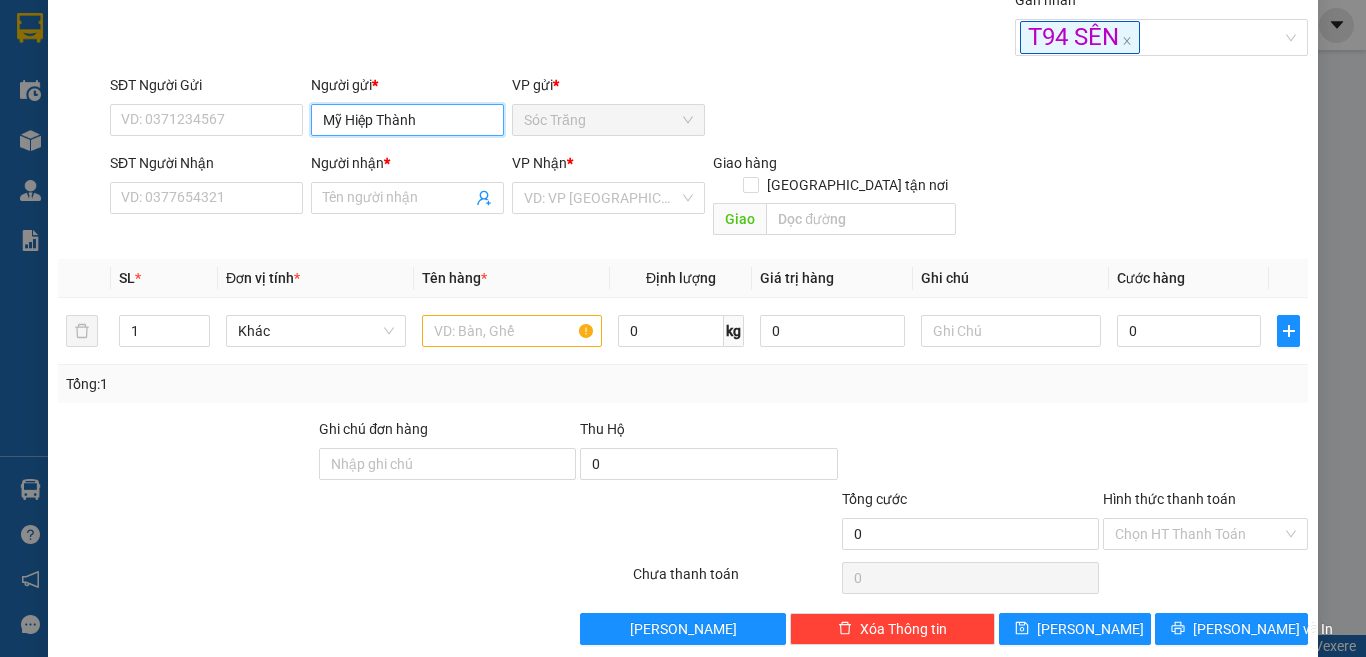 type on "Mỹ Hiệp Thành h" 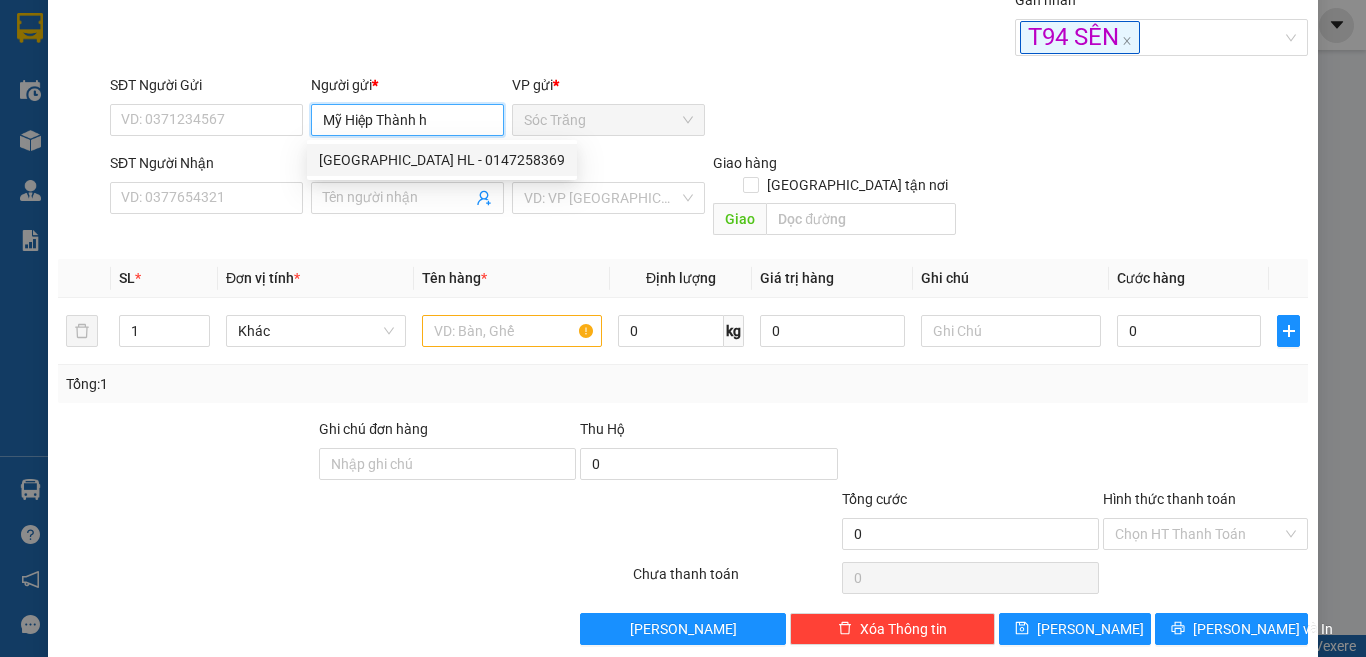 type on "0147258369" 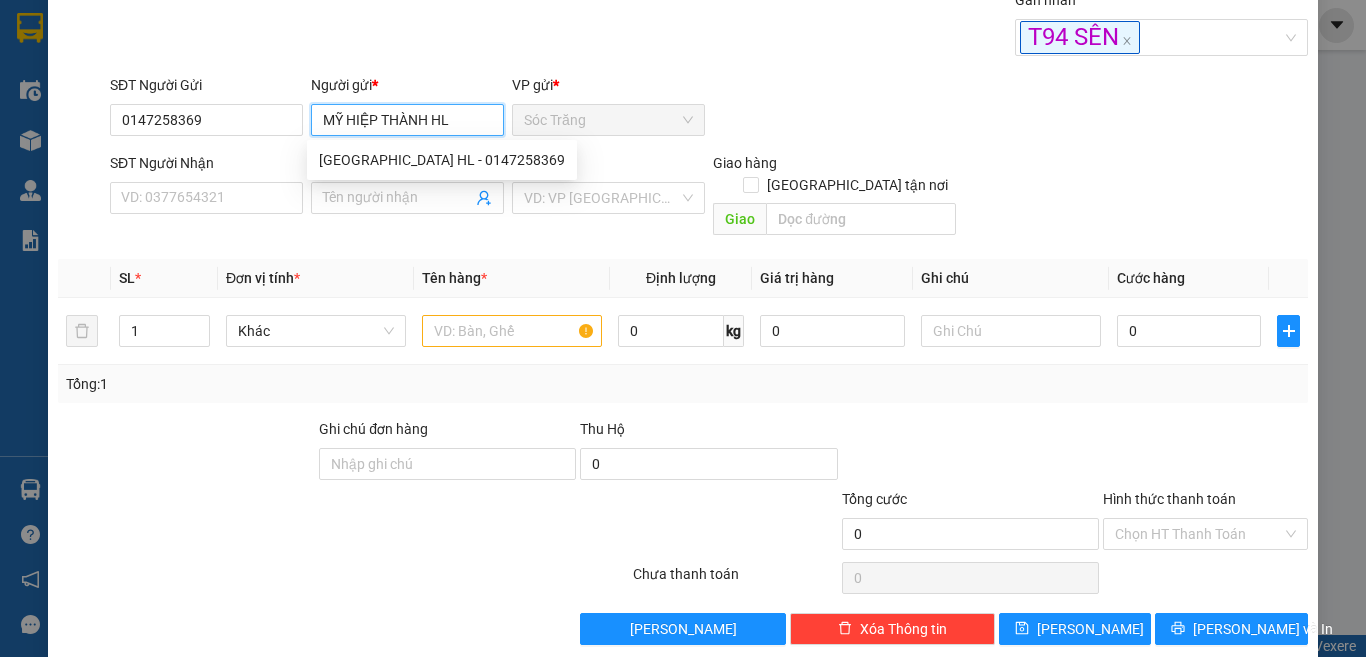type on "MỸ HIỆP THÀNH HL" 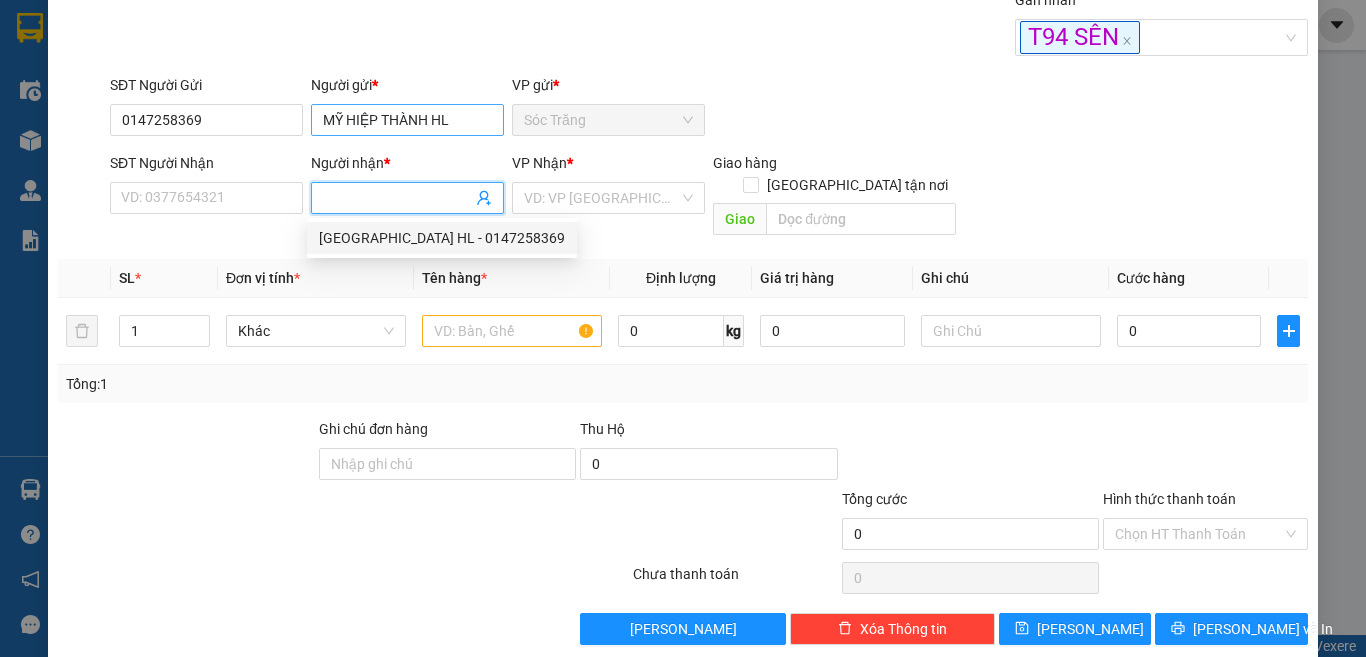 type on "MỸ HIỆP THÀNH HL" 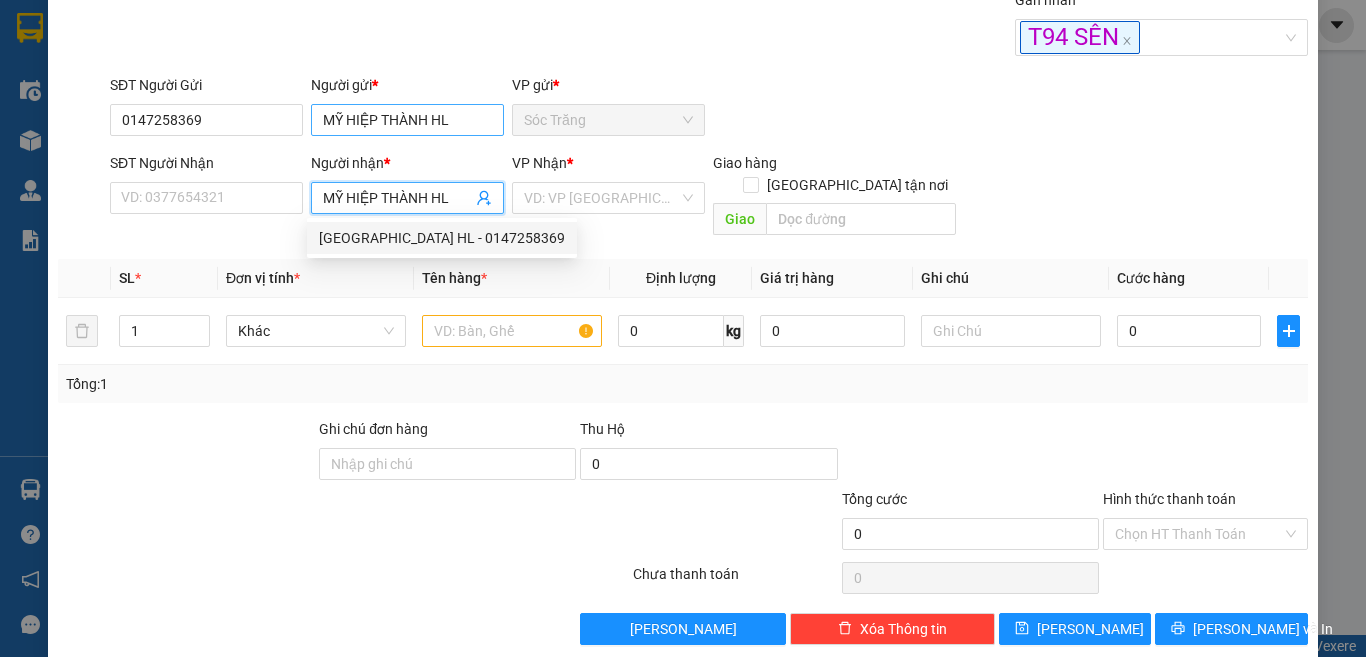 type on "0147258369" 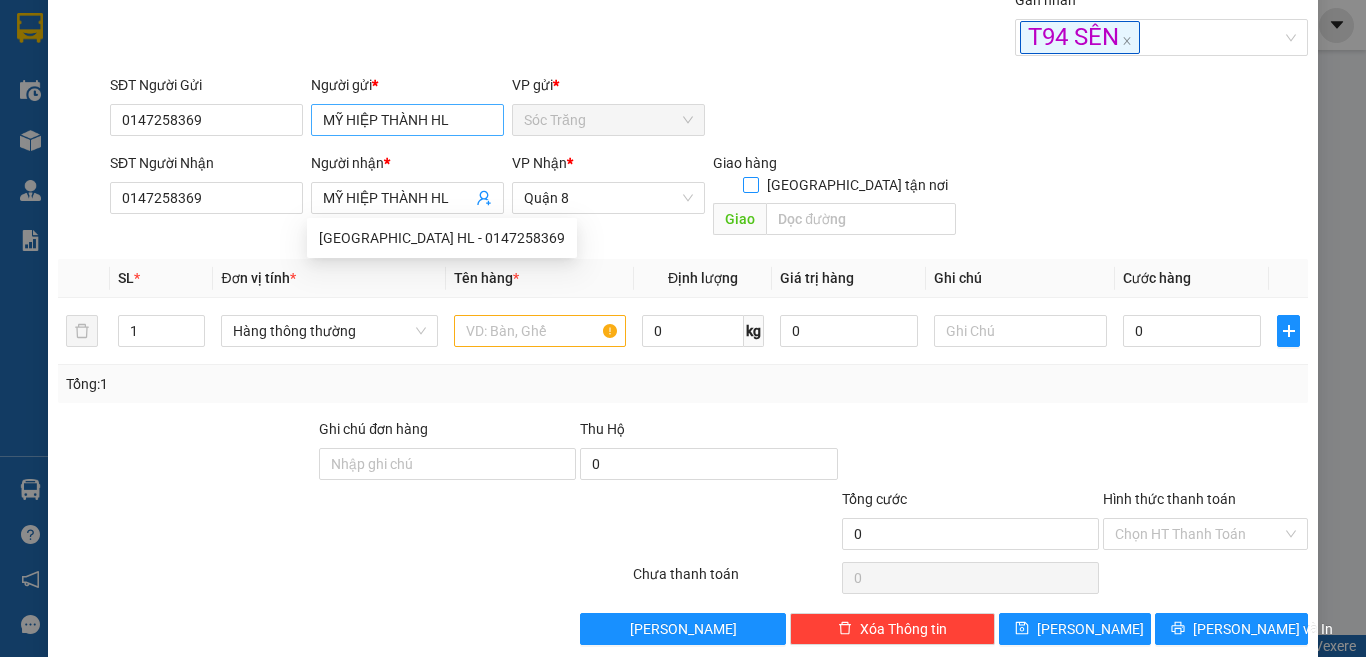 click on "Giao tận nơi" at bounding box center [750, 184] 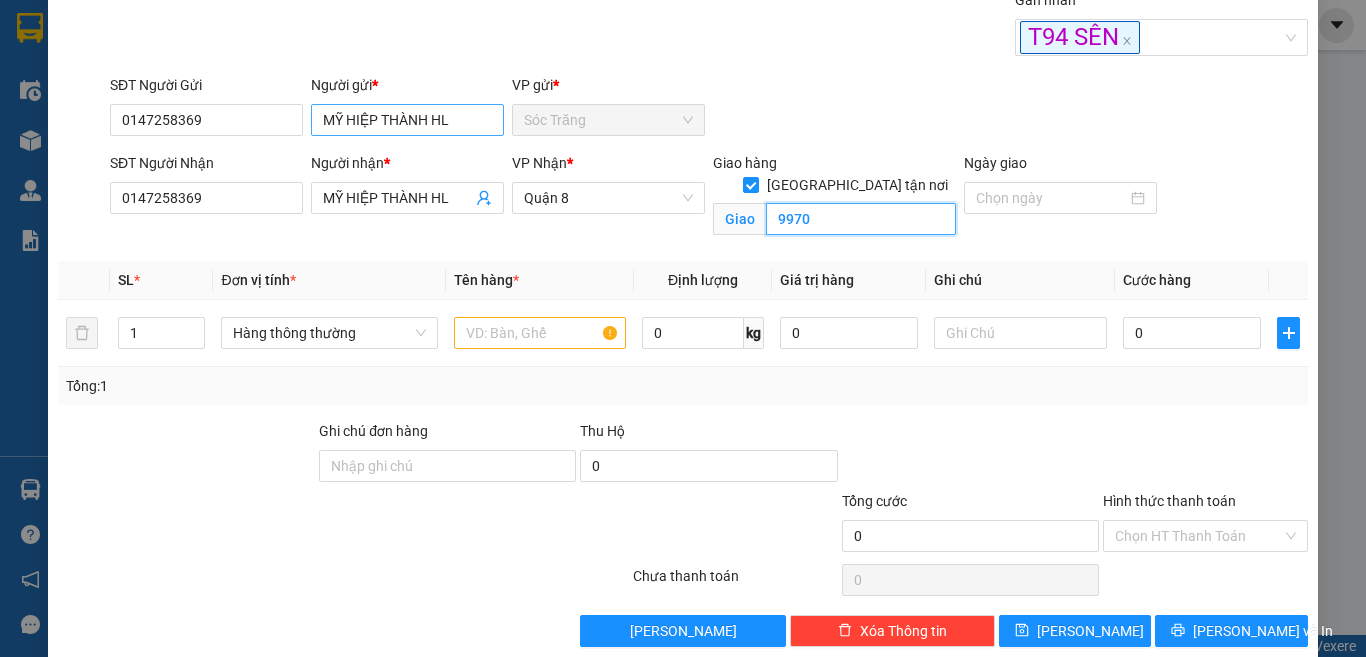 type on "9970" 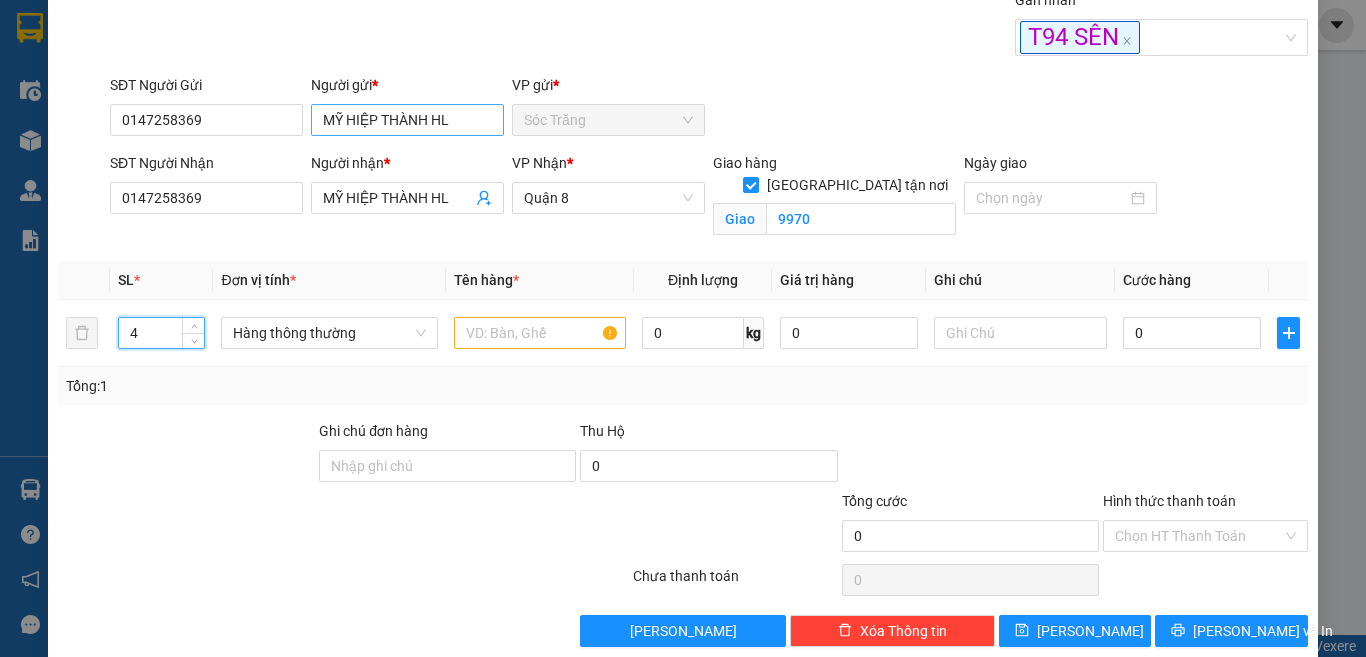 type on "4" 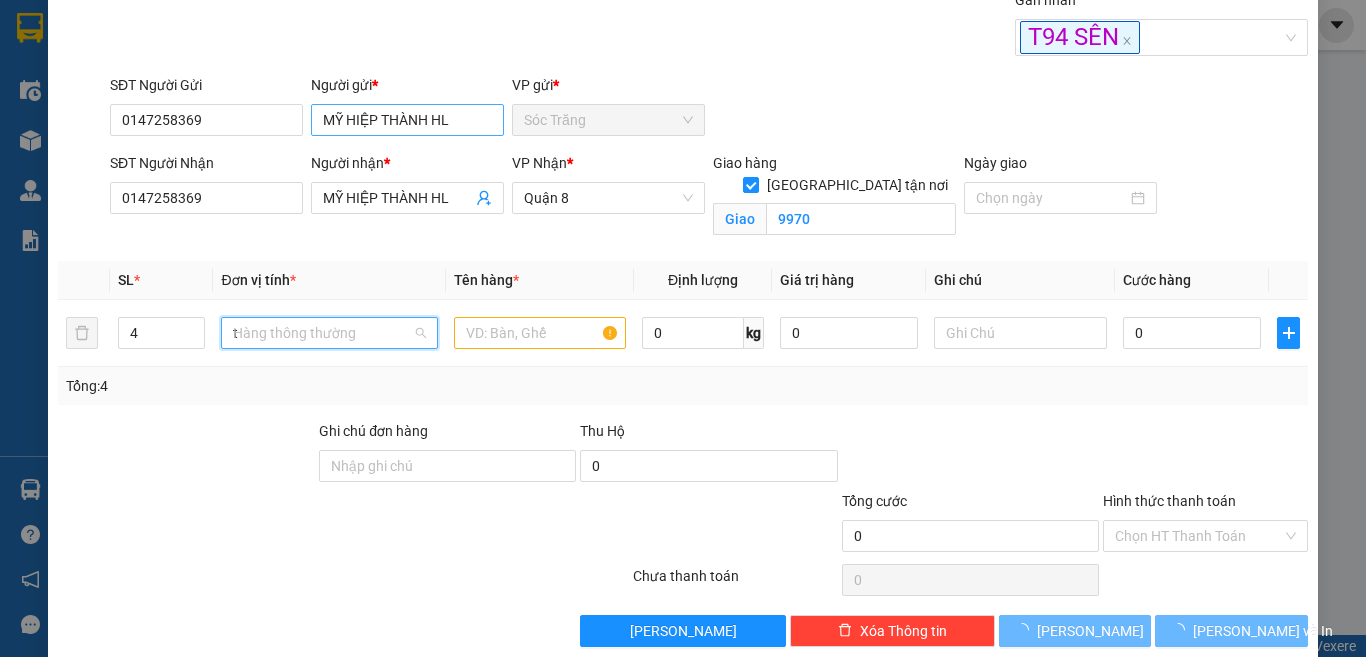 type on "th" 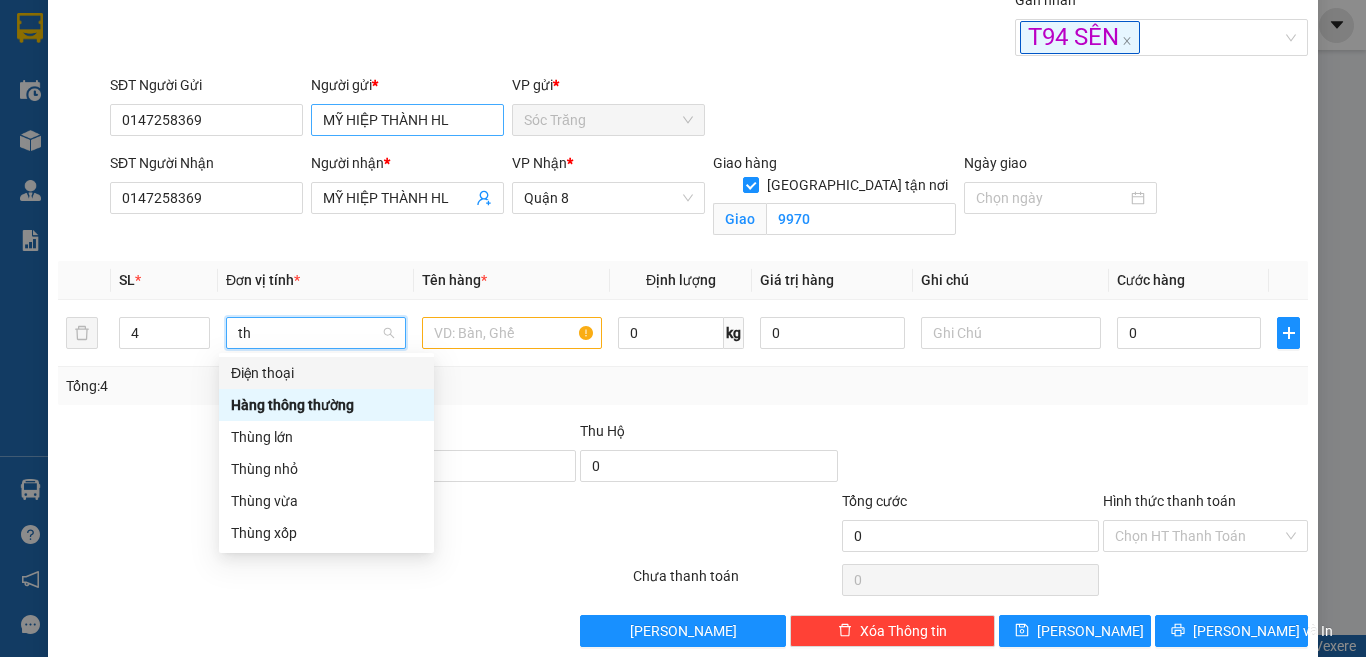 scroll, scrollTop: 0, scrollLeft: 0, axis: both 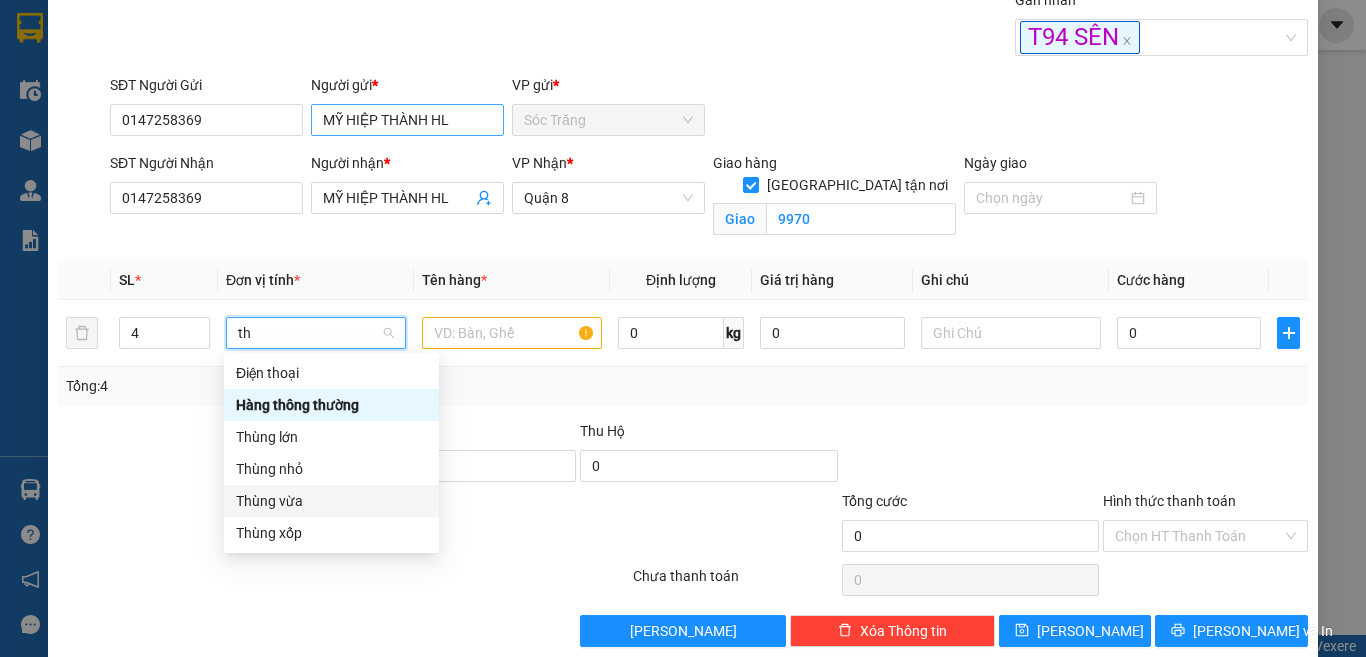 type 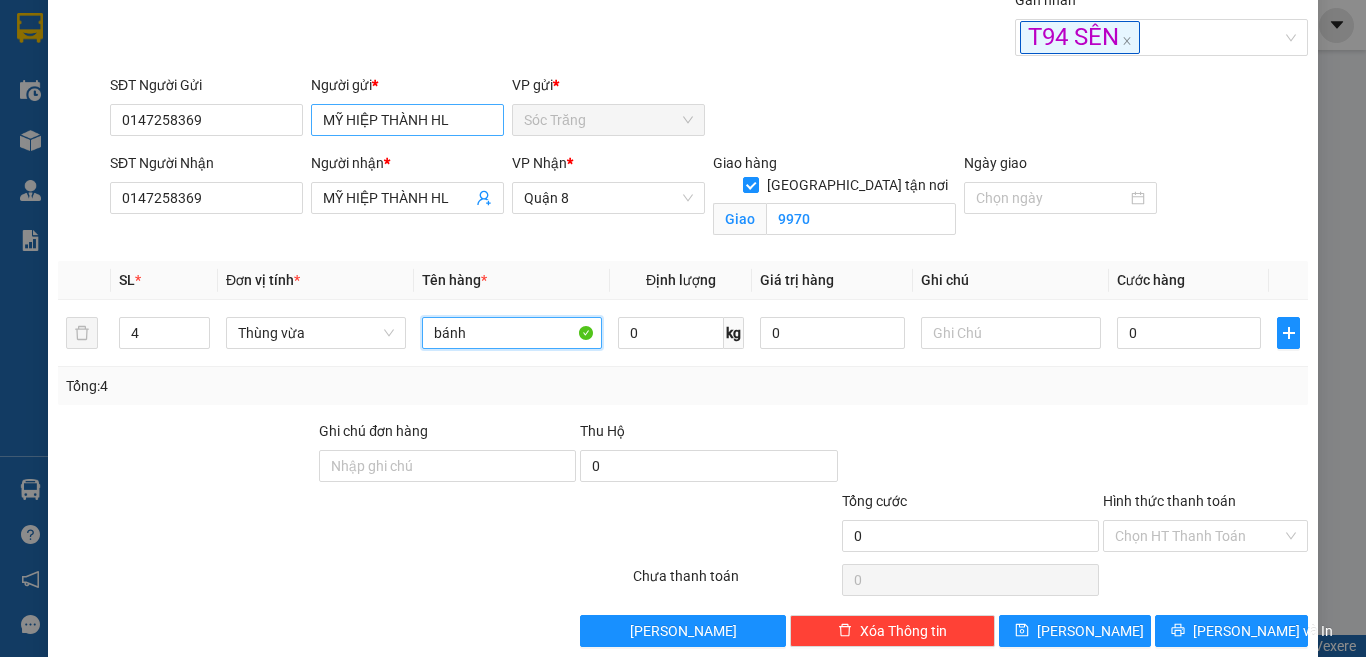 type on "bánh" 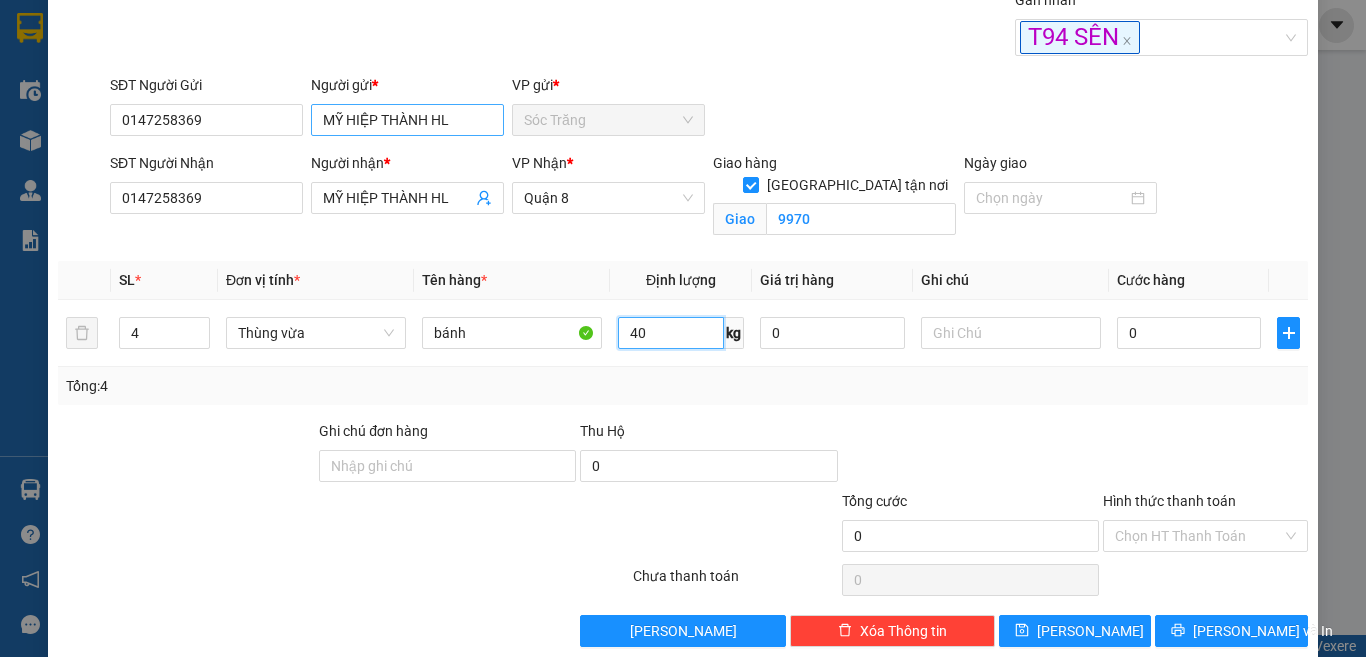type on "40" 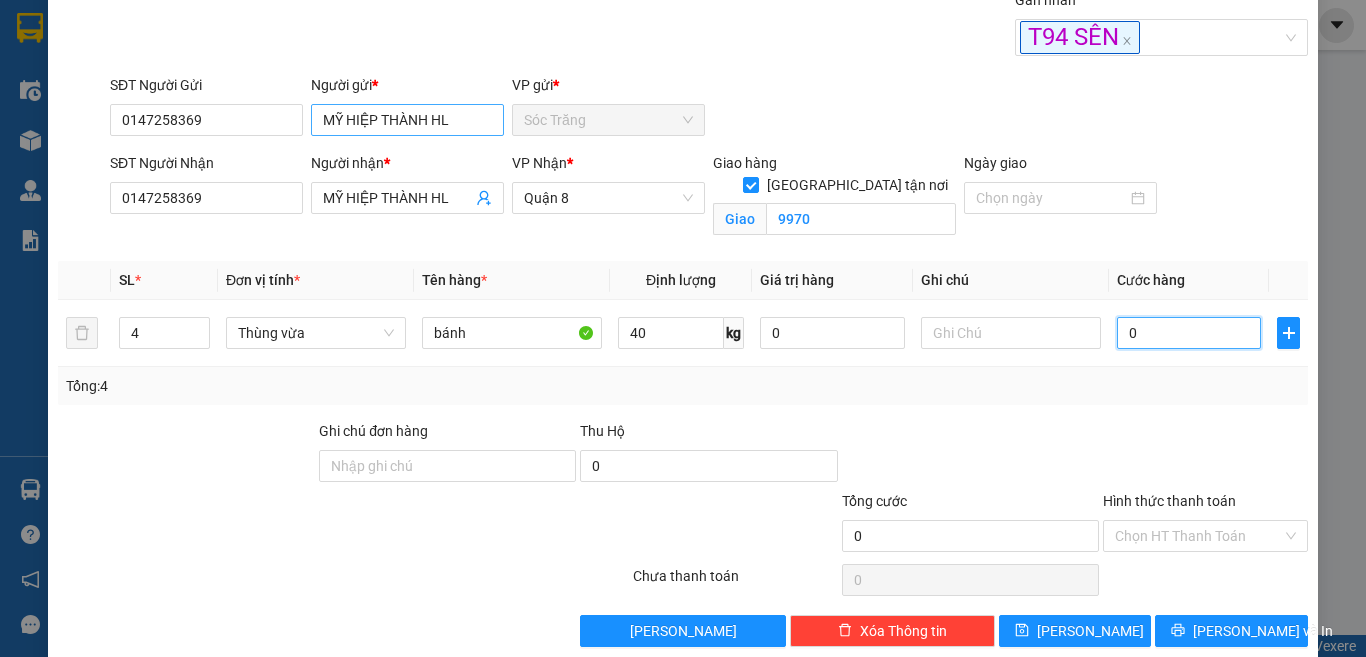 type on "6" 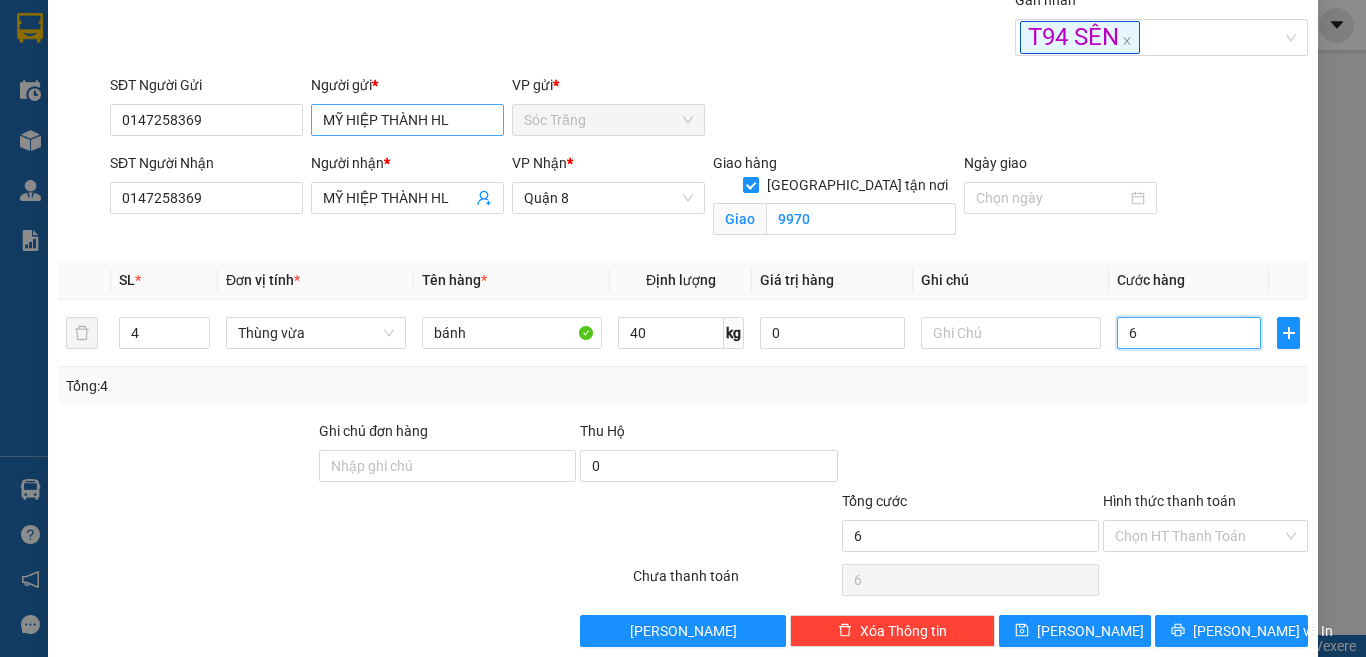 type on "60" 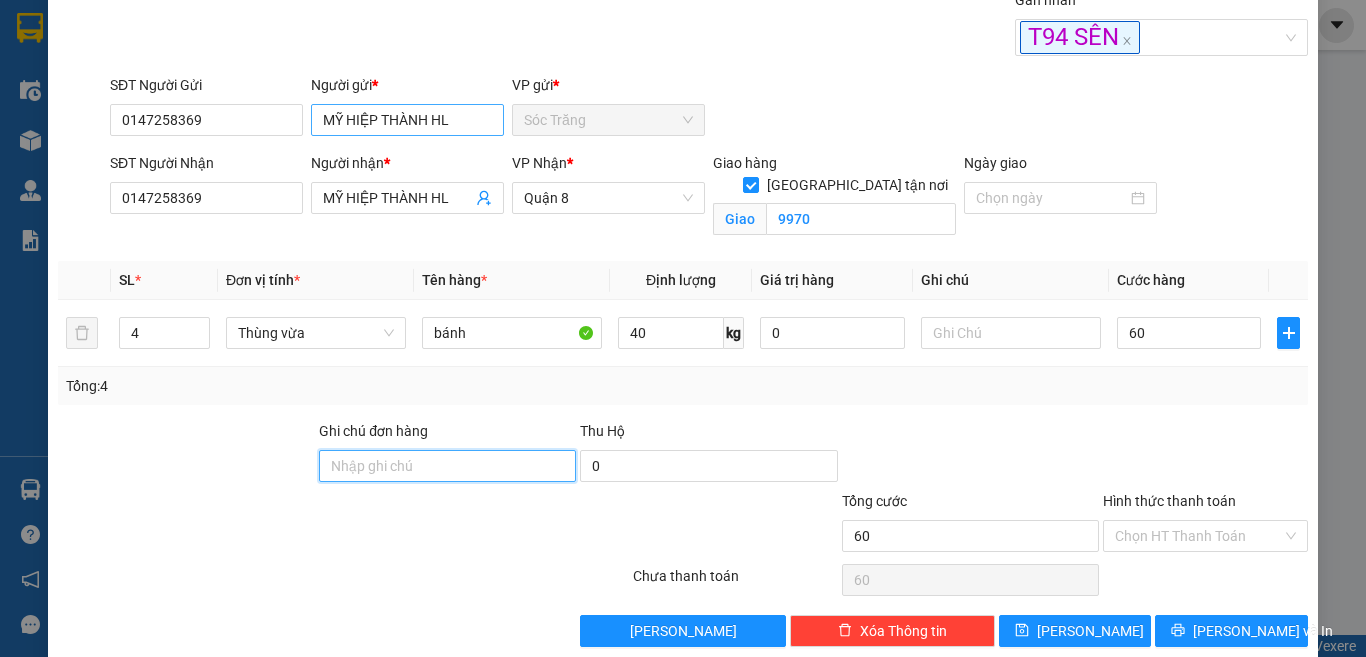 type on "60.000" 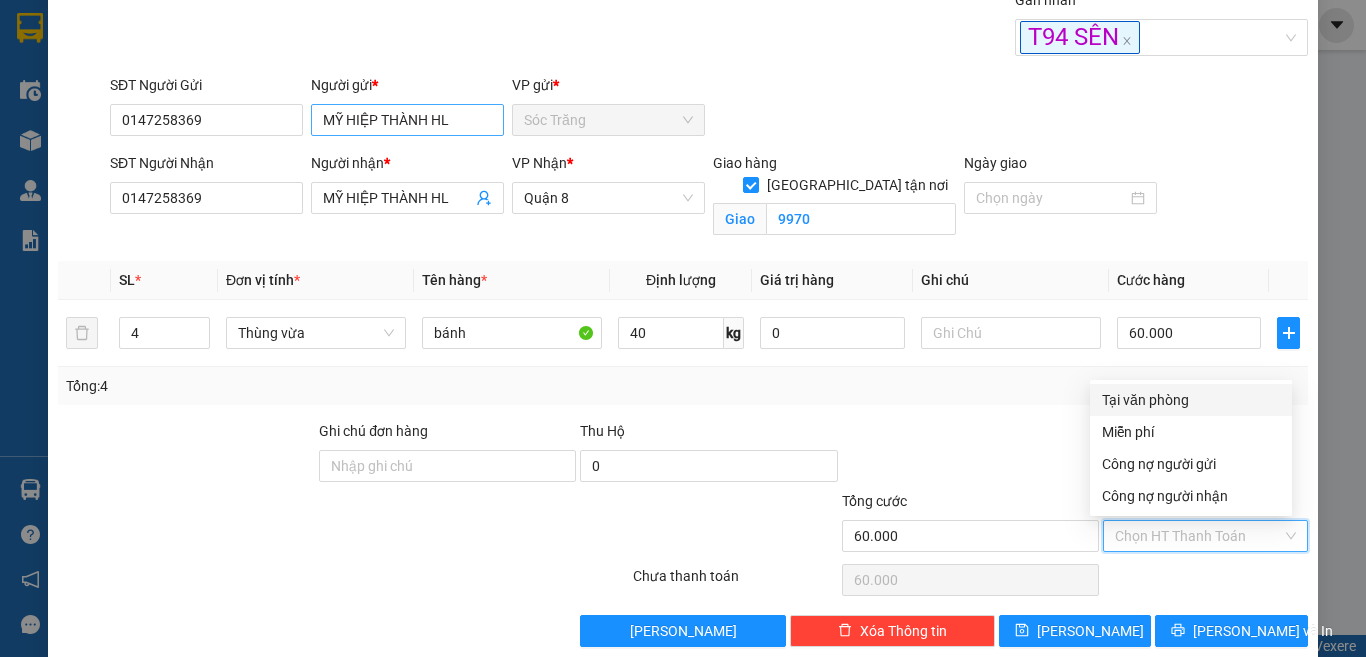 type on "0" 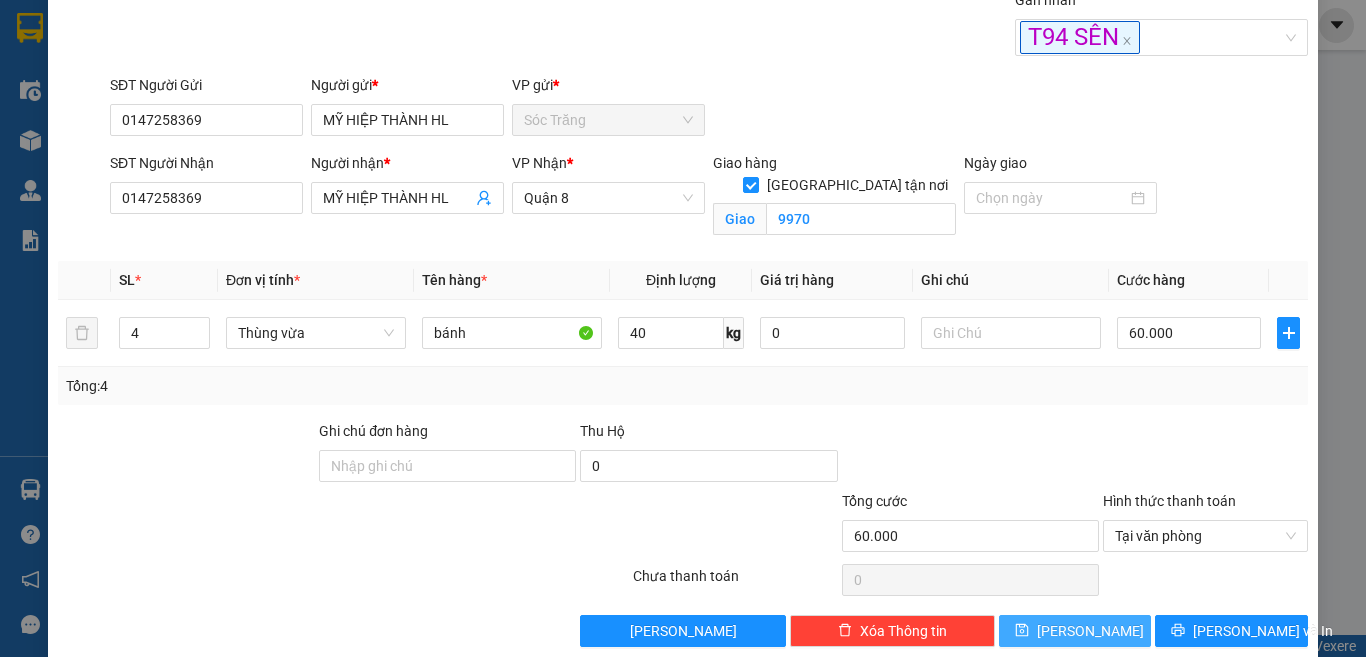 click at bounding box center (1022, 631) 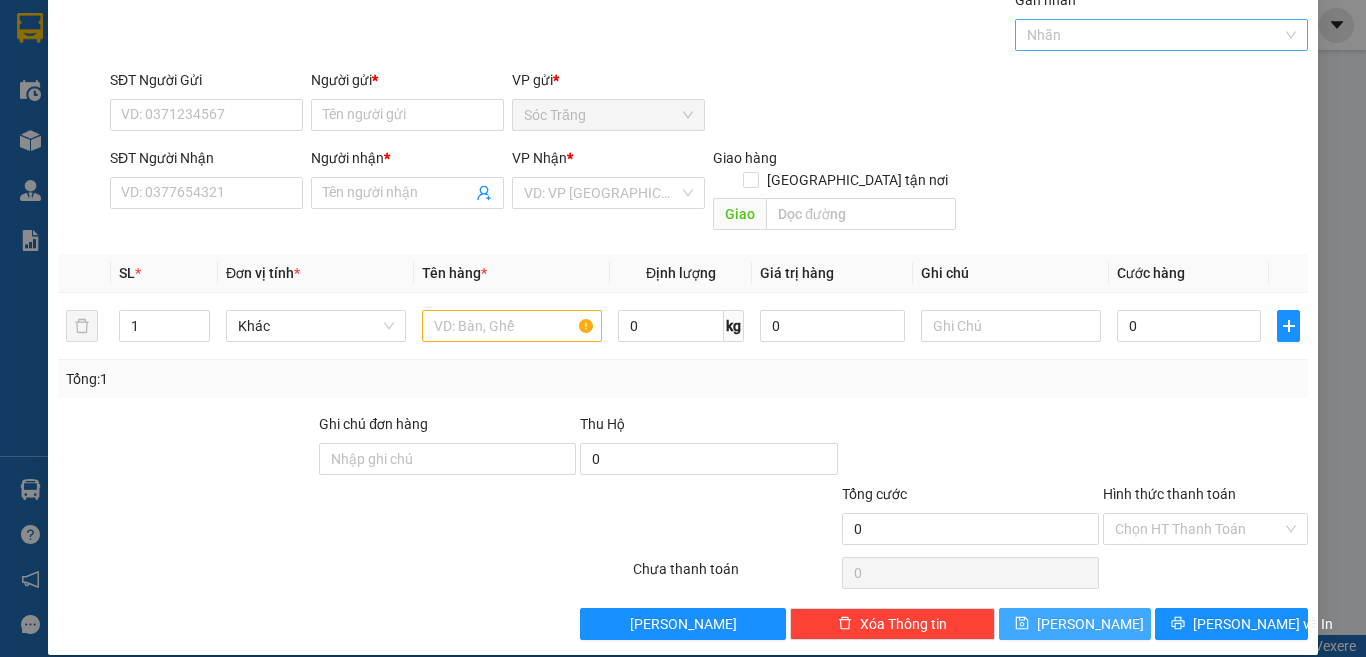 click at bounding box center (1152, 35) 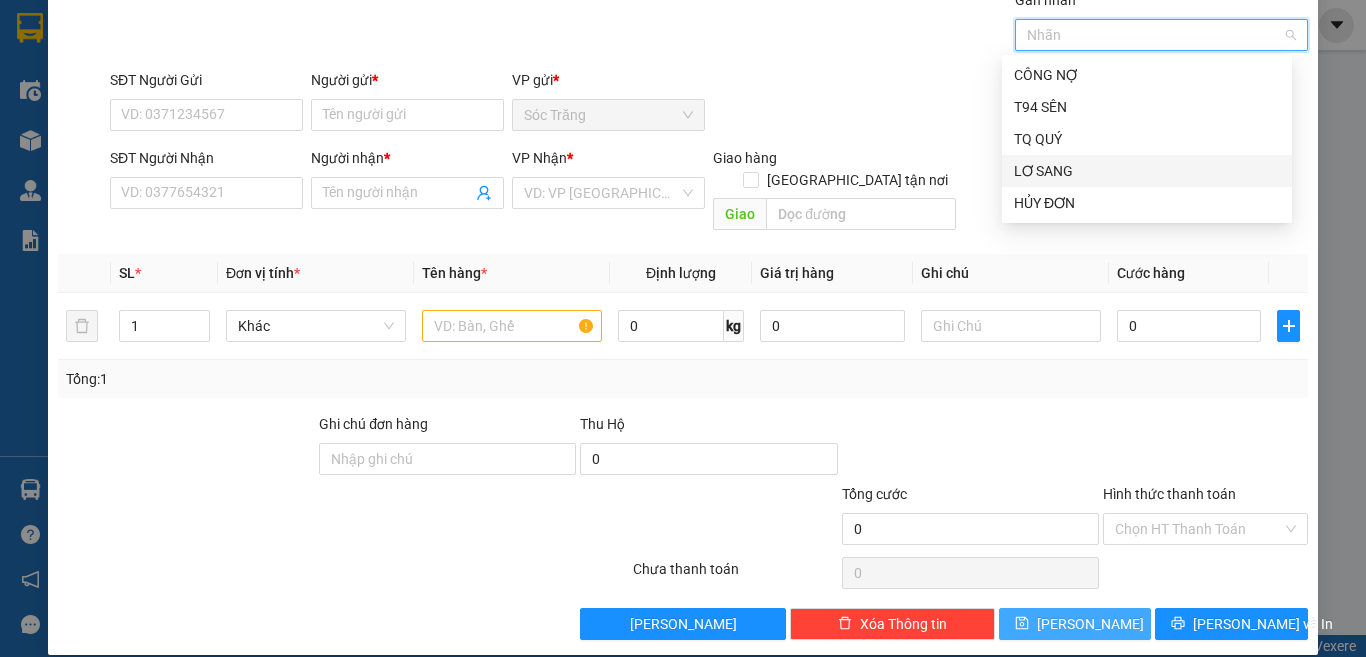 click on "LƠ SANG" at bounding box center [1147, 171] 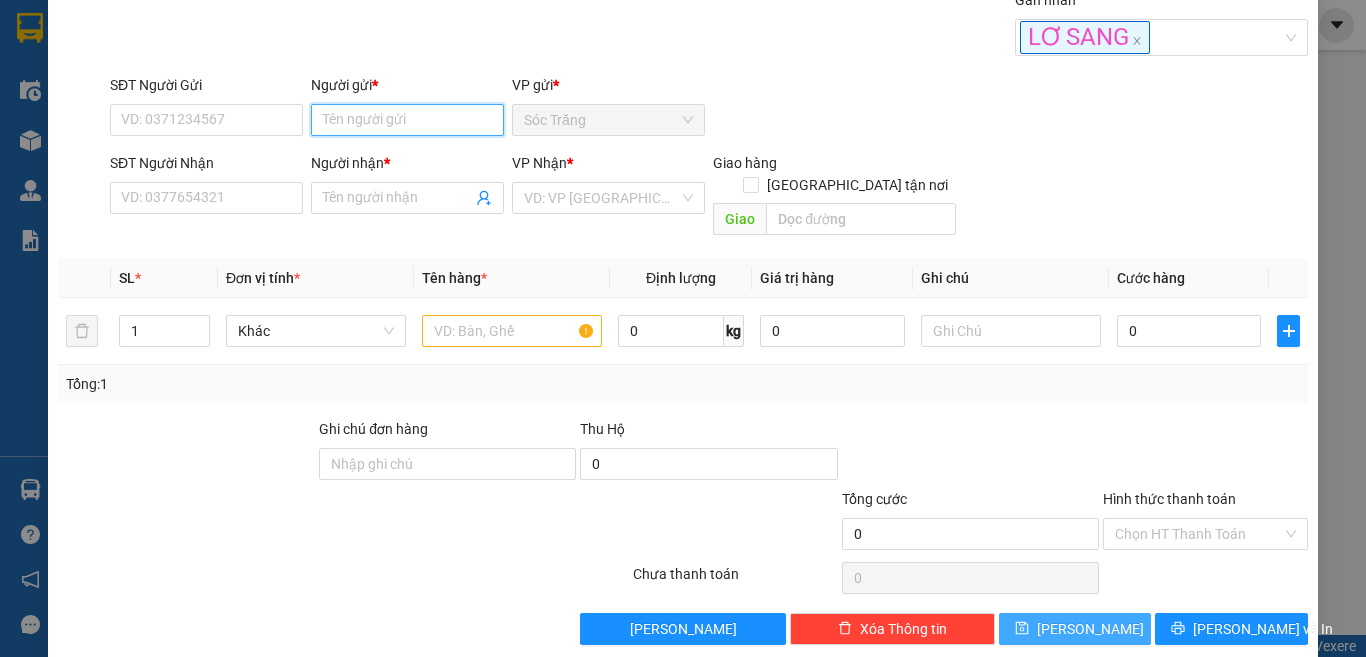 click on "Người gửi  *" at bounding box center [407, 120] 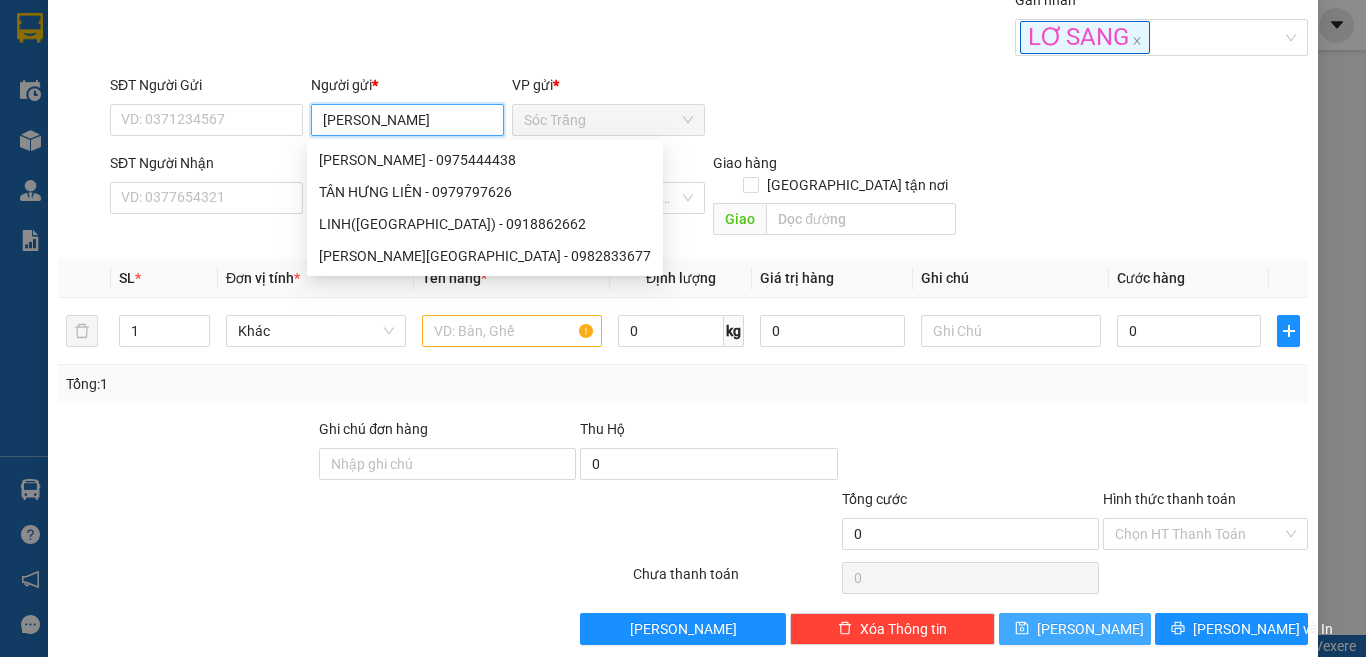 type on "Tân Hưng" 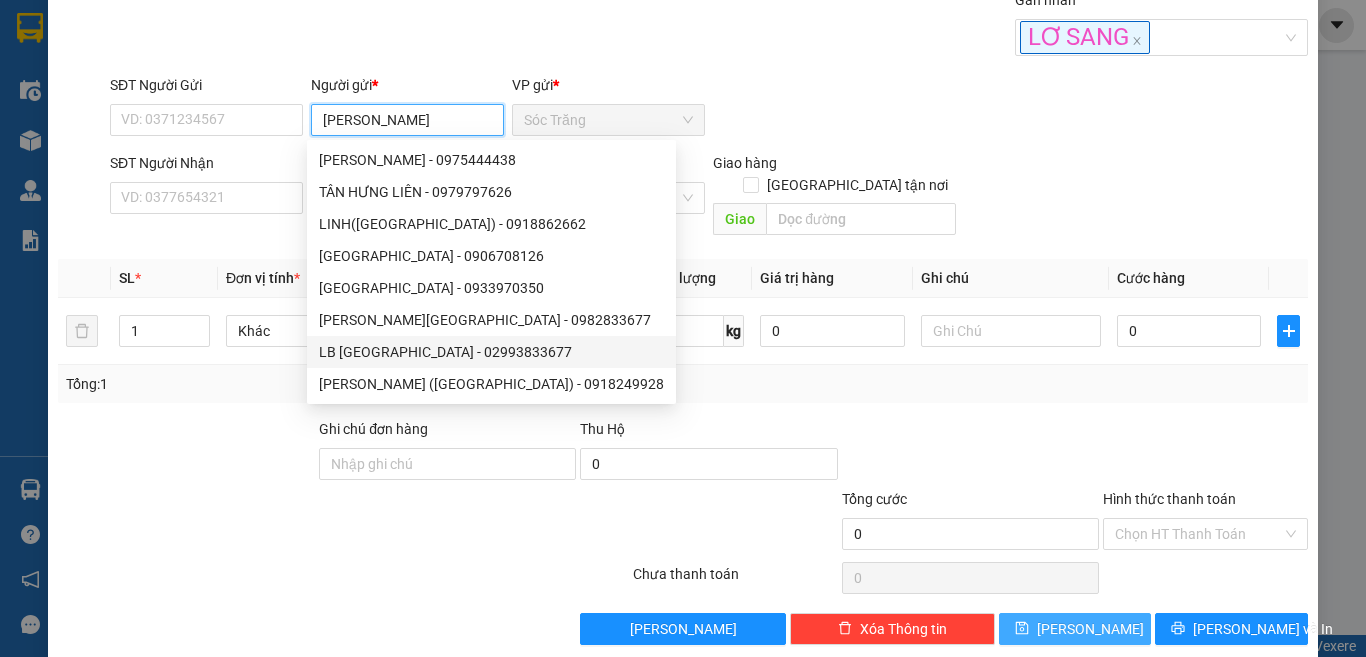 type on "02993833677" 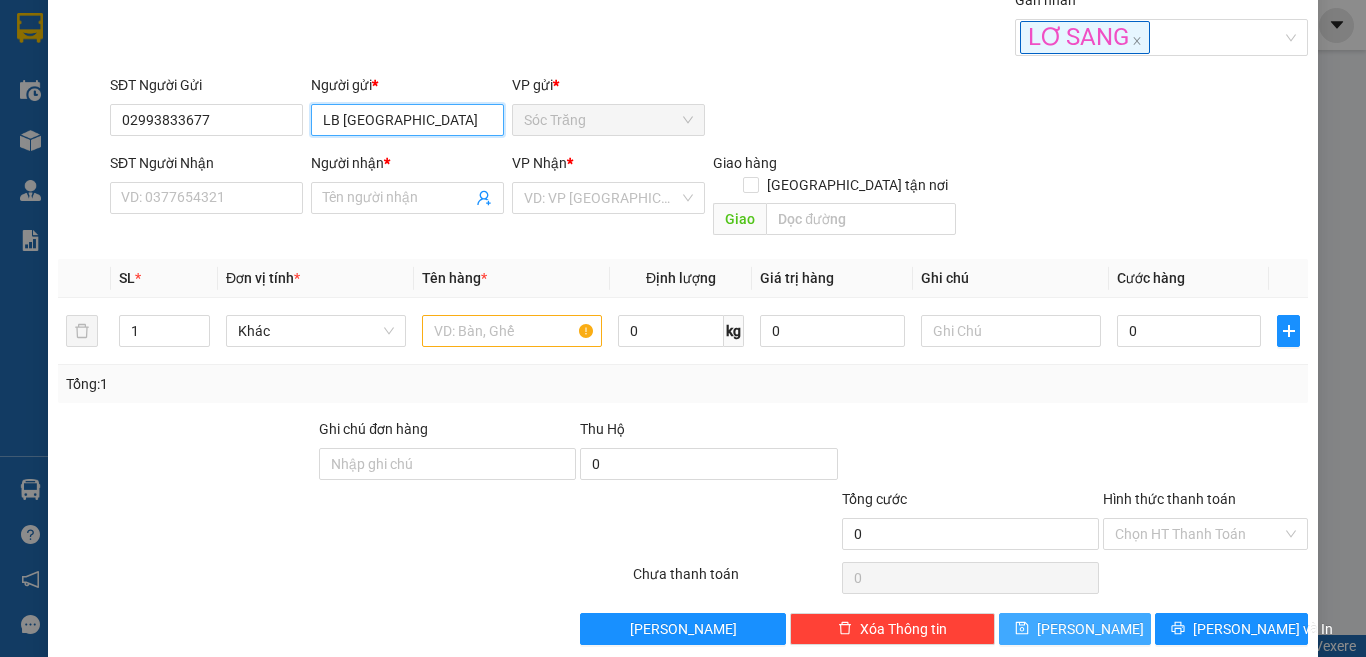 type on "LB TÂN HƯNG" 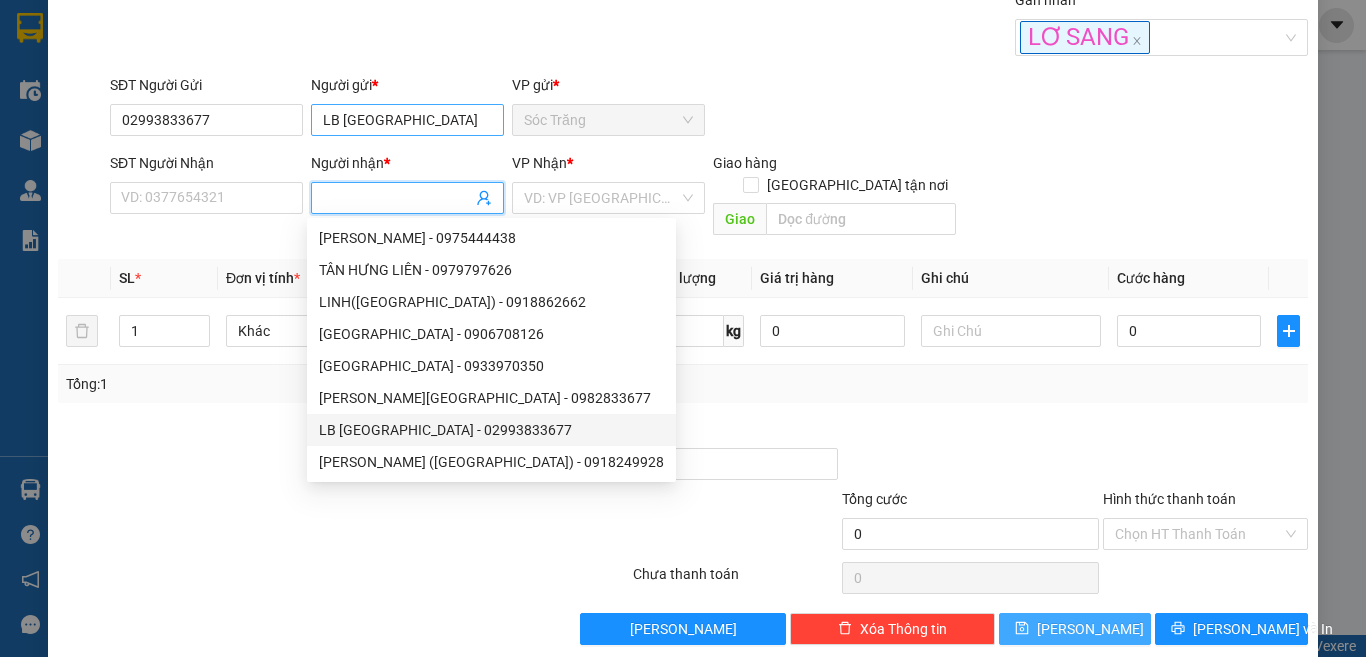 type on "02993833677" 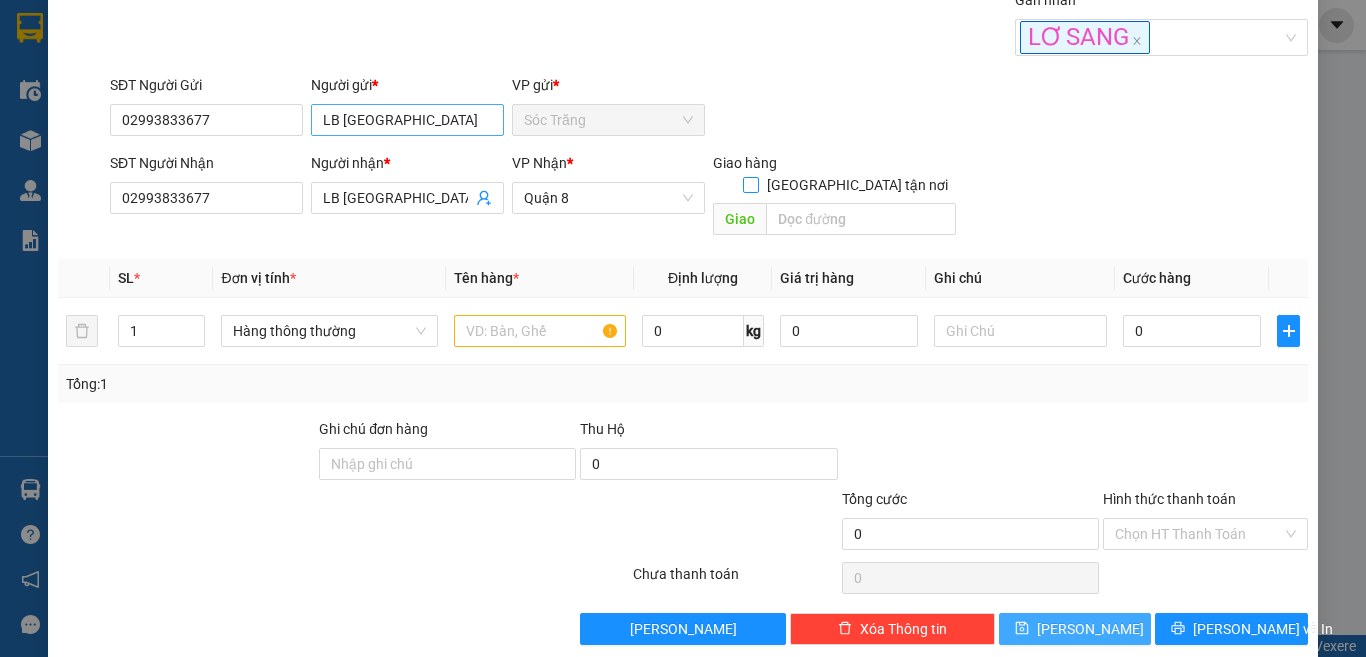 click on "Giao tận nơi" at bounding box center [750, 184] 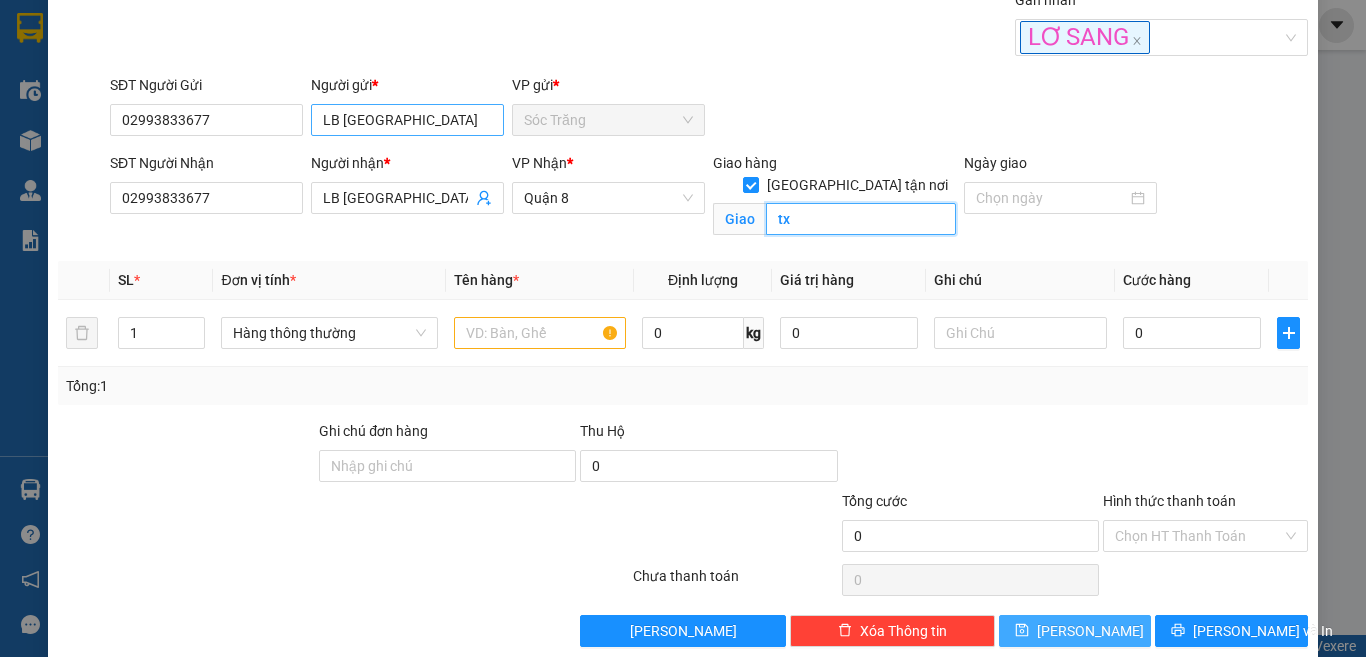 type on "t" 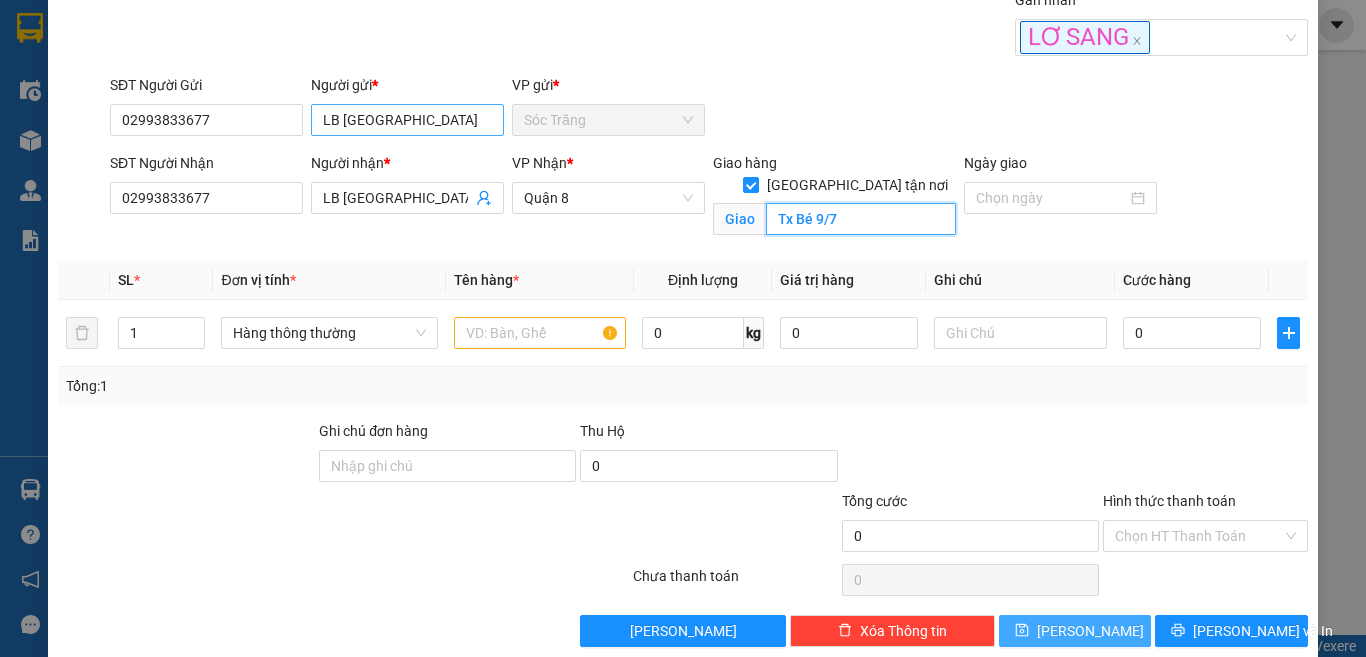 type on "Tx Bé 9/7" 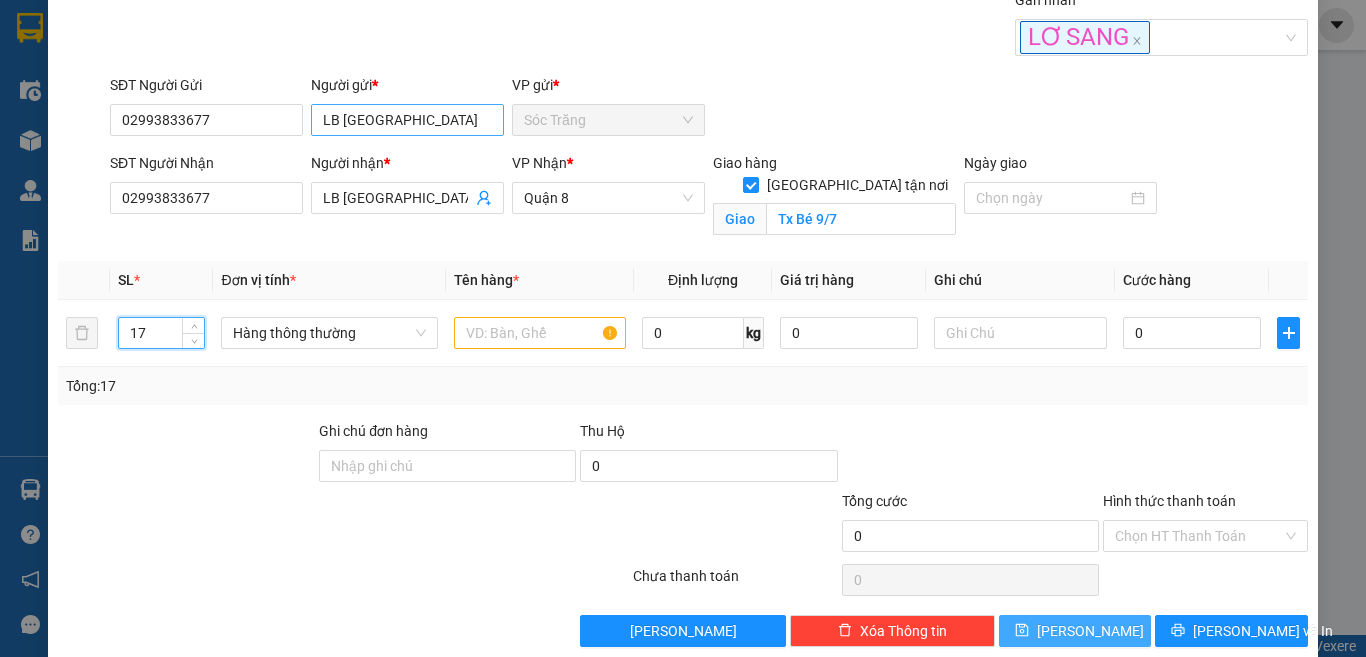type on "17" 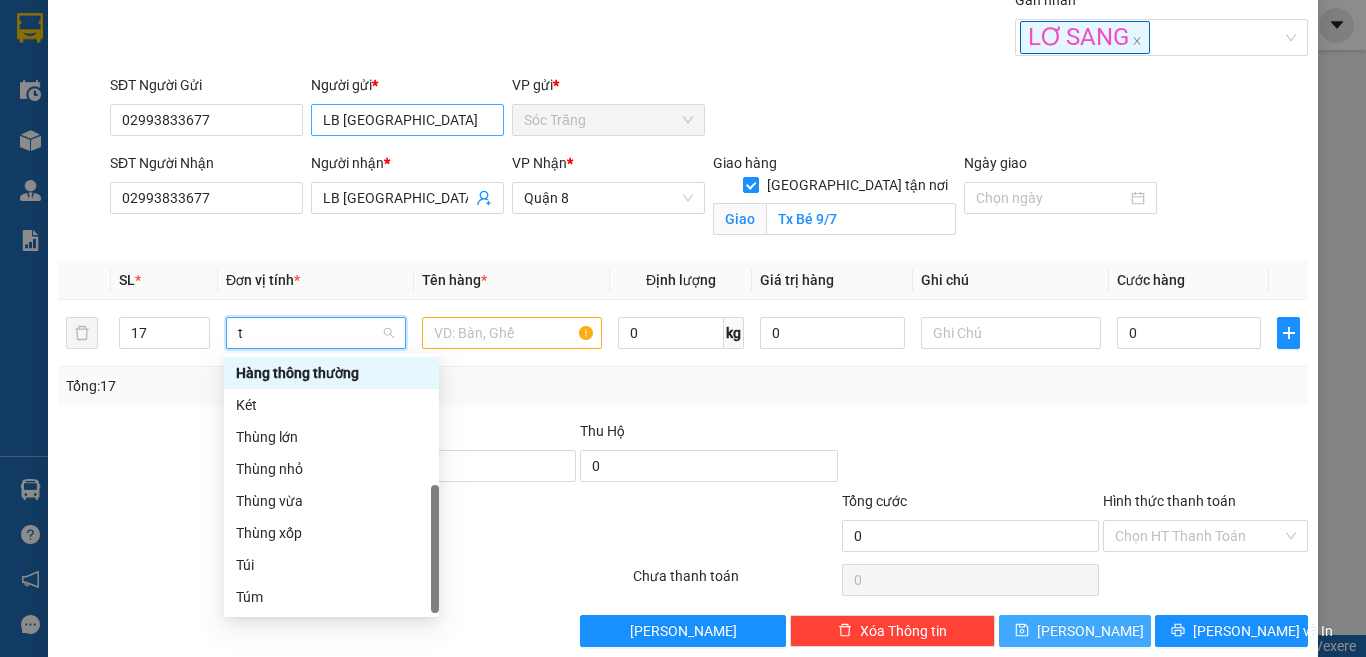 scroll, scrollTop: 64, scrollLeft: 0, axis: vertical 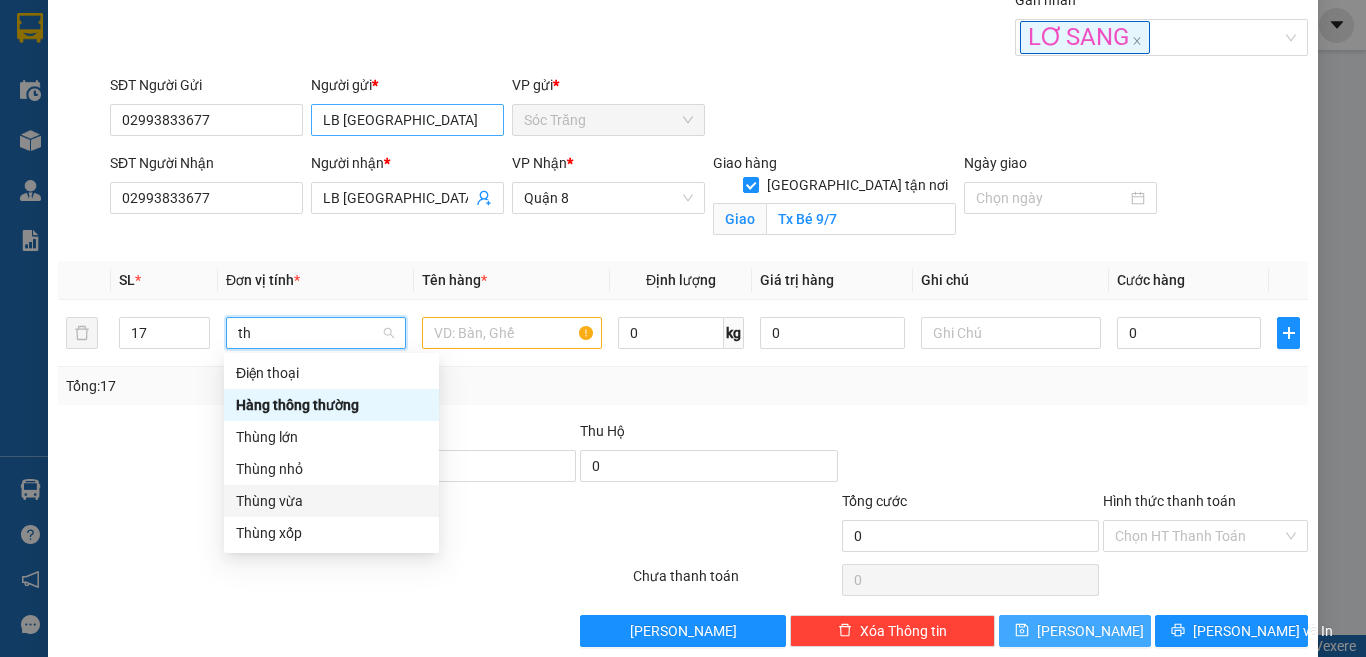 type 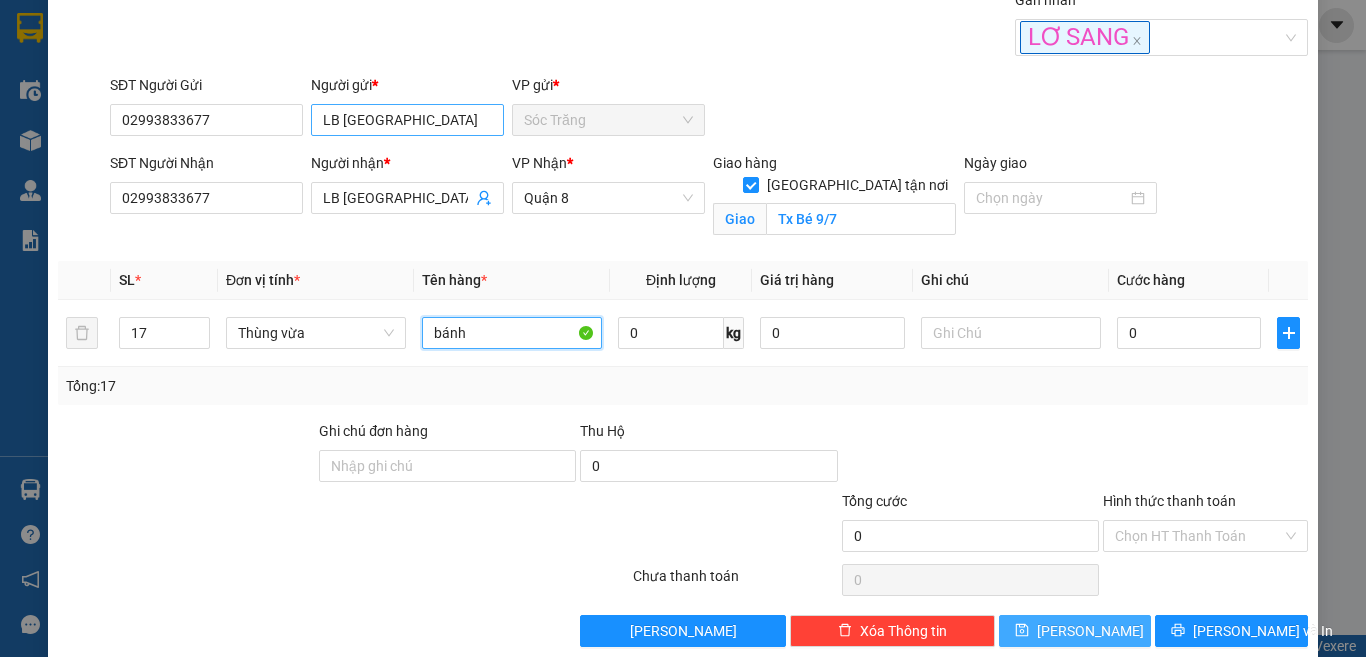 type on "bánh" 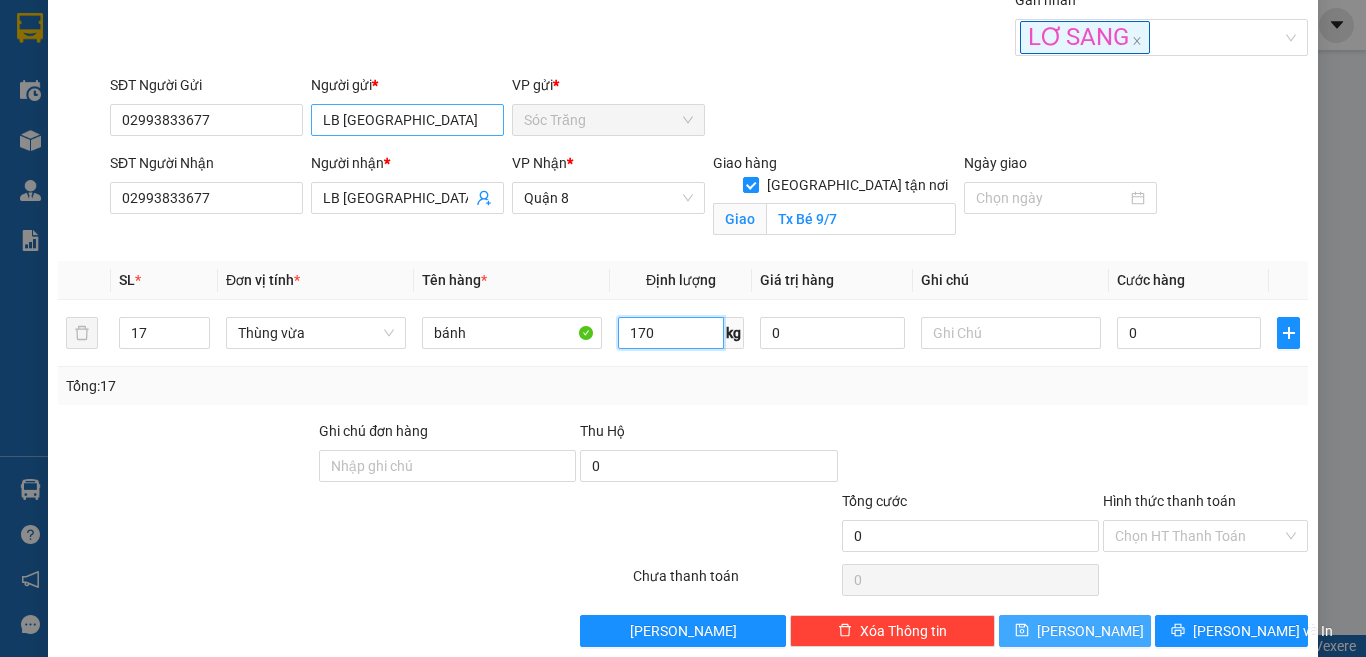 type on "170" 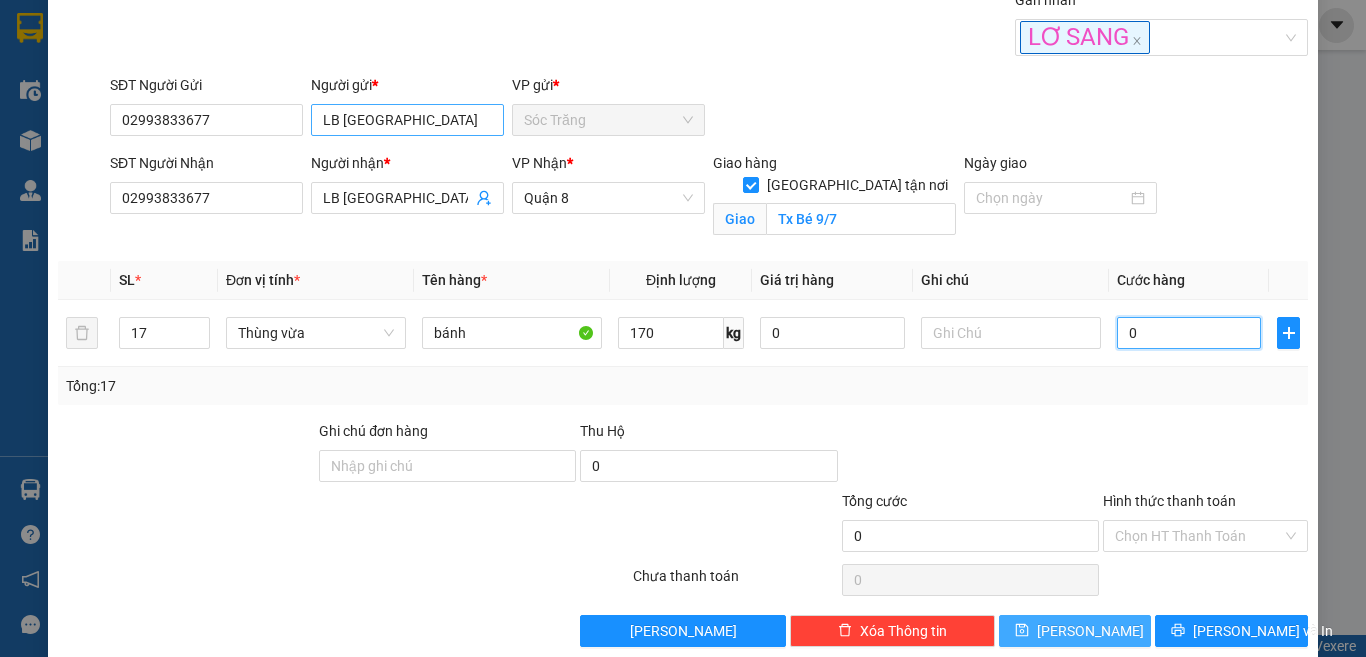 type on "3" 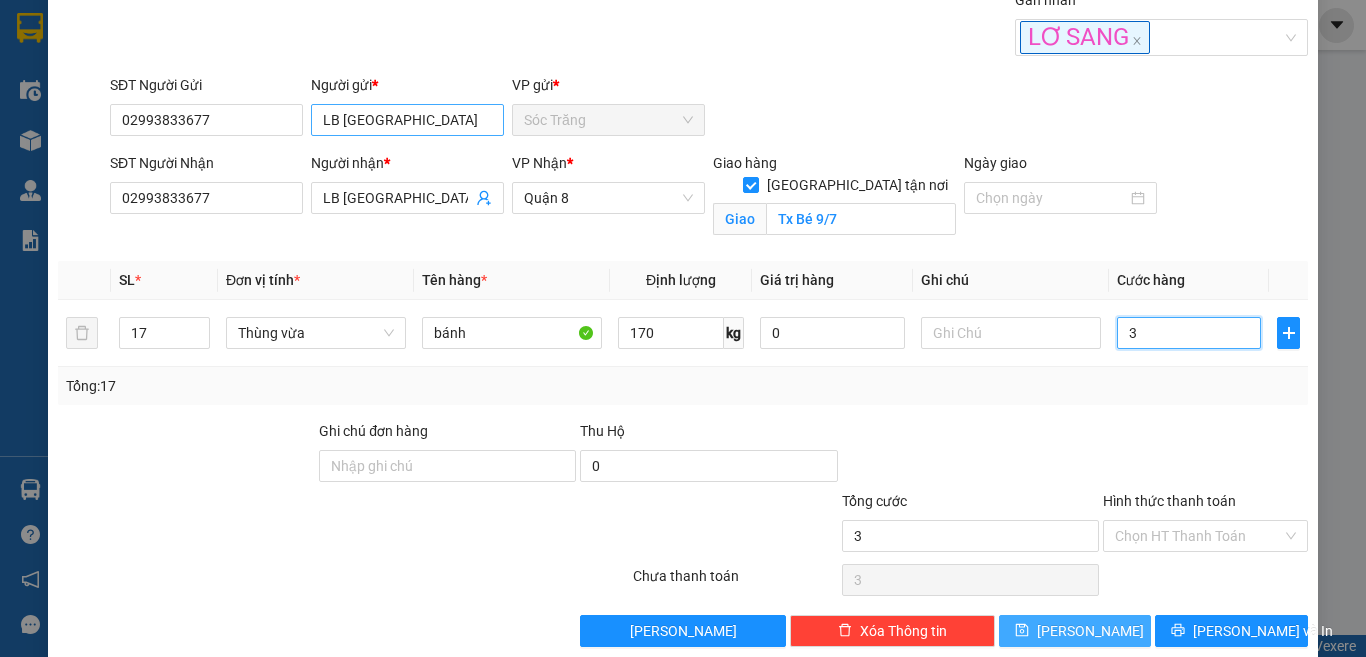 type on "33" 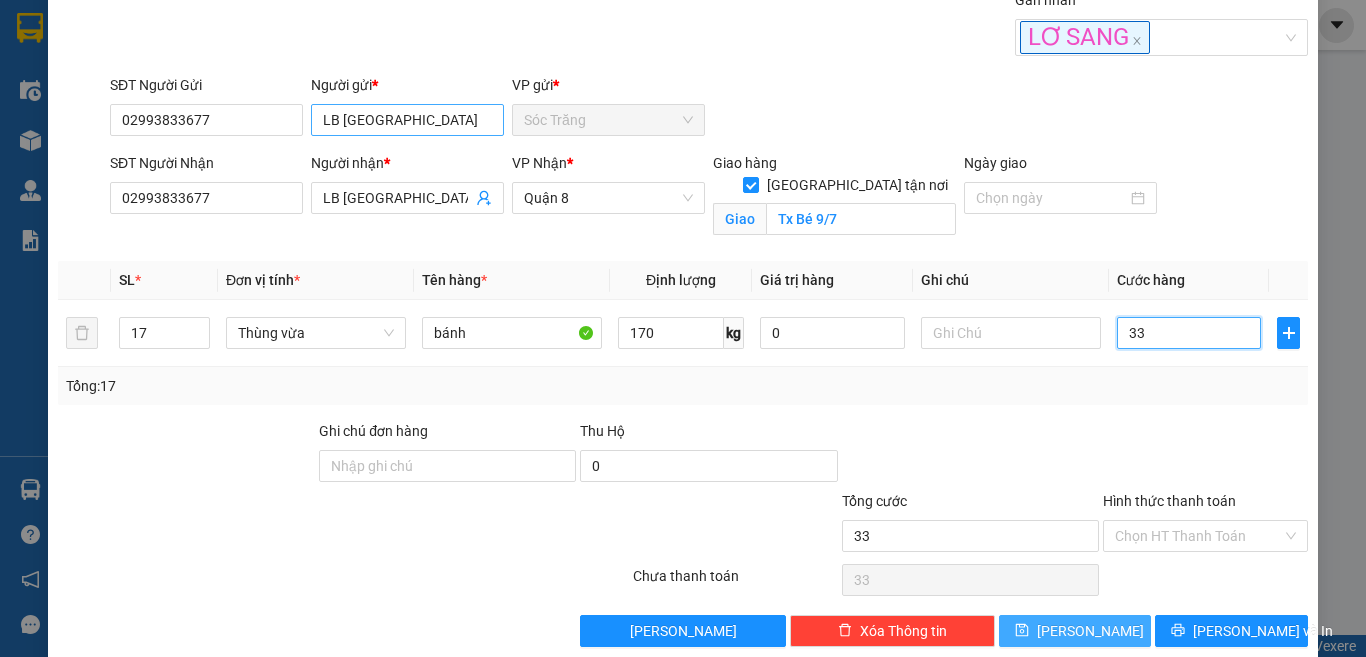 type on "330" 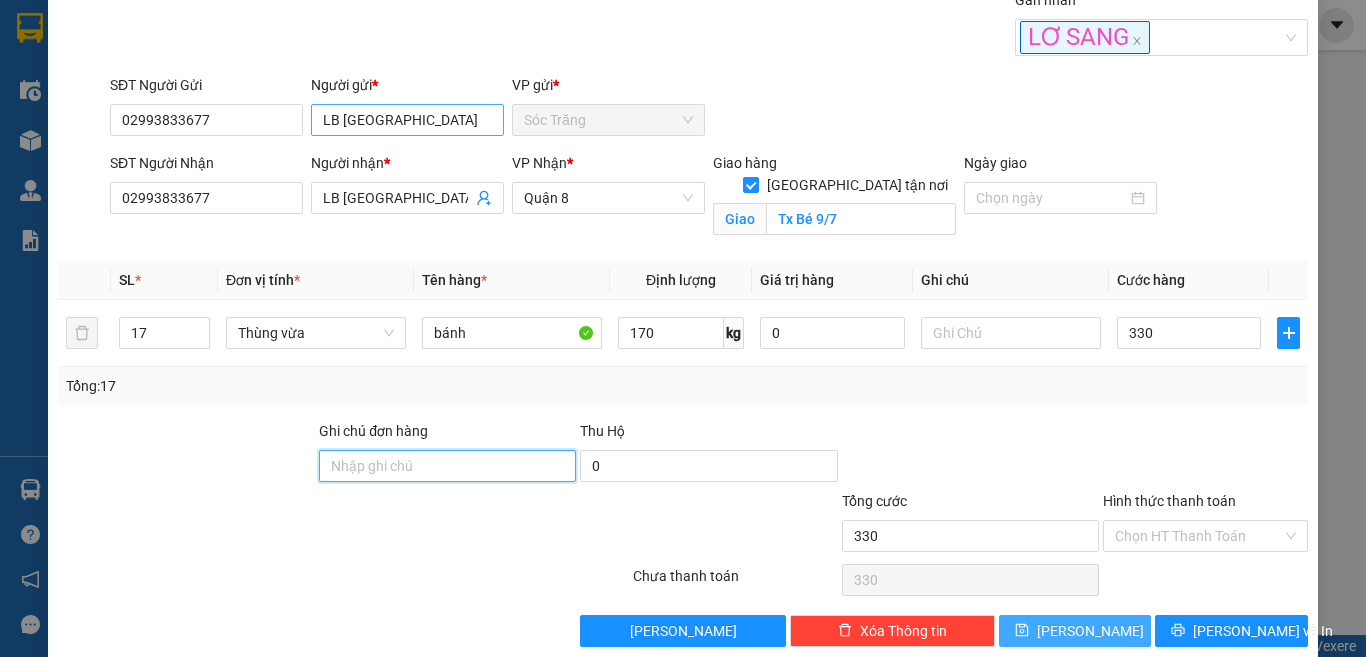 type on "330.000" 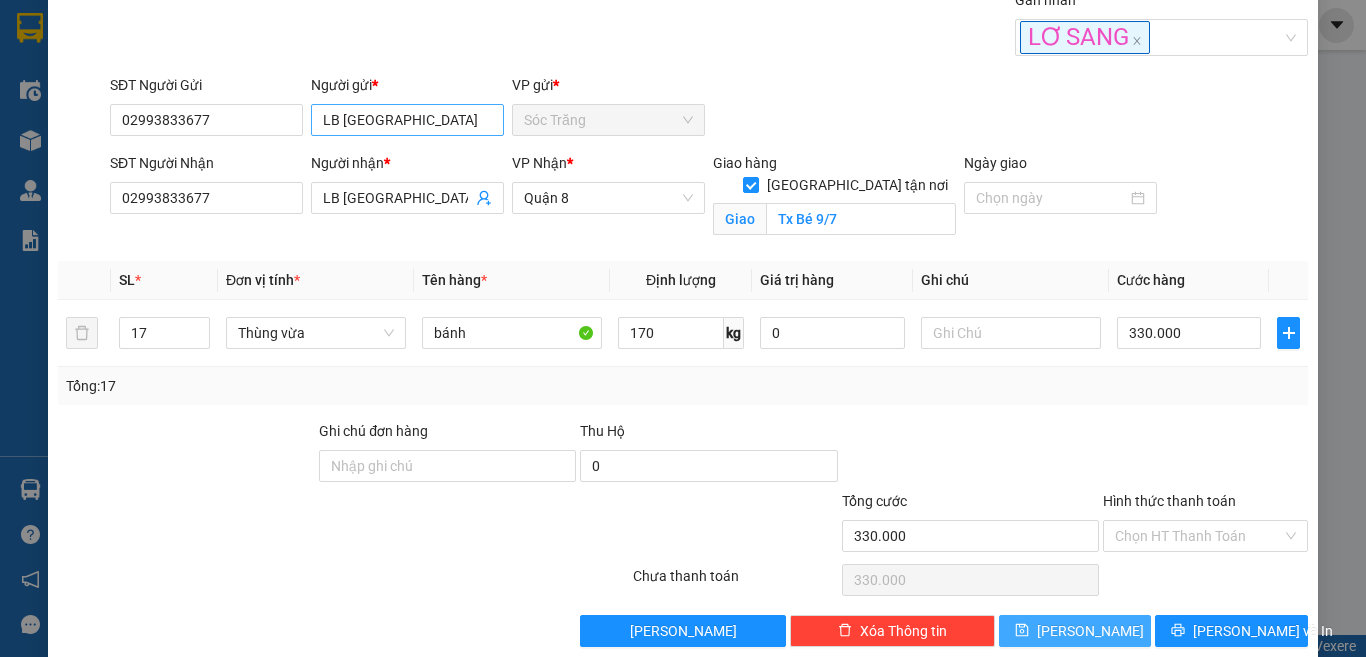 type on "0" 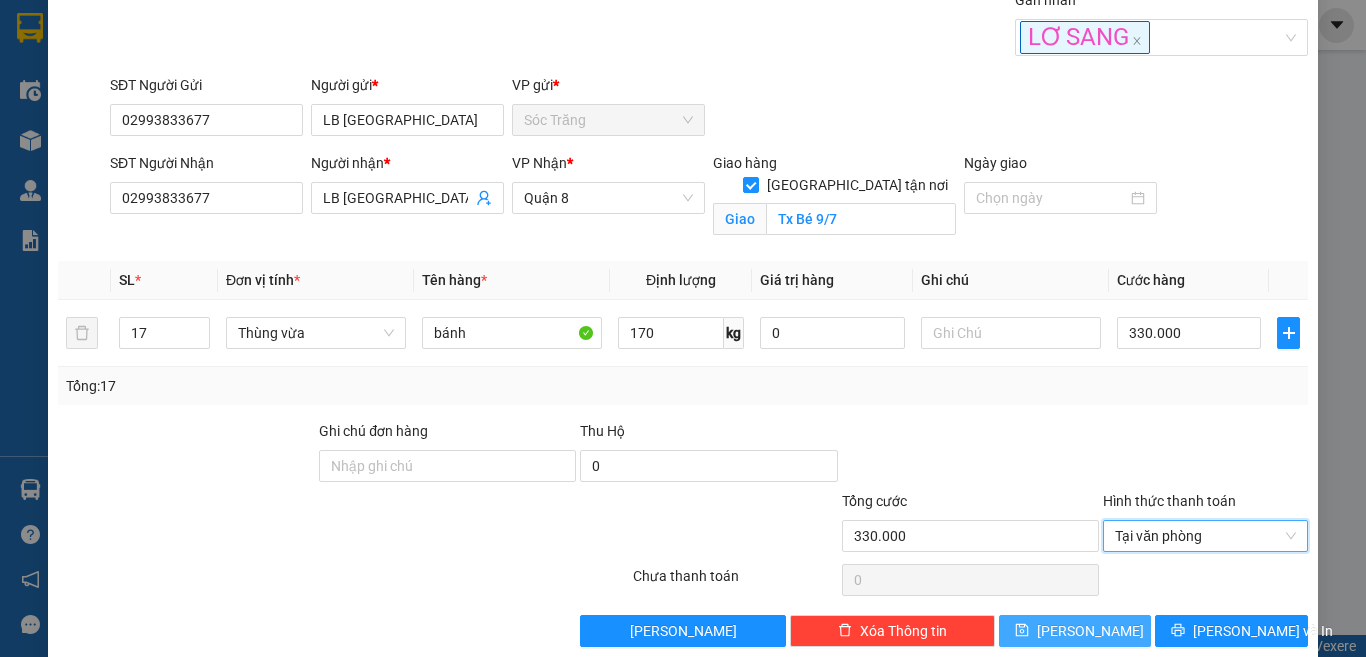 click on "Lưu" at bounding box center [1075, 631] 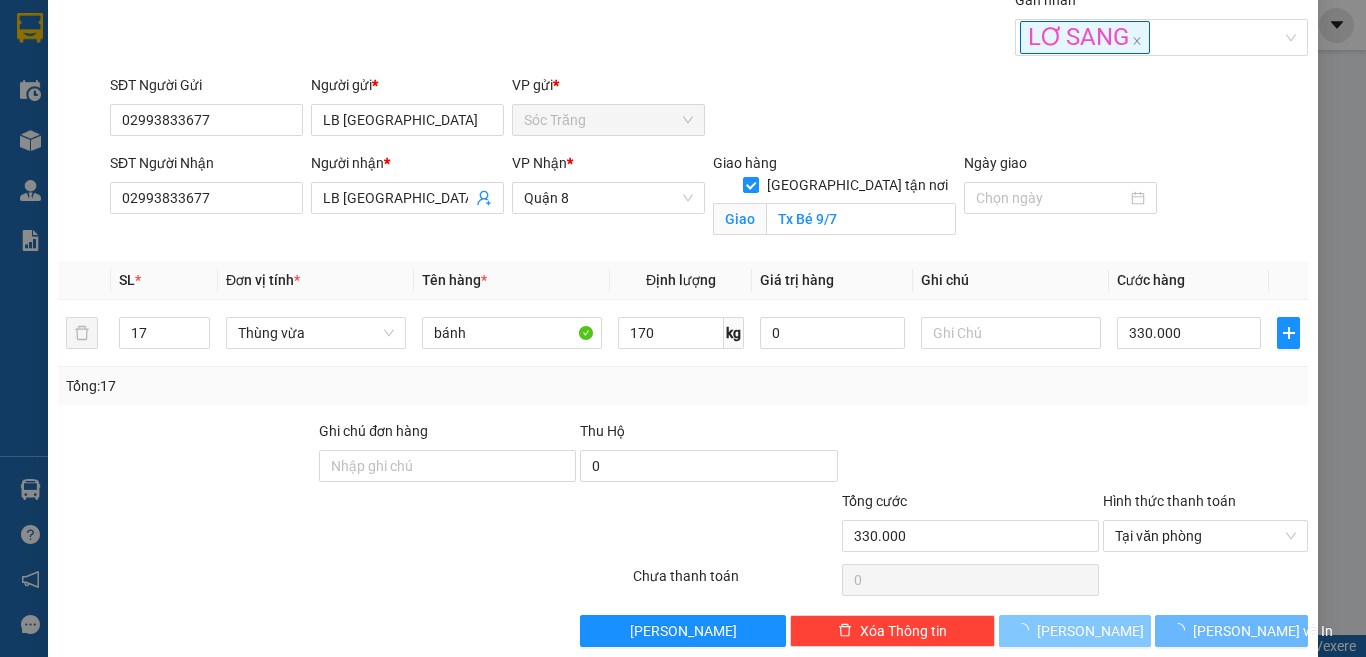 type 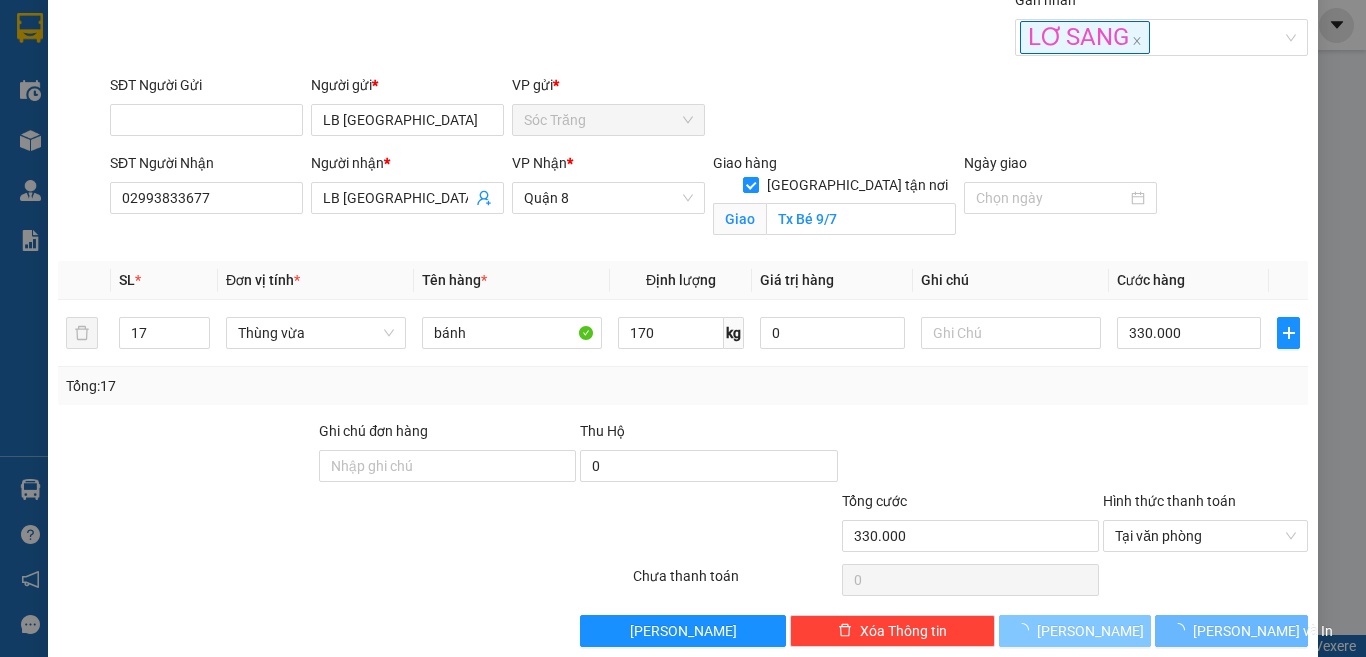 type 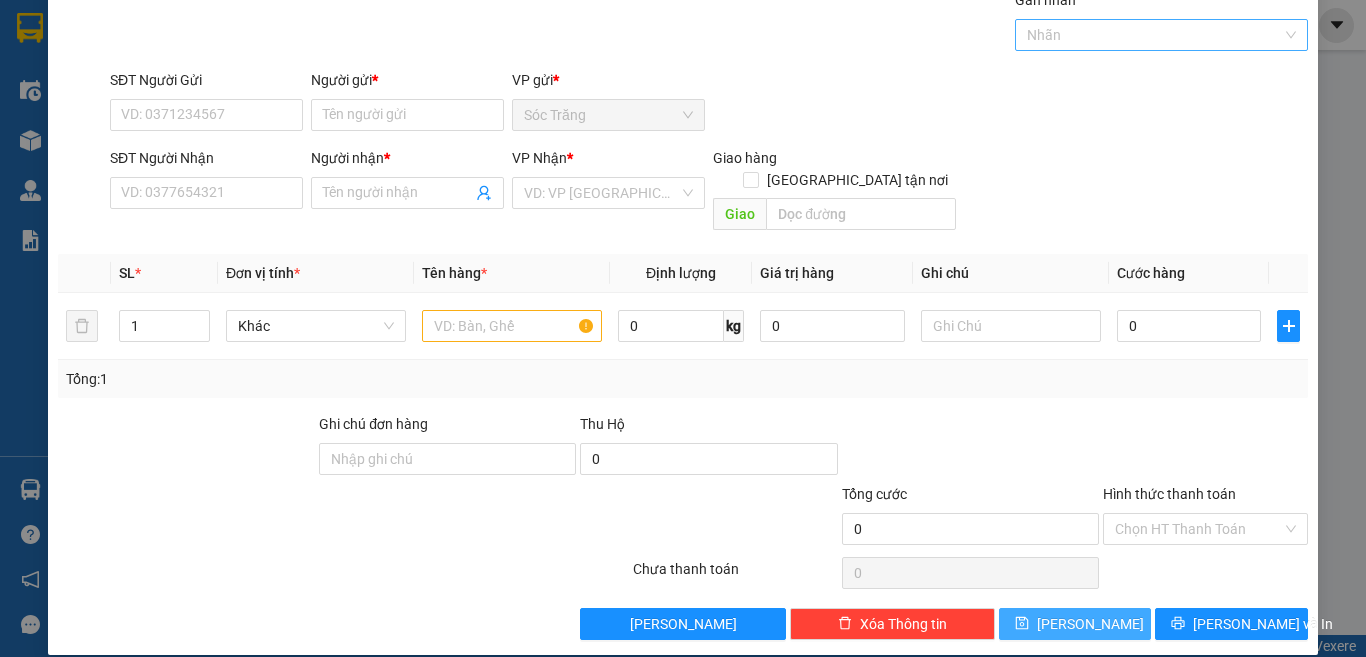 click at bounding box center [1152, 35] 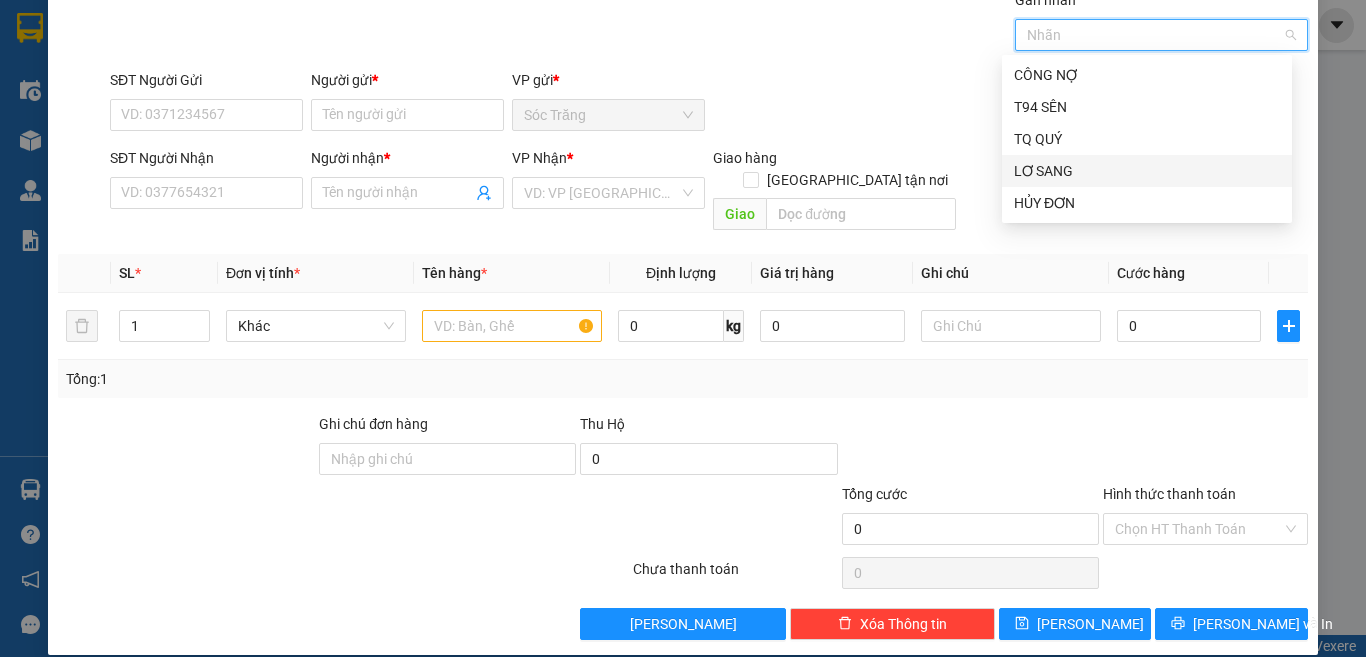 drag, startPoint x: 1039, startPoint y: 139, endPoint x: 1045, endPoint y: 170, distance: 31.575306 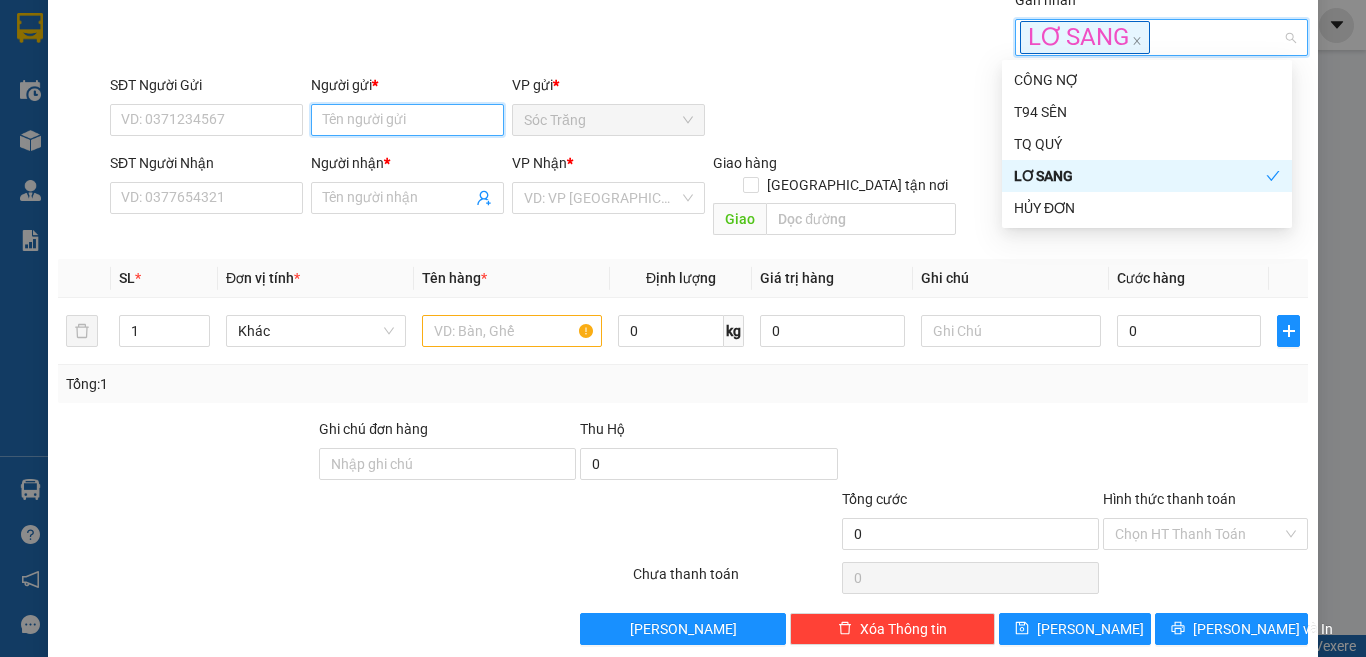 click on "Người gửi  *" at bounding box center [407, 120] 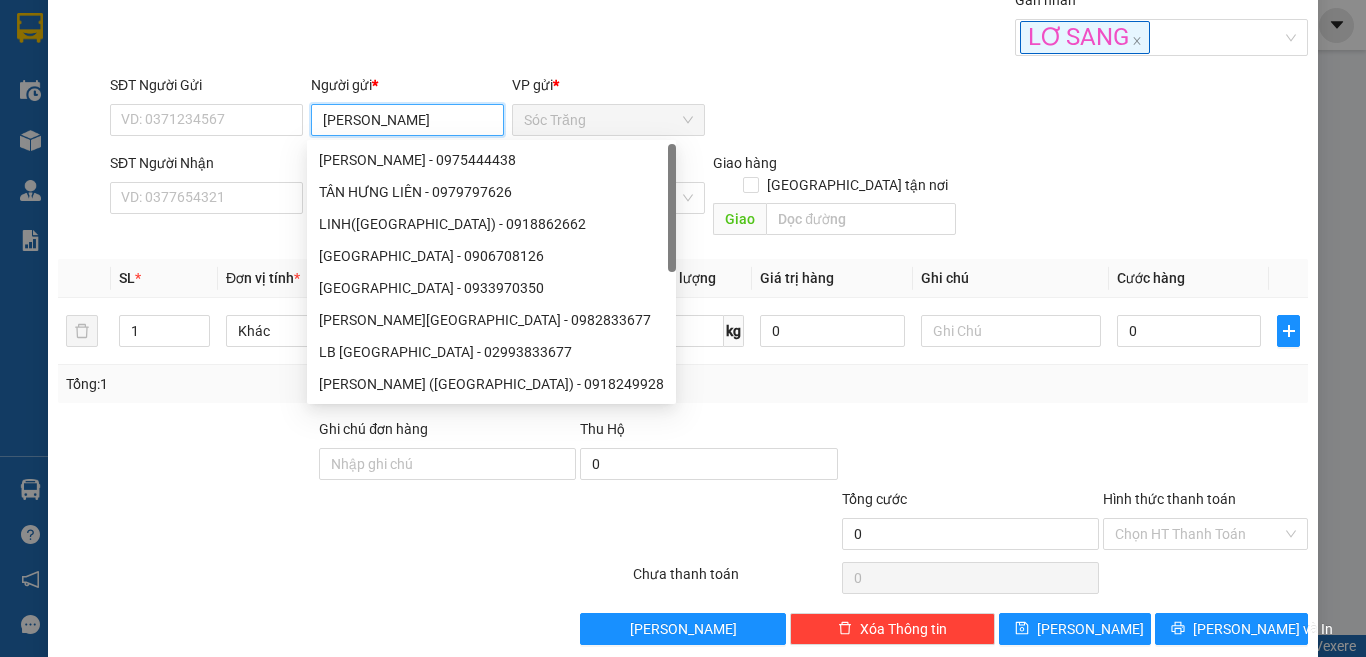 type on "Lương Tr" 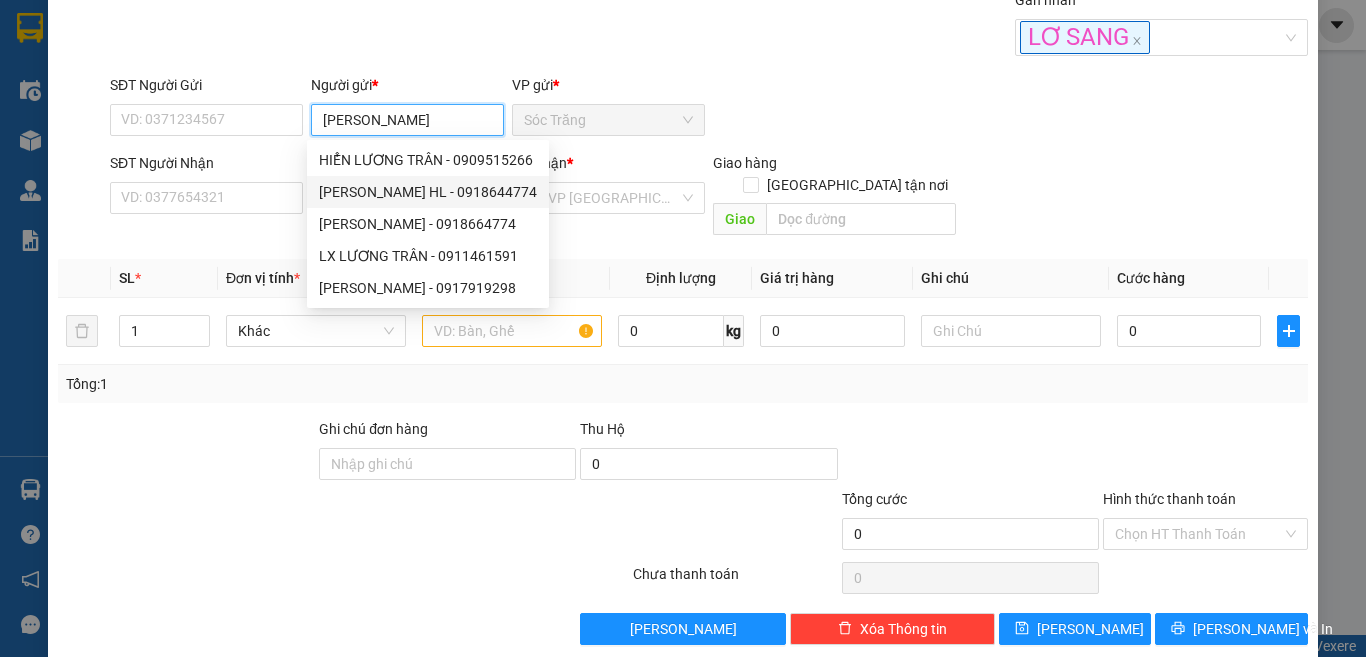 type on "0918644774" 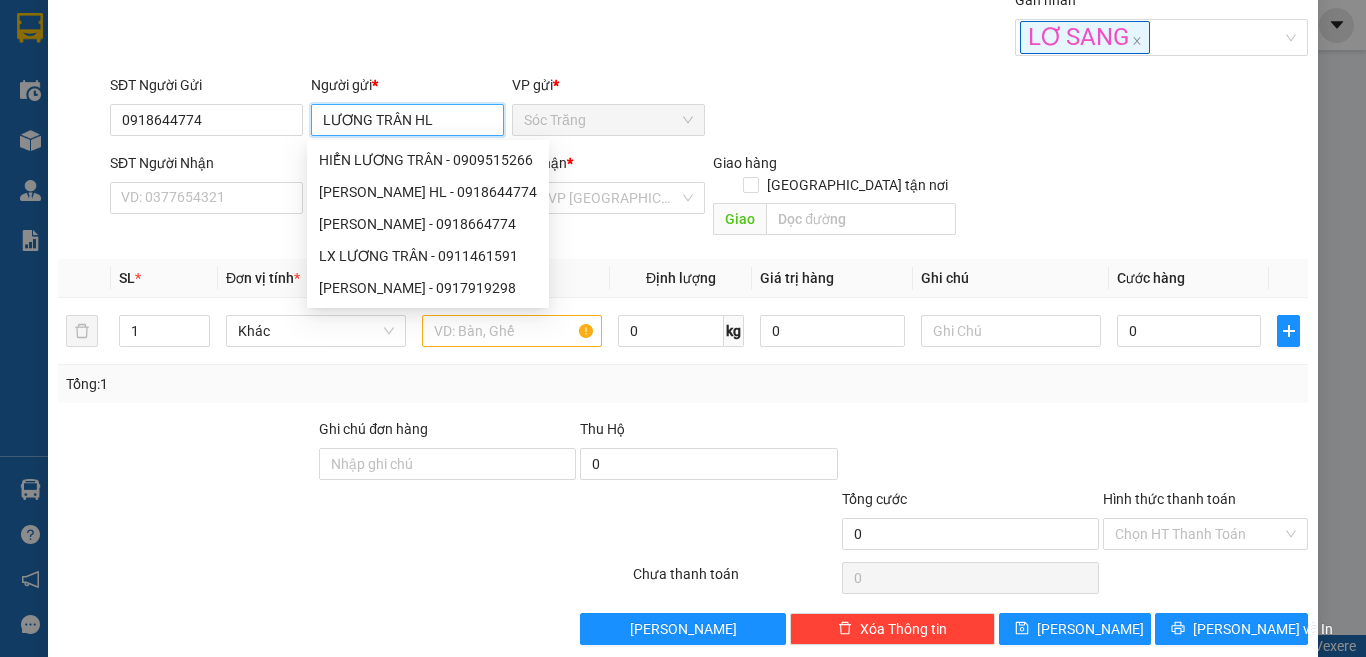 type on "LƯƠNG TRÂN HL" 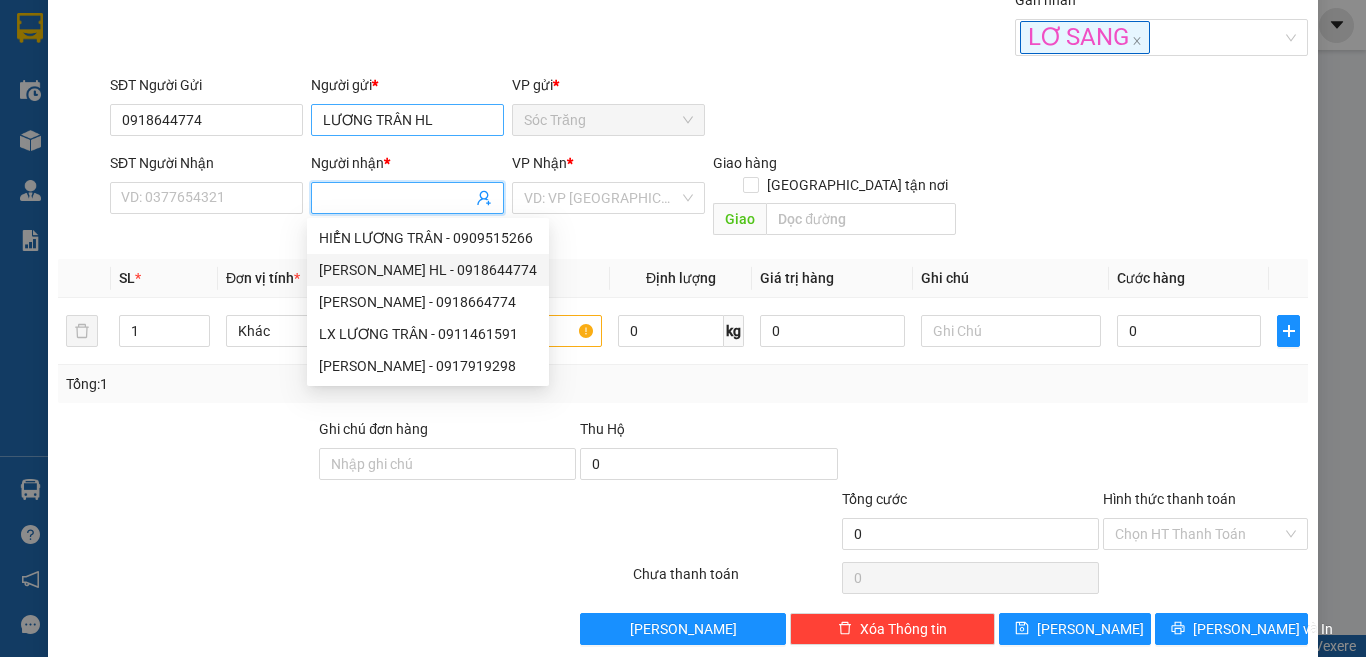 type on "0918644774" 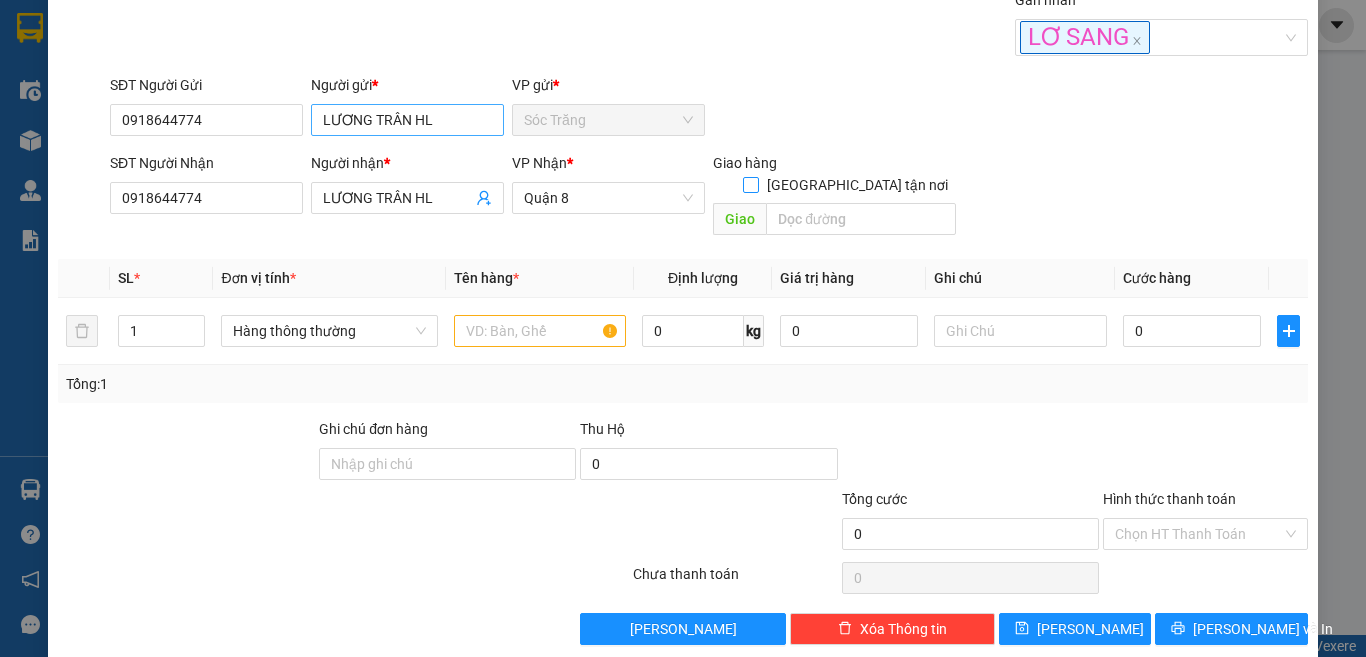 click on "Giao tận nơi" at bounding box center (750, 184) 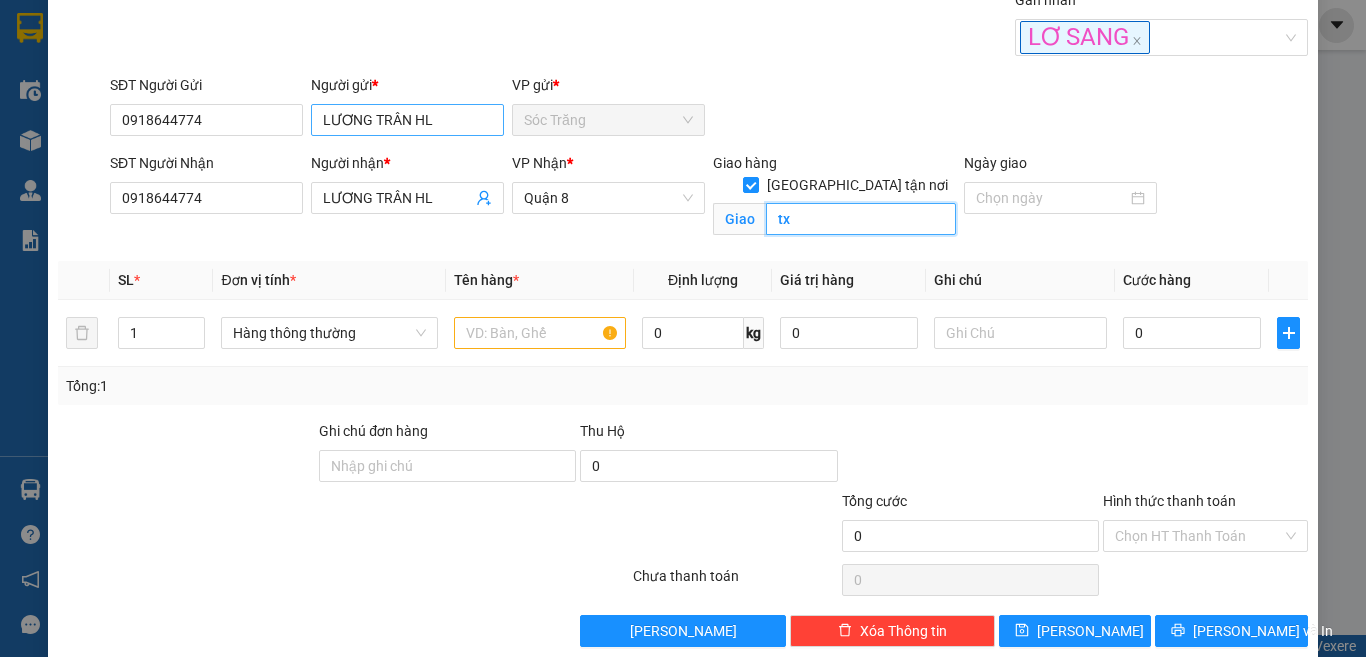 type on "t" 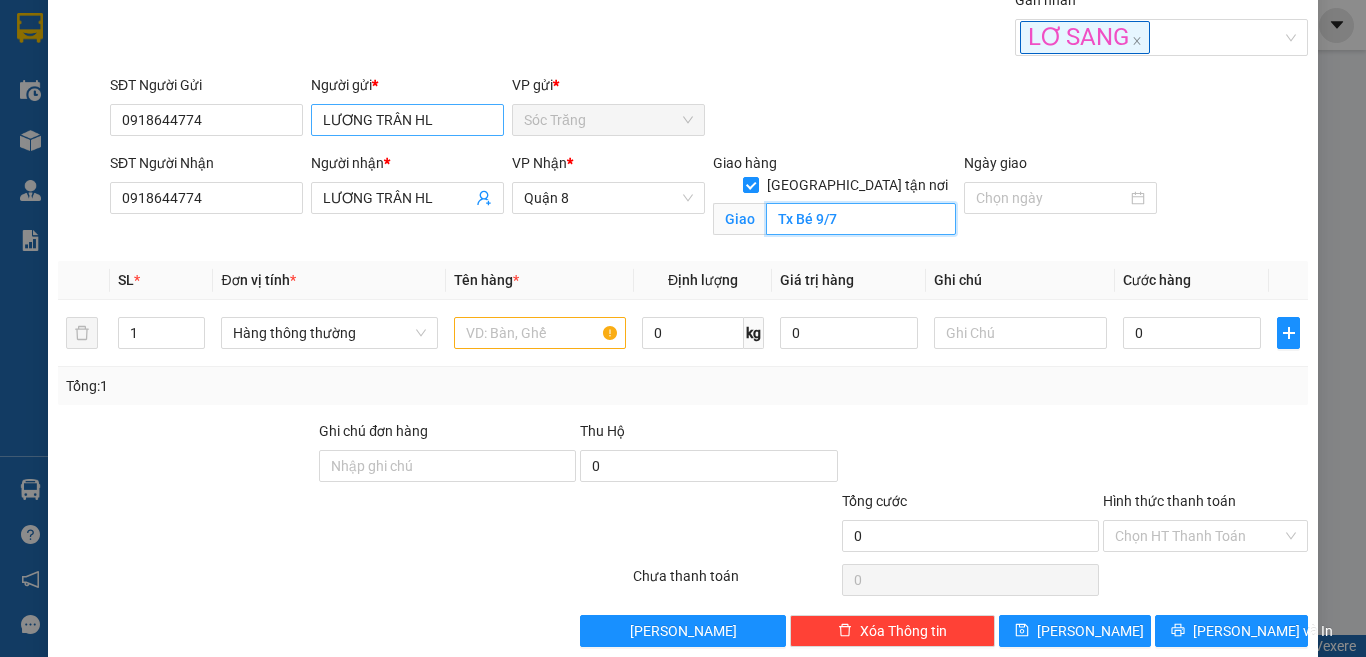 type on "Tx Bé 9/7" 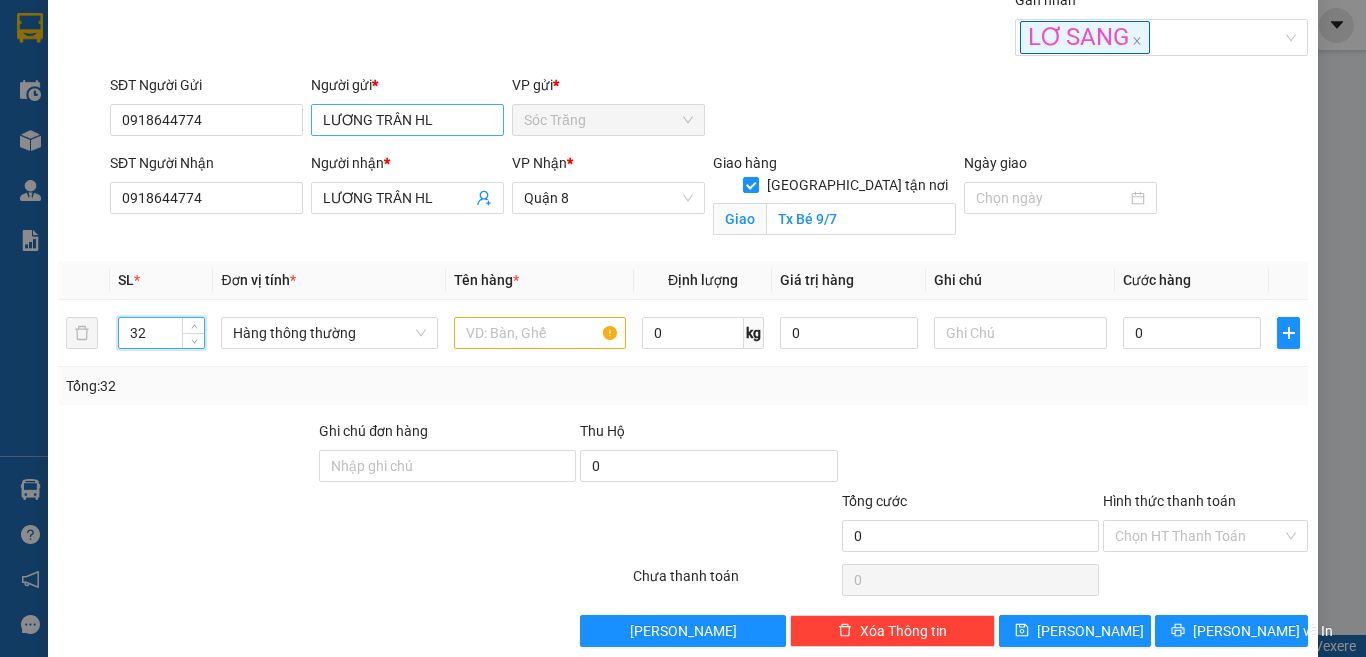 type on "32" 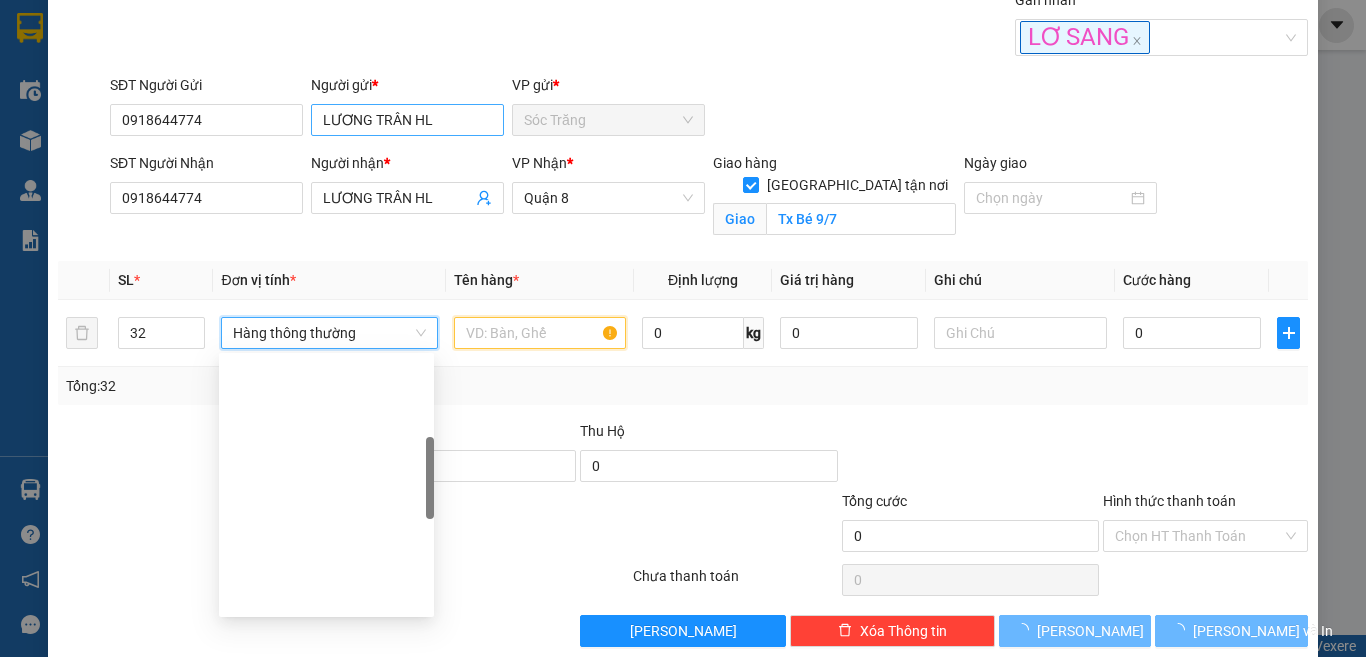 scroll, scrollTop: 320, scrollLeft: 0, axis: vertical 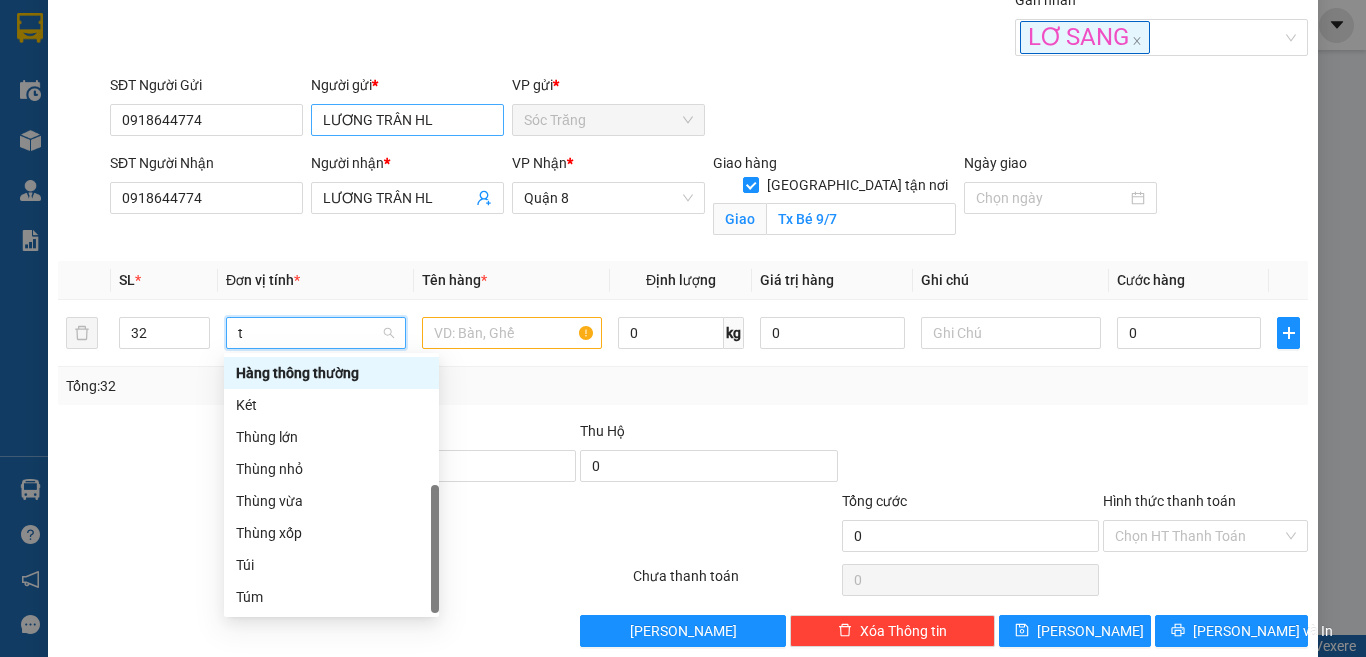 type on "th" 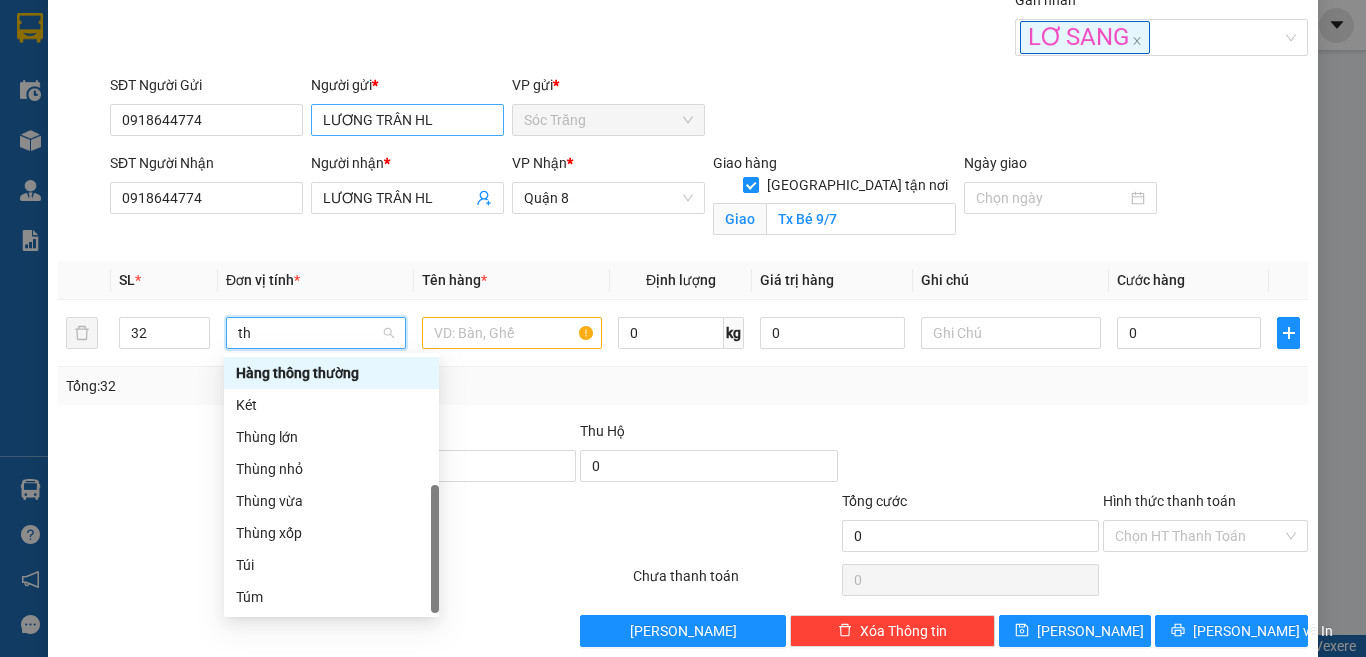 scroll, scrollTop: 0, scrollLeft: 0, axis: both 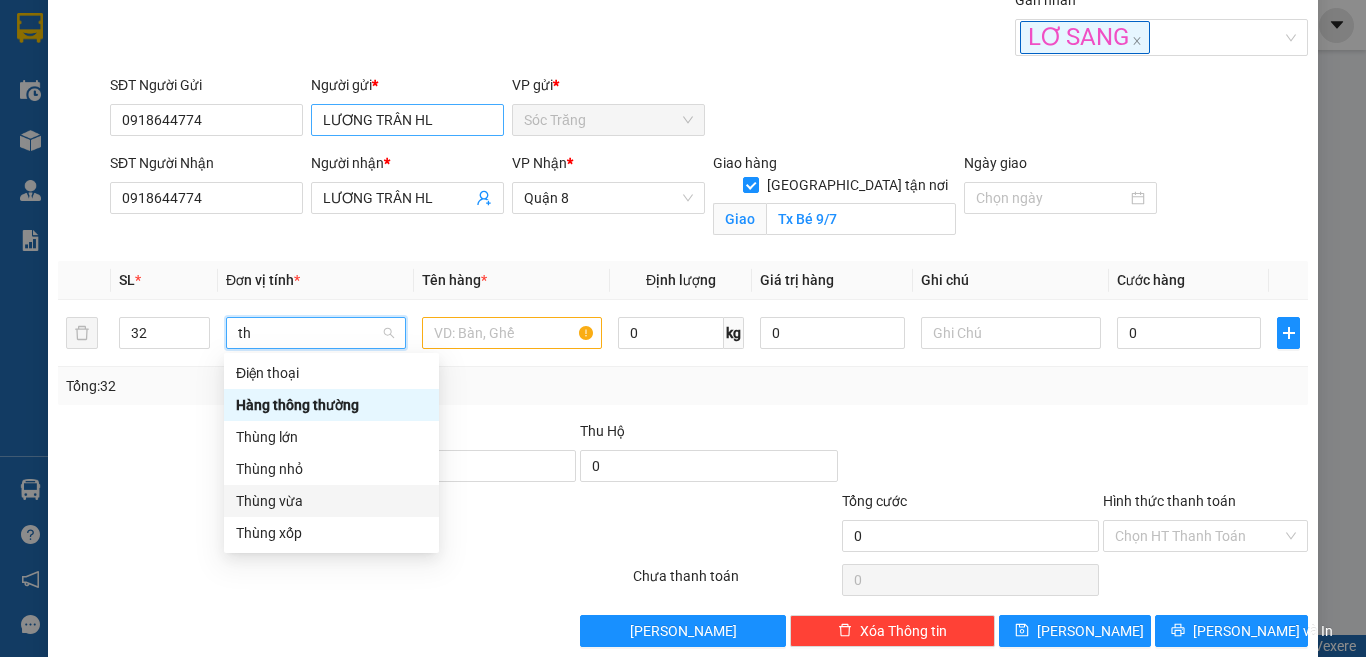 type 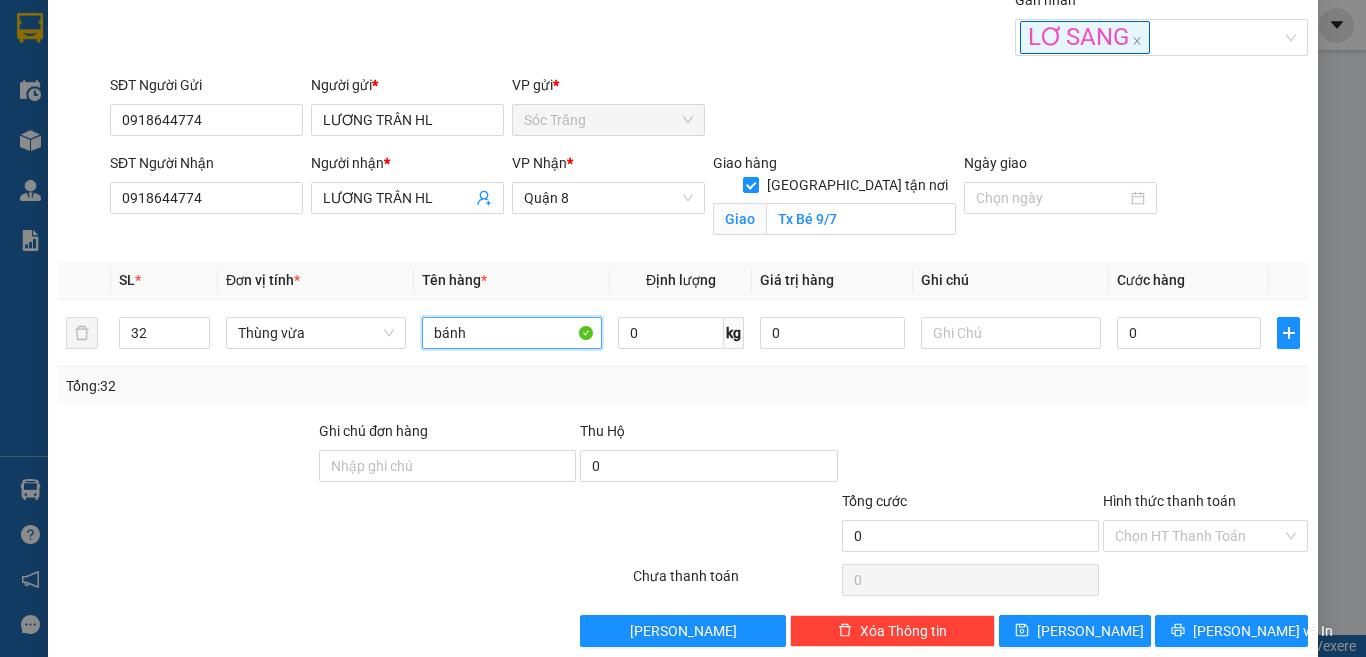 type on "bánh" 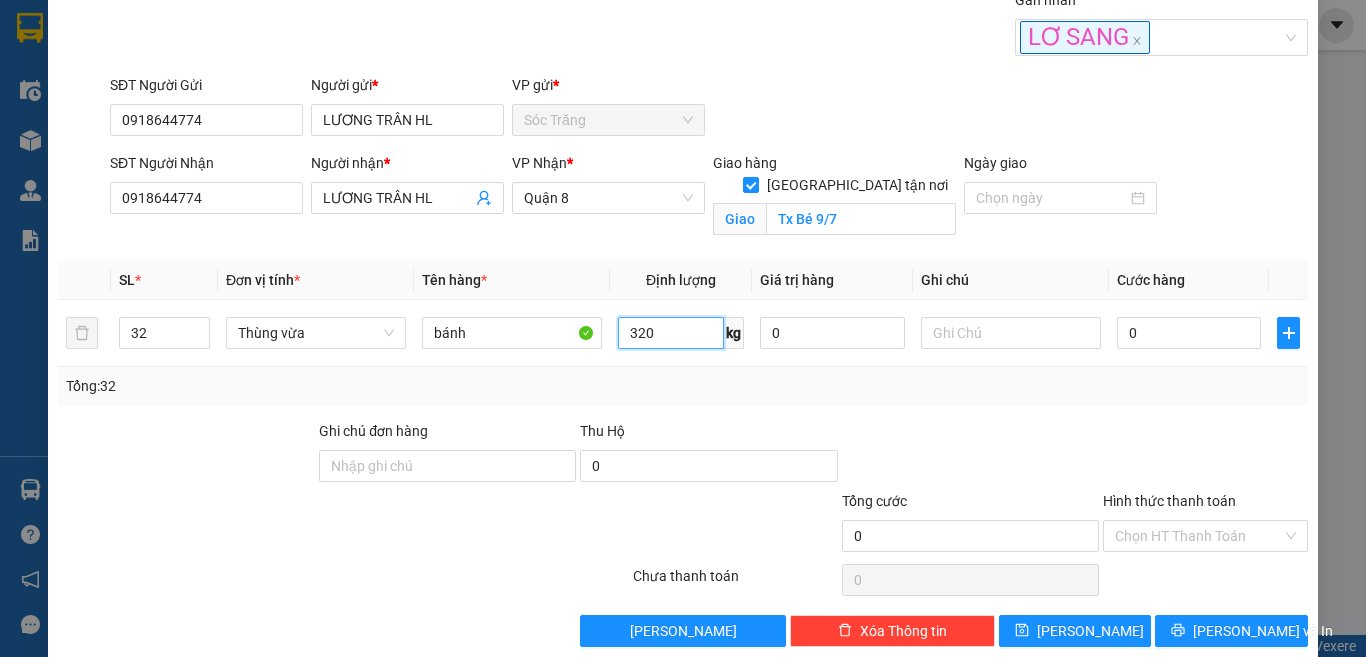 type on "320" 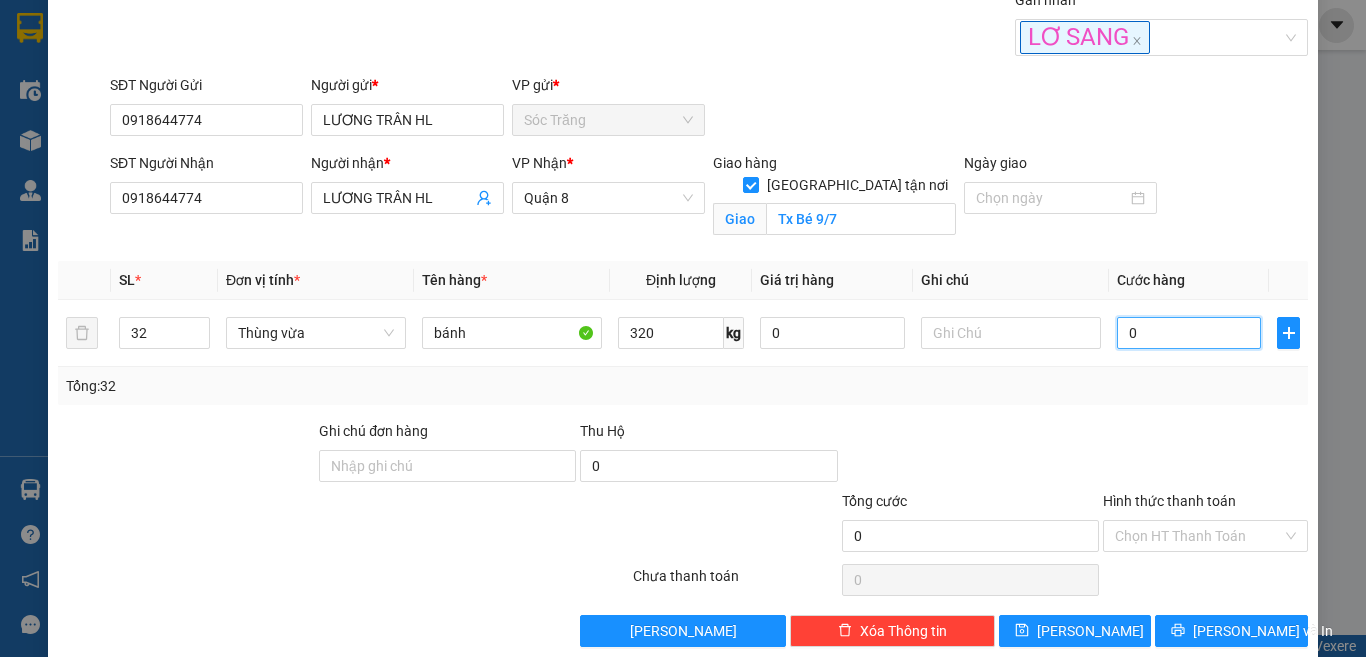 type on "4" 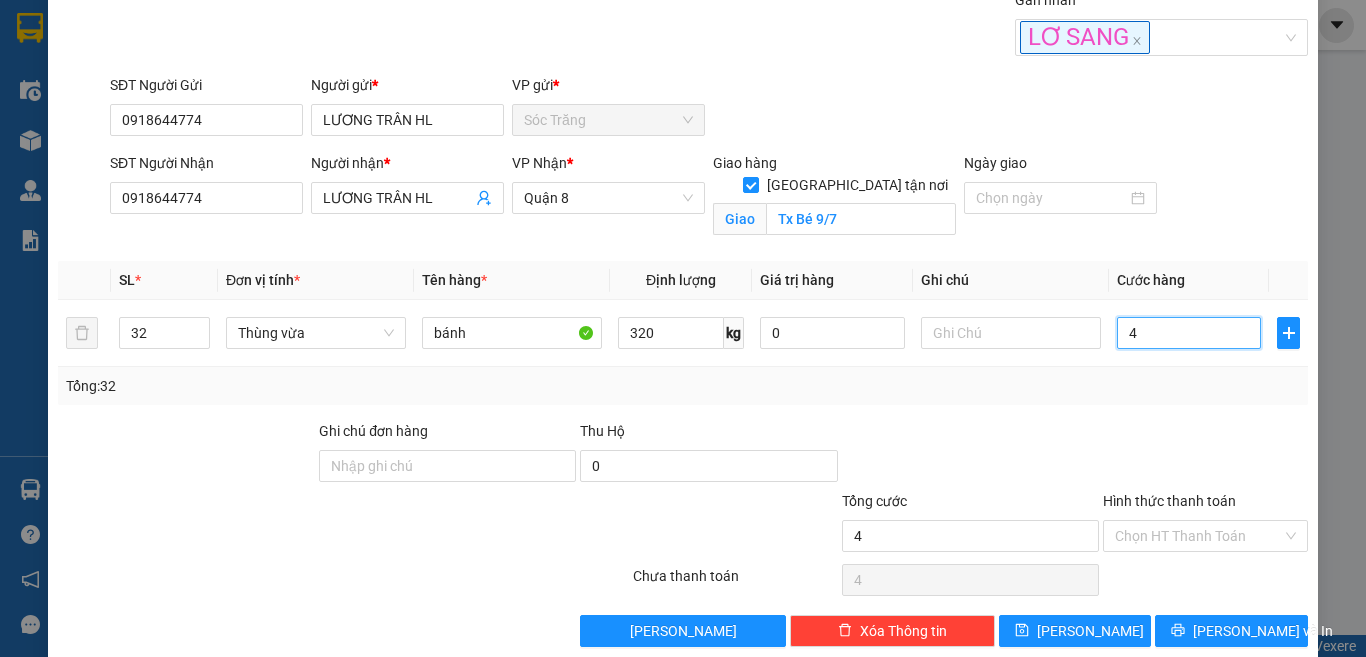 type on "46" 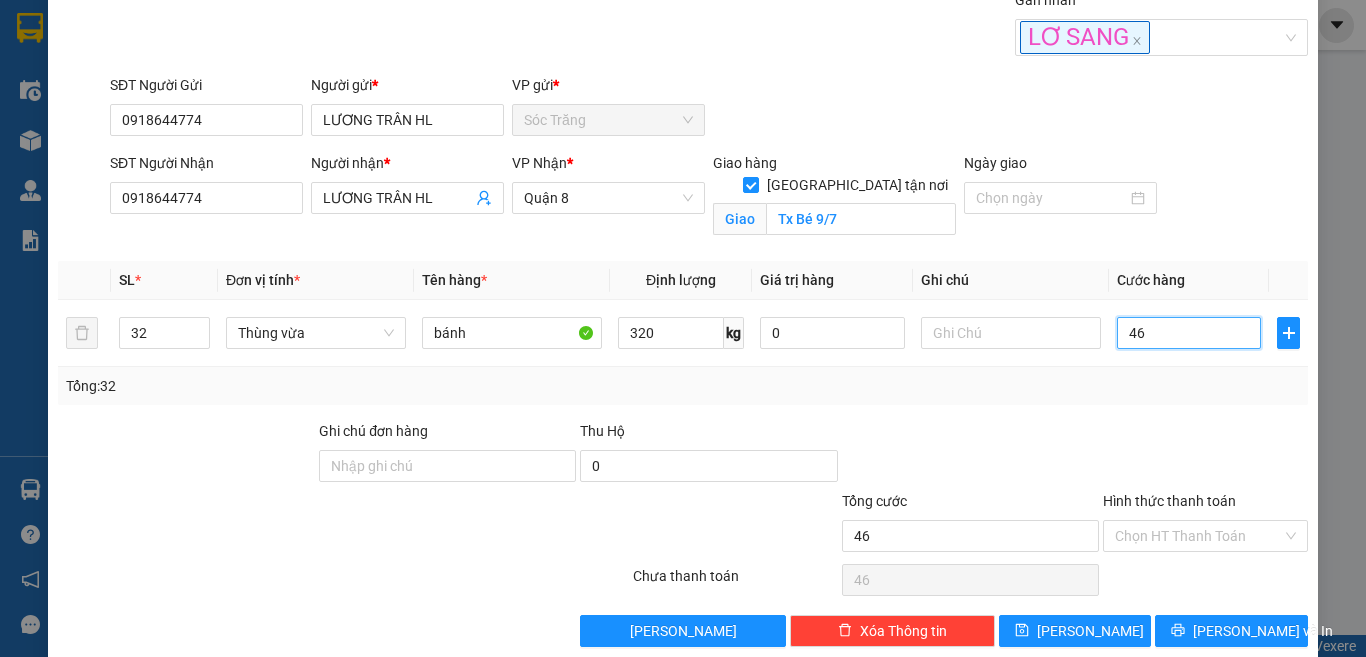 type on "465" 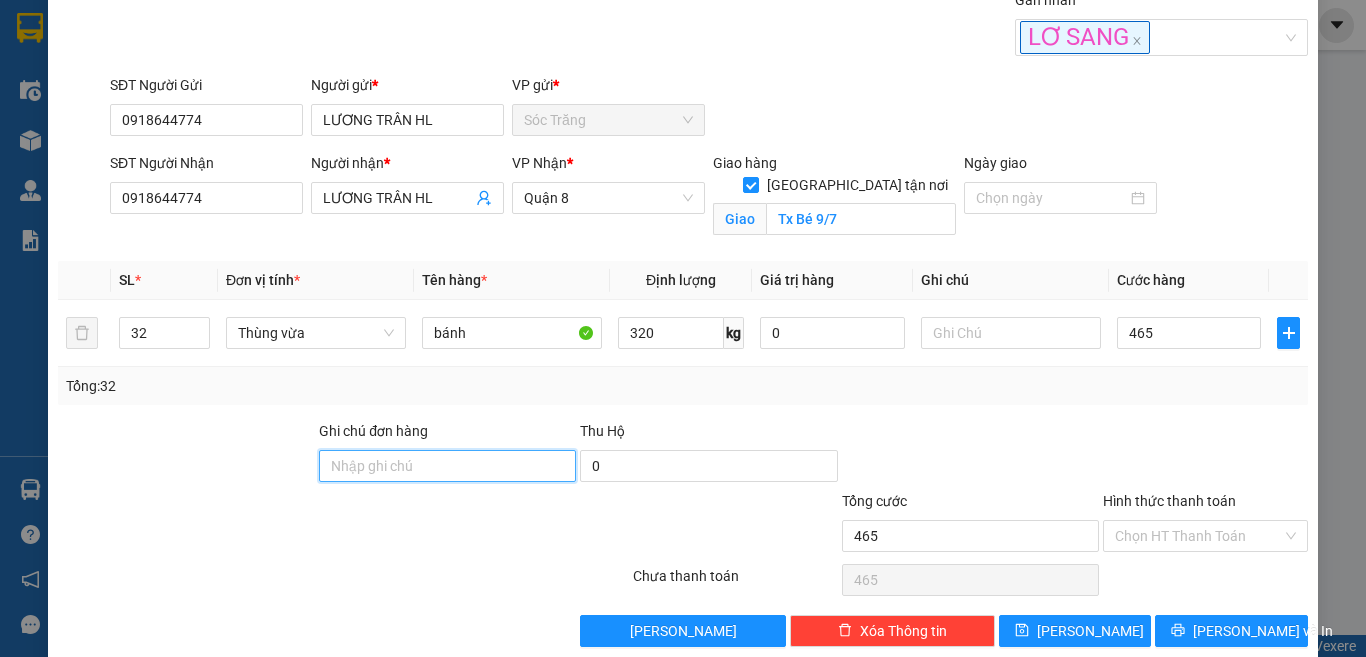 type on "465.000" 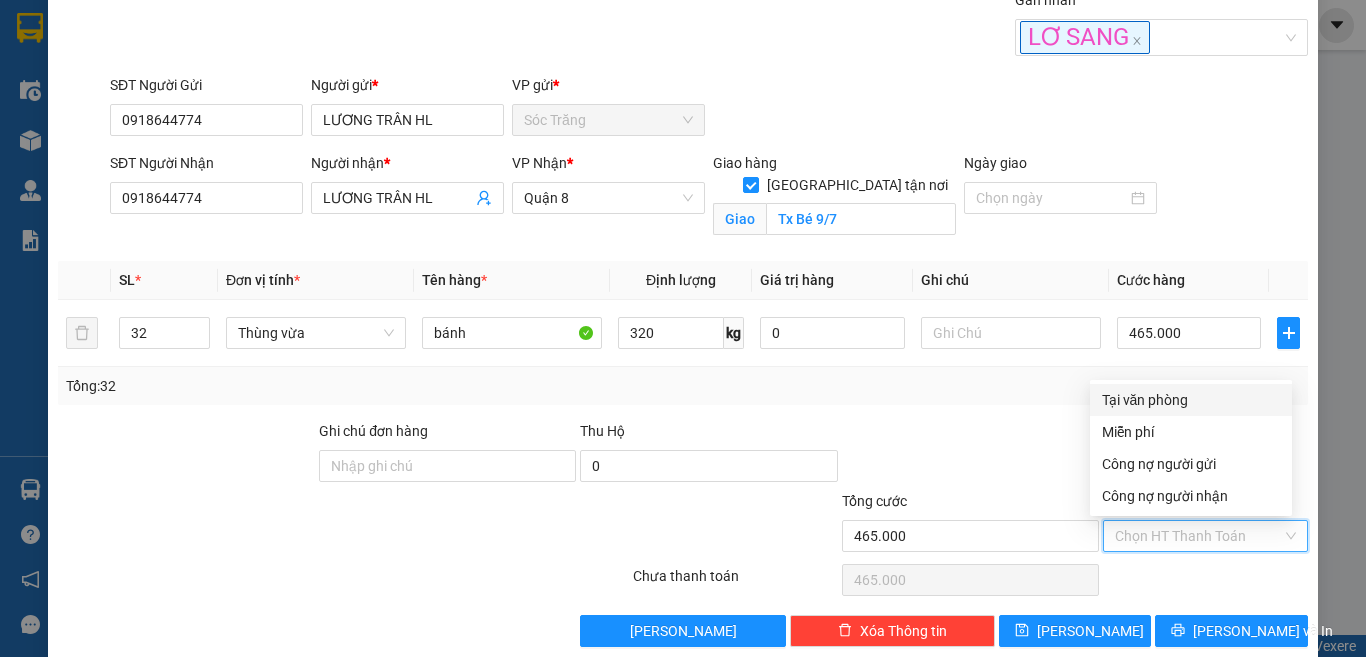 type on "0" 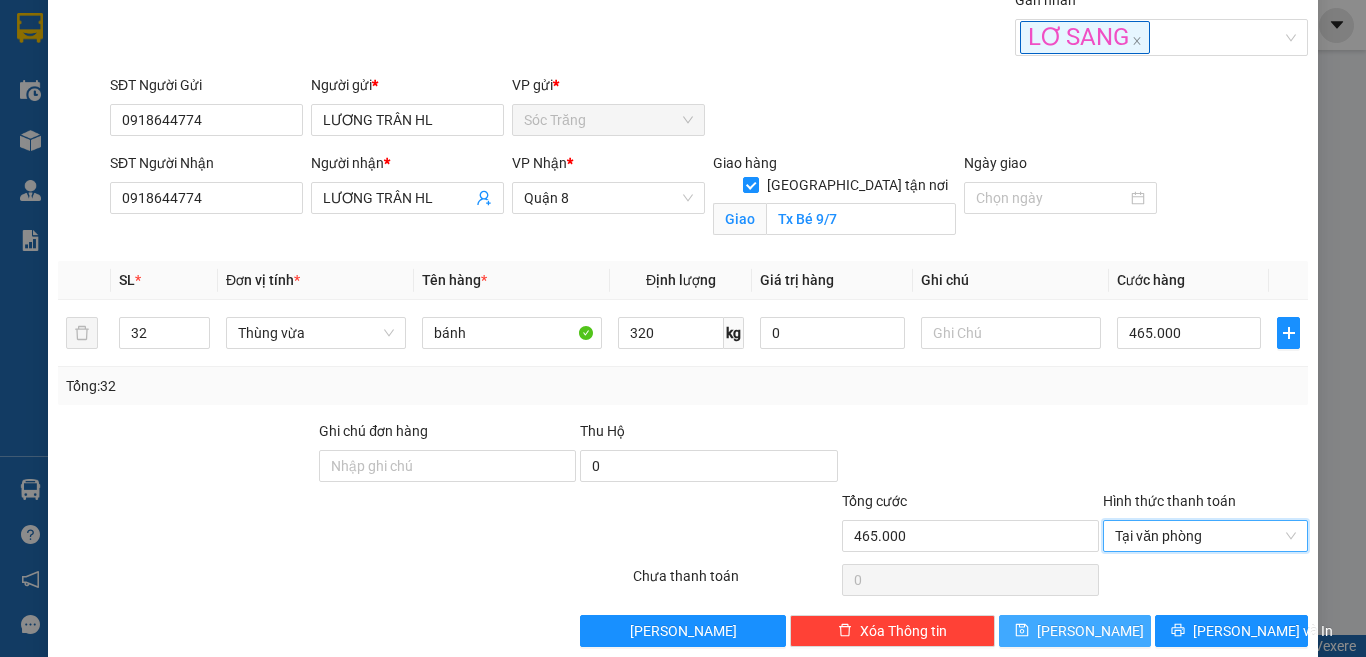 click on "Lưu" at bounding box center [1090, 631] 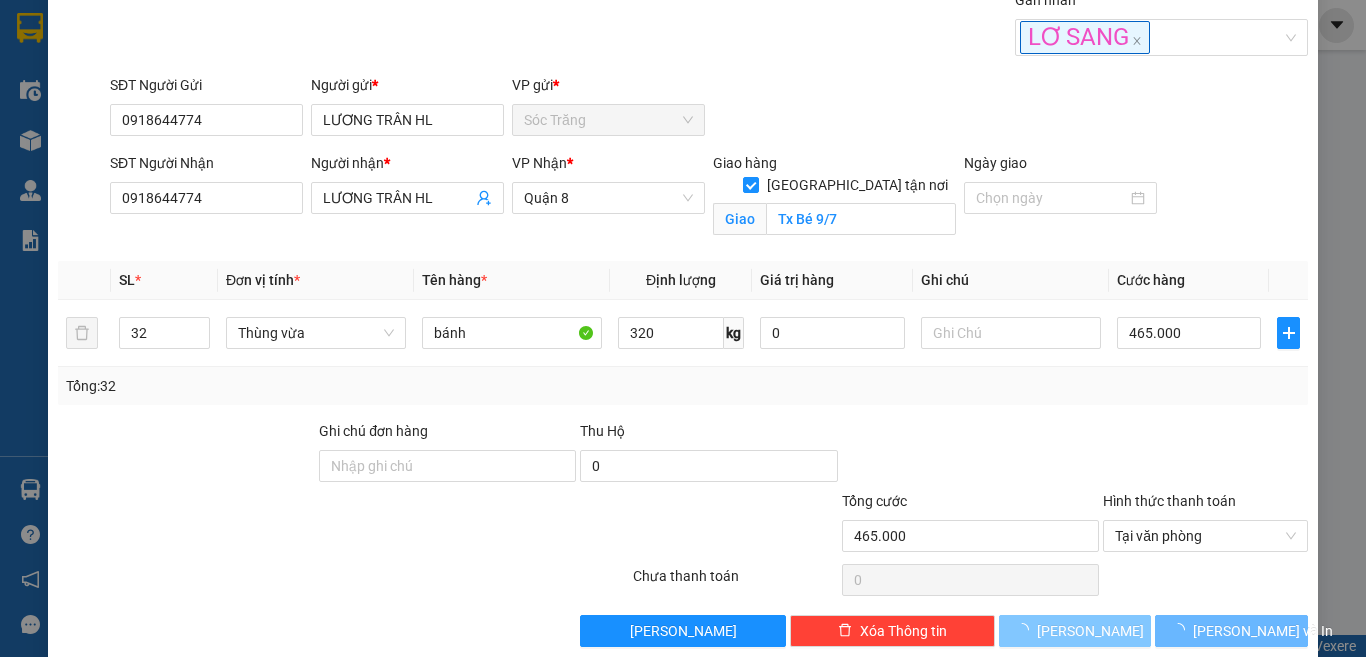type 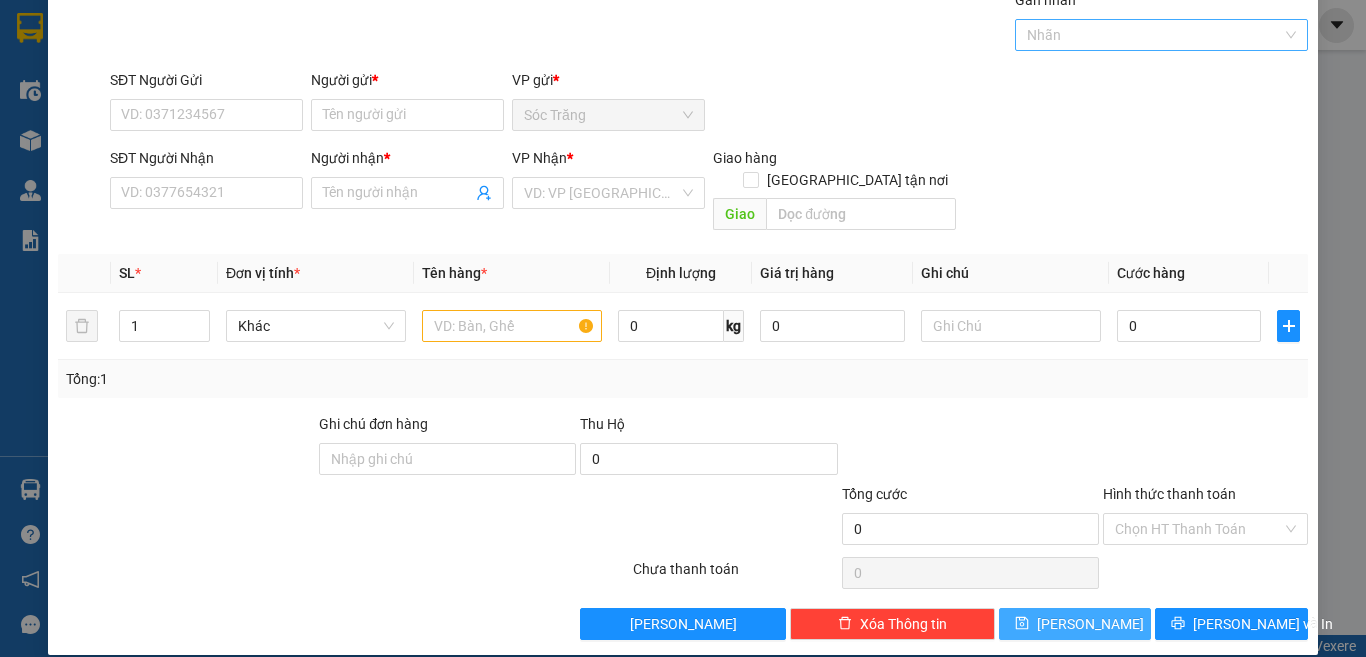 click at bounding box center [1152, 35] 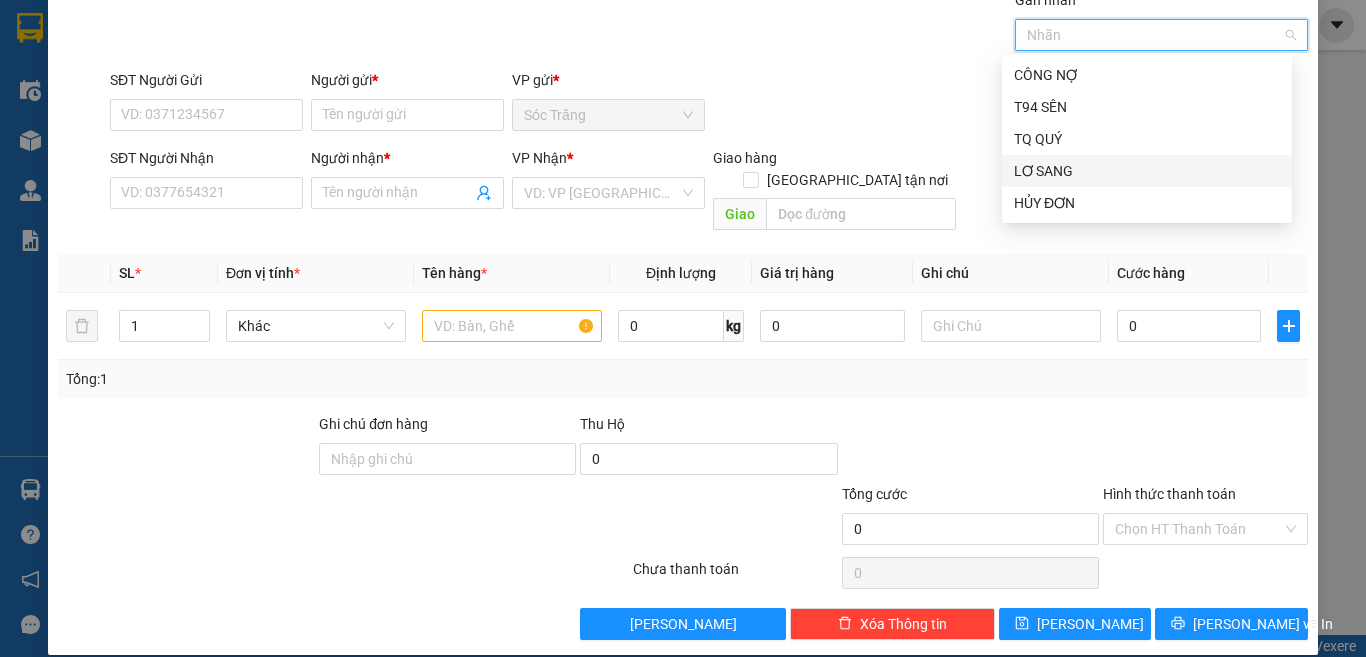 click on "LƠ SANG" at bounding box center (1147, 171) 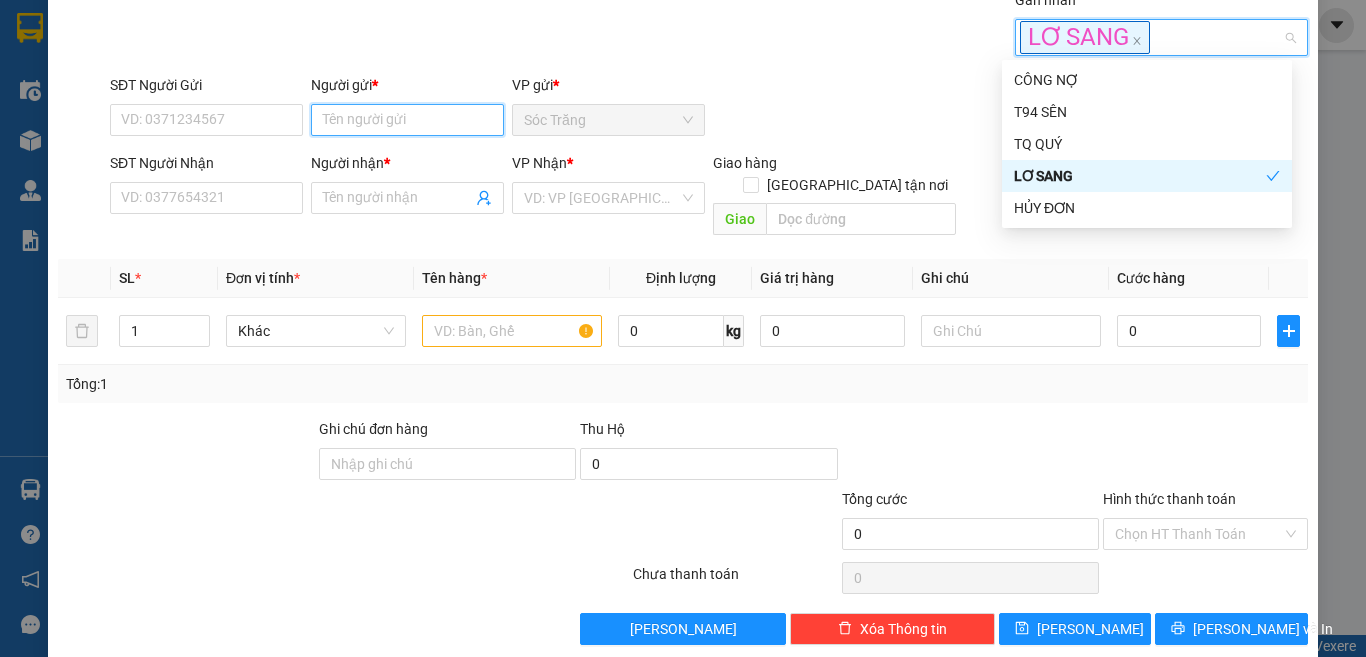click on "Người gửi  *" at bounding box center [407, 120] 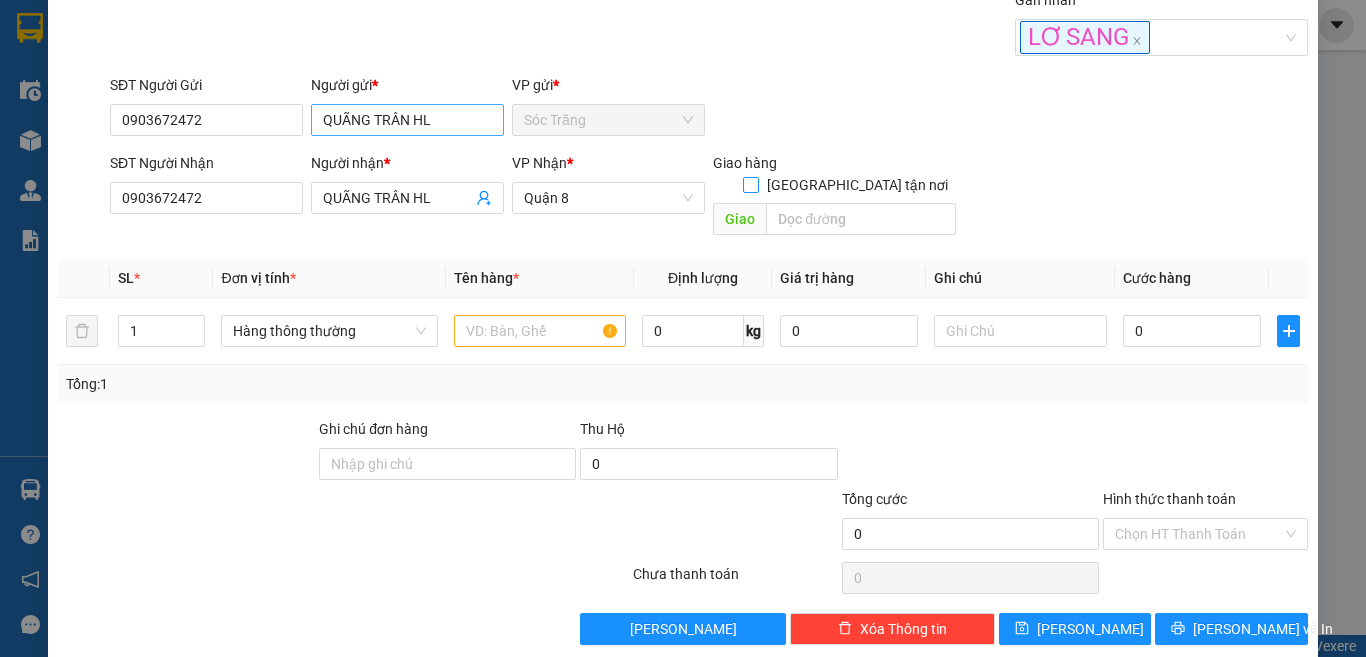 click on "Giao tận nơi" at bounding box center [750, 184] 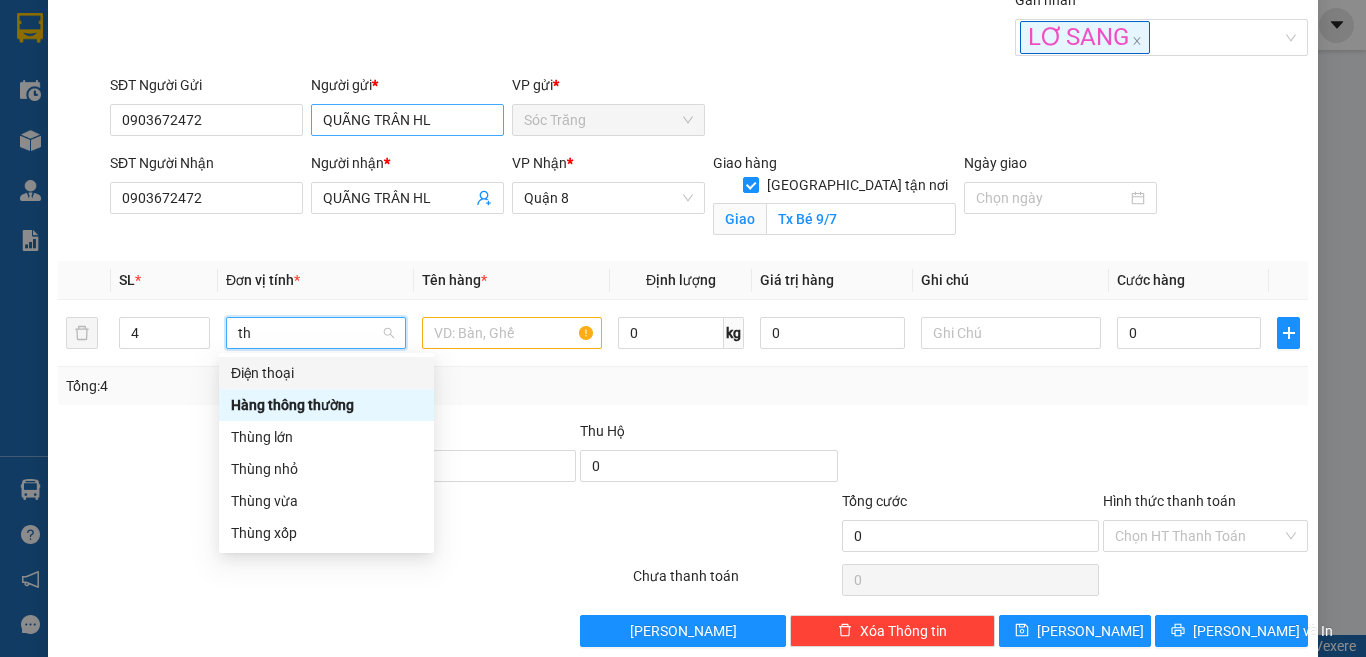 scroll, scrollTop: 0, scrollLeft: 0, axis: both 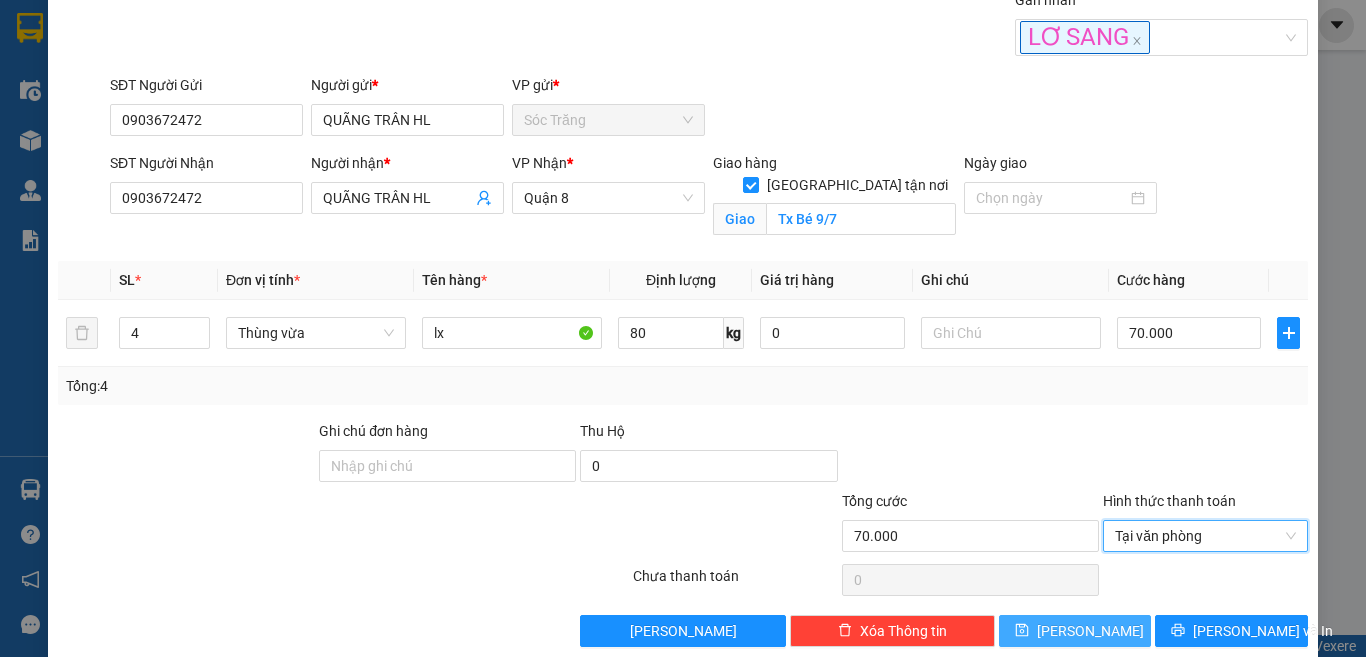 click on "Lưu" at bounding box center [1075, 631] 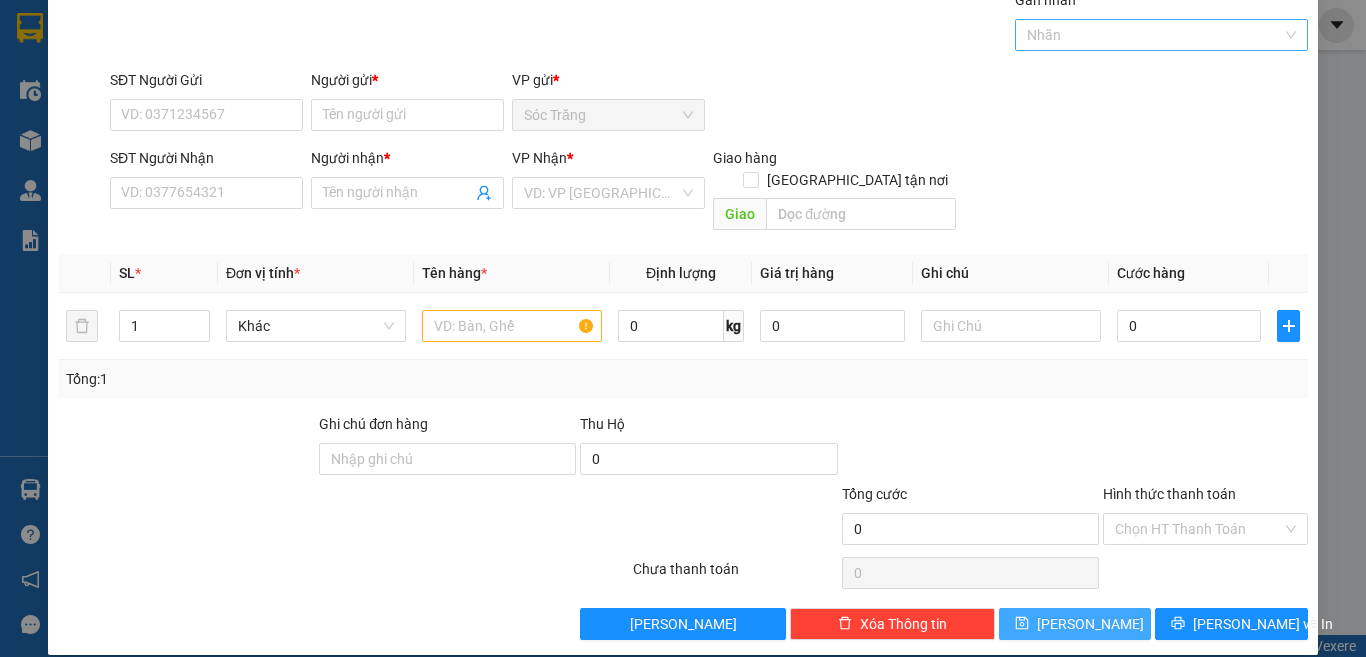 click at bounding box center [1152, 35] 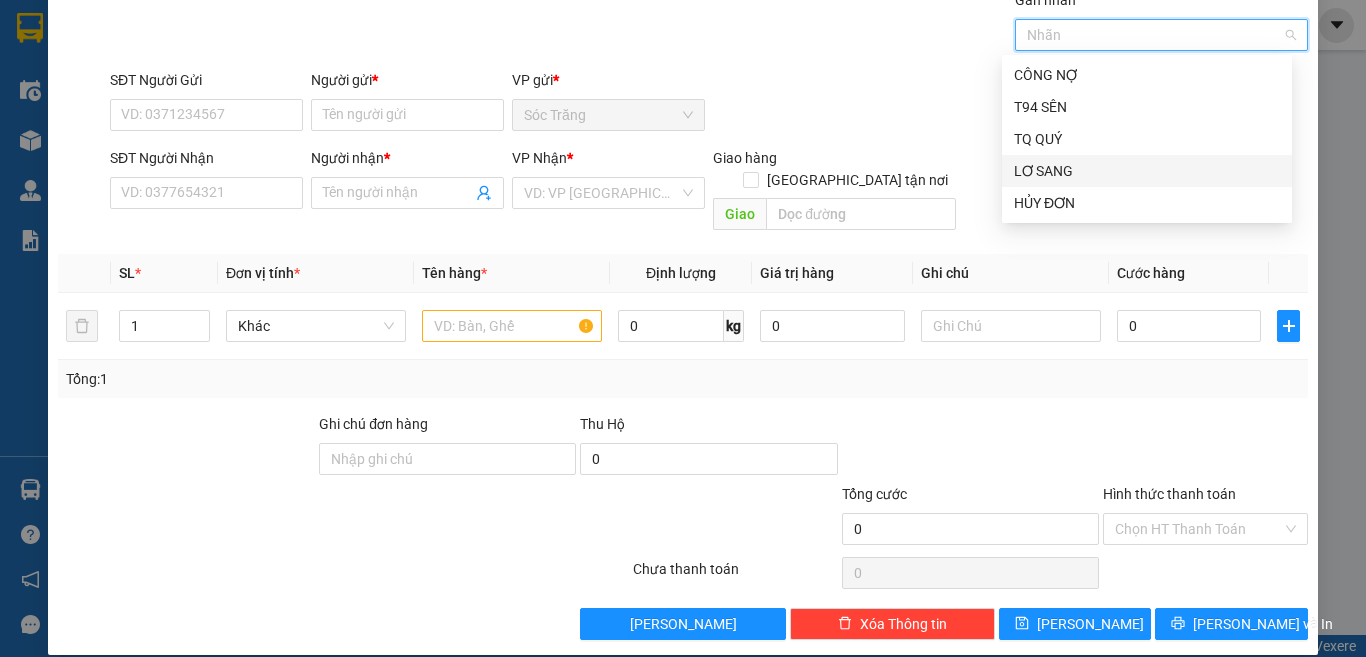 click on "LƠ SANG" at bounding box center (1147, 171) 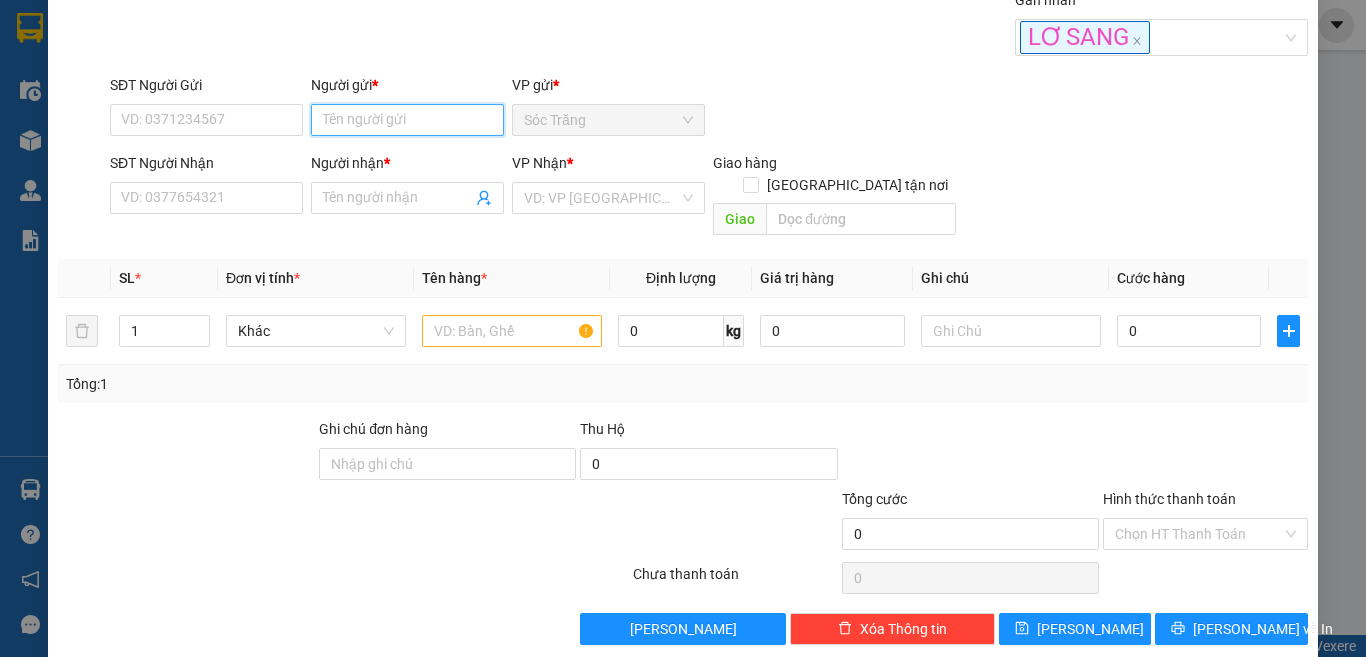 click on "Người gửi  *" at bounding box center [407, 120] 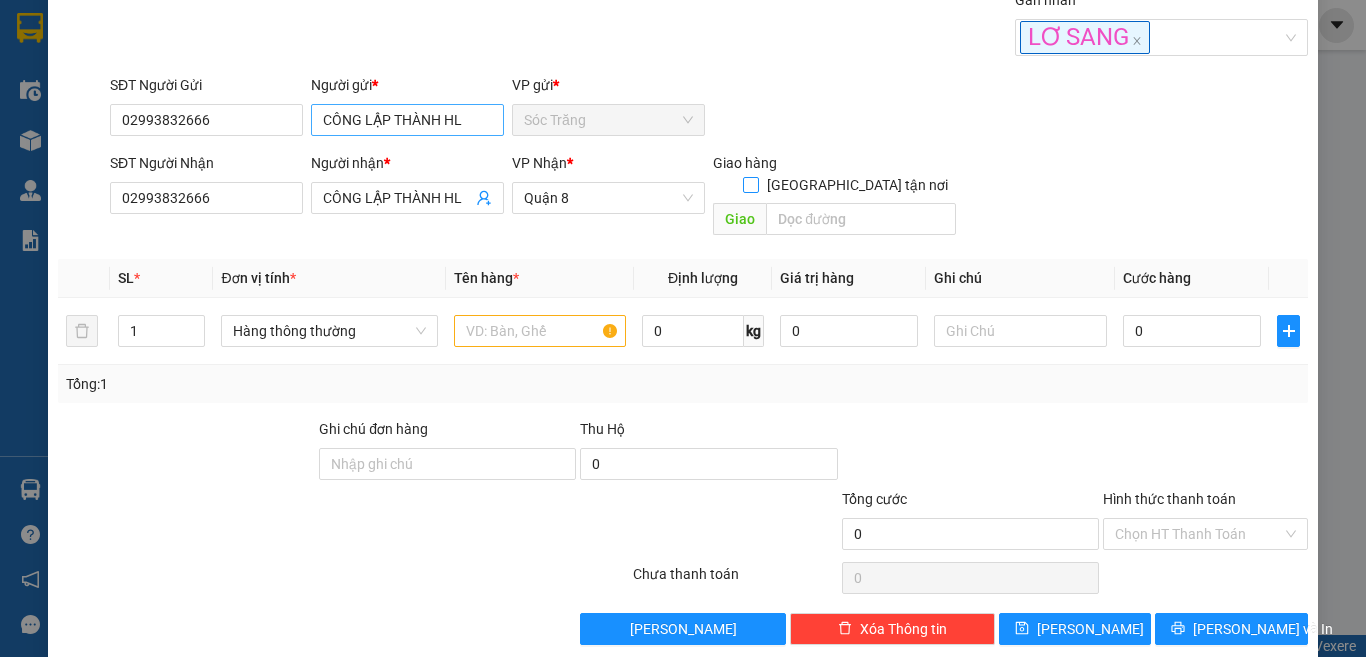 click on "Giao tận nơi" at bounding box center [750, 184] 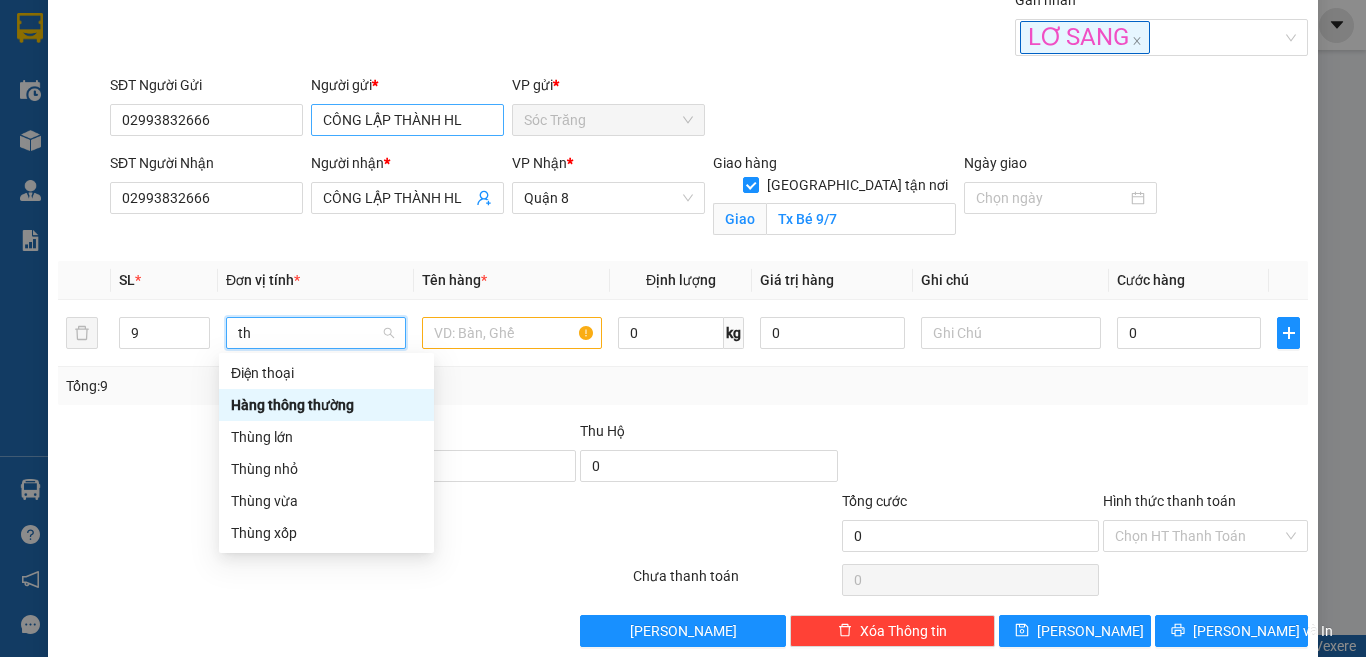scroll, scrollTop: 0, scrollLeft: 0, axis: both 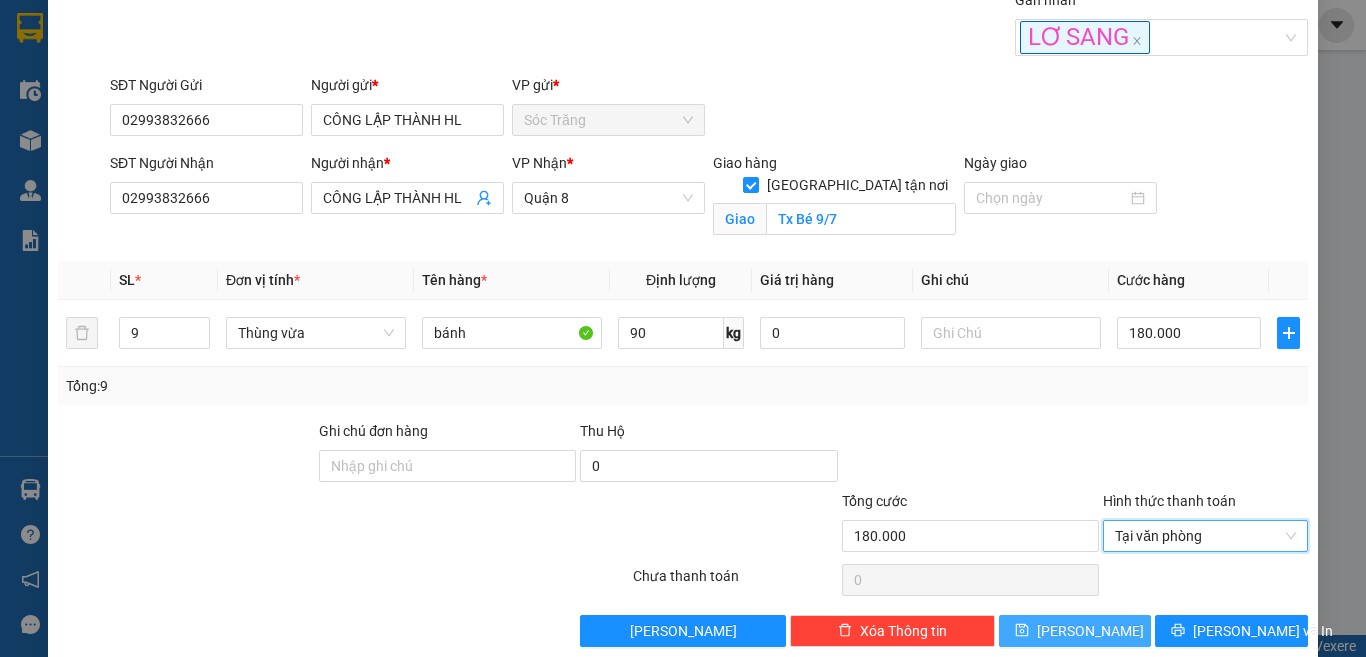 click on "Lưu" at bounding box center [1090, 631] 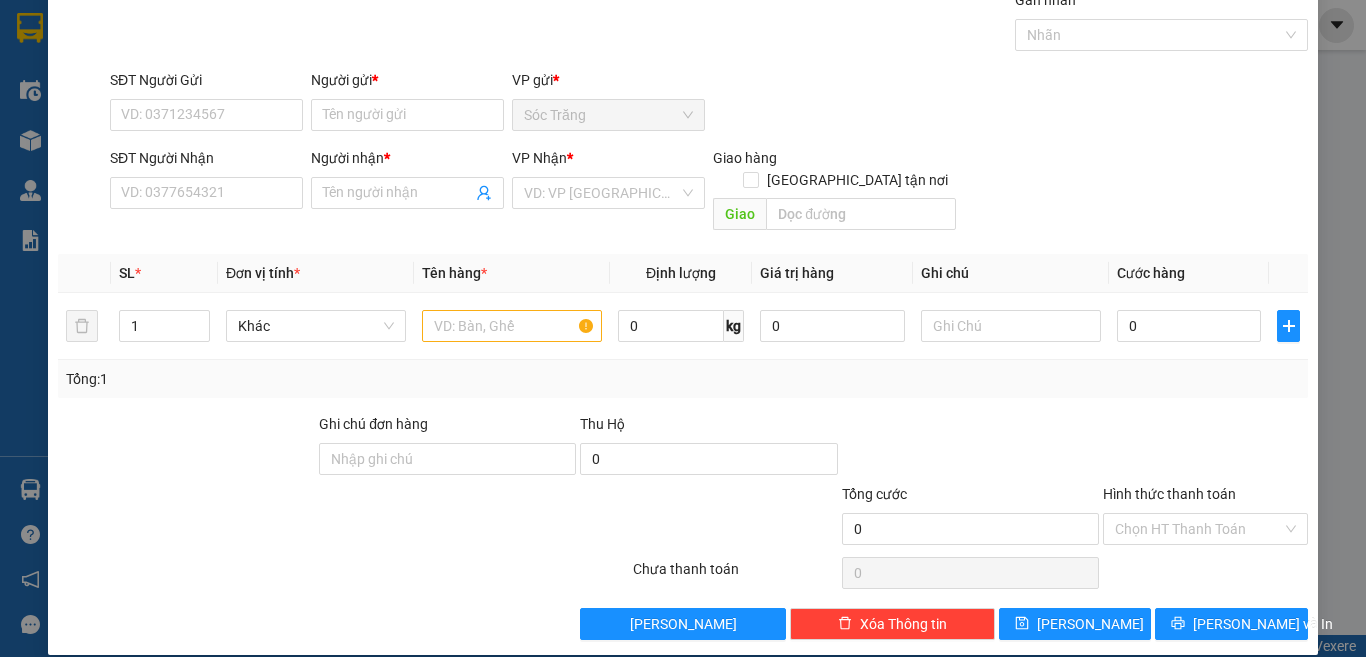 click on "TẠO ĐƠN HÀNG Yêu cầu xuất hóa đơn điện tử Transit Pickup Surcharge Ids Transit Deliver Surcharge Ids Transit Deliver Surcharge Transit Deliver Surcharge Gói vận chuyển  * Tiêu chuẩn Gán nhãn   Nhãn SĐT Người Gửi VD: 0371234567 Người gửi  * Tên người gửi VP gửi  * Sóc Trăng SĐT Người Nhận VD: 0377654321 Người nhận  * Tên người nhận VP Nhận  * VD: VP Sài Gòn Giao hàng Giao tận nơi Giao SL  * Đơn vị tính  * Tên hàng  * Định lượng Giá trị hàng Ghi chú Cước hàng                   1 Khác 0 kg 0 0 Tổng:  1 Ghi chú đơn hàng Thu Hộ 0 Tổng cước 0 Hình thức thanh toán Chọn HT Thanh Toán Số tiền thu trước 0 Chưa thanh toán 0 Chọn HT Thanh Toán Lưu nháp Xóa Thông tin Lưu Lưu và In Tại văn phòng Miễn phí Tại văn phòng Miễn phí Công nợ người gửi Công nợ người nhận" at bounding box center [683, 328] 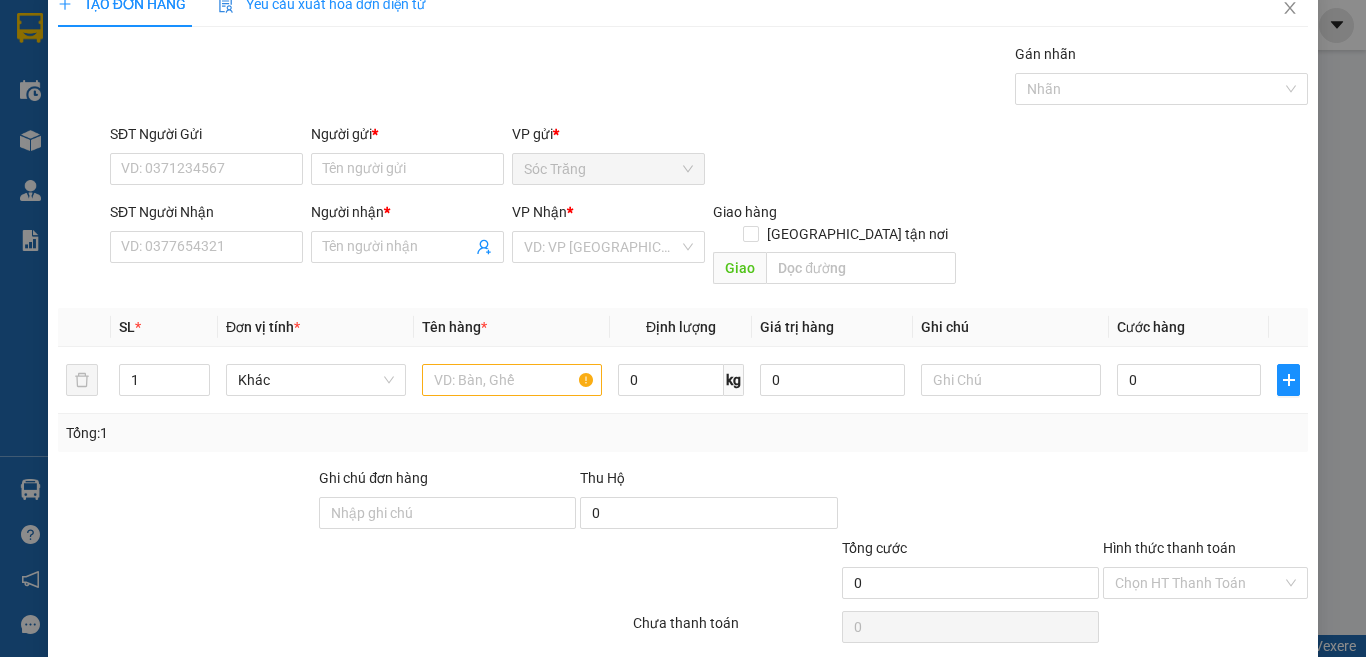 scroll, scrollTop: 0, scrollLeft: 0, axis: both 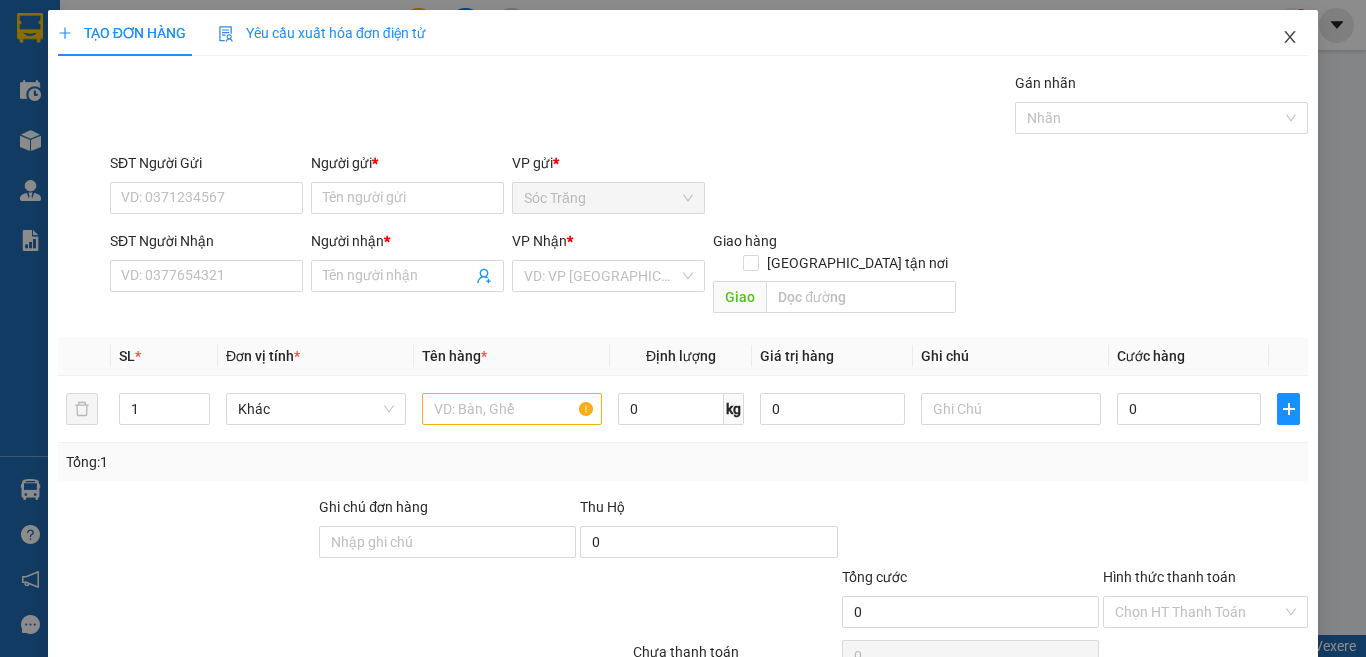 click 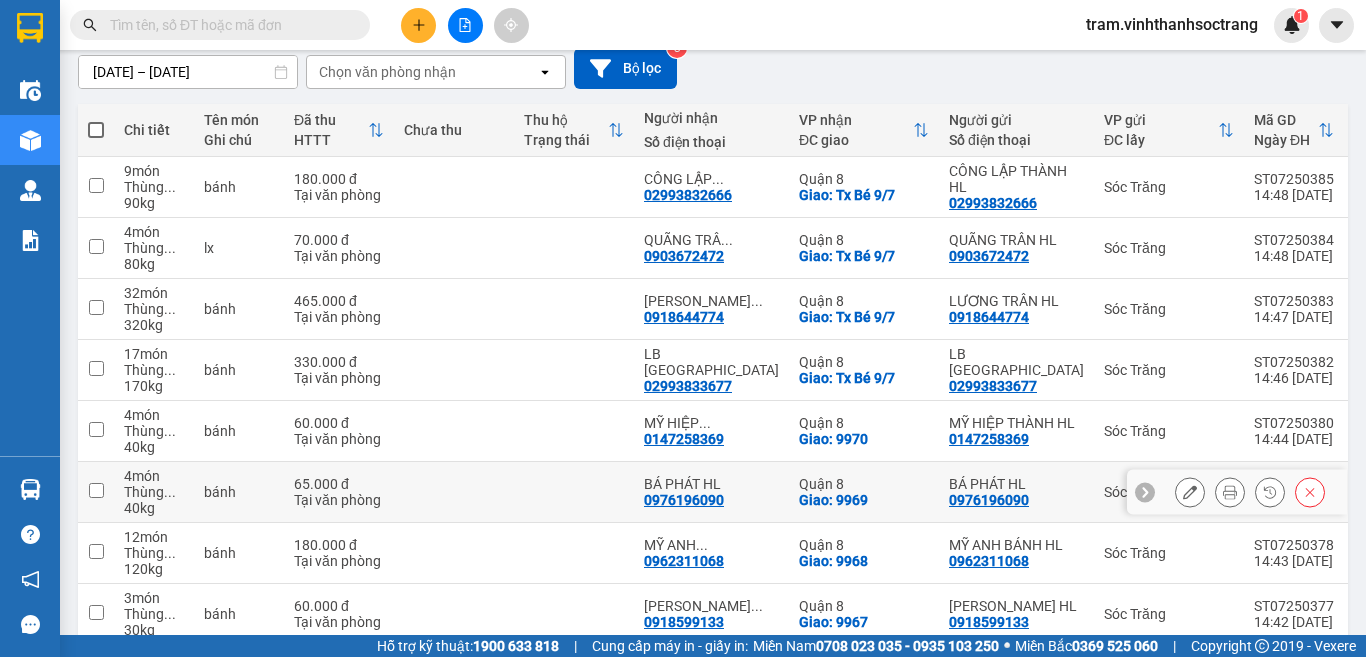 scroll, scrollTop: 78, scrollLeft: 0, axis: vertical 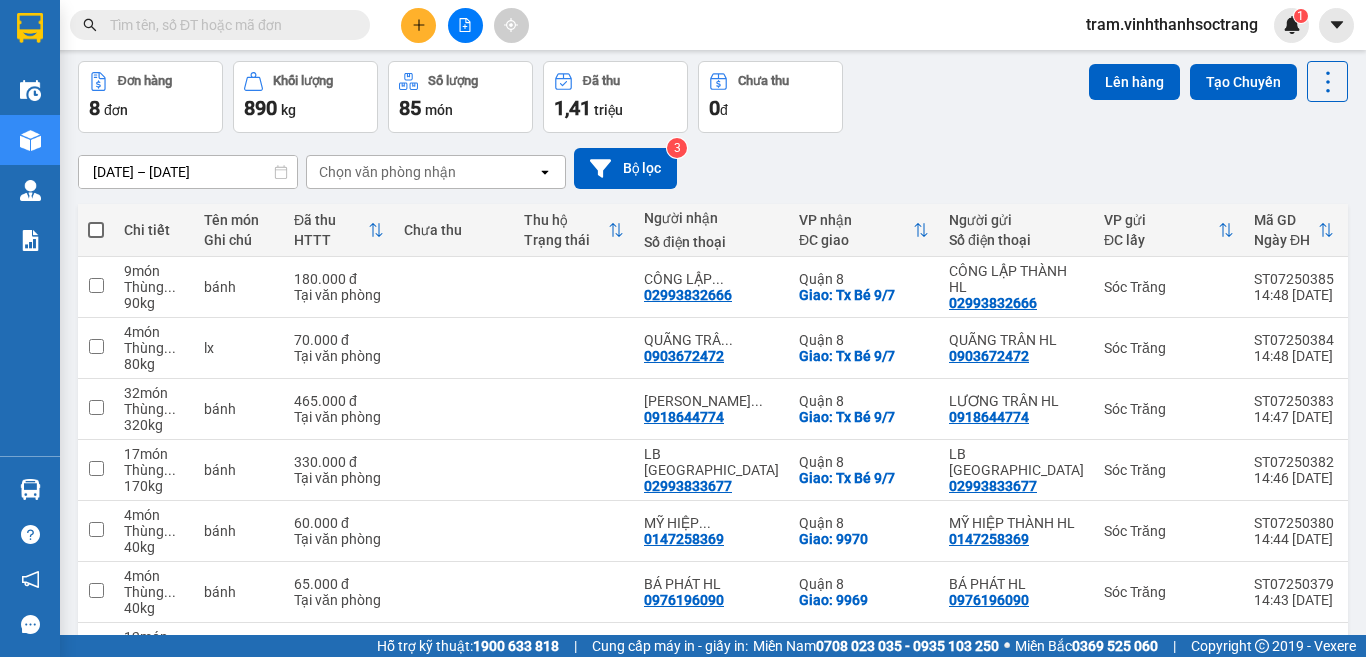 click at bounding box center (96, 230) 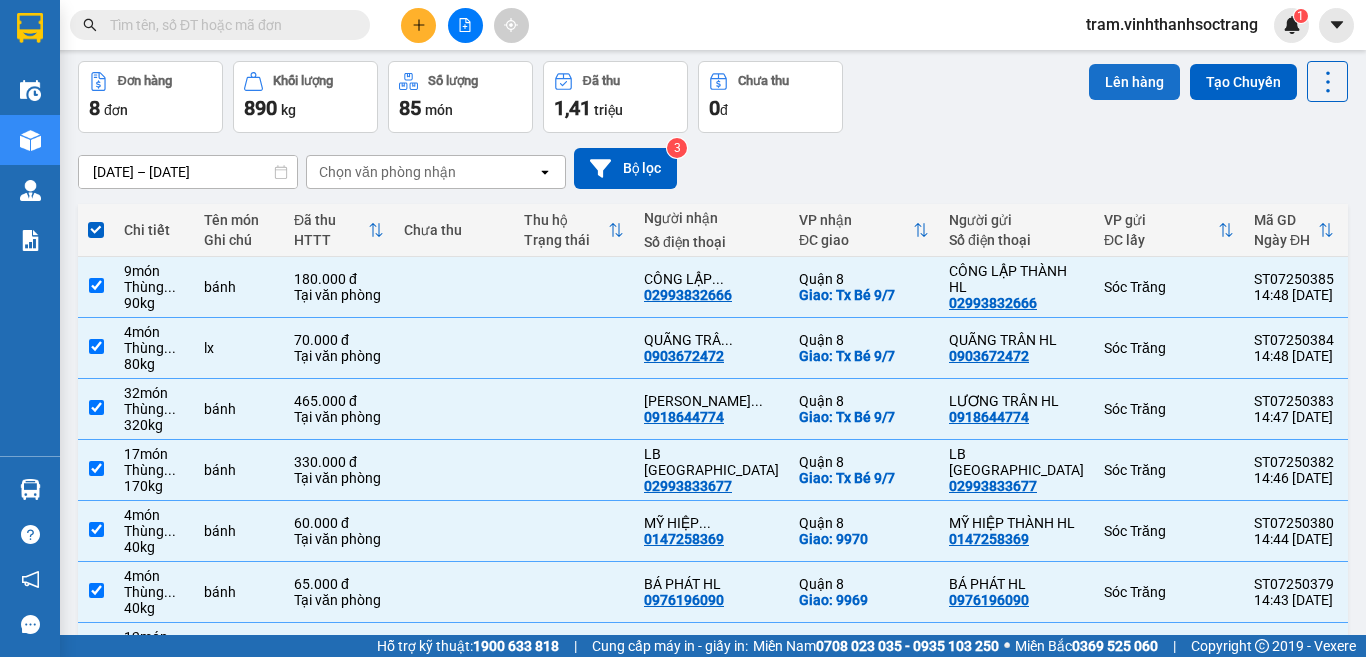 click on "Lên hàng" at bounding box center (1134, 82) 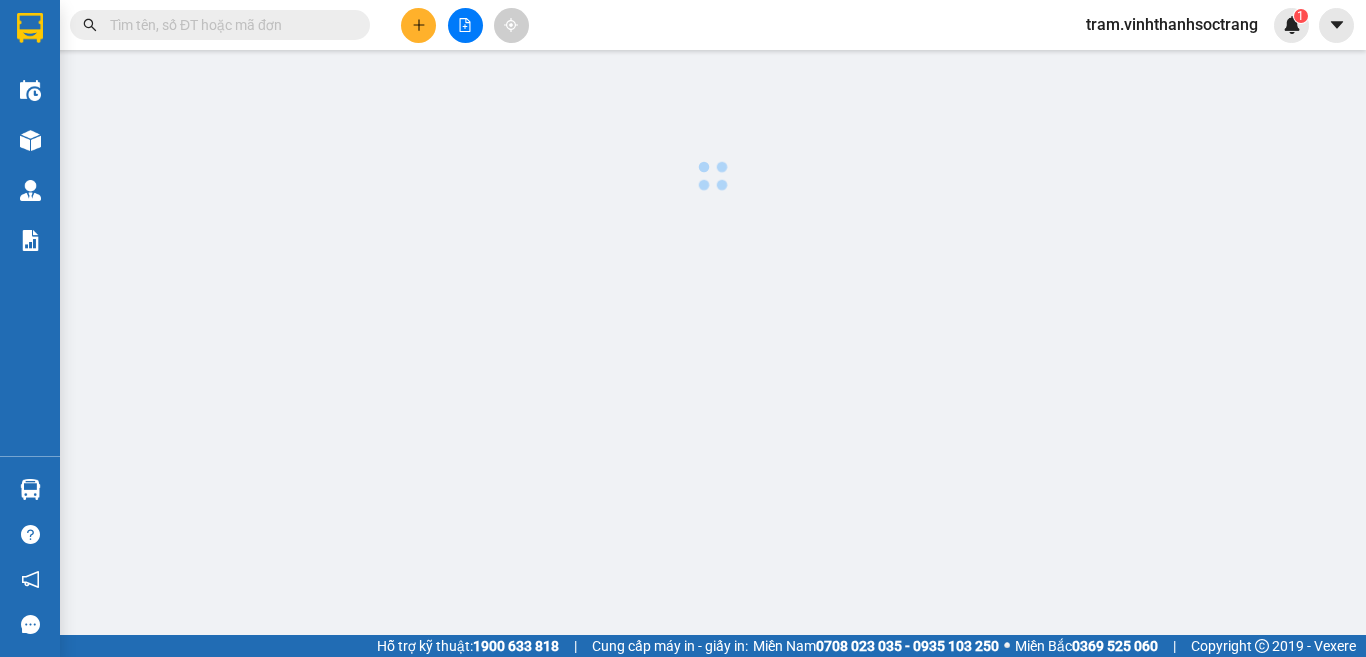 scroll, scrollTop: 0, scrollLeft: 0, axis: both 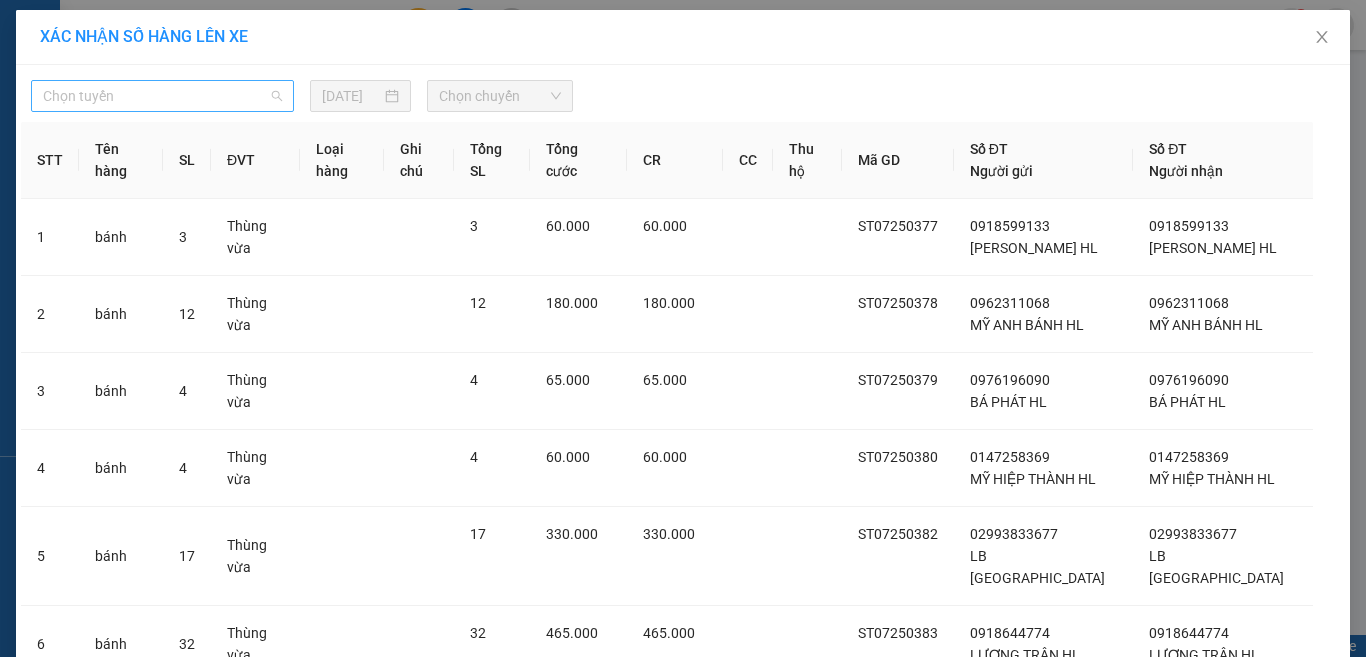 click on "Chọn tuyến" at bounding box center (162, 96) 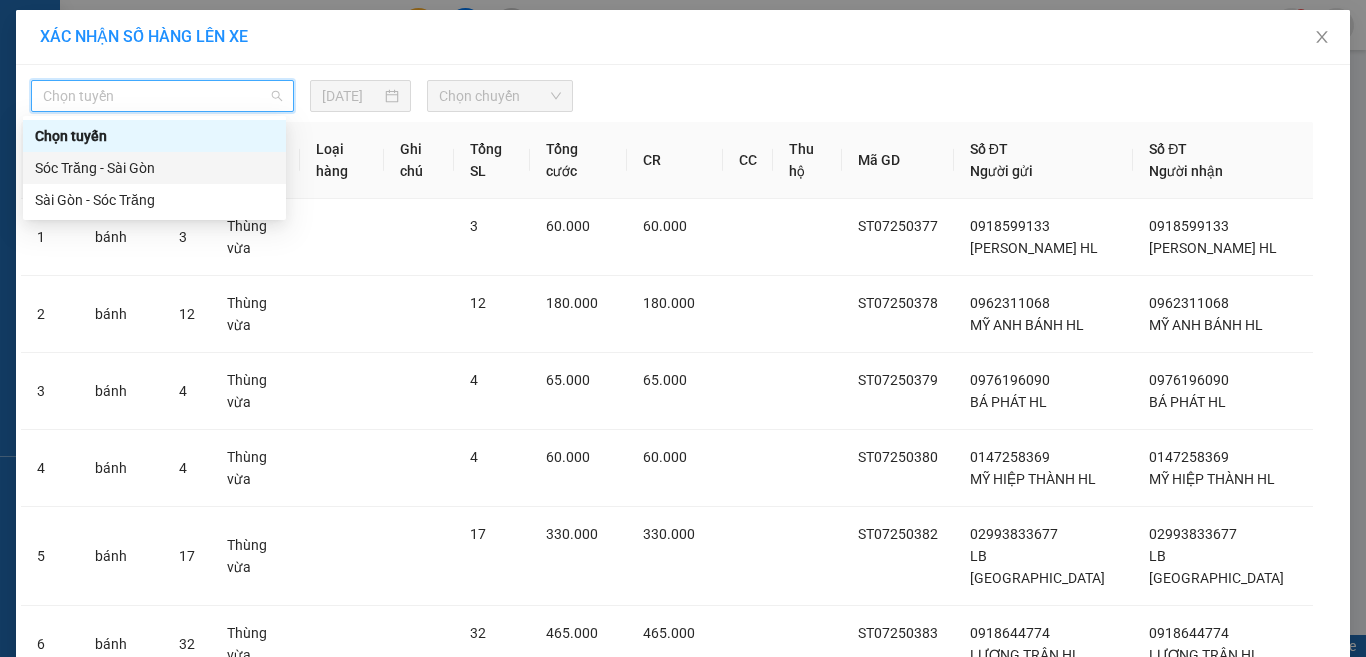 click on "Sóc Trăng - Sài Gòn" at bounding box center [154, 168] 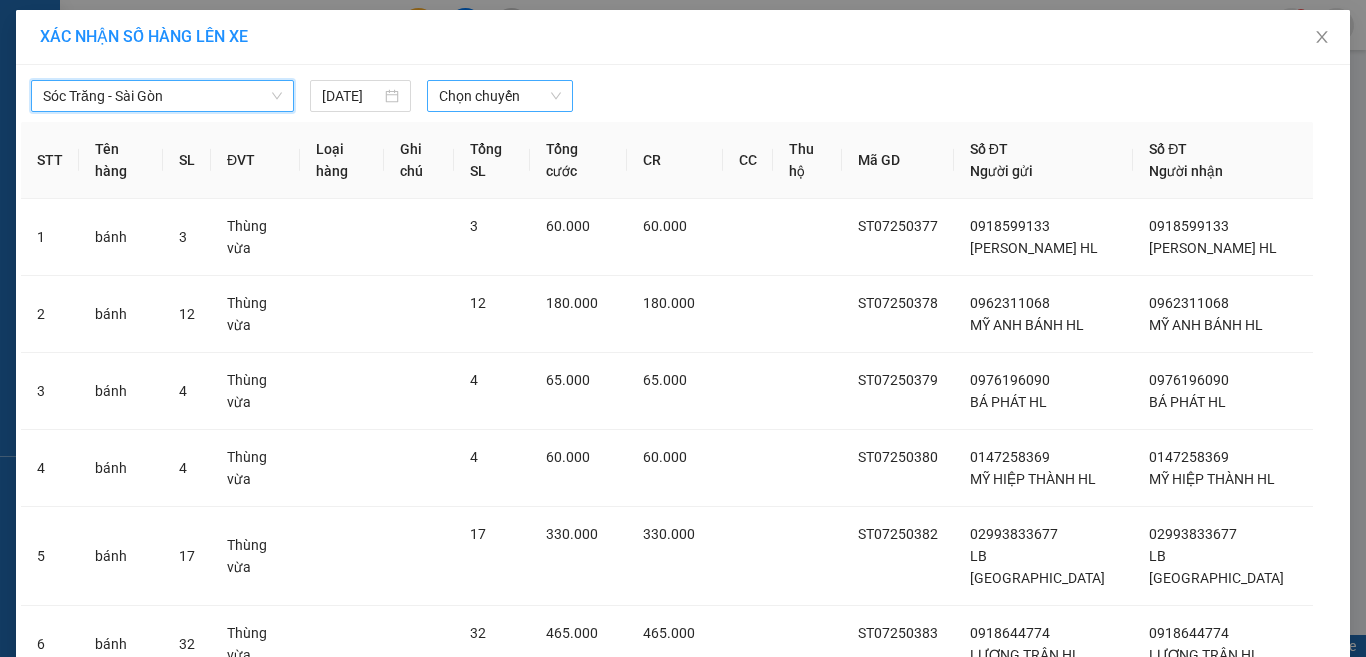 click on "Chọn chuyến" at bounding box center [500, 96] 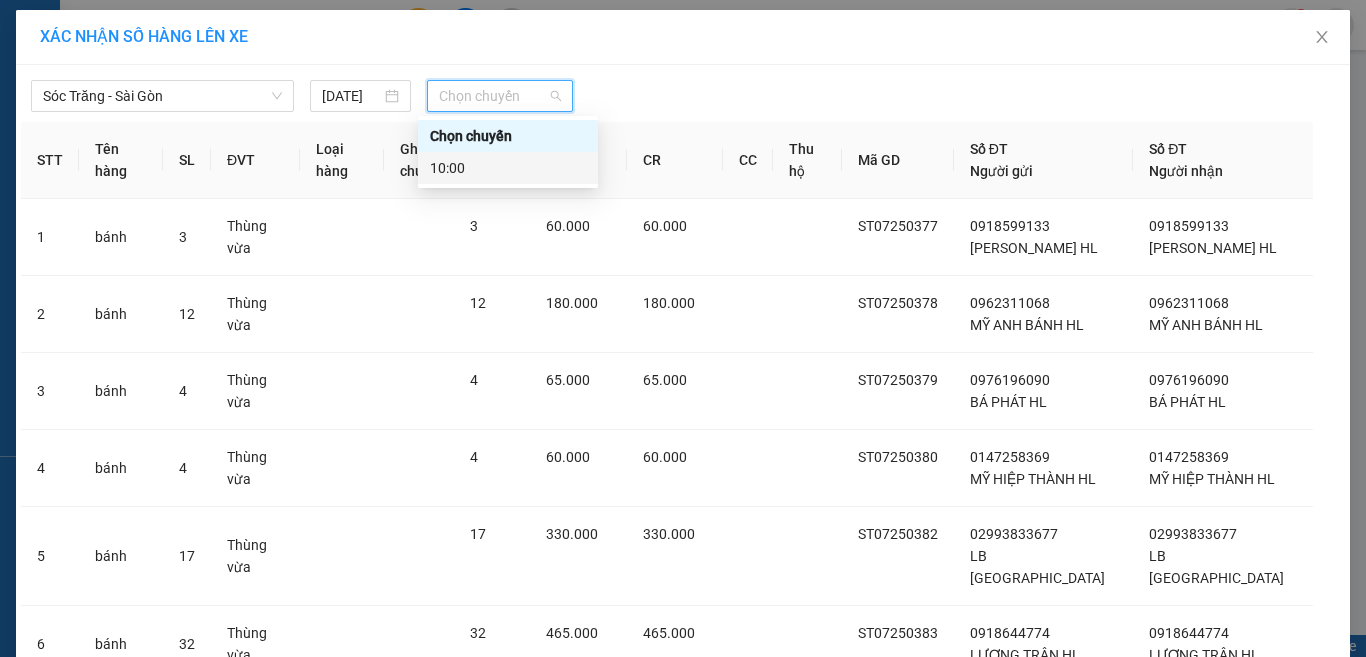 click on "10:00" at bounding box center (508, 168) 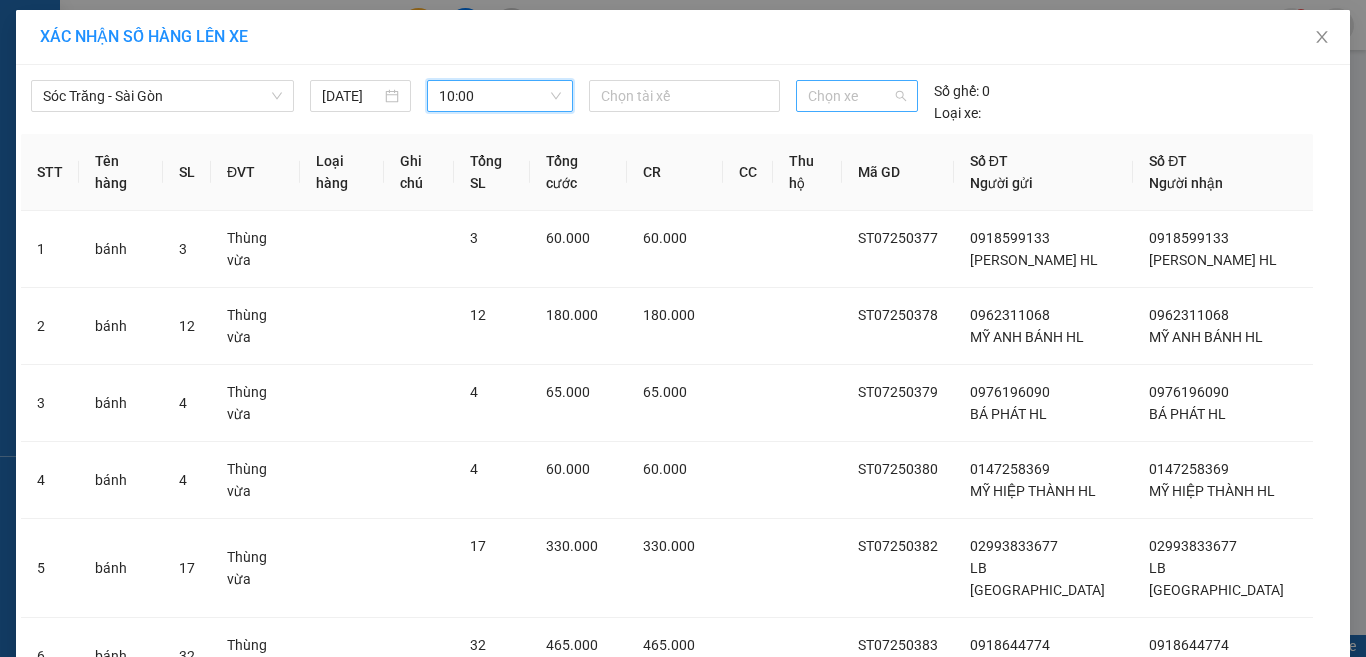 click on "Chọn xe" at bounding box center (857, 96) 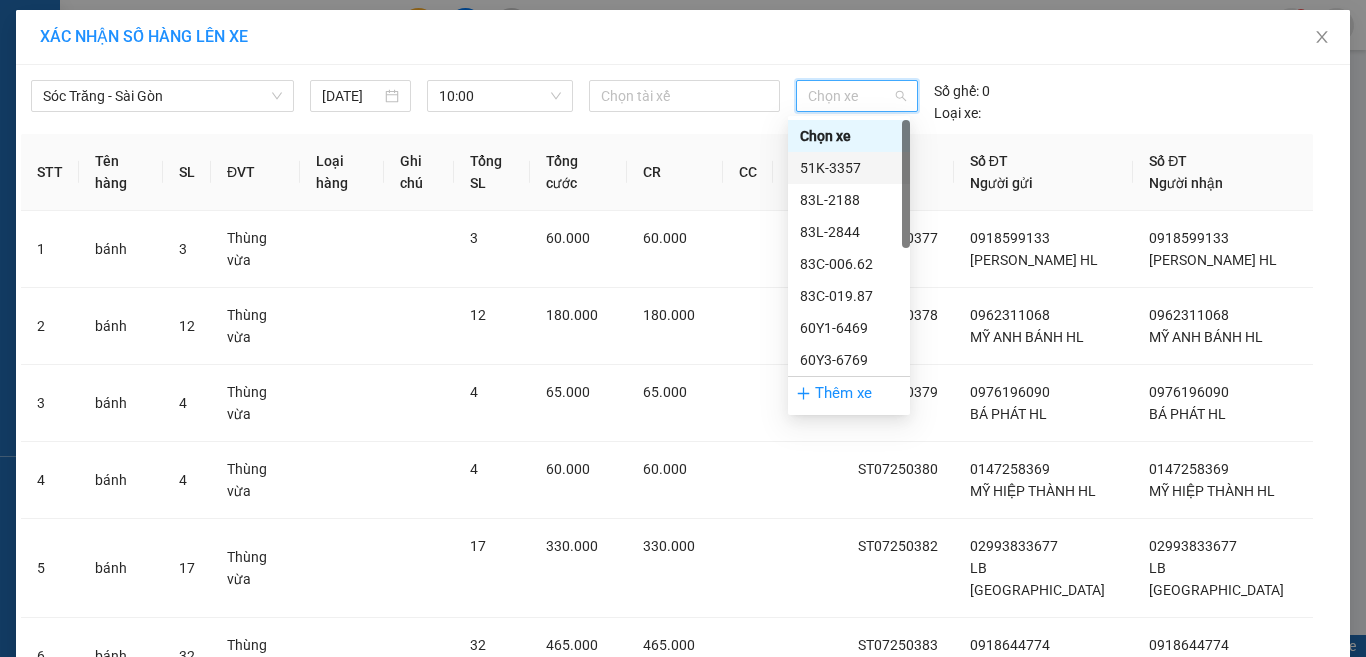 click on "51K-3357" at bounding box center [849, 168] 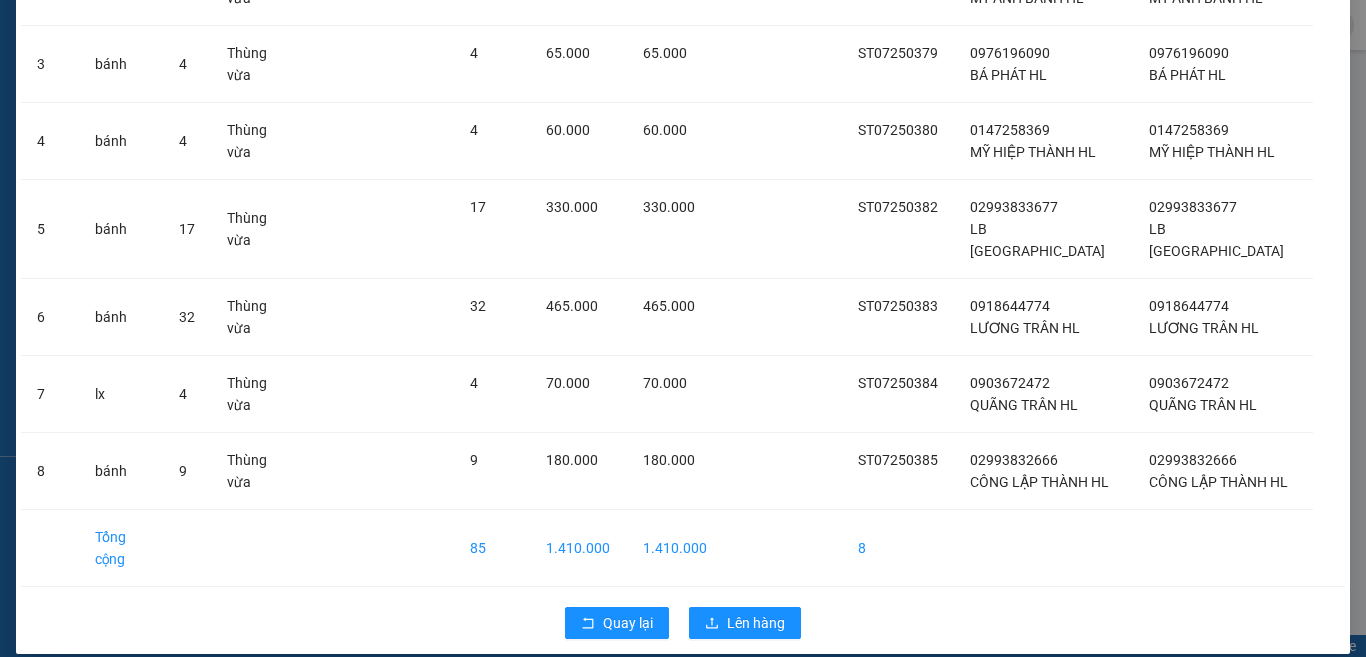 scroll, scrollTop: 348, scrollLeft: 0, axis: vertical 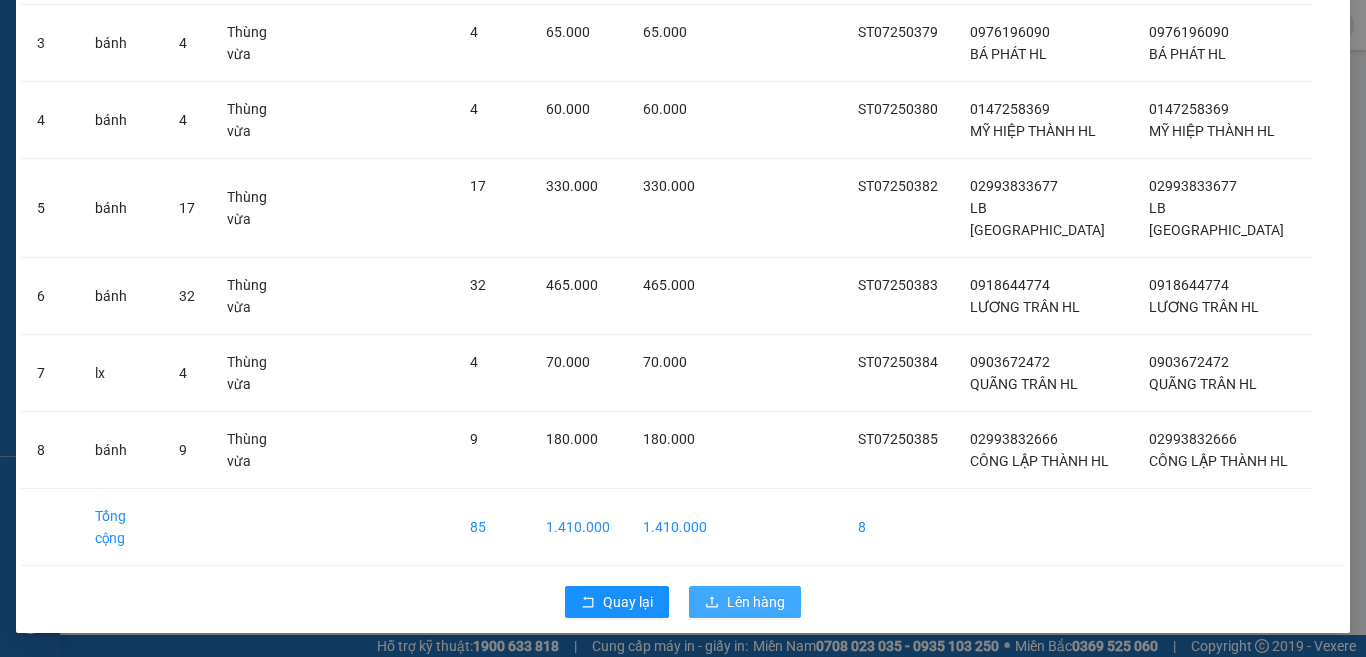 click on "Lên hàng" at bounding box center (756, 602) 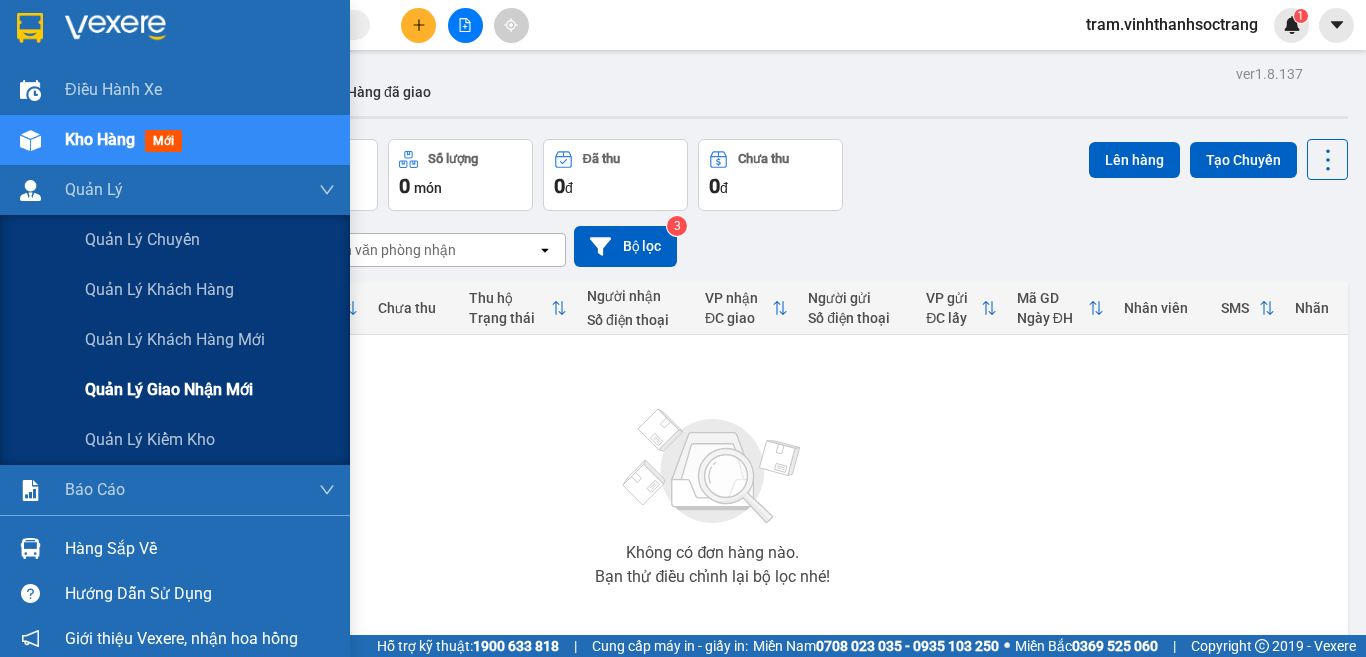 click on "Quản lý giao nhận mới" at bounding box center (169, 389) 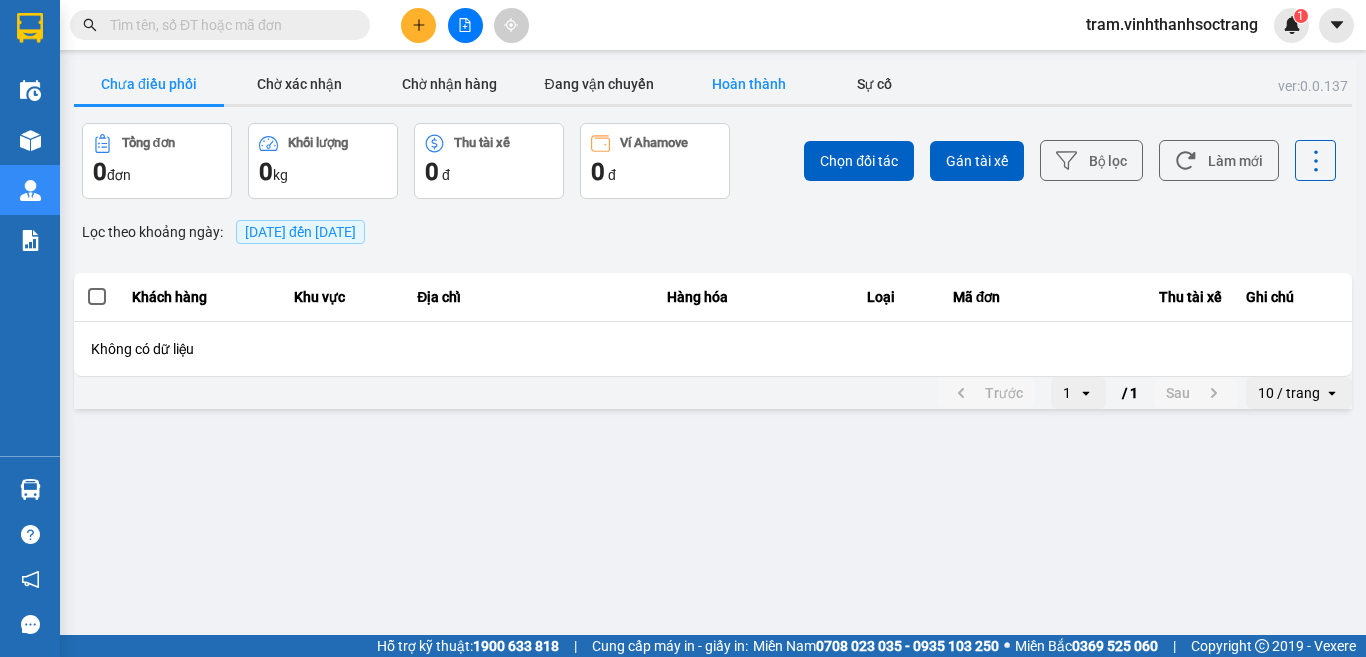 click on "Hoàn thành" at bounding box center (749, 84) 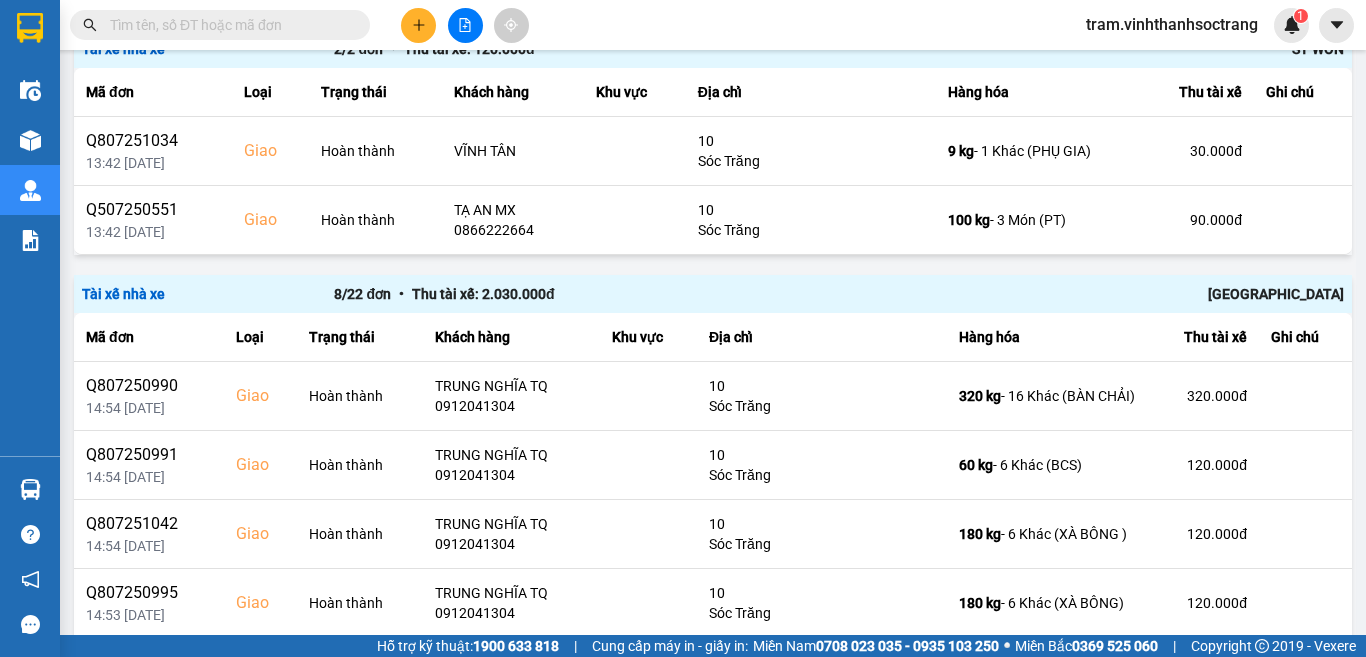 scroll, scrollTop: 2778, scrollLeft: 0, axis: vertical 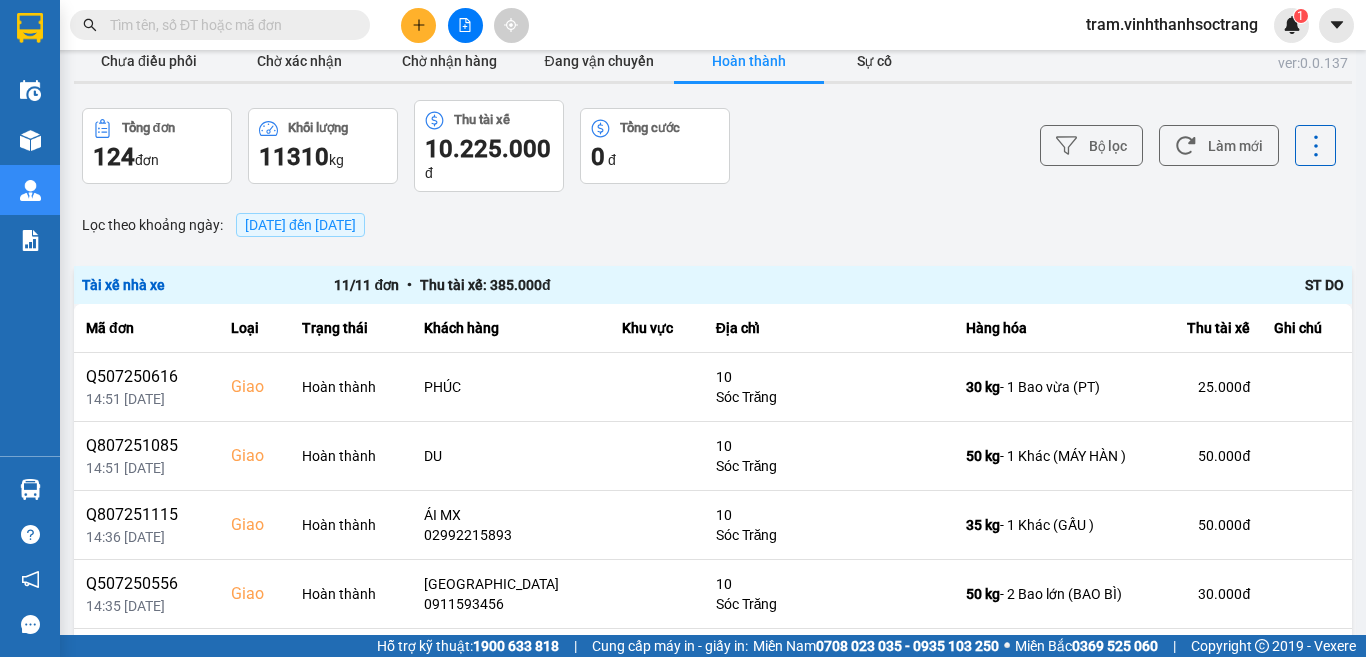 click on "Hoàn thành" at bounding box center [749, 61] 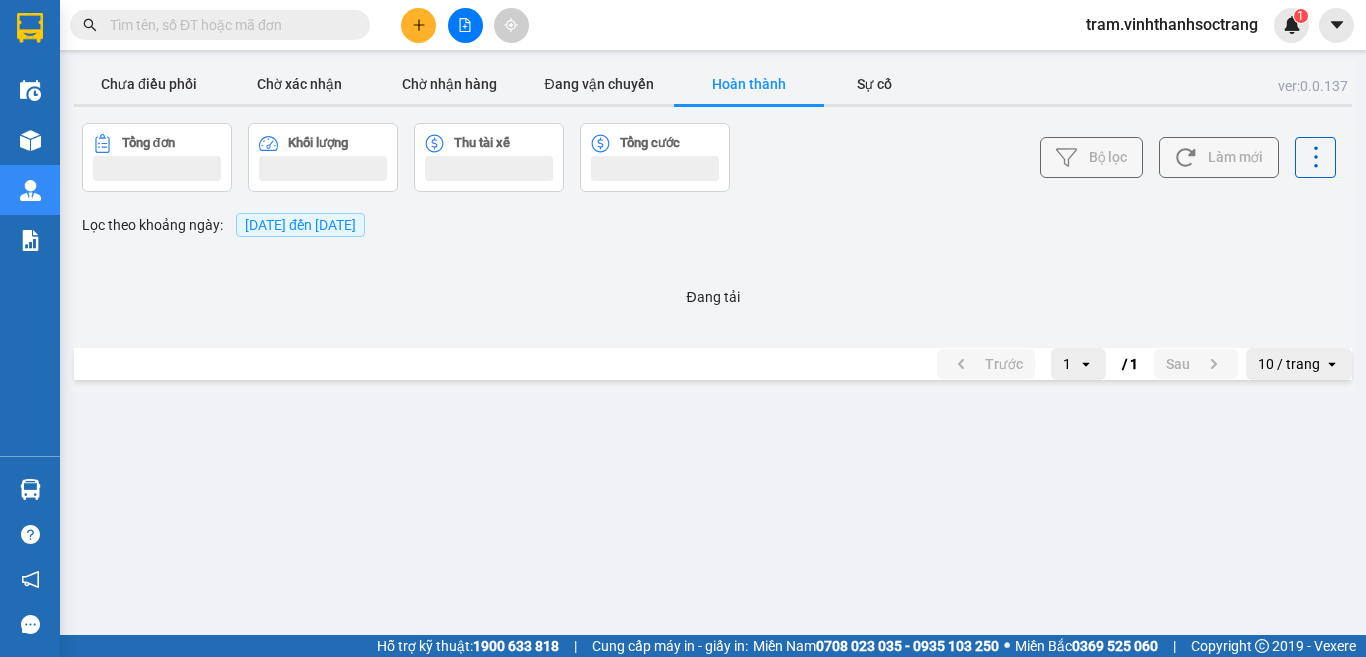 scroll, scrollTop: 0, scrollLeft: 0, axis: both 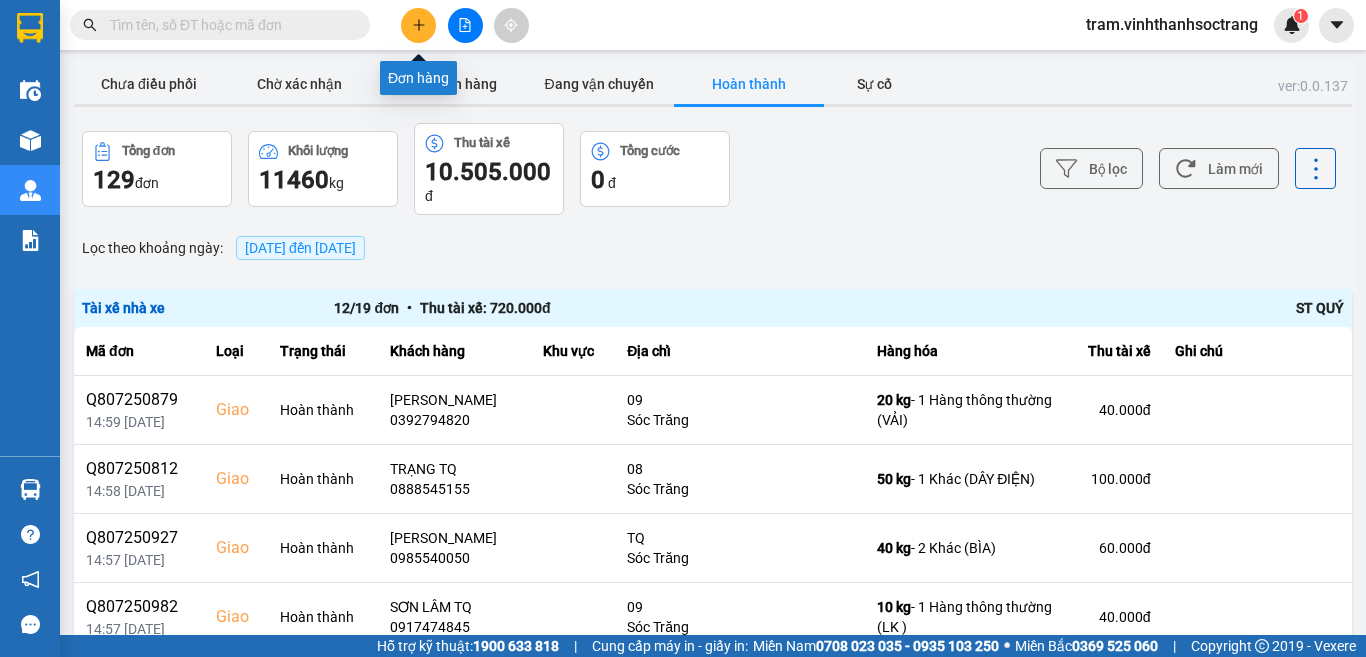 click at bounding box center (418, 25) 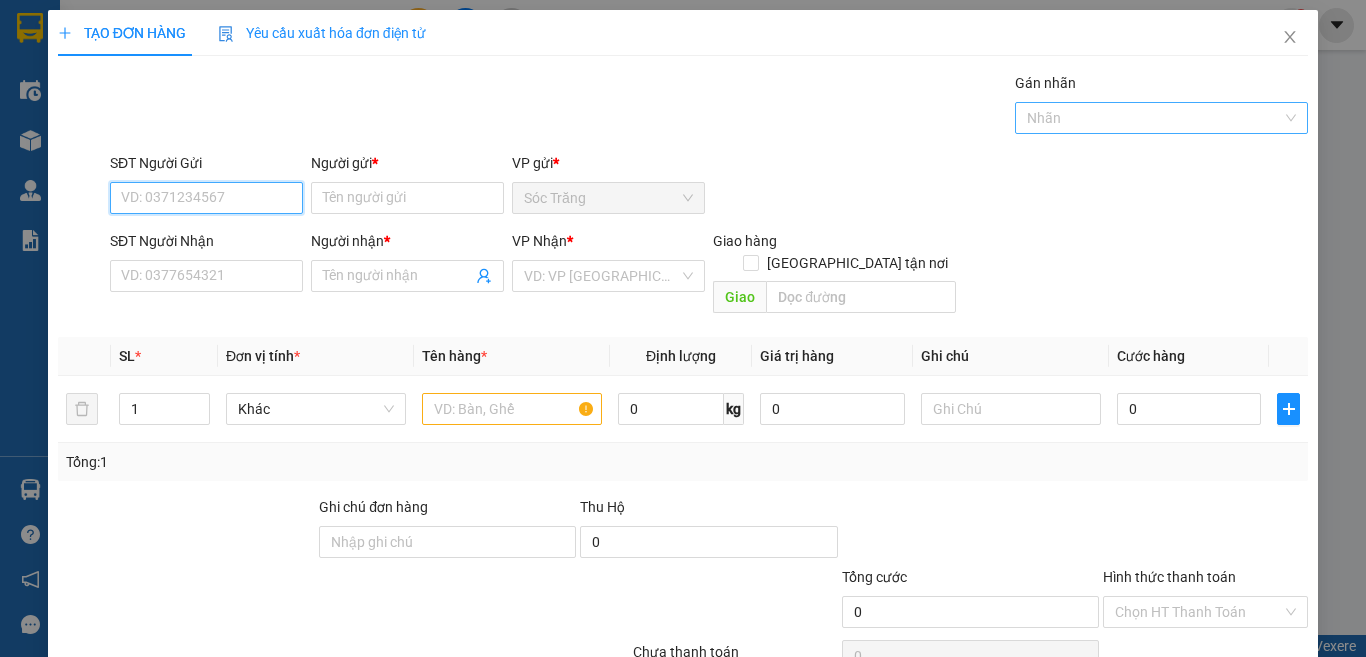 click at bounding box center [1152, 118] 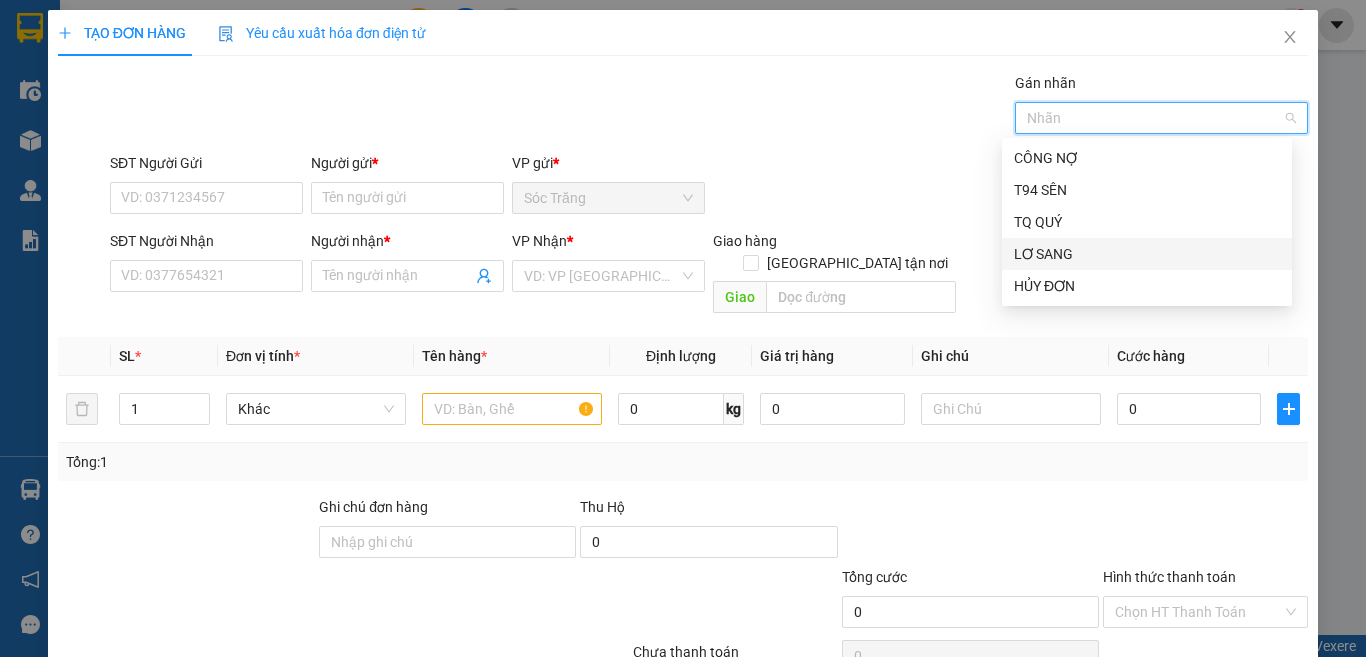 click on "T94 SÊN" at bounding box center [1147, 190] 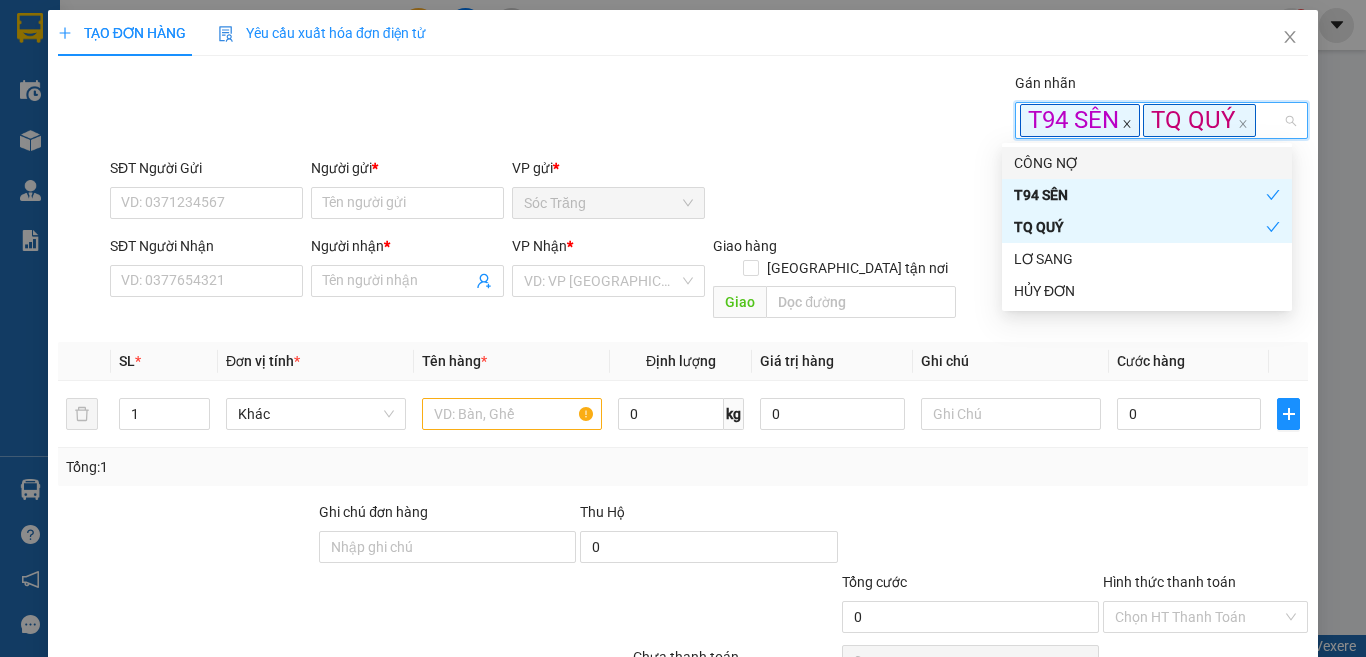 click 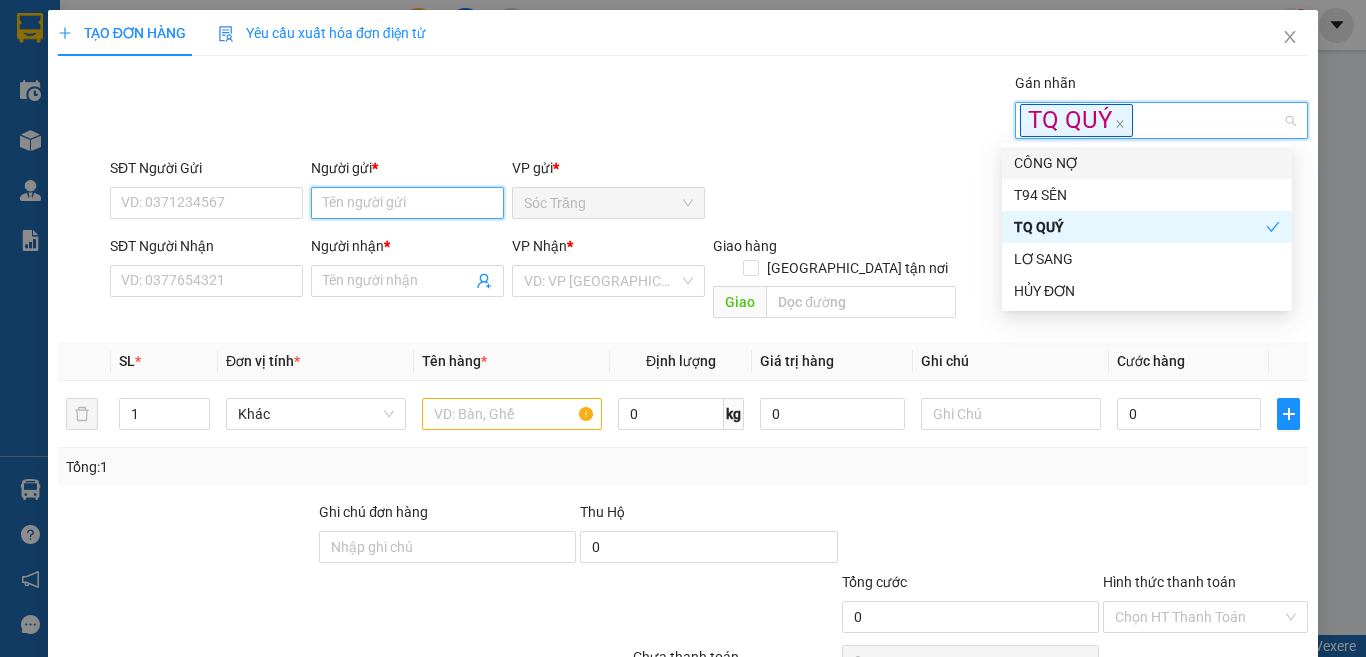 click on "Người gửi  *" at bounding box center (407, 203) 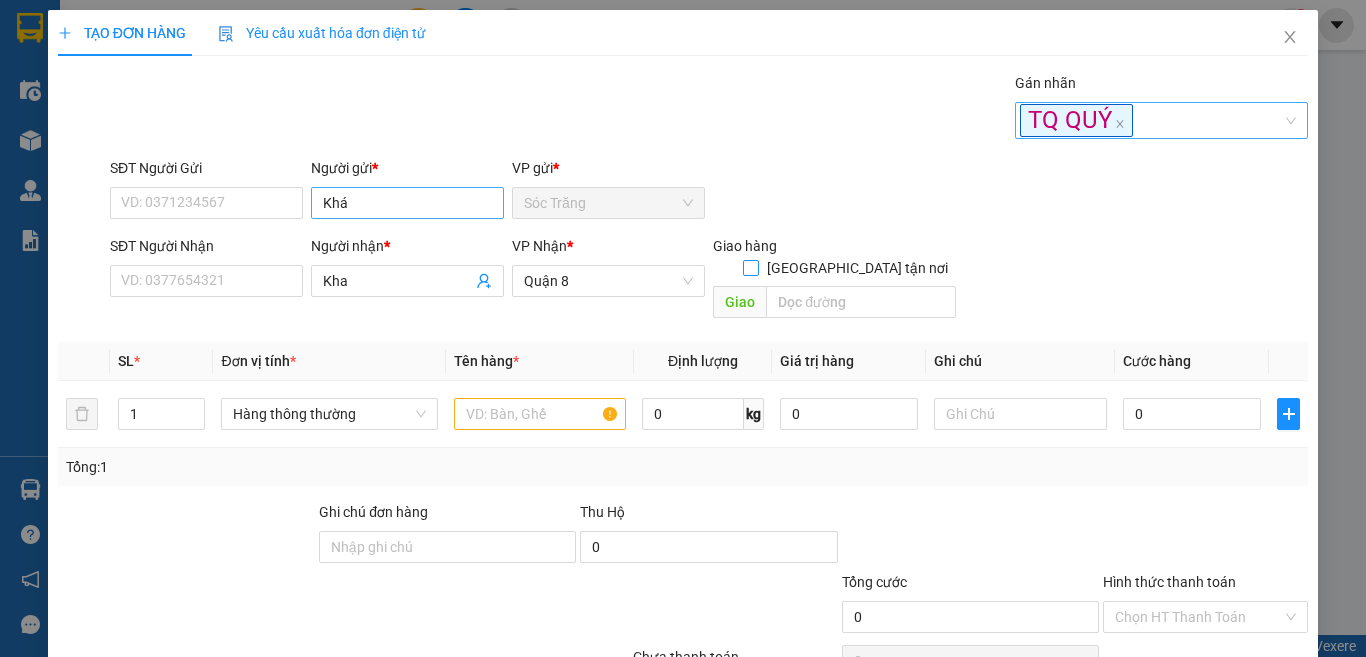 click on "Giao tận nơi" at bounding box center (750, 267) 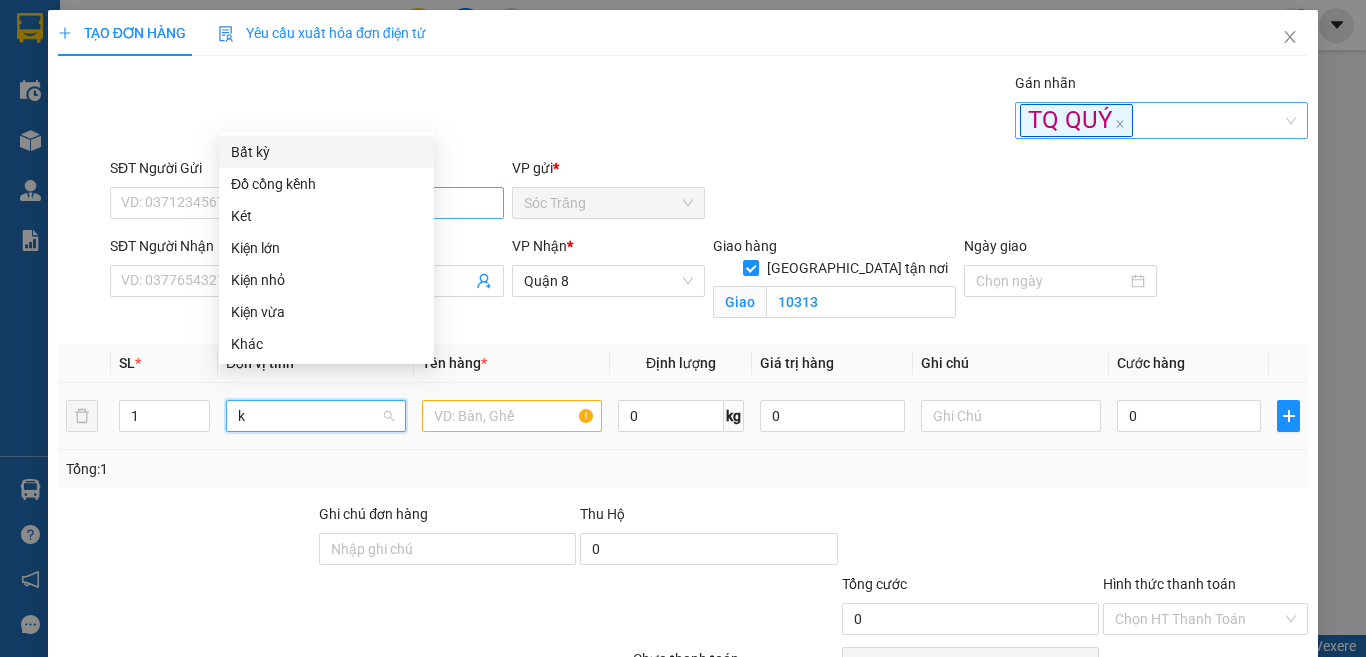scroll, scrollTop: 0, scrollLeft: 0, axis: both 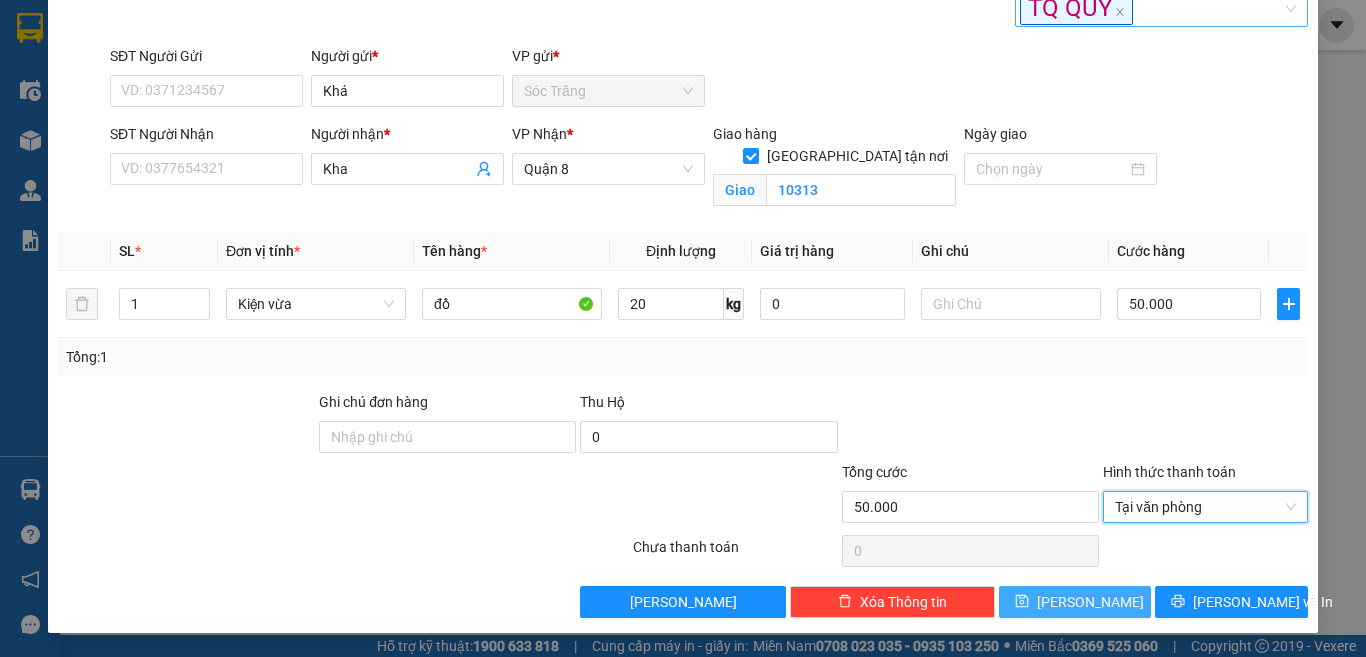 click on "Lưu" at bounding box center (1075, 602) 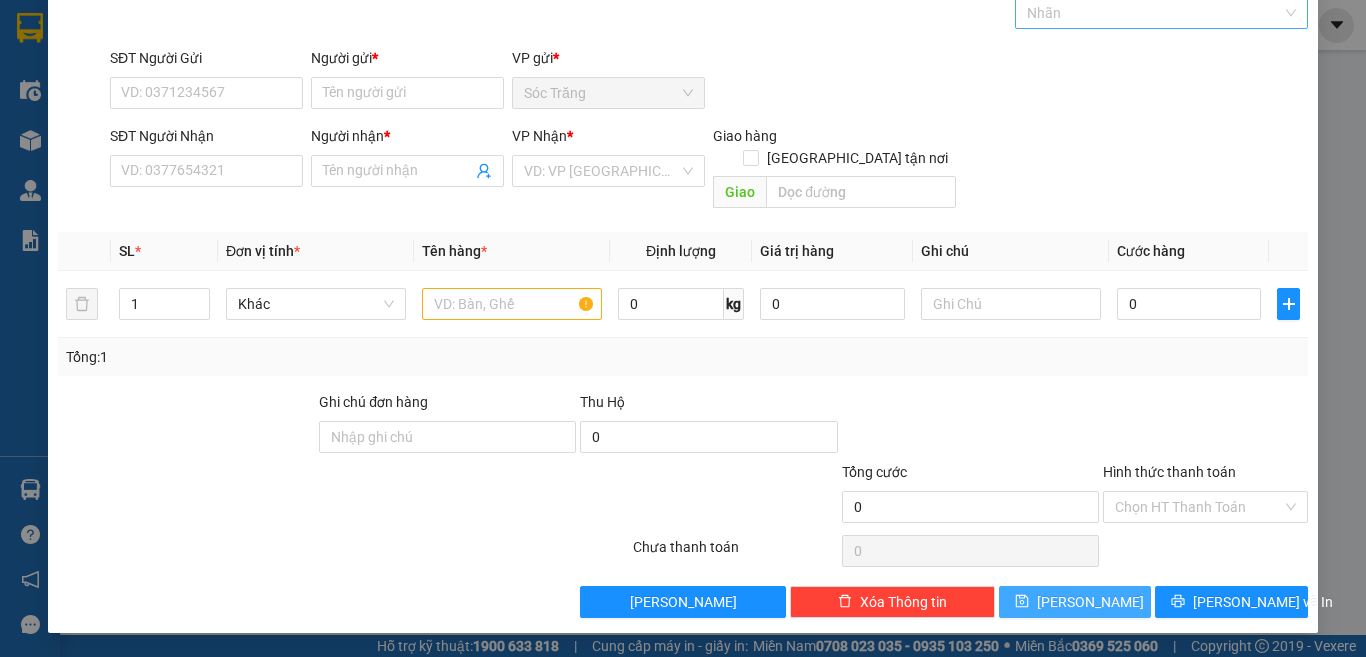 scroll, scrollTop: 83, scrollLeft: 0, axis: vertical 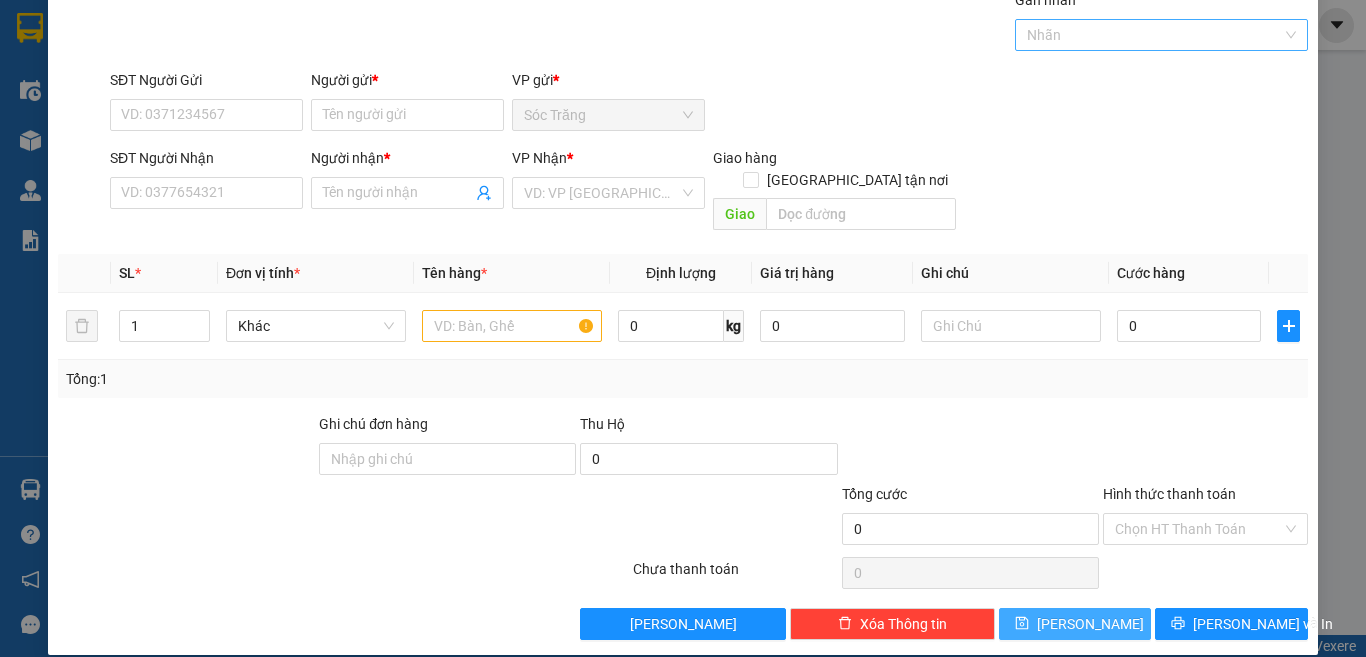 click at bounding box center [1152, 35] 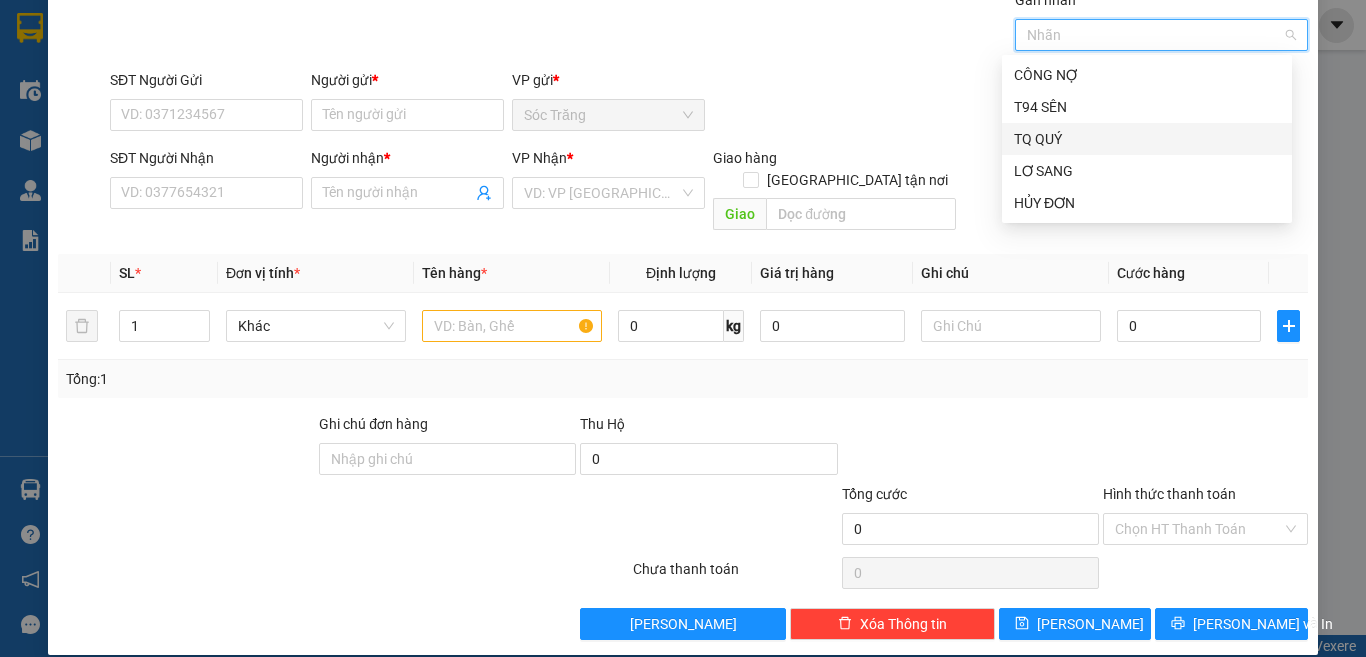 click on "TQ QUÝ" at bounding box center [1147, 139] 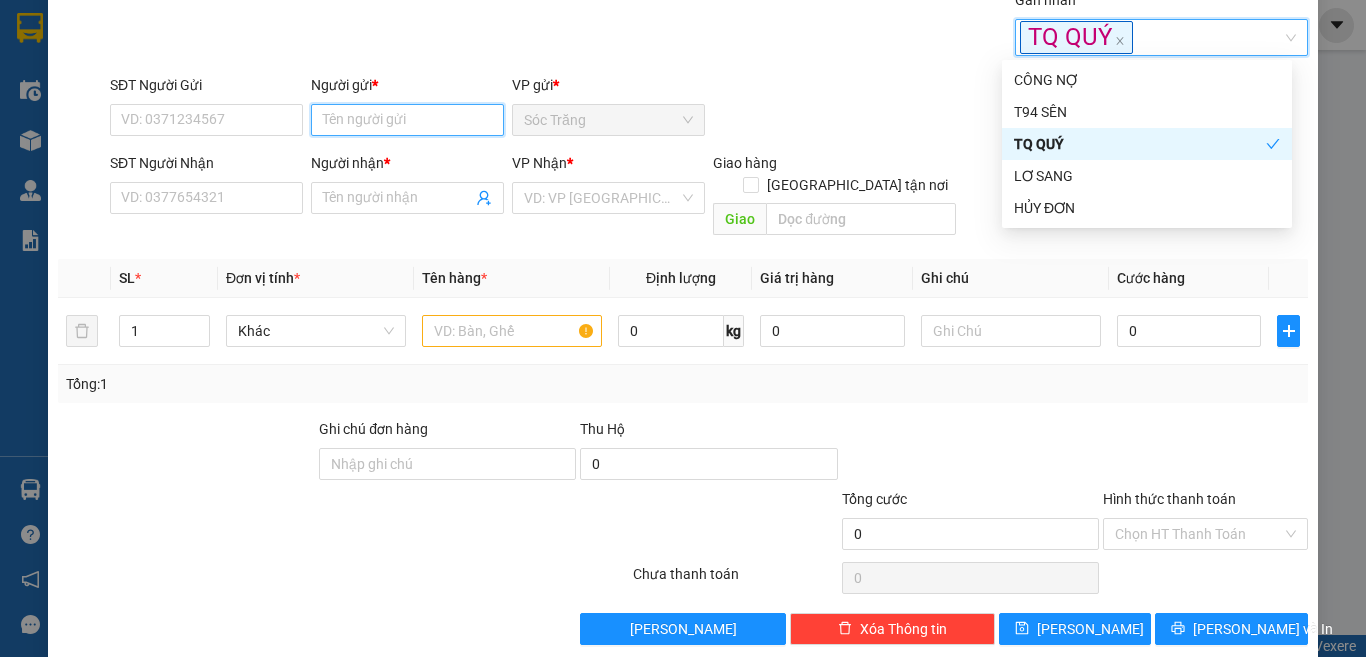 click on "Người gửi  *" at bounding box center (407, 120) 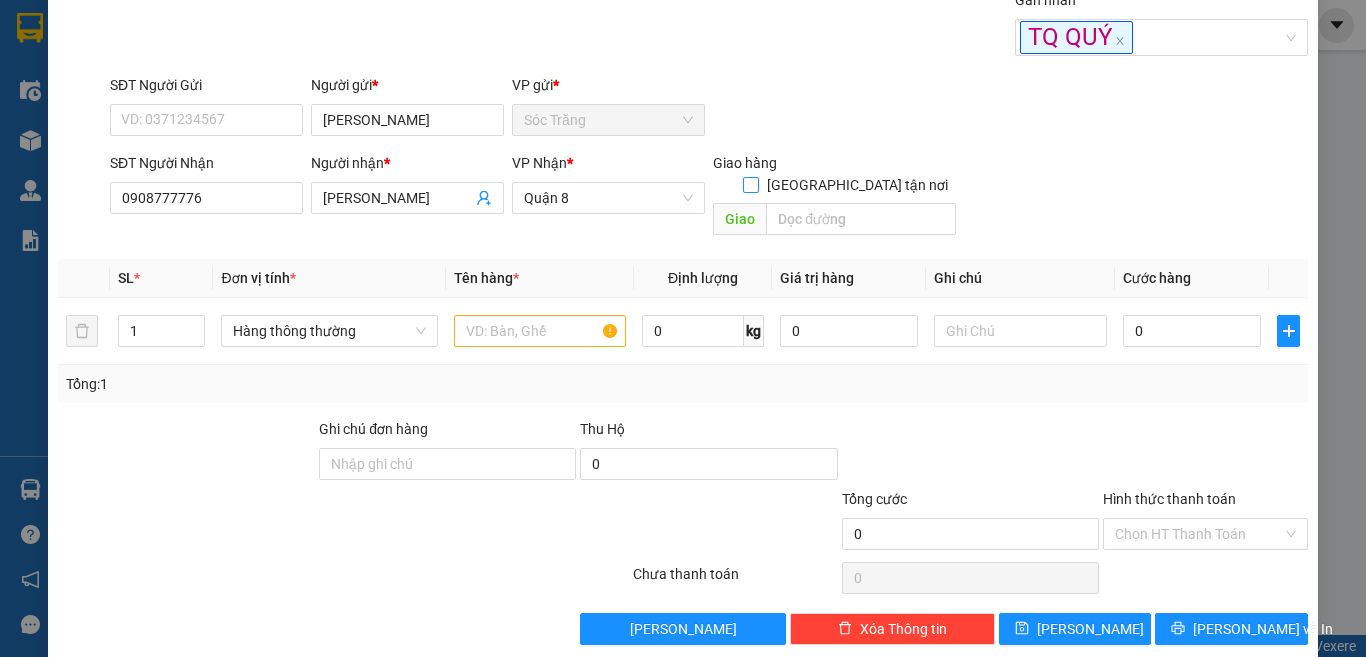click on "Giao tận nơi" at bounding box center (750, 184) 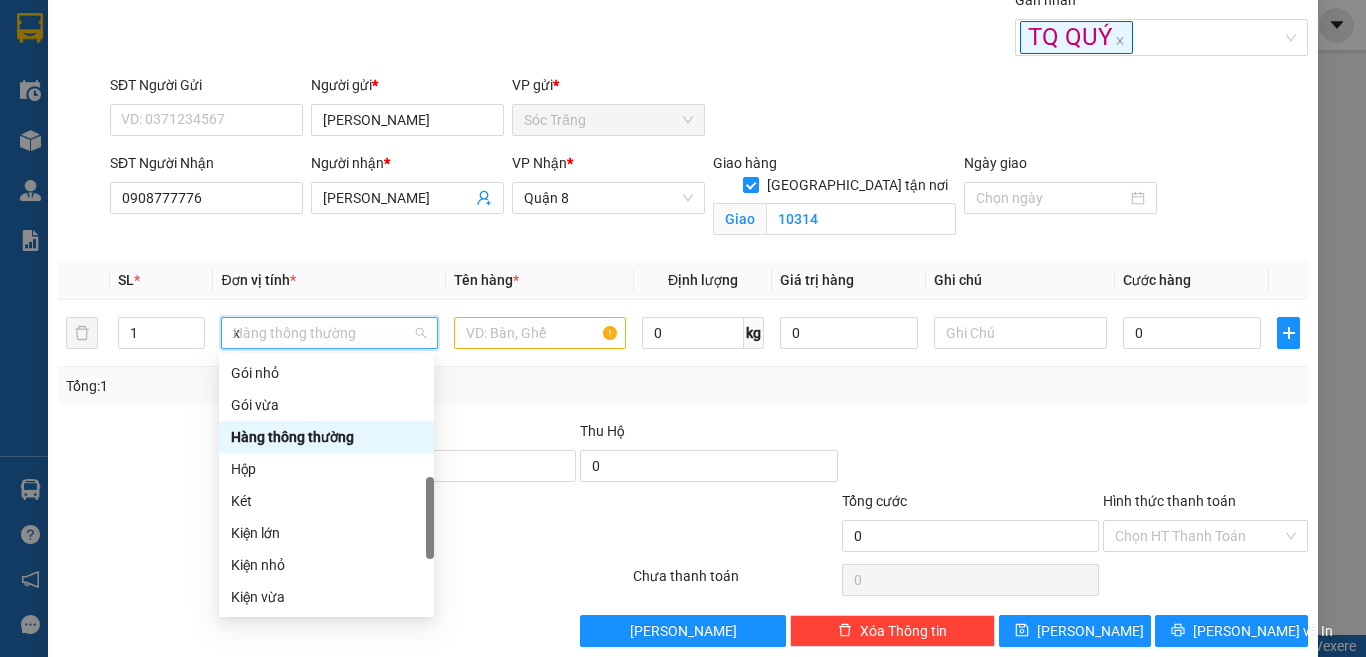 scroll, scrollTop: 0, scrollLeft: 0, axis: both 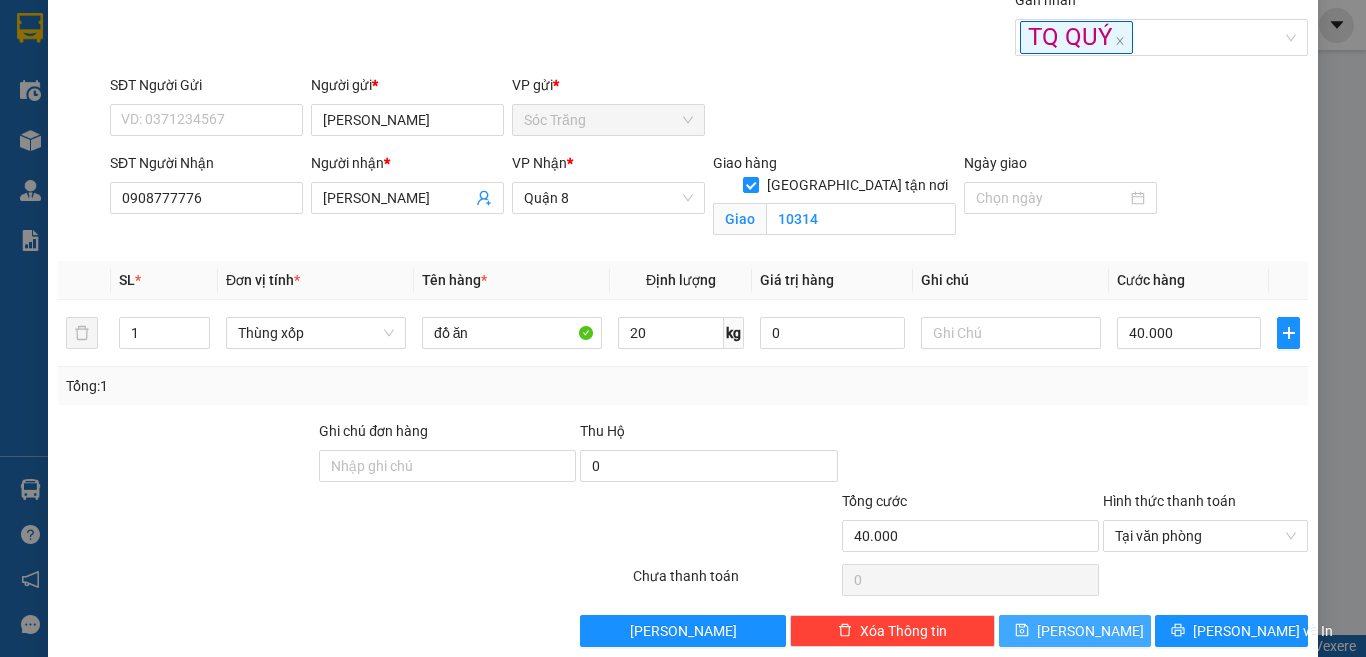 click on "Lưu" at bounding box center (1075, 631) 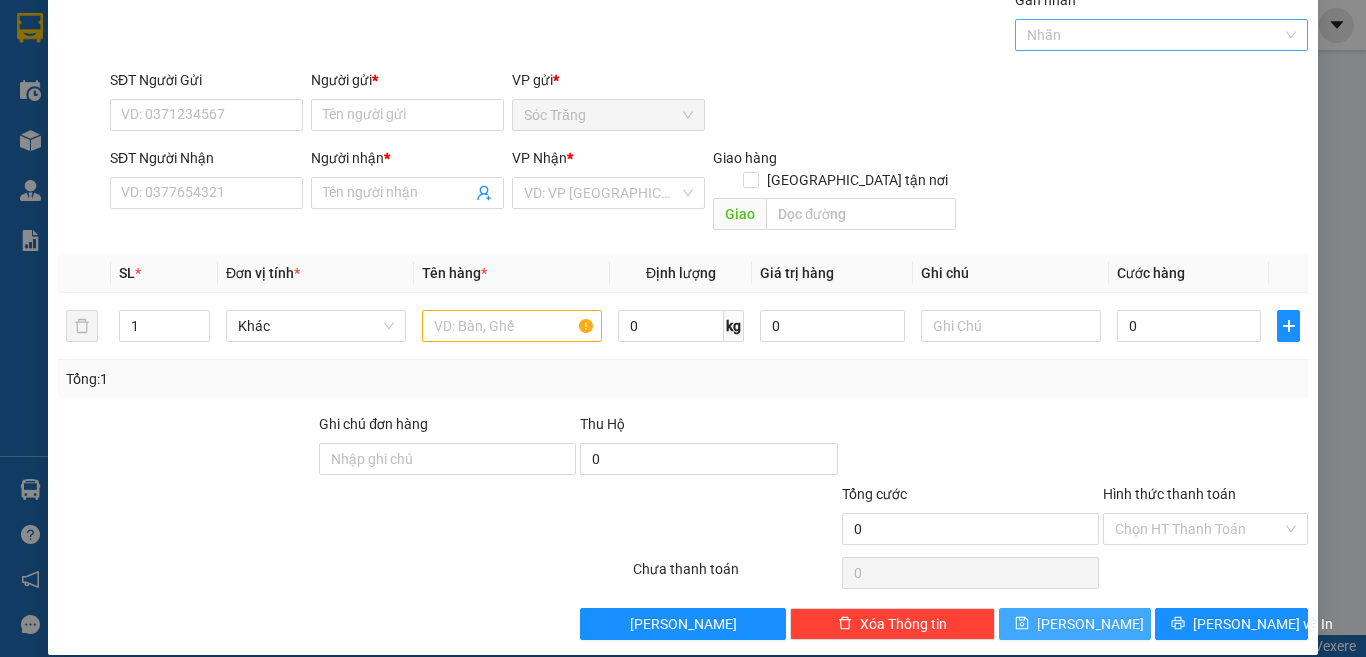 click at bounding box center [1152, 35] 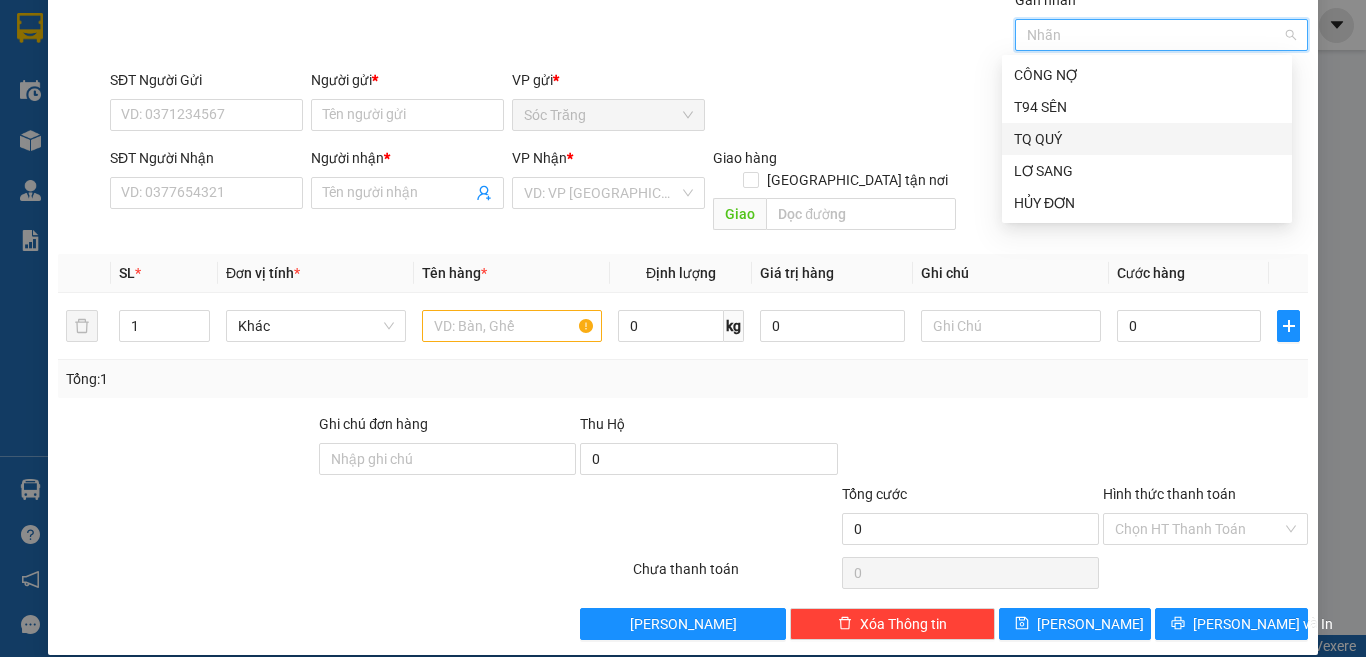click on "TQ QUÝ" at bounding box center (1147, 139) 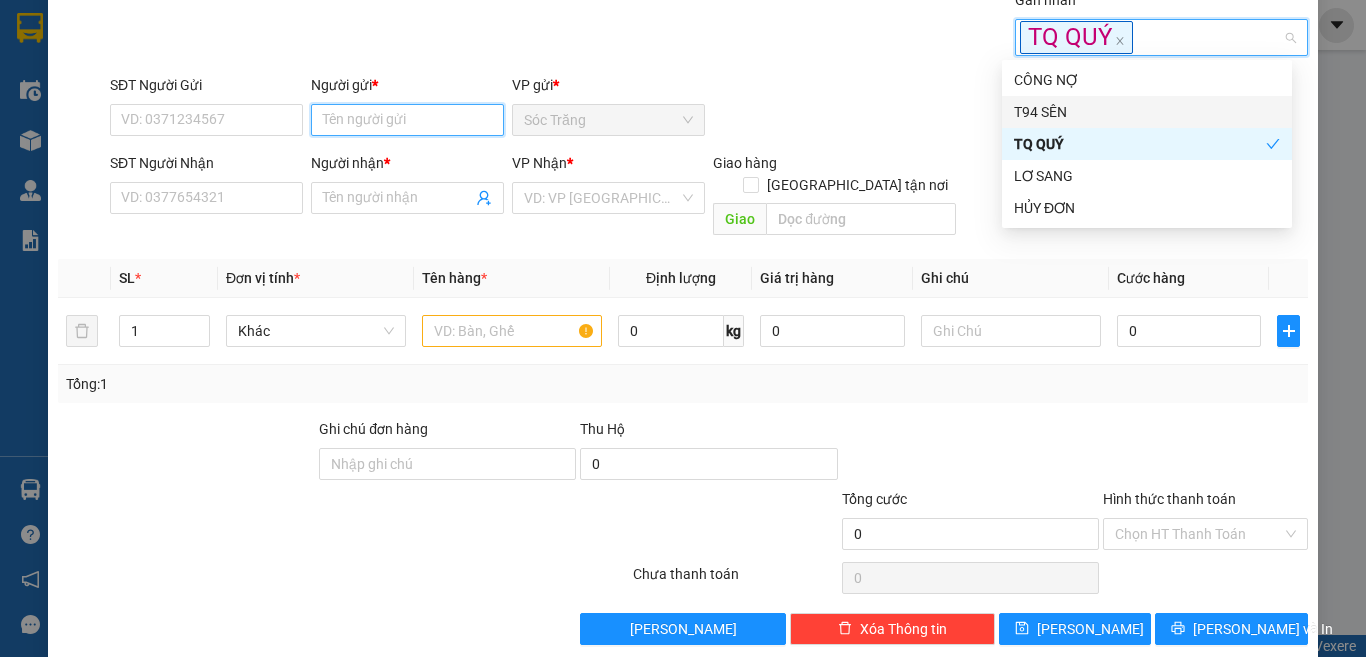 click on "Người gửi  *" at bounding box center (407, 120) 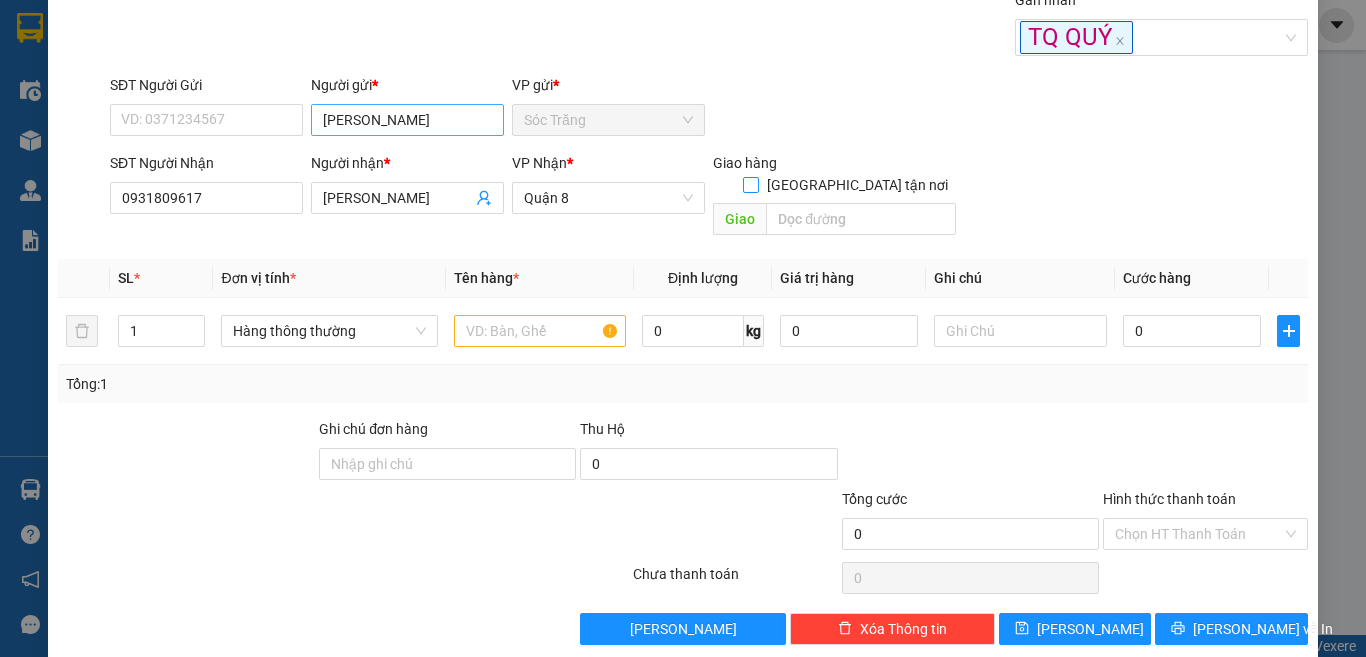 click on "Giao tận nơi" at bounding box center [750, 184] 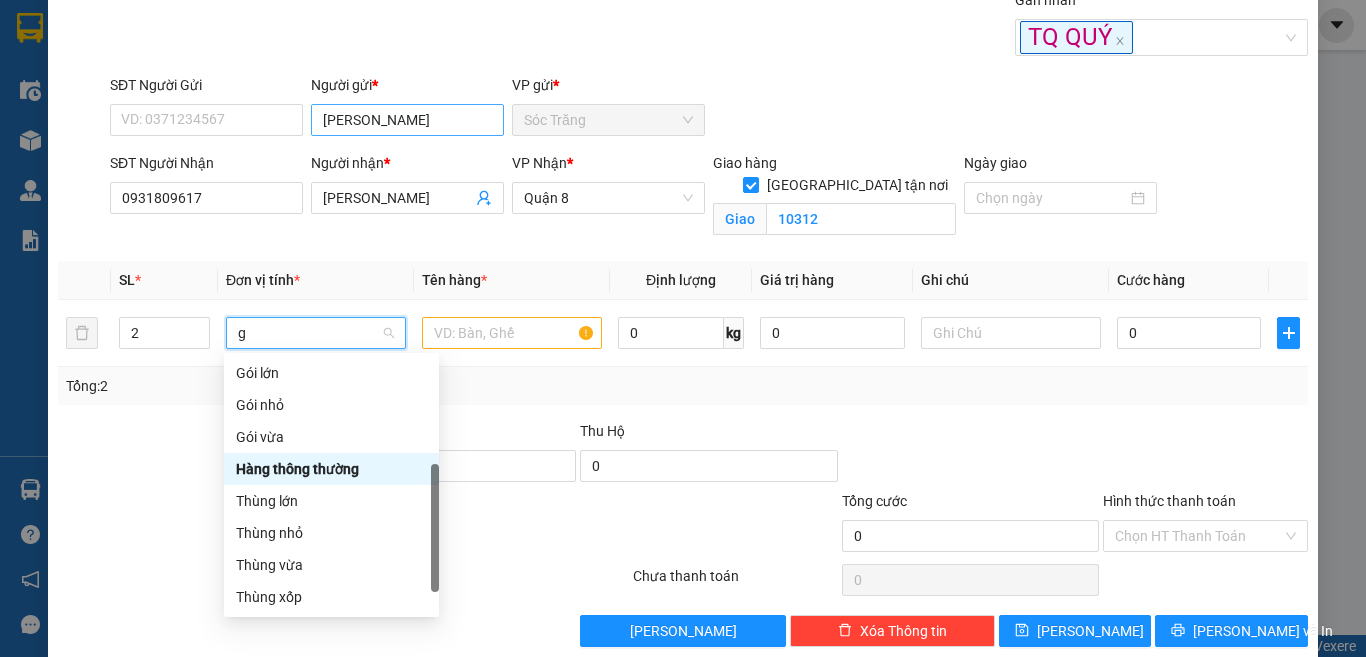scroll, scrollTop: 80, scrollLeft: 0, axis: vertical 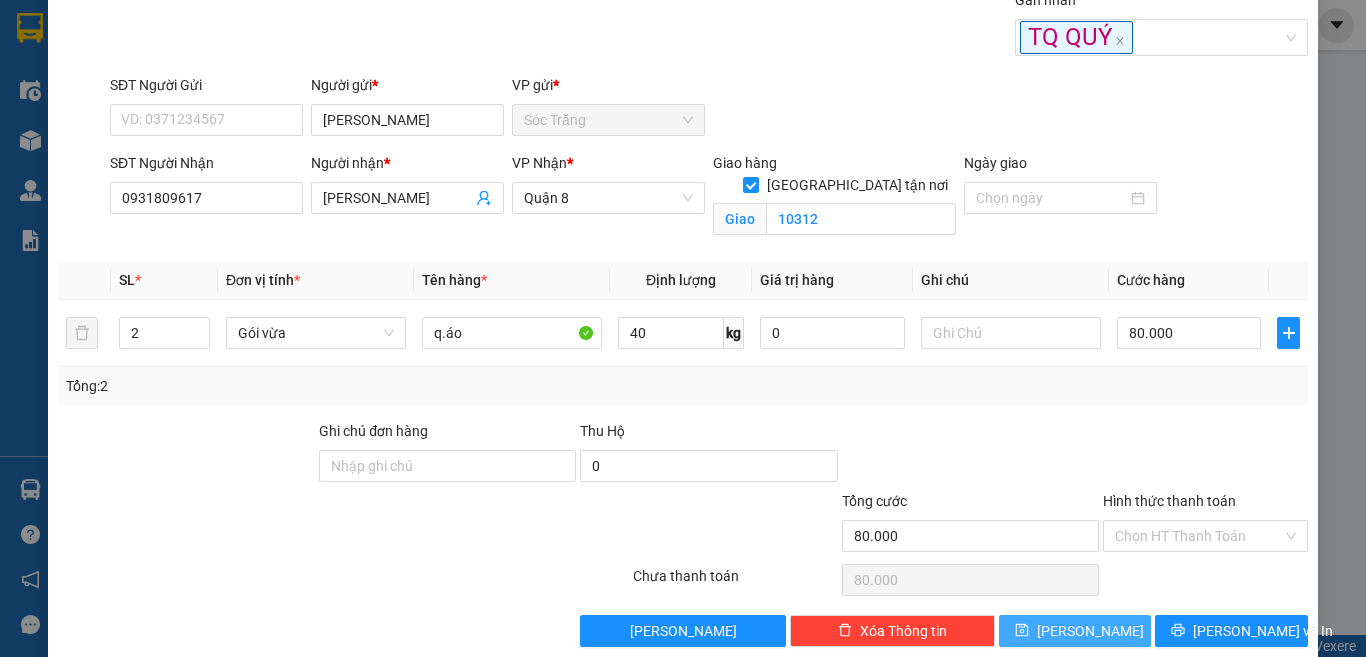 click on "Lưu" at bounding box center [1090, 631] 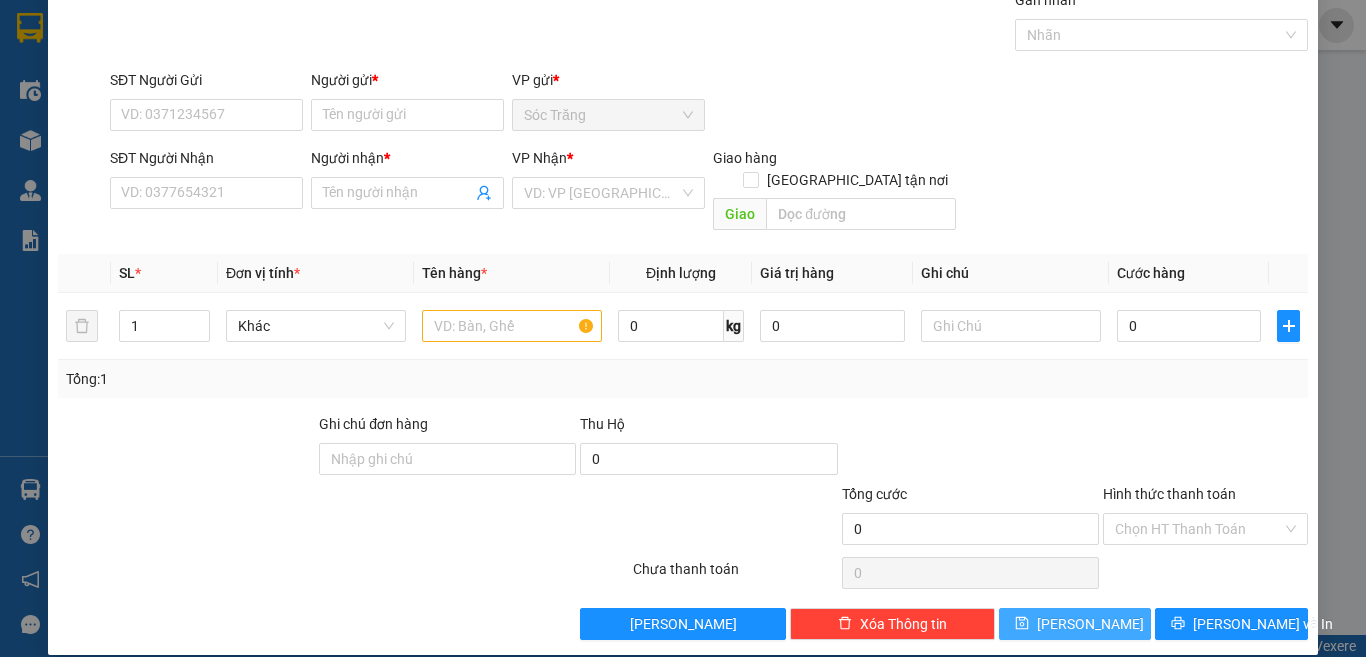 scroll, scrollTop: 0, scrollLeft: 0, axis: both 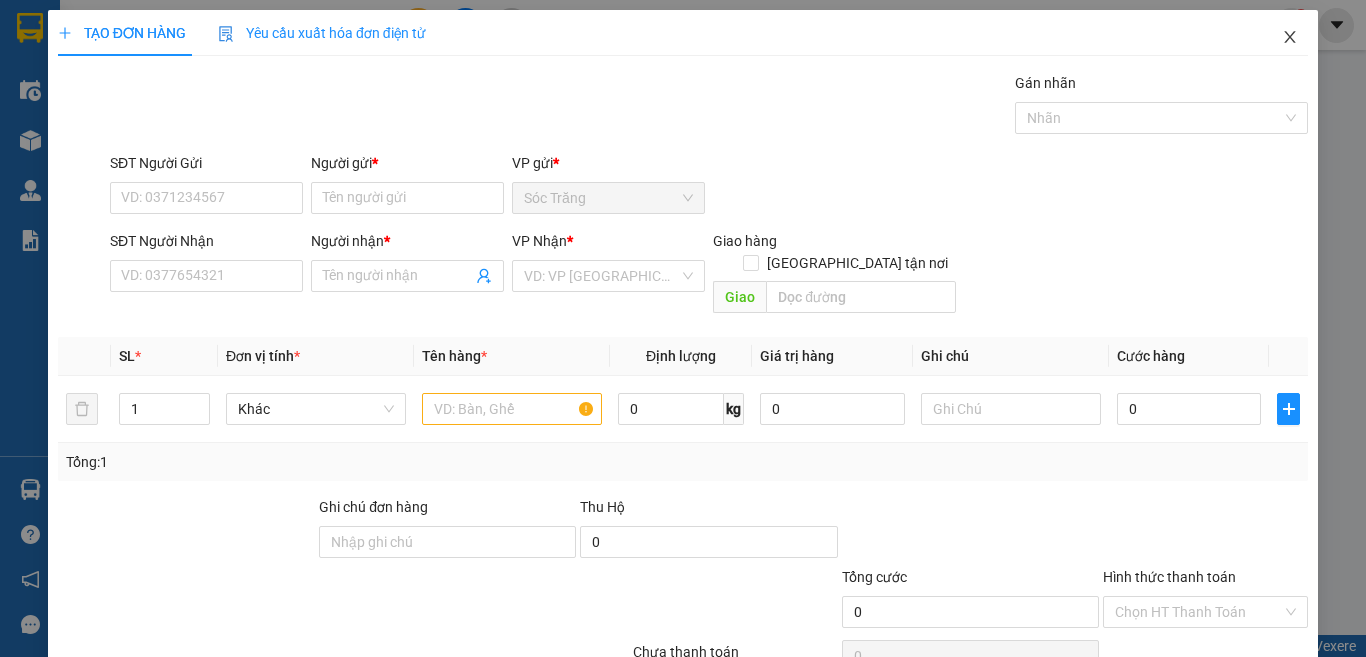 click 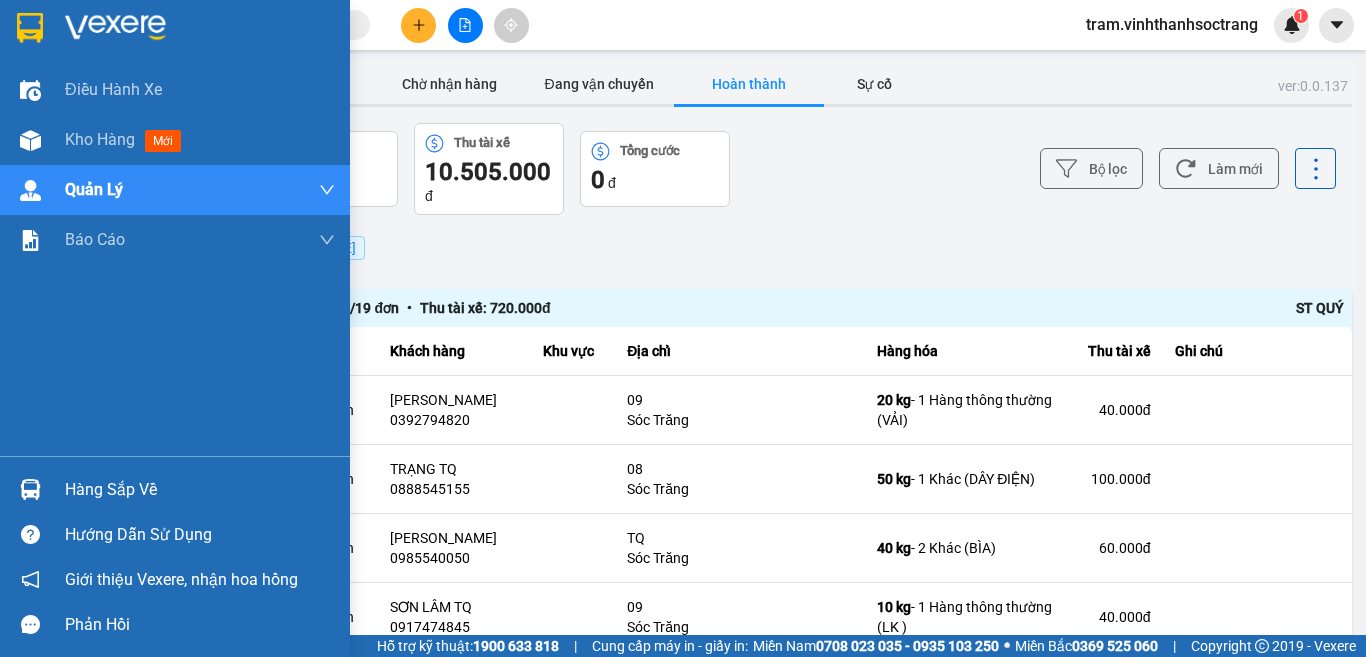 click at bounding box center [30, 27] 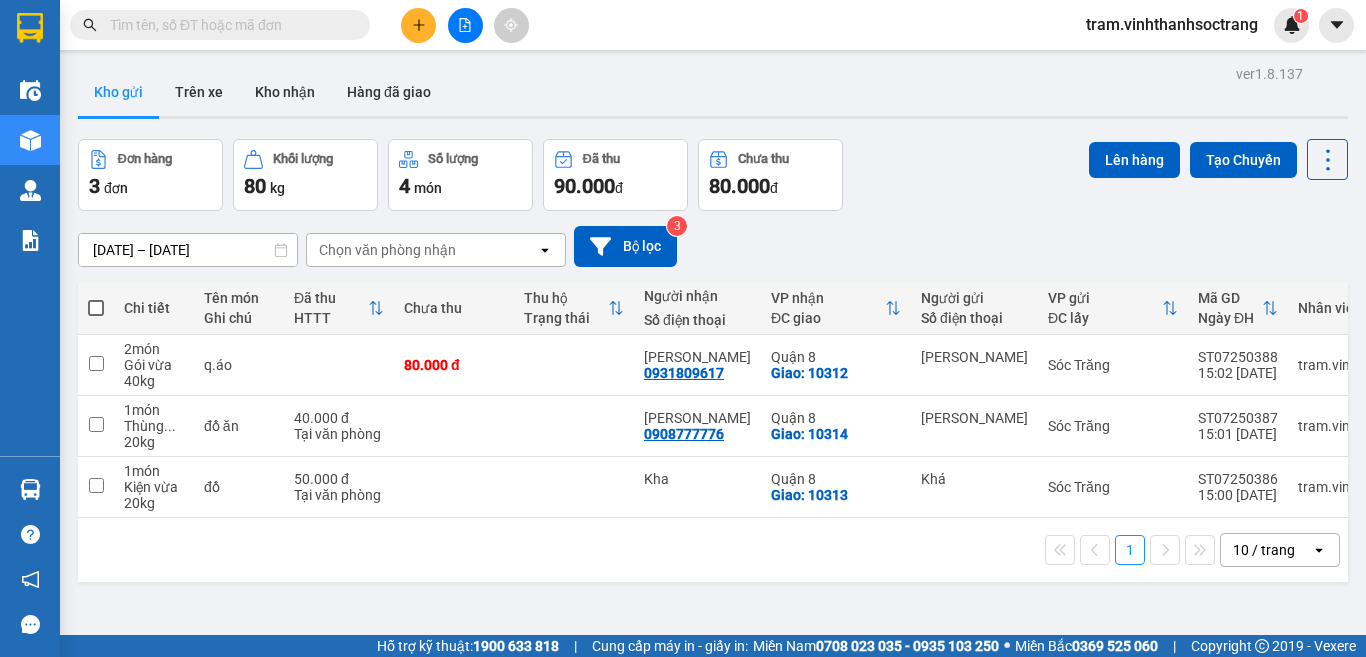 click at bounding box center (96, 308) 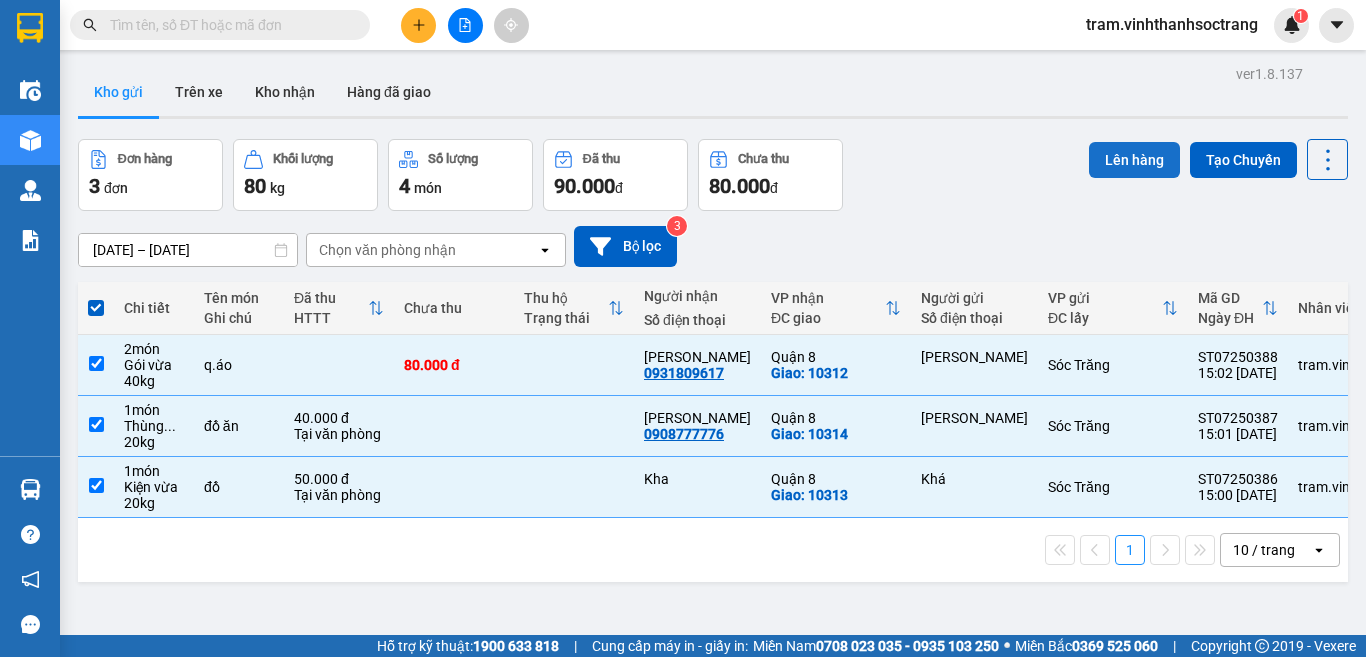 click on "Lên hàng" at bounding box center (1134, 160) 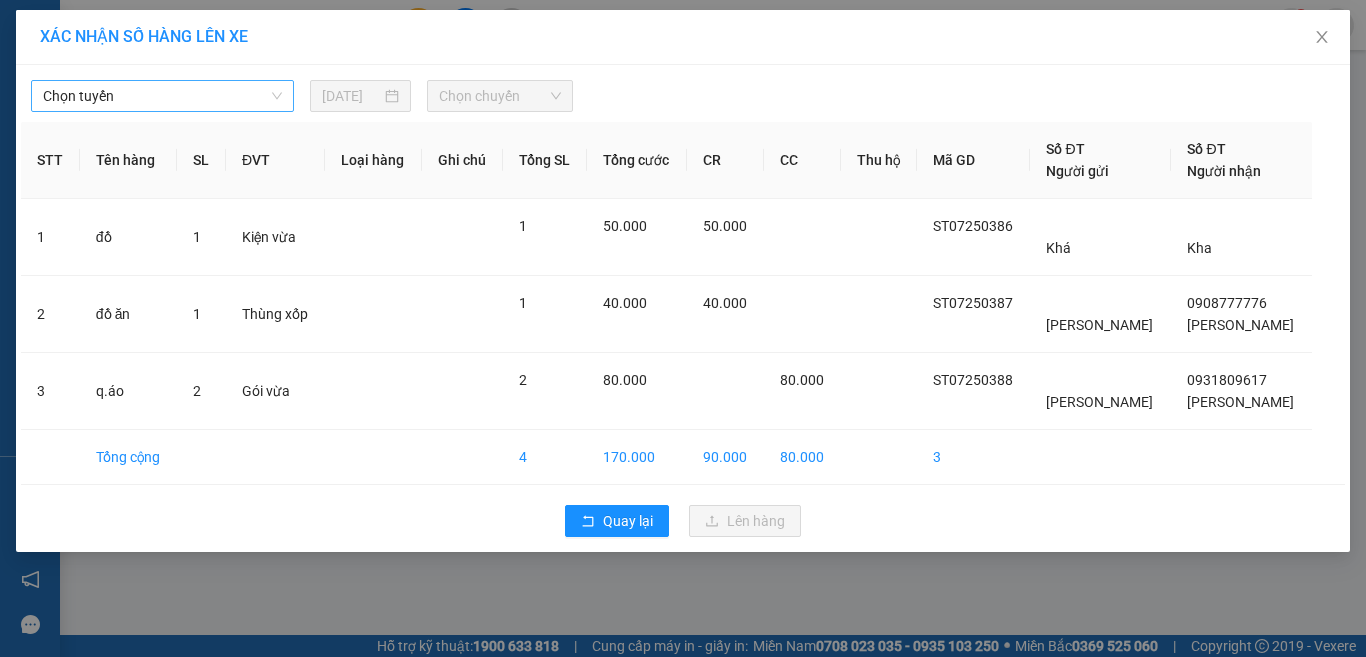 click on "Chọn tuyến" at bounding box center (162, 96) 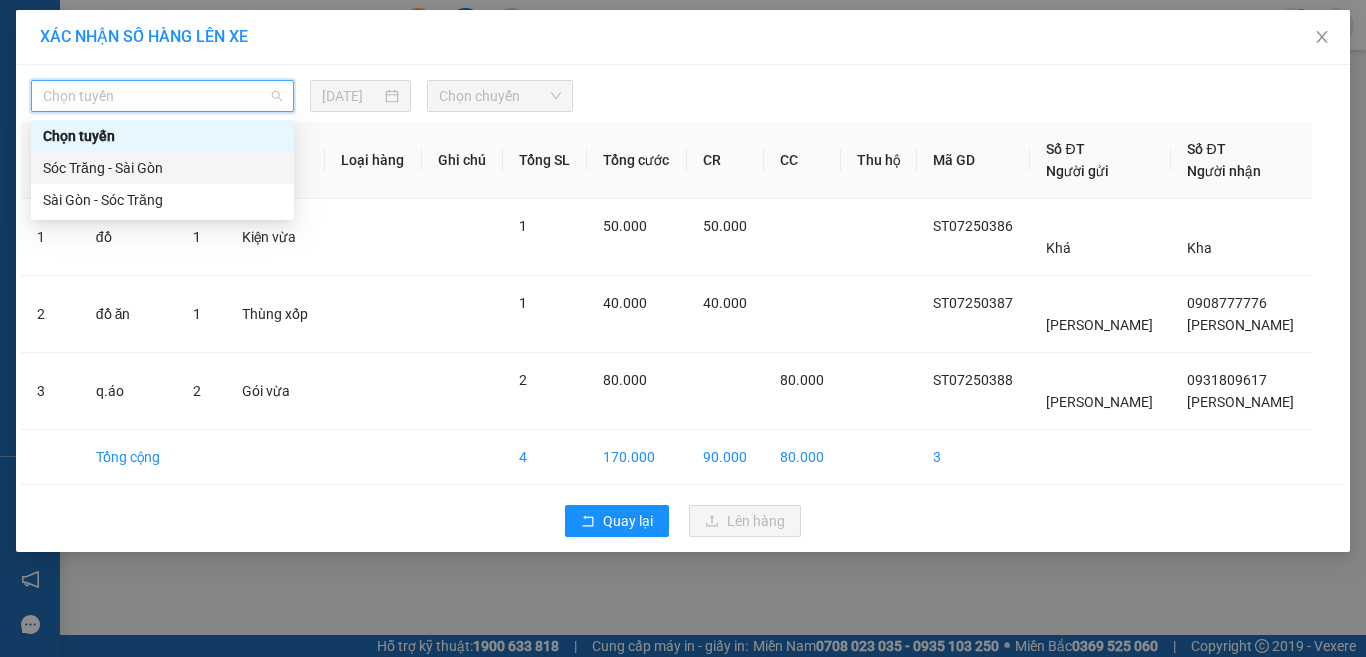 click on "Sóc Trăng - Sài Gòn" at bounding box center [162, 168] 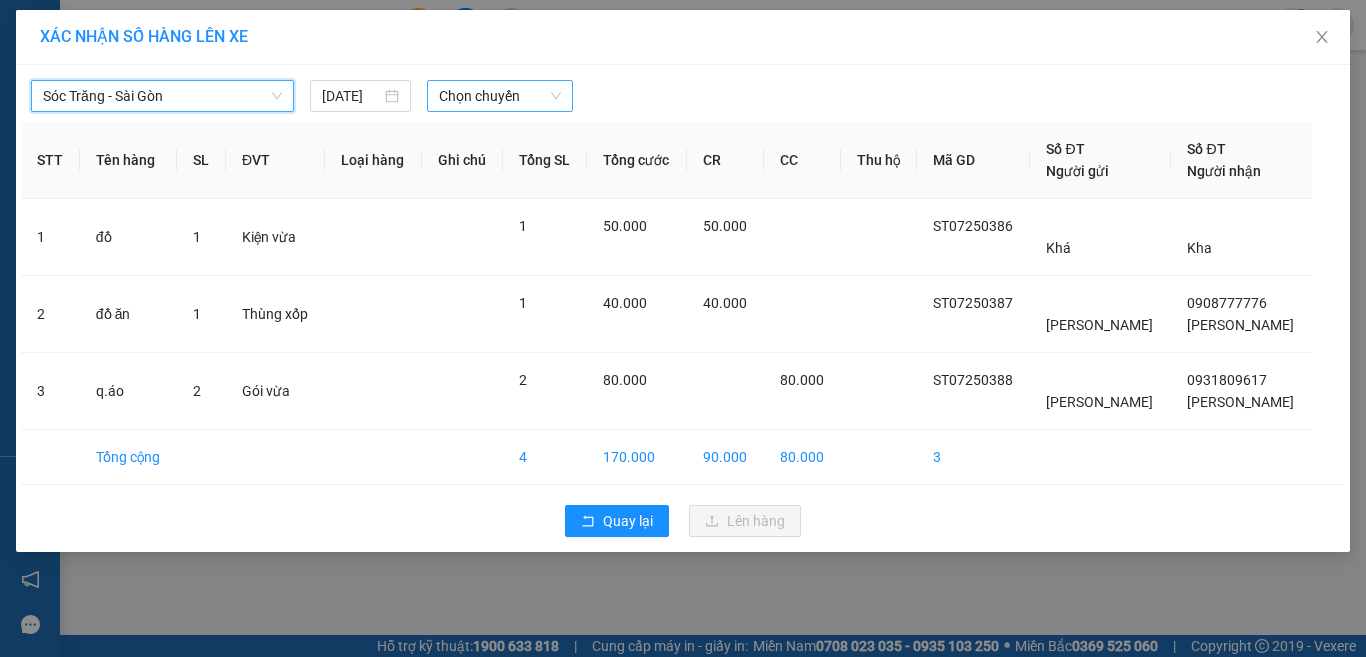 click on "Chọn chuyến" at bounding box center [500, 96] 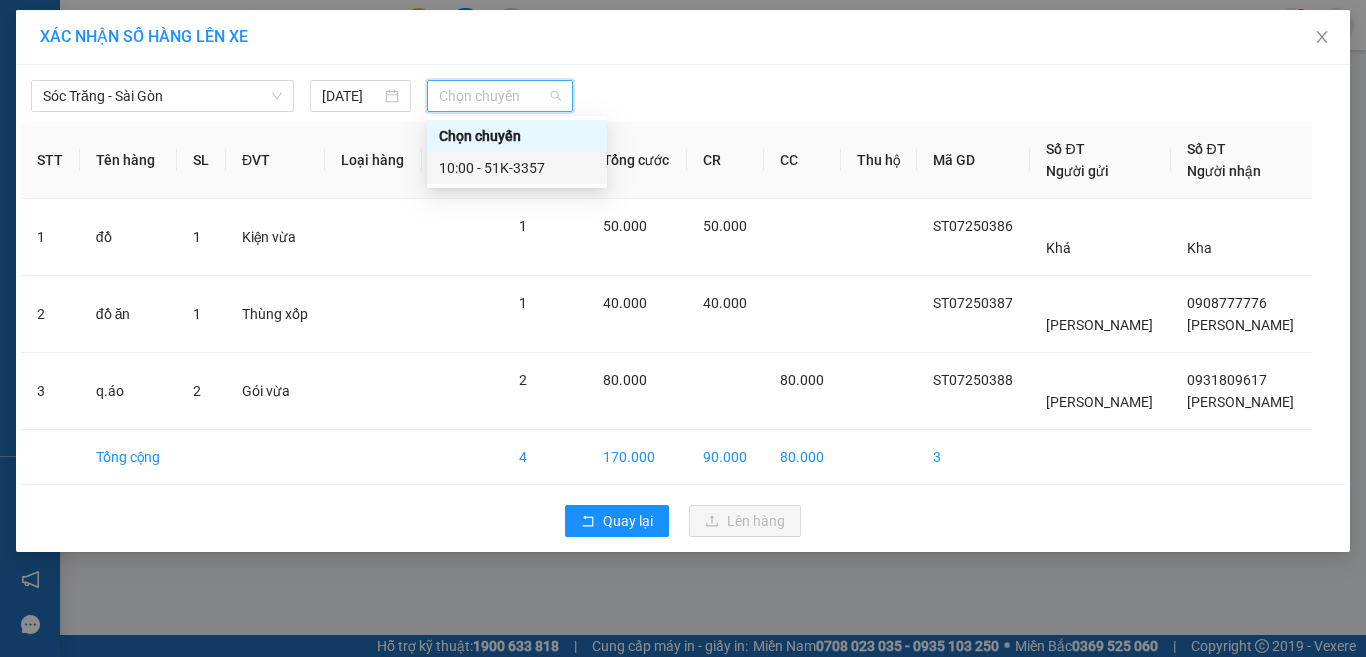 click on "10:00     - 51K-3357" at bounding box center (517, 168) 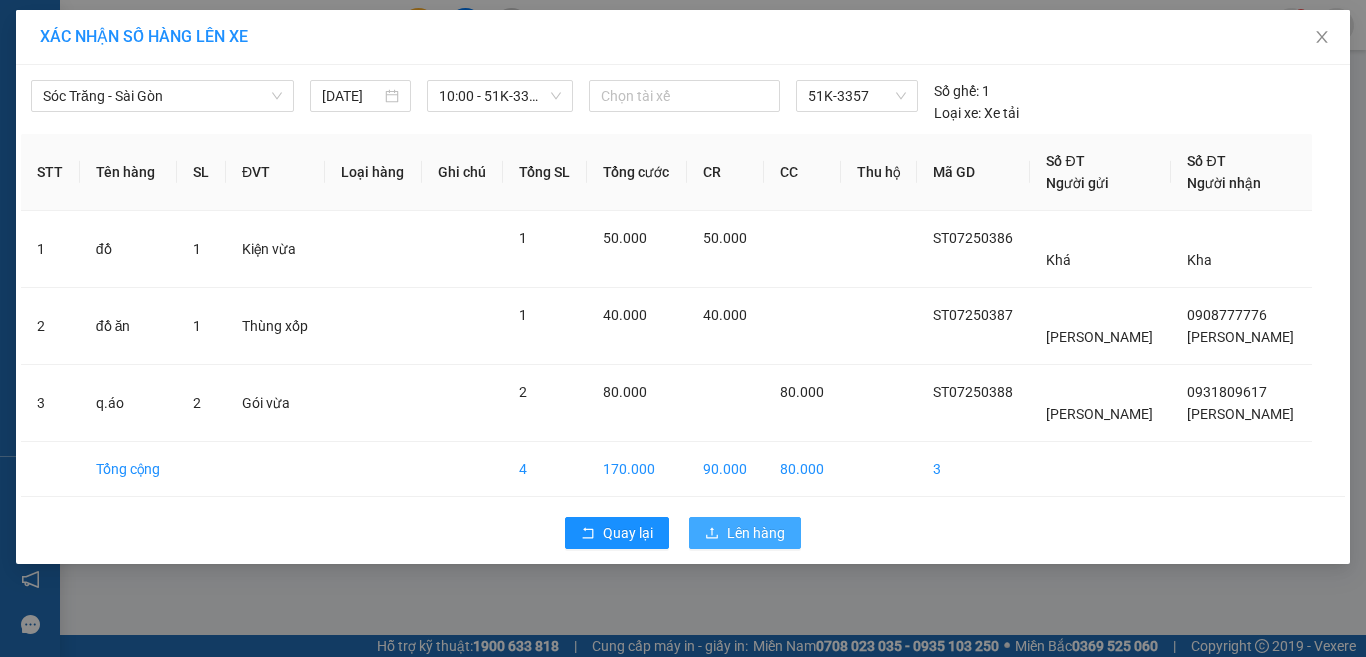 click on "Lên hàng" at bounding box center (756, 533) 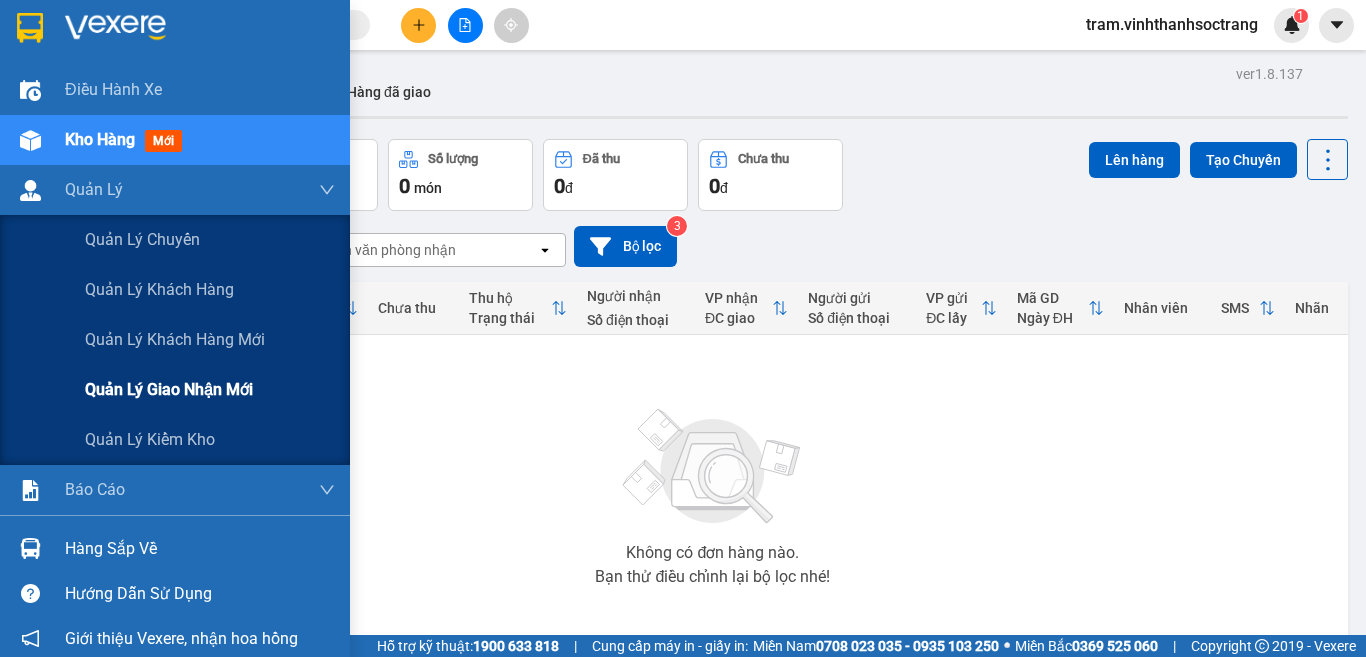 click on "Quản lý giao nhận mới" at bounding box center [169, 389] 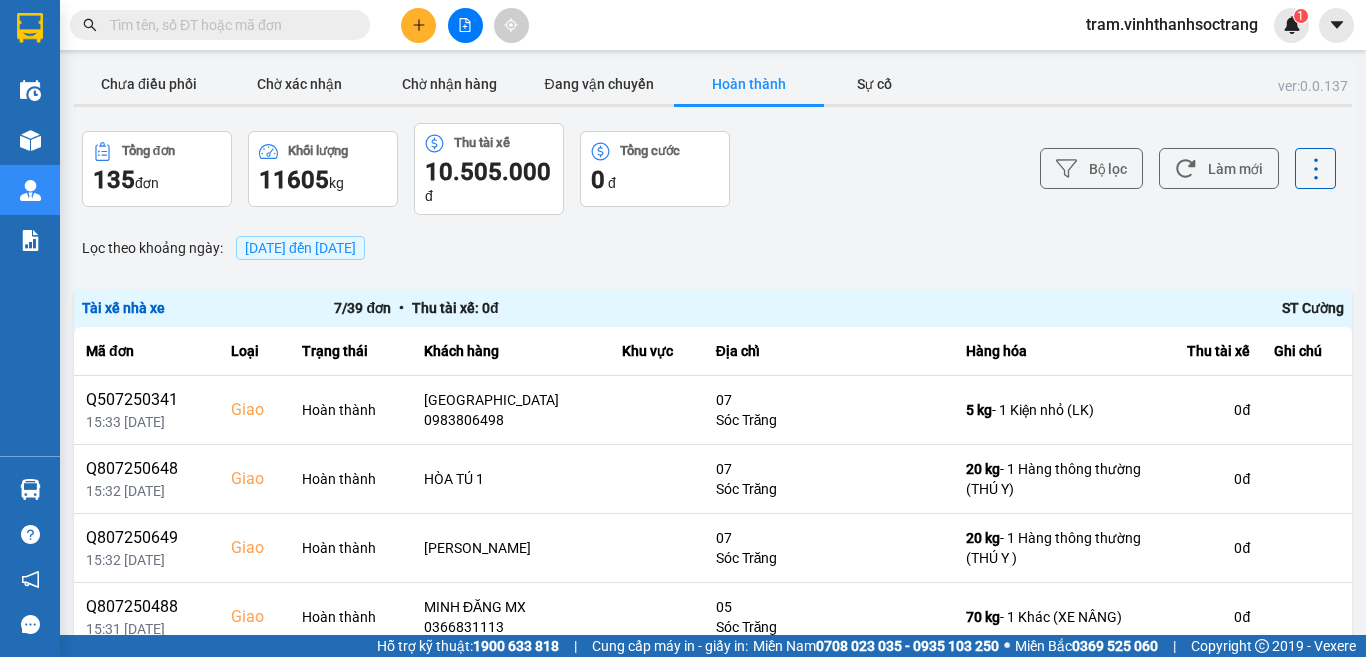 scroll, scrollTop: 556, scrollLeft: 0, axis: vertical 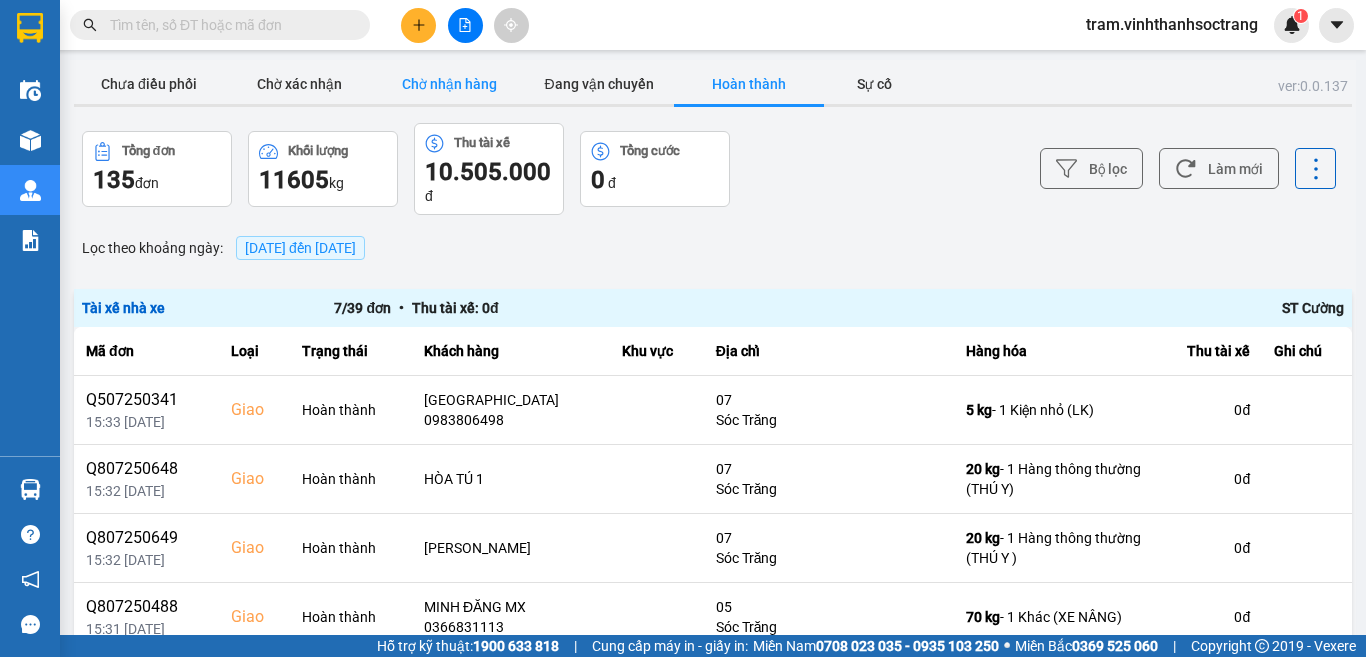 click on "Chờ nhận hàng" at bounding box center [449, 84] 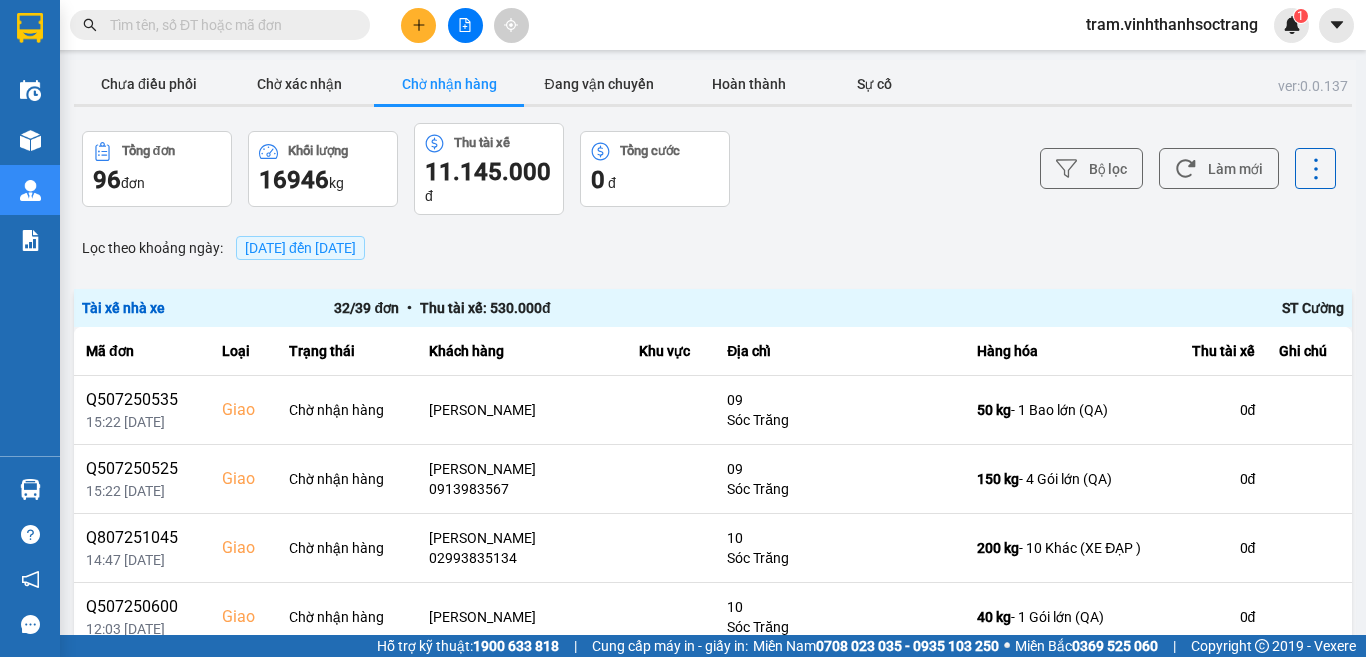 scroll, scrollTop: 556, scrollLeft: 0, axis: vertical 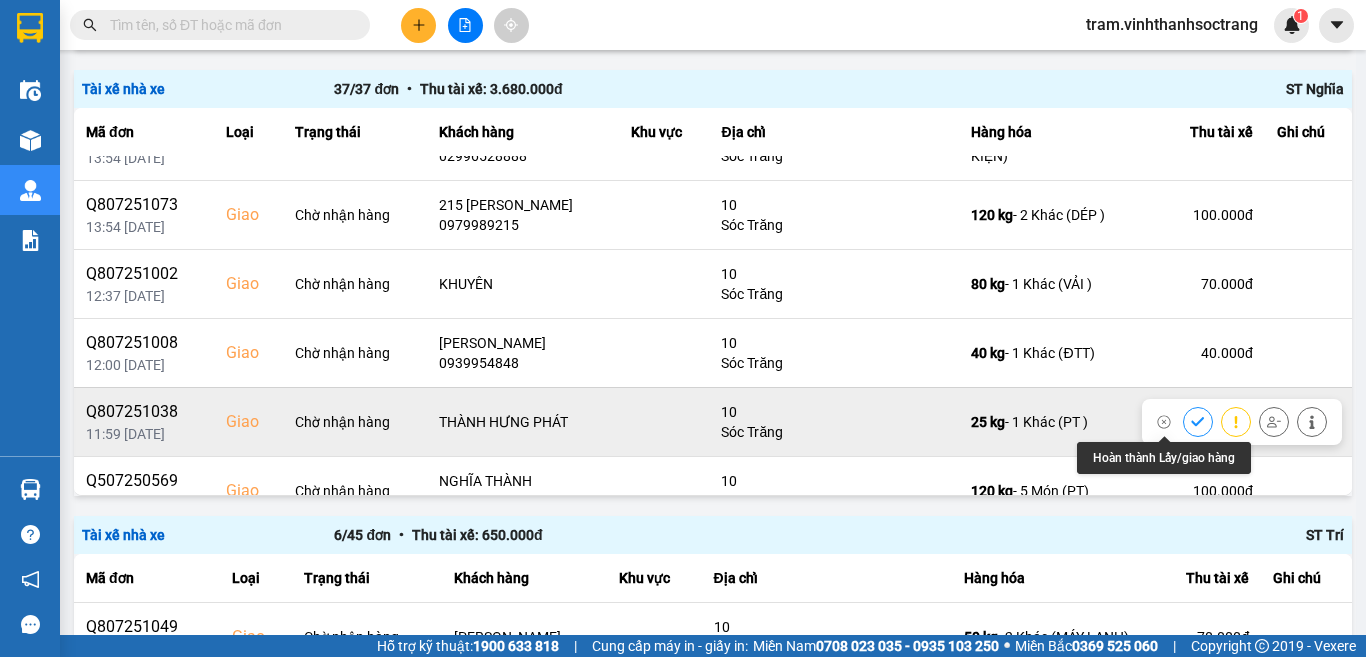 click 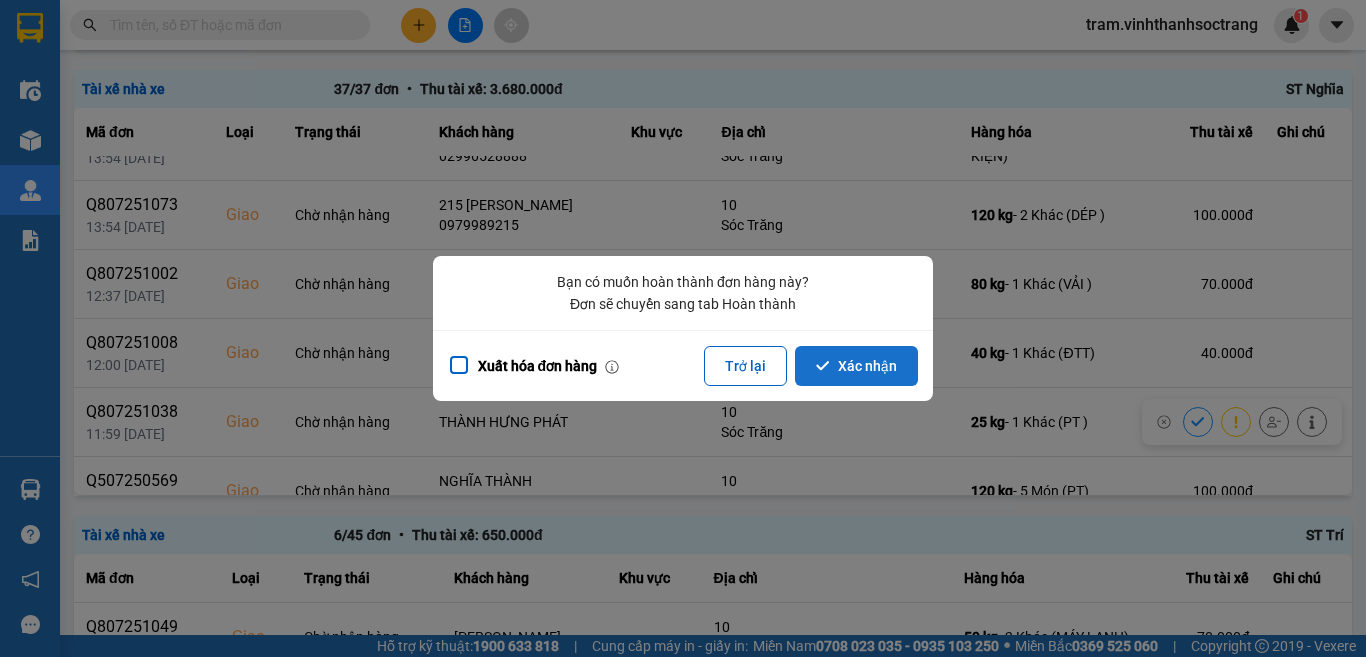 click on "Xác nhận" at bounding box center (856, 366) 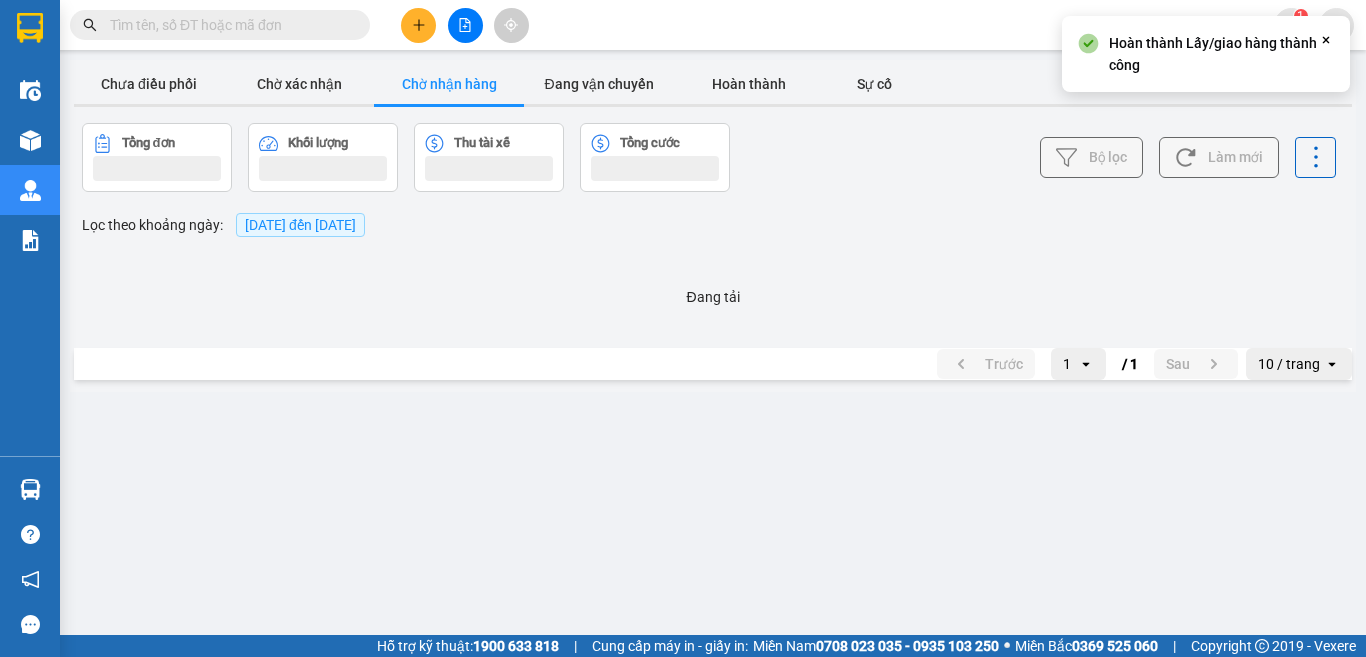scroll, scrollTop: 0, scrollLeft: 0, axis: both 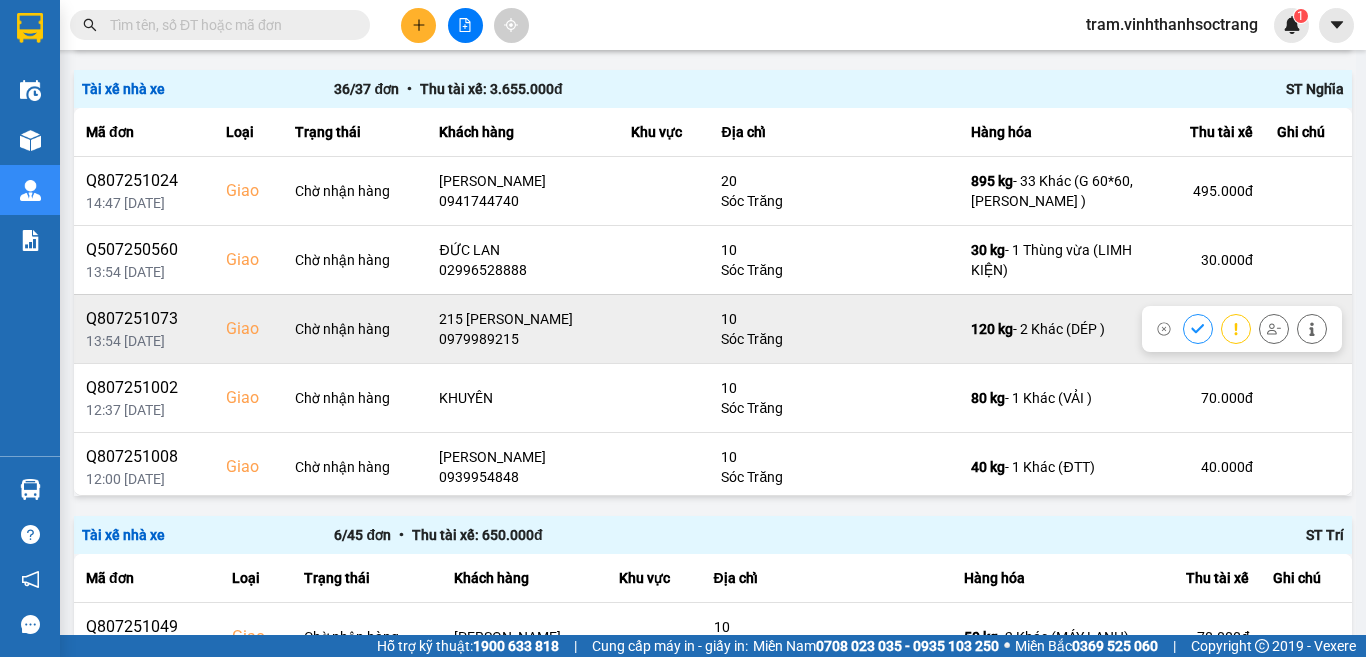 click 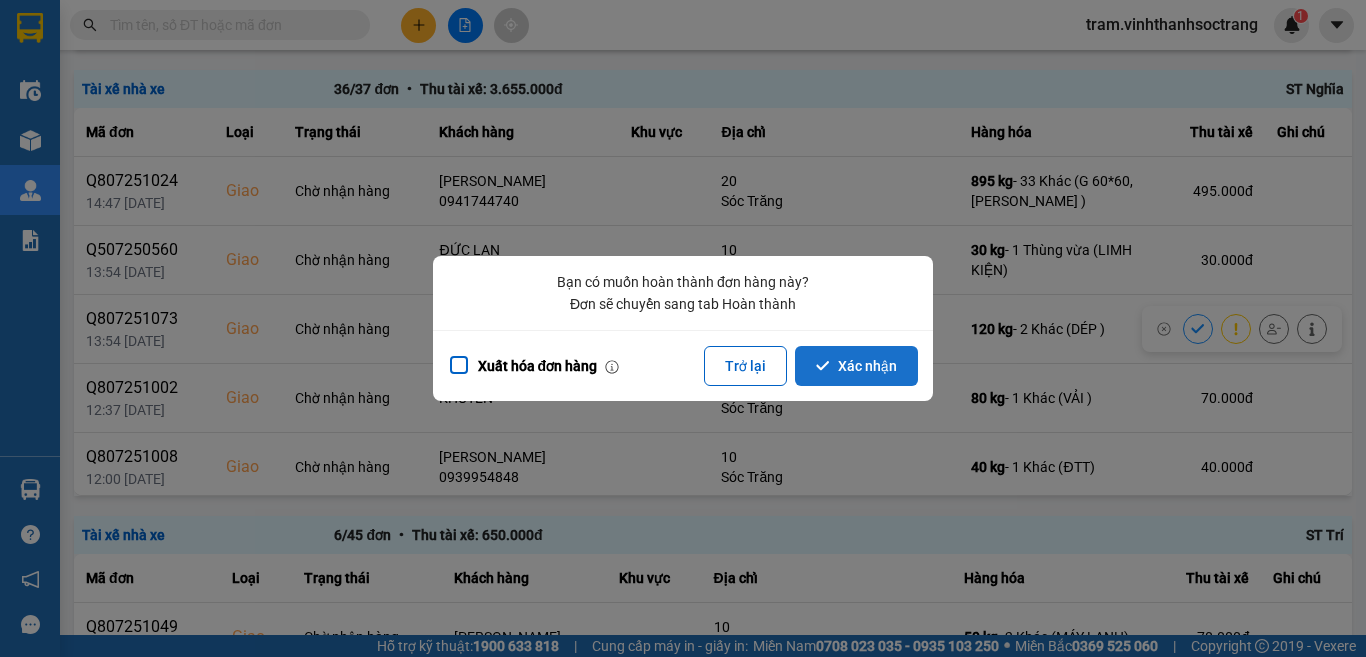 click on "Xác nhận" at bounding box center (856, 366) 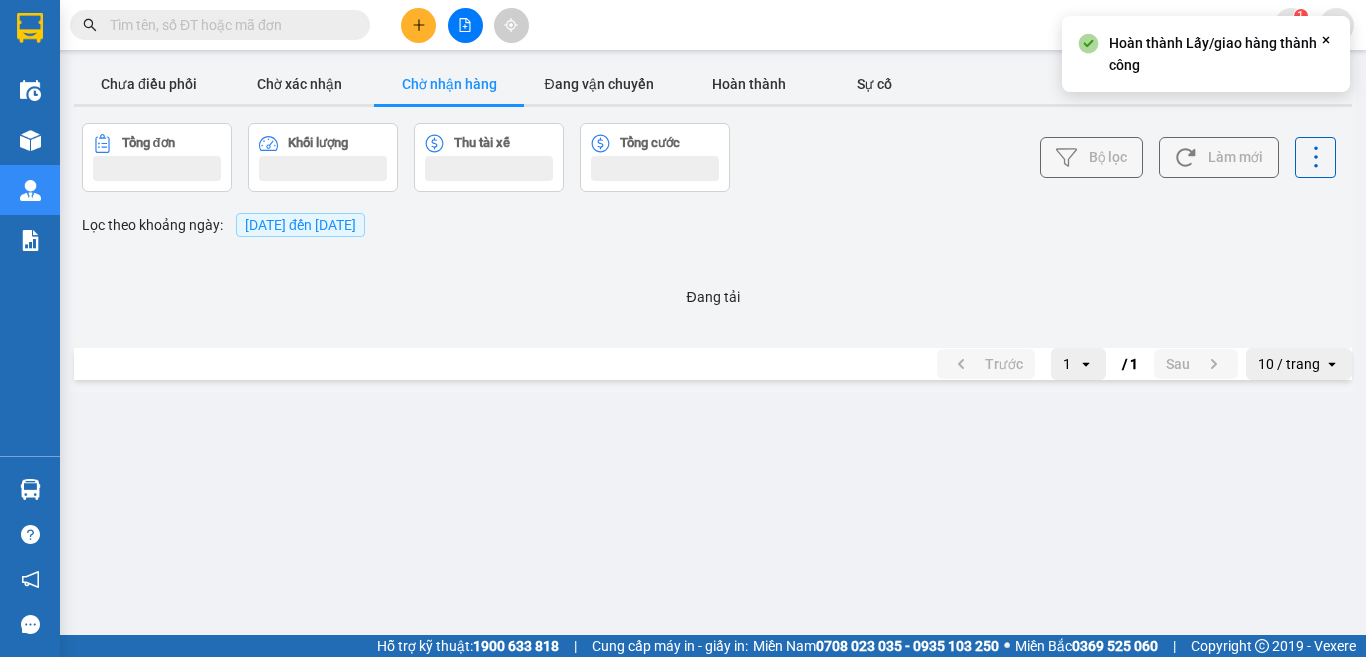 scroll, scrollTop: 0, scrollLeft: 0, axis: both 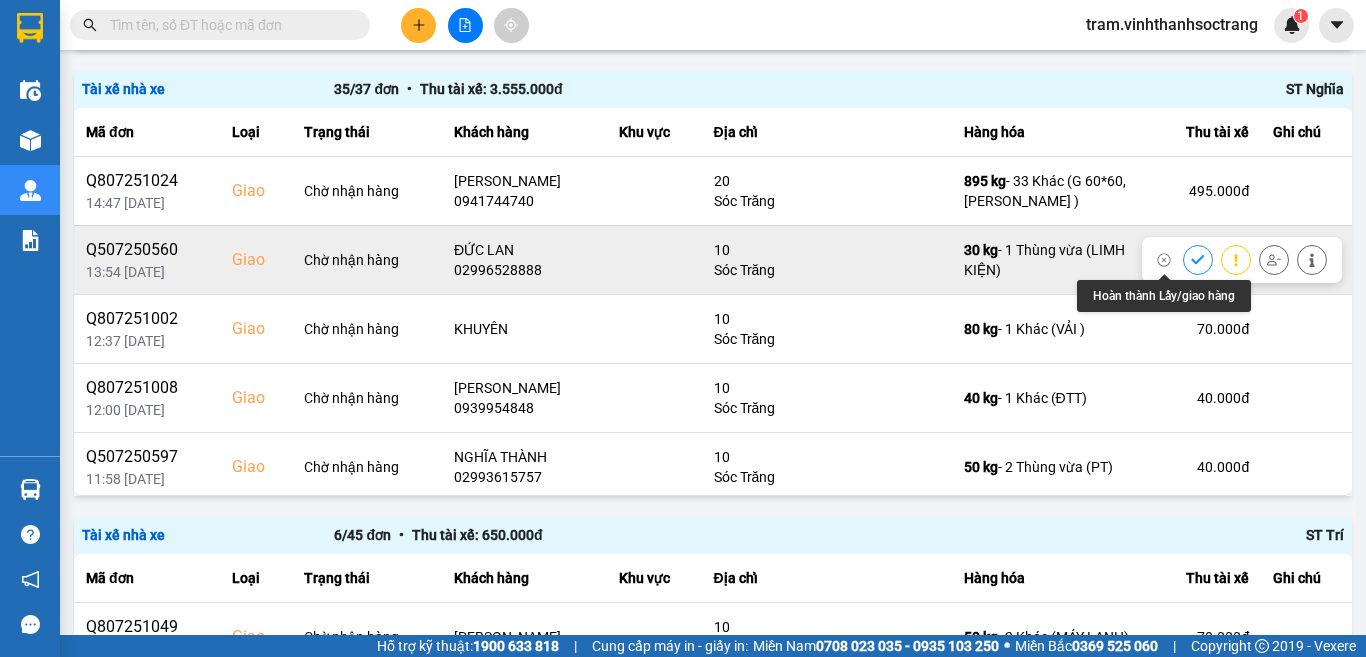 click 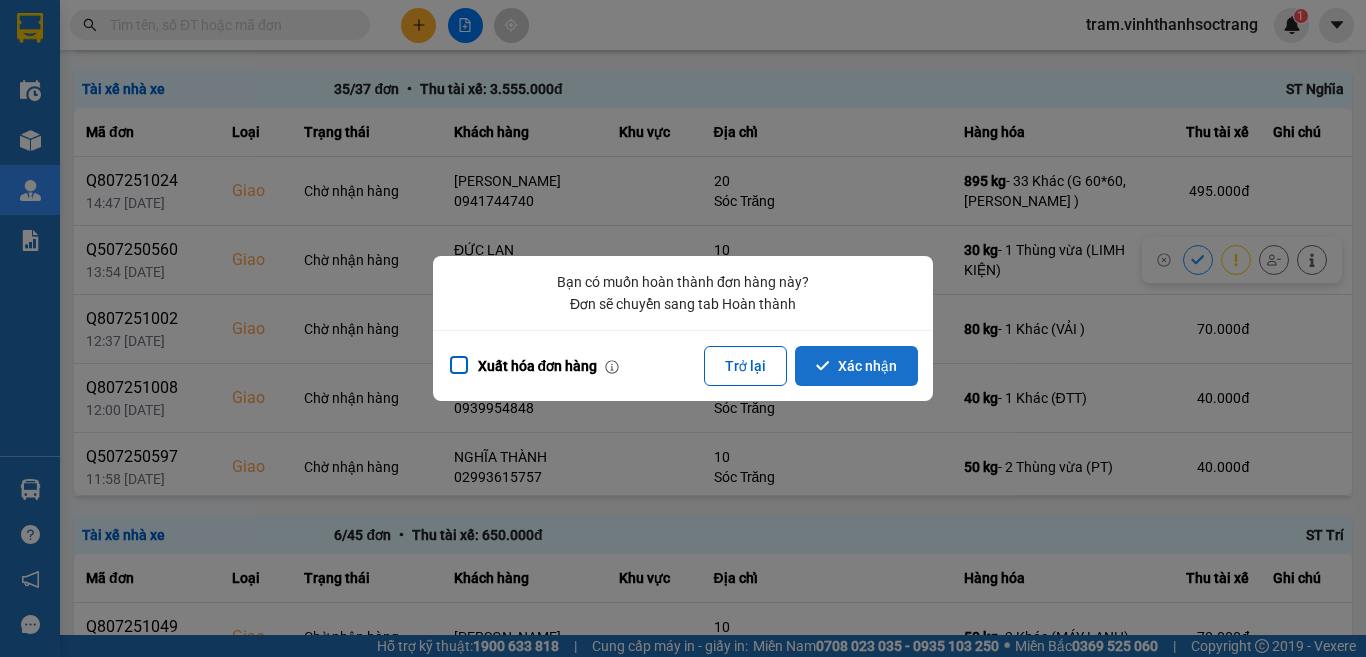 click on "Xác nhận" at bounding box center (856, 366) 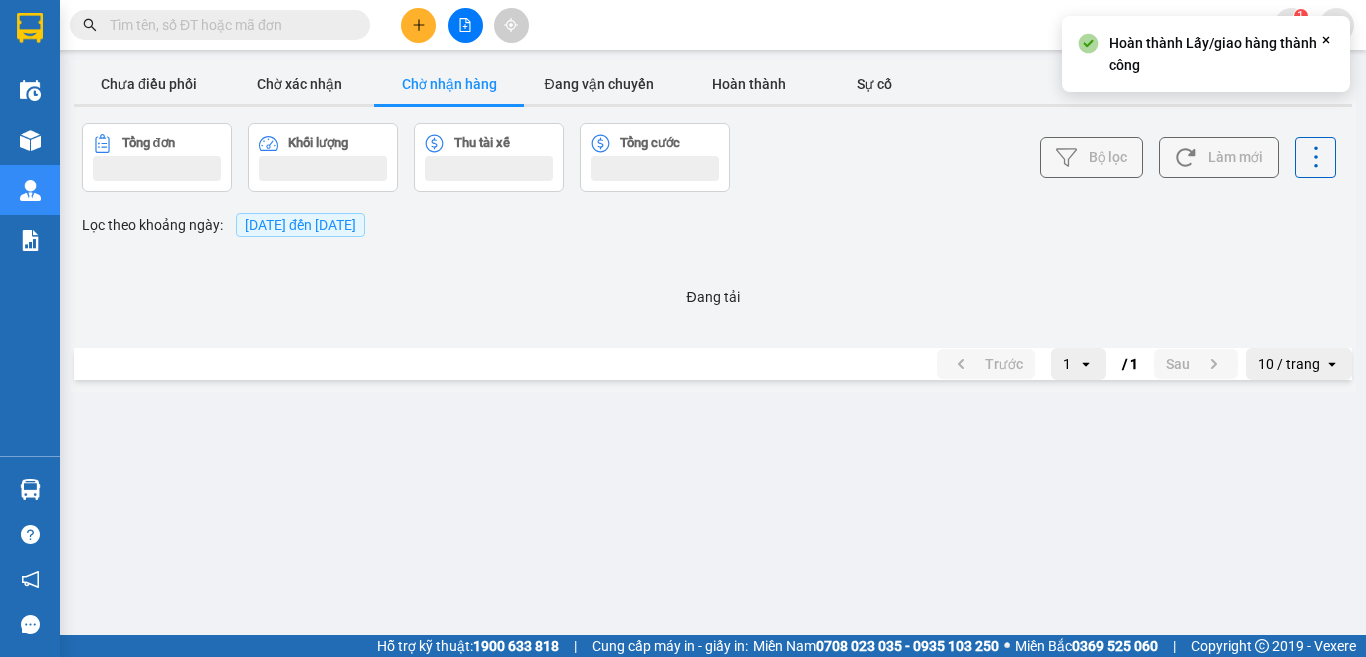 scroll, scrollTop: 0, scrollLeft: 0, axis: both 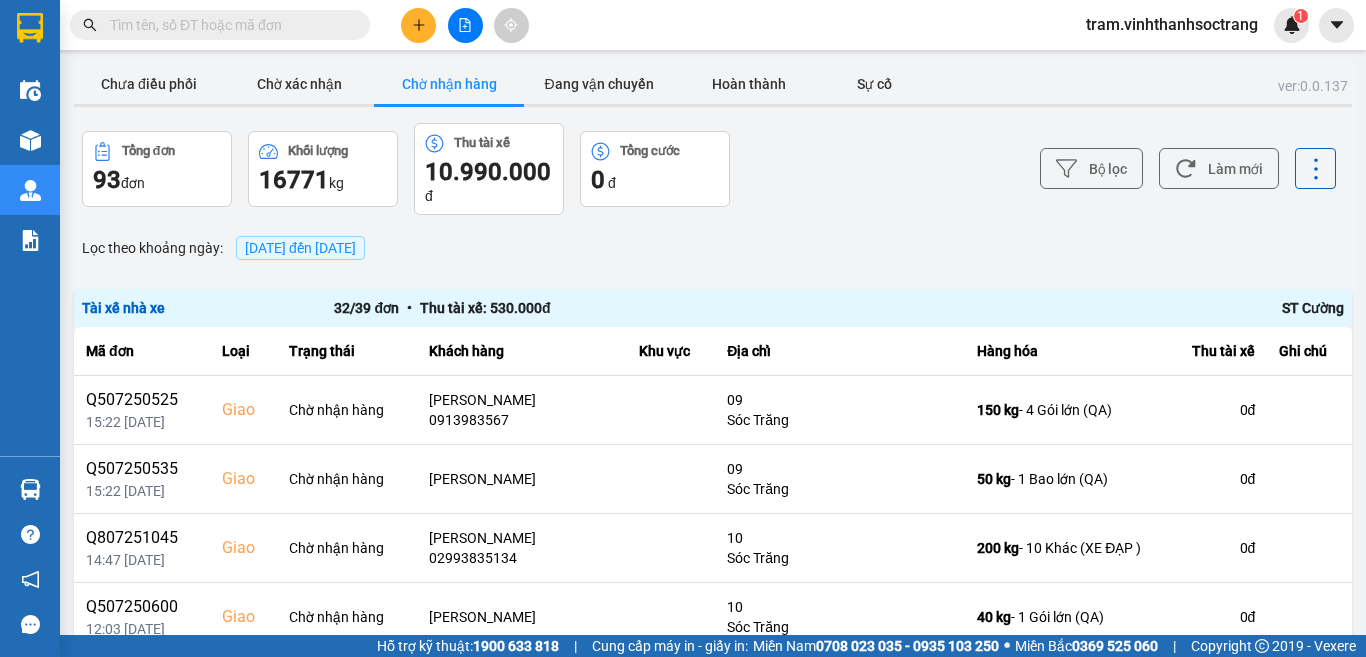 click on "Hỗ trợ kỹ thuật:  1900 633 818 | Cung cấp máy in - giấy in:  Miền Nam  0708 023 035 - 0935 103 250 ⚪️ Miền Bắc  0369 525 060 | Copyright   2019 - Vexere" at bounding box center [683, 646] 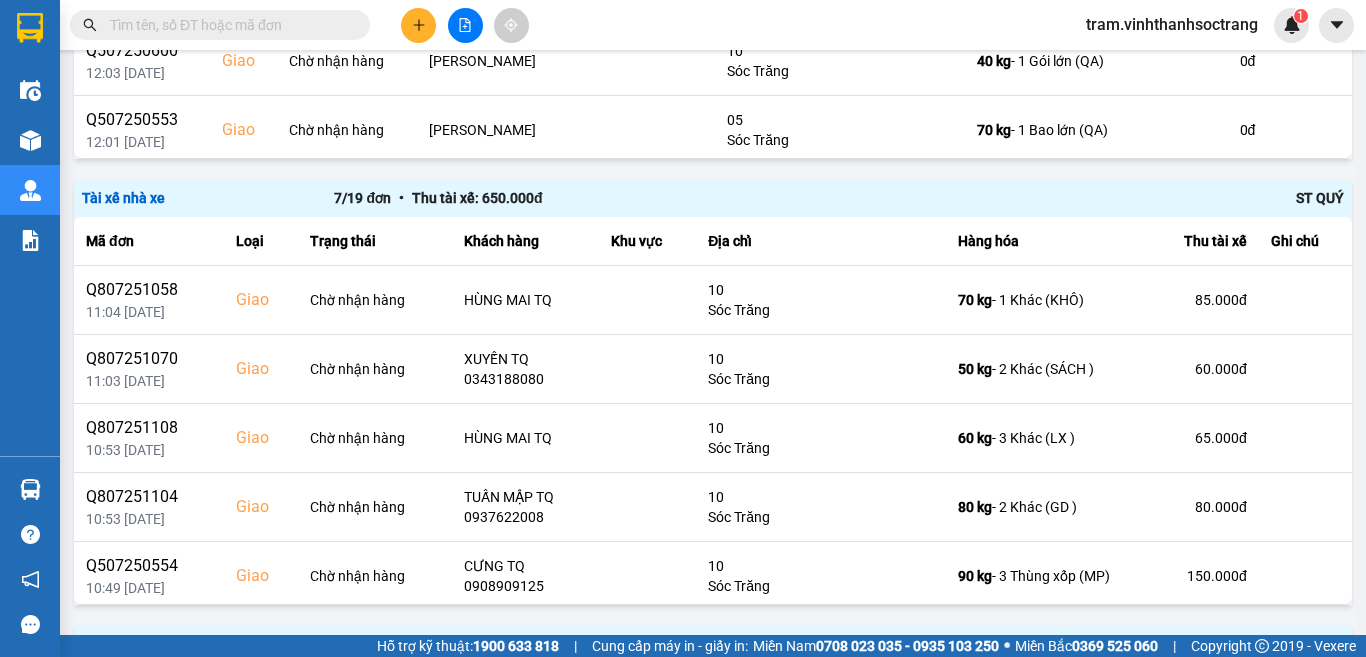 scroll, scrollTop: 1111, scrollLeft: 0, axis: vertical 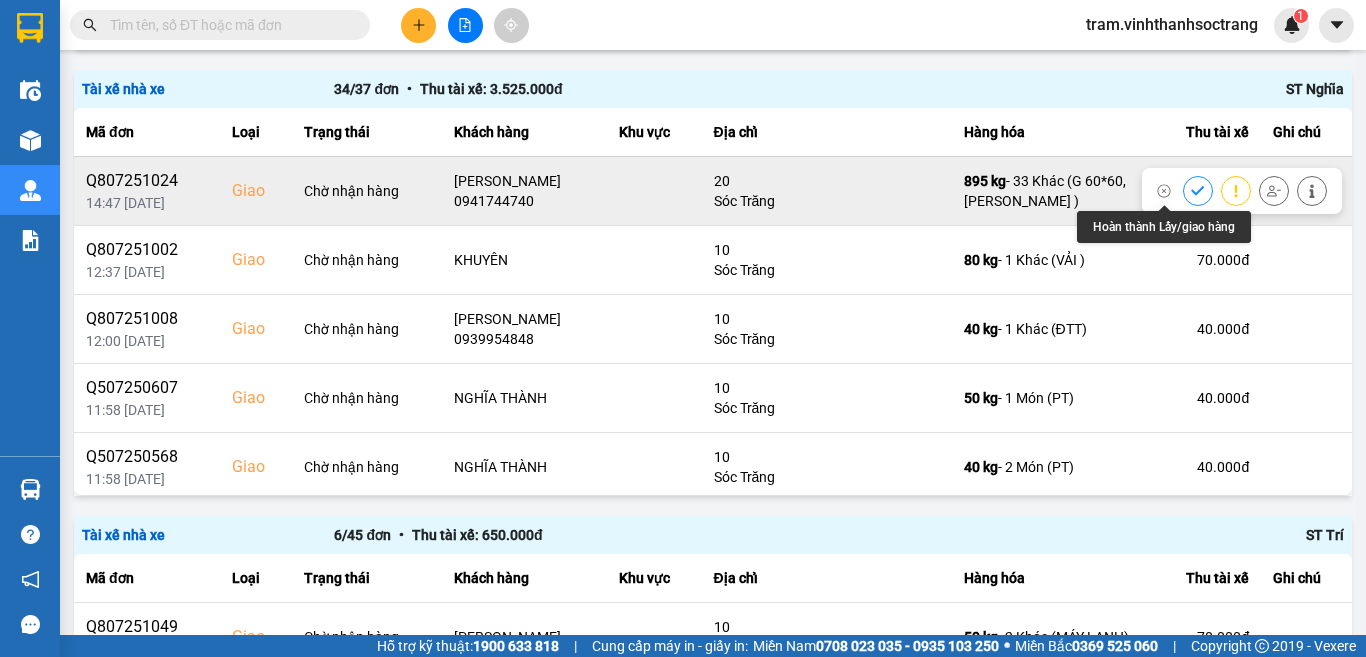 click at bounding box center [1198, 190] 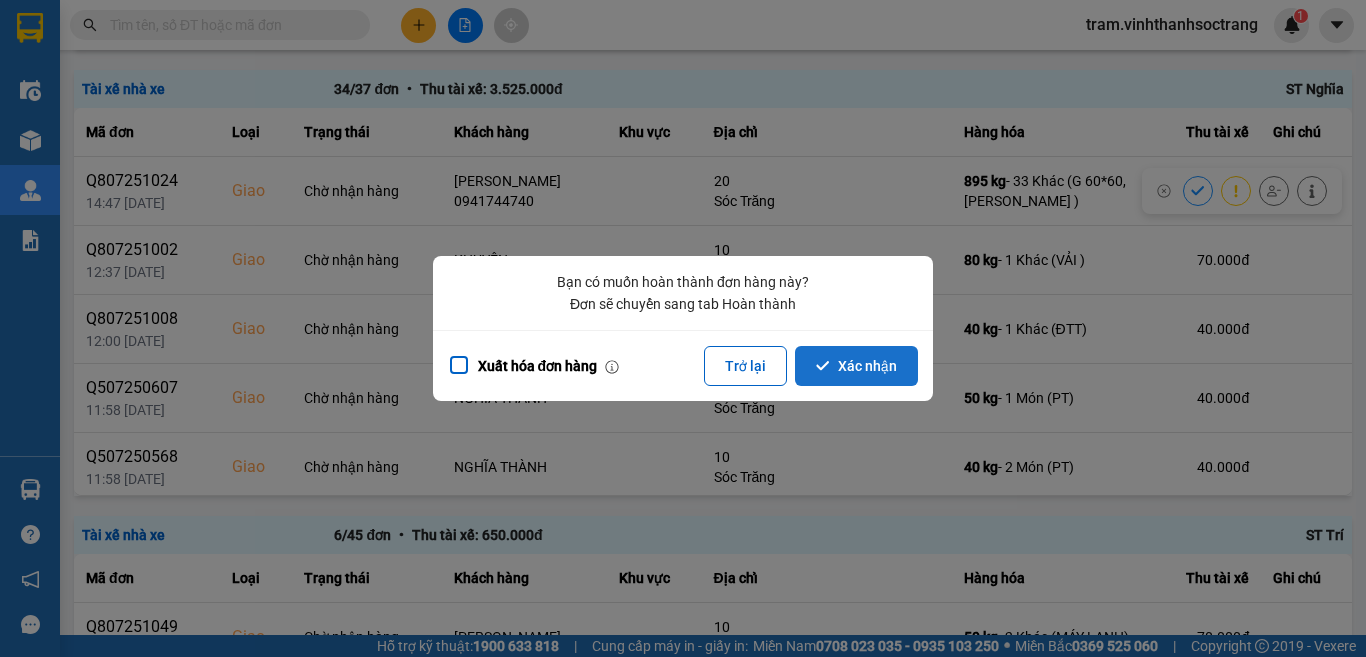 click on "Xác nhận" at bounding box center [856, 366] 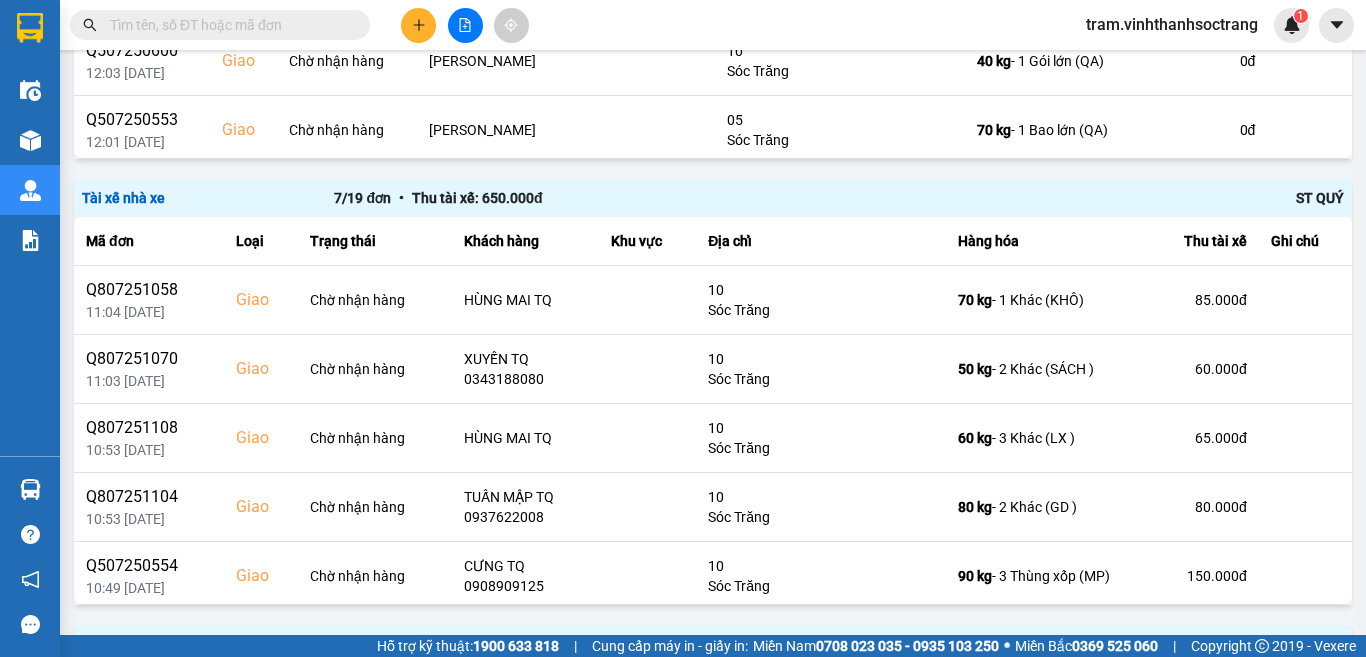 scroll, scrollTop: 1111, scrollLeft: 0, axis: vertical 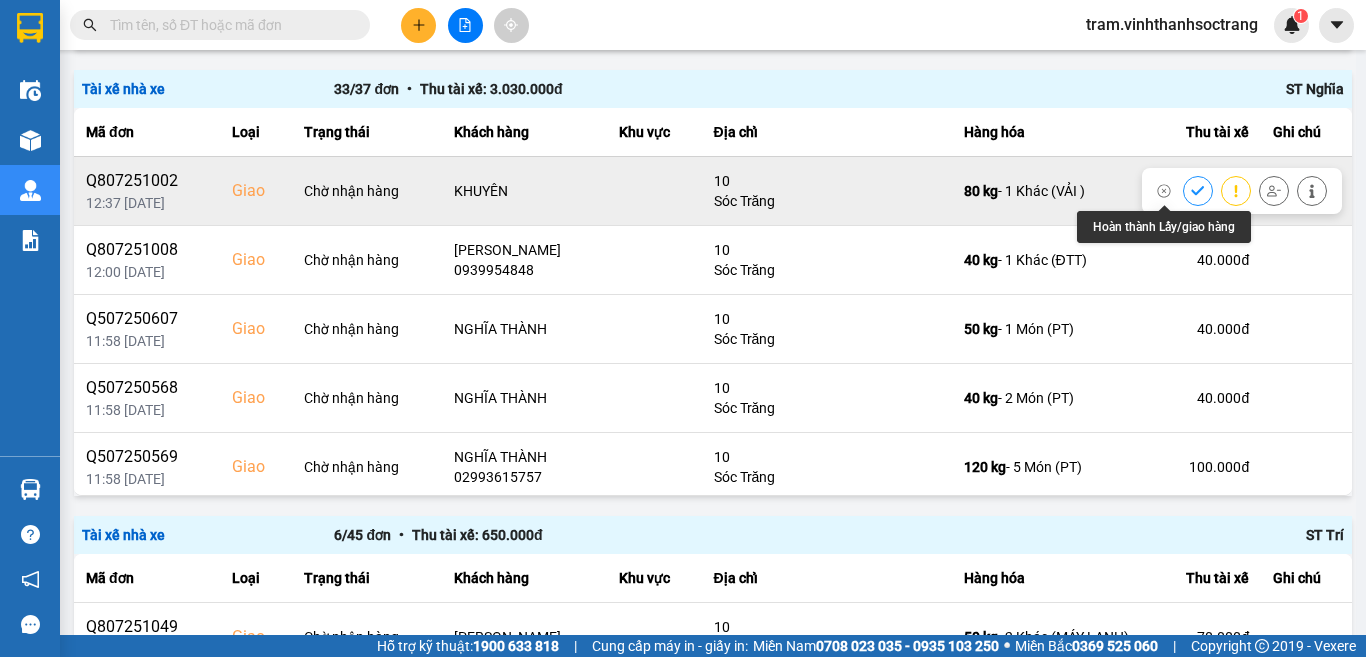 click 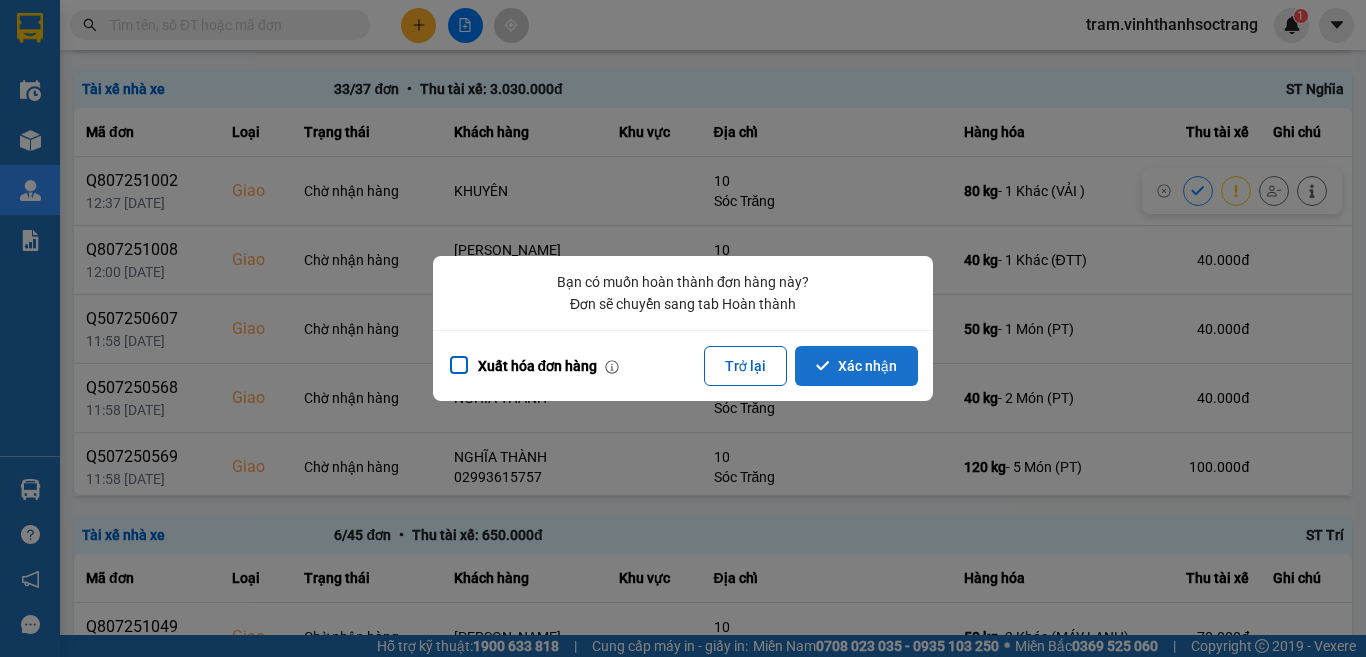 click on "Xác nhận" at bounding box center (856, 366) 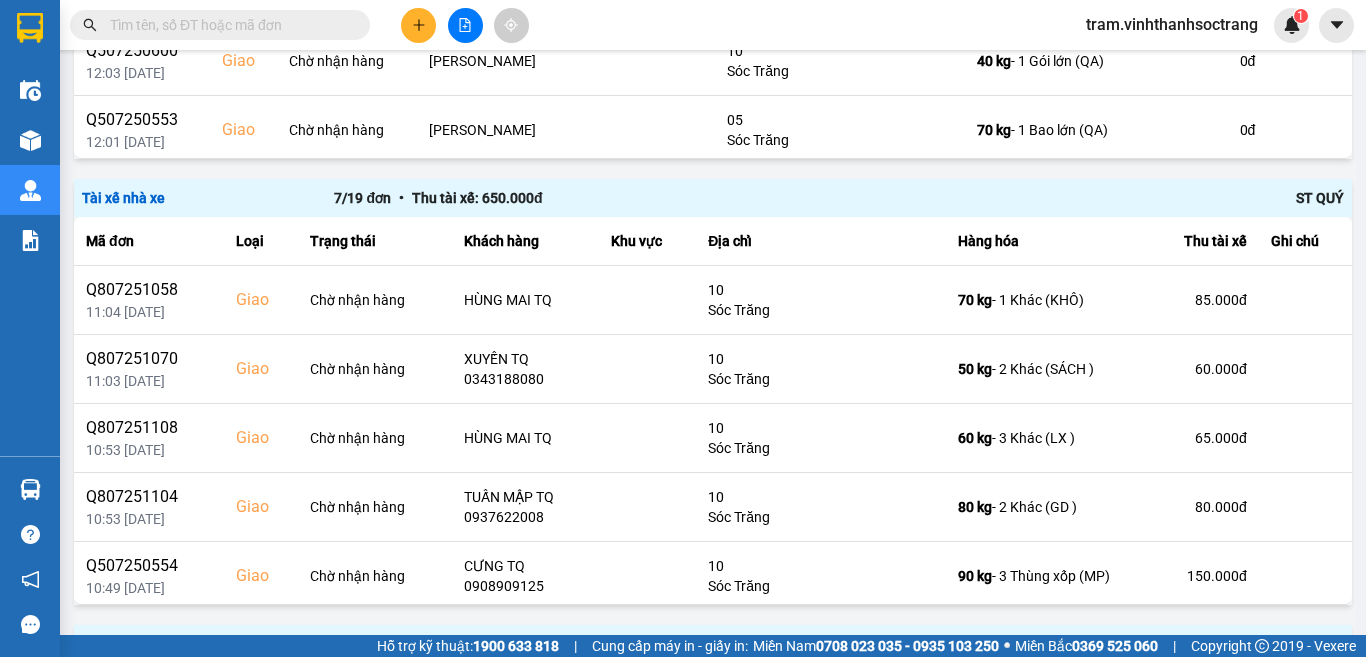 scroll, scrollTop: 1111, scrollLeft: 0, axis: vertical 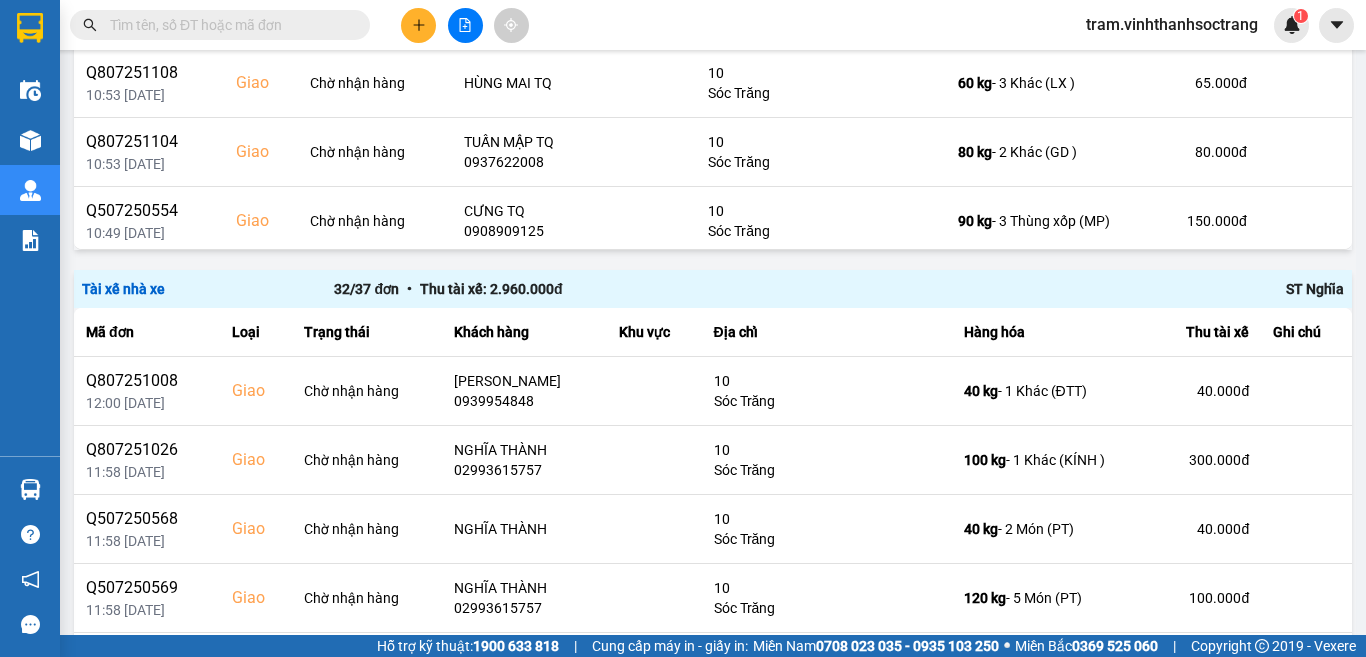 click at bounding box center [220, 25] 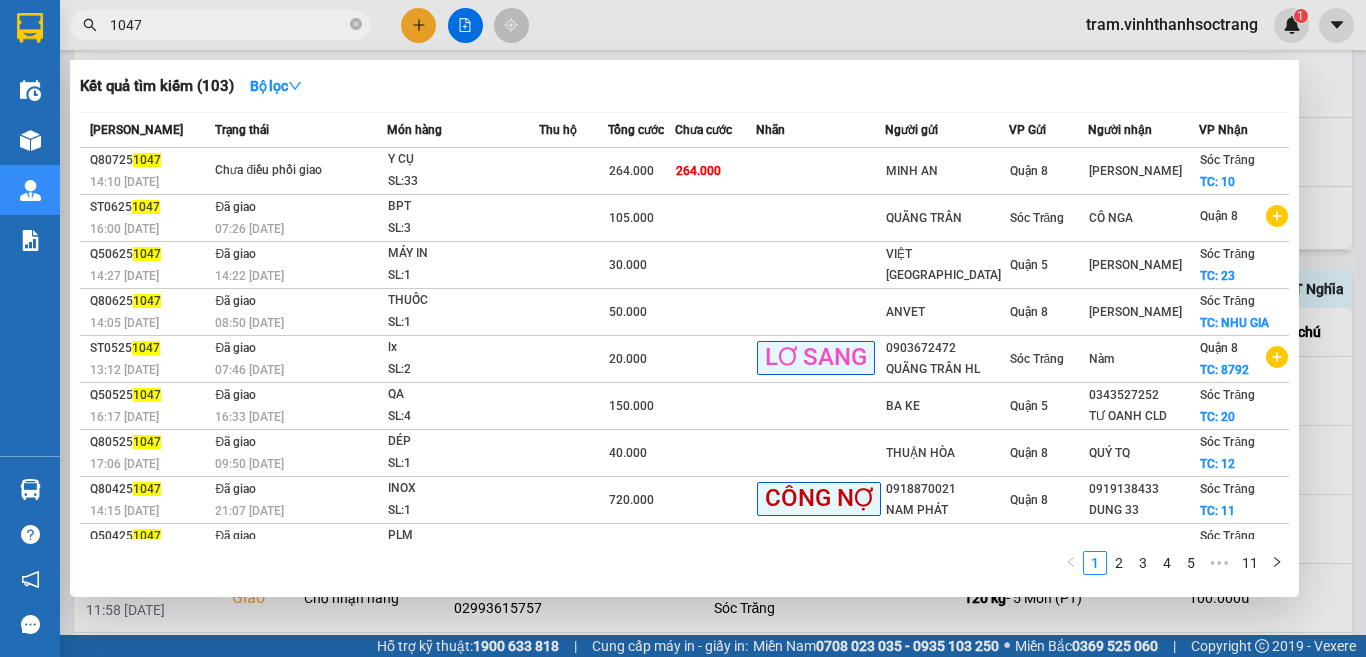 click at bounding box center (683, 328) 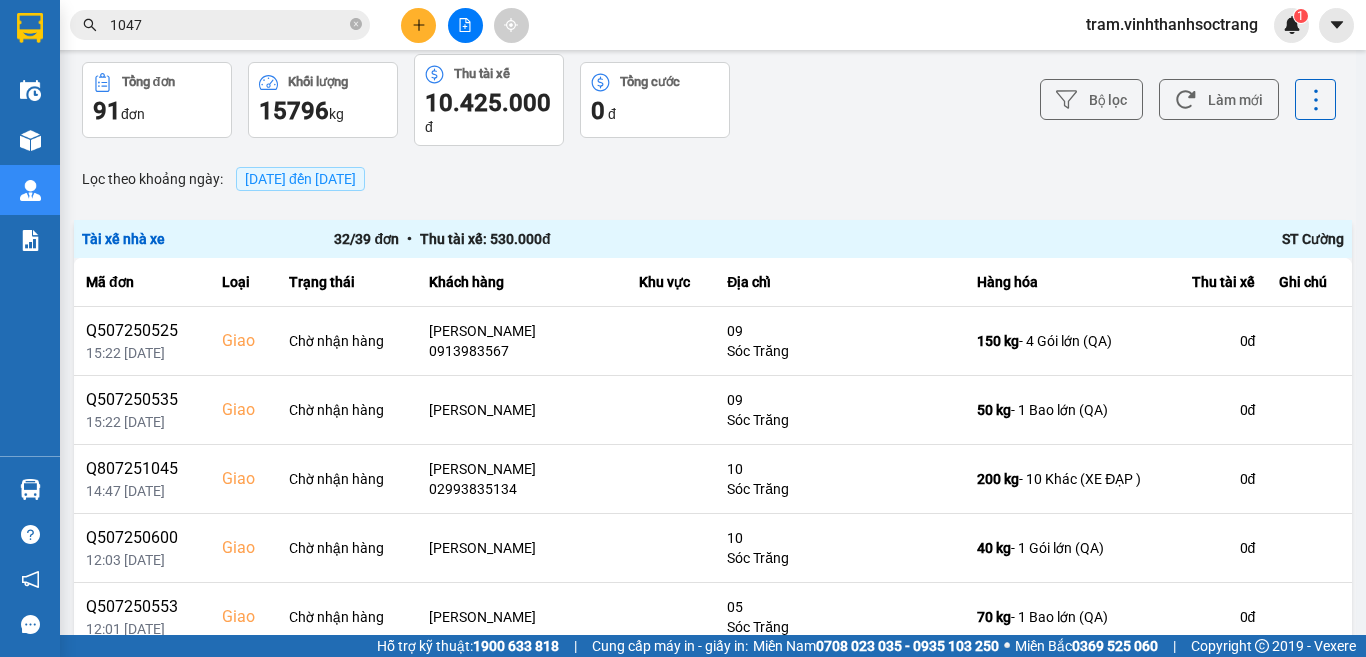 scroll, scrollTop: 0, scrollLeft: 0, axis: both 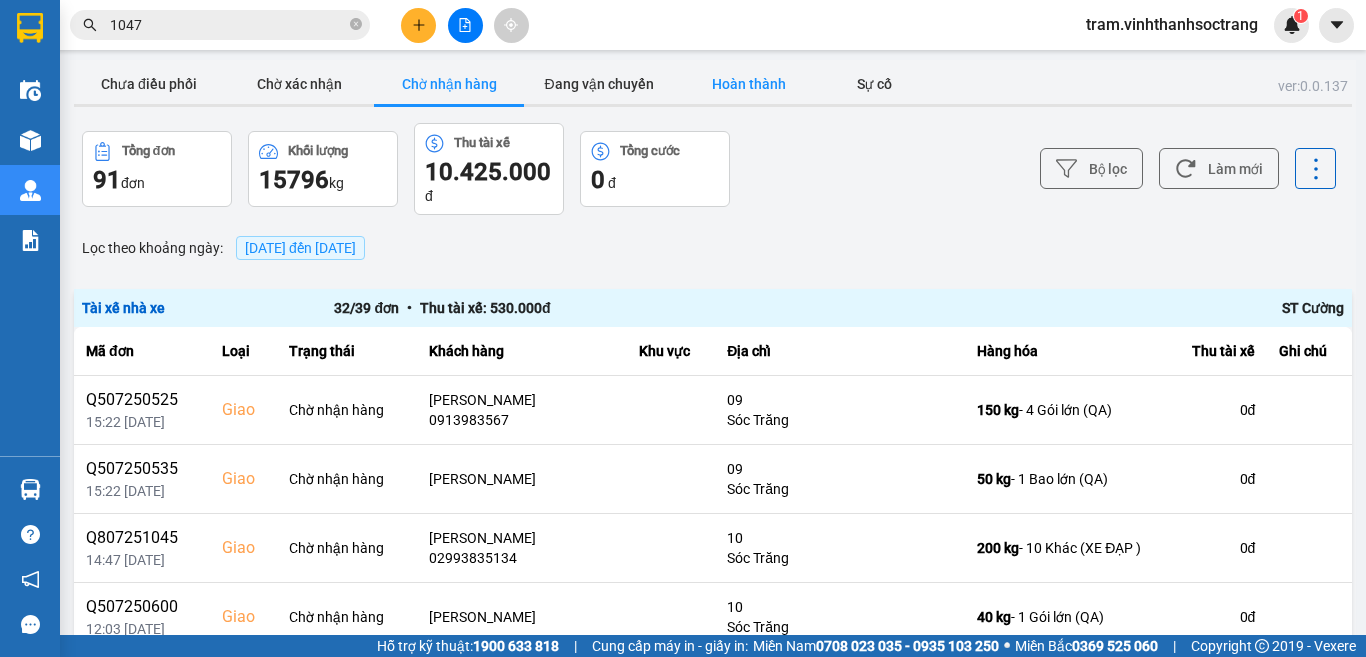 click on "Hoàn thành" at bounding box center (749, 84) 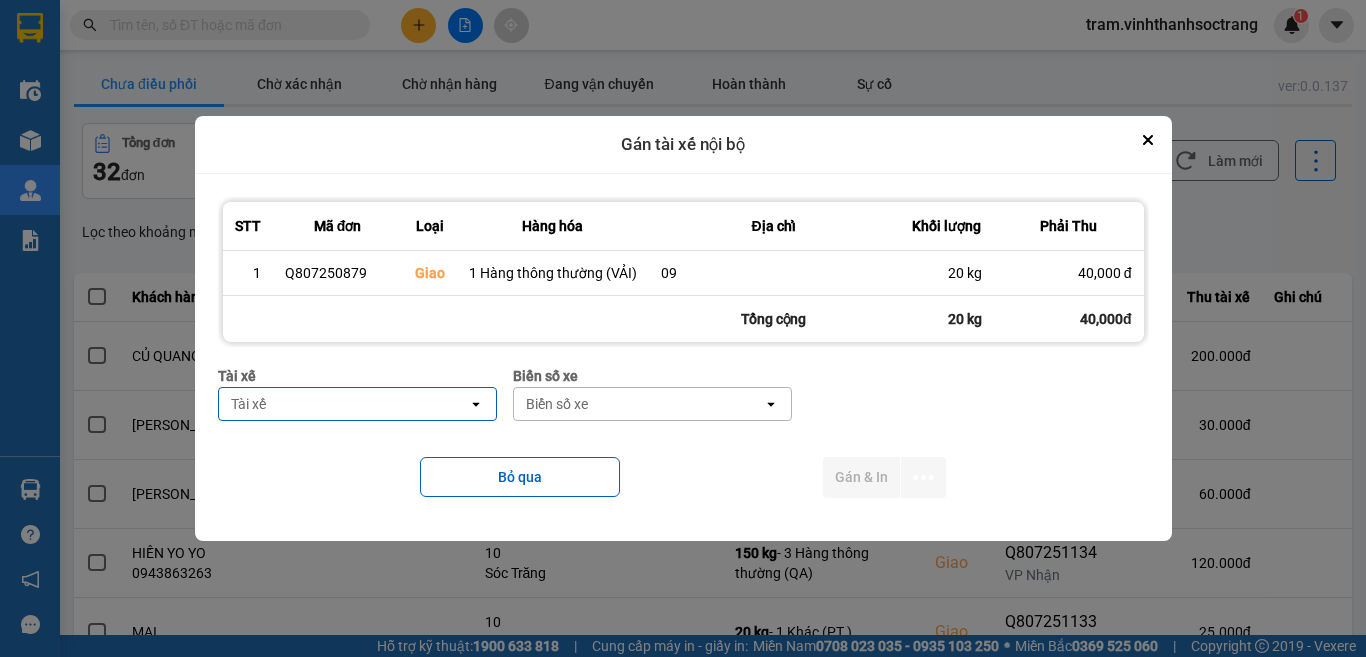 scroll, scrollTop: 0, scrollLeft: 0, axis: both 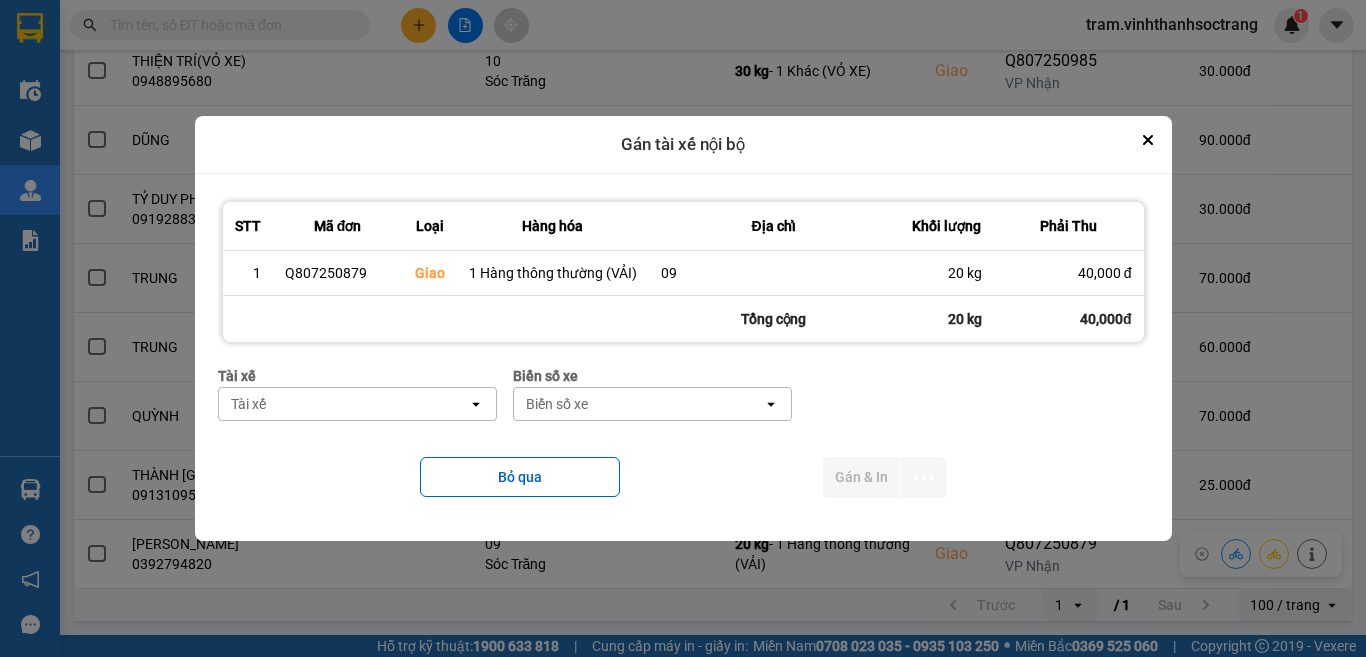 click on "Tài xế" at bounding box center [343, 404] 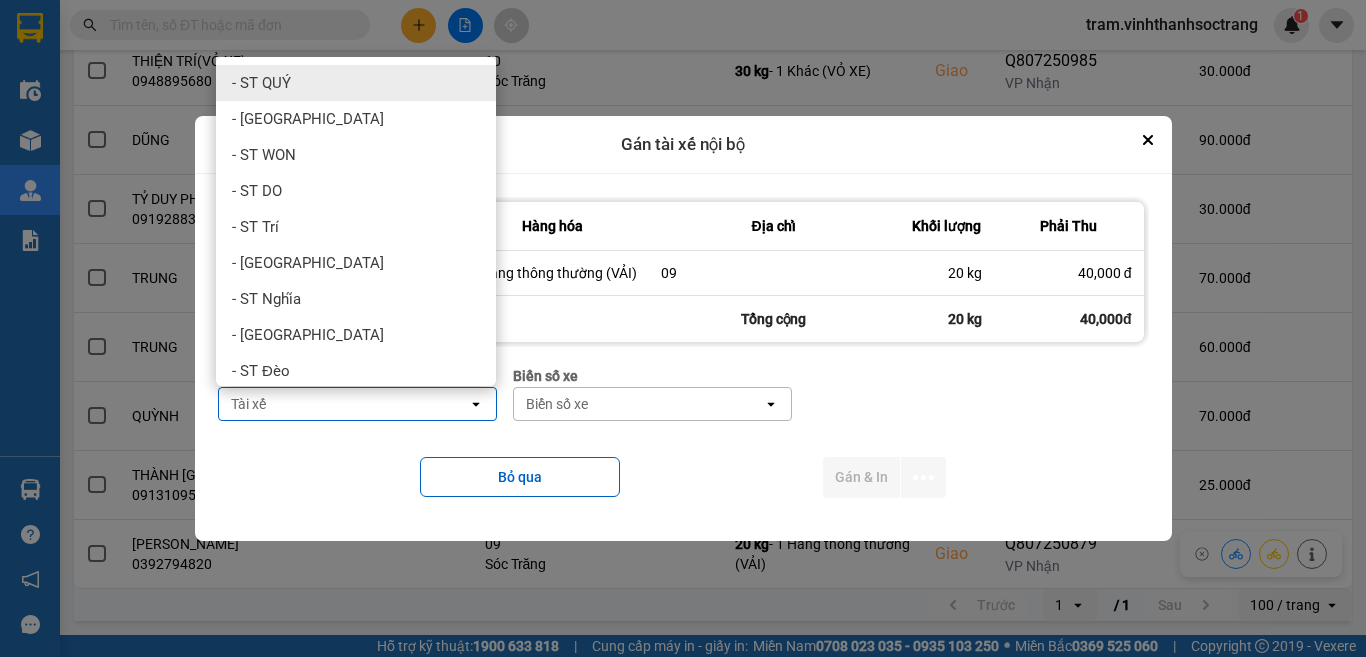 click on "- ST QUÝ" at bounding box center (356, 83) 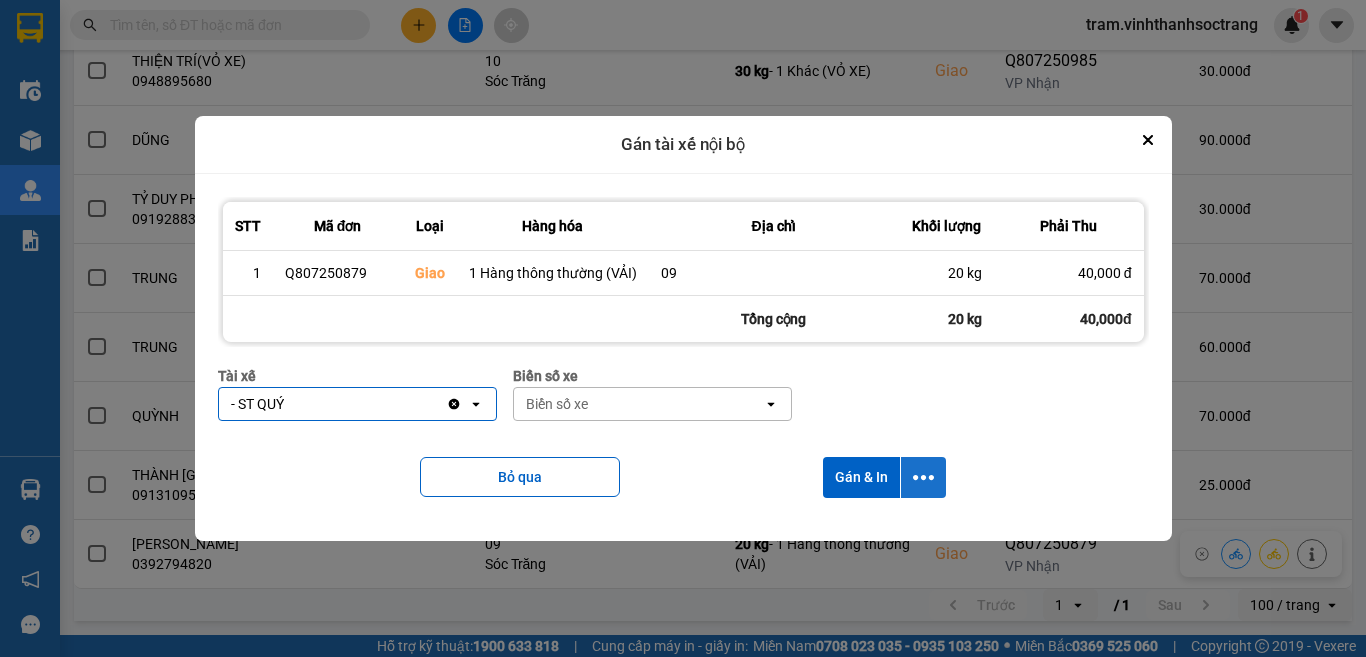 click at bounding box center (923, 477) 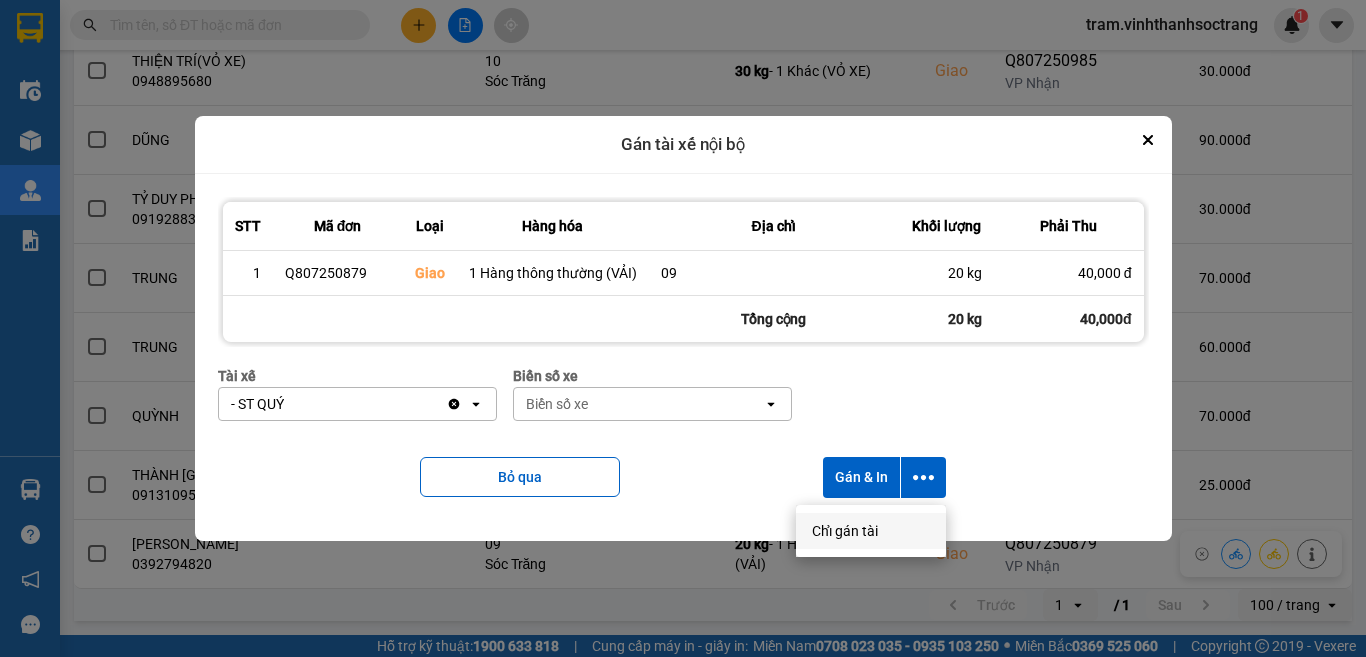 click on "Chỉ gán tài" at bounding box center (871, 531) 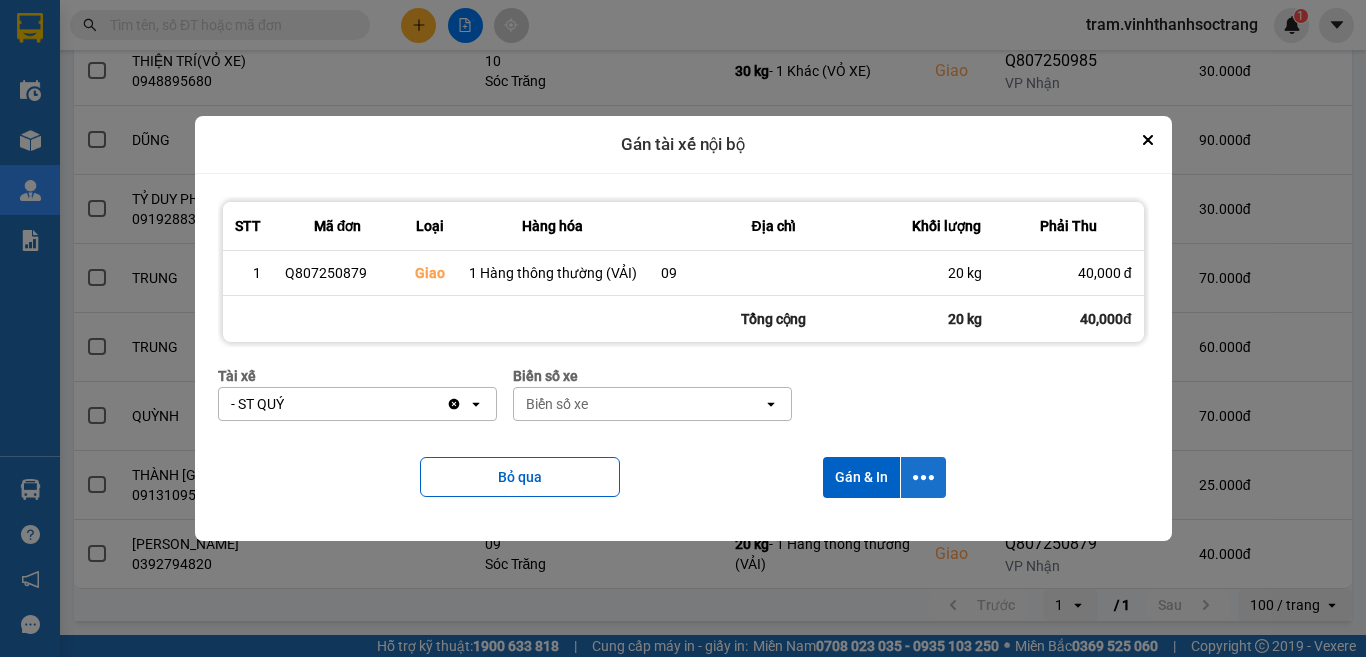 click 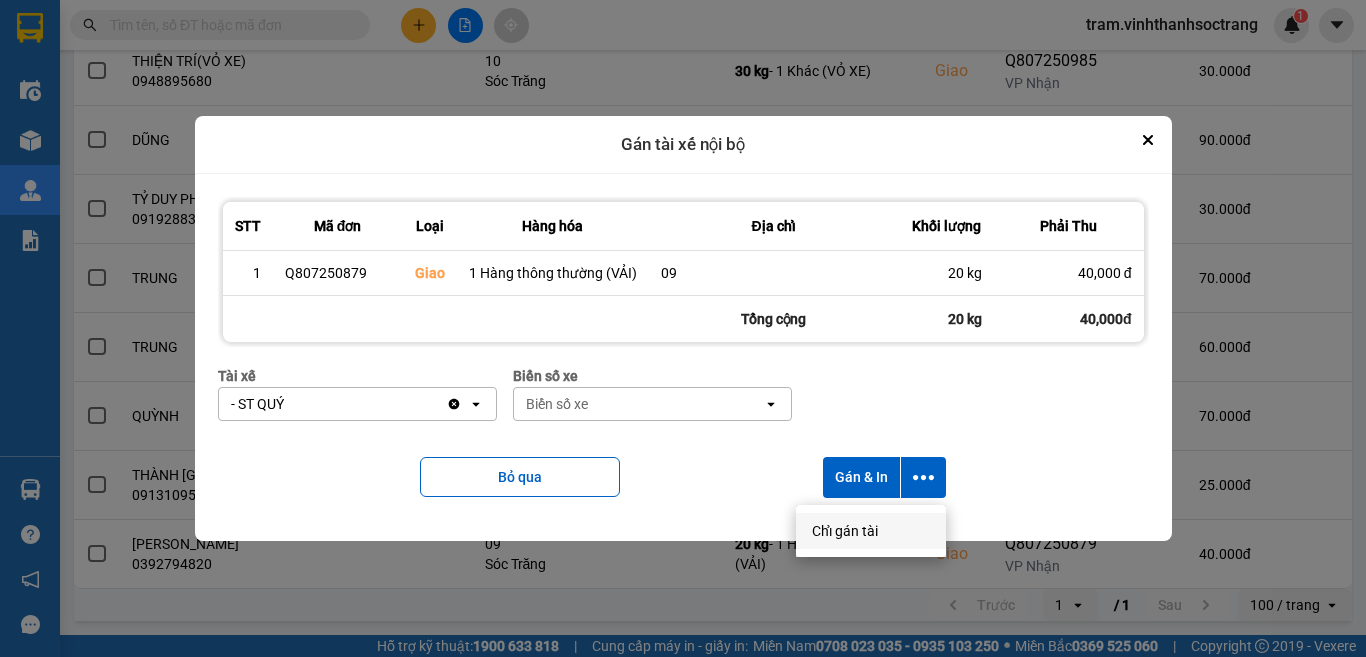 click on "Chỉ gán tài" at bounding box center [845, 531] 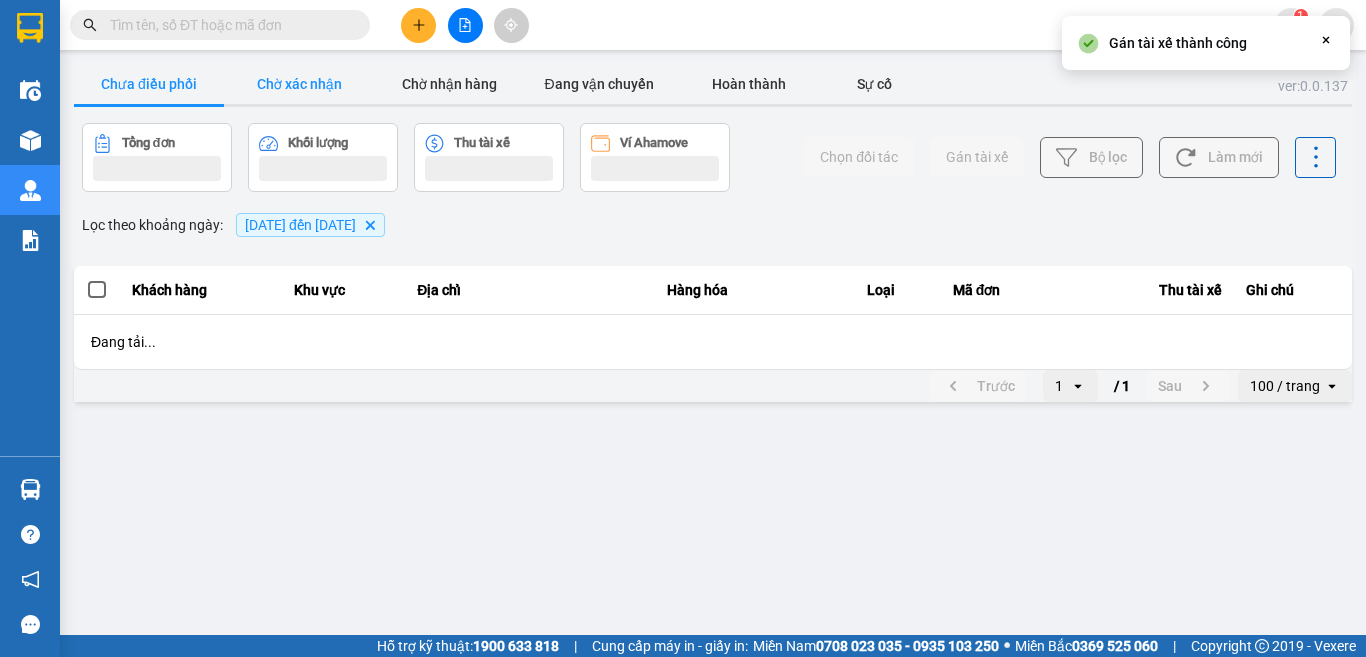 scroll, scrollTop: 0, scrollLeft: 0, axis: both 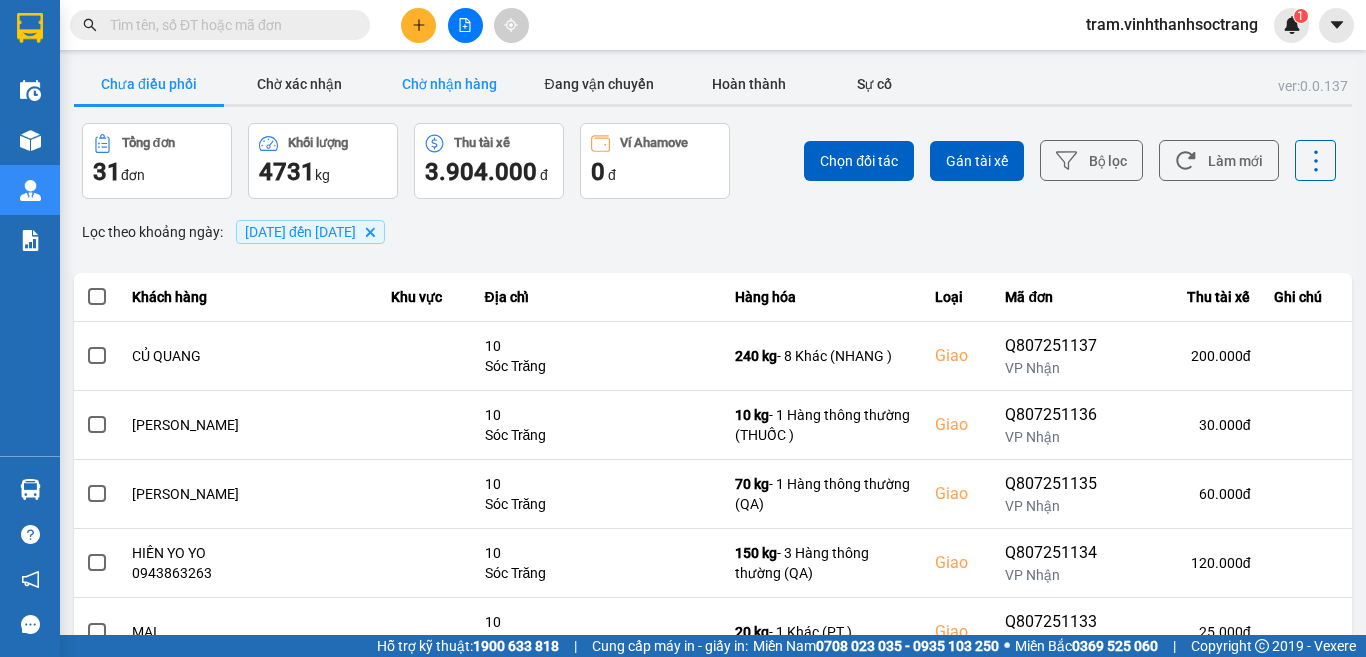 click on "Chờ nhận hàng" at bounding box center (449, 84) 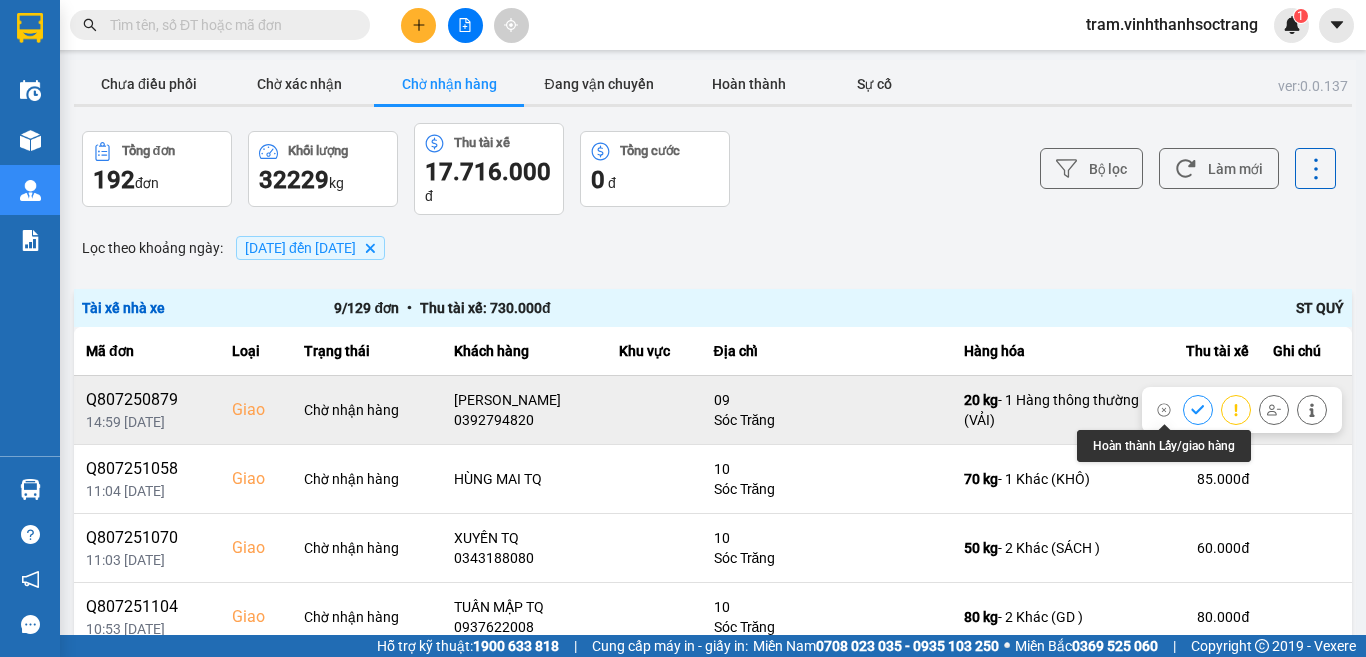 click 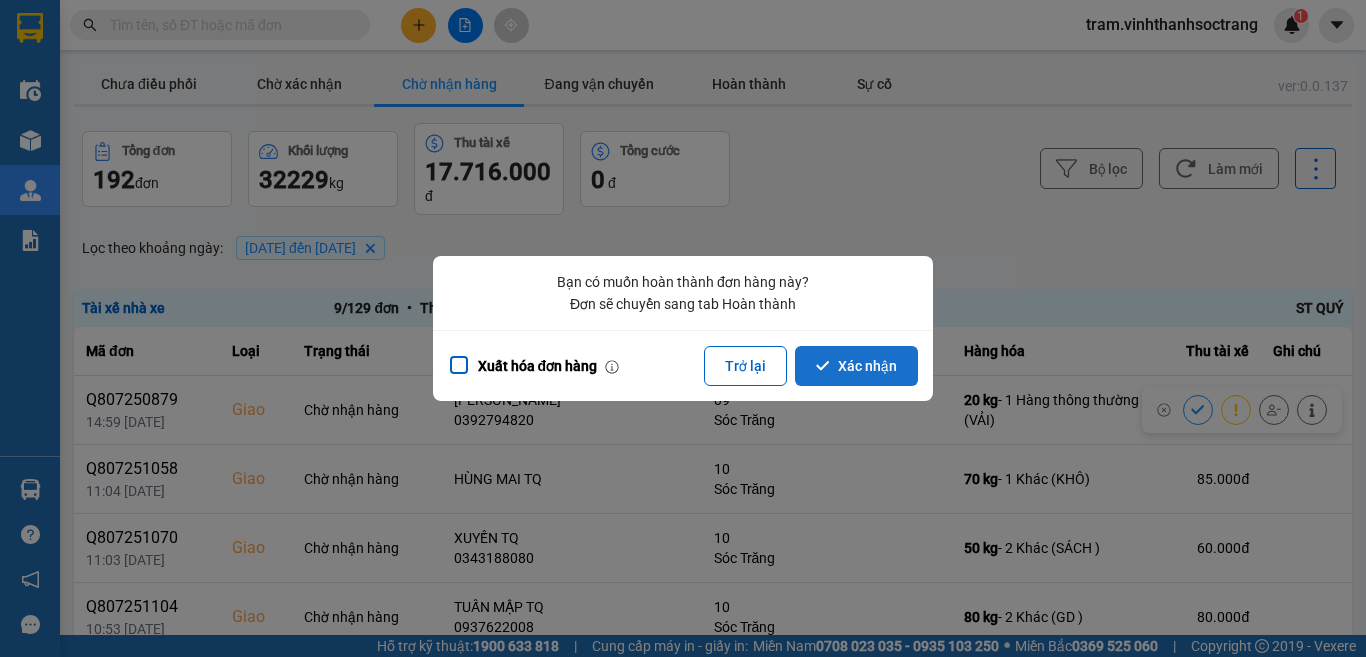 click on "Xác nhận" at bounding box center (856, 366) 